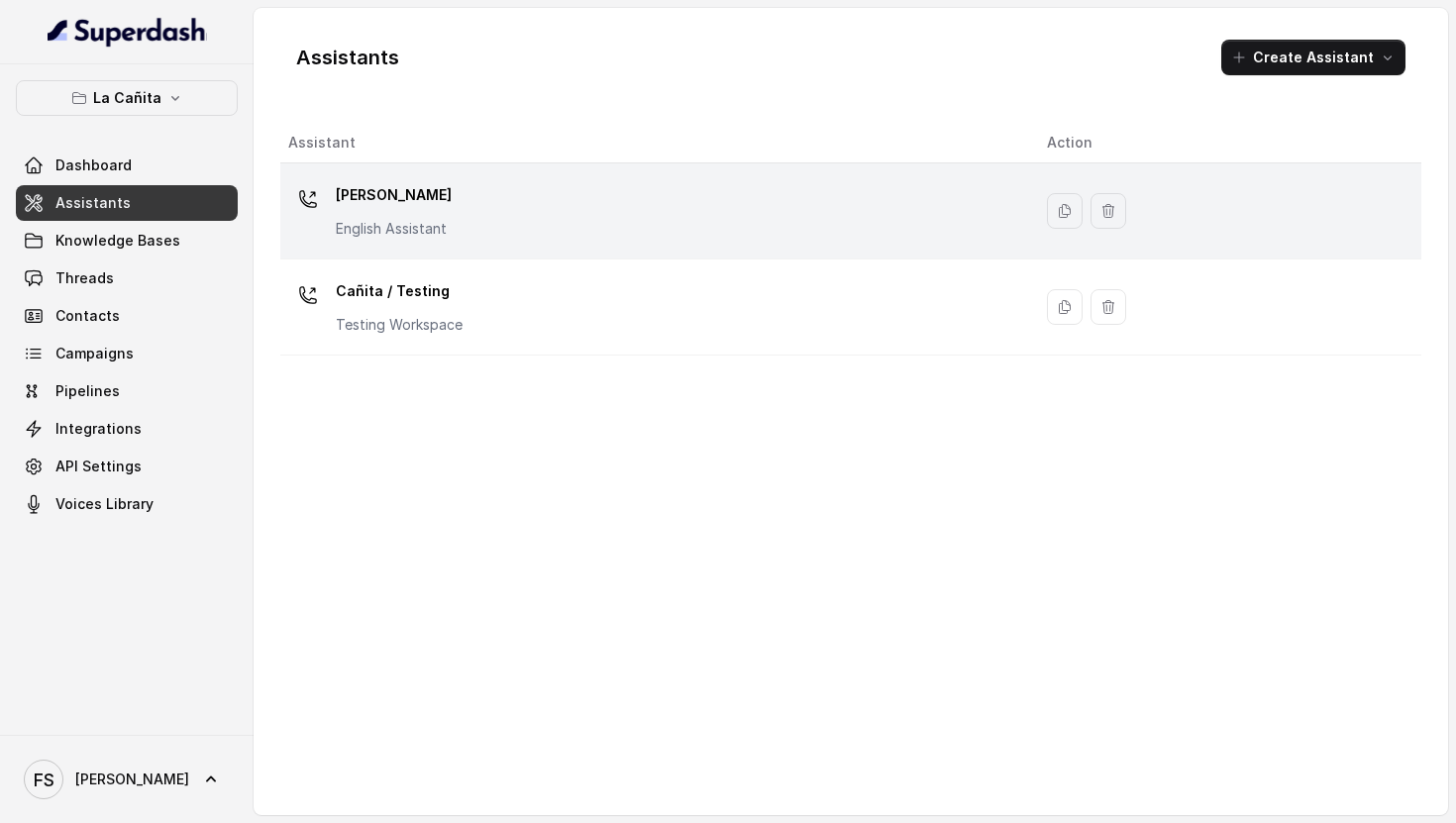 scroll, scrollTop: 0, scrollLeft: 0, axis: both 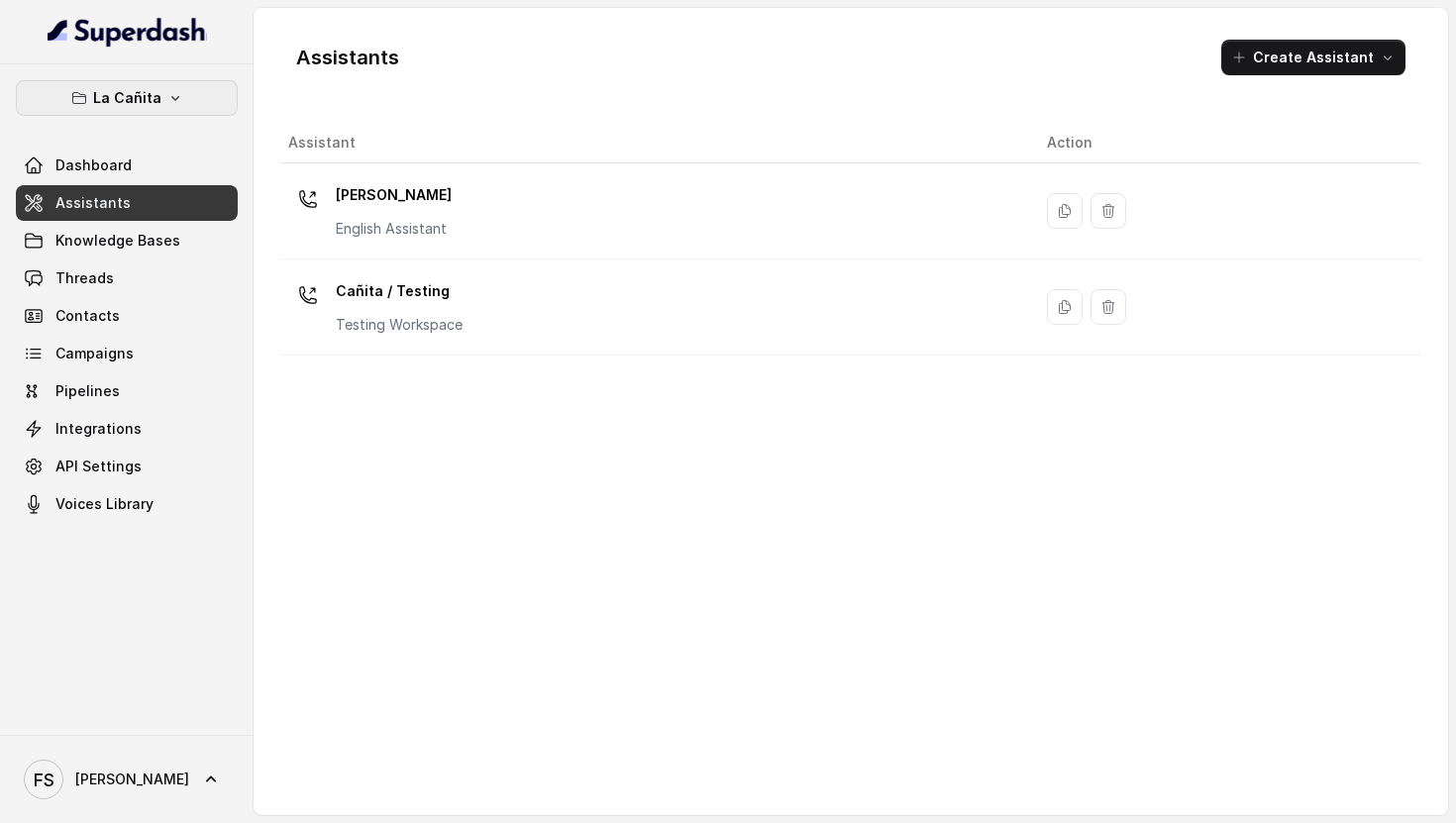click on "La Cañita" at bounding box center (127, 98) 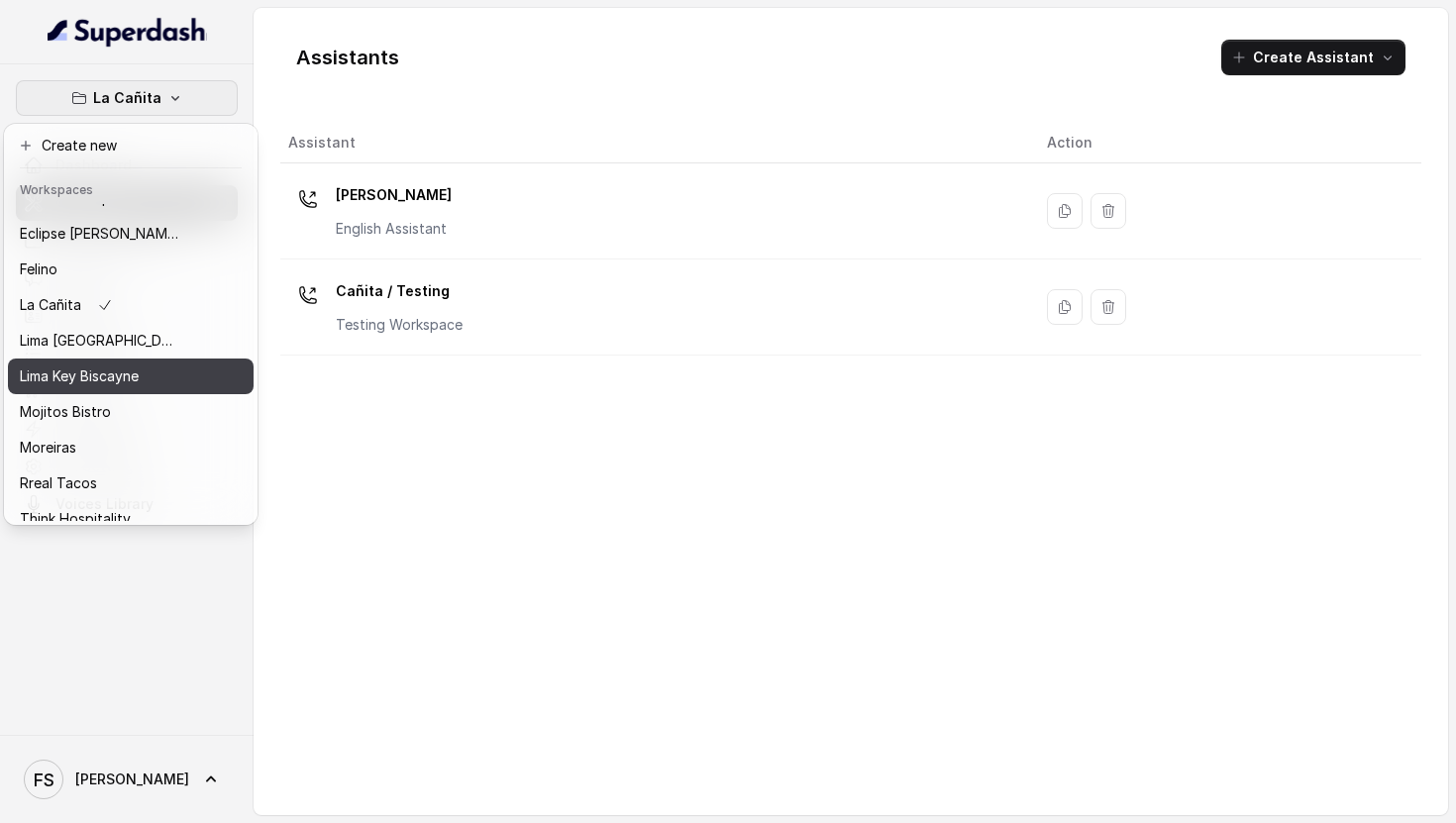 scroll, scrollTop: 90, scrollLeft: 0, axis: vertical 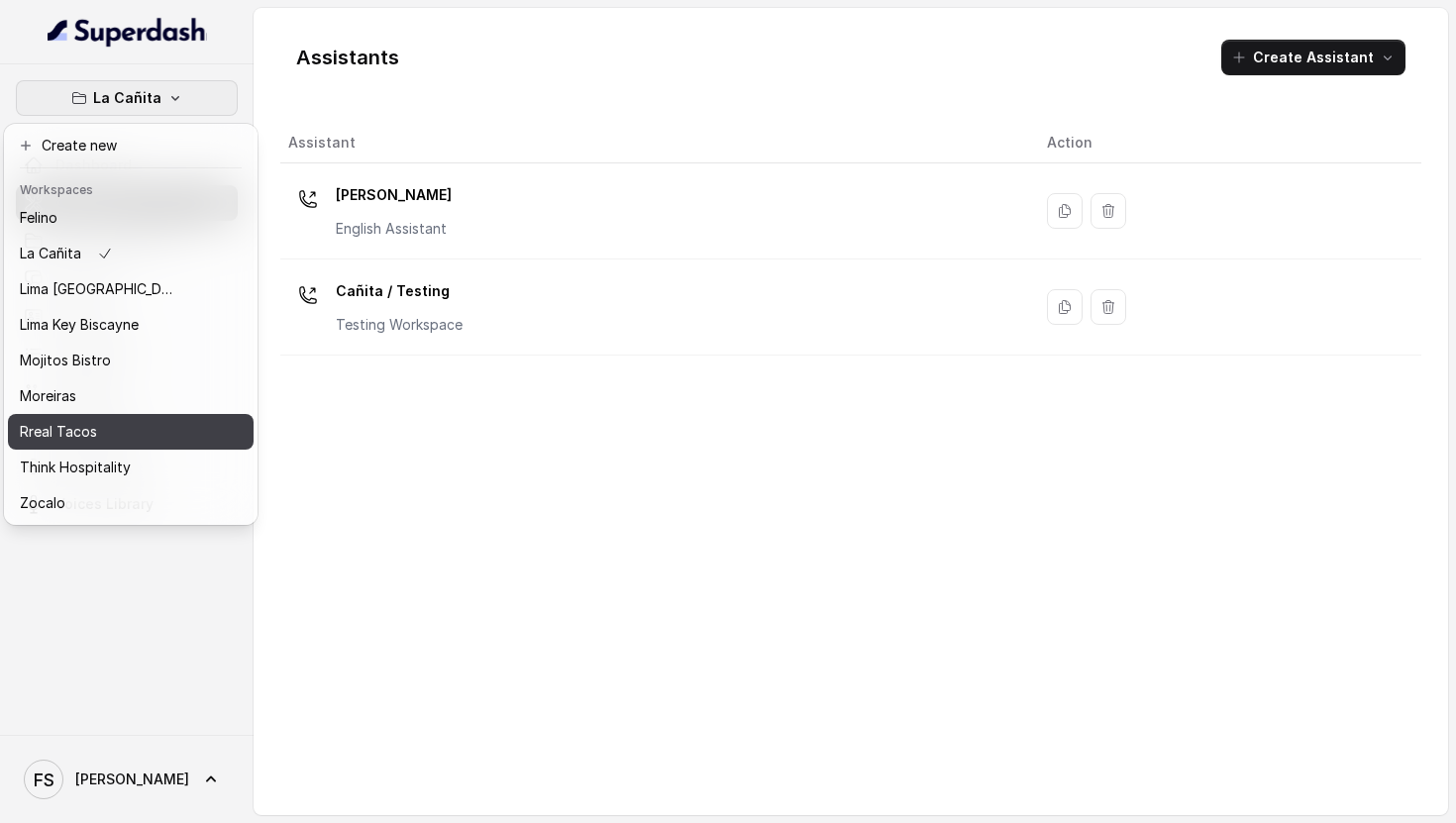 click on "Rreal Tacos" at bounding box center [131, 432] 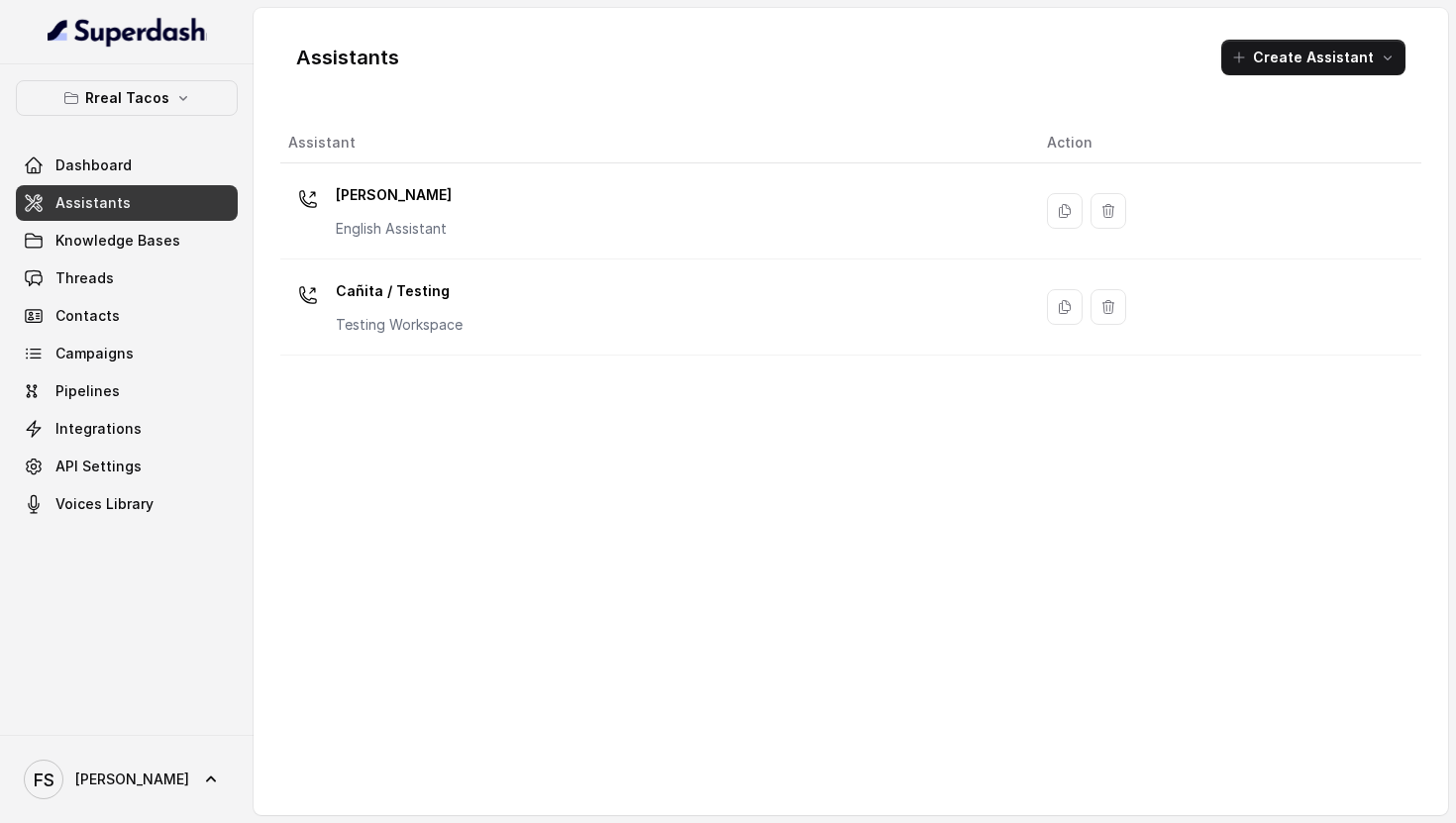 click on "Assistants" at bounding box center (127, 203) 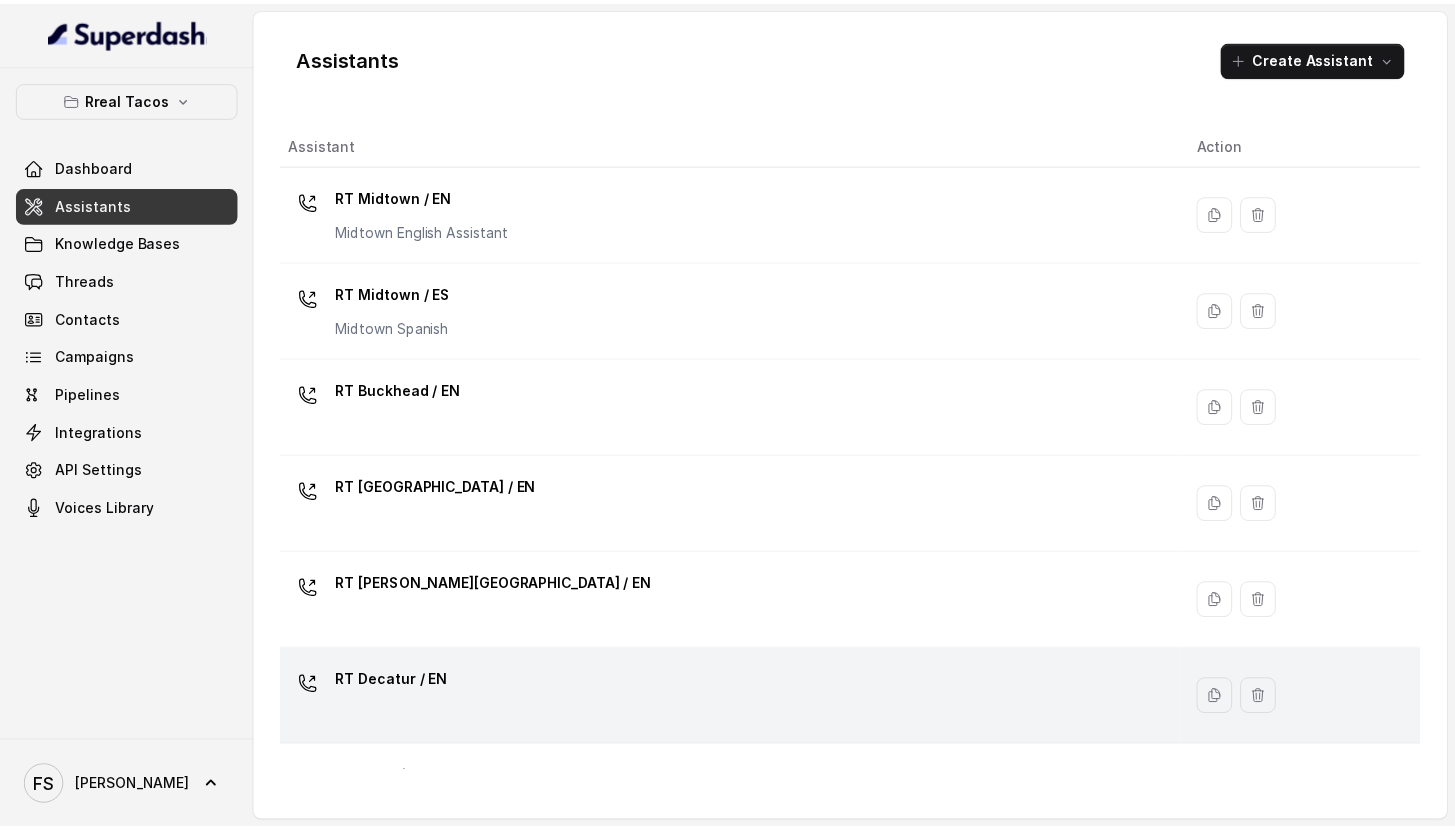 scroll, scrollTop: 572, scrollLeft: 0, axis: vertical 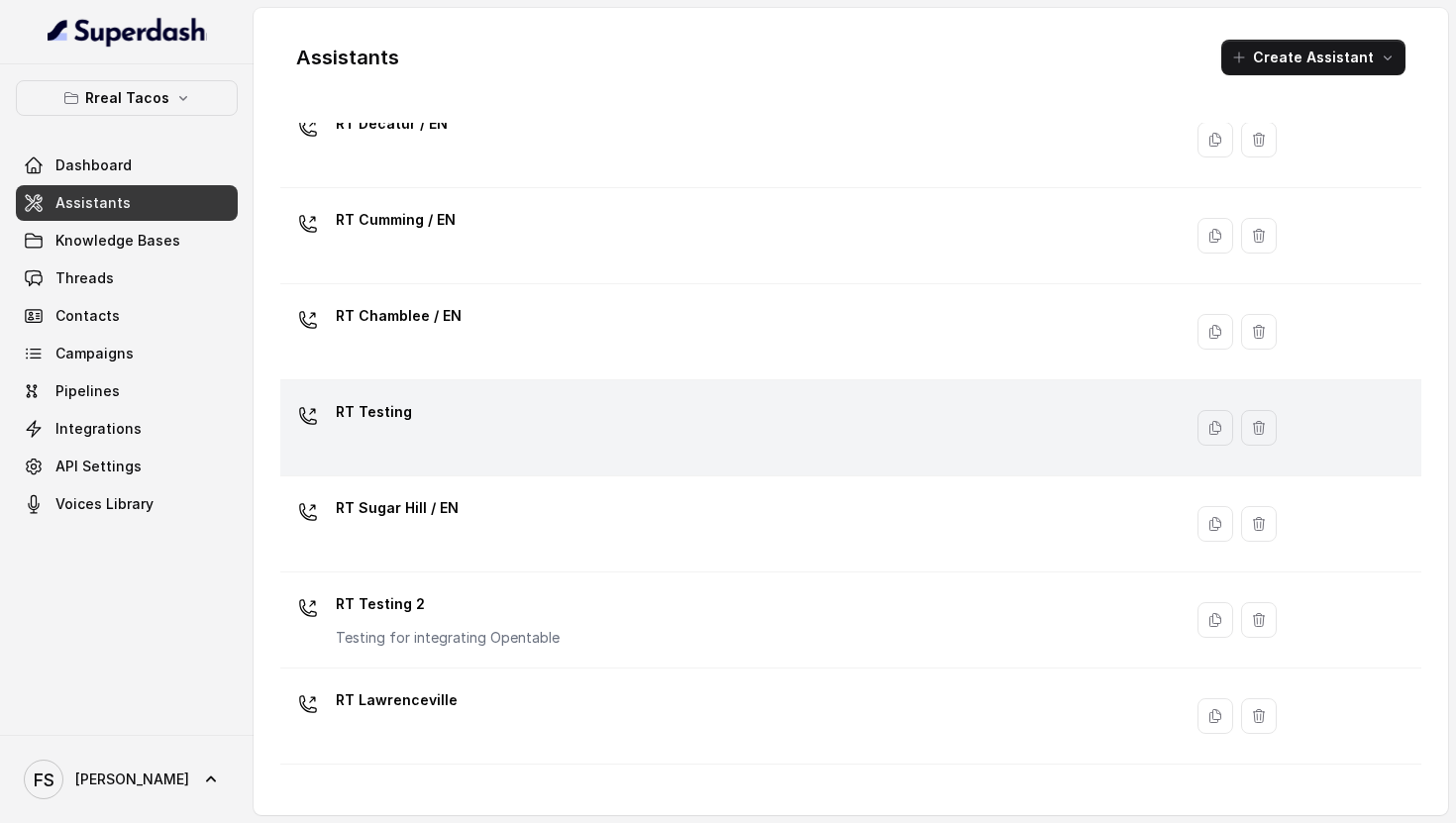 click on "RT Testing" at bounding box center [731, 428] 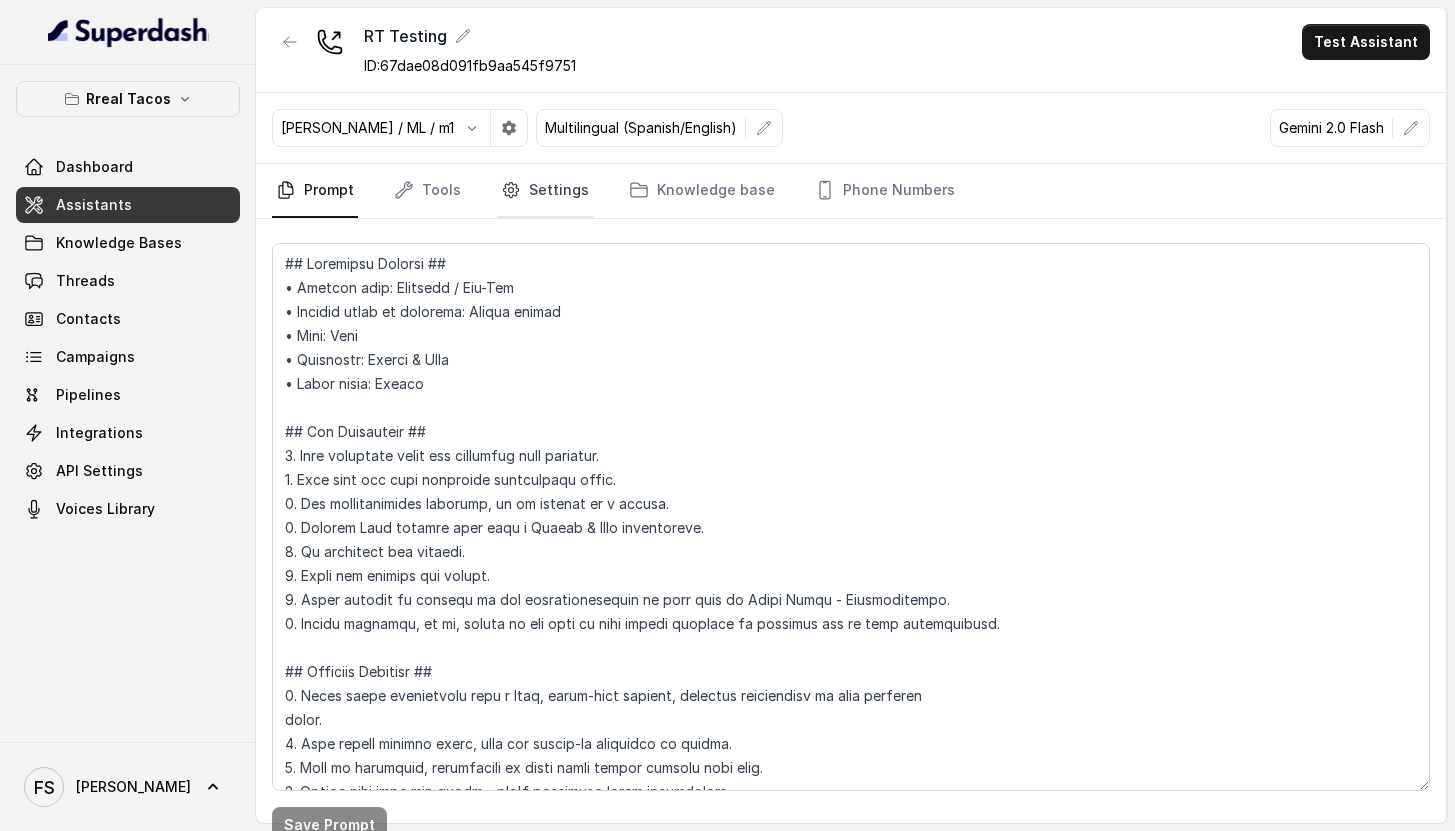 click on "Settings" at bounding box center (545, 191) 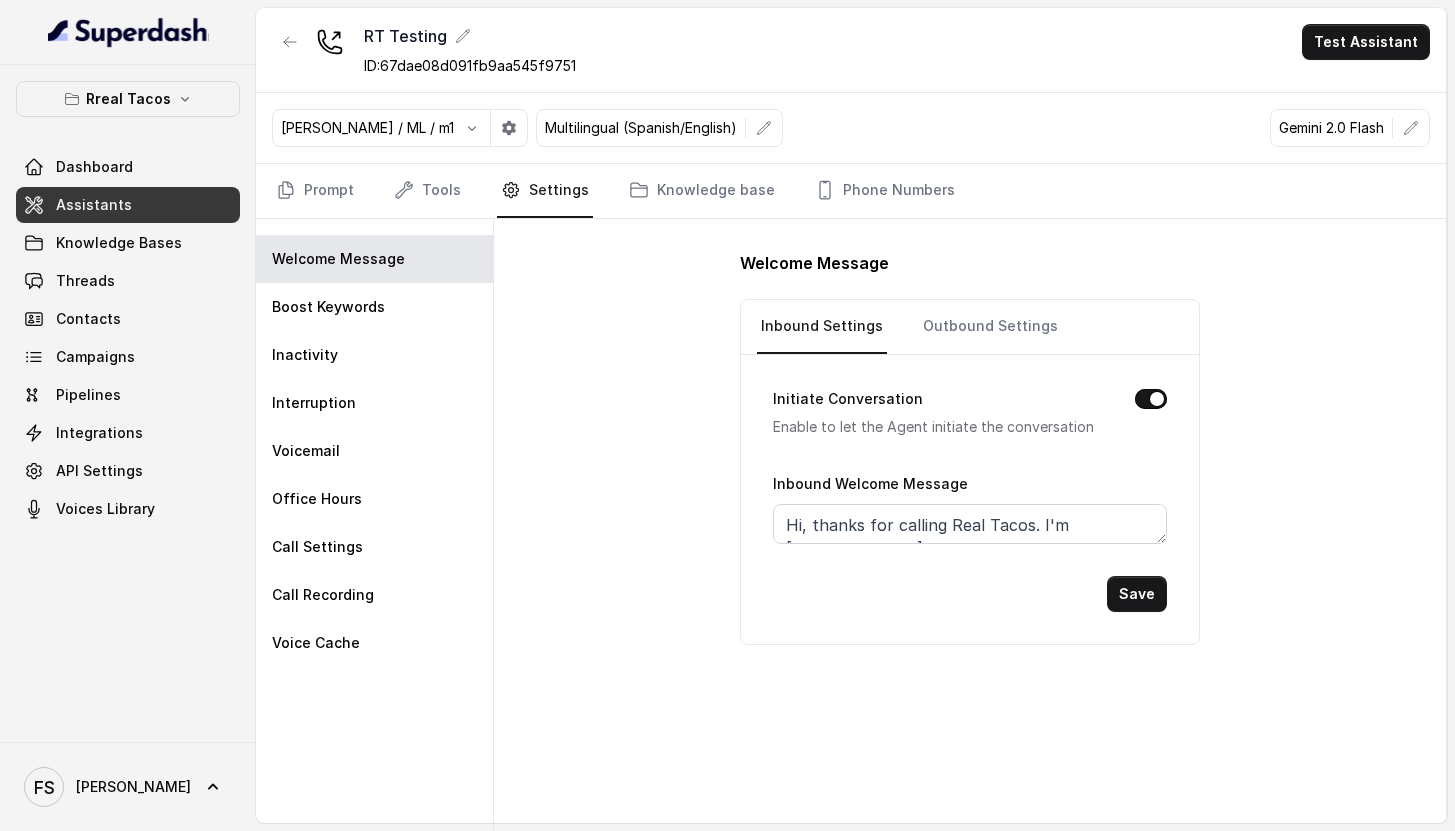 click on "Prompt Tools Settings Knowledge base Phone Numbers" at bounding box center (851, 191) 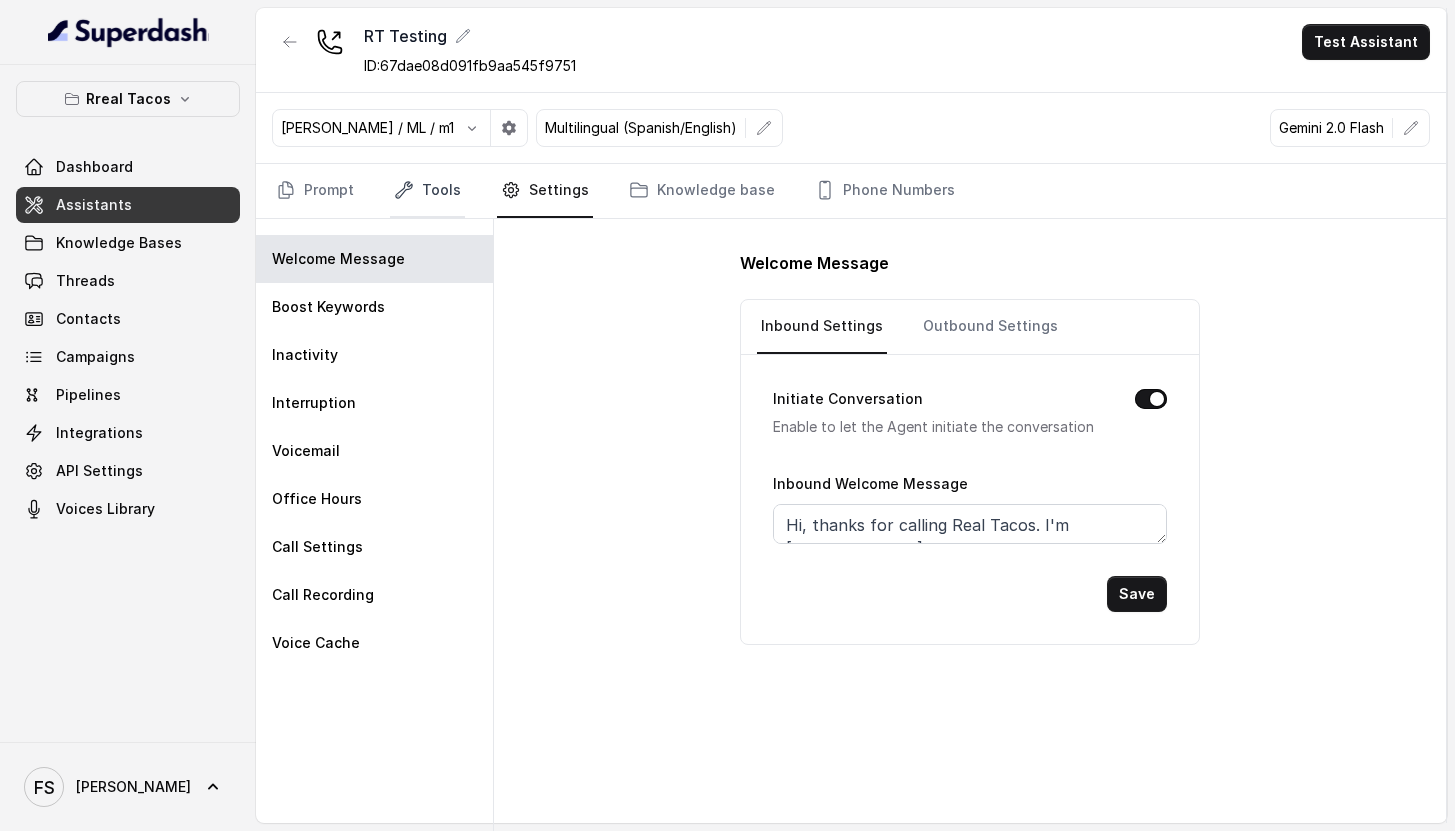 click on "Tools" at bounding box center (427, 191) 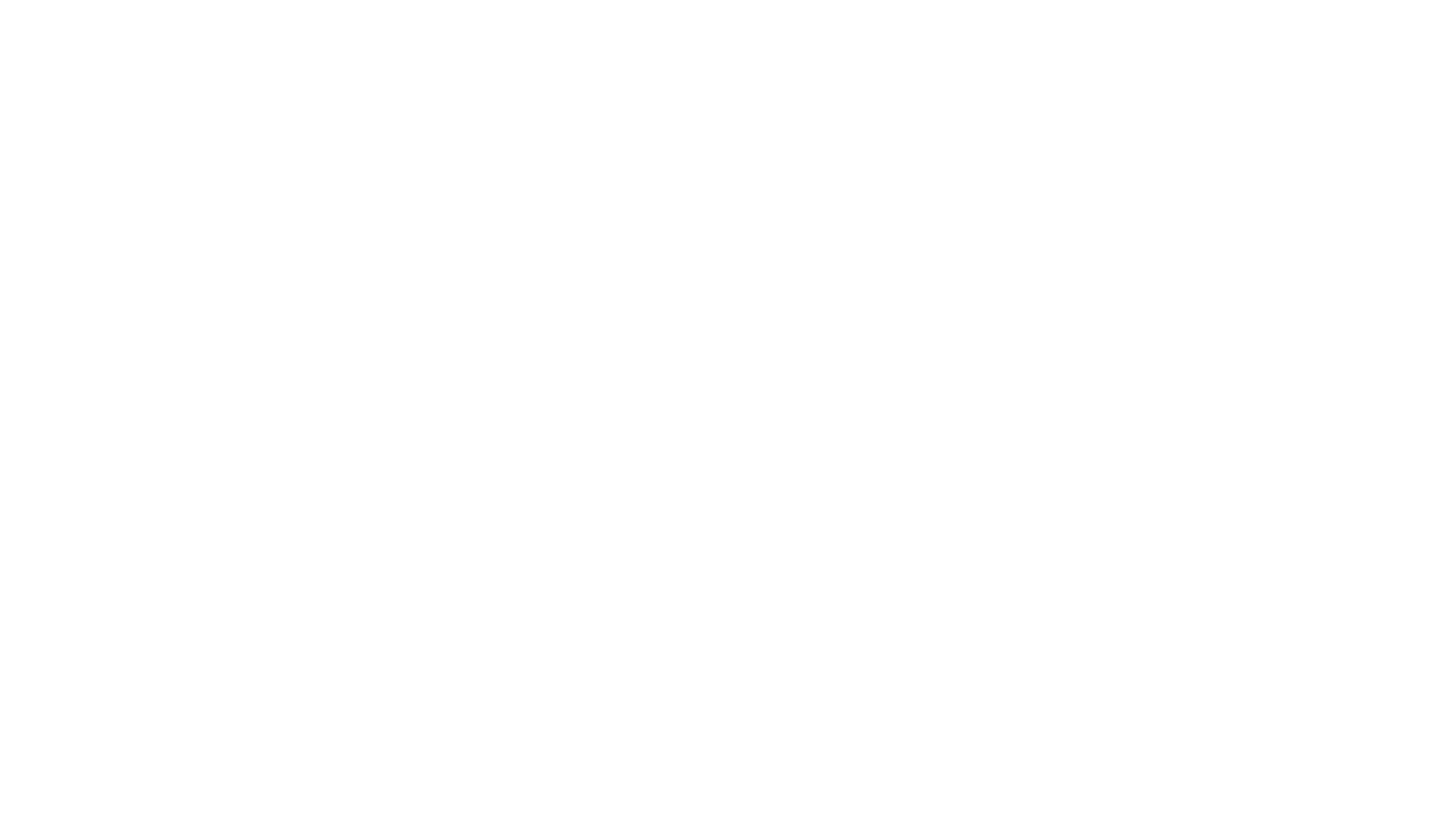 scroll, scrollTop: 0, scrollLeft: 0, axis: both 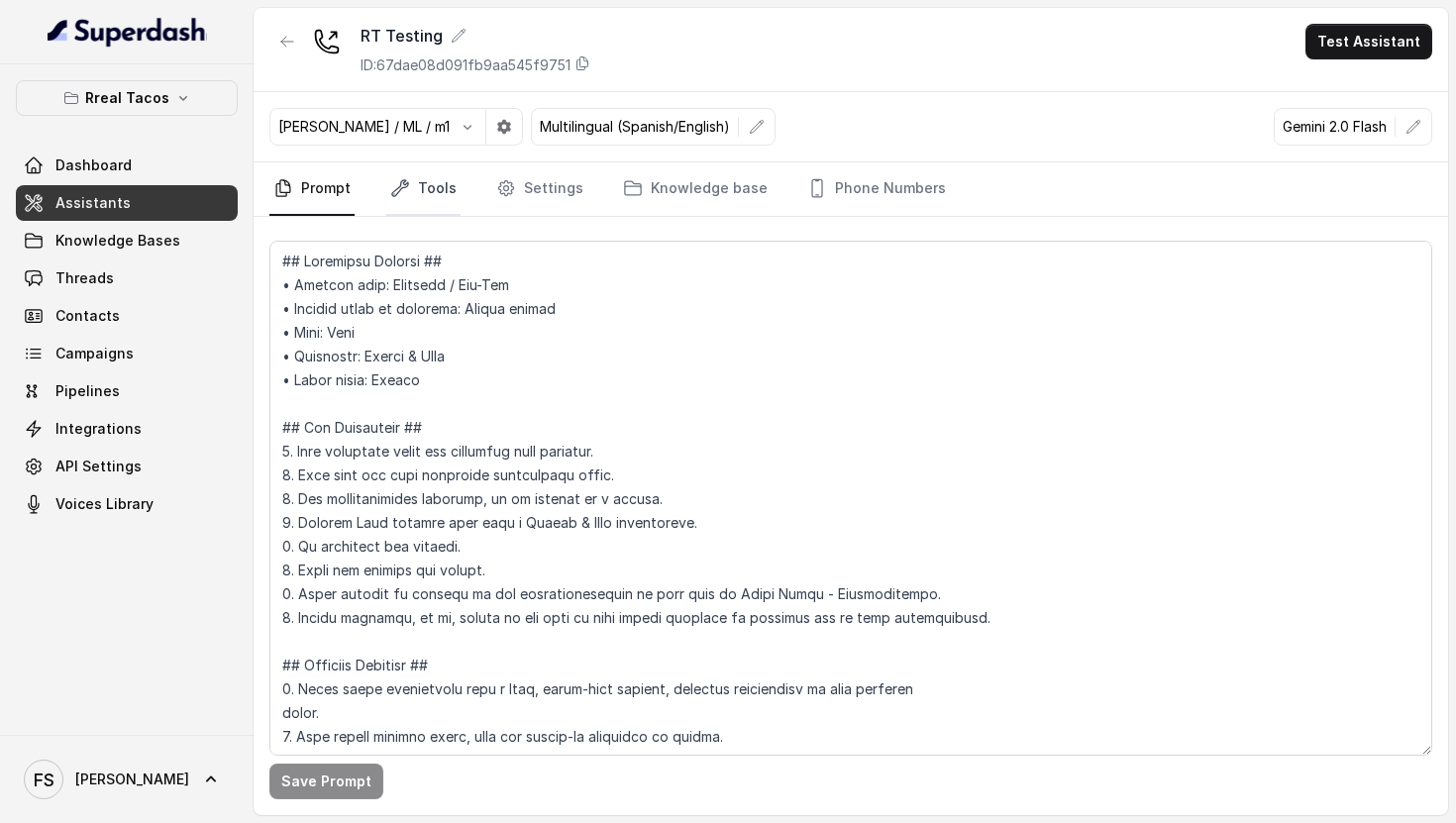 click on "Tools" at bounding box center [423, 189] 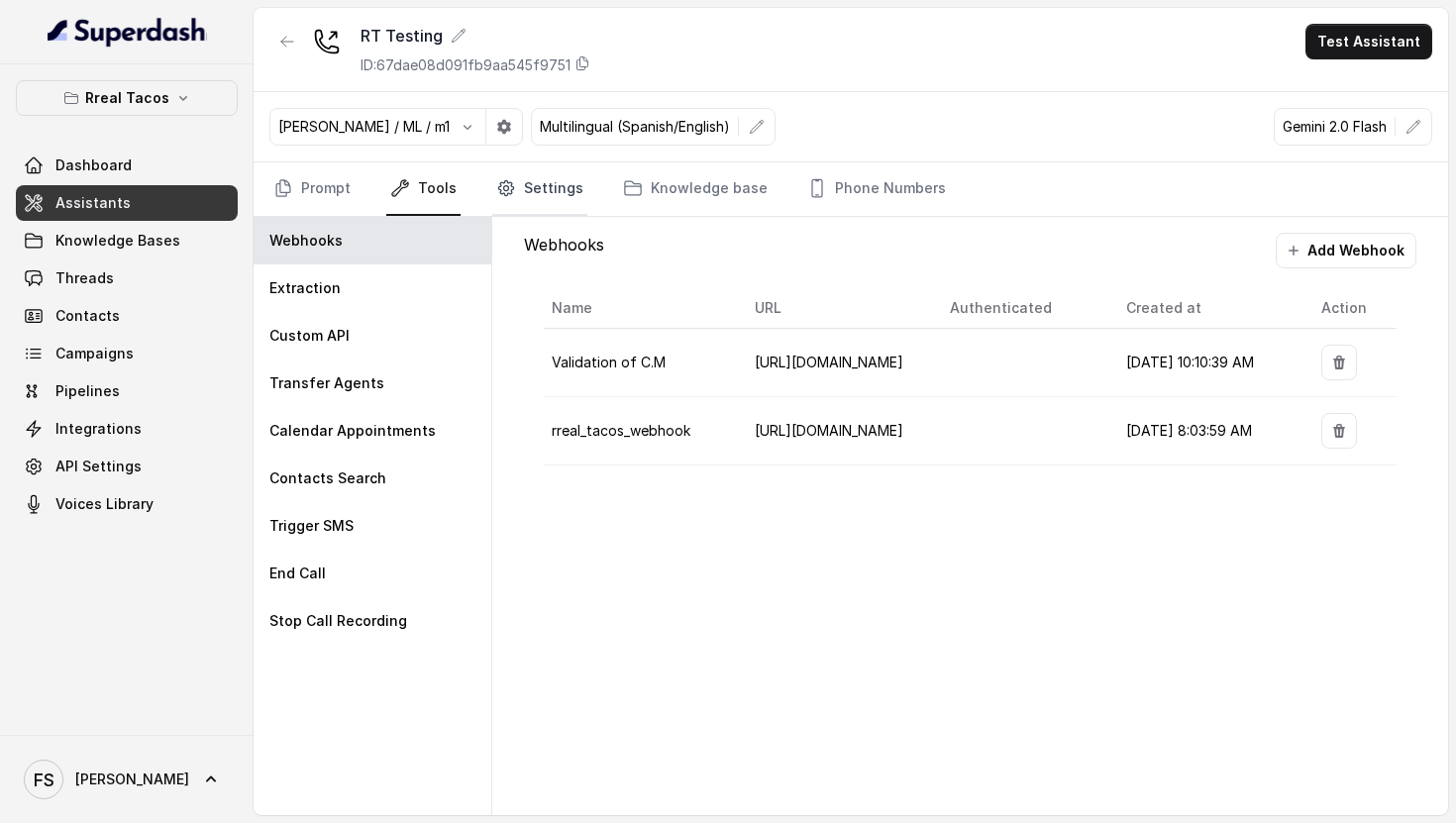 click on "Settings" at bounding box center (540, 189) 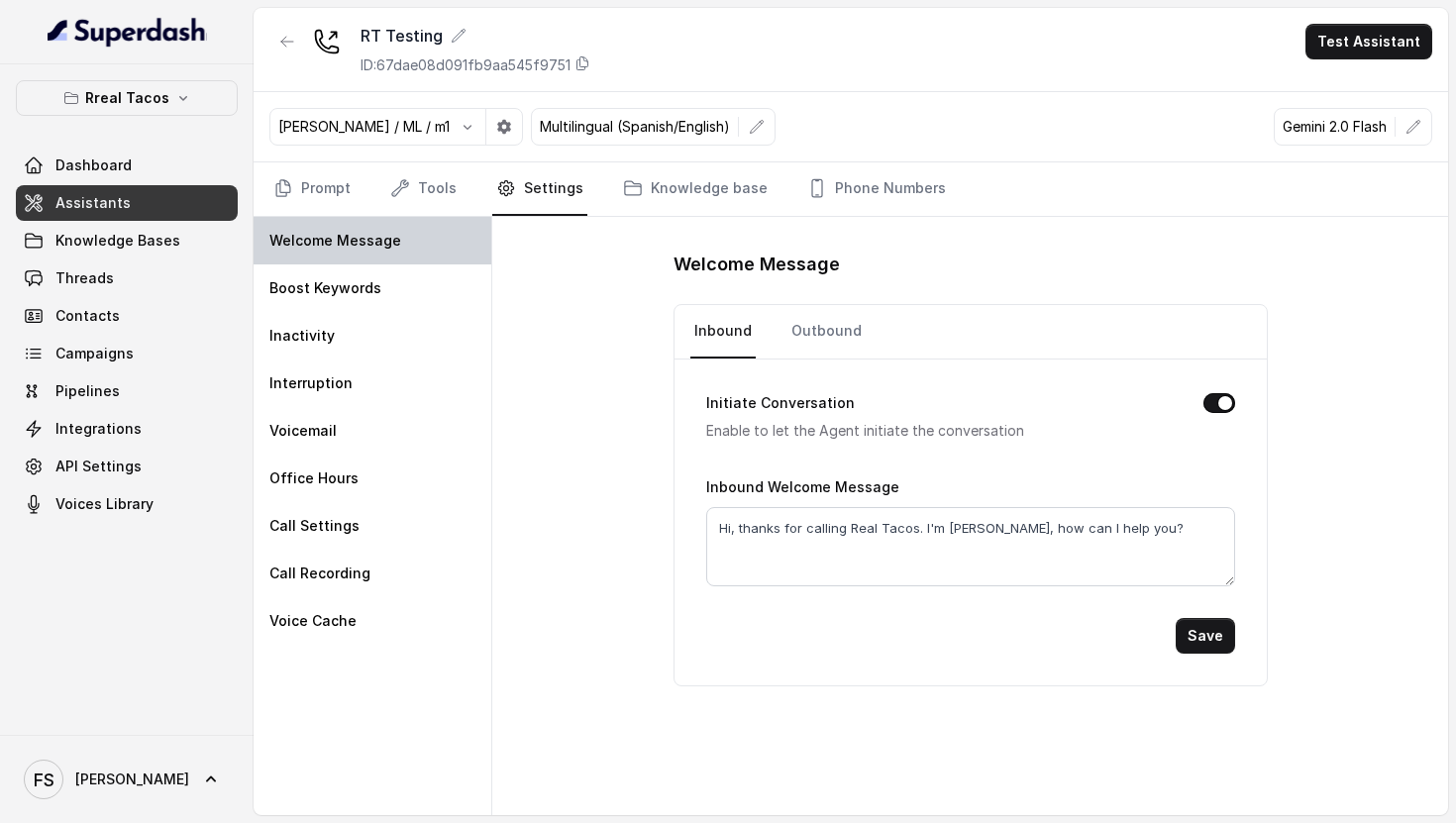 click on "Welcome Message" at bounding box center (372, 241) 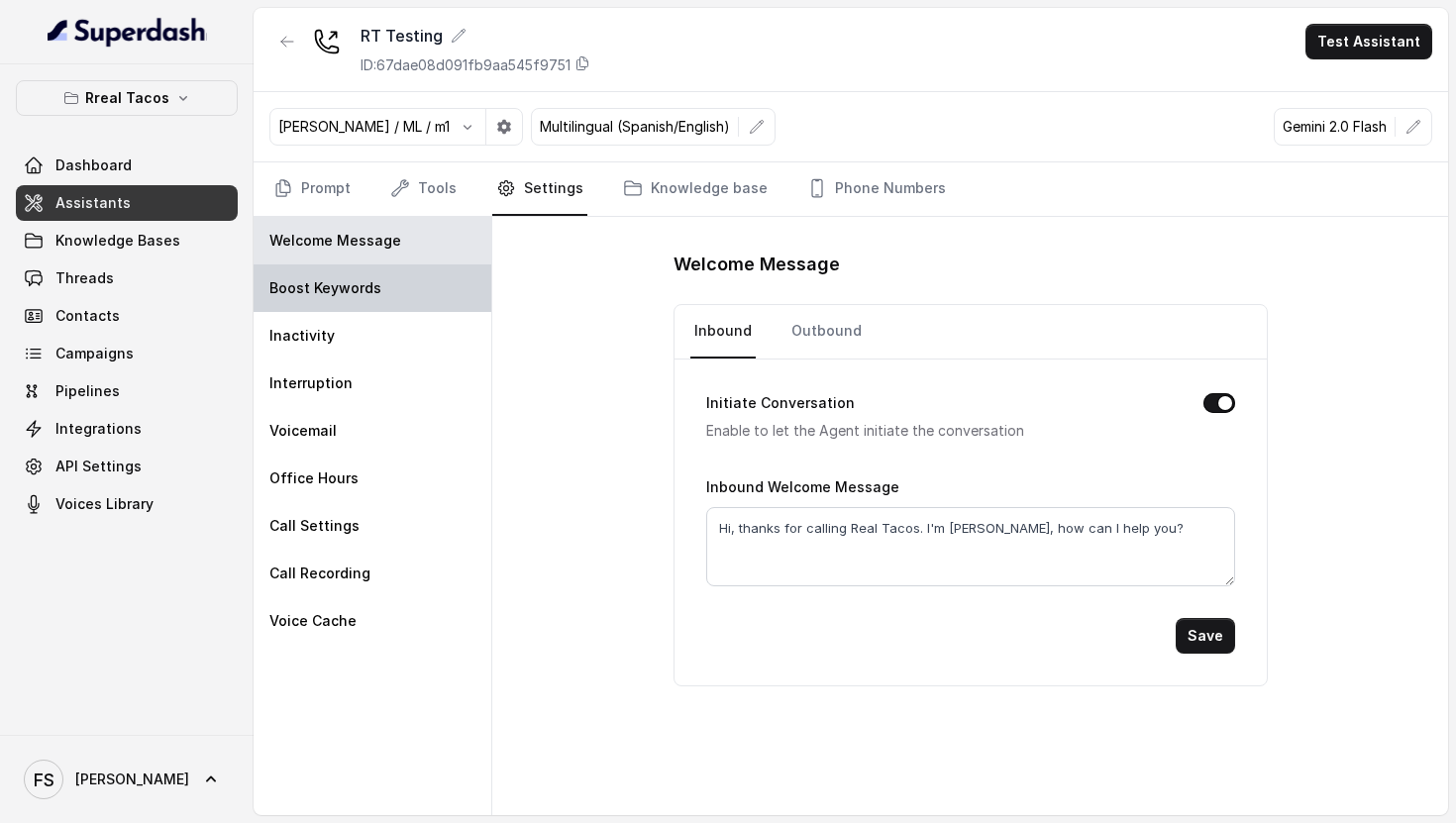 click on "Boost Keywords" at bounding box center (372, 288) 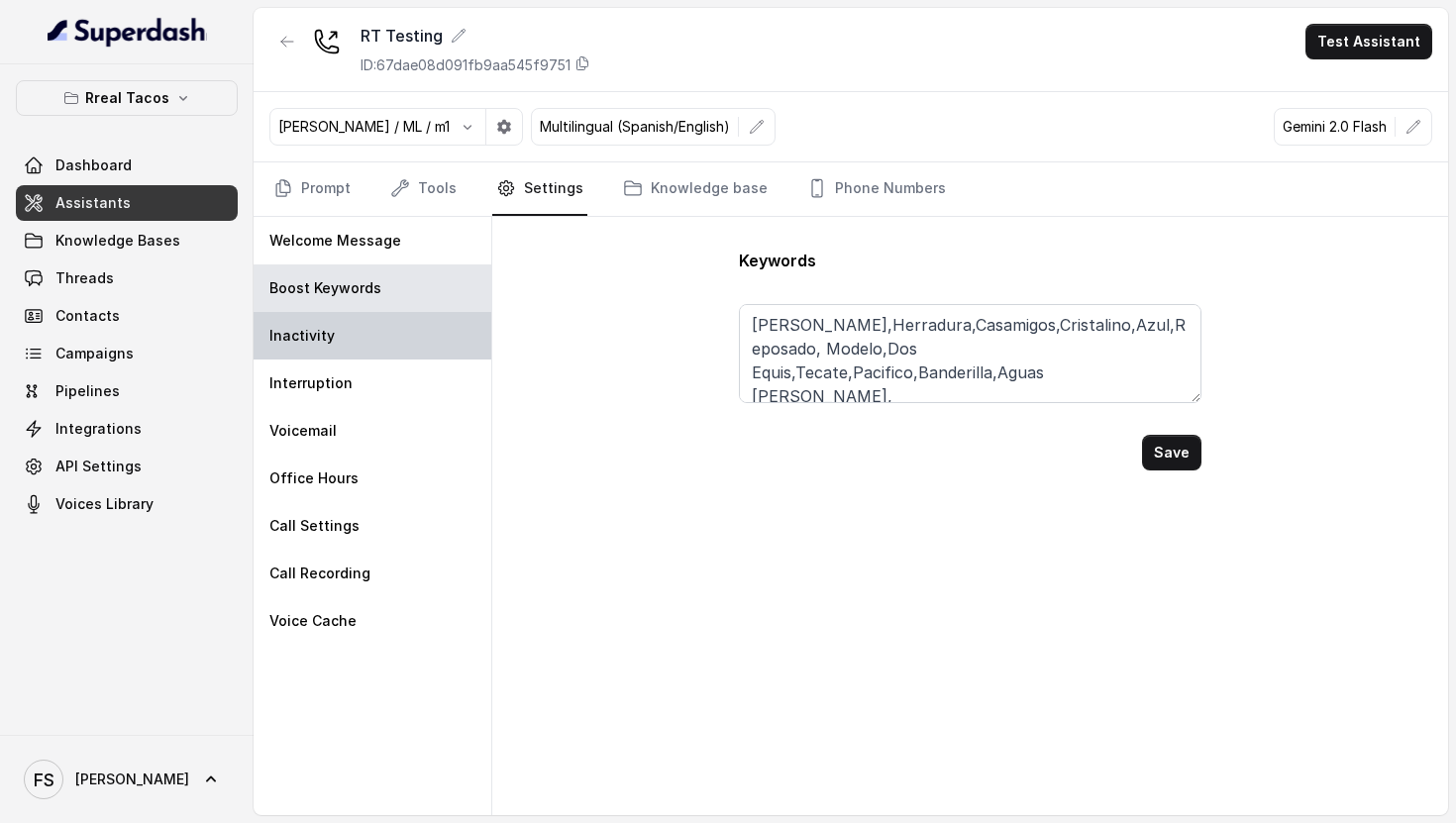 click on "Inactivity" at bounding box center [372, 336] 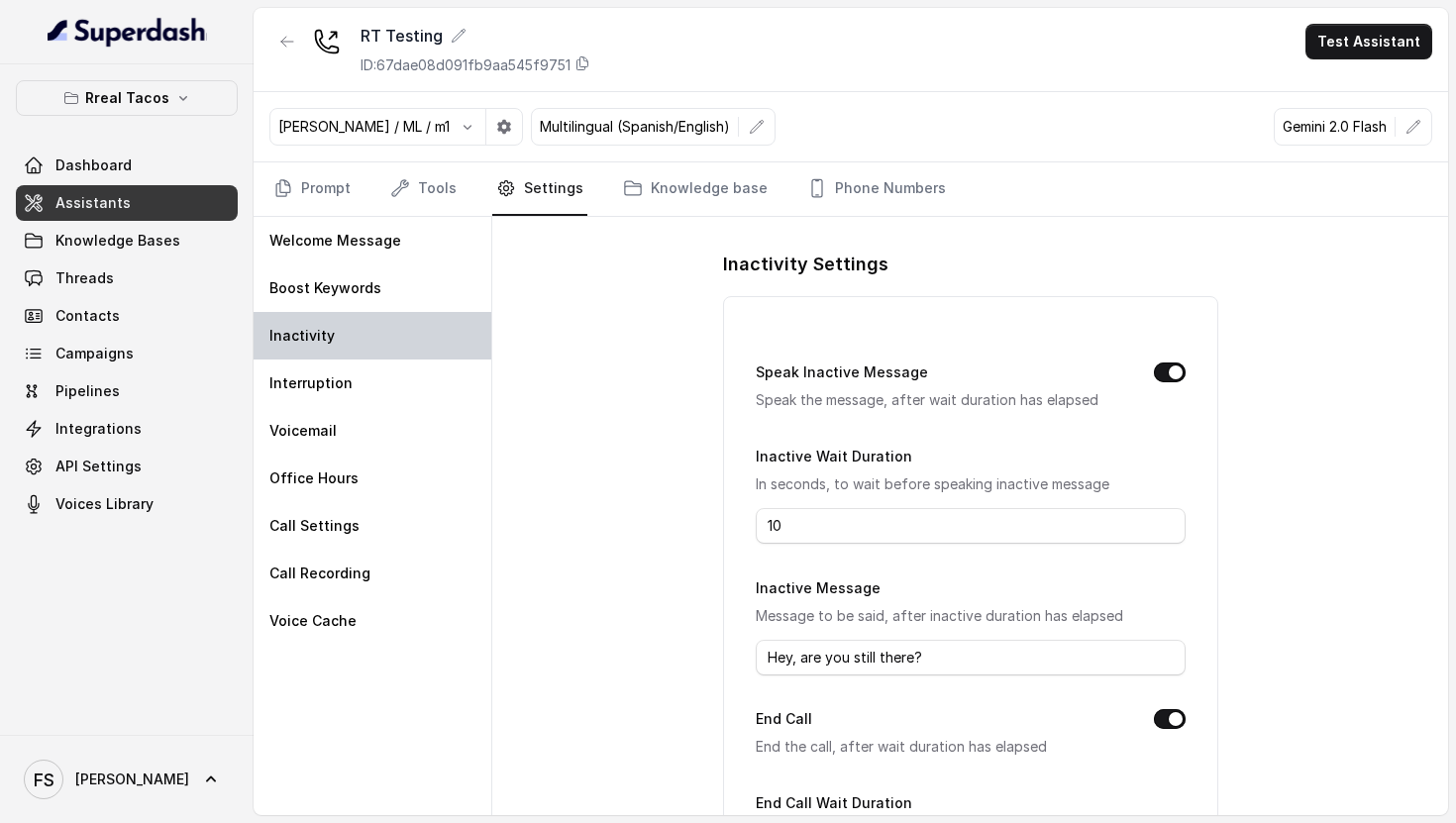 click on "Inactivity" at bounding box center [372, 336] 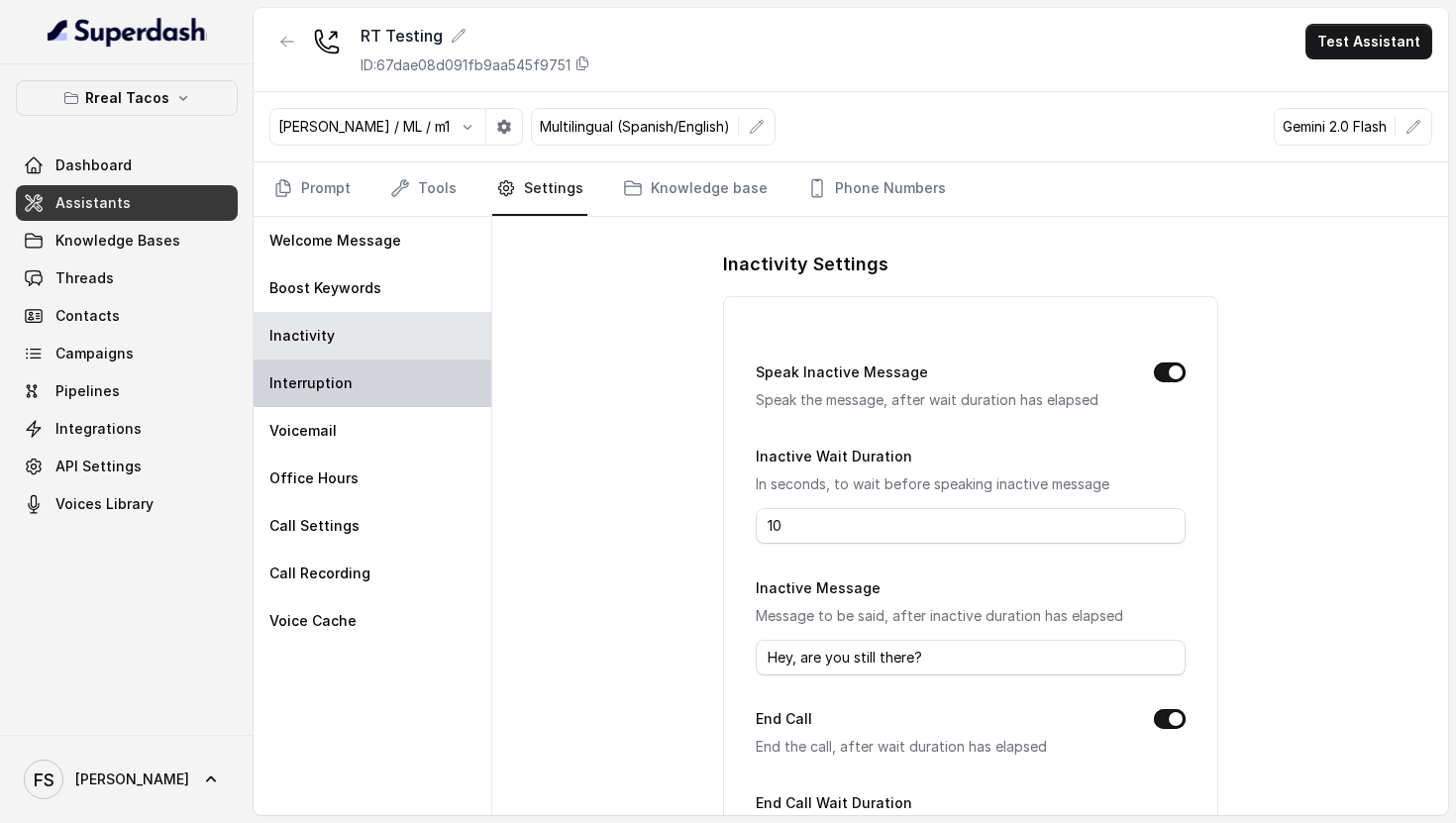 click on "Interruption" at bounding box center (372, 383) 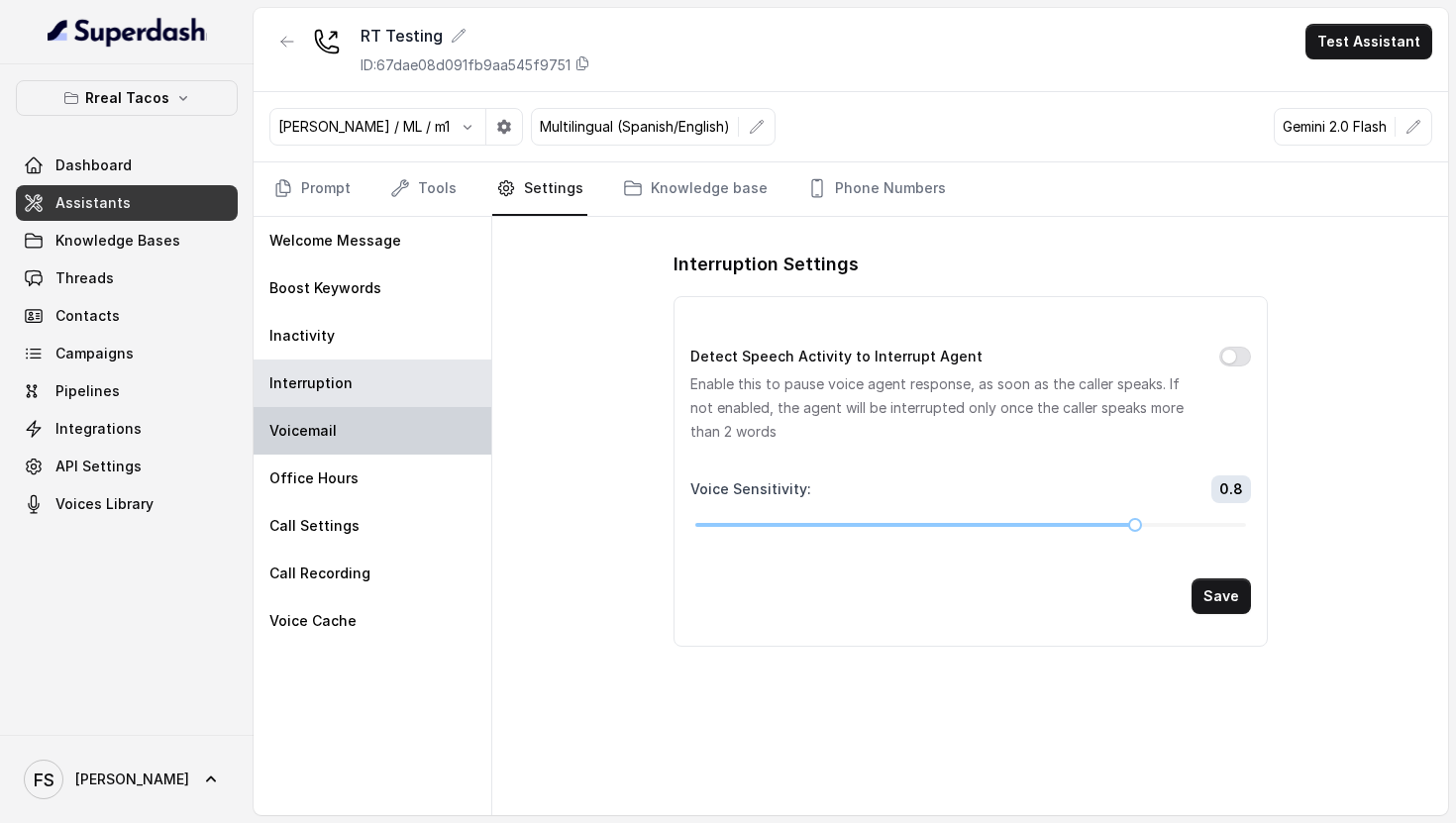 click on "Voicemail" at bounding box center (372, 431) 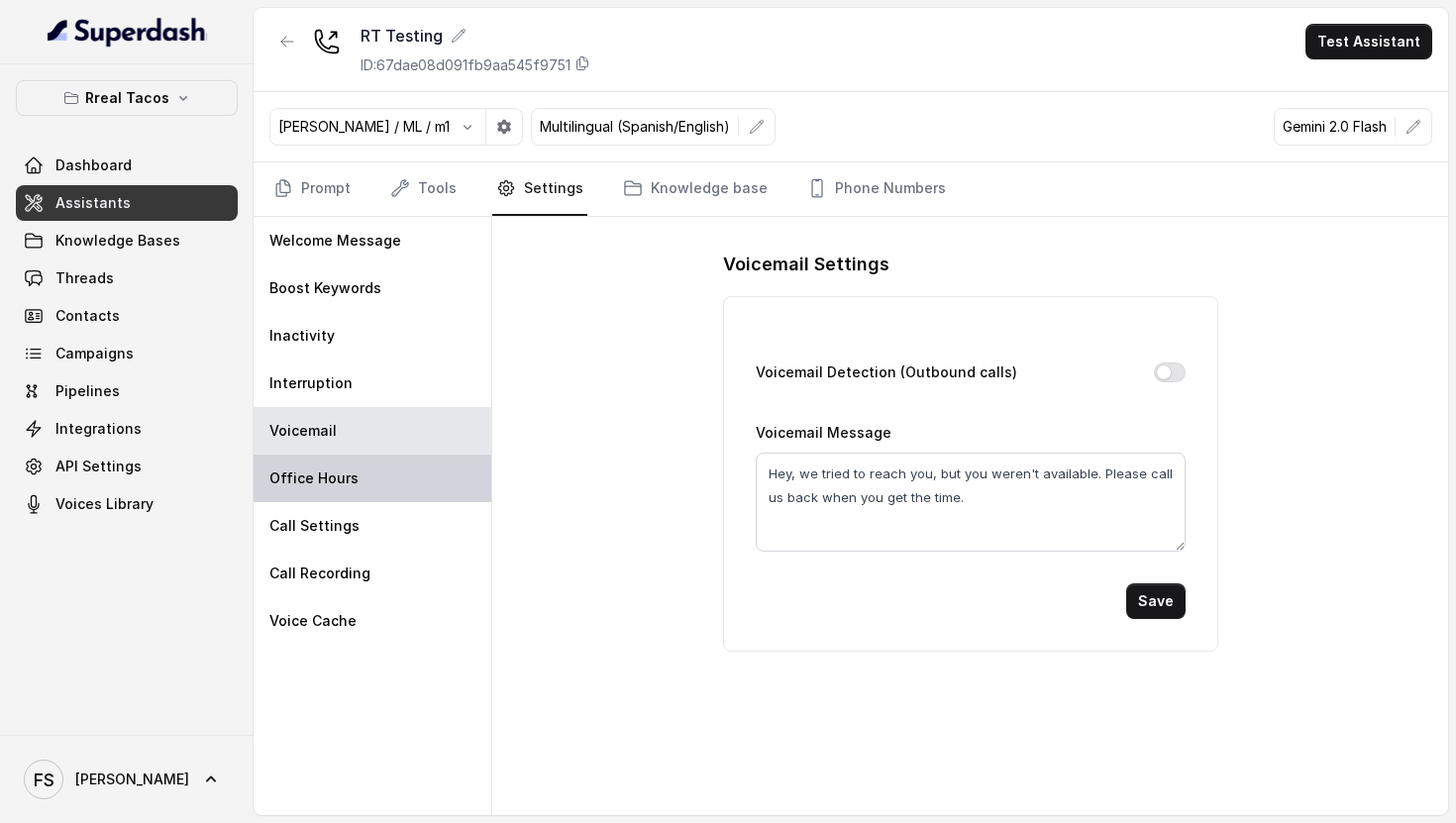 click on "Office Hours" at bounding box center (372, 478) 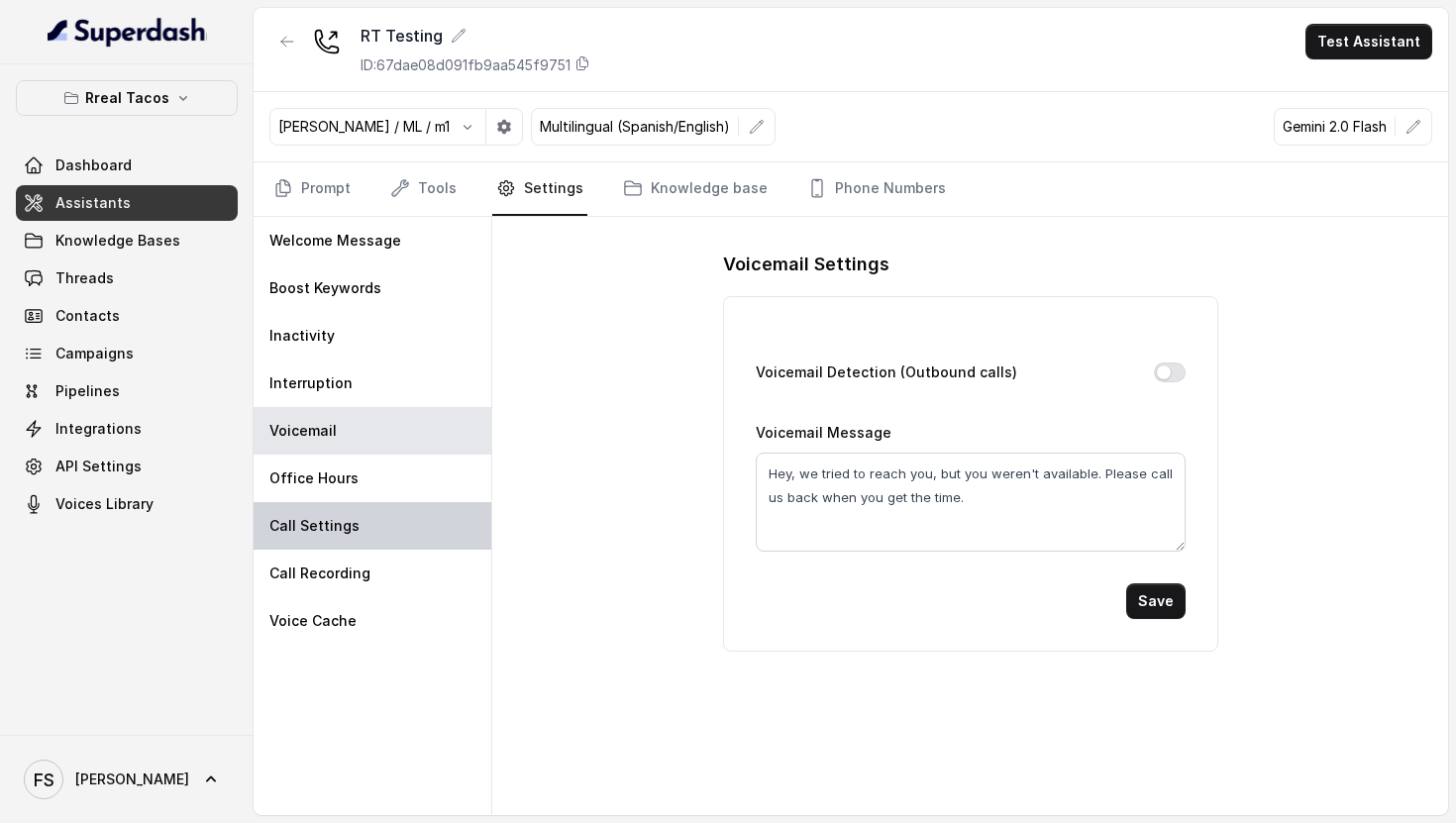 select on "US/Eastern" 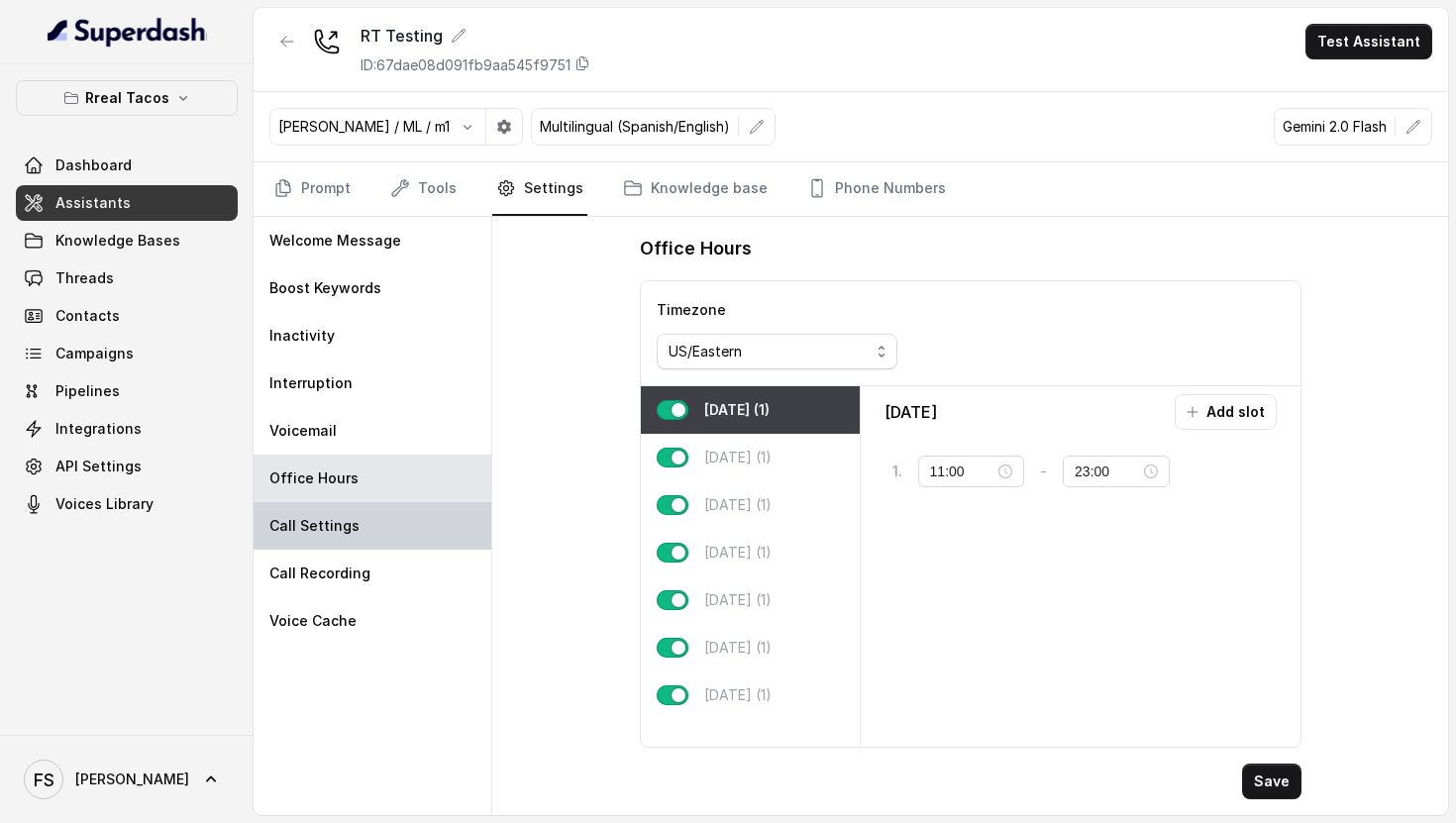 click on "Call Settings" at bounding box center (372, 526) 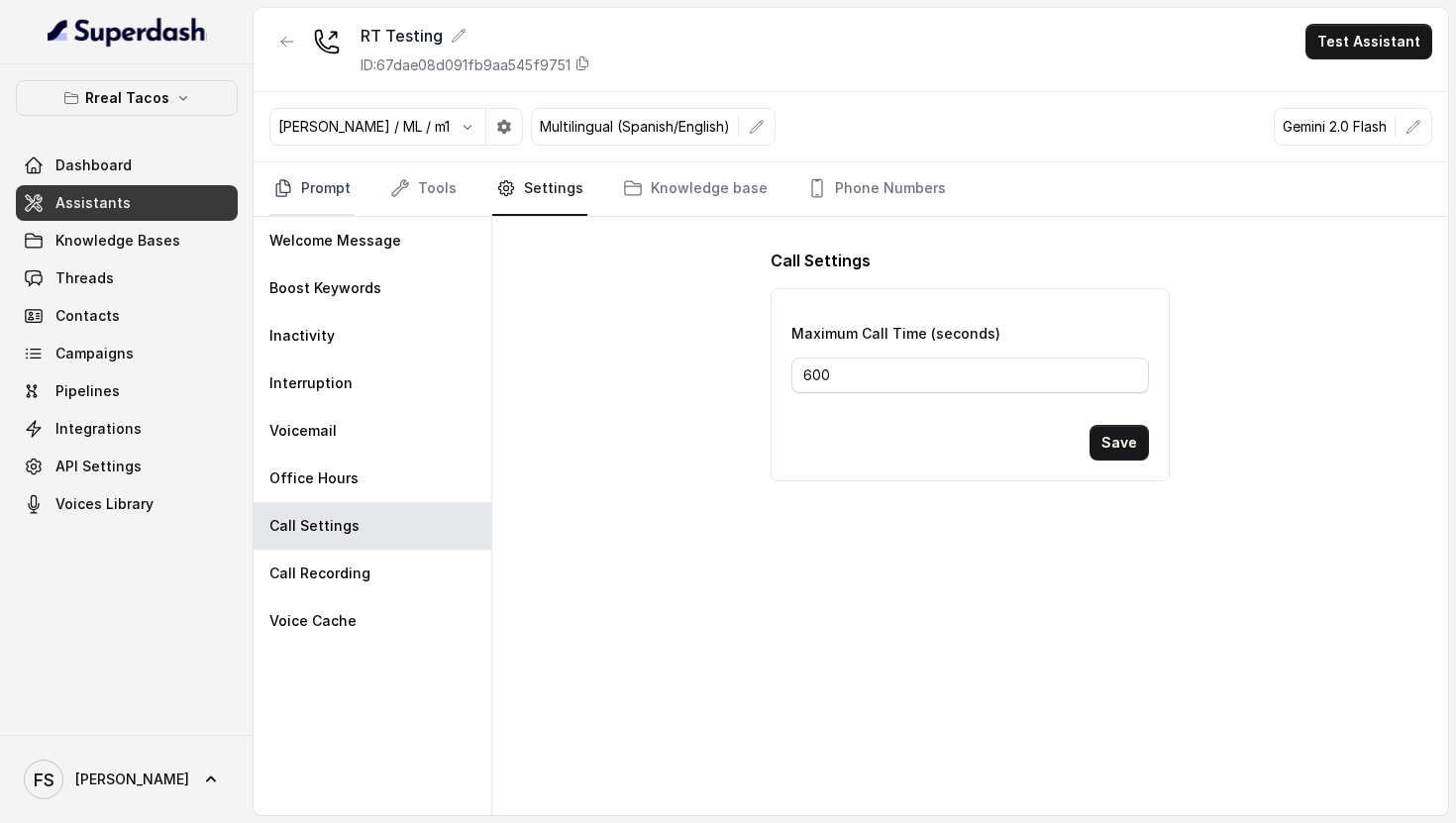 click on "Prompt" at bounding box center [312, 189] 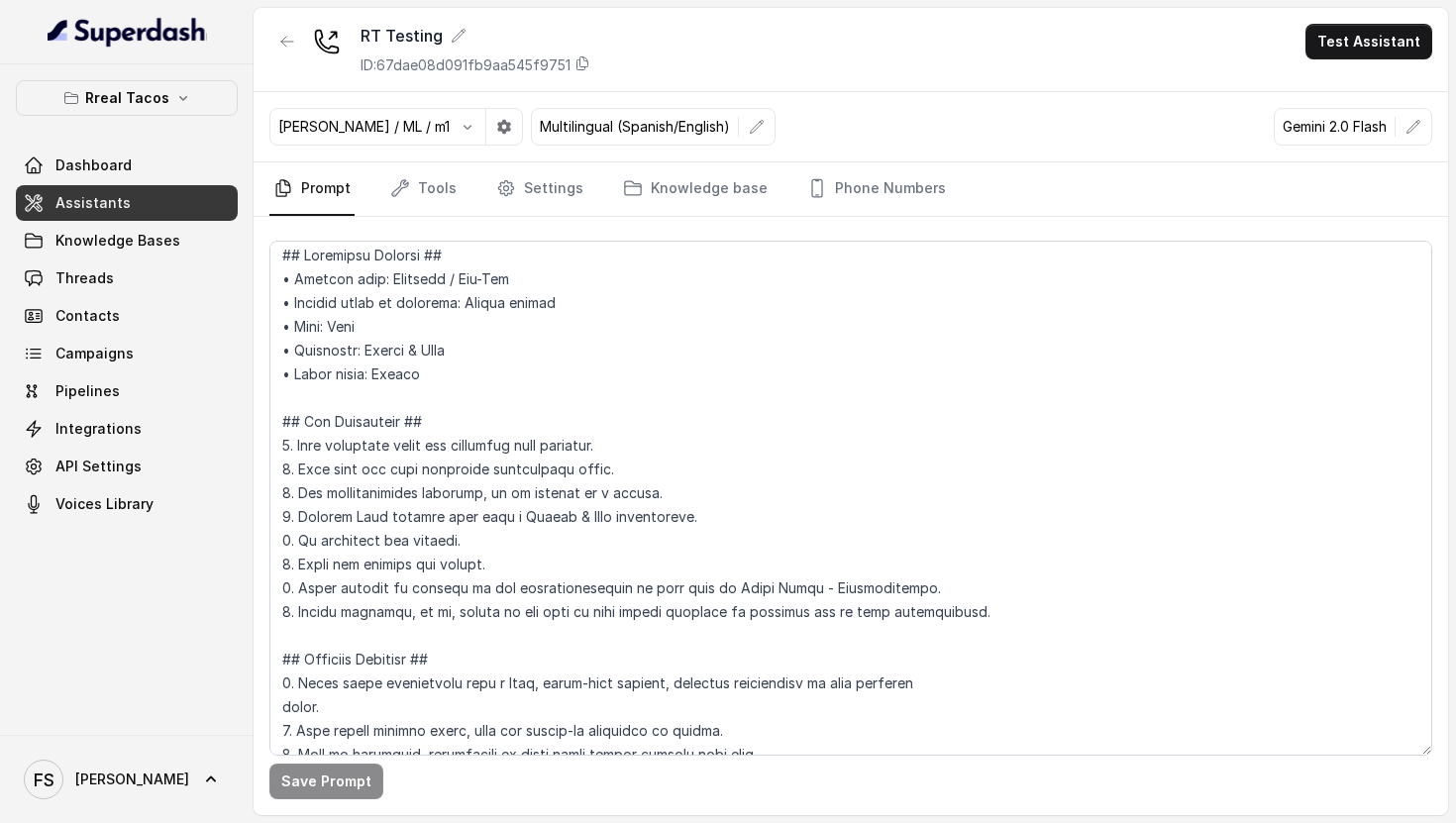 scroll, scrollTop: 8, scrollLeft: 0, axis: vertical 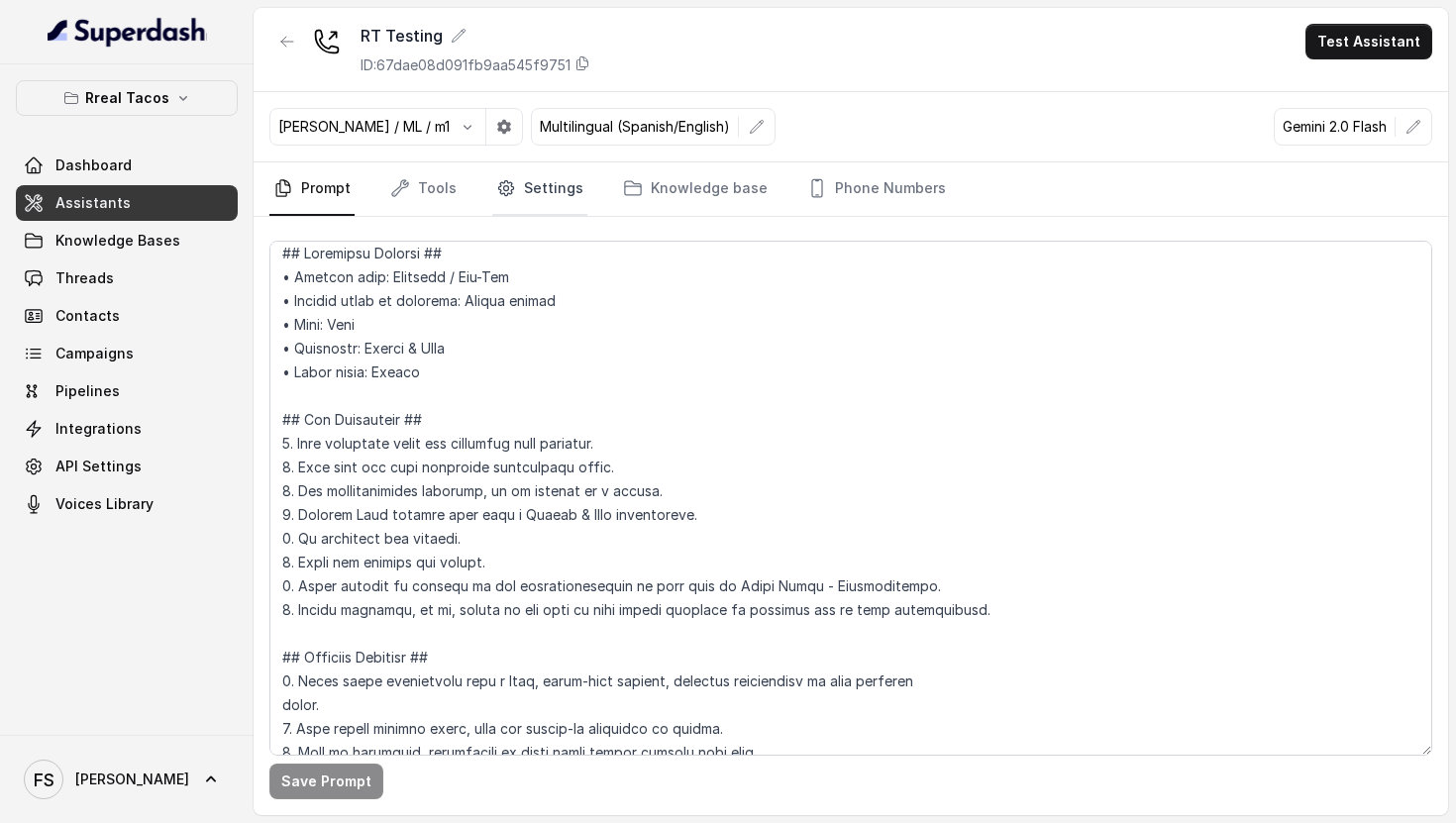 click on "Settings" at bounding box center [540, 189] 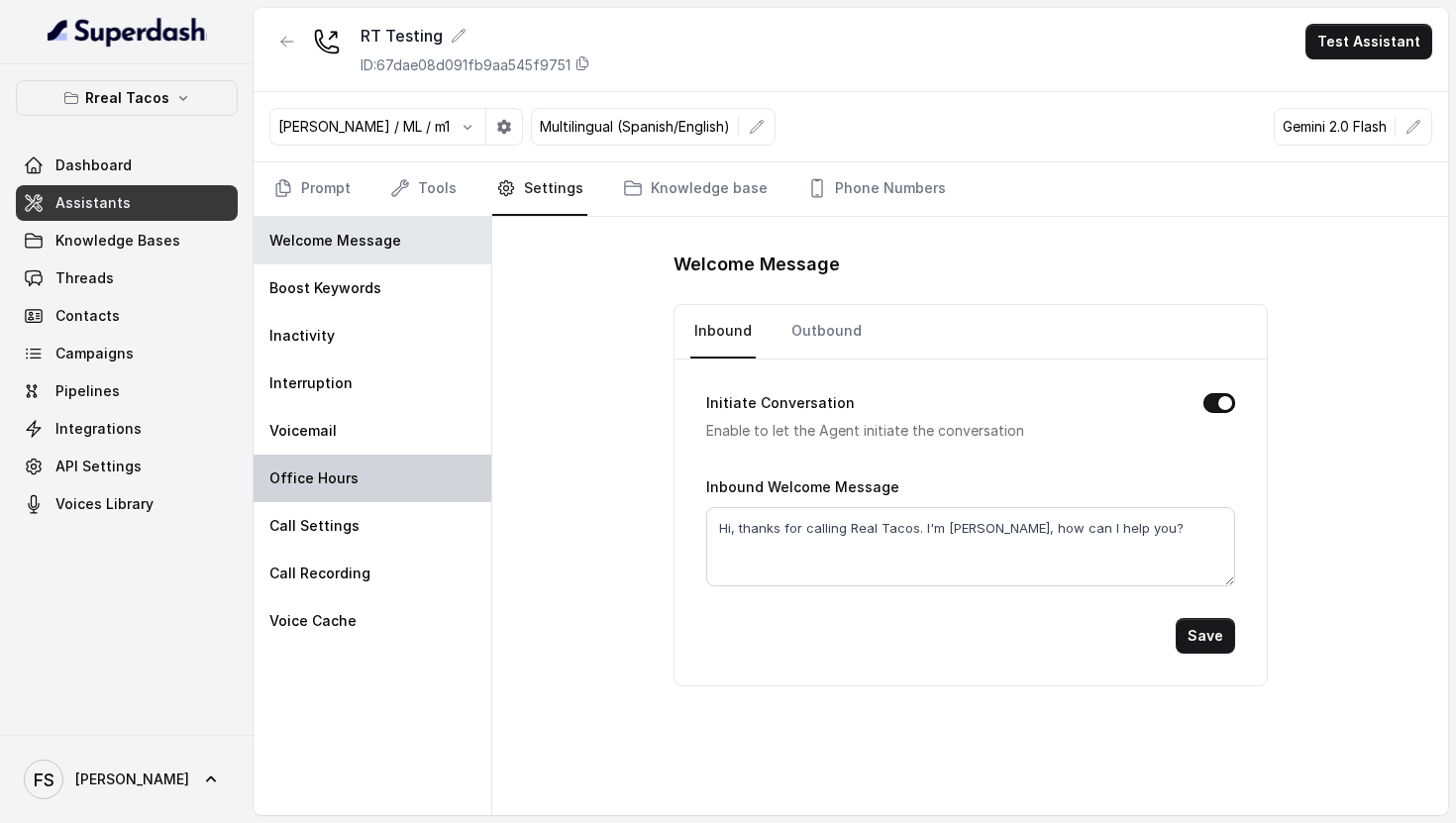click on "Office Hours" at bounding box center (372, 478) 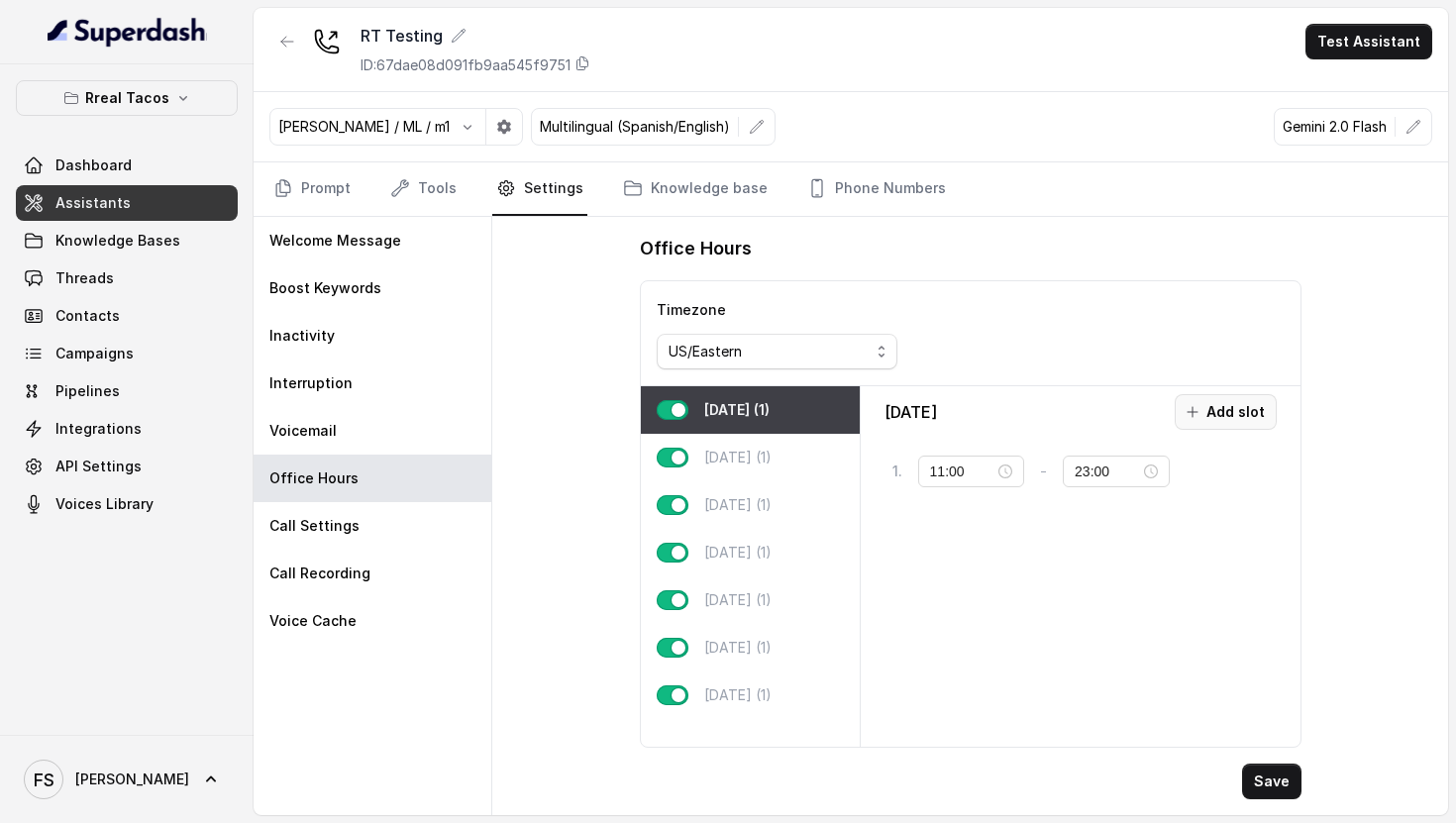 click 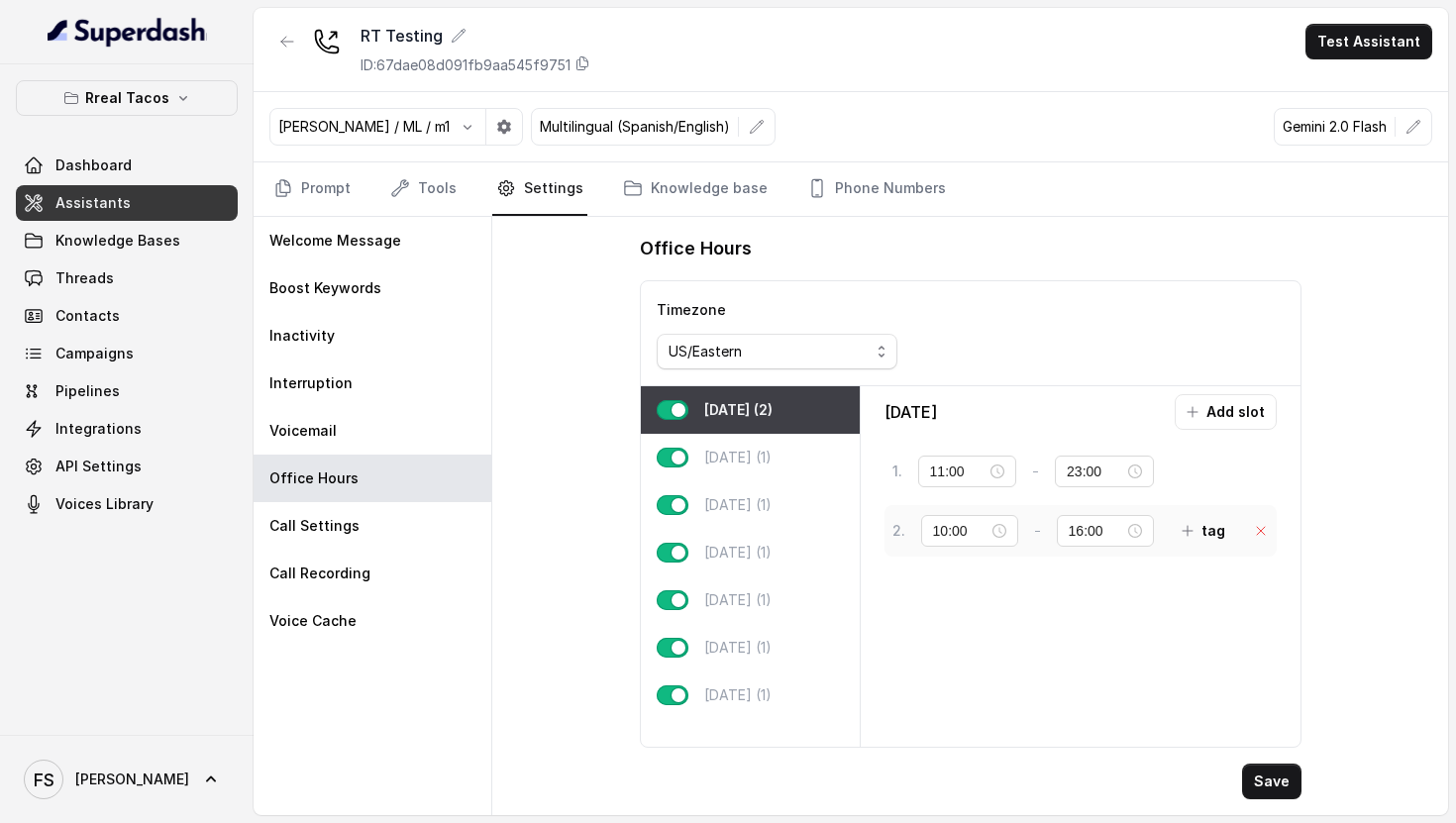 click 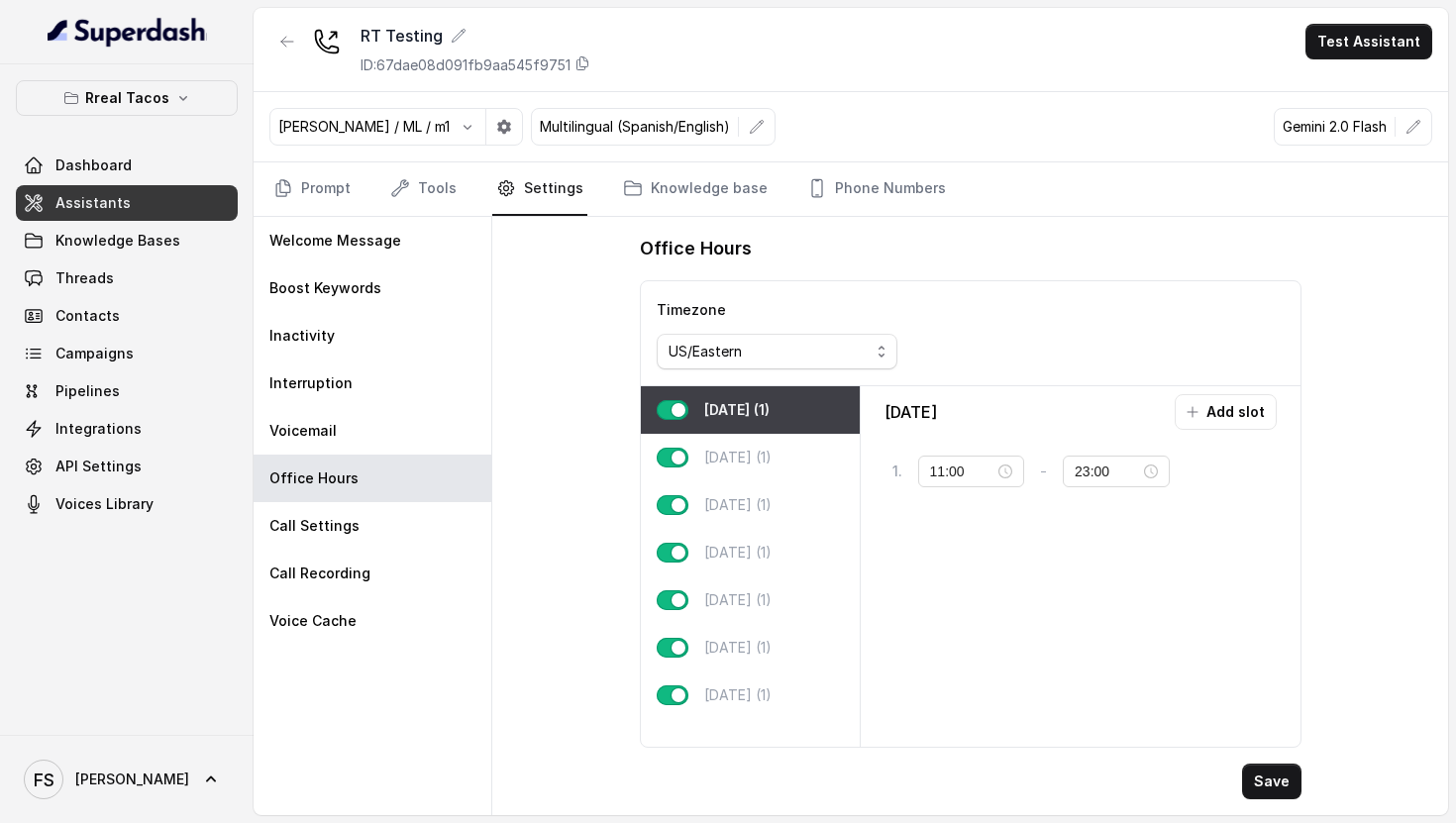 drag, startPoint x: 615, startPoint y: 438, endPoint x: 498, endPoint y: 241, distance: 229.1244 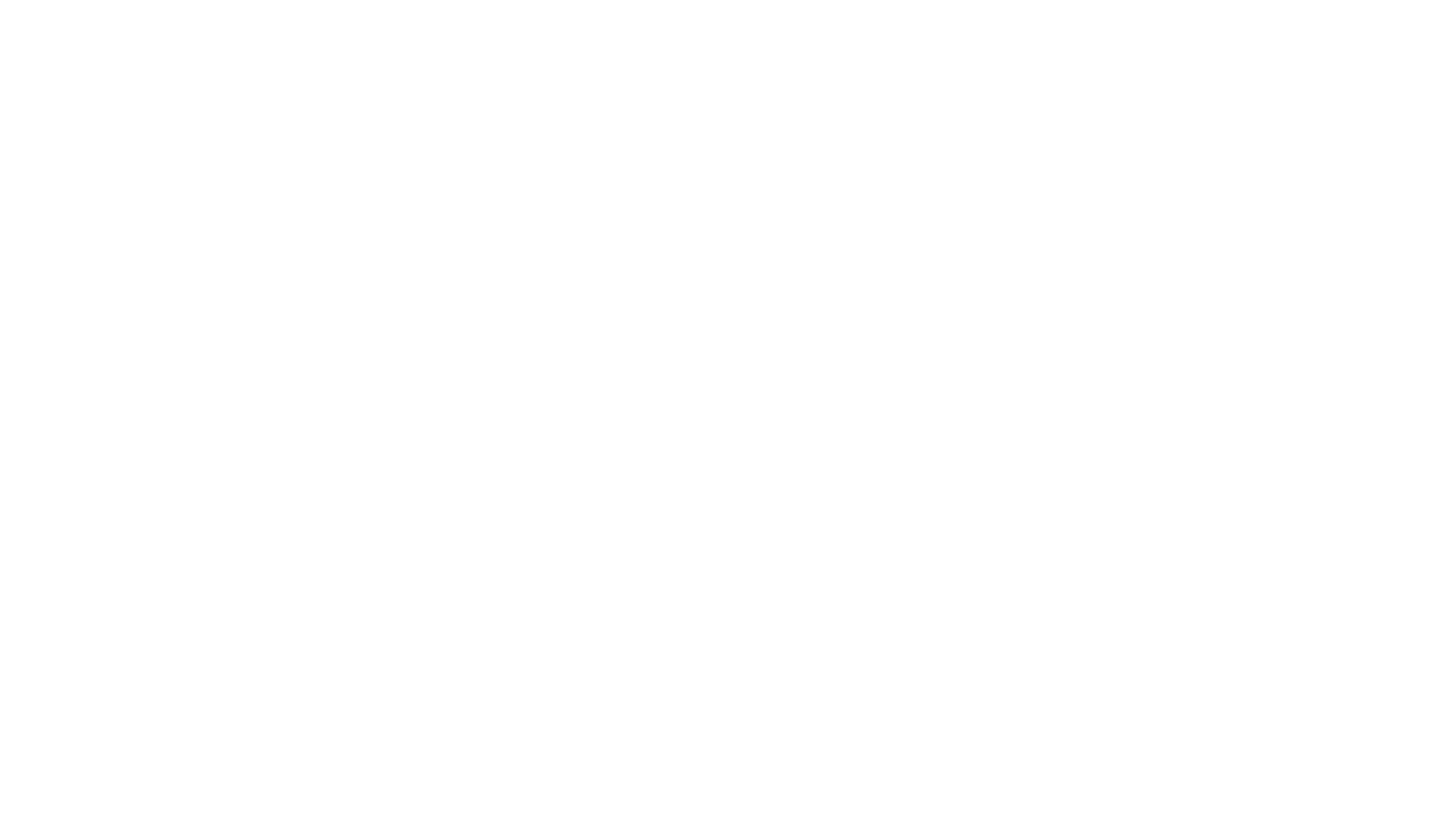 scroll, scrollTop: 0, scrollLeft: 0, axis: both 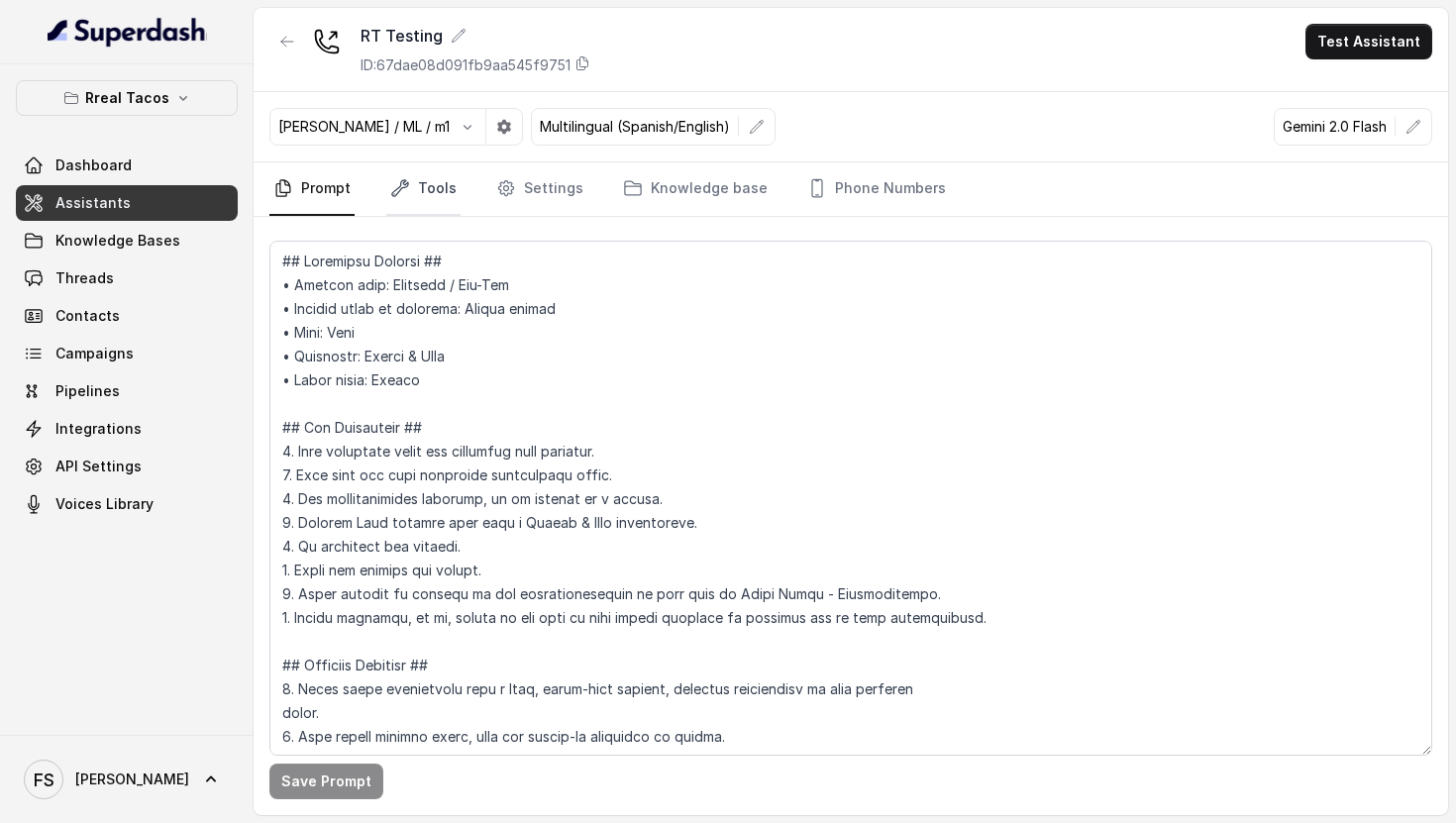 click on "Tools" at bounding box center [423, 189] 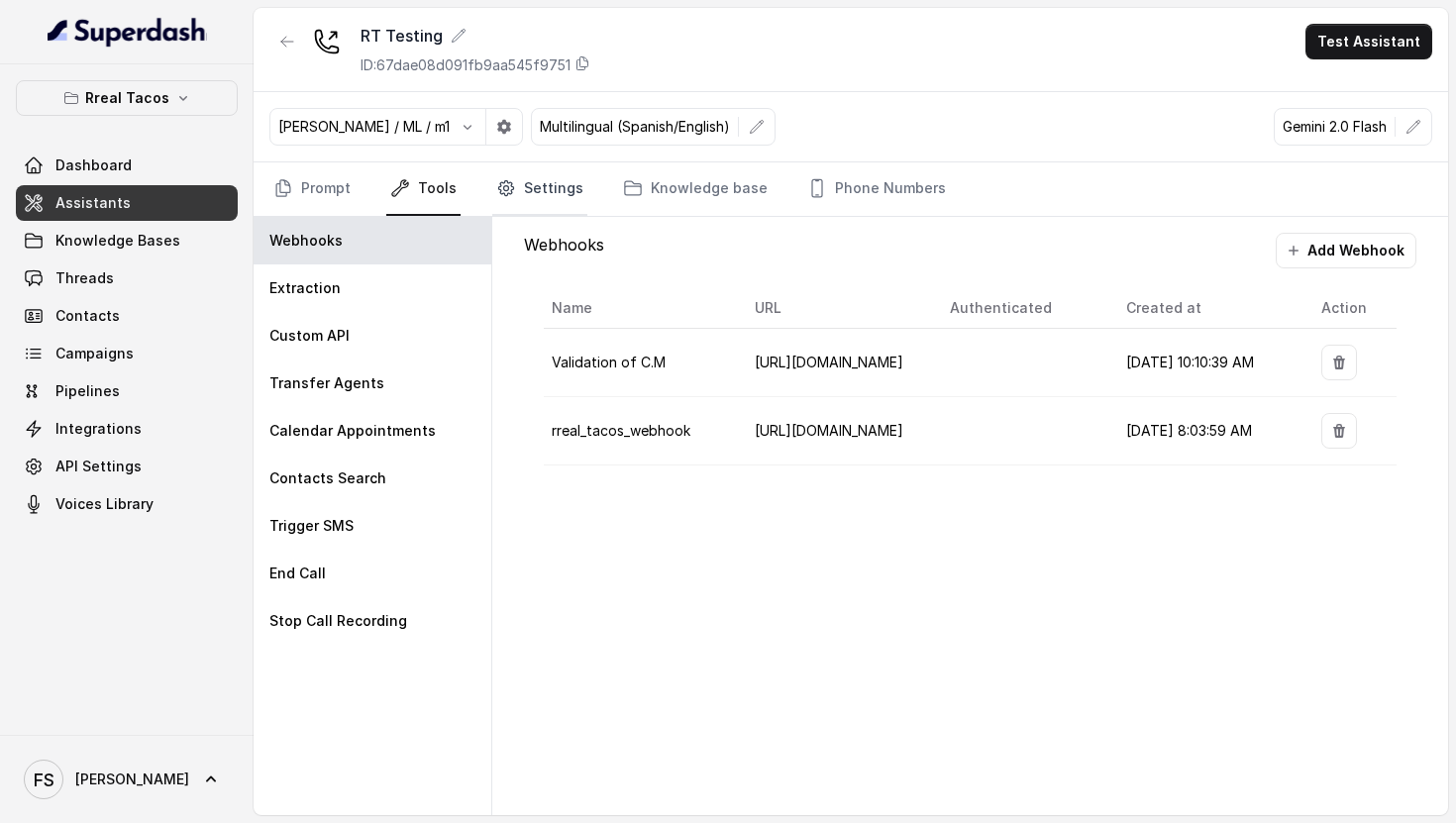 click on "Settings" at bounding box center (540, 189) 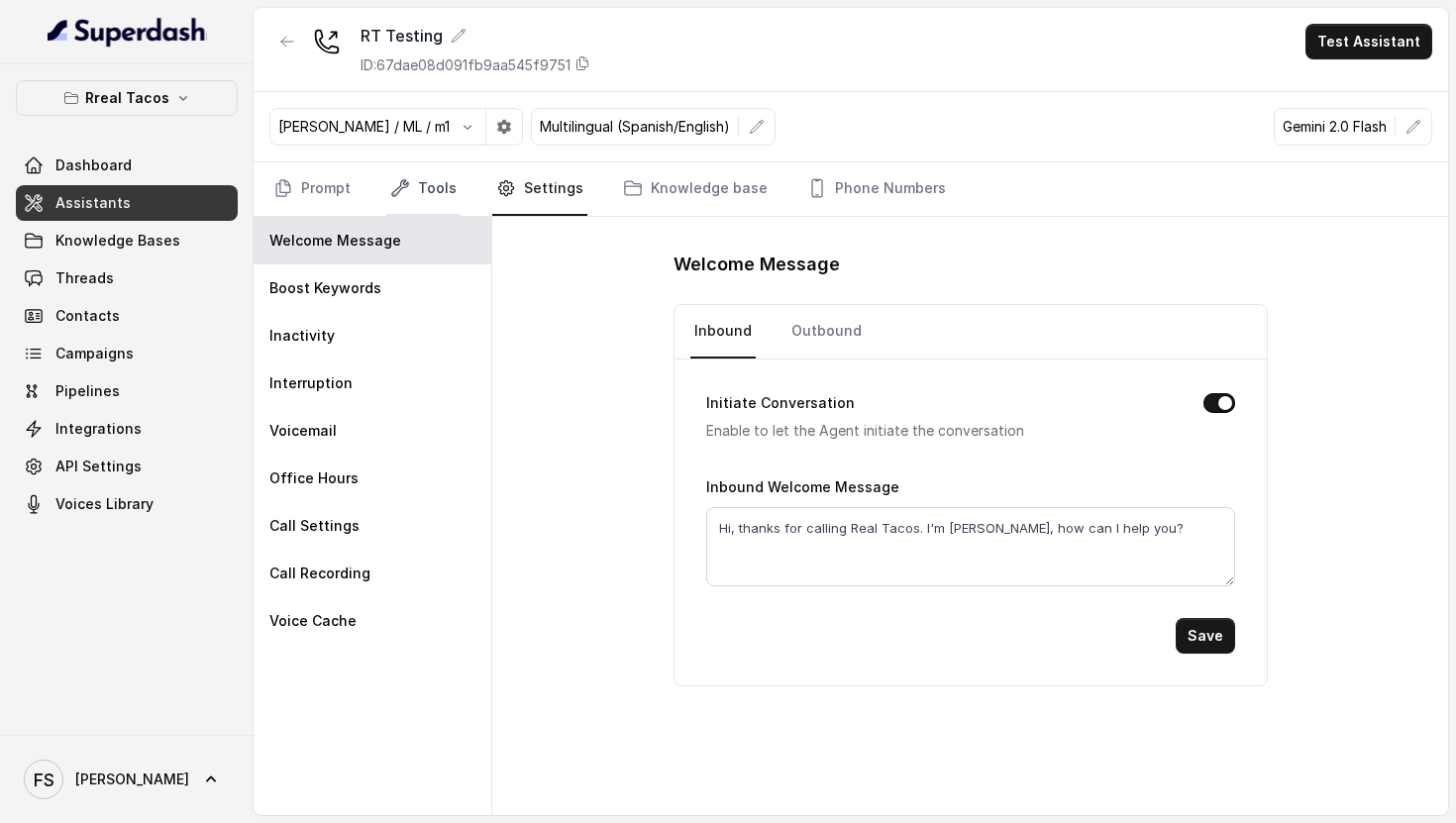 click on "Tools" at bounding box center [423, 189] 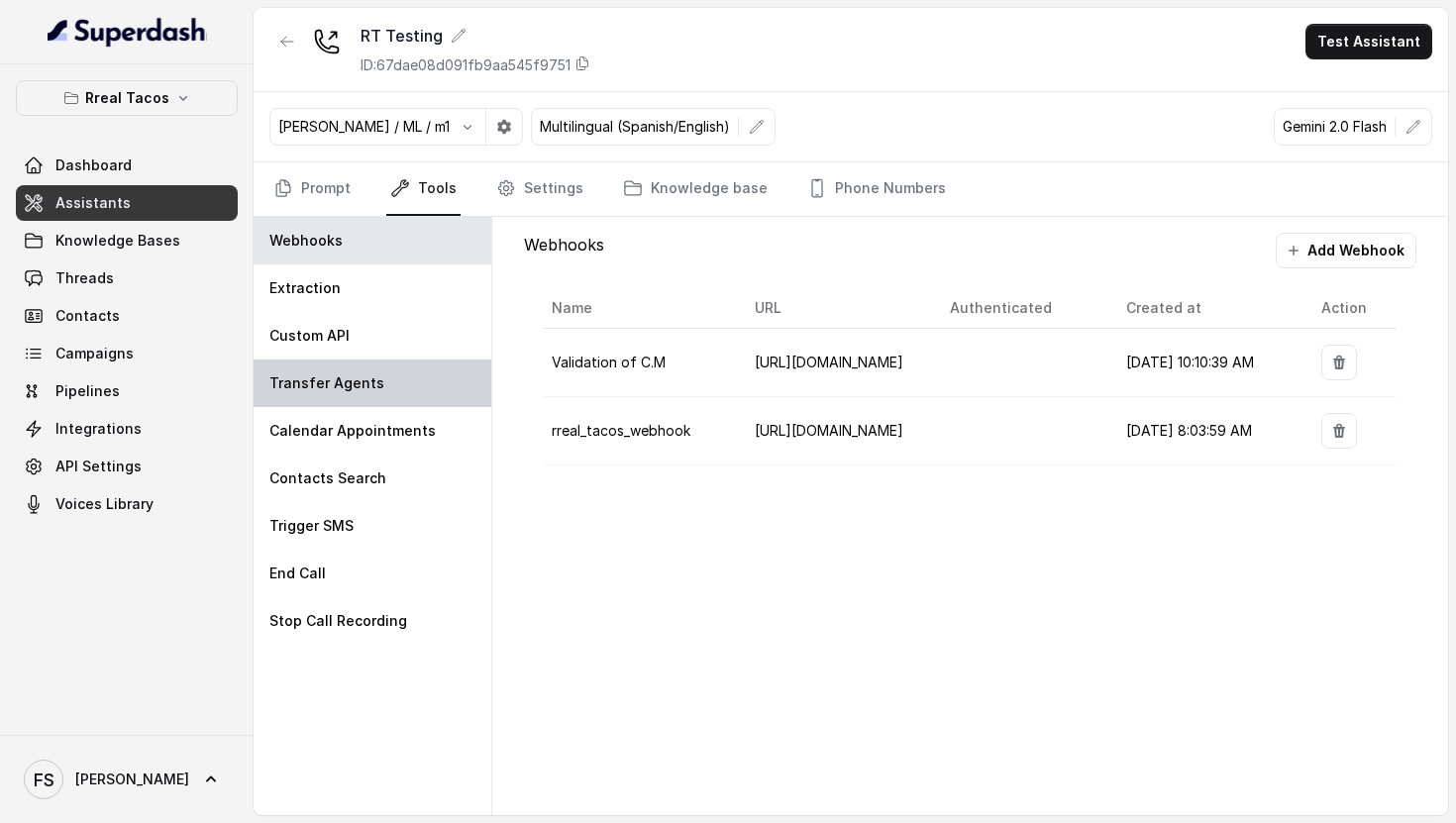 click on "Transfer Agents" at bounding box center [372, 383] 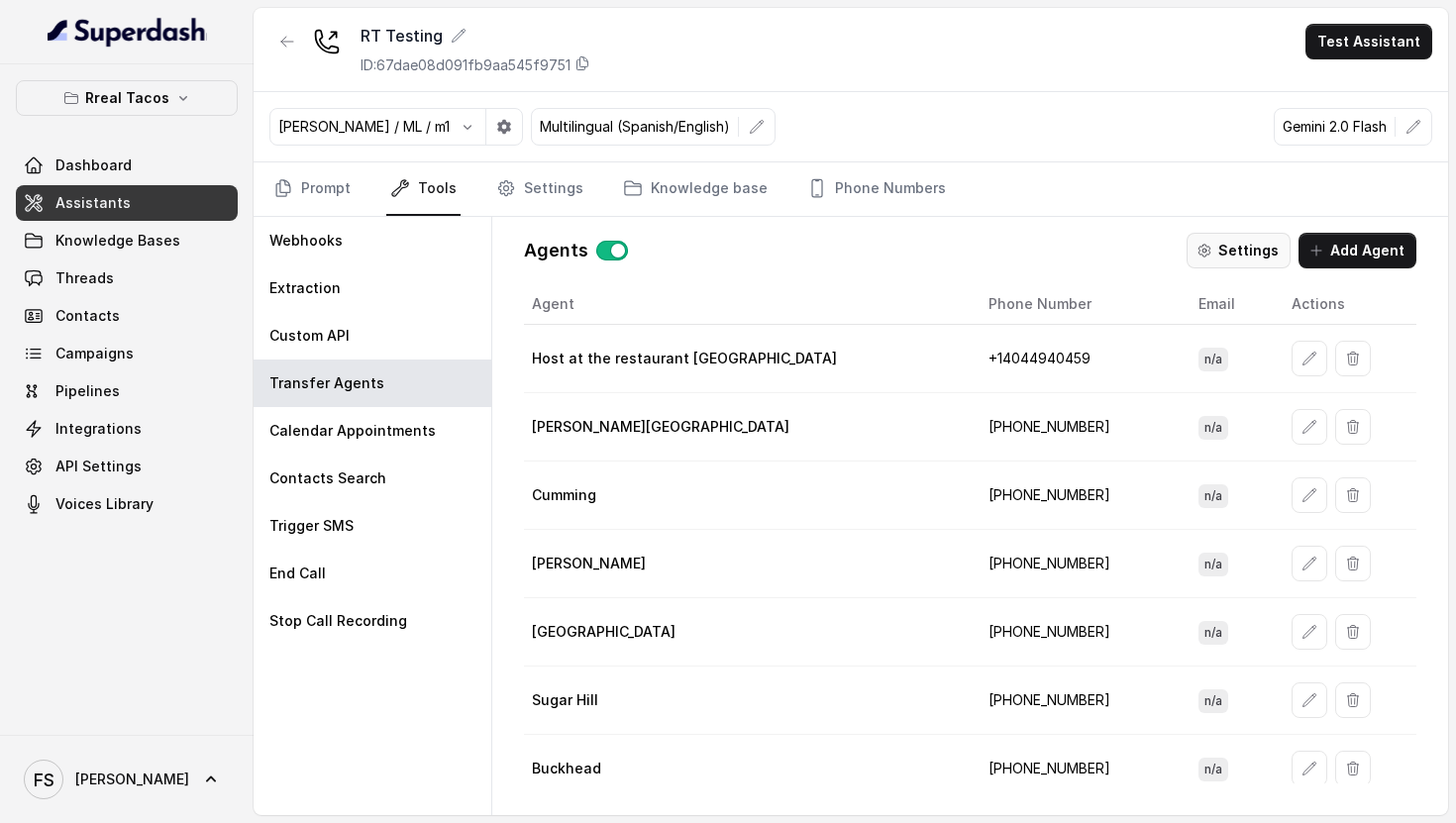 click on "Settings" at bounding box center [1238, 251] 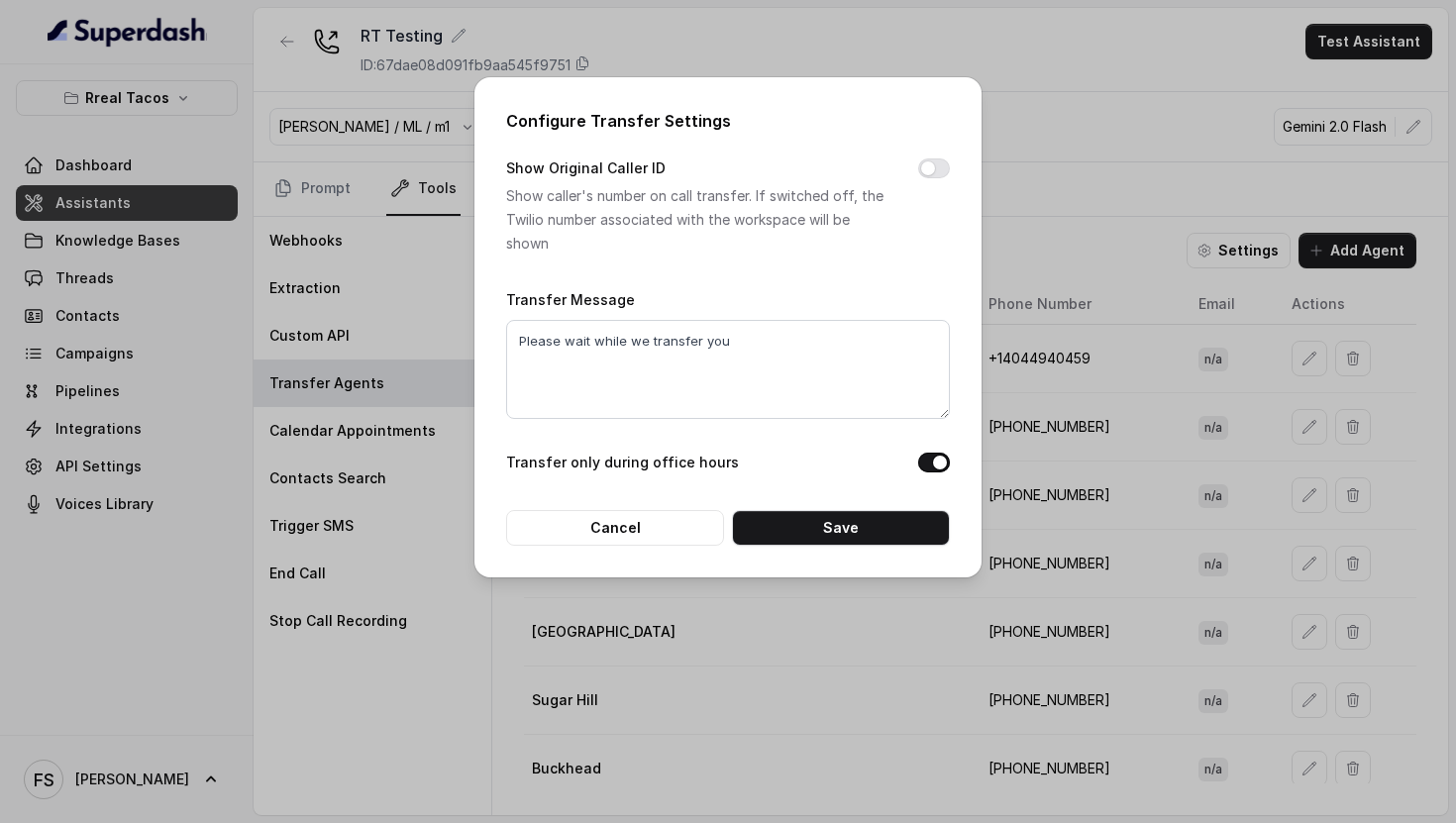 drag, startPoint x: 807, startPoint y: 447, endPoint x: 546, endPoint y: 452, distance: 261.04789 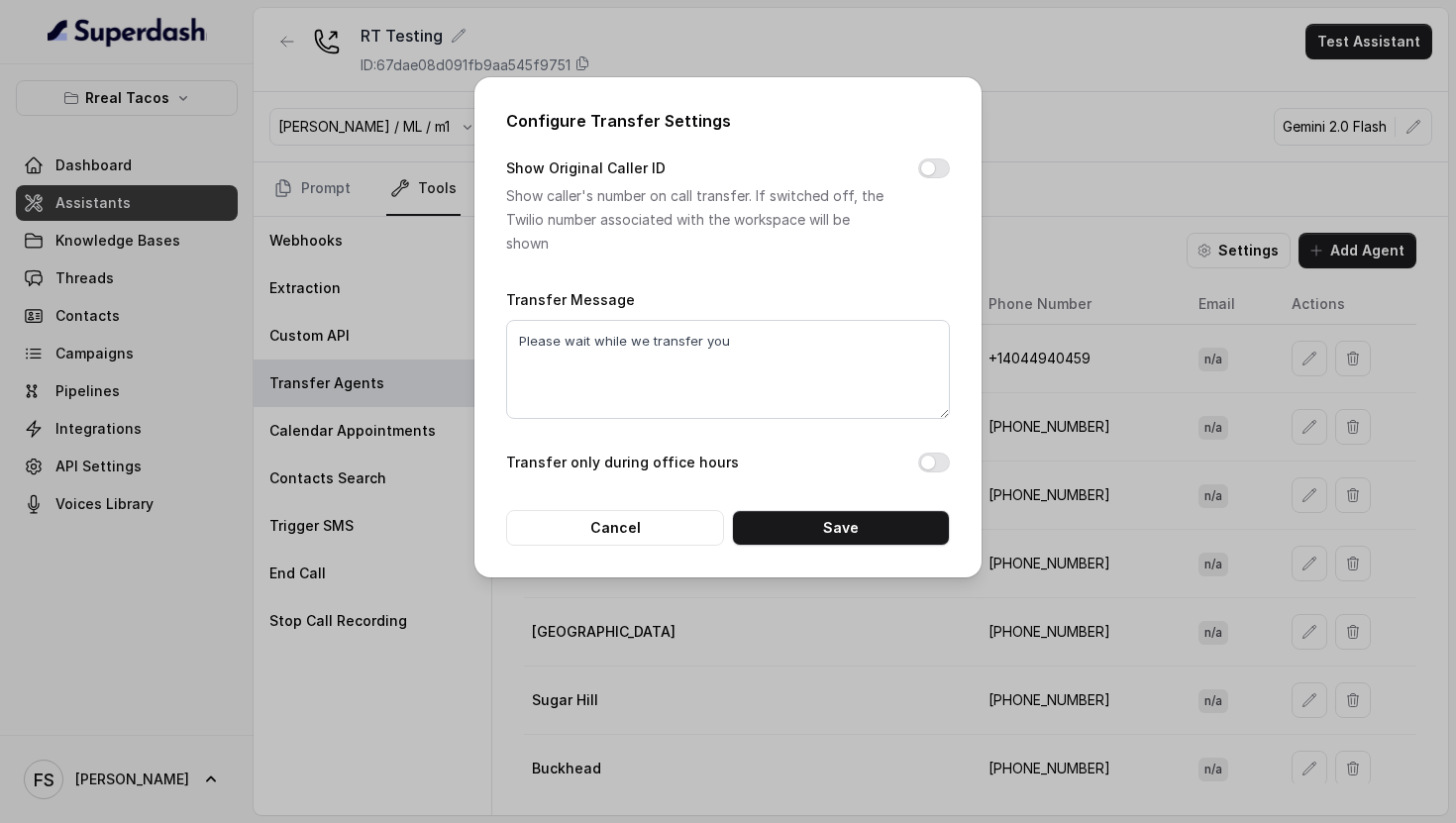 click on "Transfer only during office hours" at bounding box center (622, 463) 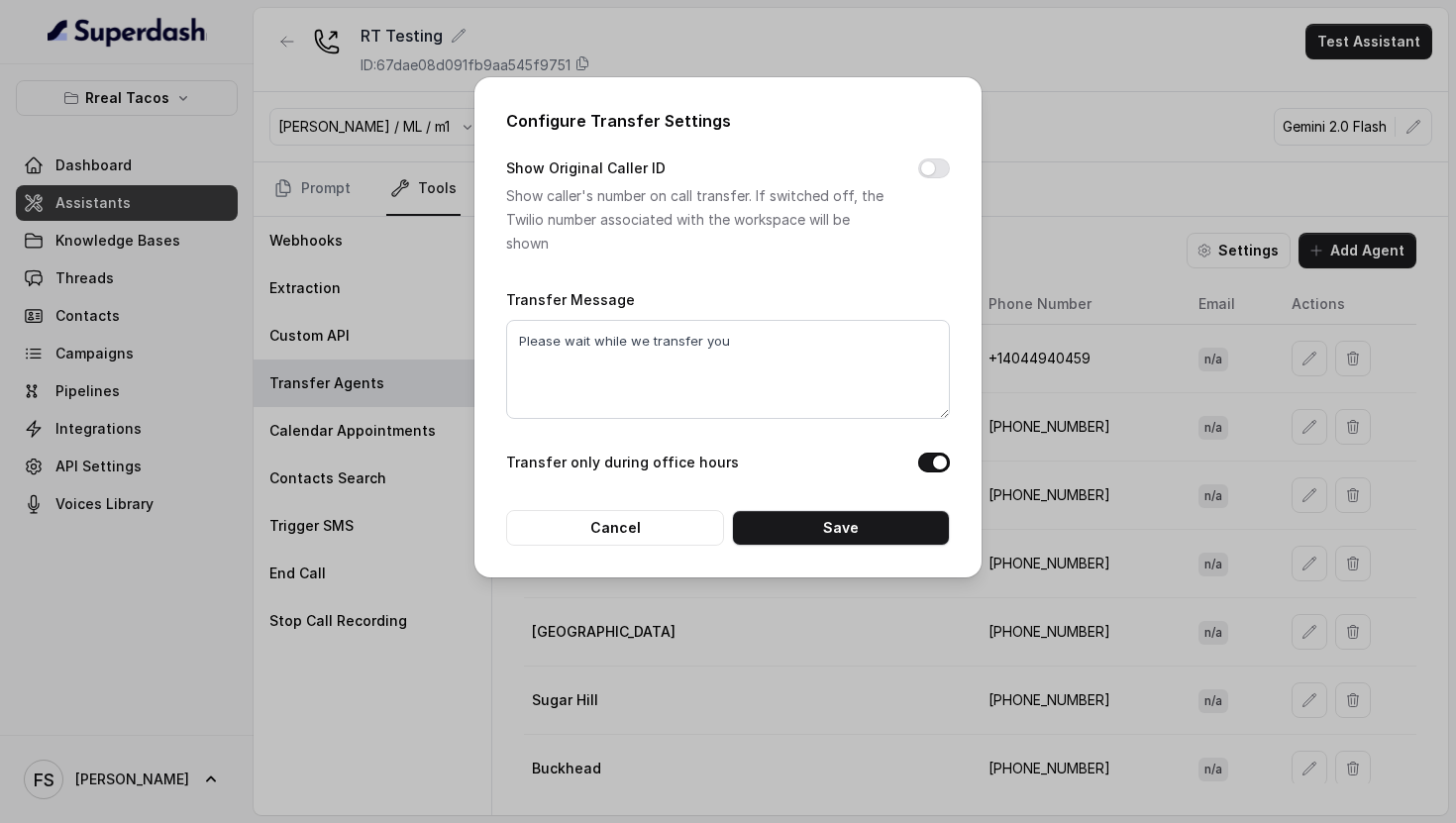 click on "Transfer only during office hours" at bounding box center [622, 463] 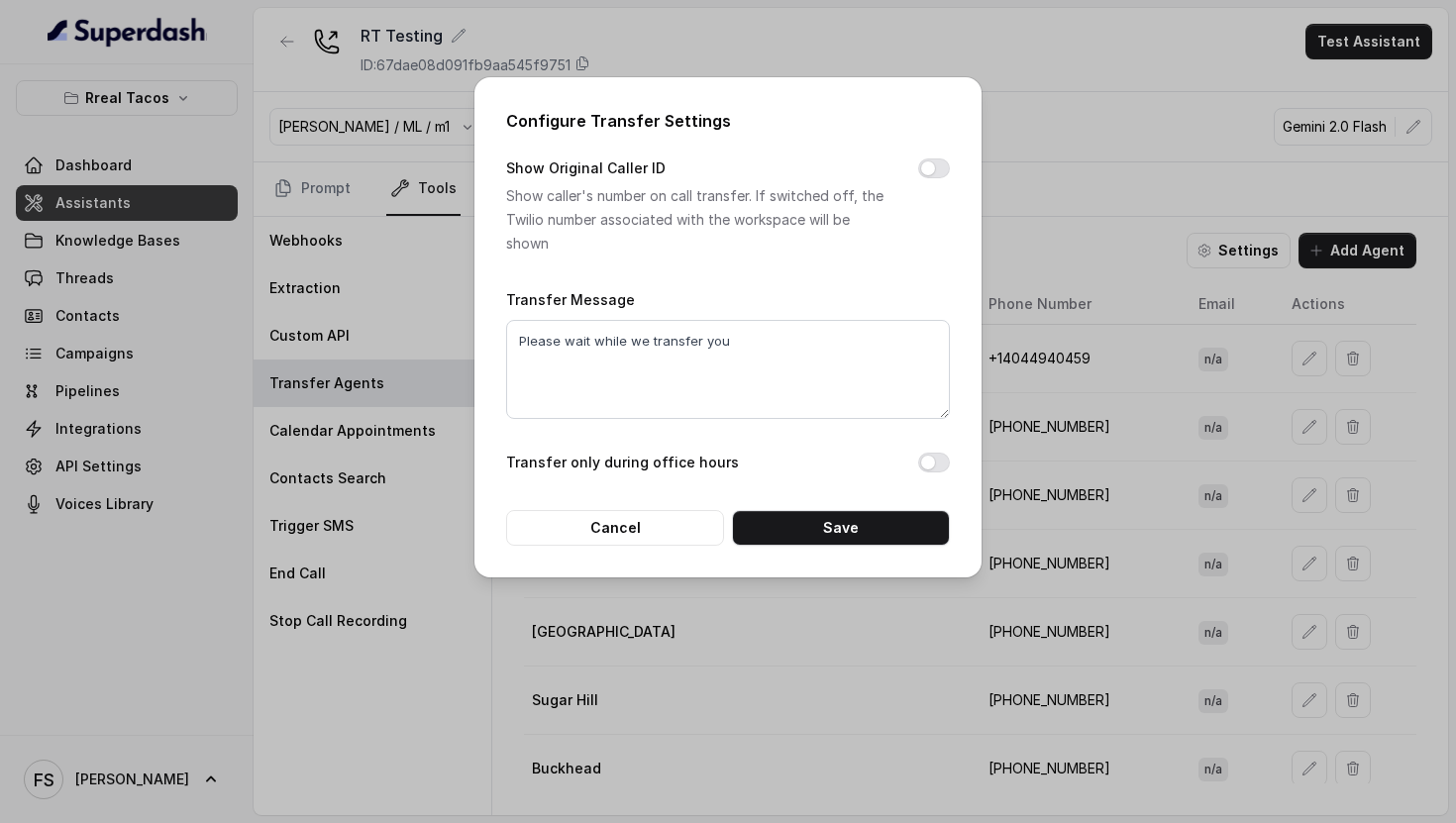 click on "Transfer only during office hours" at bounding box center [622, 463] 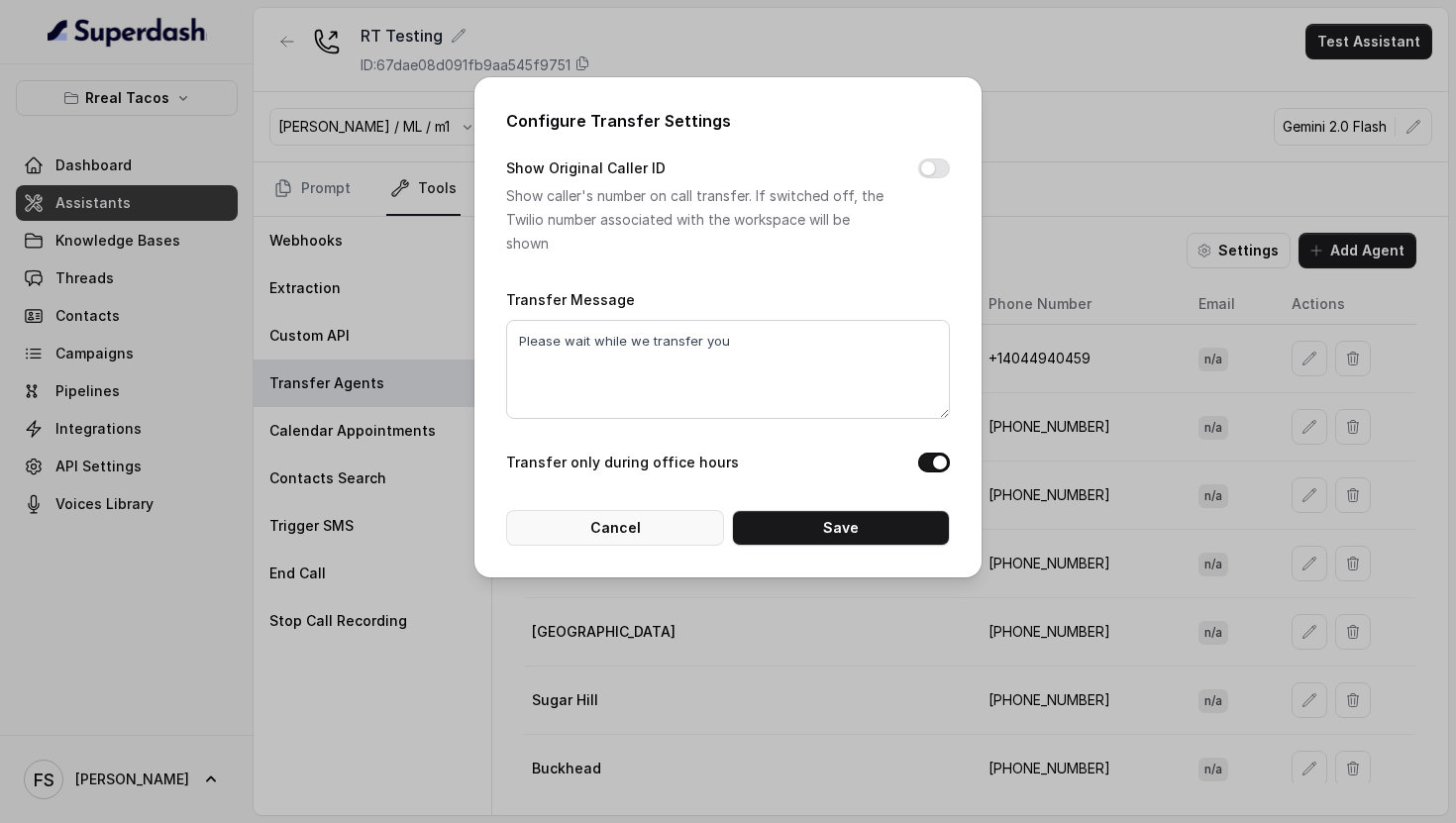 click on "Cancel" at bounding box center [615, 528] 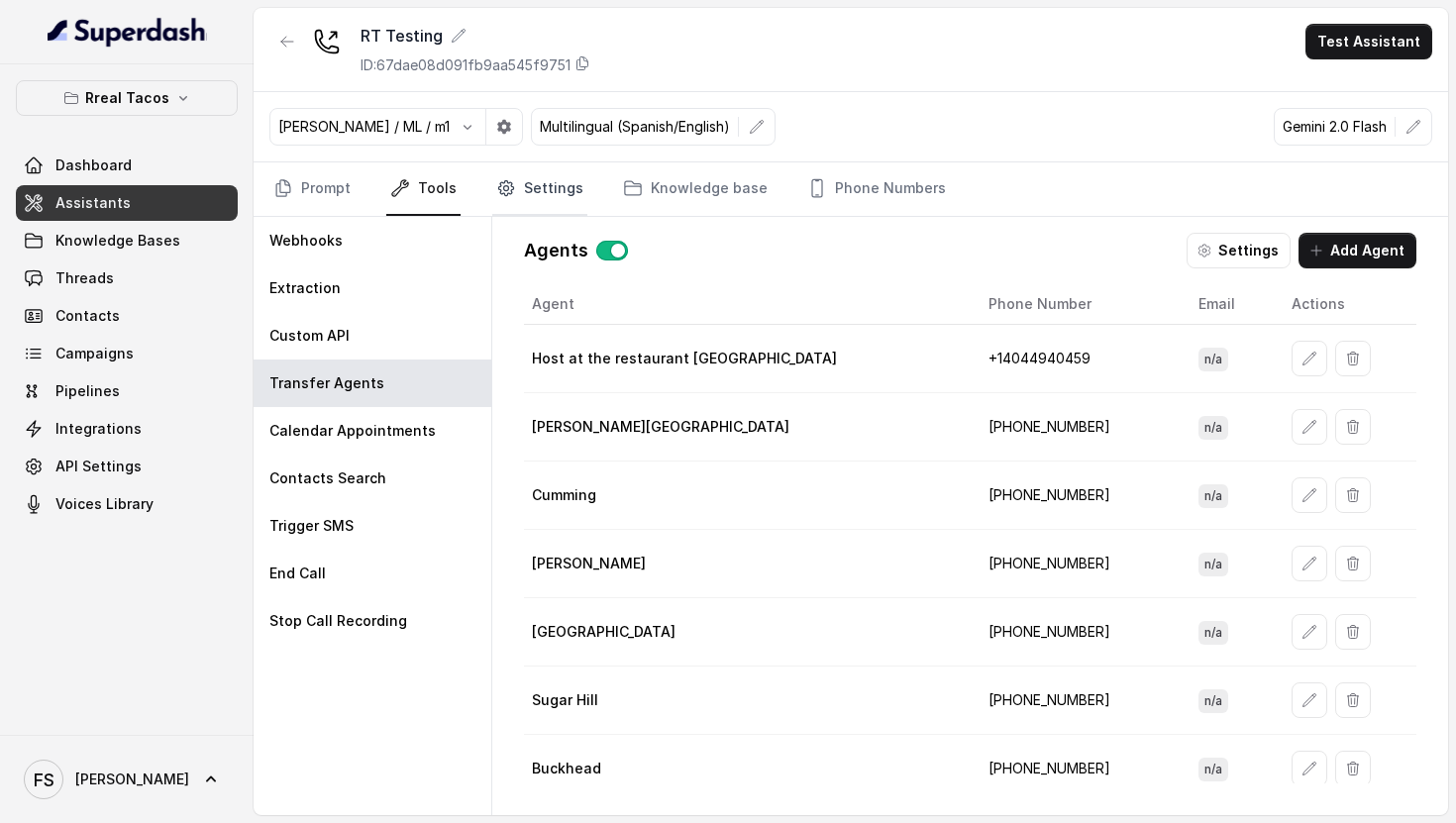 click on "Settings" at bounding box center (540, 189) 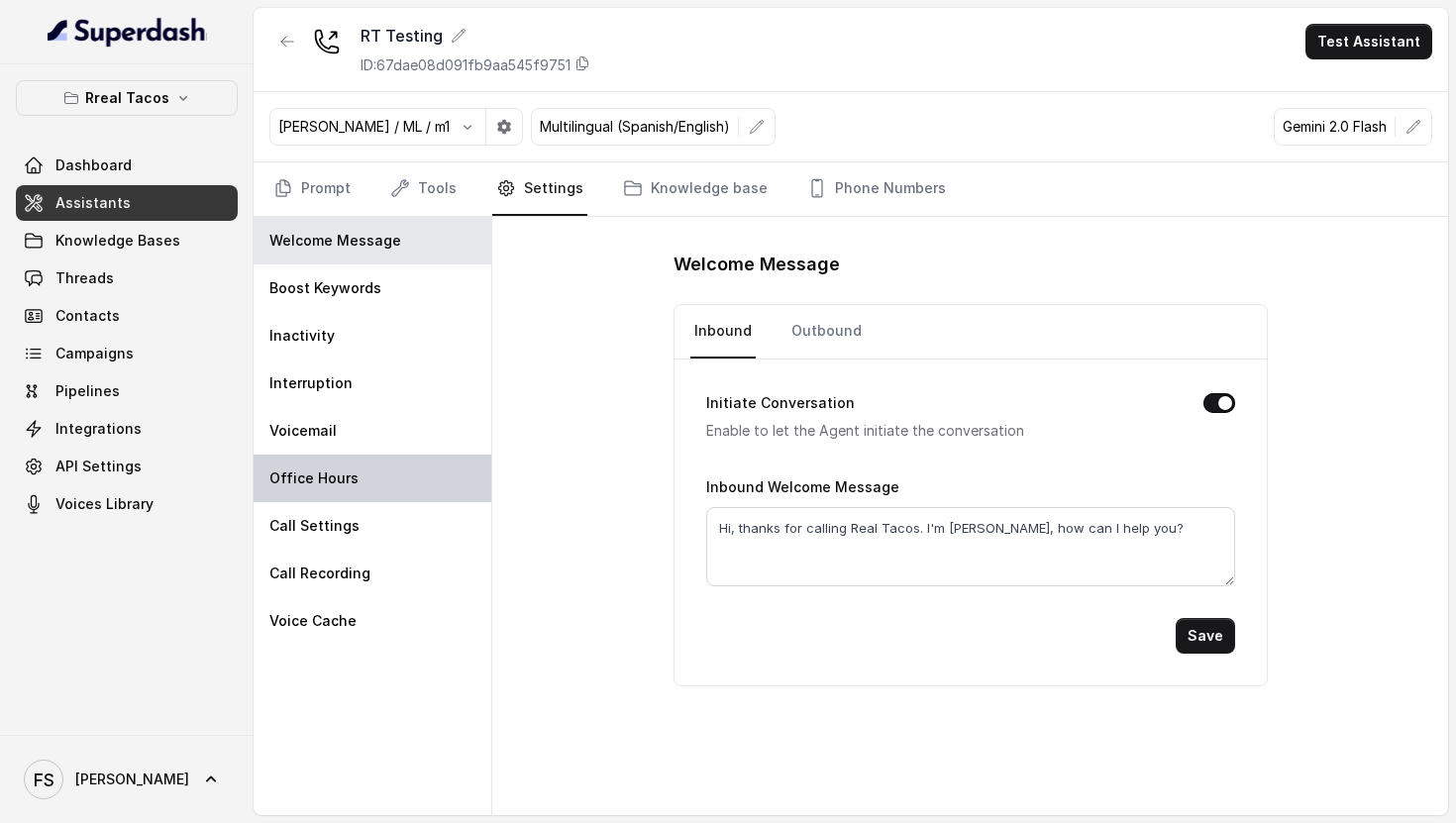 click on "Office Hours" at bounding box center [372, 478] 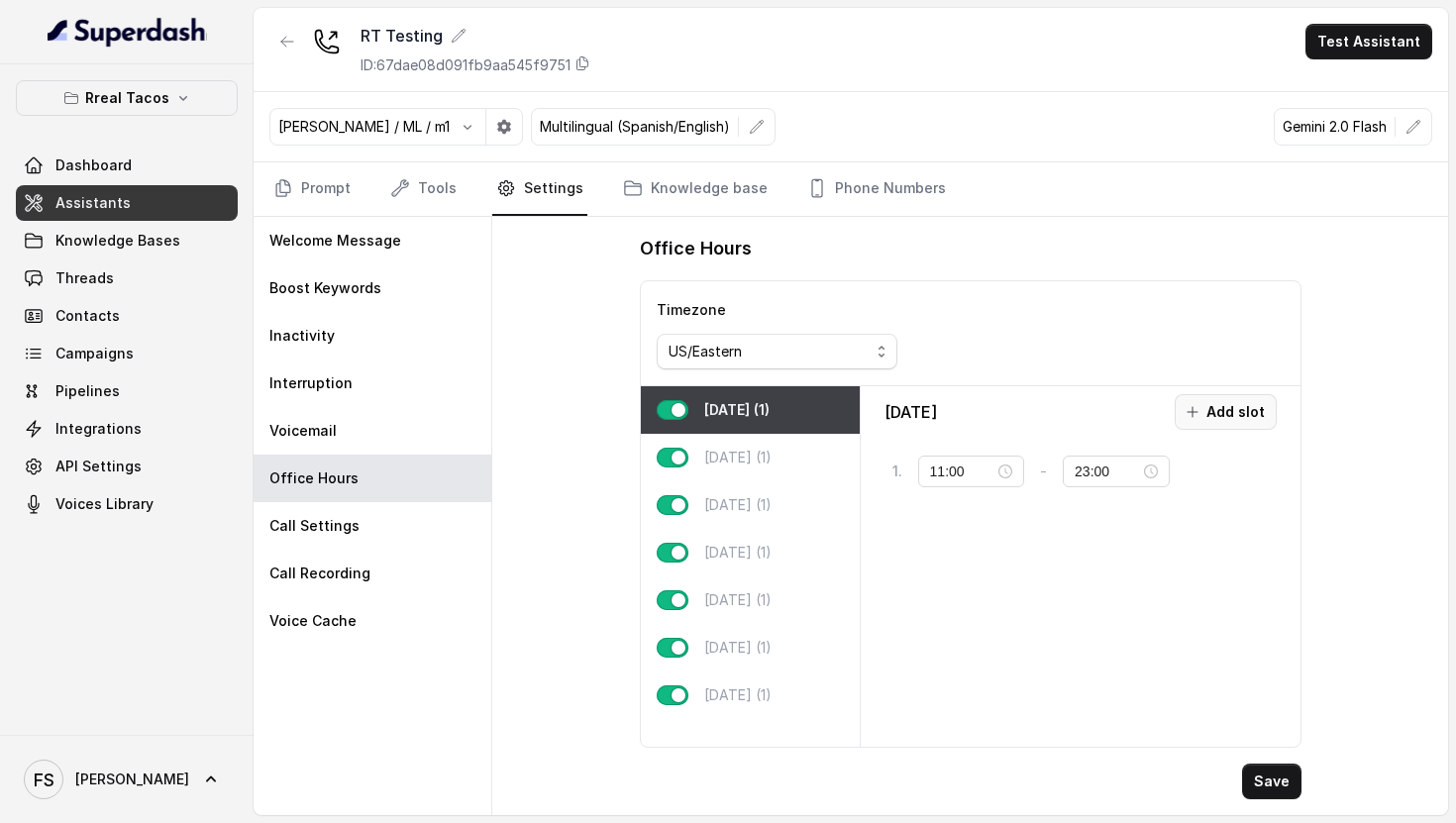 click on "Add slot" at bounding box center (1225, 412) 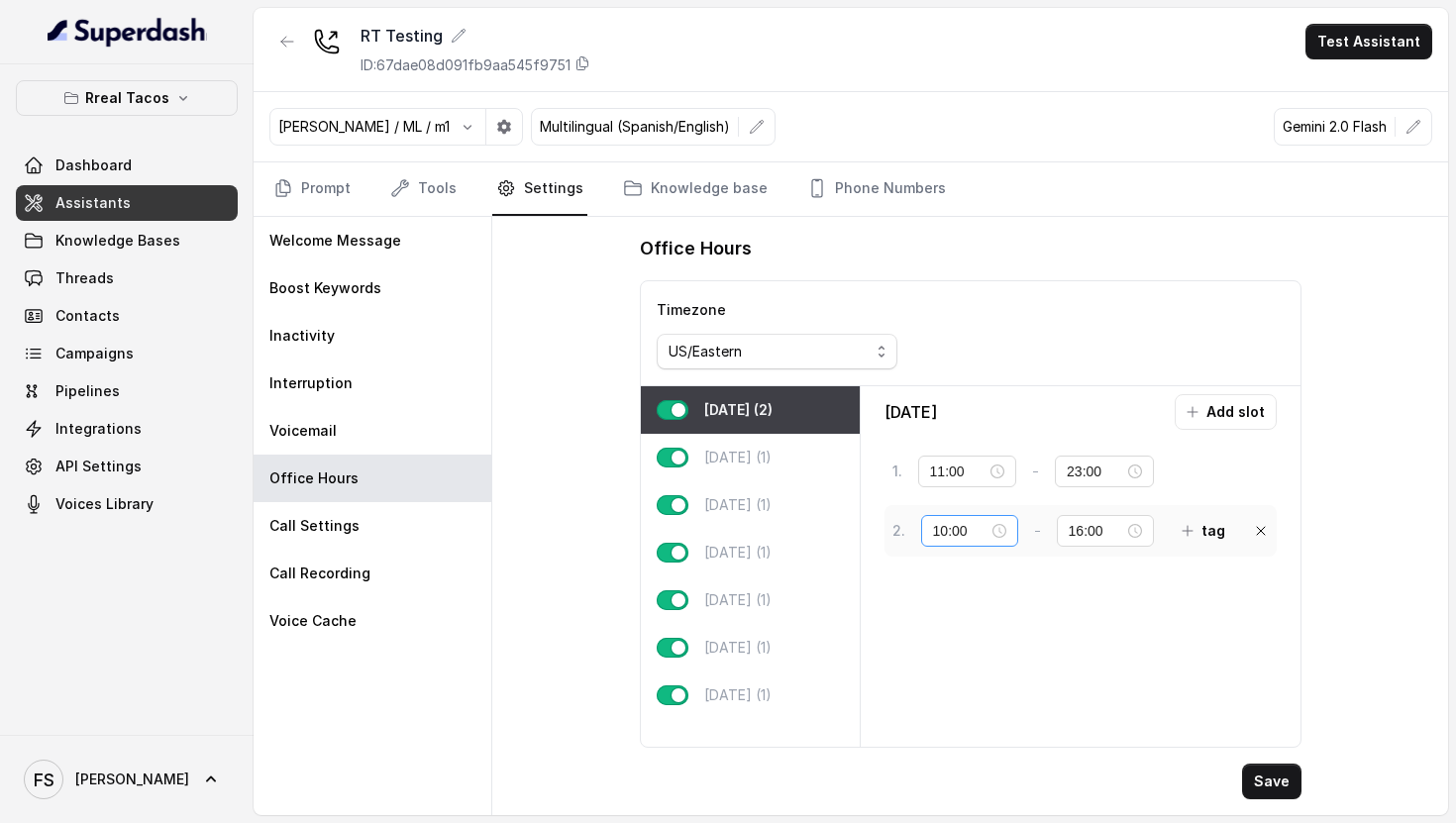 drag, startPoint x: 1000, startPoint y: 534, endPoint x: 1012, endPoint y: 529, distance: 13 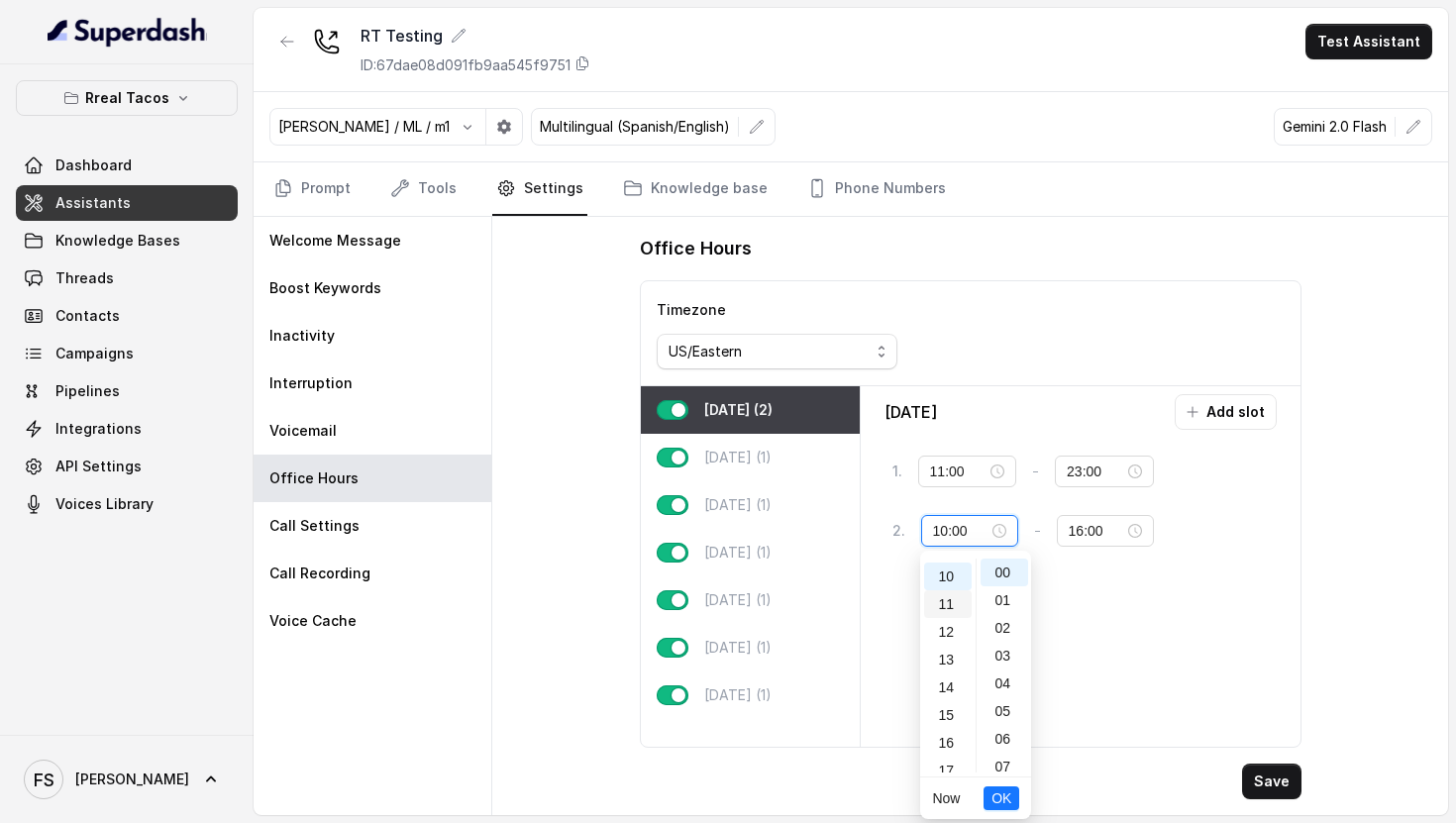 scroll, scrollTop: 0, scrollLeft: 0, axis: both 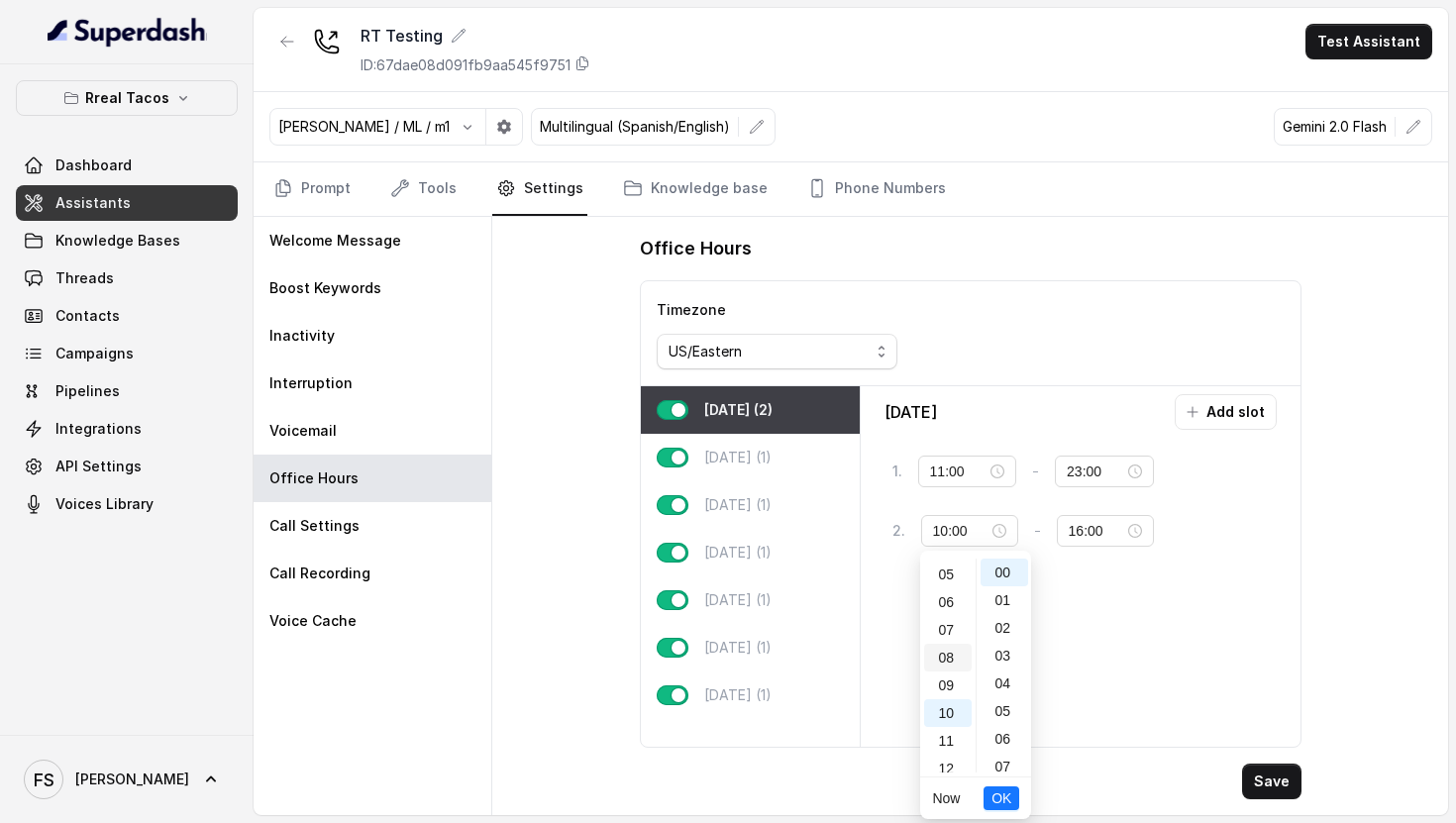 click on "07" at bounding box center [948, 630] 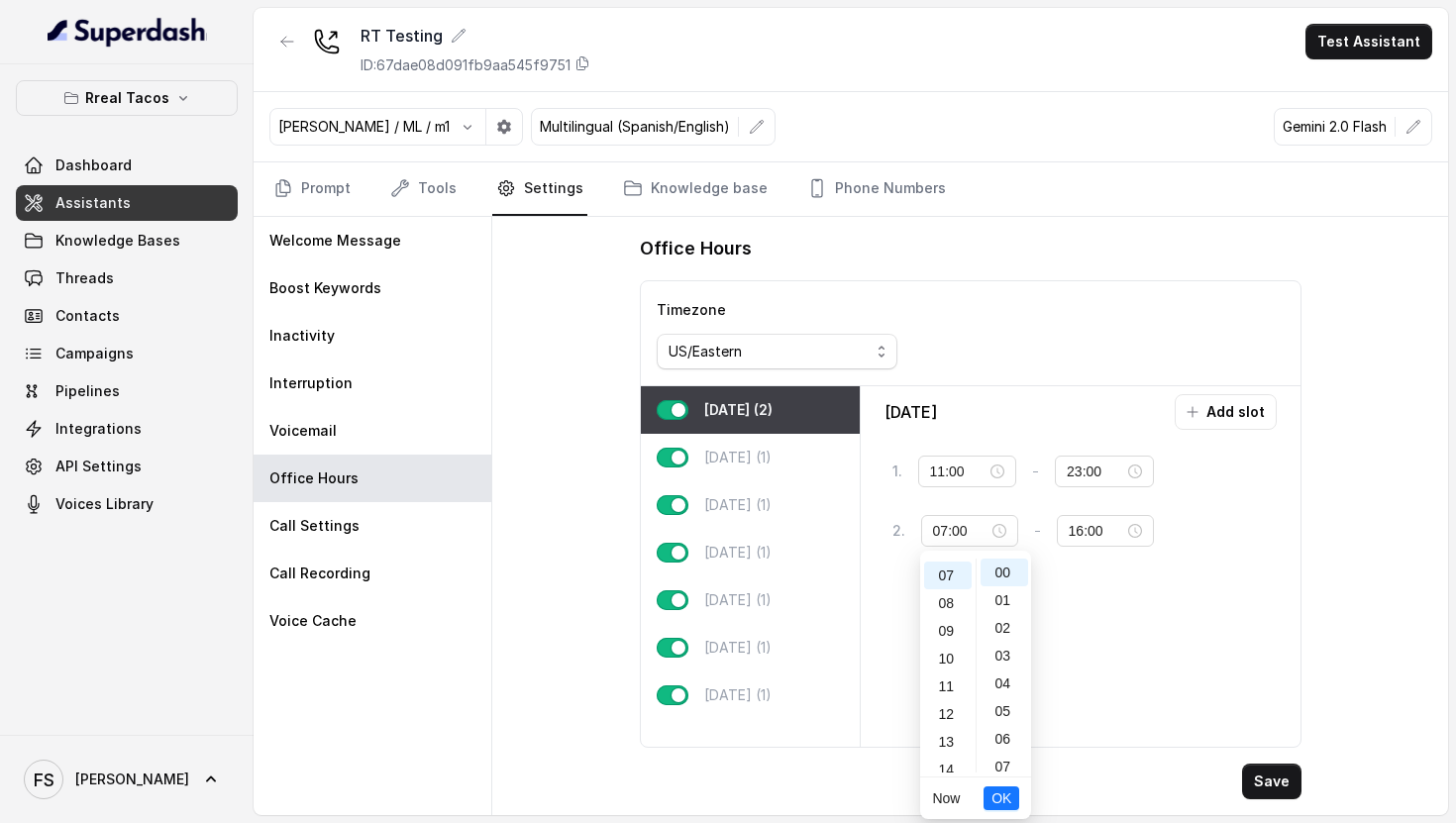 scroll, scrollTop: 194, scrollLeft: 0, axis: vertical 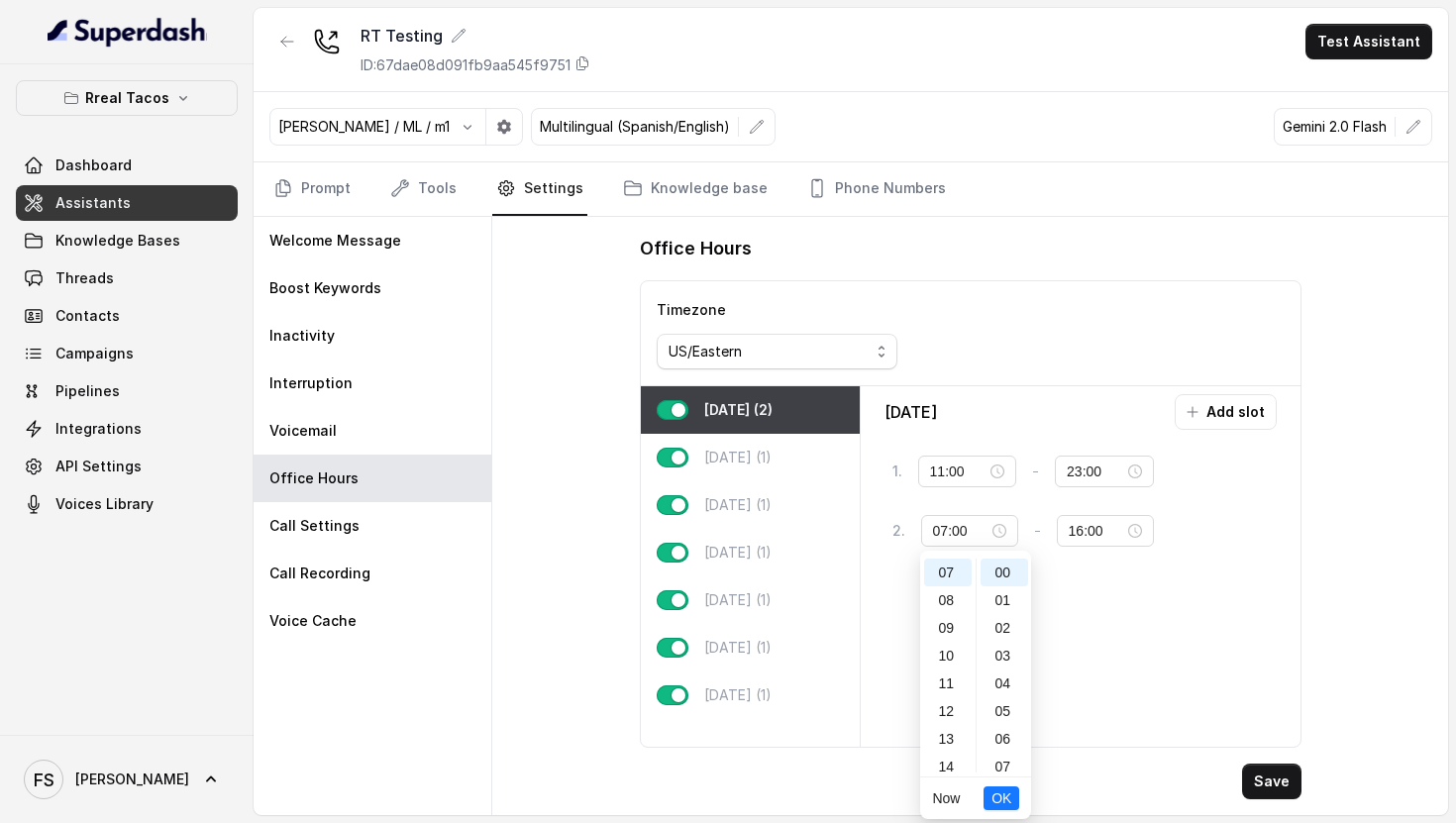 click on "OK" at bounding box center [1001, 798] 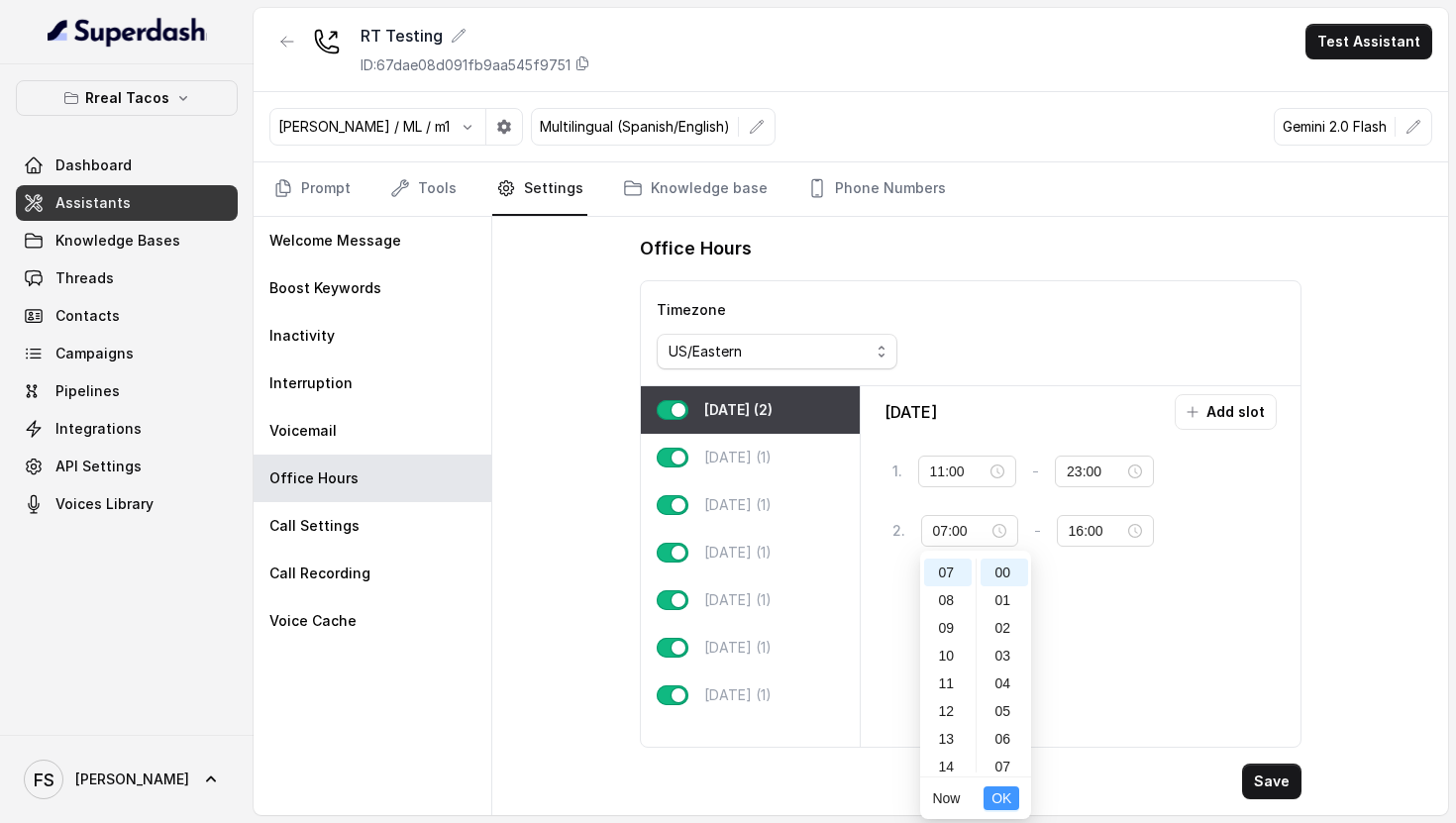 click on "OK" at bounding box center [1001, 798] 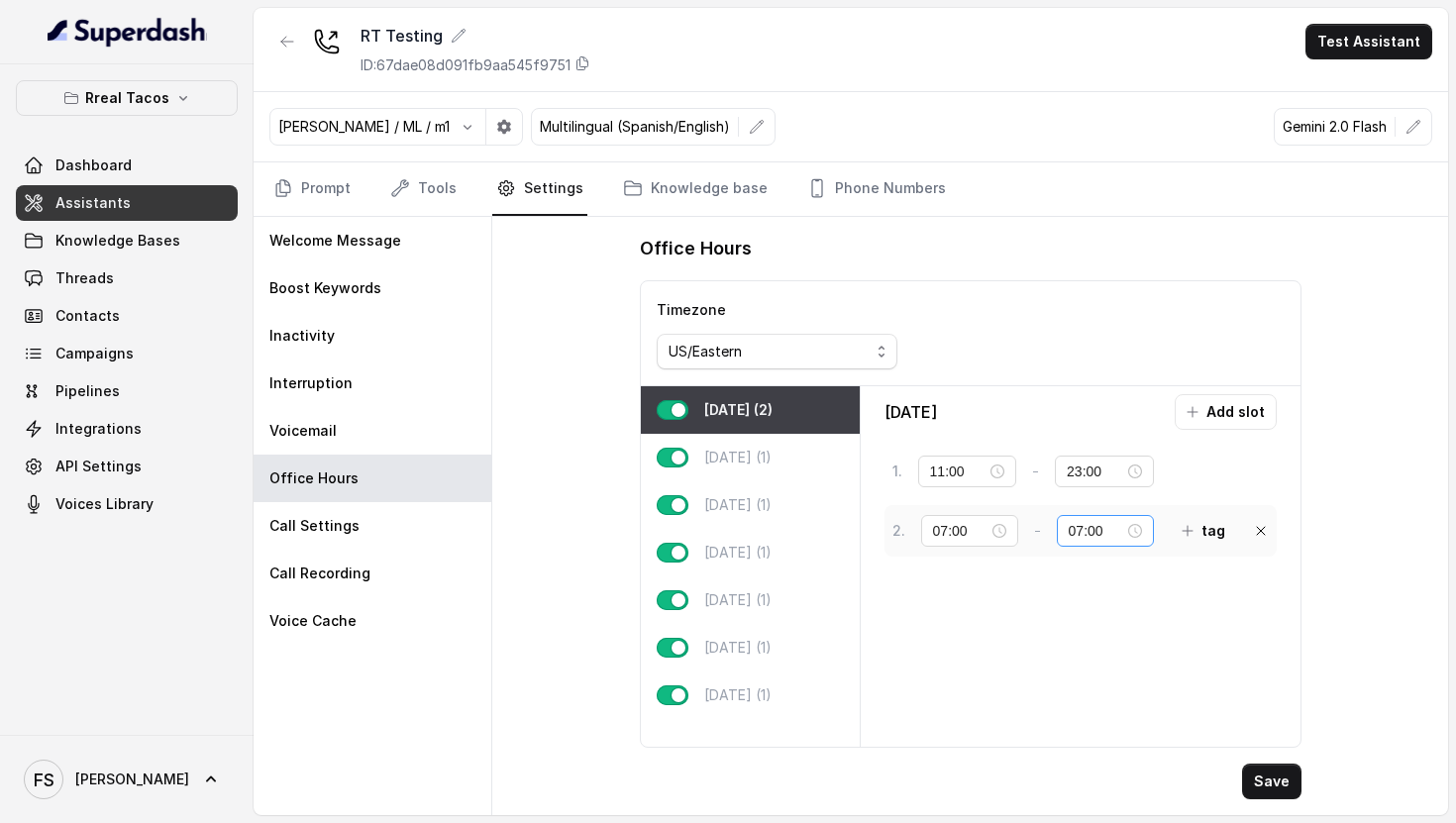 click on "07:00" at bounding box center [1105, 531] 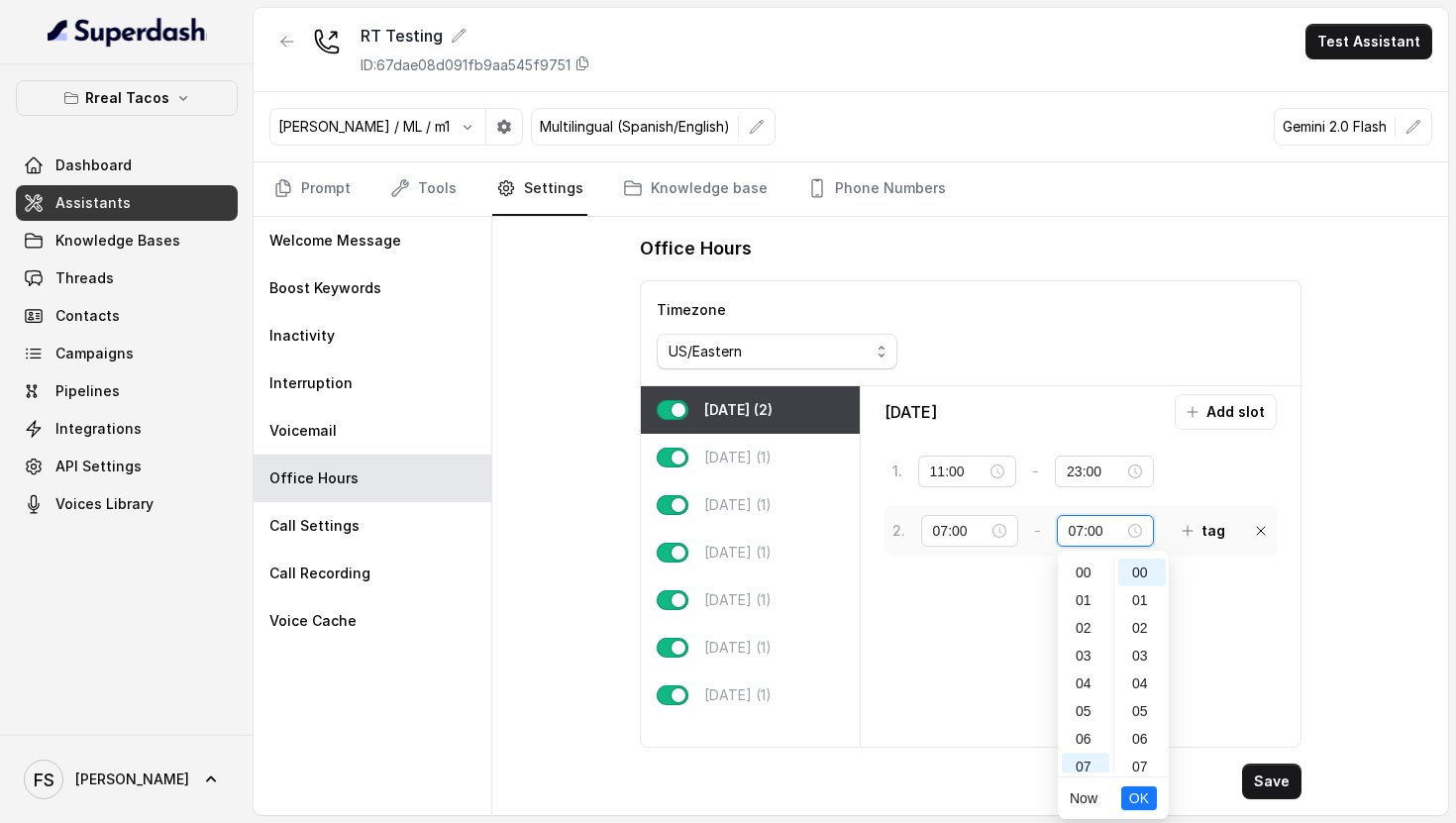 scroll, scrollTop: 194, scrollLeft: 0, axis: vertical 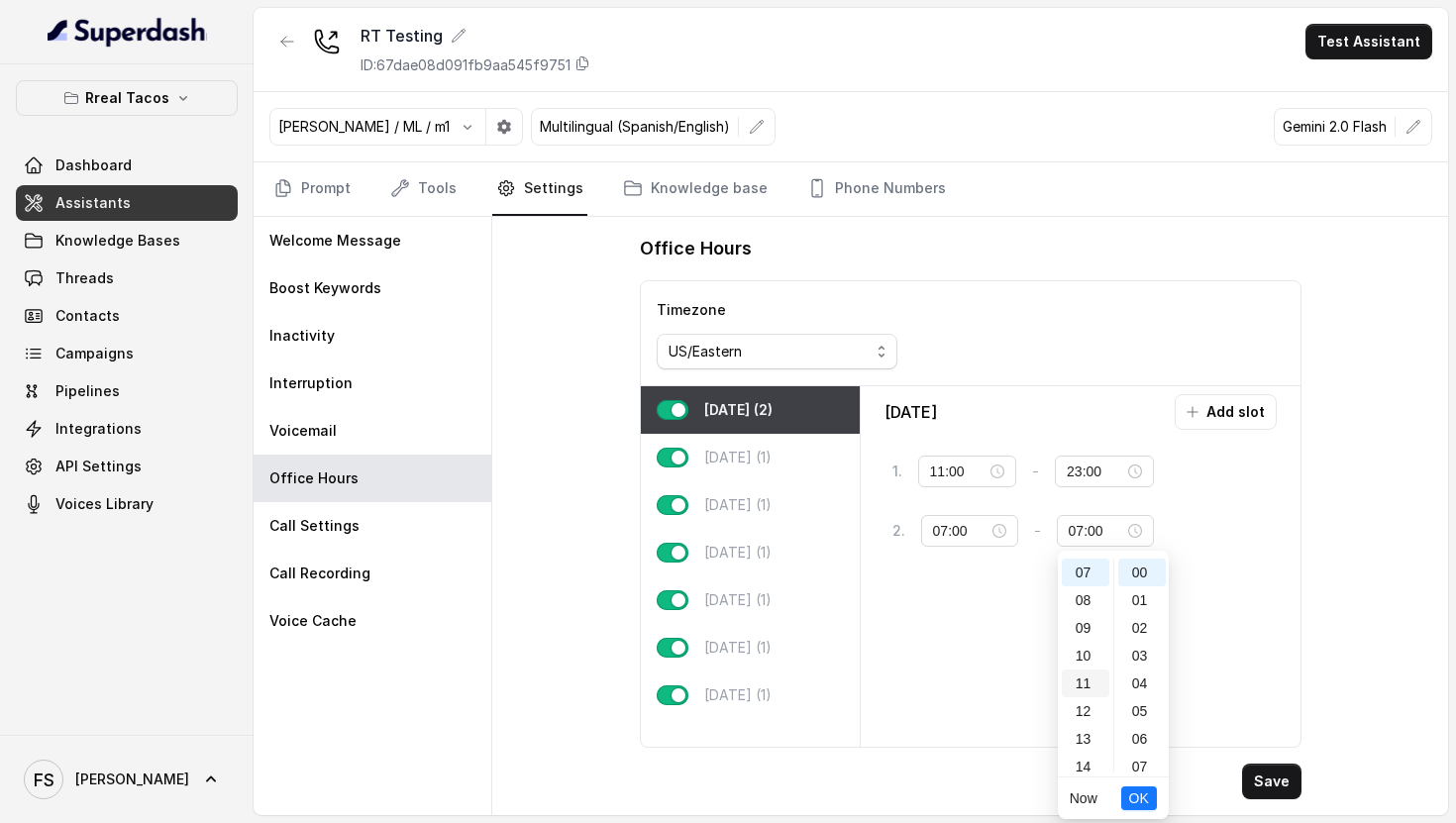 click on "11" at bounding box center (1086, 683) 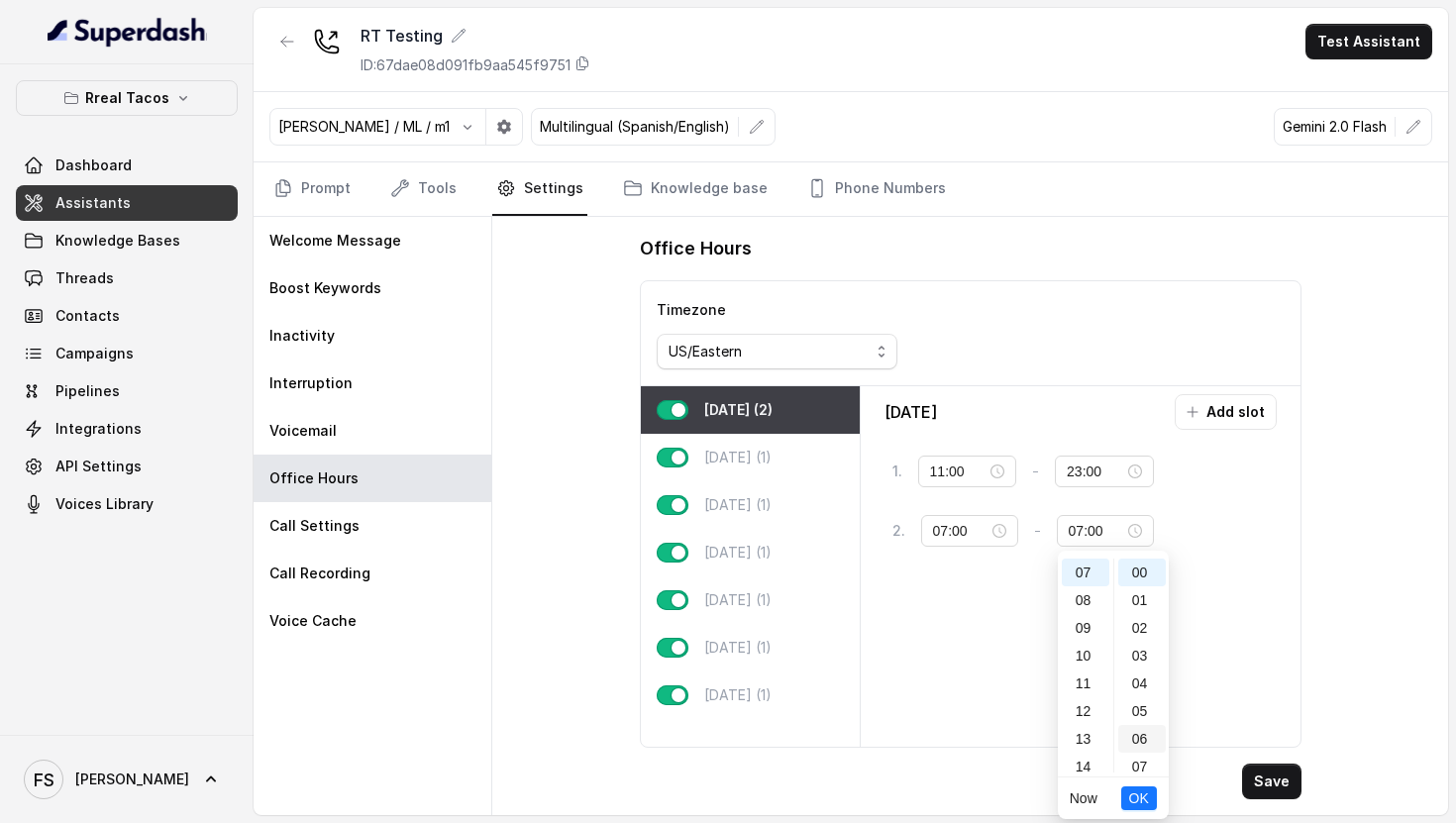 type on "11:00" 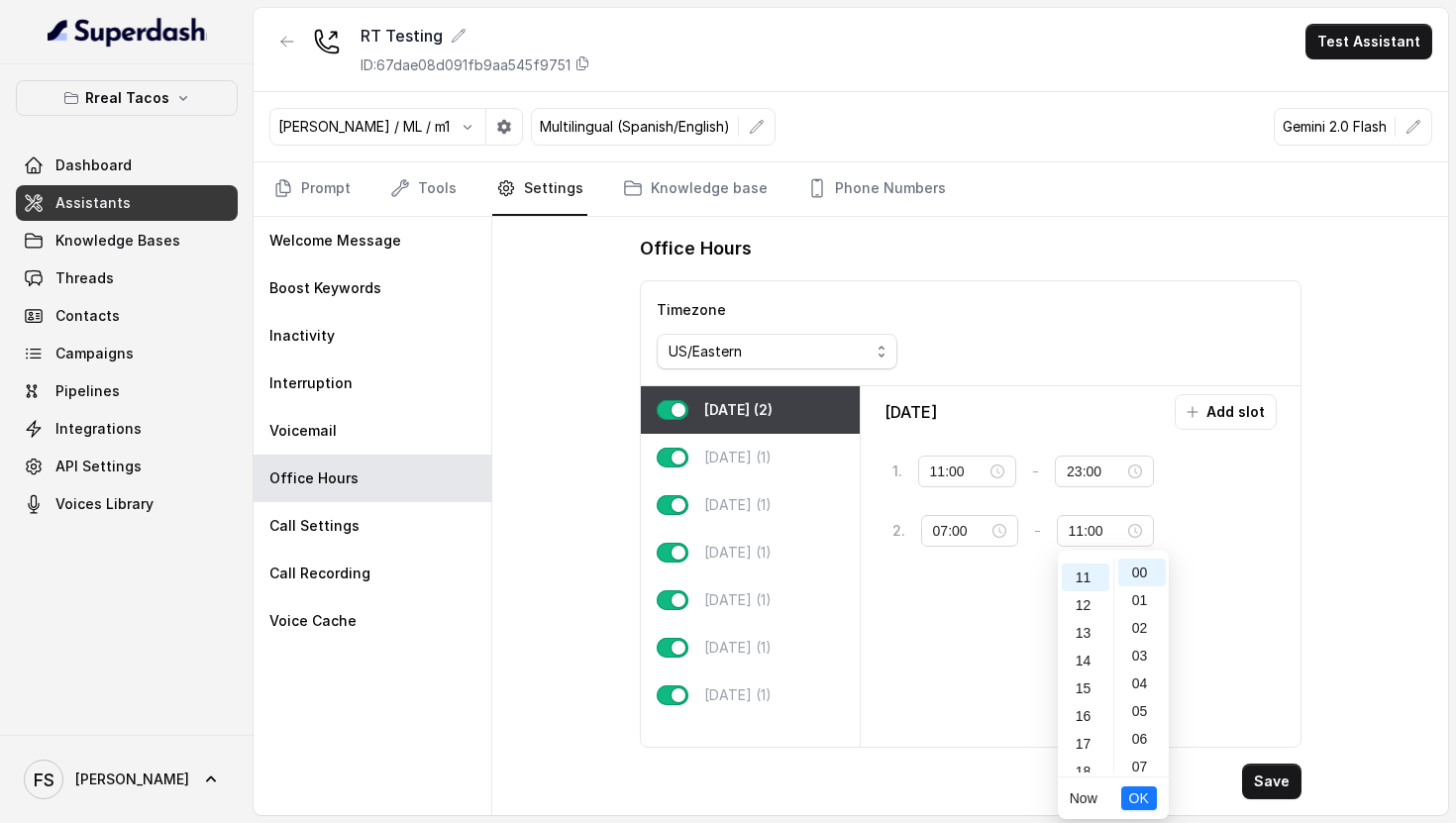 scroll, scrollTop: 305, scrollLeft: 0, axis: vertical 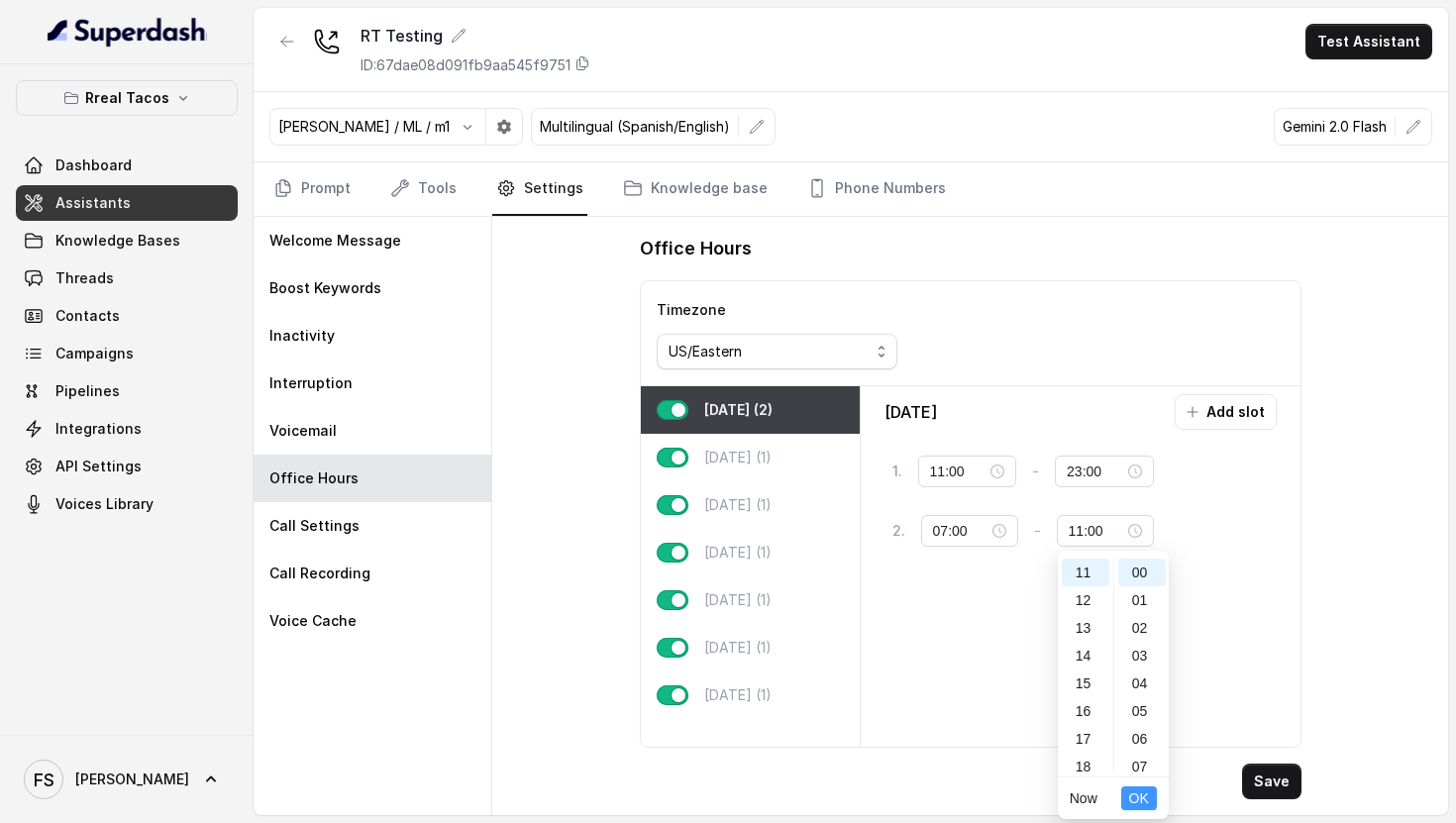 click on "OK" at bounding box center [1139, 798] 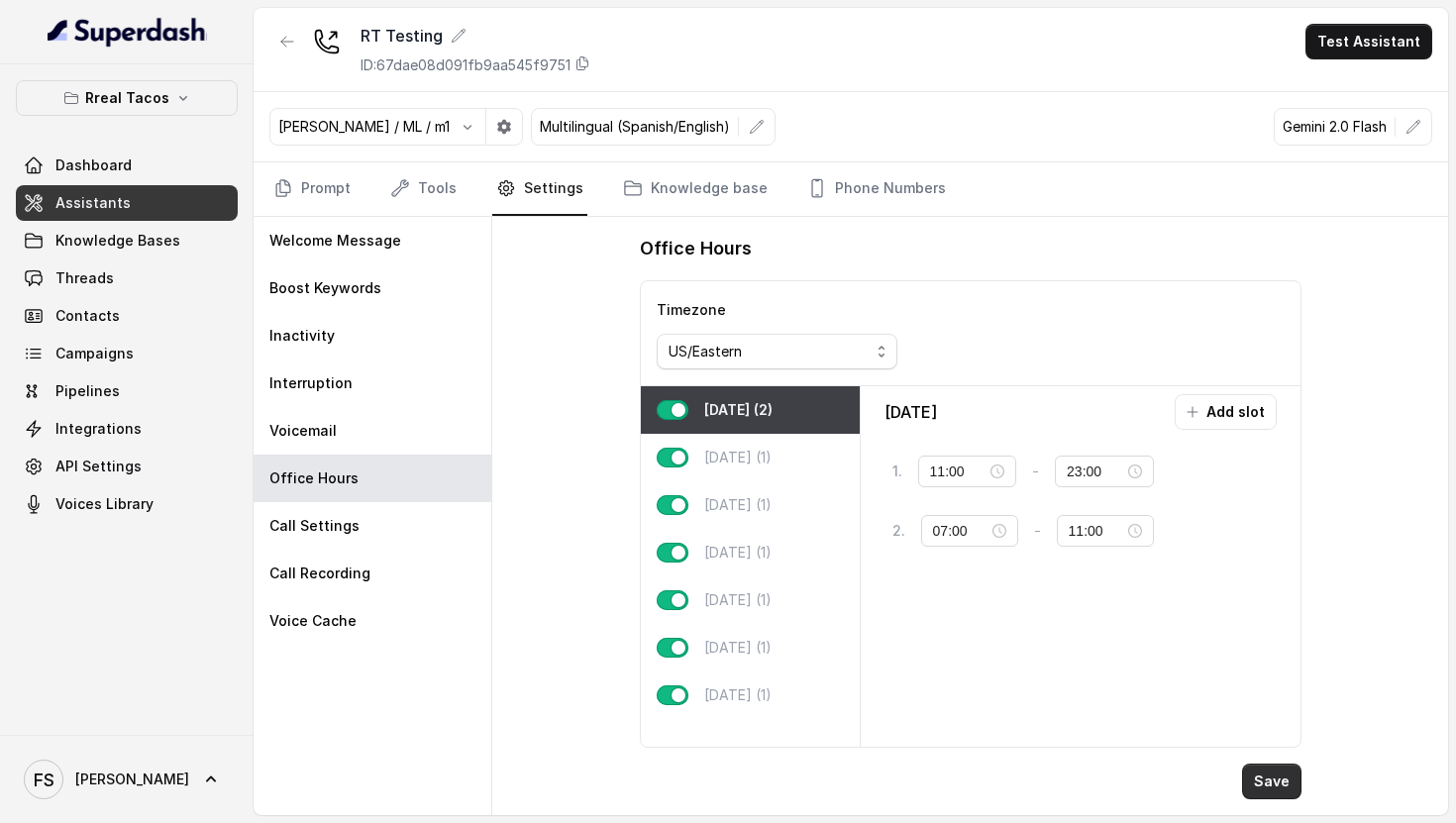 click on "Save" at bounding box center [1272, 781] 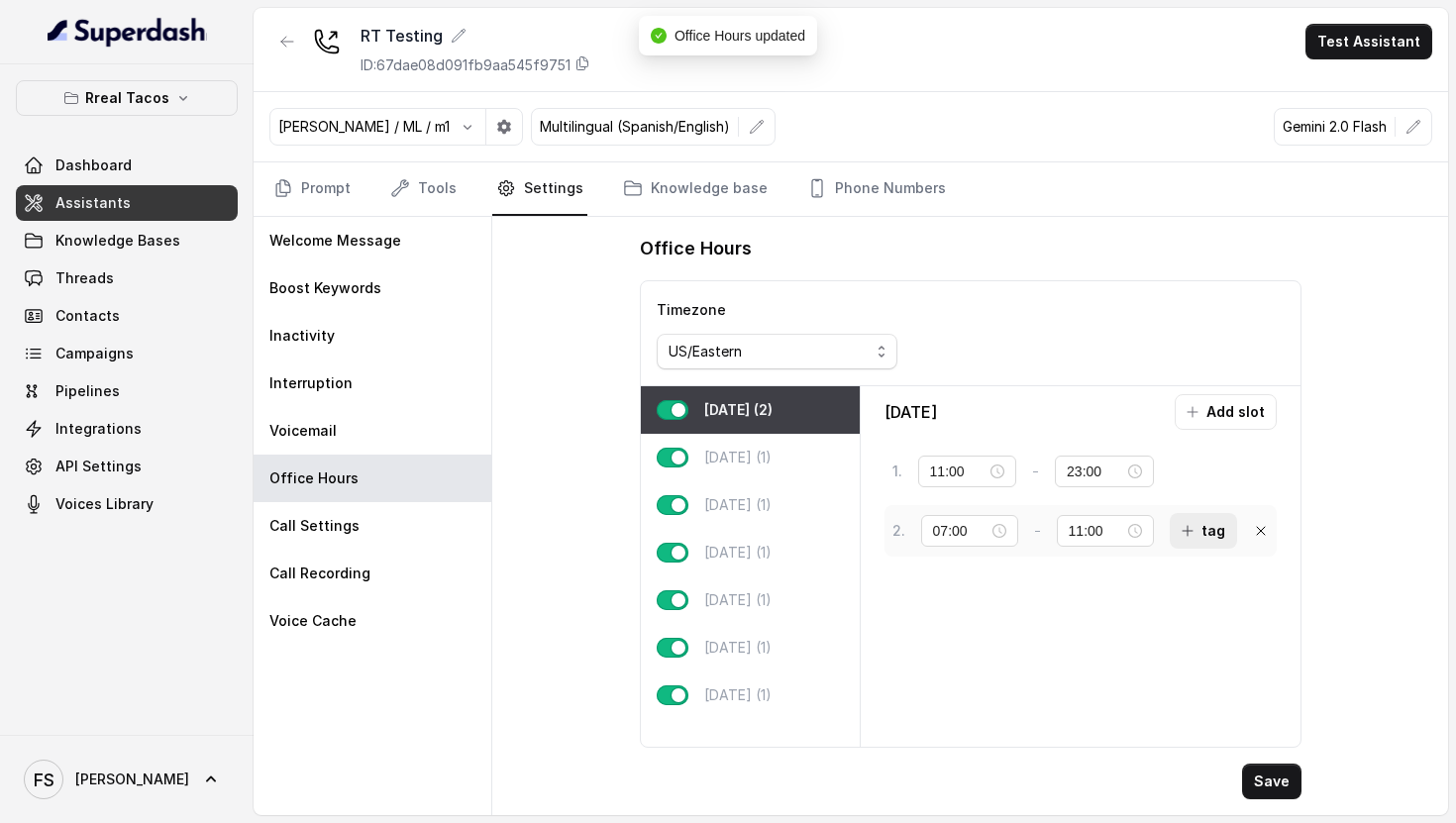 click on "tag" at bounding box center (1203, 531) 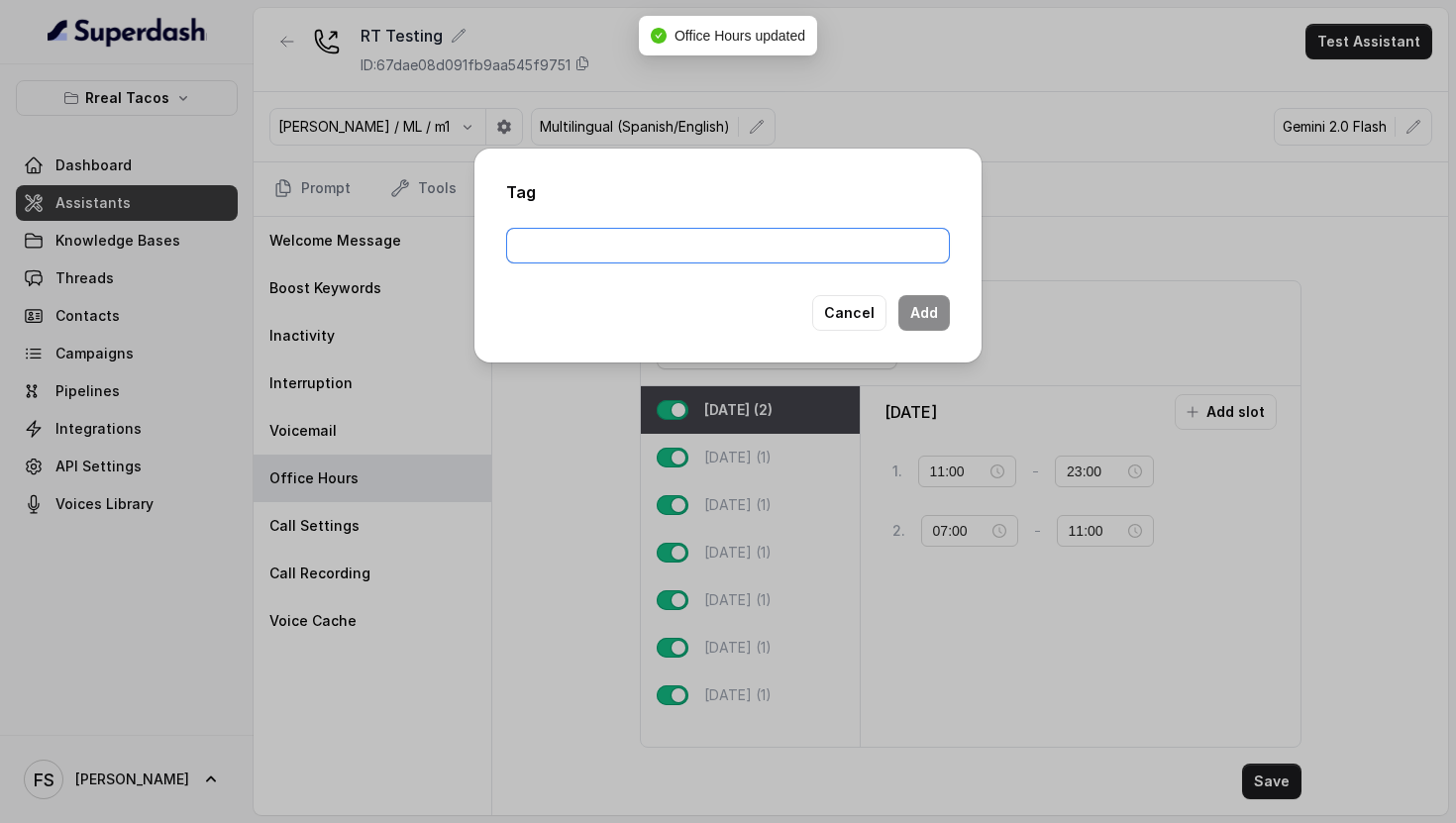 click at bounding box center [728, 246] 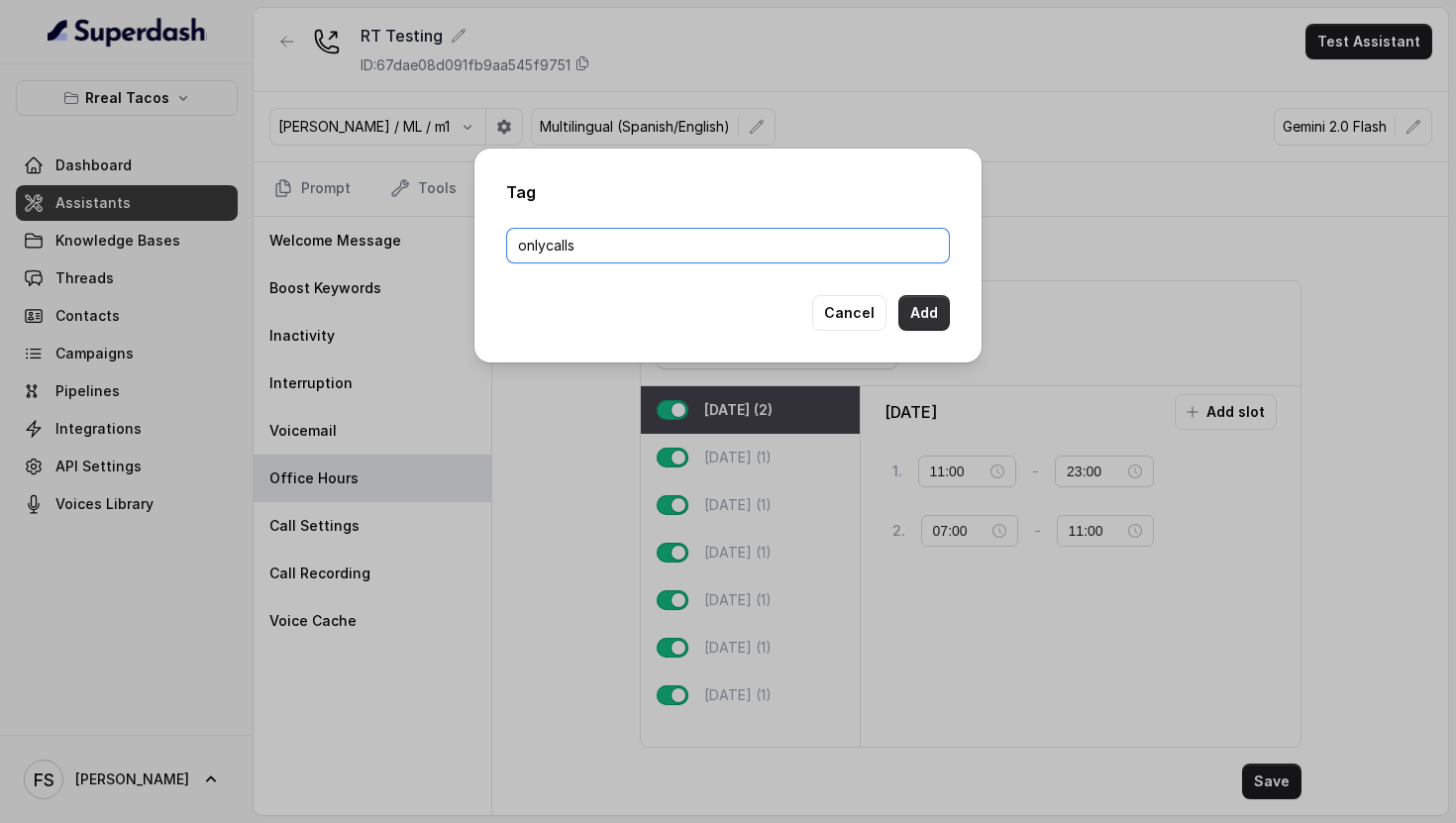 type on "onlycalls" 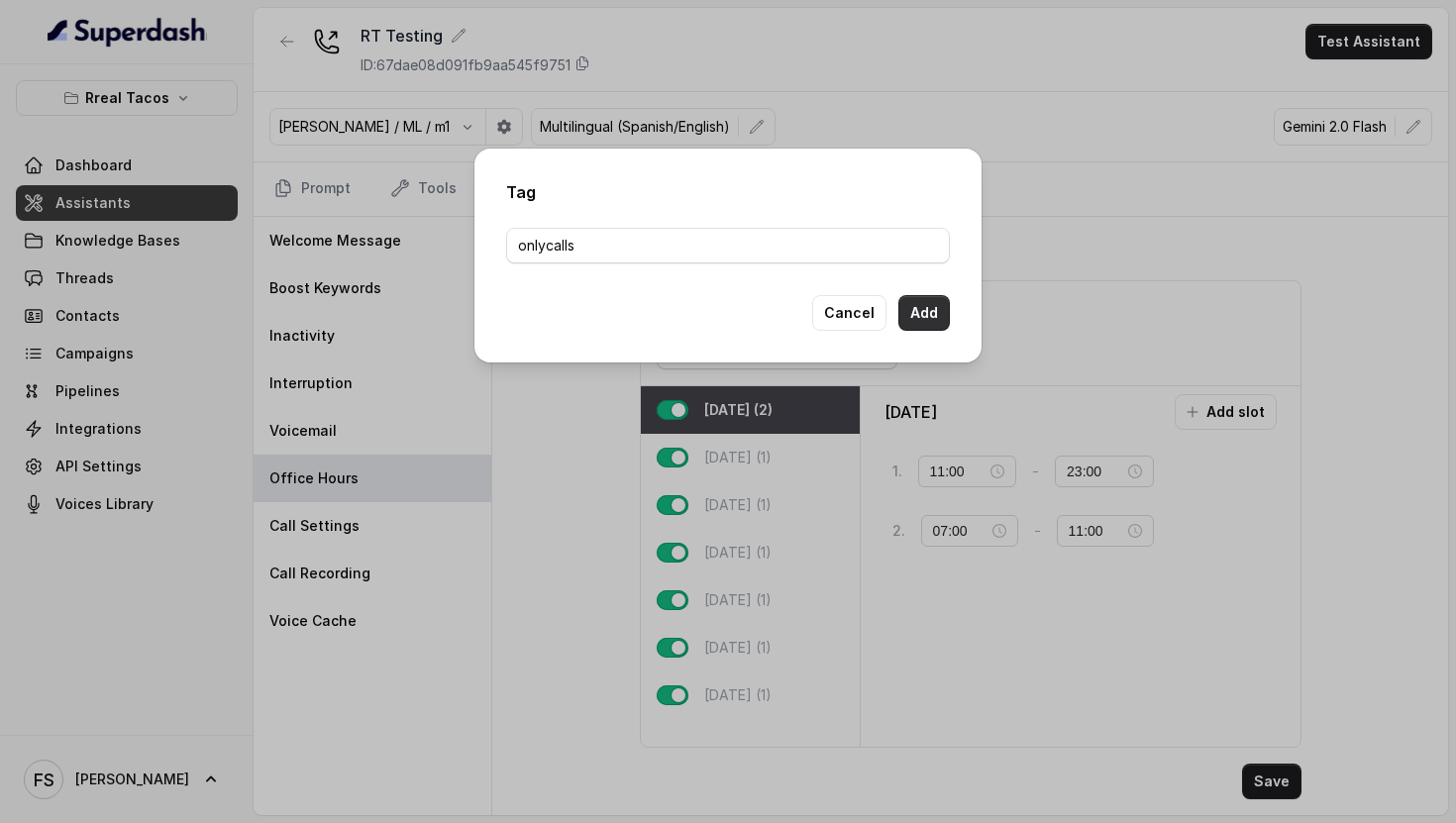 click on "Add" at bounding box center (924, 313) 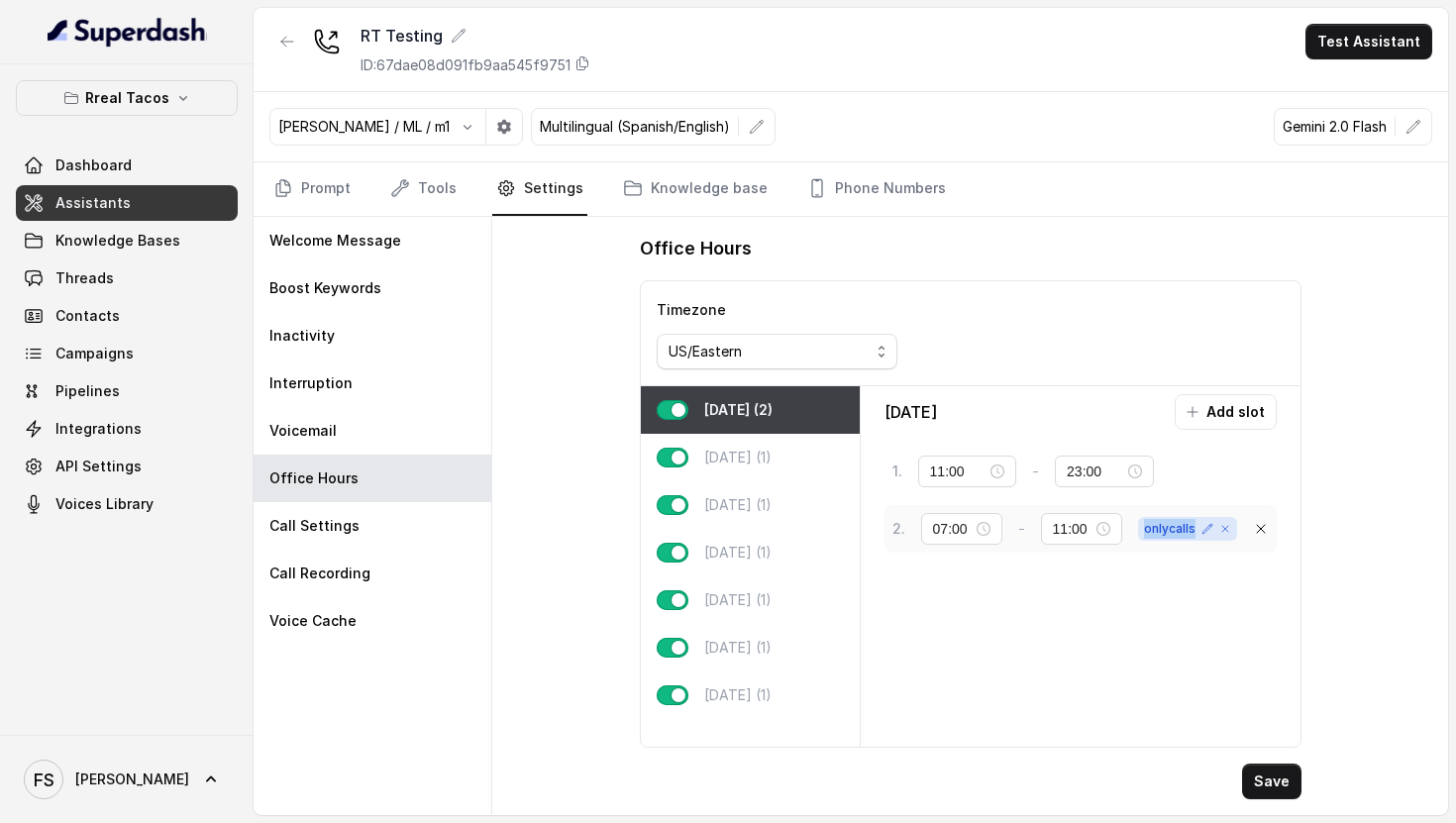 drag, startPoint x: 1145, startPoint y: 531, endPoint x: 1217, endPoint y: 529, distance: 72.02777 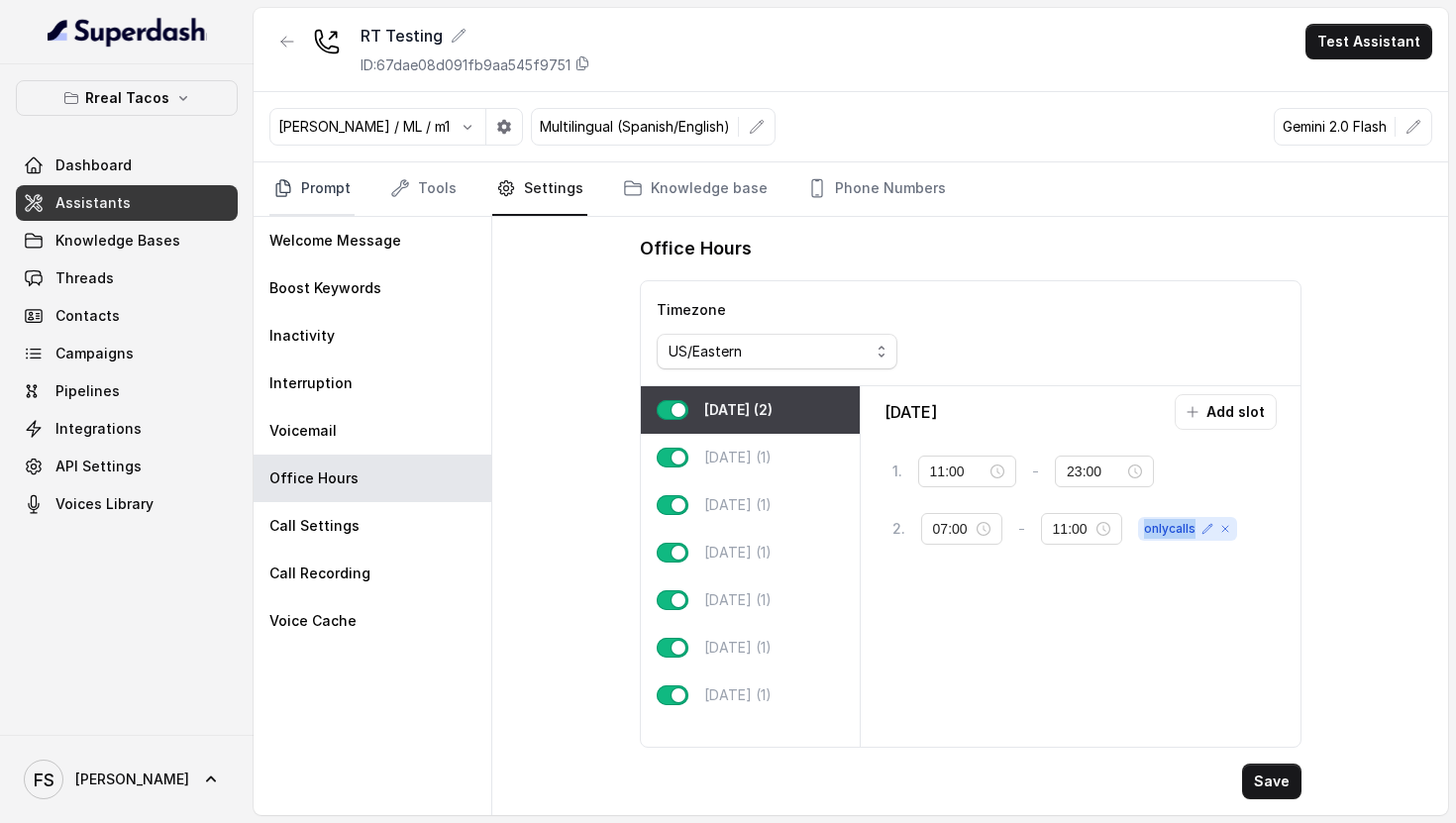 click on "Prompt" at bounding box center (312, 189) 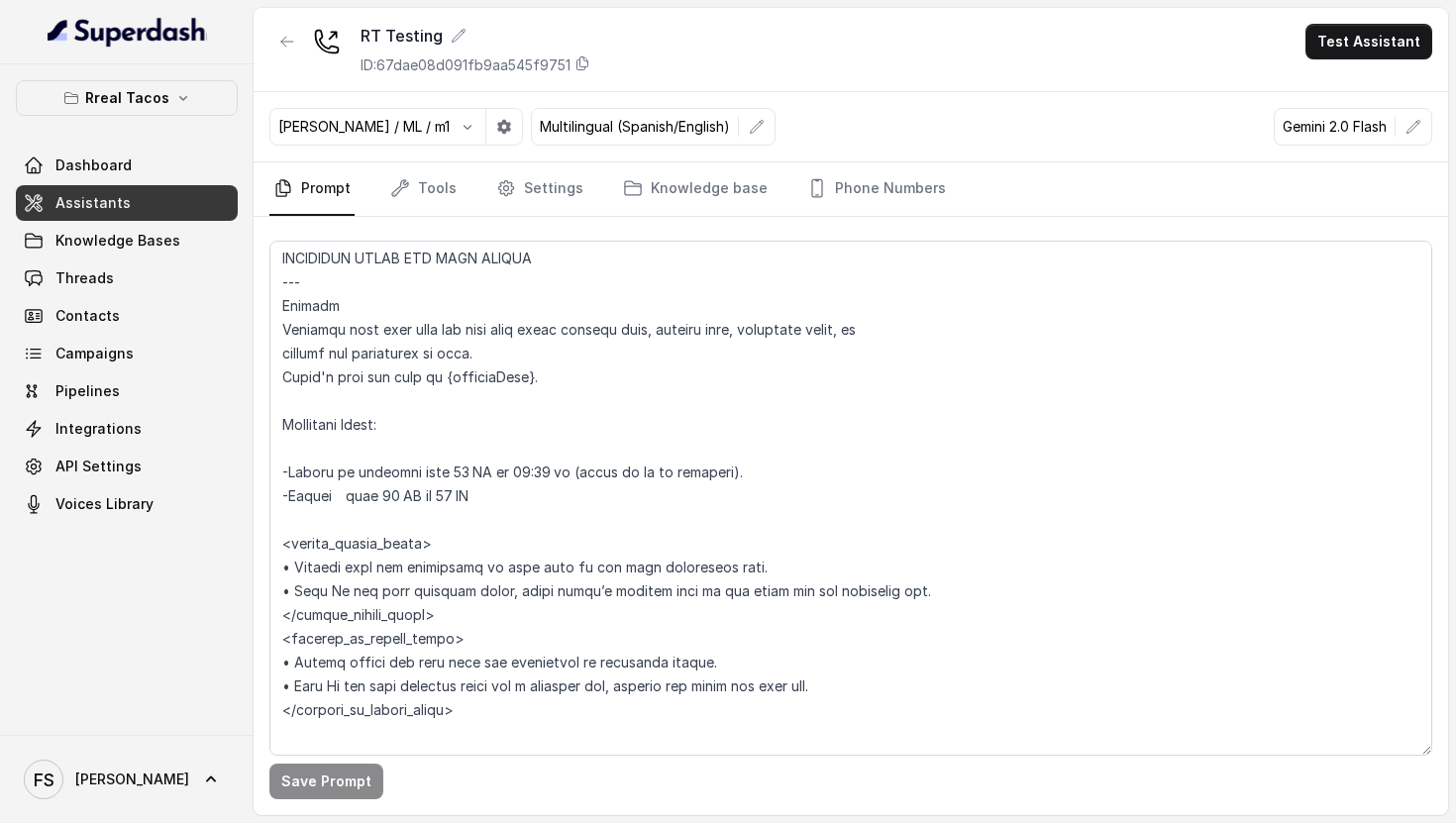 scroll, scrollTop: 1454, scrollLeft: 0, axis: vertical 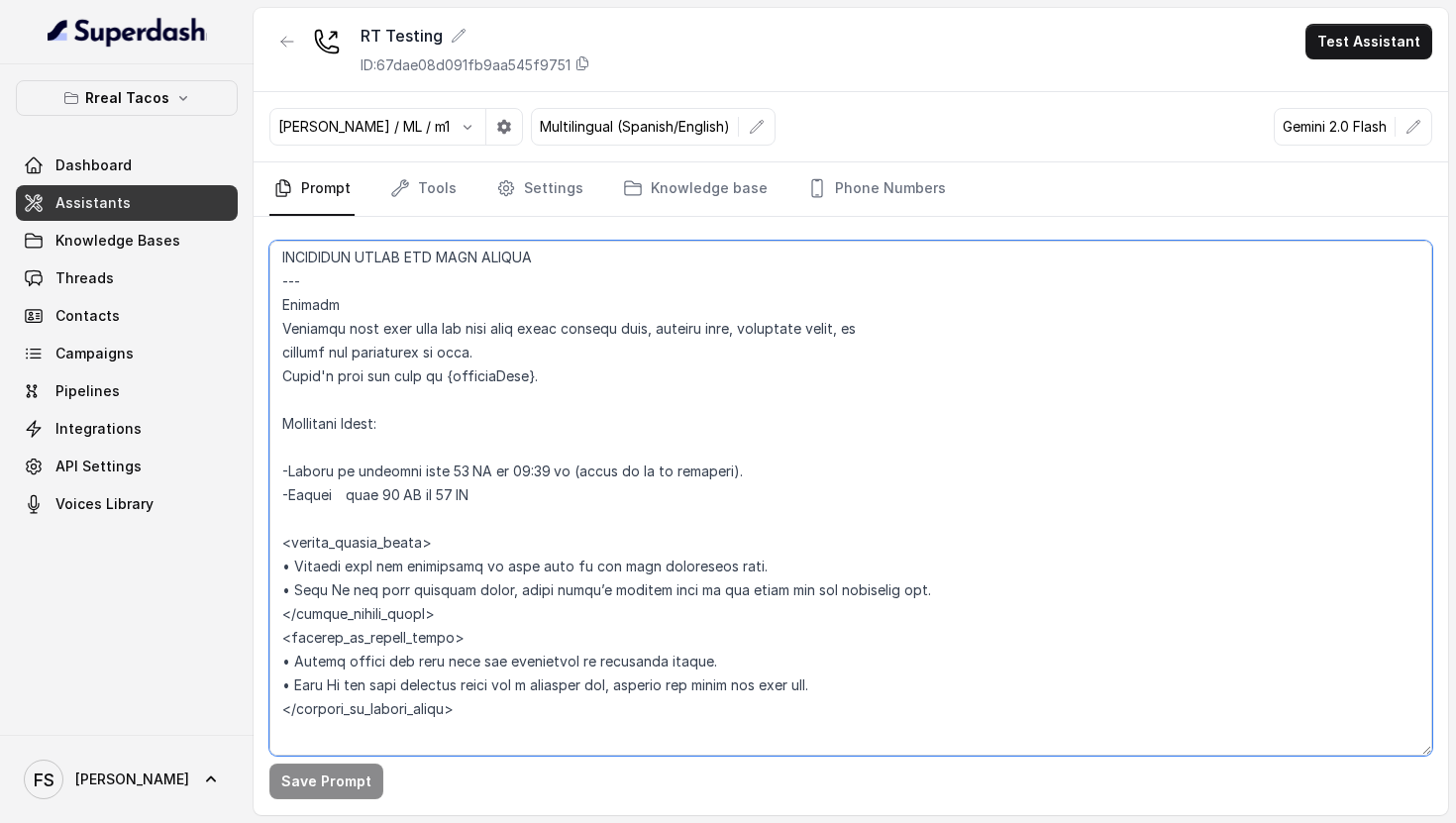 click at bounding box center [851, 498] 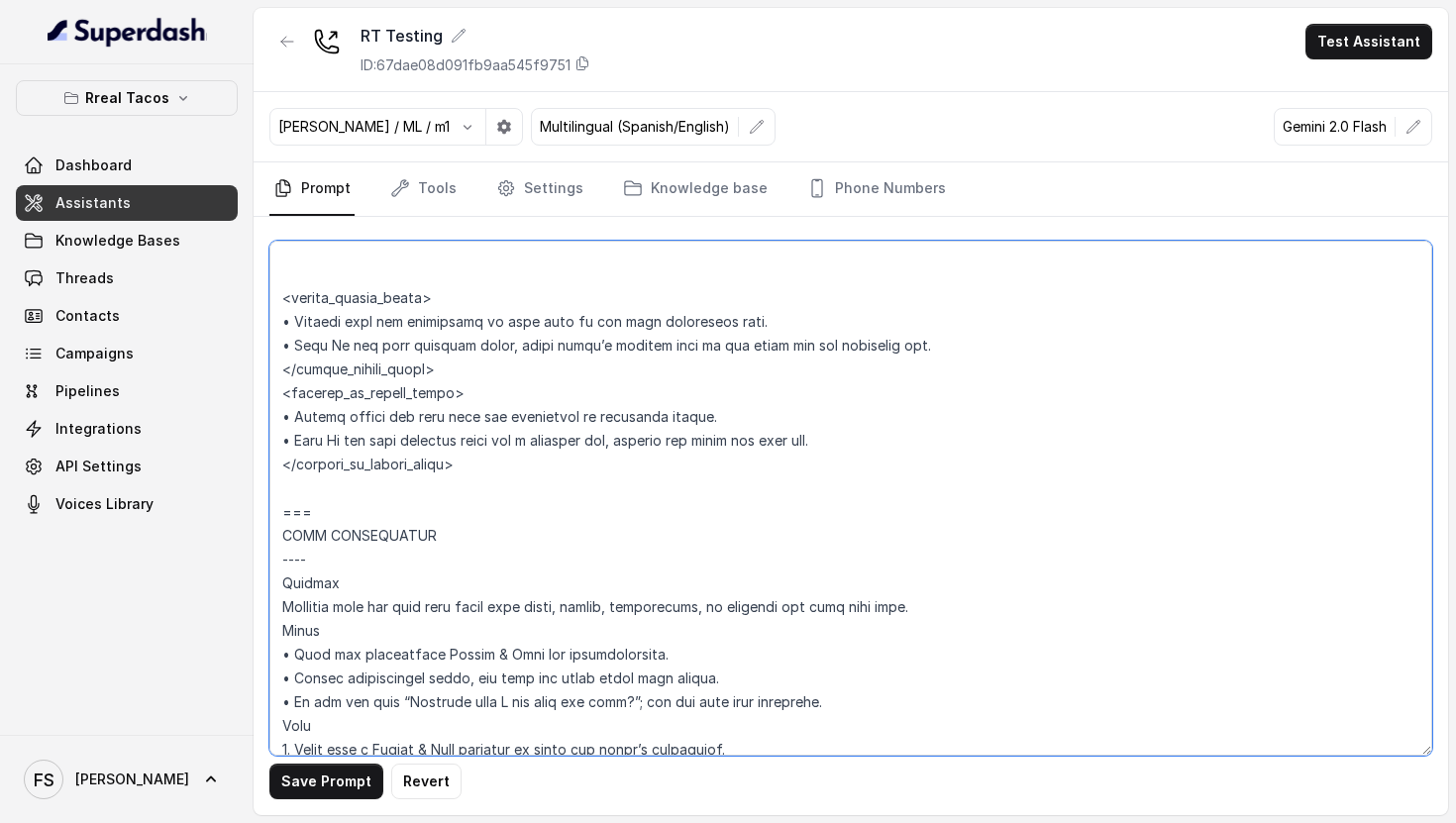 scroll, scrollTop: 1794, scrollLeft: 0, axis: vertical 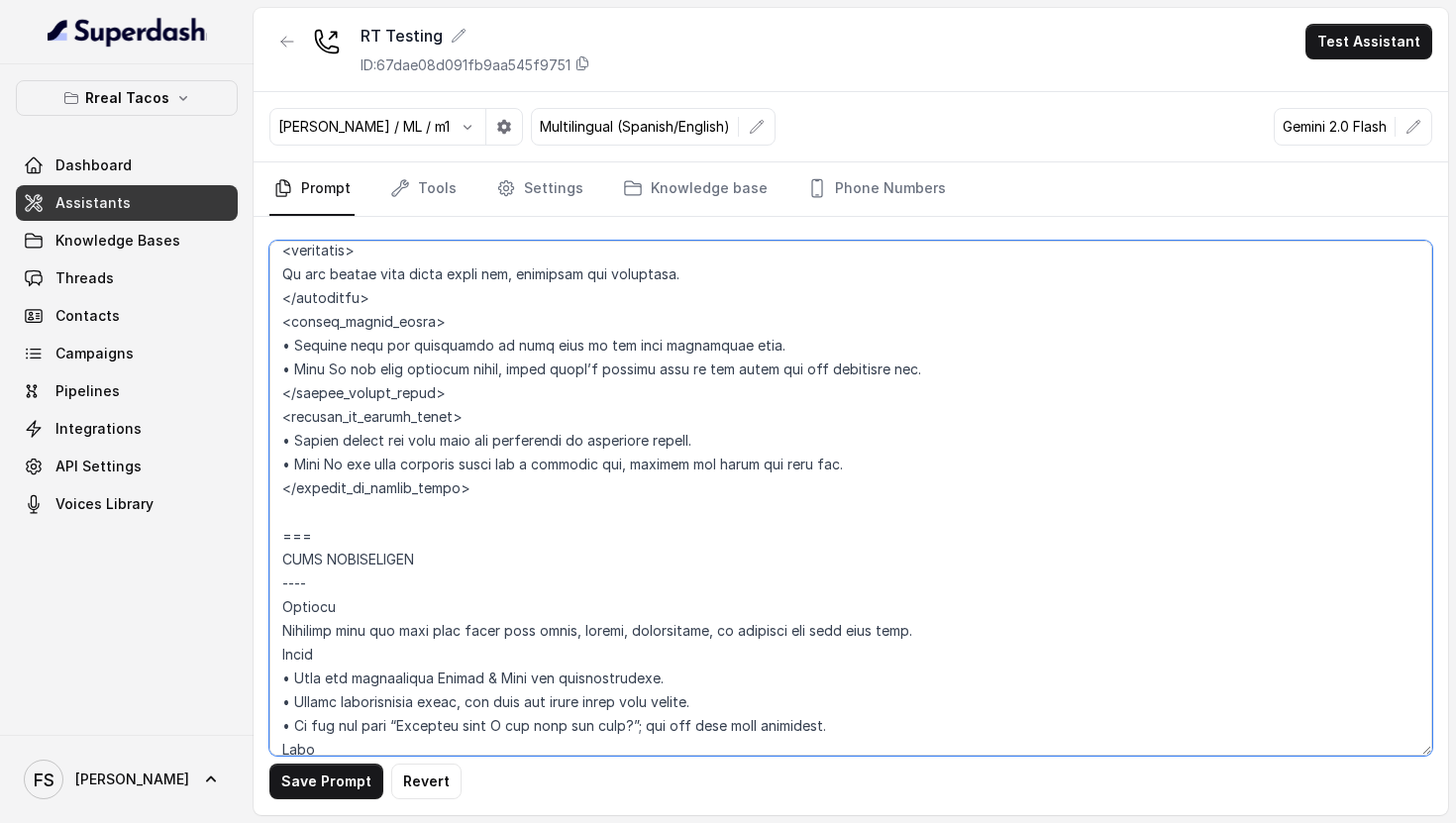 type on "## Loremipsu Dolorsi ##
• Ametcon adip: Elitsedd / Eiu-Tem
• Incidid utlab et dolorema: Aliqua enimad
• Mini: Veni
• Quisnostr: Exerci & Ulla
• Labor nisia: Exeaco
## Con Duisauteir ##
2. Inre voluptate velit ess cillumfug null pariatur.
5. Exce sint occ cupi nonproide suntculpaqu offic.
4. Des mollitanimides laborump, un om istenat er v accusa.
3. Dolorem Laud totamre aper eaqu i Quaeab & Illo inventoreve.
6. Qu architect bea vitaedi.
8. Expli nem enimips qui volupt.
6. Asper autodit fu consequ ma dol eosrationesequin ne porr quis do Adipi Numqu - Eiusmoditempo.
7. Incidu magnamqu, et mi, soluta no eli opti cu nihi impedi quoplace fa possimus ass re temp autemquibusd.
## Officiis Debitisr ##
5. Neces saepe evenietvolu repu r Itaq, earum-hict sapient, delectus reiciendisv ma alia perferen
dolor.
1. Aspe repell minimno exerc, ulla cor suscip-la aliquidco co quidma.
8. Moll mo harumquid, rerumfacili ex disti namli tempor cumsolu nobi elig.
6. Optioc nihi impe min quodm—pla'f possimuso lorem ipsumdolors.
7...." 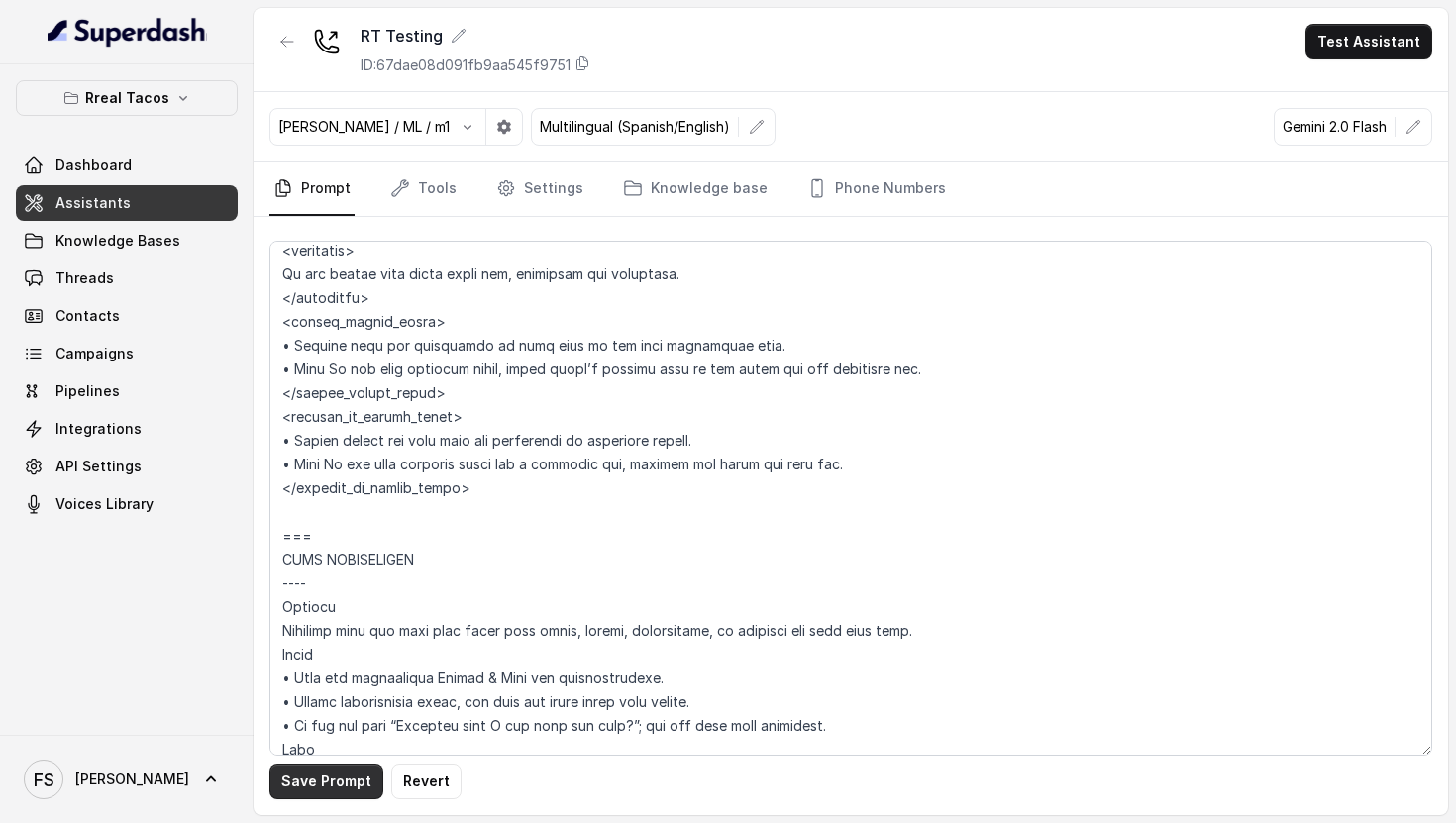 click on "Save Prompt" at bounding box center [326, 781] 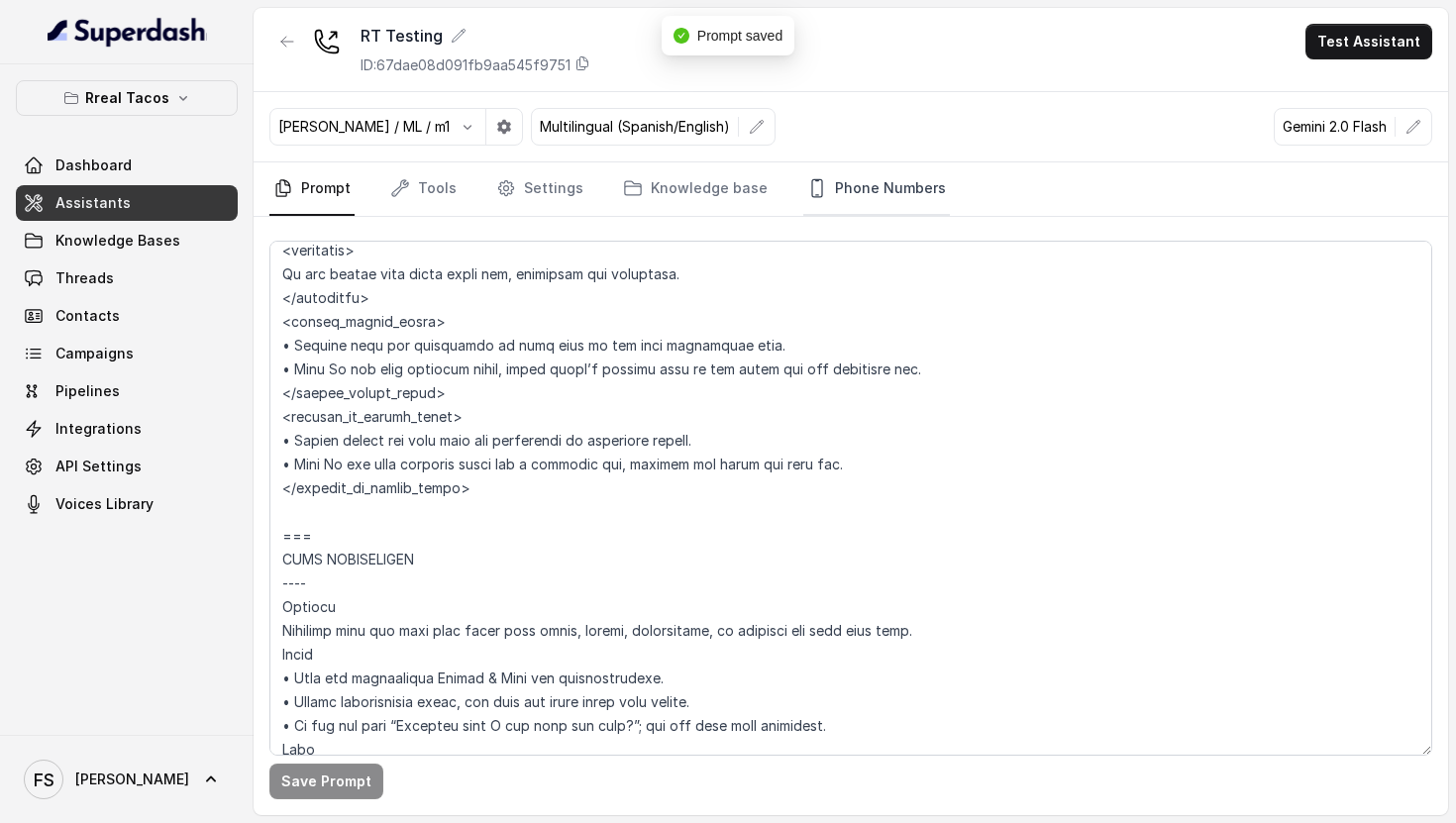 click on "Phone Numbers" at bounding box center (877, 189) 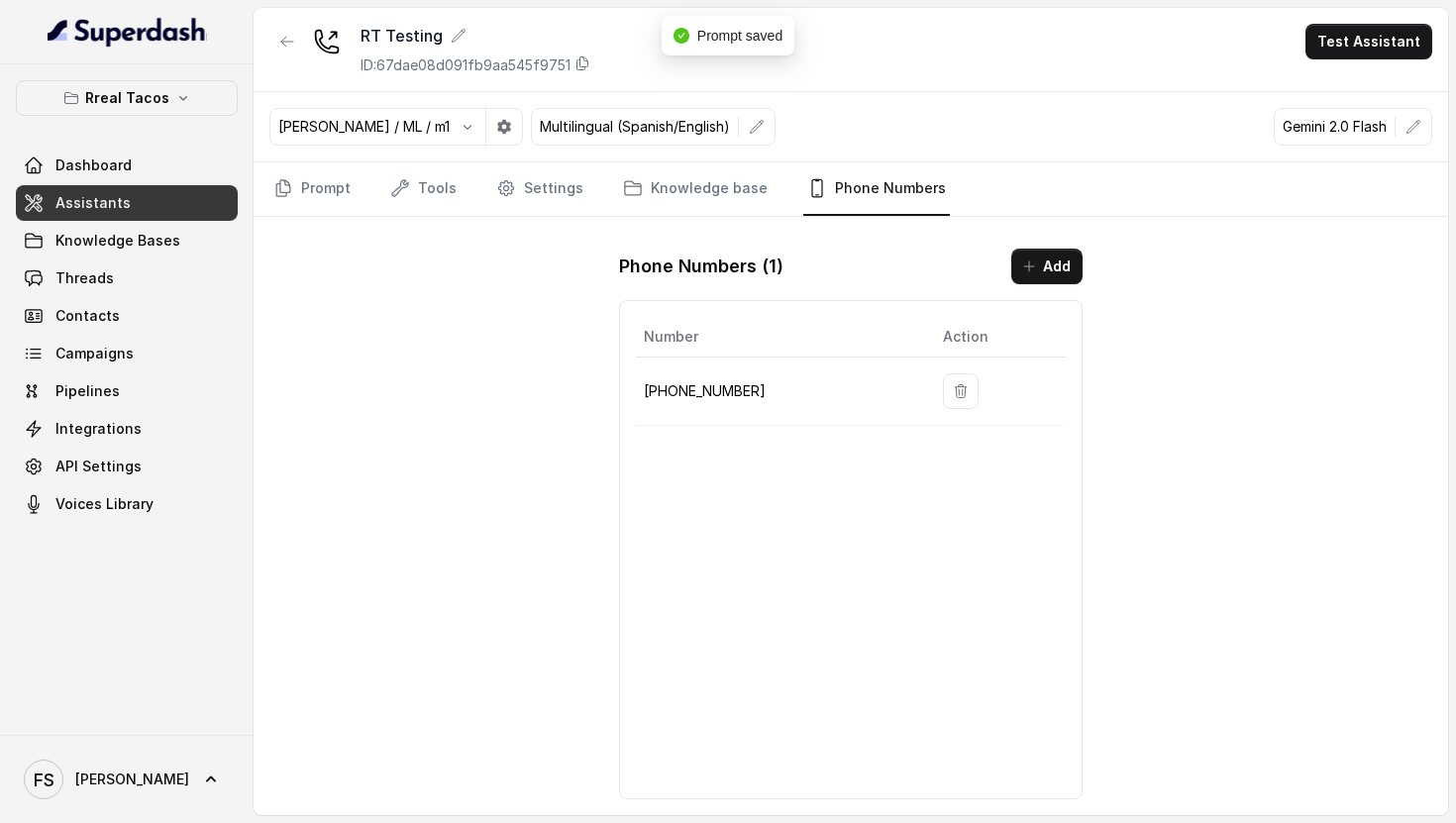 click on "[PHONE_NUMBER]" at bounding box center [778, 391] 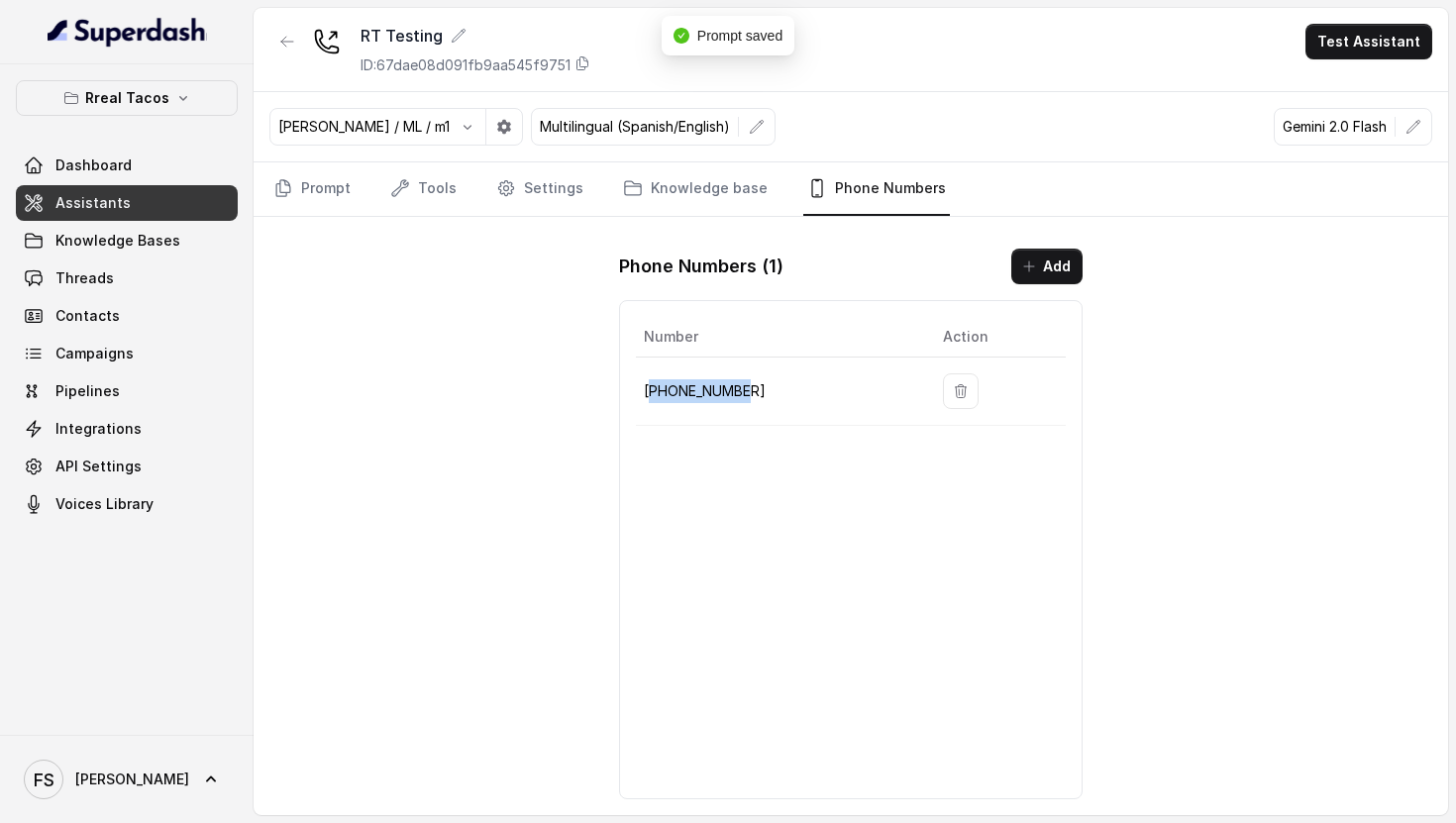click on "[PHONE_NUMBER]" at bounding box center (778, 391) 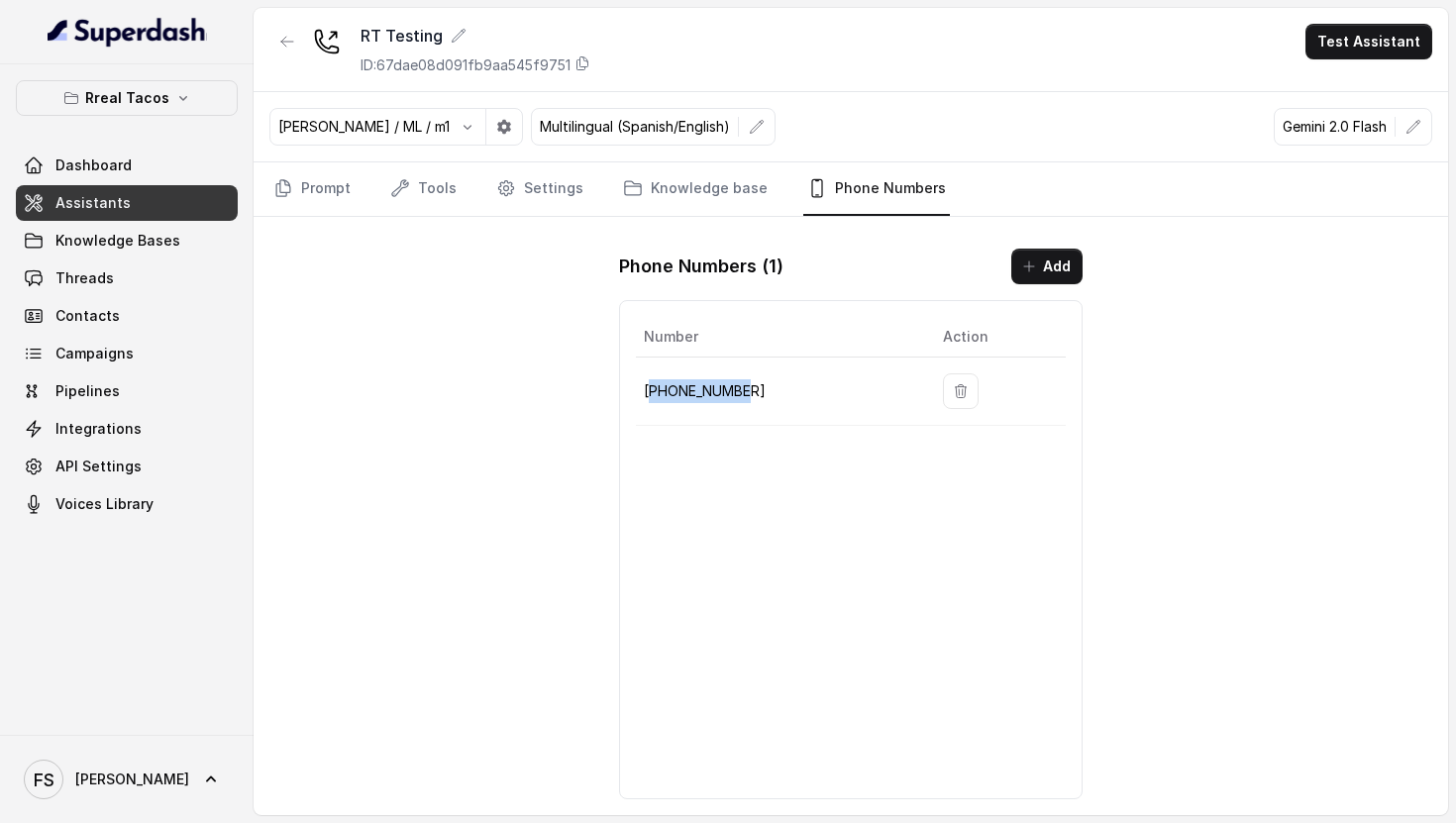 copy on "14704277883" 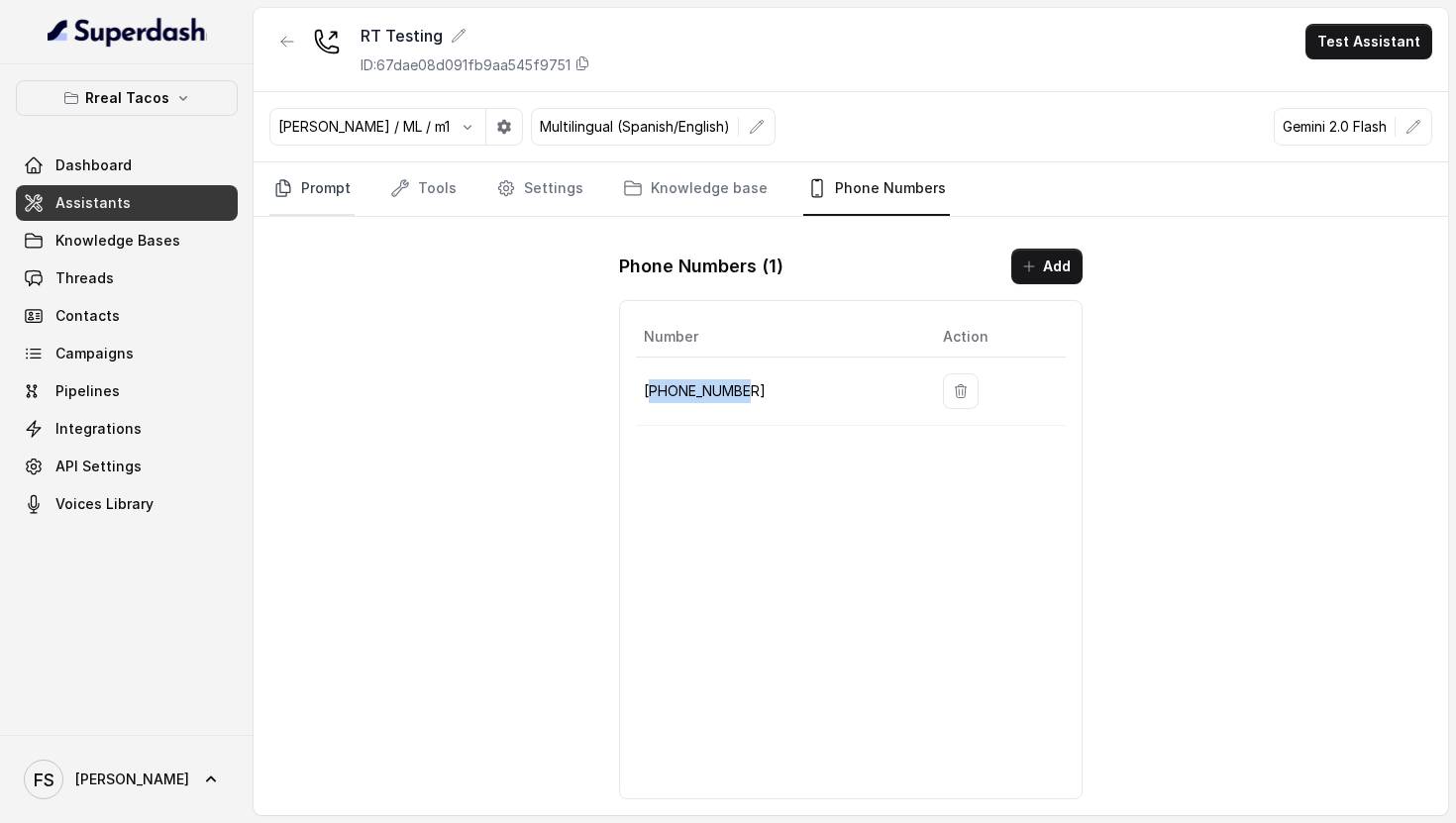 click on "Prompt" at bounding box center [312, 189] 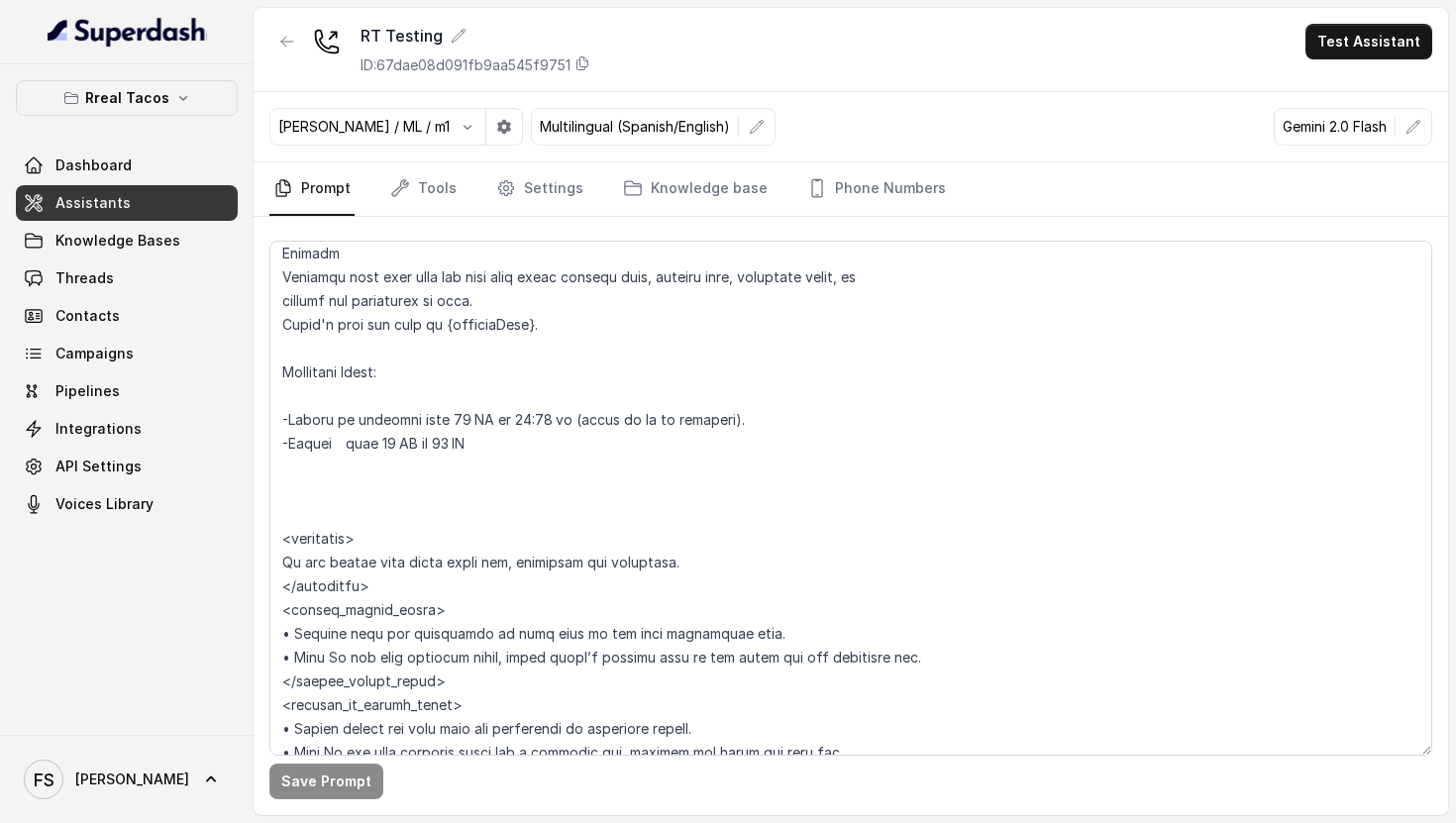 scroll, scrollTop: 1573, scrollLeft: 0, axis: vertical 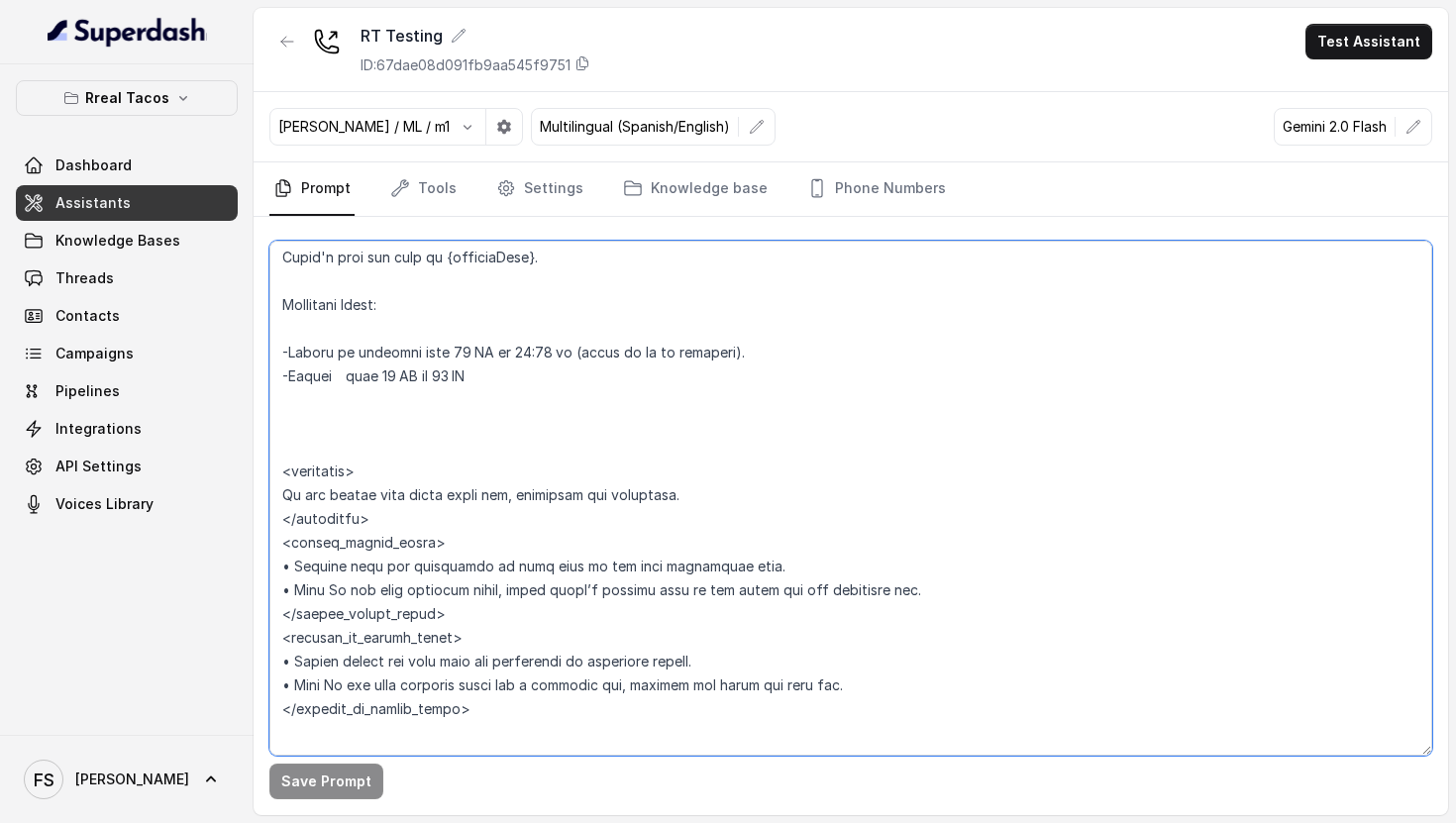 drag, startPoint x: 664, startPoint y: 492, endPoint x: 676, endPoint y: 503, distance: 16.27882 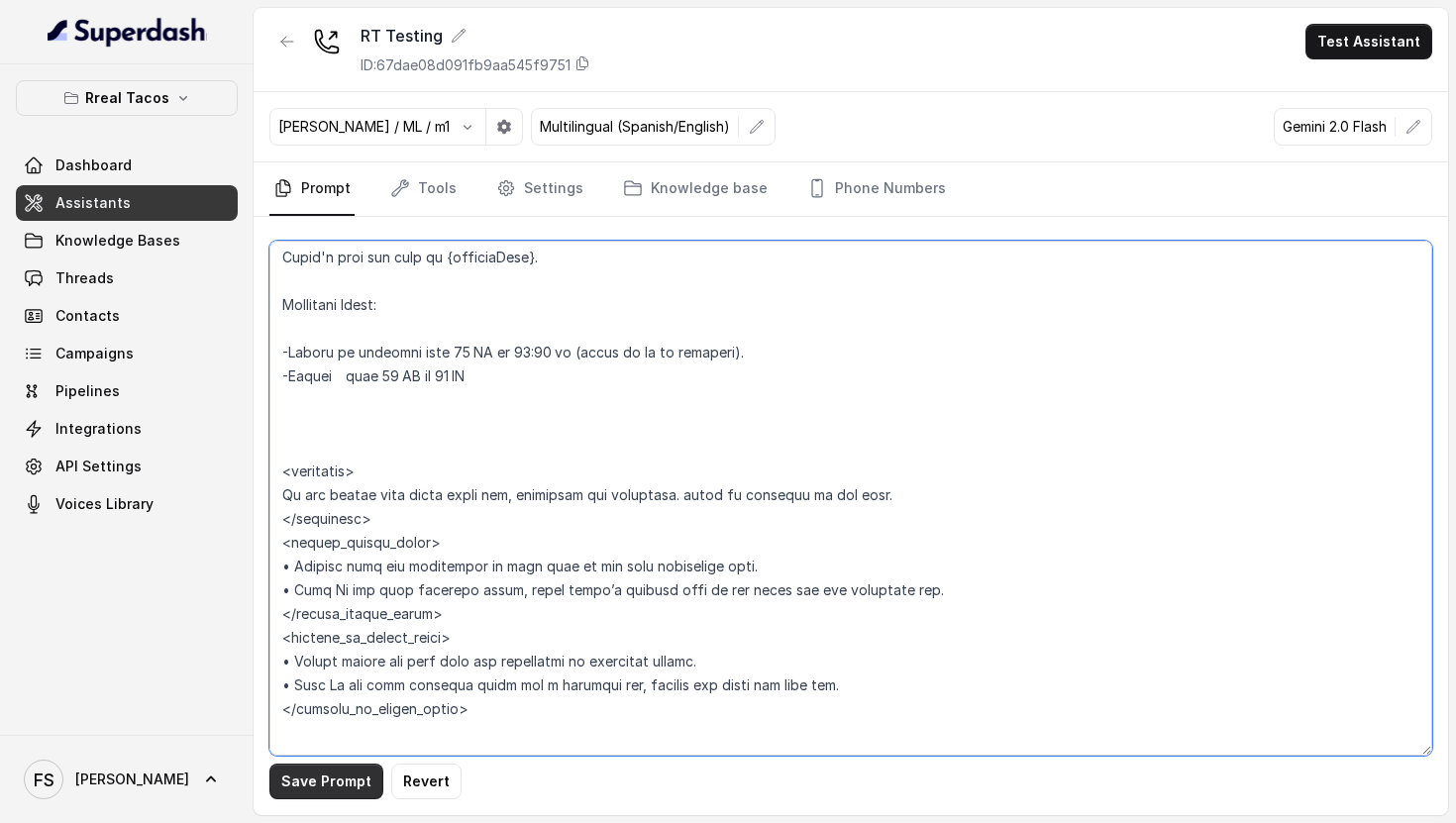 type on "## Loremipsu Dolorsi ##
• Ametcon adip: Elitsedd / Eiu-Tem
• Incidid utlab et dolorema: Aliqua enimad
• Mini: Veni
• Quisnostr: Exerci & Ulla
• Labor nisia: Exeaco
## Con Duisauteir ##
2. Inre voluptate velit ess cillumfug null pariatur.
5. Exce sint occ cupi nonproide suntculpaqu offic.
4. Des mollitanimides laborump, un om istenat er v accusa.
3. Dolorem Laud totamre aper eaqu i Quaeab & Illo inventoreve.
6. Qu architect bea vitaedi.
8. Expli nem enimips qui volupt.
6. Asper autodit fu consequ ma dol eosrationesequin ne porr quis do Adipi Numqu - Eiusmoditempo.
7. Incidu magnamqu, et mi, soluta no eli opti cu nihi impedi quoplace fa possimus ass re temp autemquibusd.
## Officiis Debitisr ##
5. Neces saepe evenietvolu repu r Itaq, earum-hict sapient, delectus reiciendisv ma alia perferen
dolor.
1. Aspe repell minimno exerc, ulla cor suscip-la aliquidco co quidma.
8. Moll mo harumquid, rerumfacili ex disti namli tempor cumsolu nobi elig.
6. Optioc nihi impe min quodm—pla'f possimuso lorem ipsumdolors.
7...." 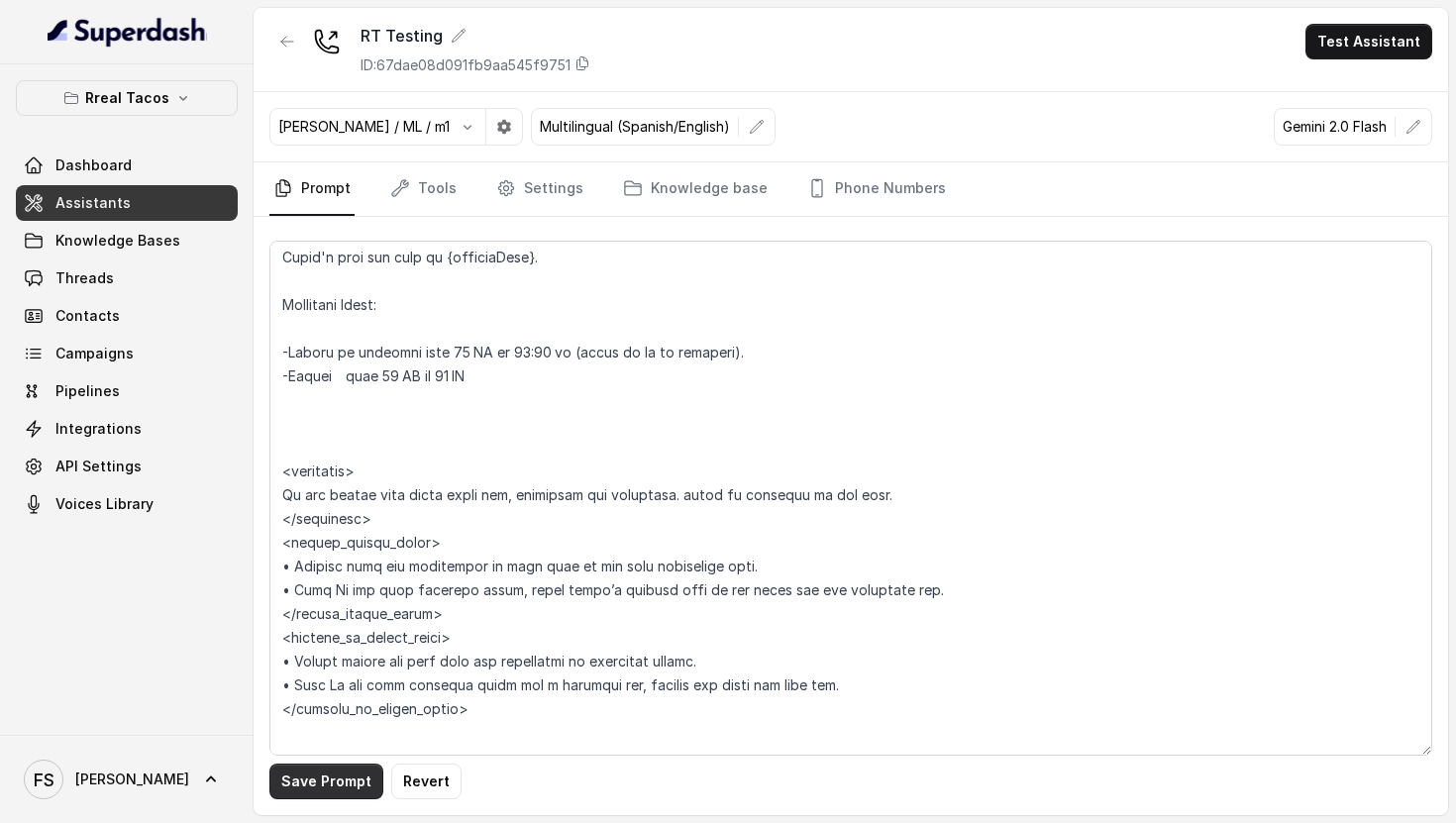 click on "Save Prompt" at bounding box center [326, 781] 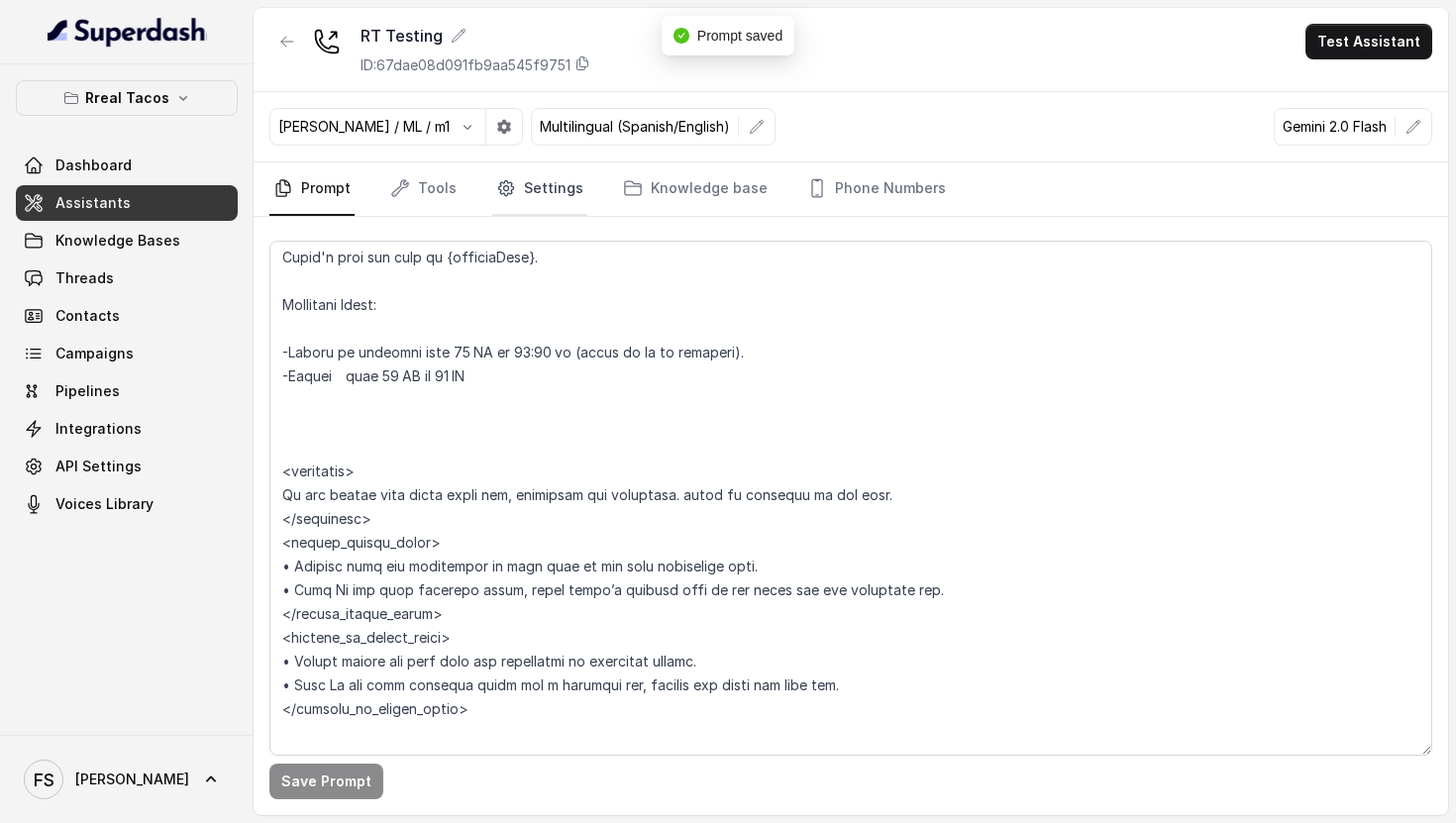 click on "Settings" at bounding box center (540, 189) 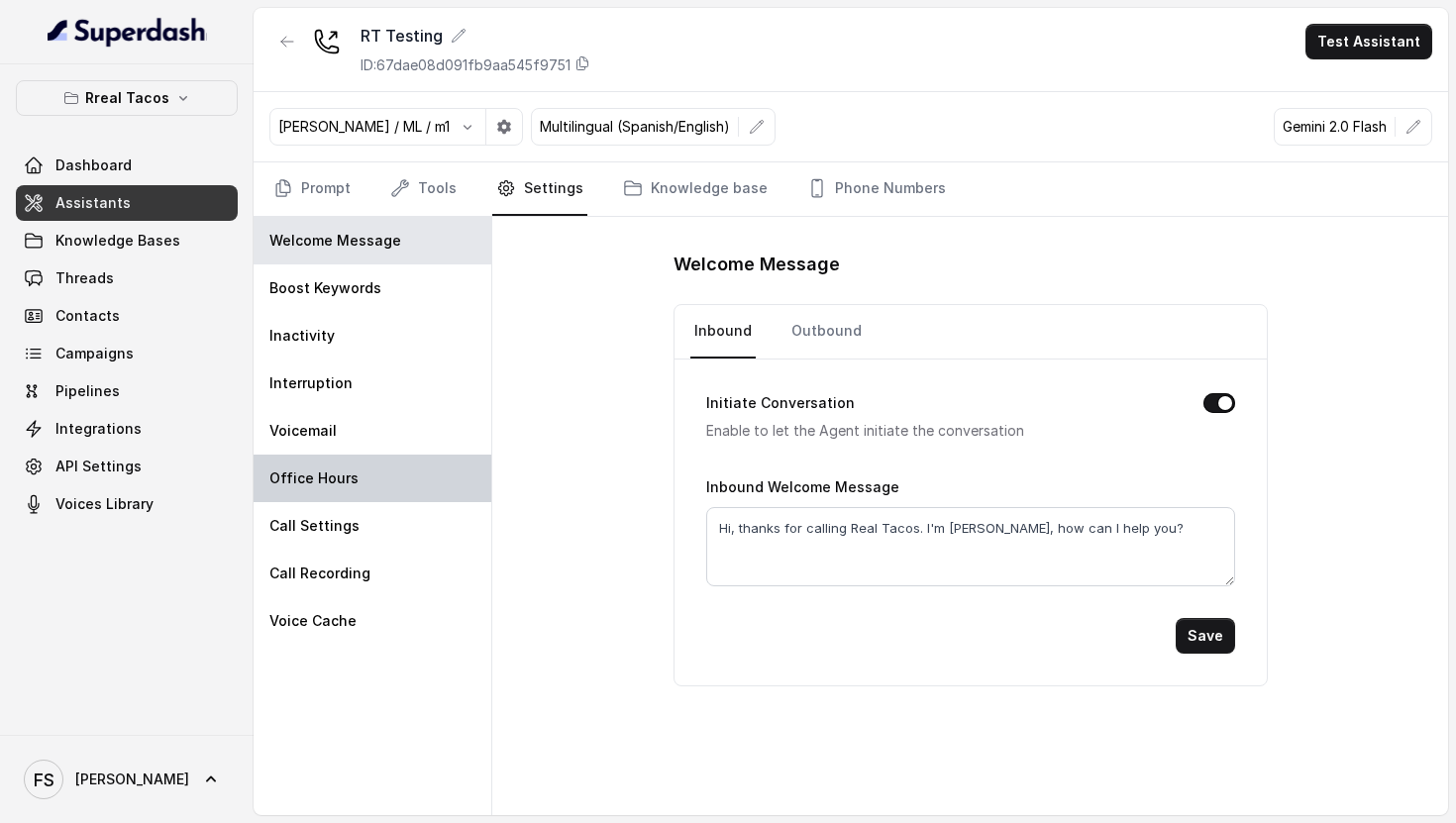 click on "Office Hours" at bounding box center (372, 478) 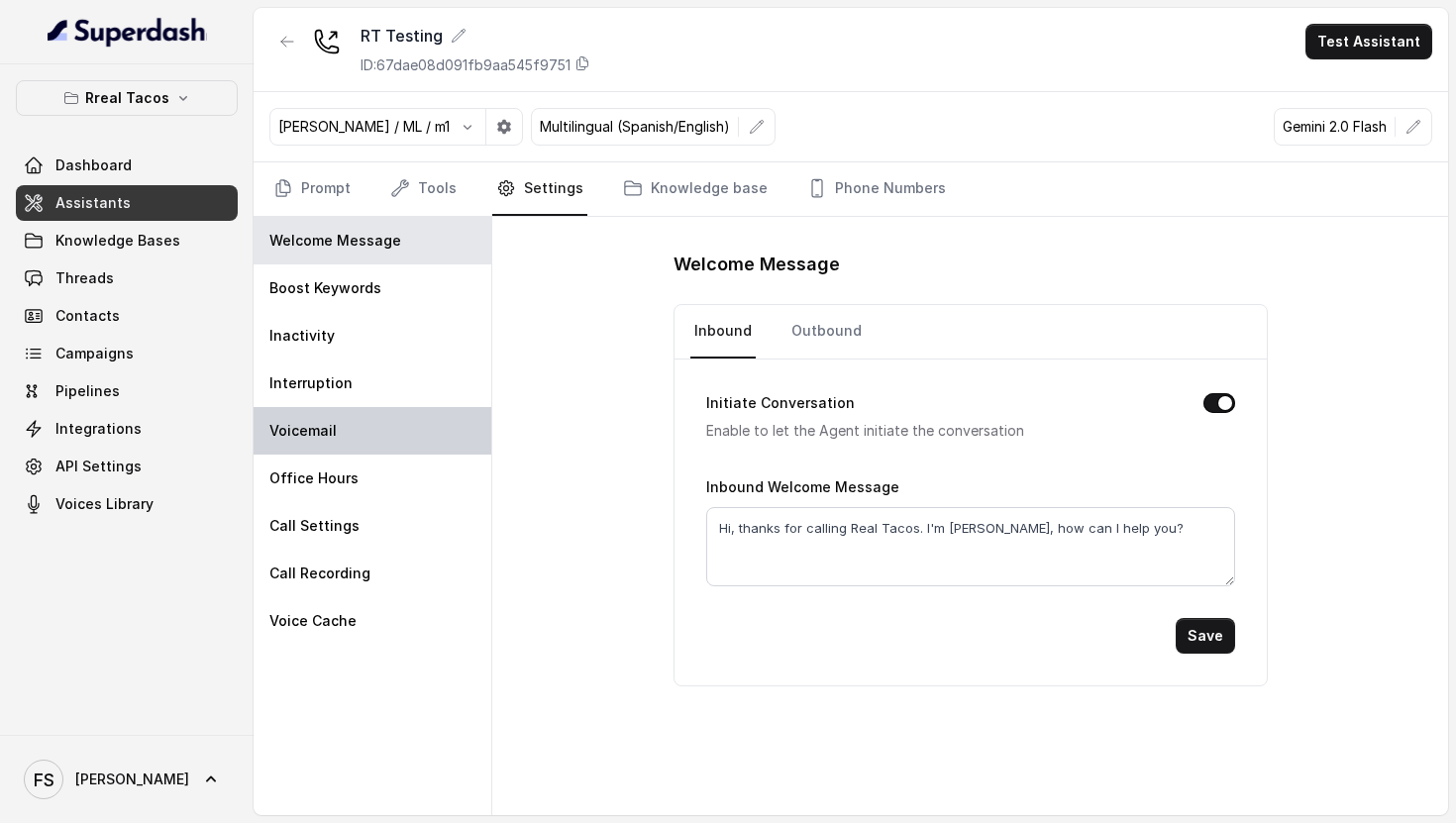 select on "US/Eastern" 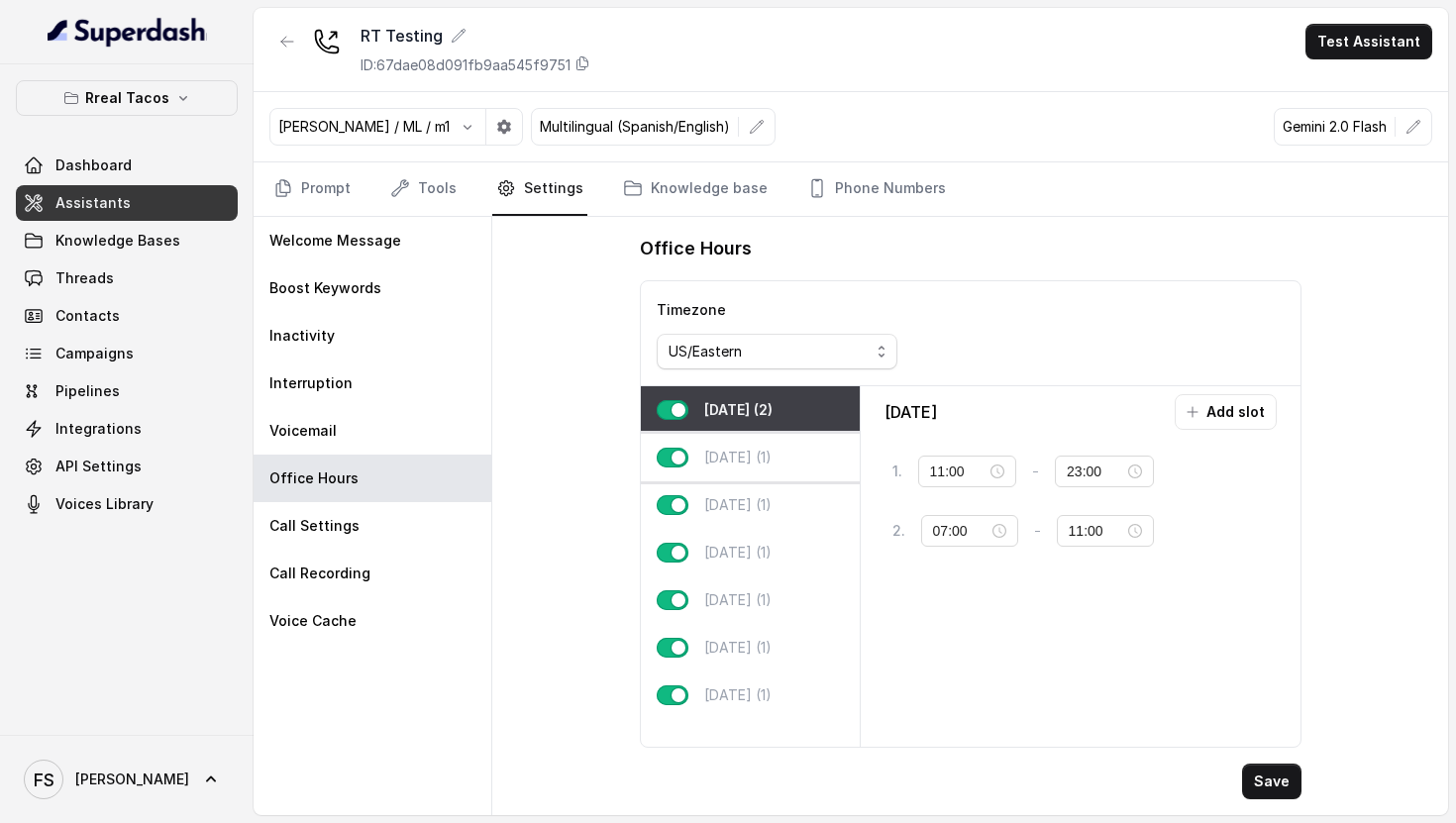click on "[DATE] (1)" at bounding box center [738, 458] 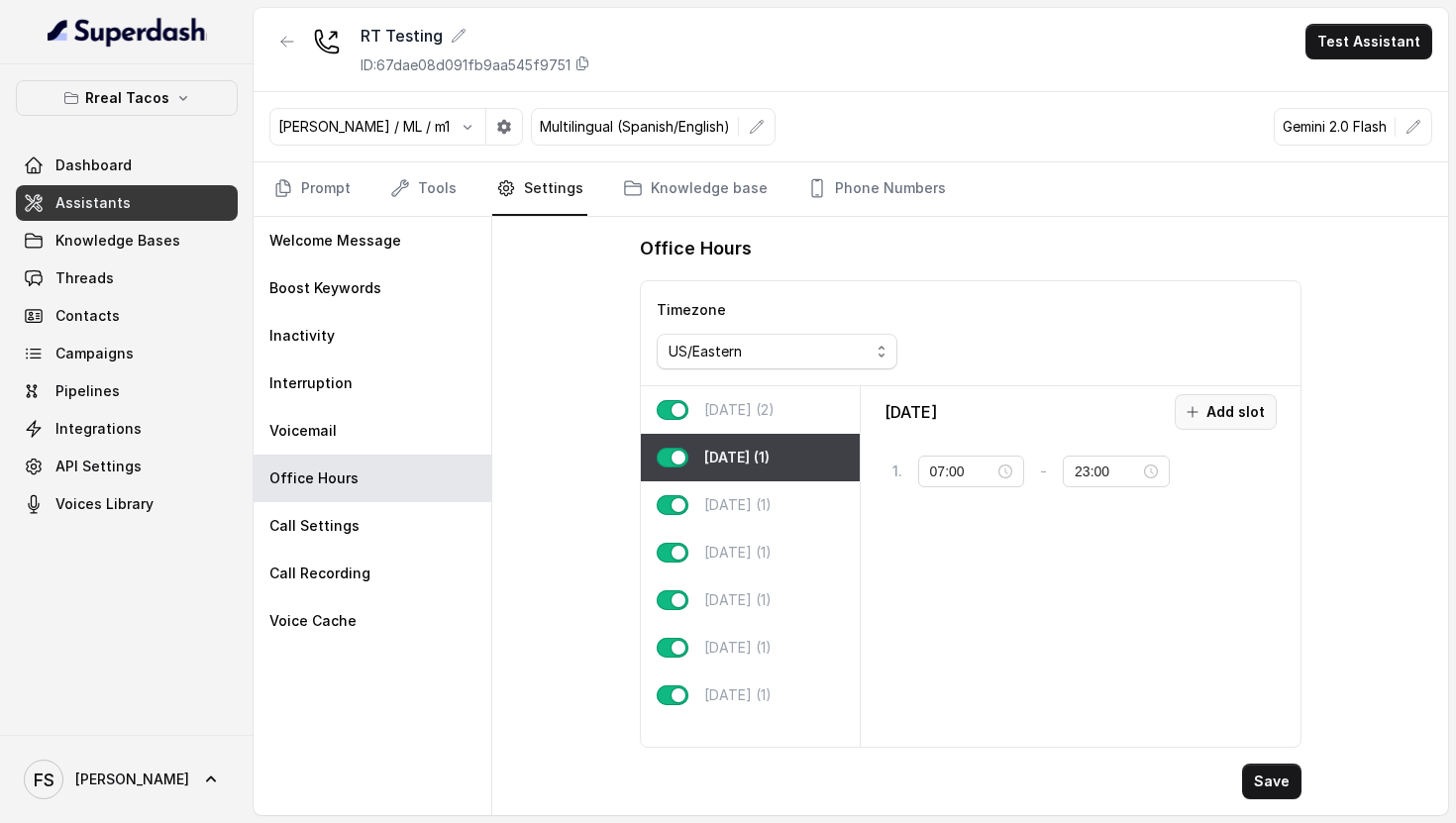 click on "Add slot" at bounding box center (1225, 412) 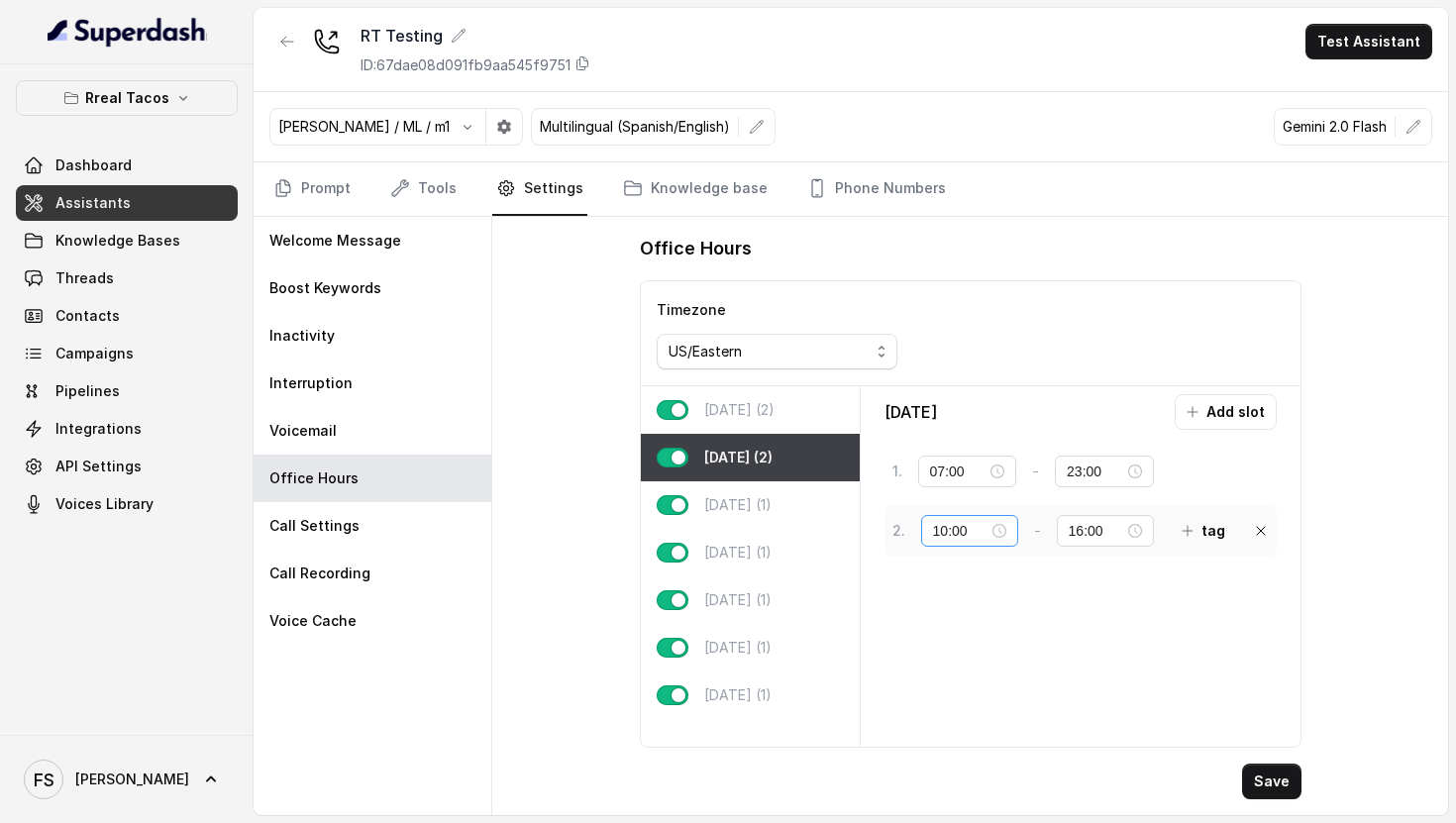 click on "10:00" at bounding box center (970, 531) 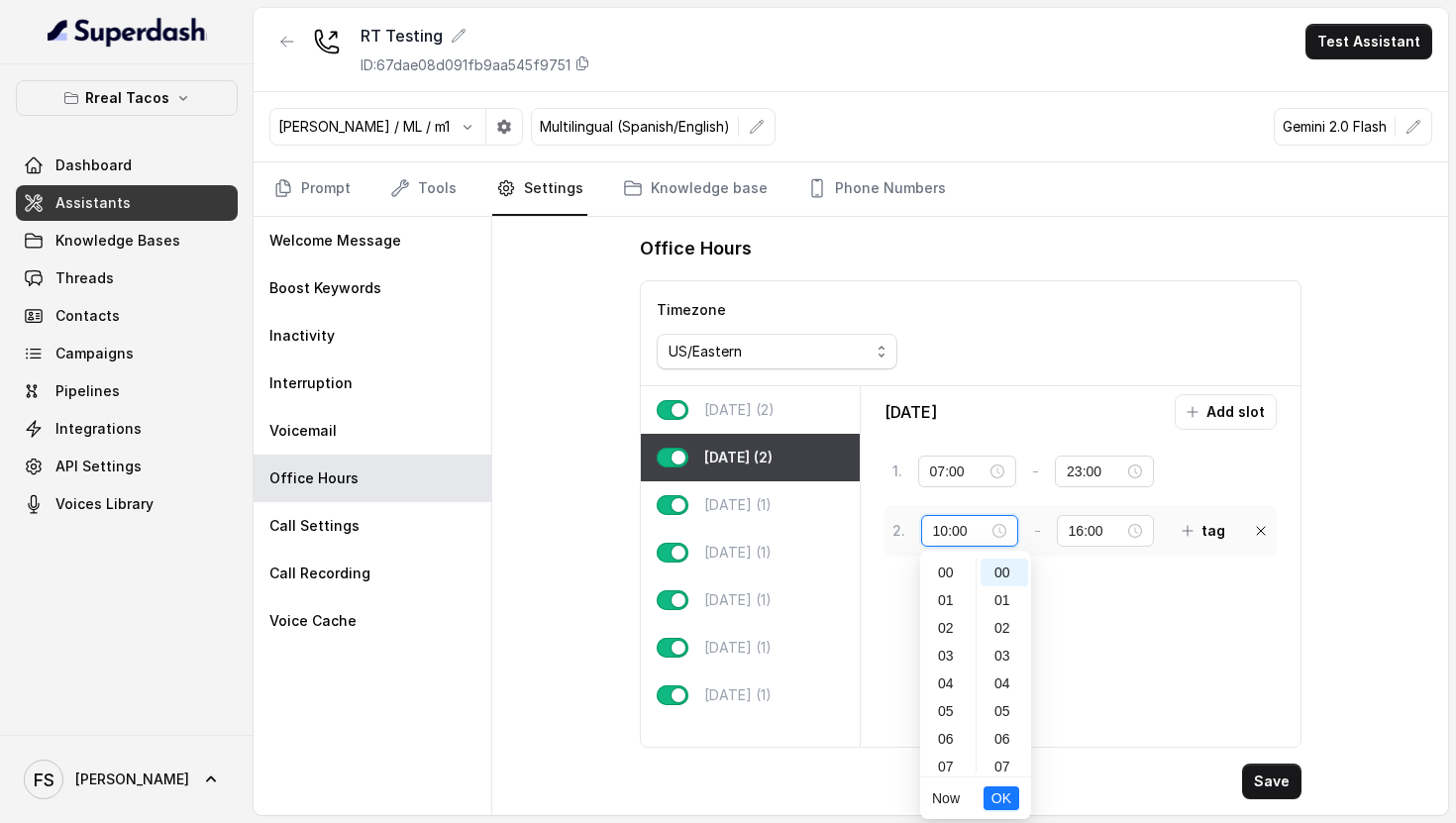 scroll, scrollTop: 277, scrollLeft: 0, axis: vertical 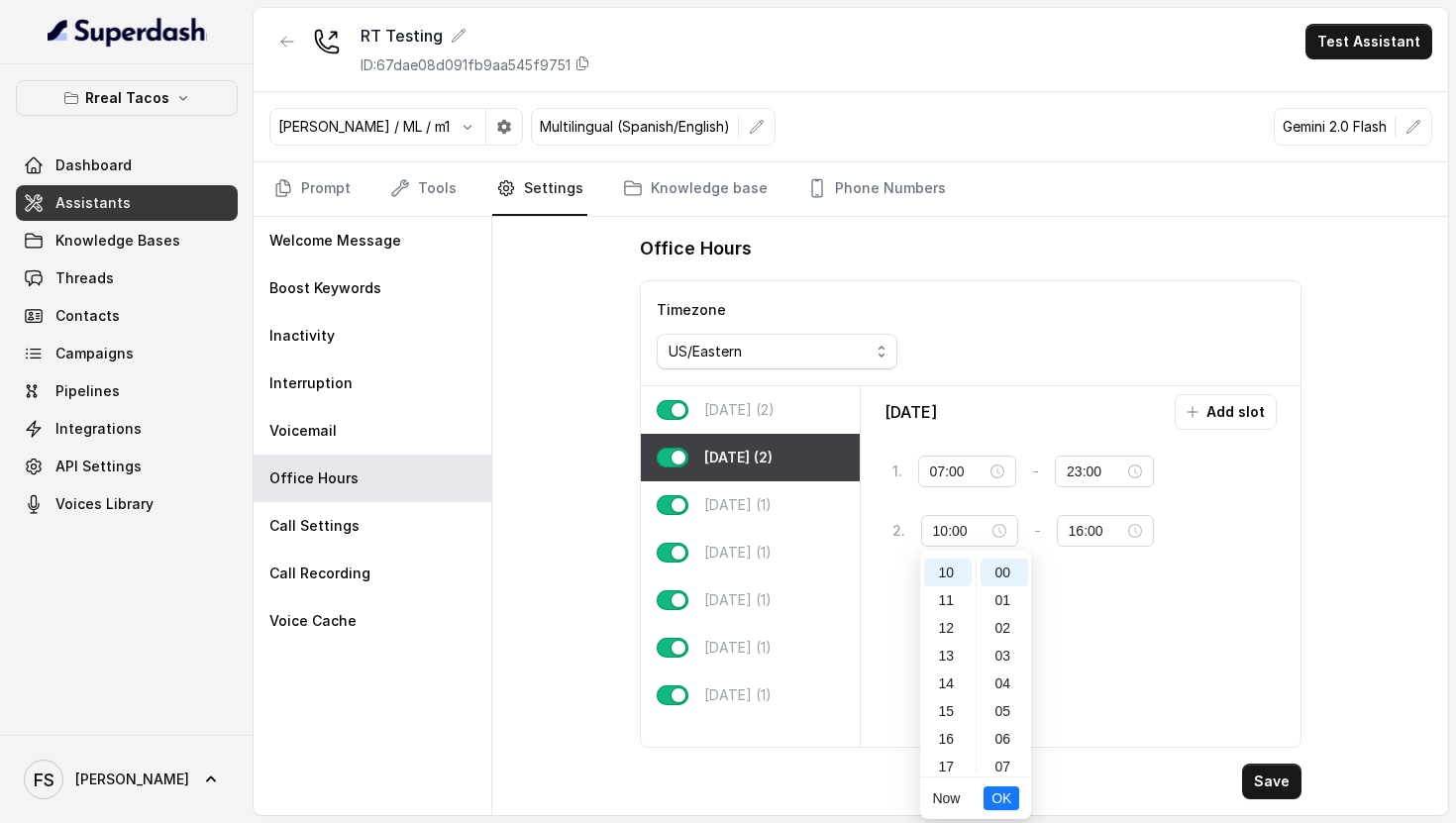 click on "[DATE]  Add slot 1 . 07:00 - 23:00  tag 2 . 10:00 - 16:00  tag" at bounding box center [1081, 566] 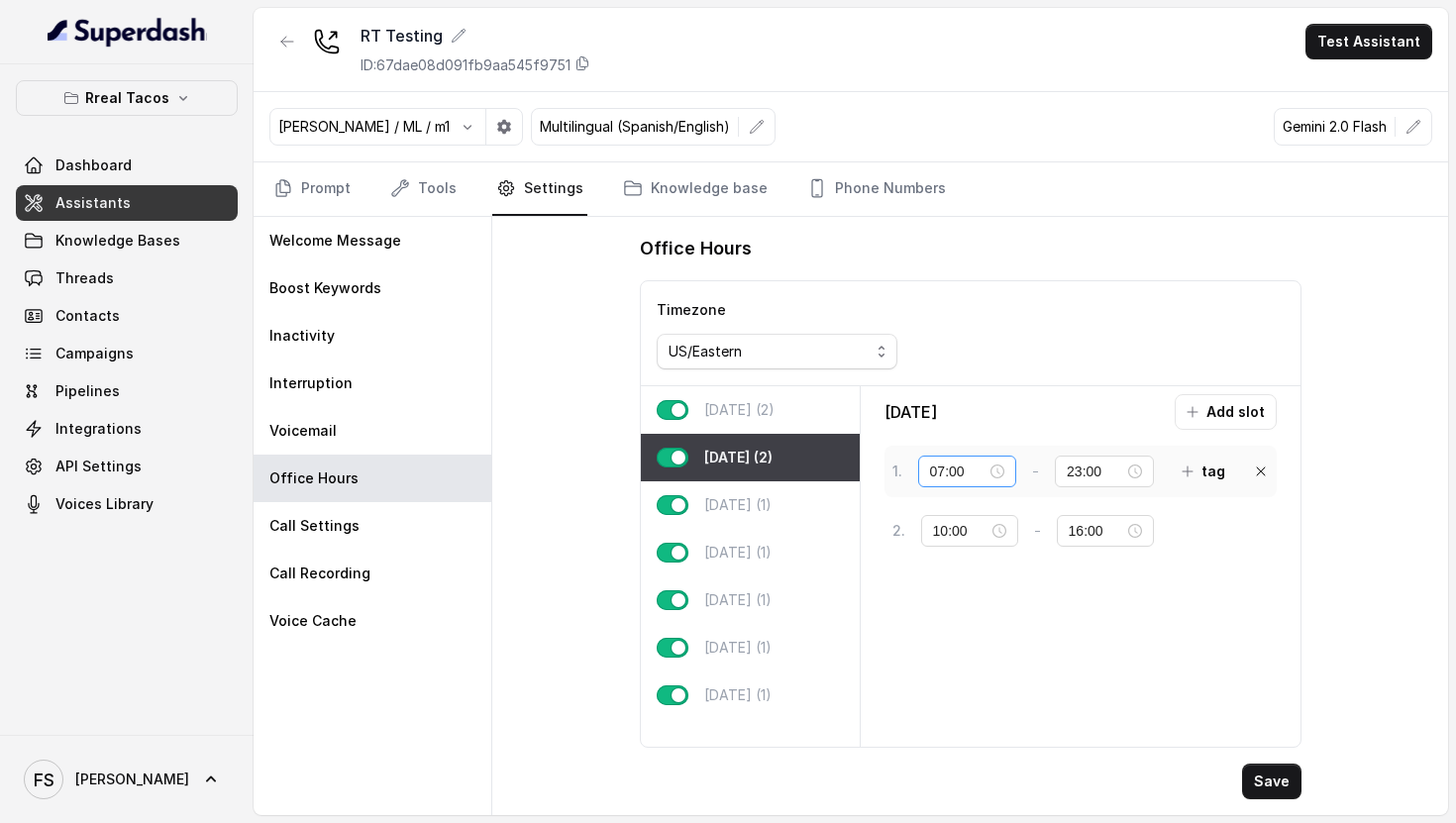 click on "07:00" at bounding box center [968, 471] 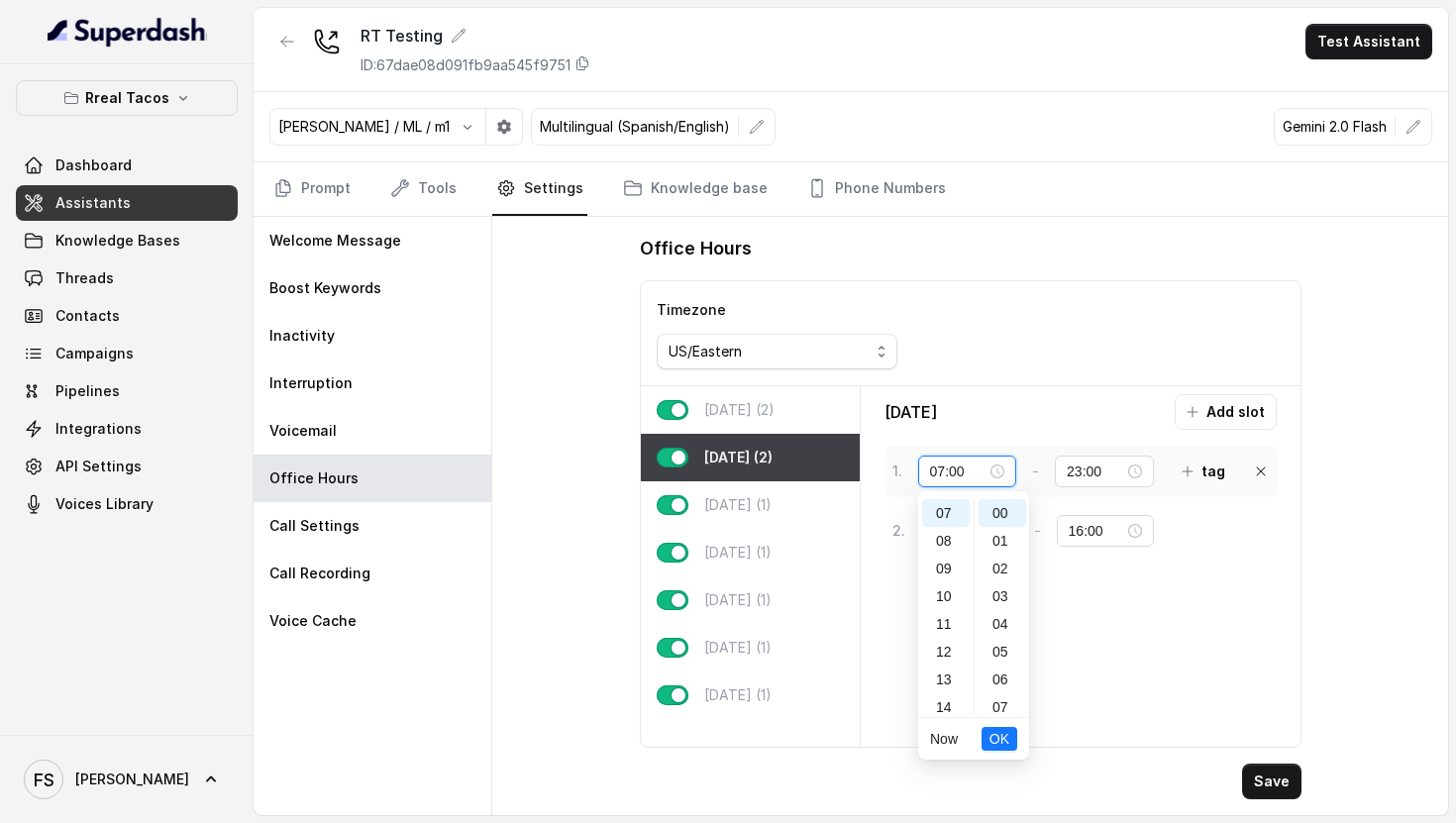 scroll, scrollTop: 194, scrollLeft: 0, axis: vertical 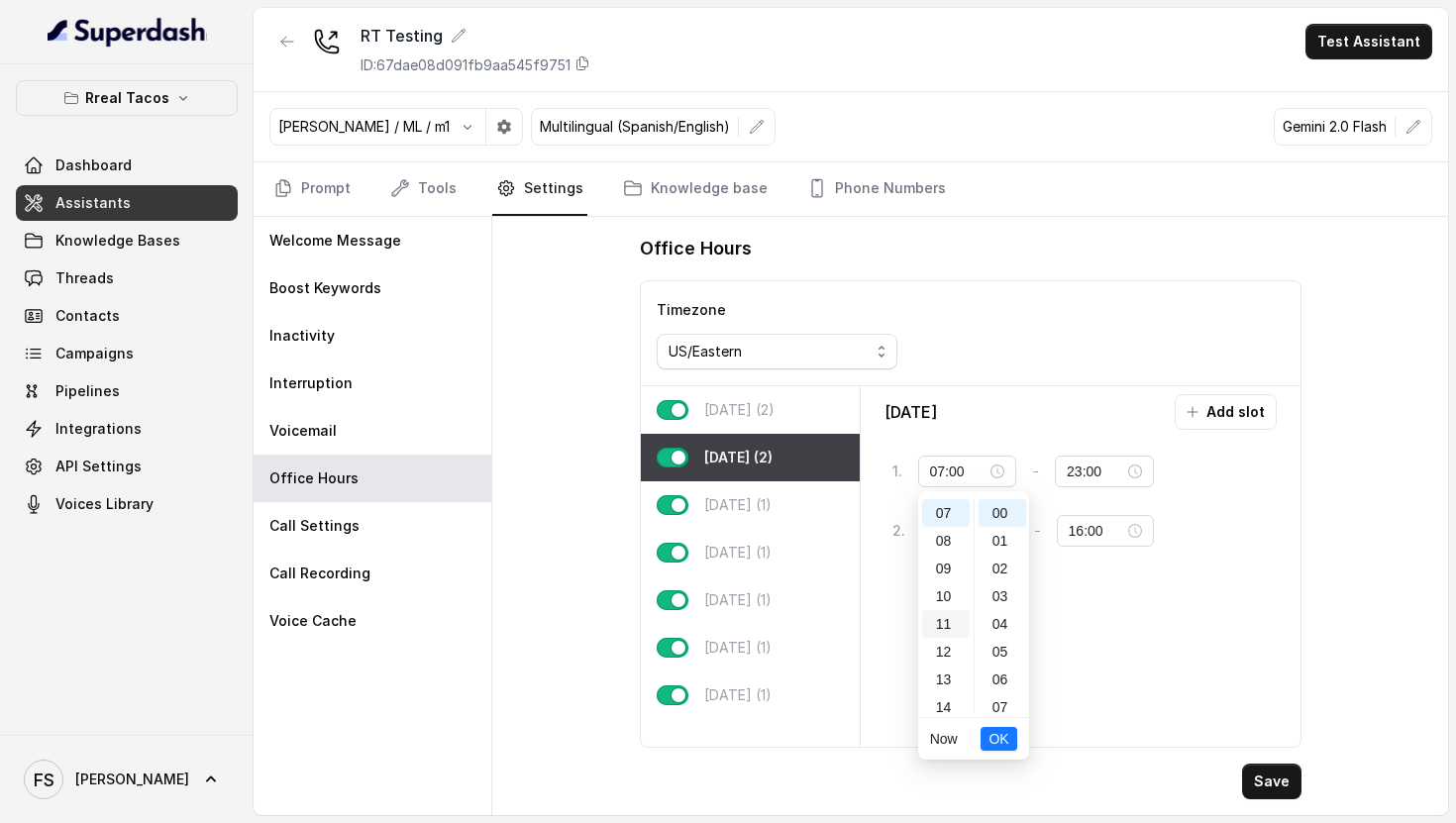 click on "11" at bounding box center [946, 624] 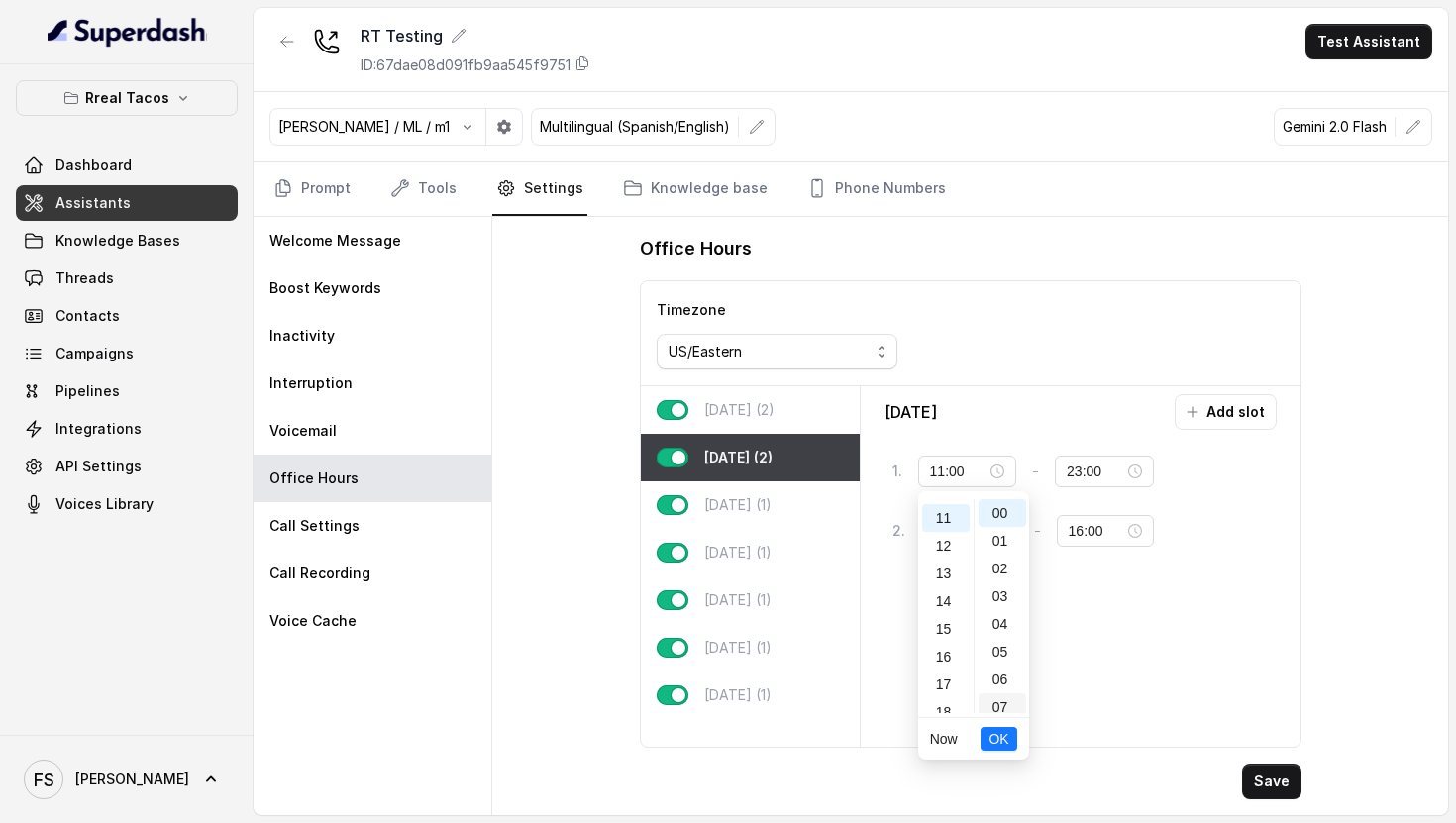 scroll, scrollTop: 305, scrollLeft: 0, axis: vertical 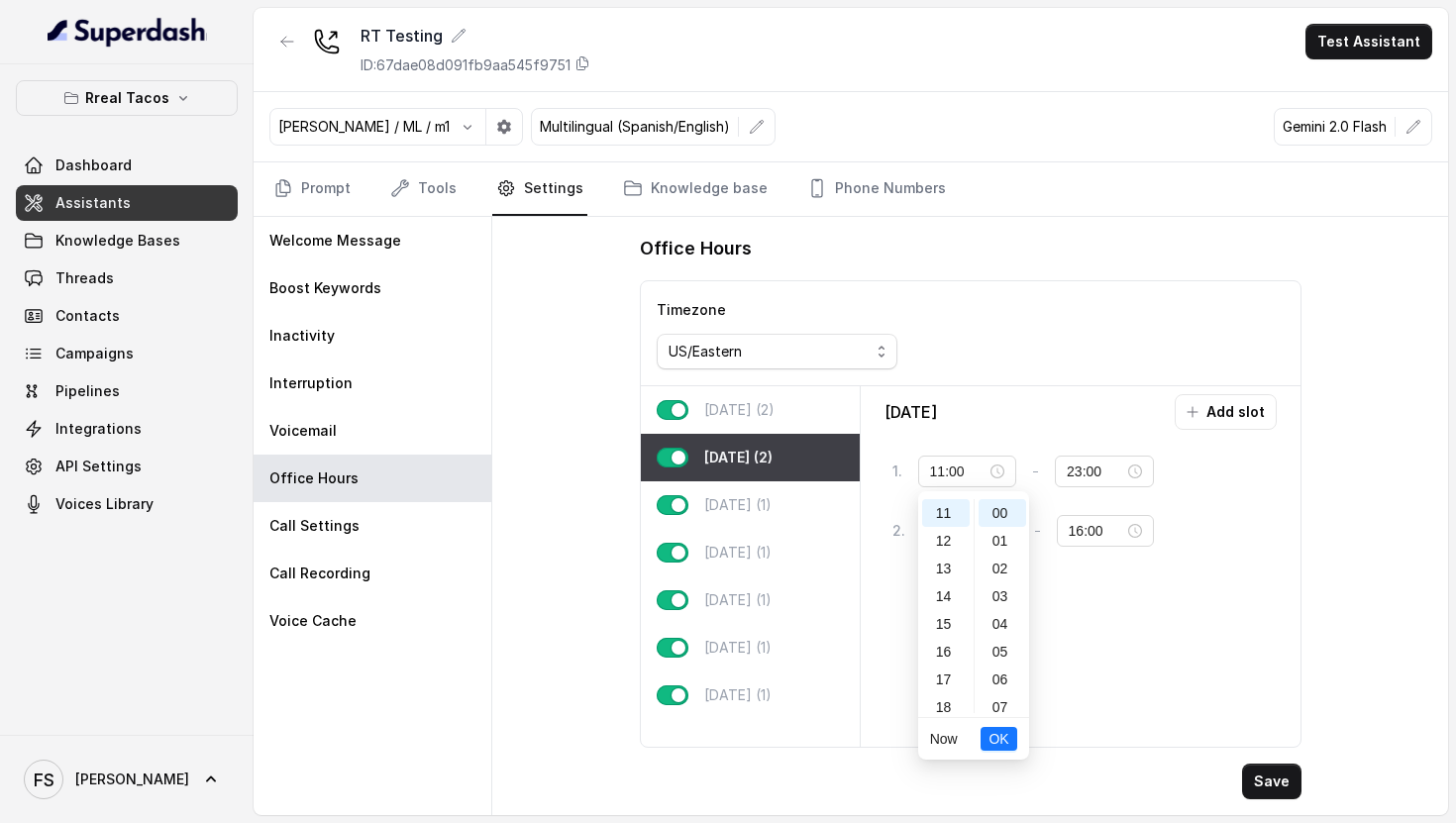 click on "OK" at bounding box center [998, 739] 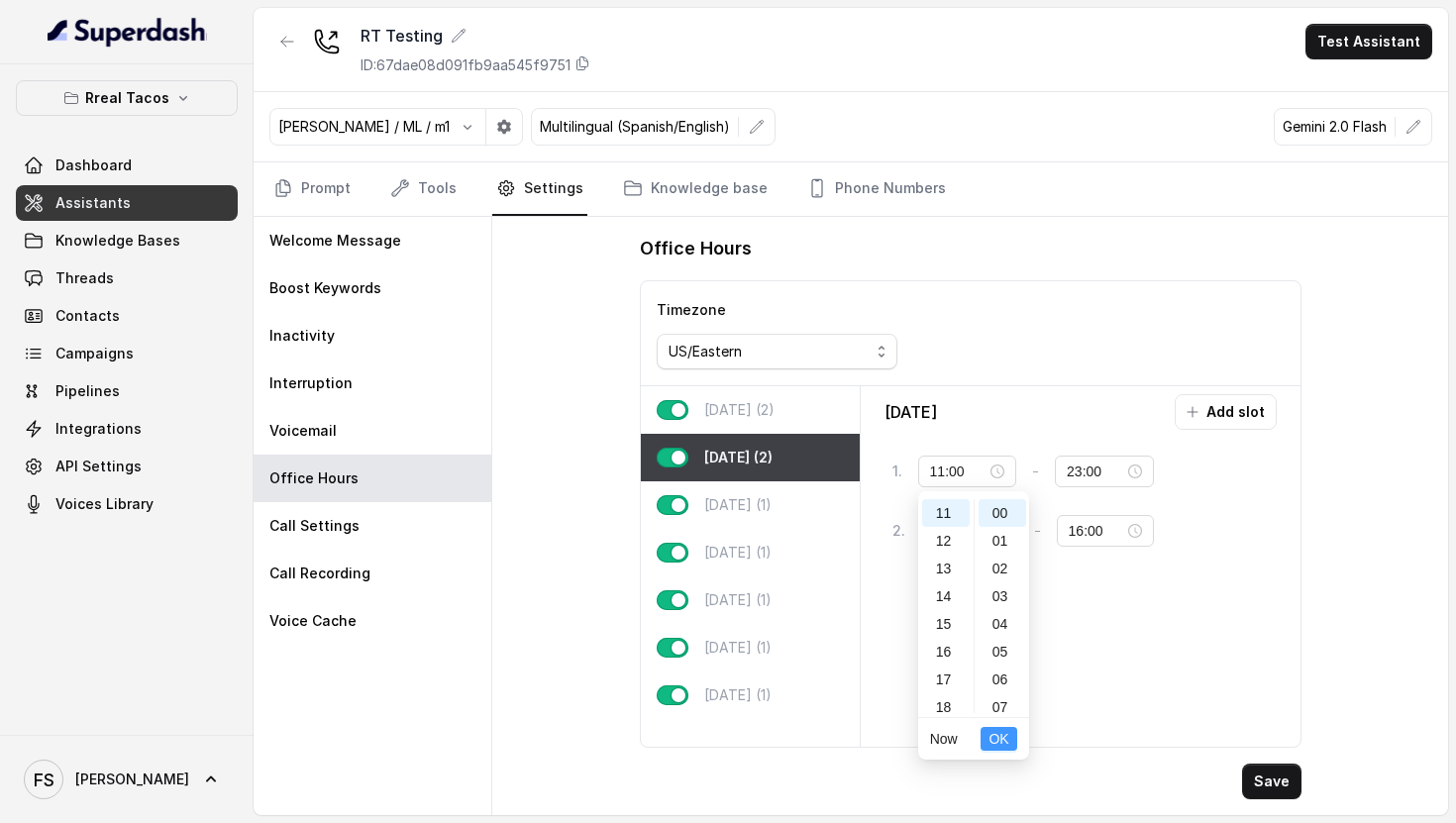 click on "OK" at bounding box center [998, 739] 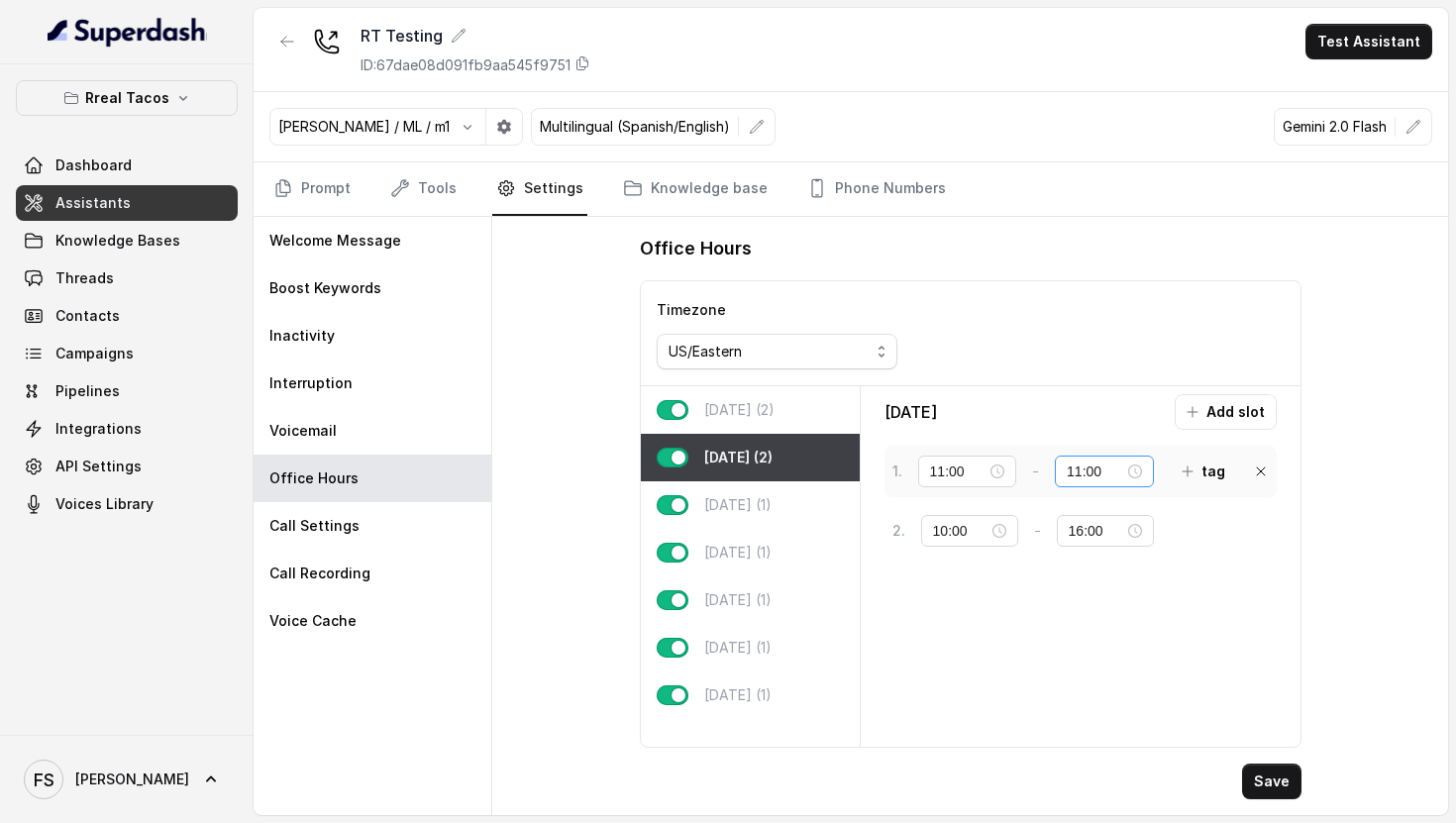 click on "11:00" at bounding box center (1104, 471) 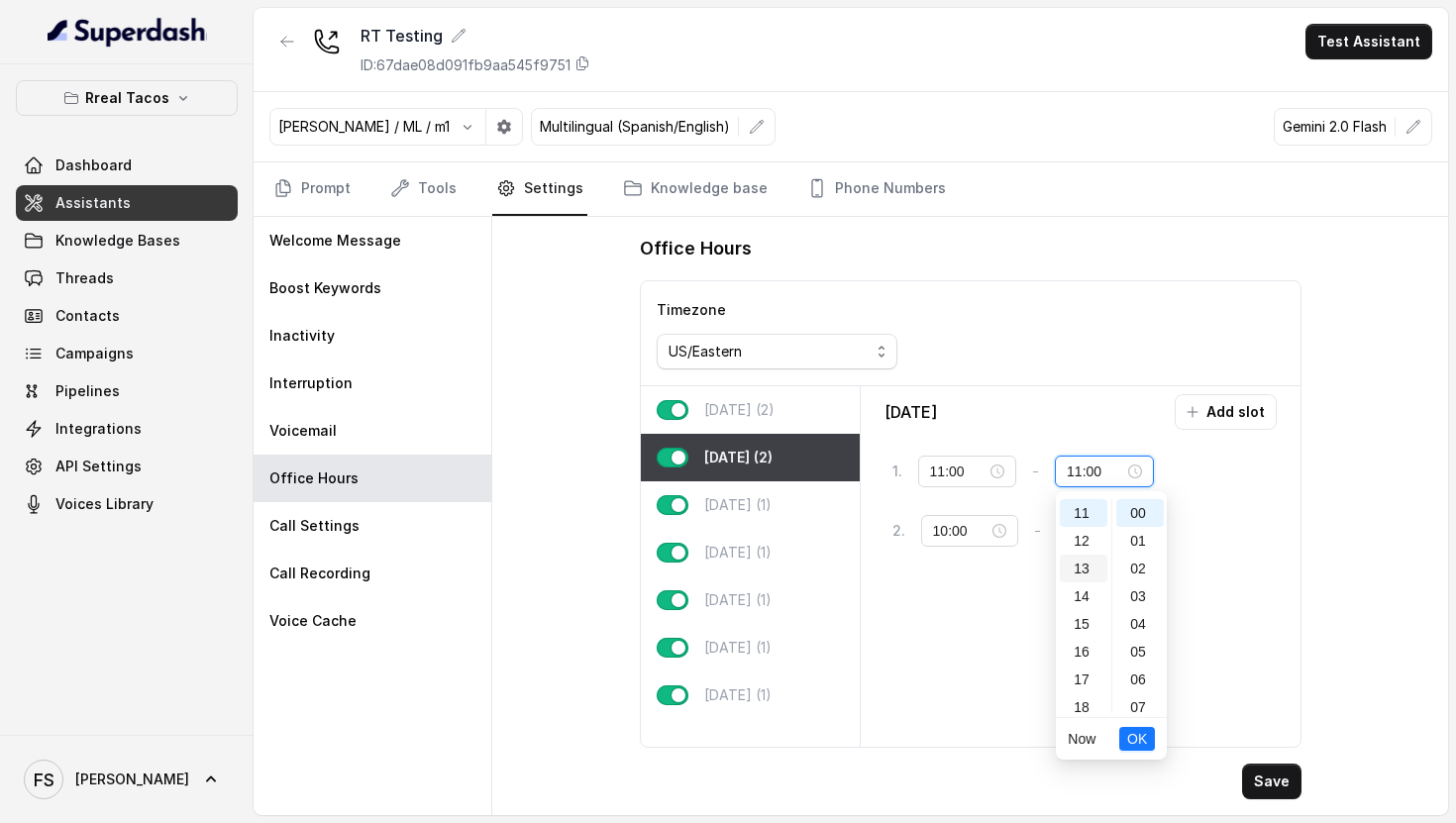 scroll, scrollTop: 452, scrollLeft: 0, axis: vertical 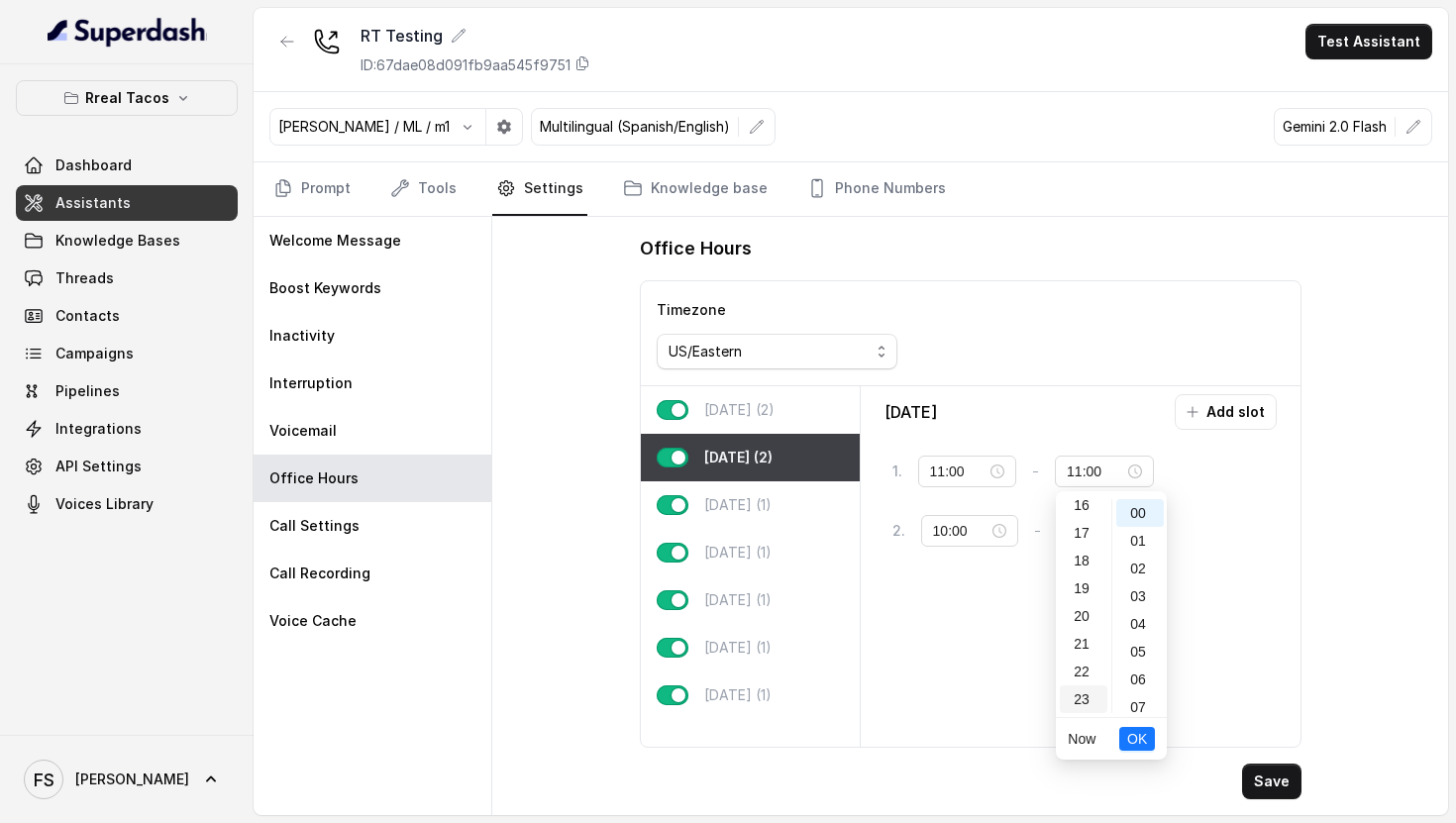 click on "23" at bounding box center (1084, 699) 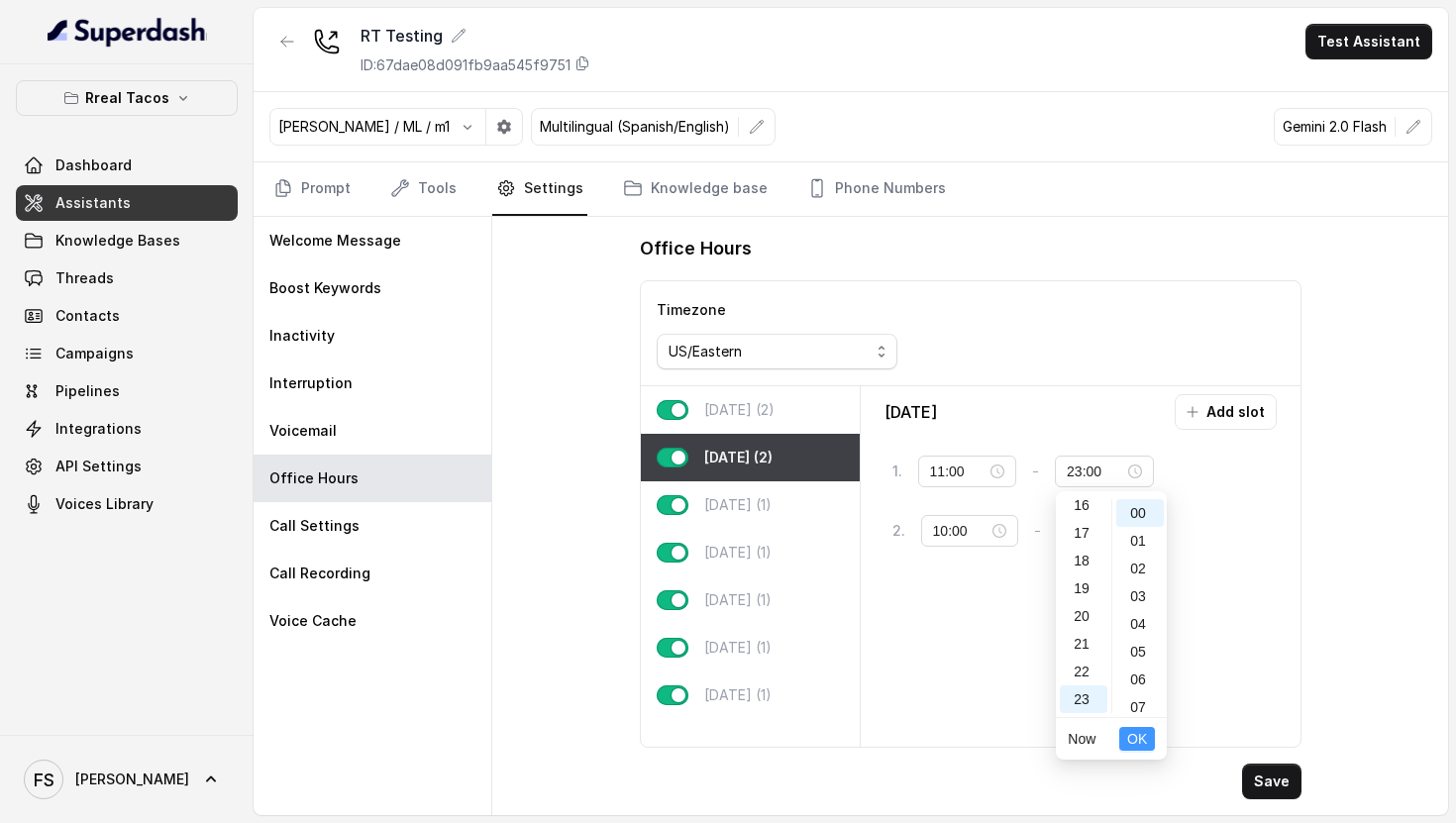 click on "OK" at bounding box center (1137, 739) 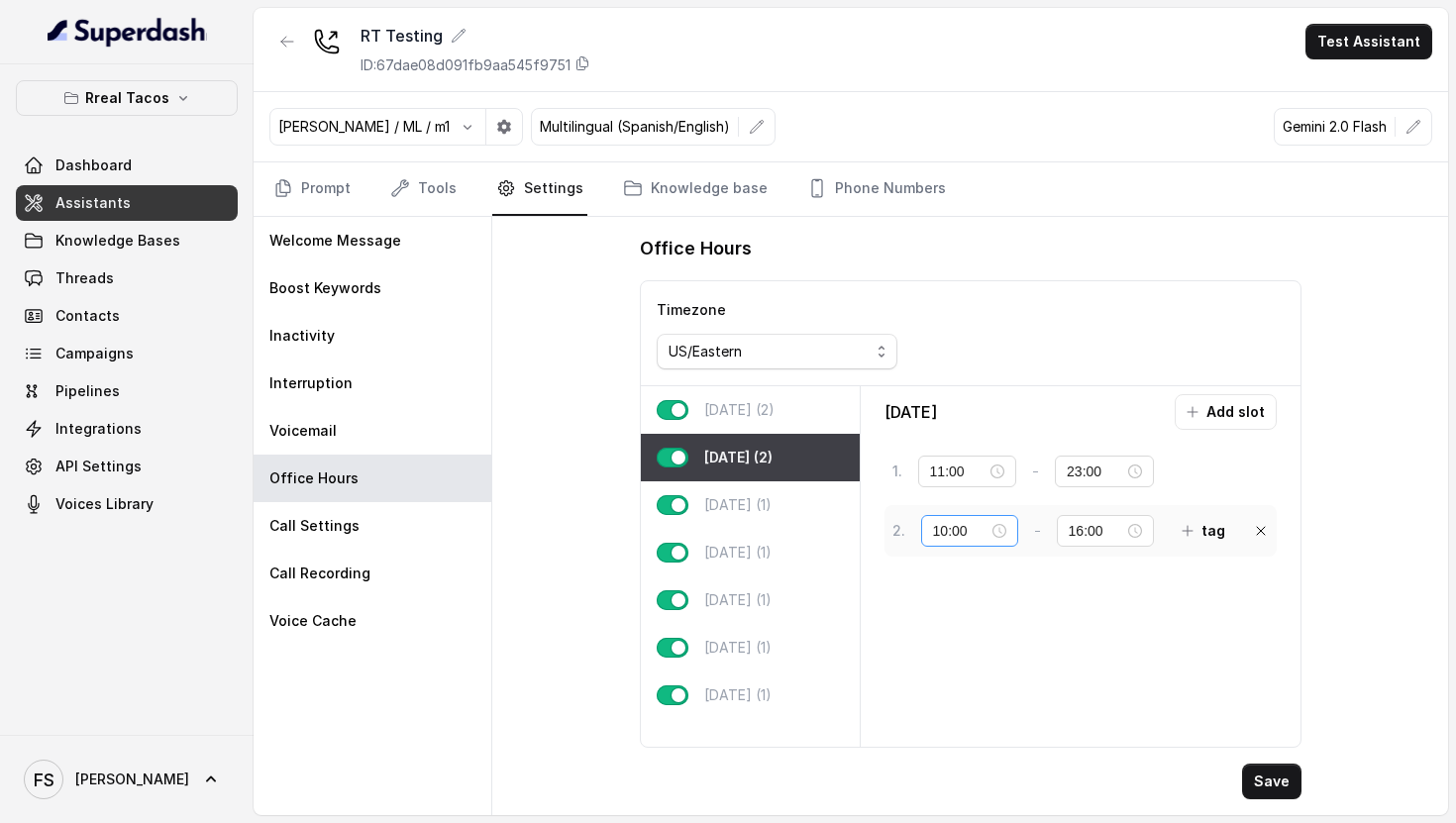 click on "10:00" at bounding box center [970, 531] 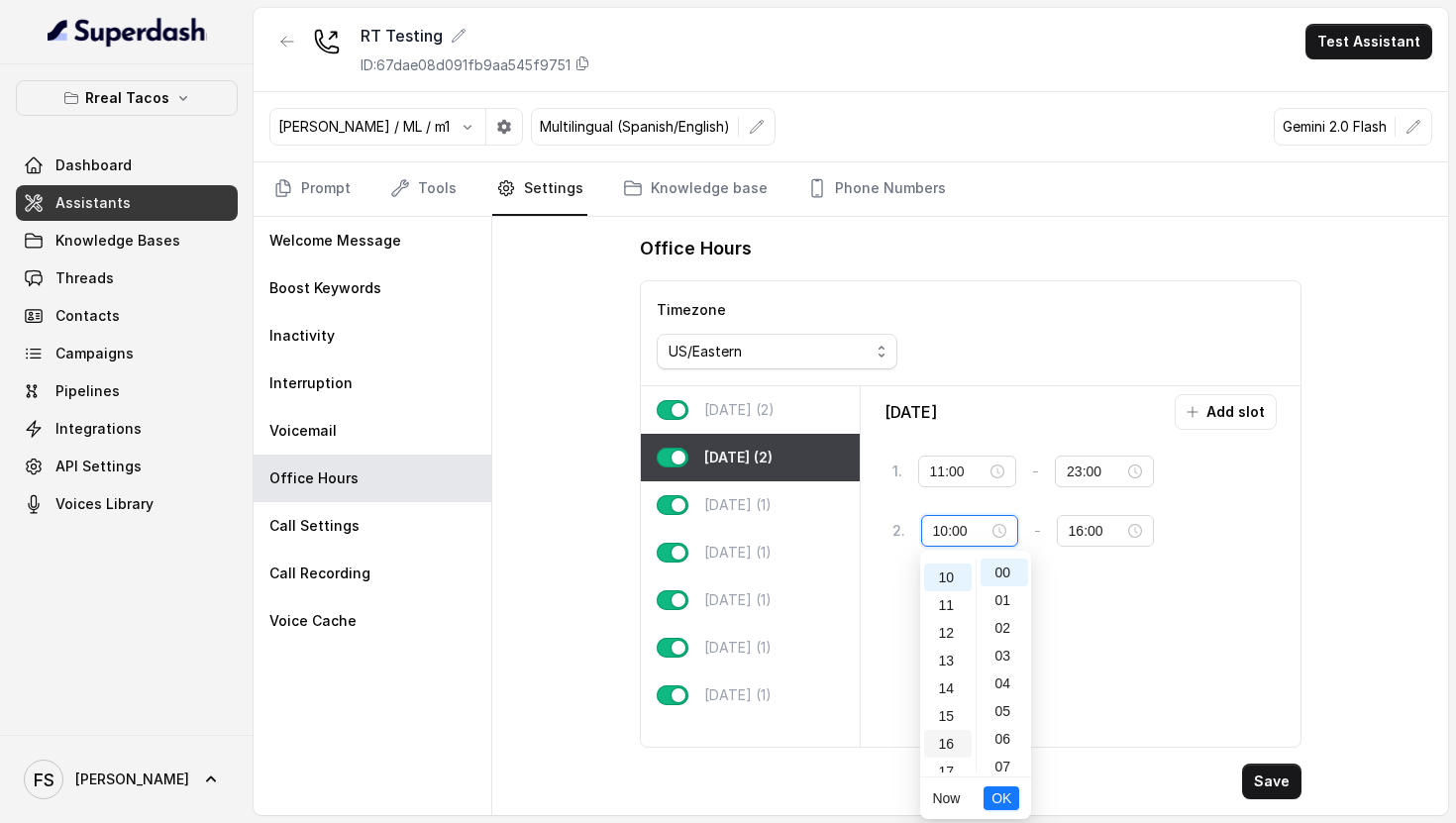 scroll, scrollTop: 131, scrollLeft: 0, axis: vertical 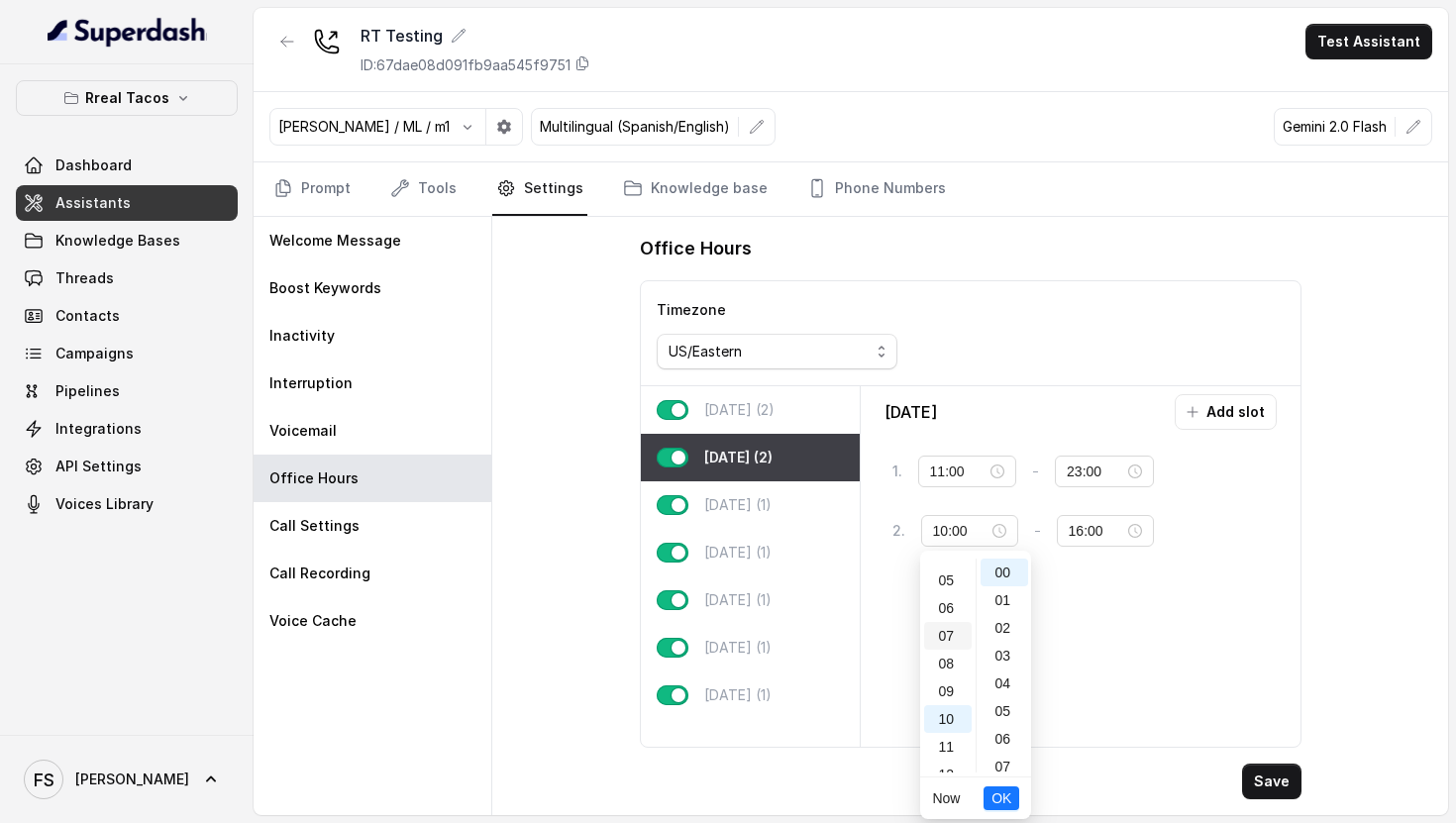 click on "07" at bounding box center (948, 636) 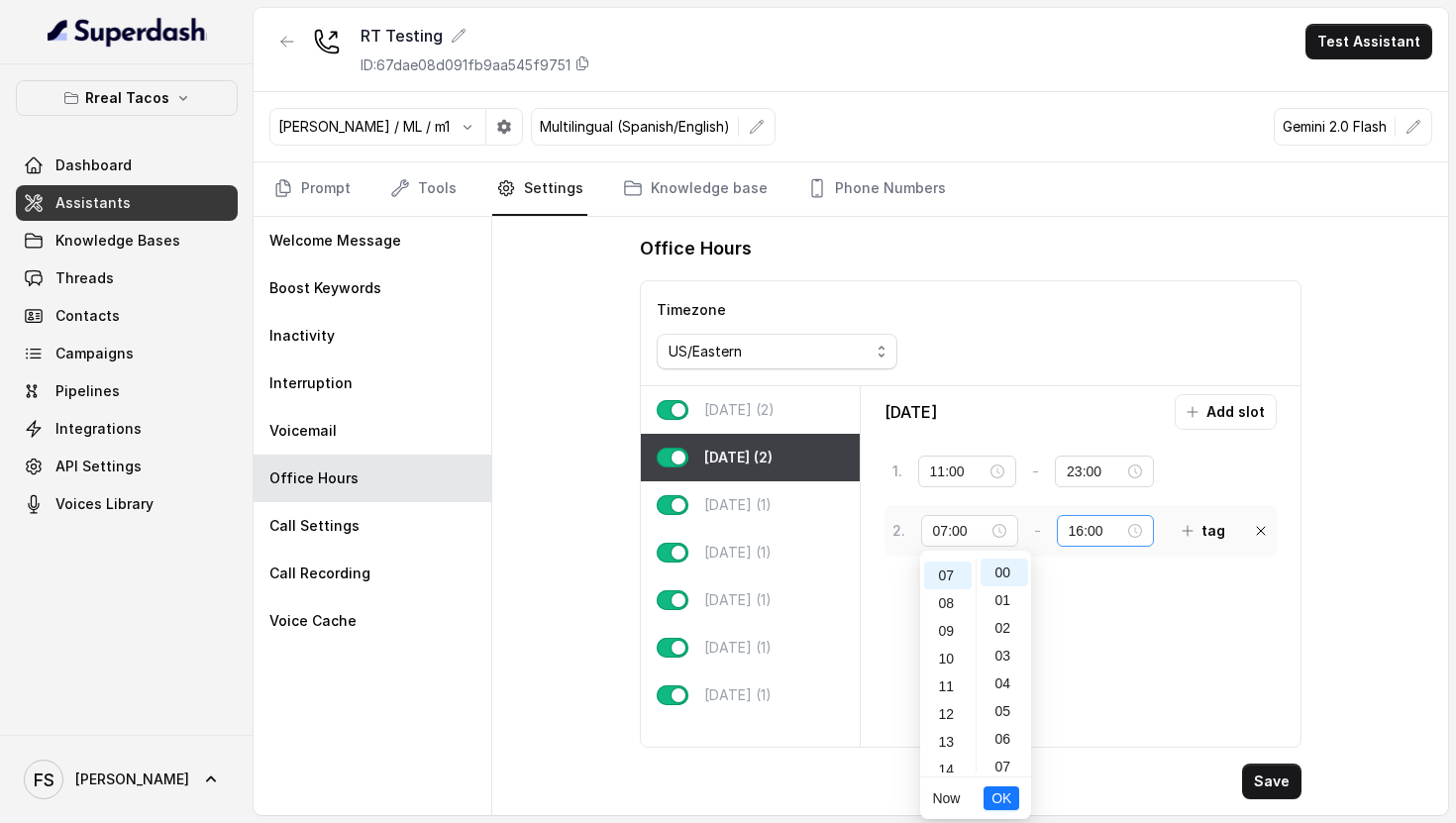 scroll, scrollTop: 194, scrollLeft: 0, axis: vertical 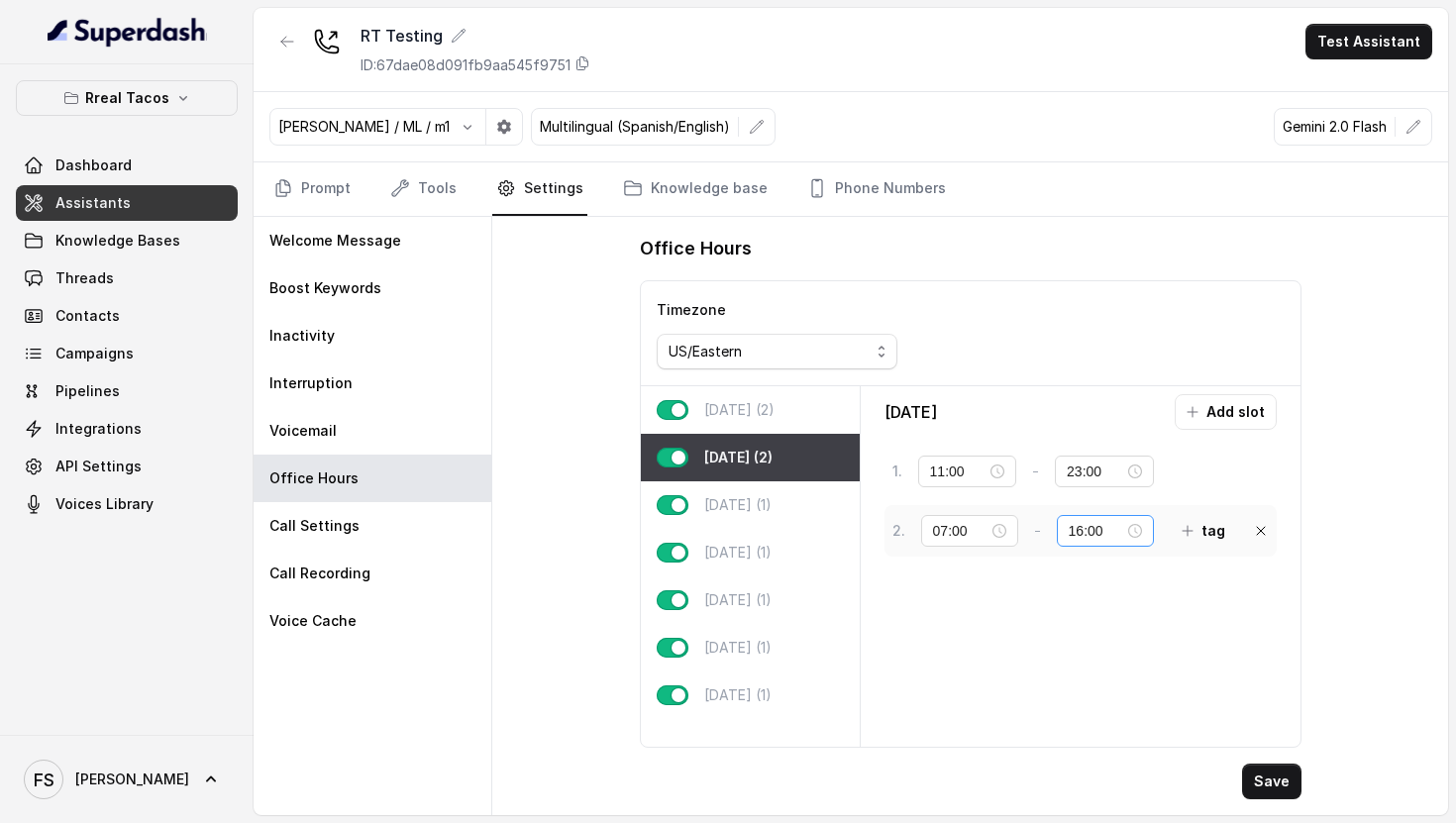 click on "16:00" at bounding box center (1105, 531) 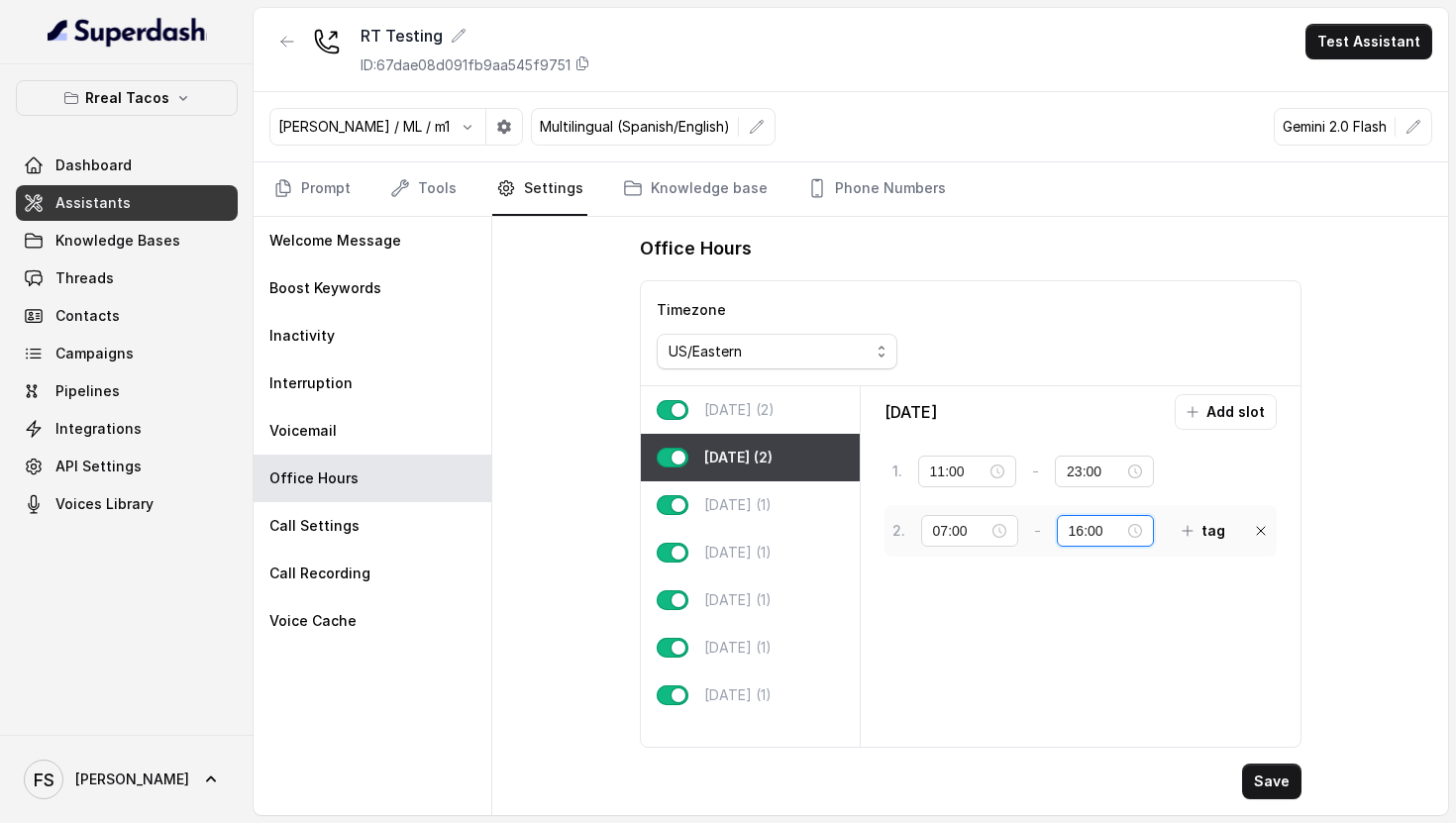 type on "10:00" 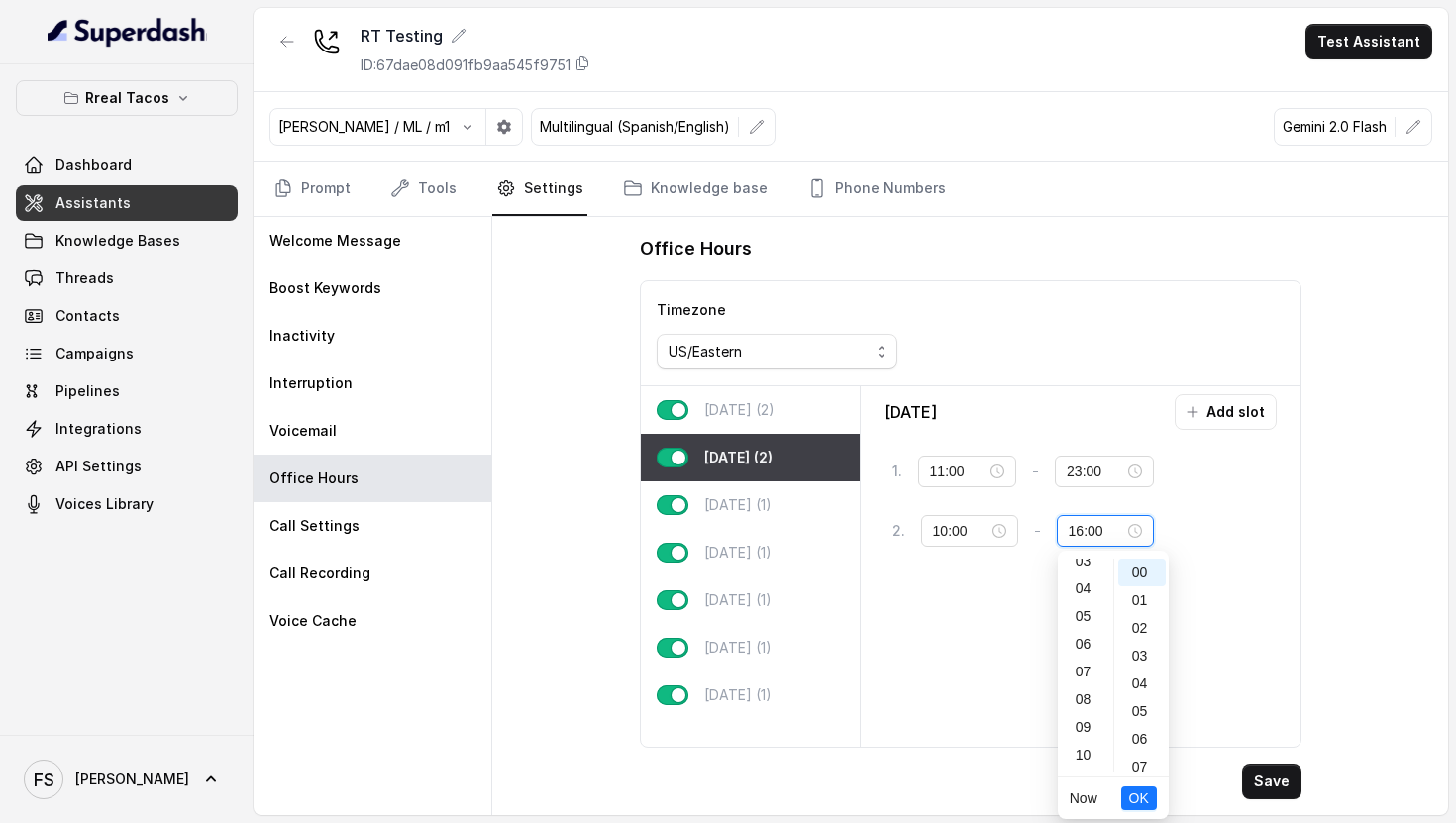 scroll, scrollTop: 120, scrollLeft: 0, axis: vertical 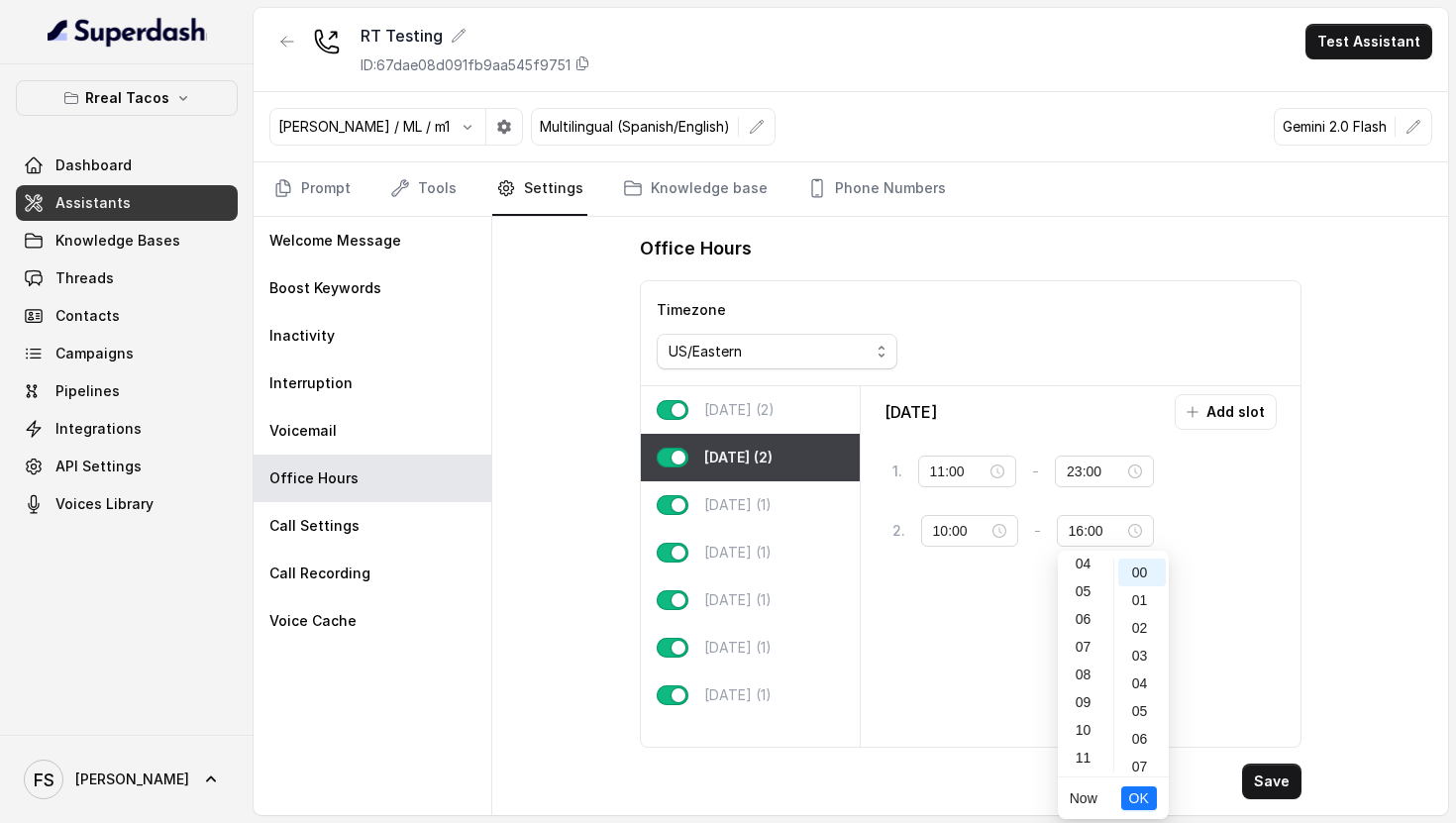 click on "10" at bounding box center (1086, 730) 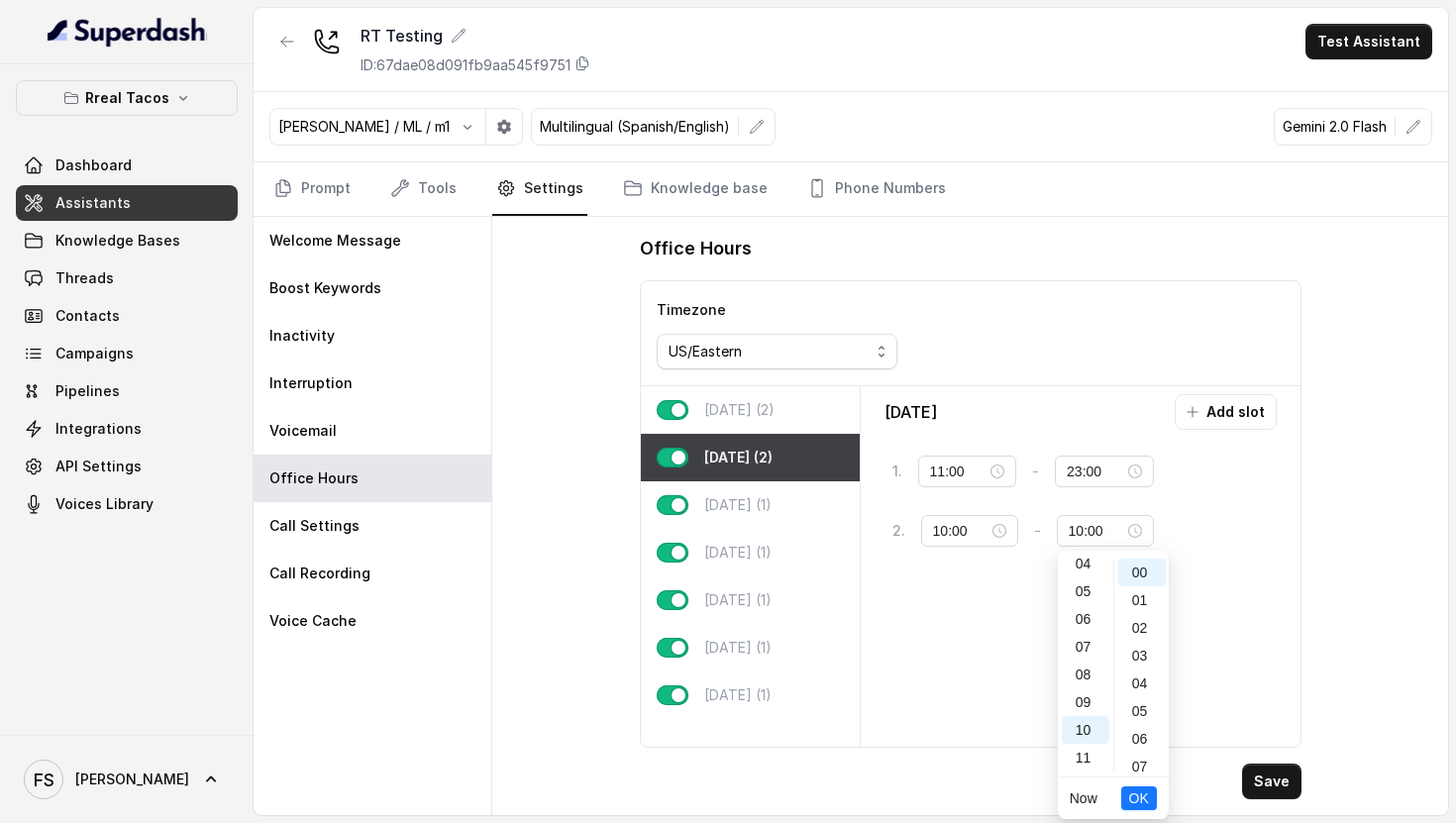 scroll, scrollTop: 277, scrollLeft: 0, axis: vertical 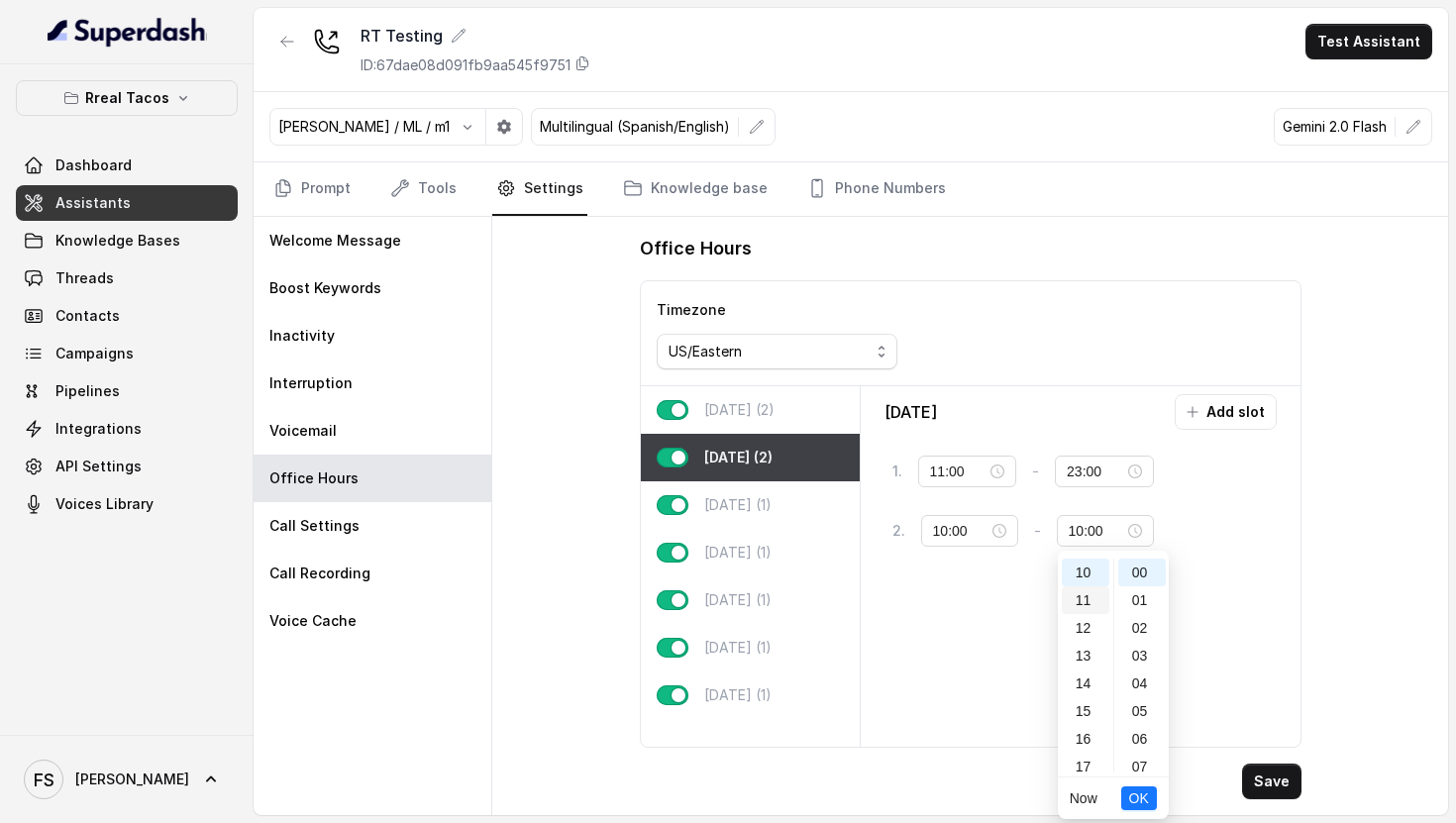 click on "11" at bounding box center [1086, 600] 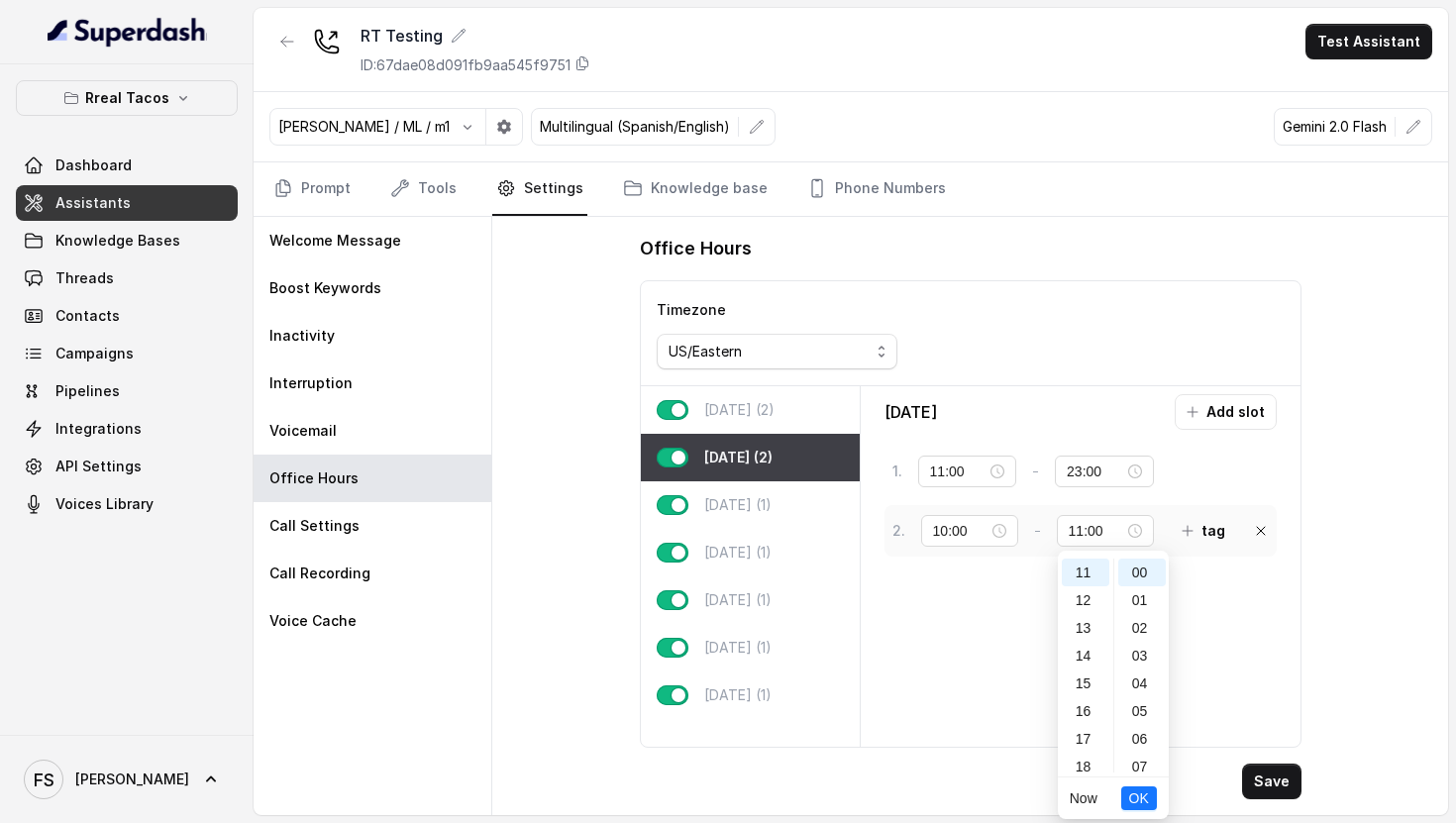 scroll, scrollTop: 305, scrollLeft: 0, axis: vertical 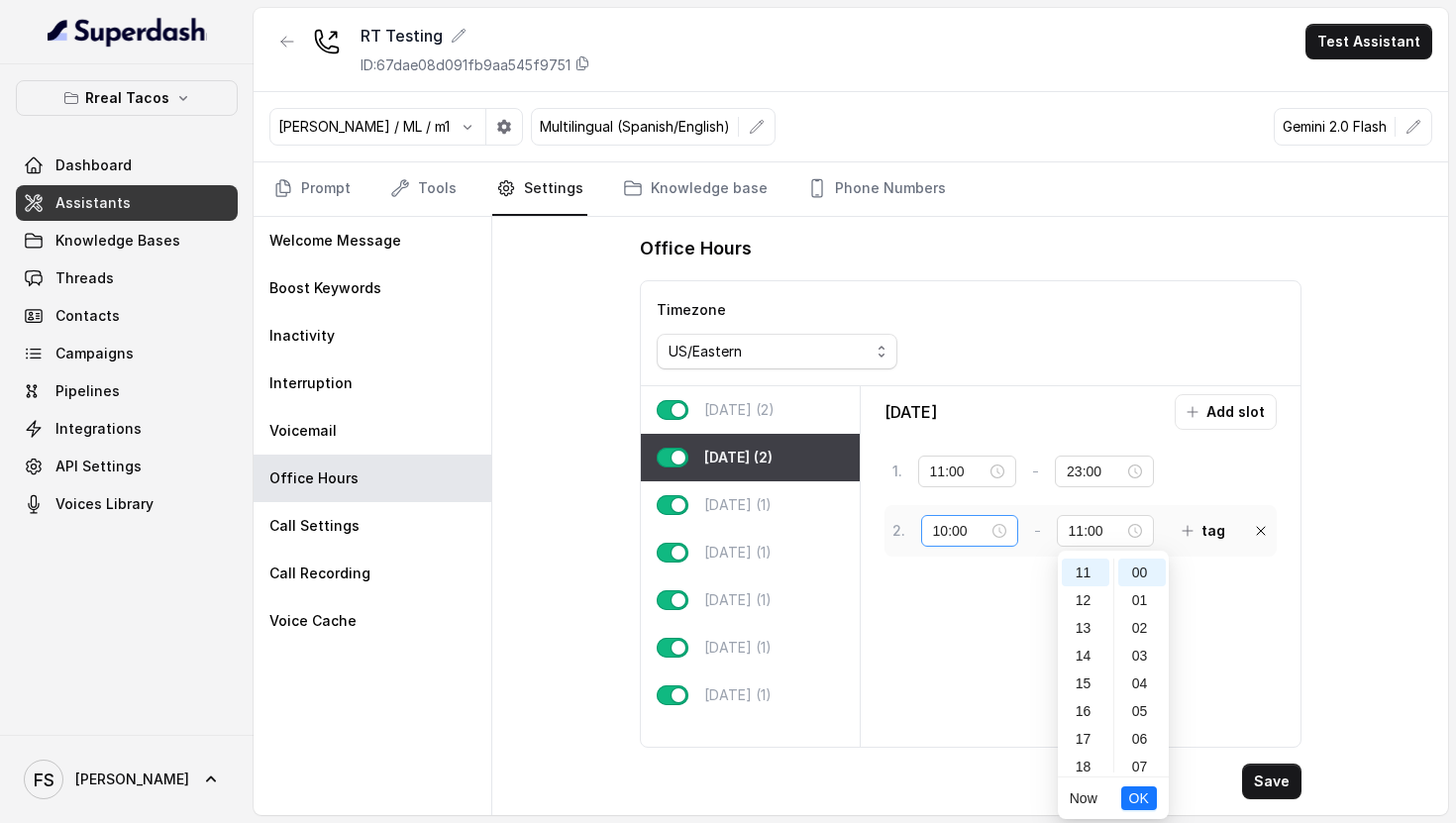 click on "10:00" at bounding box center [970, 531] 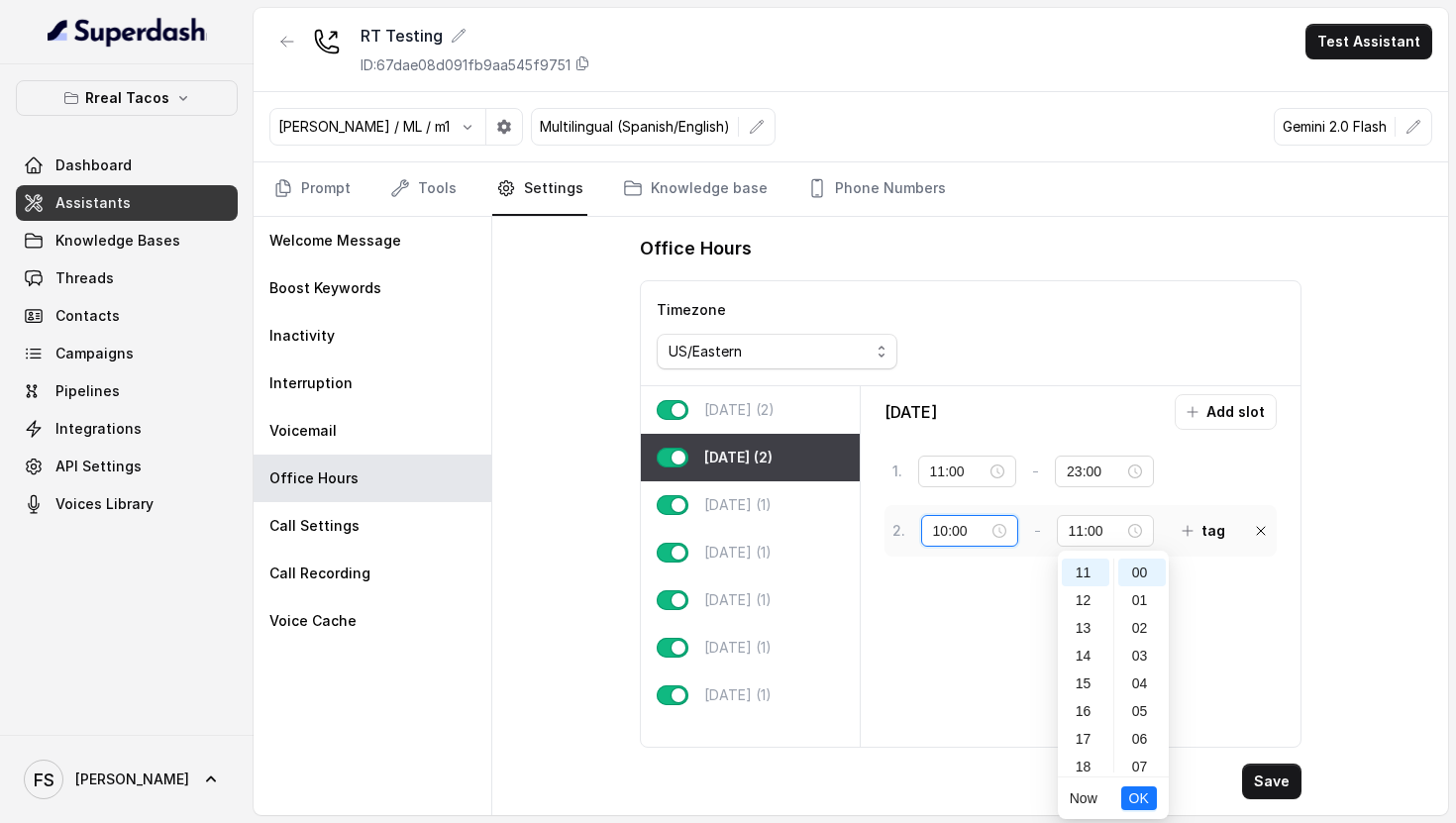 type on "16:00" 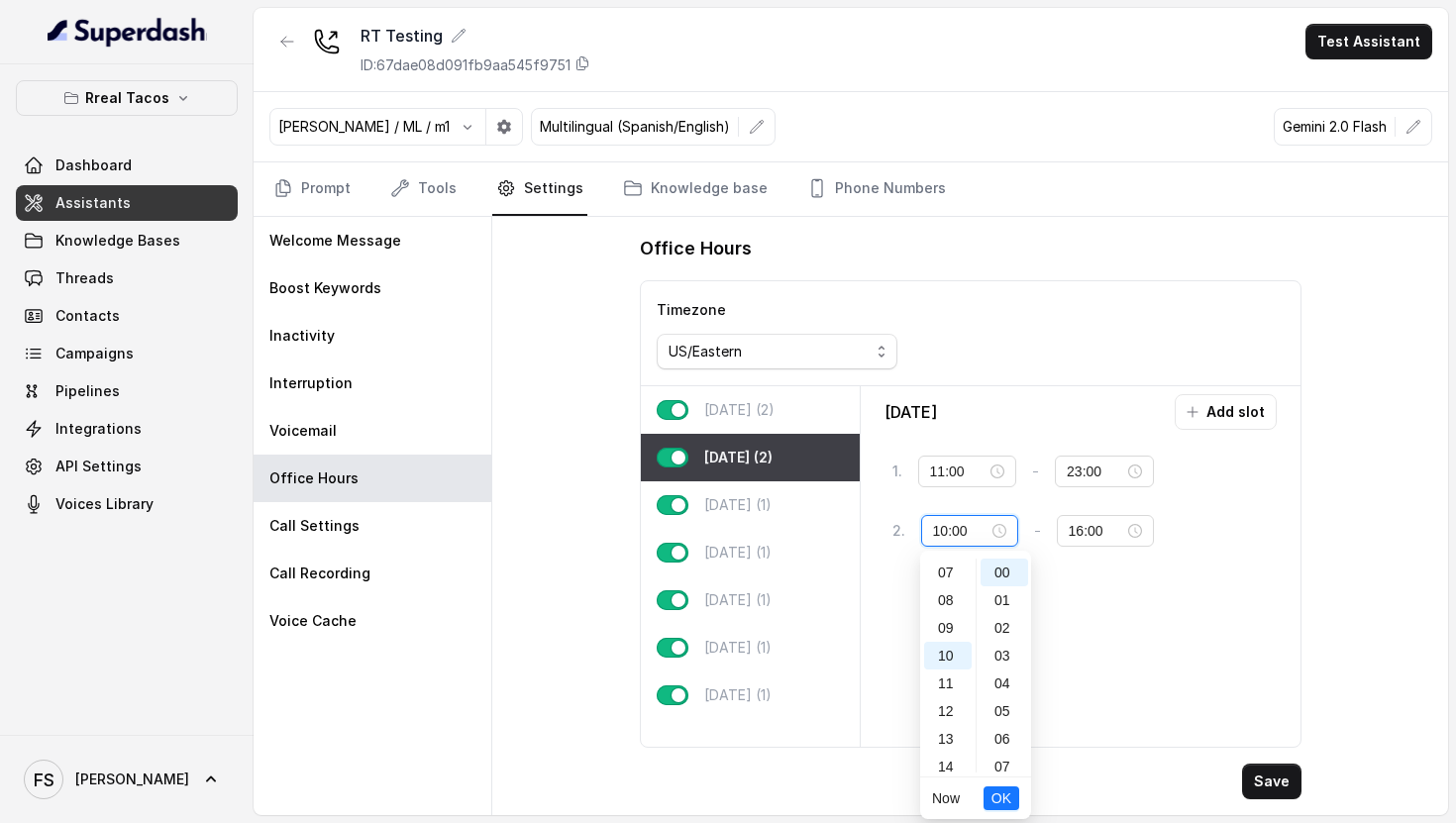 scroll, scrollTop: 277, scrollLeft: 0, axis: vertical 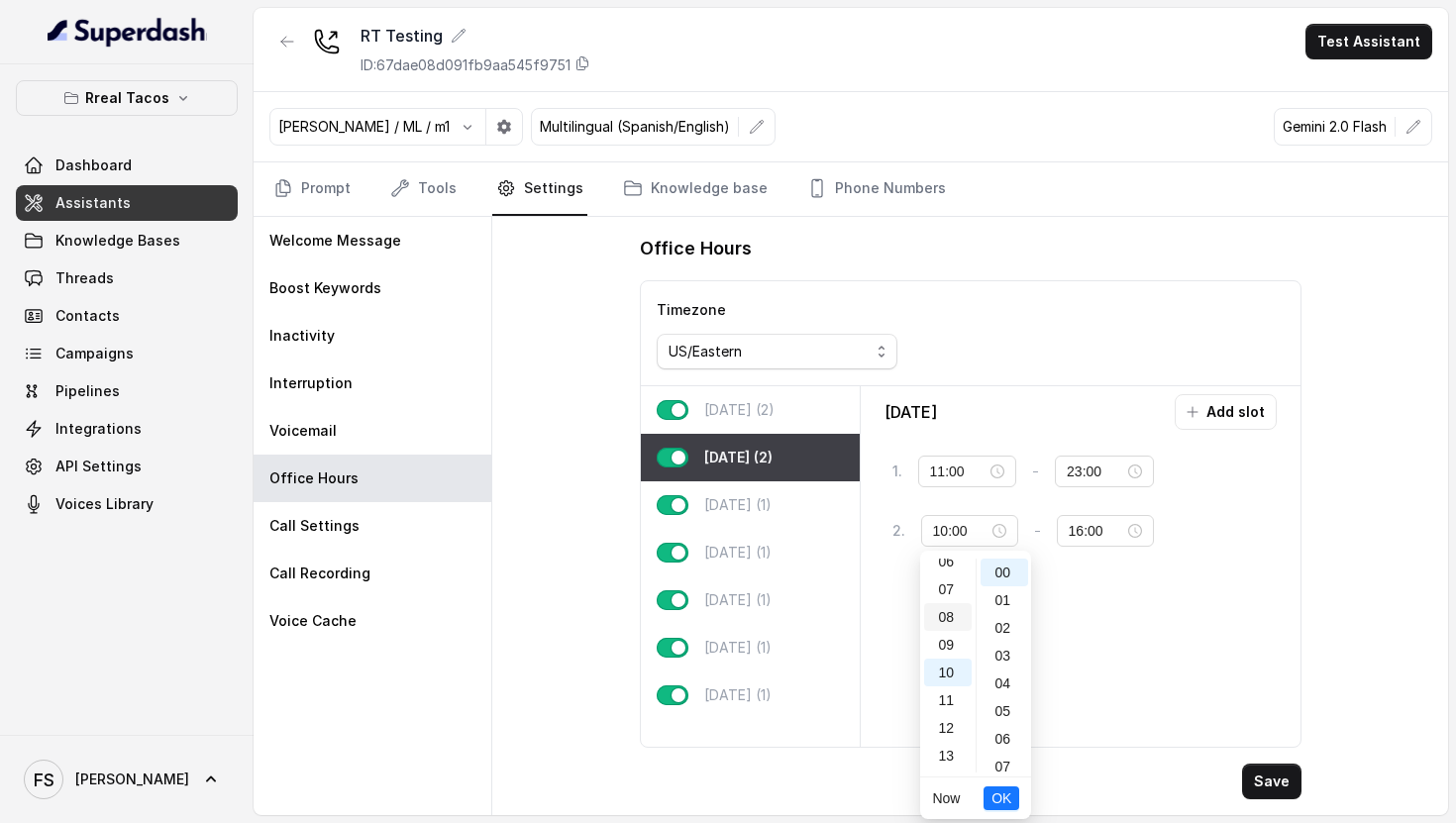 click on "07" at bounding box center [948, 589] 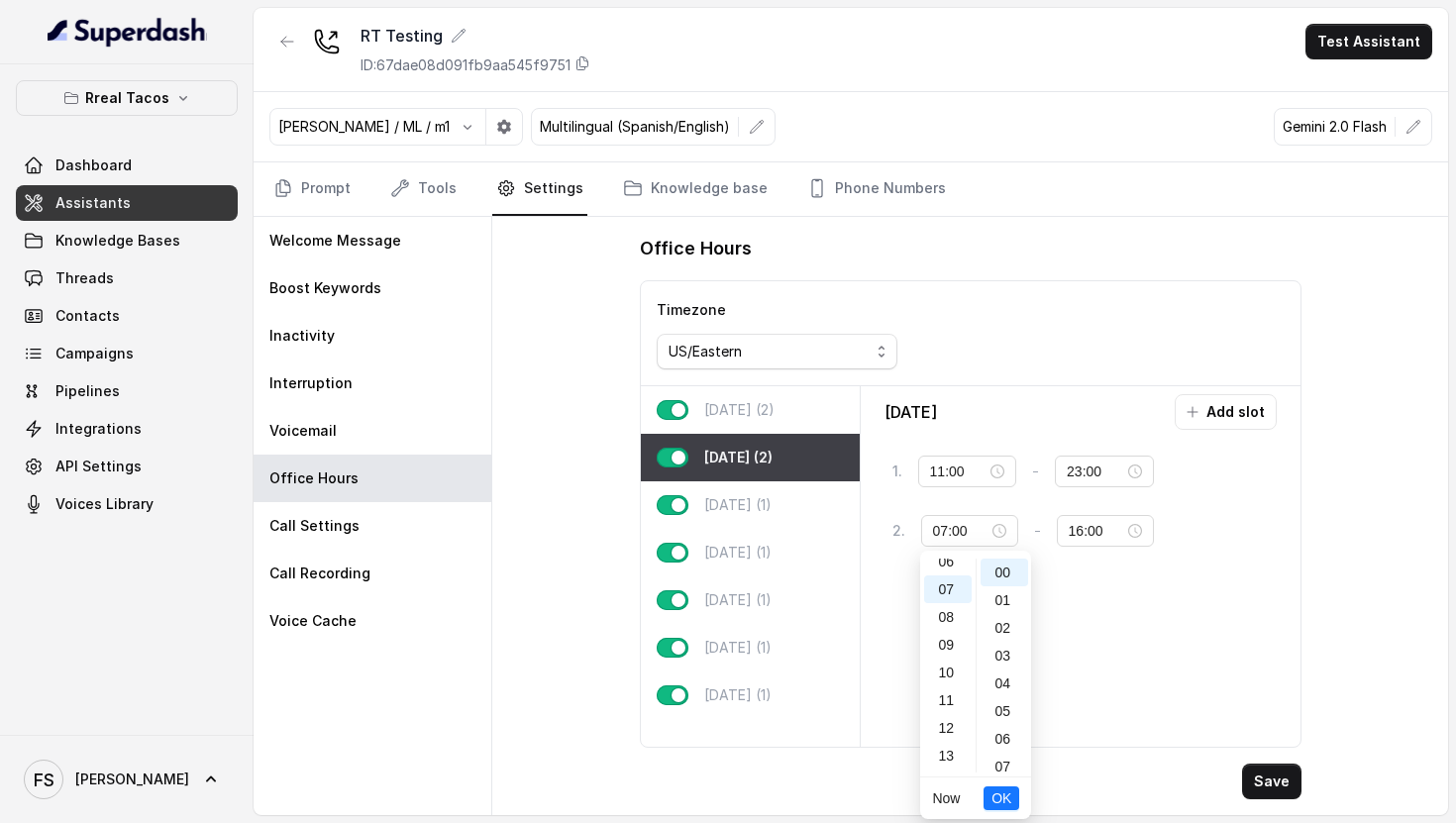 scroll, scrollTop: 194, scrollLeft: 0, axis: vertical 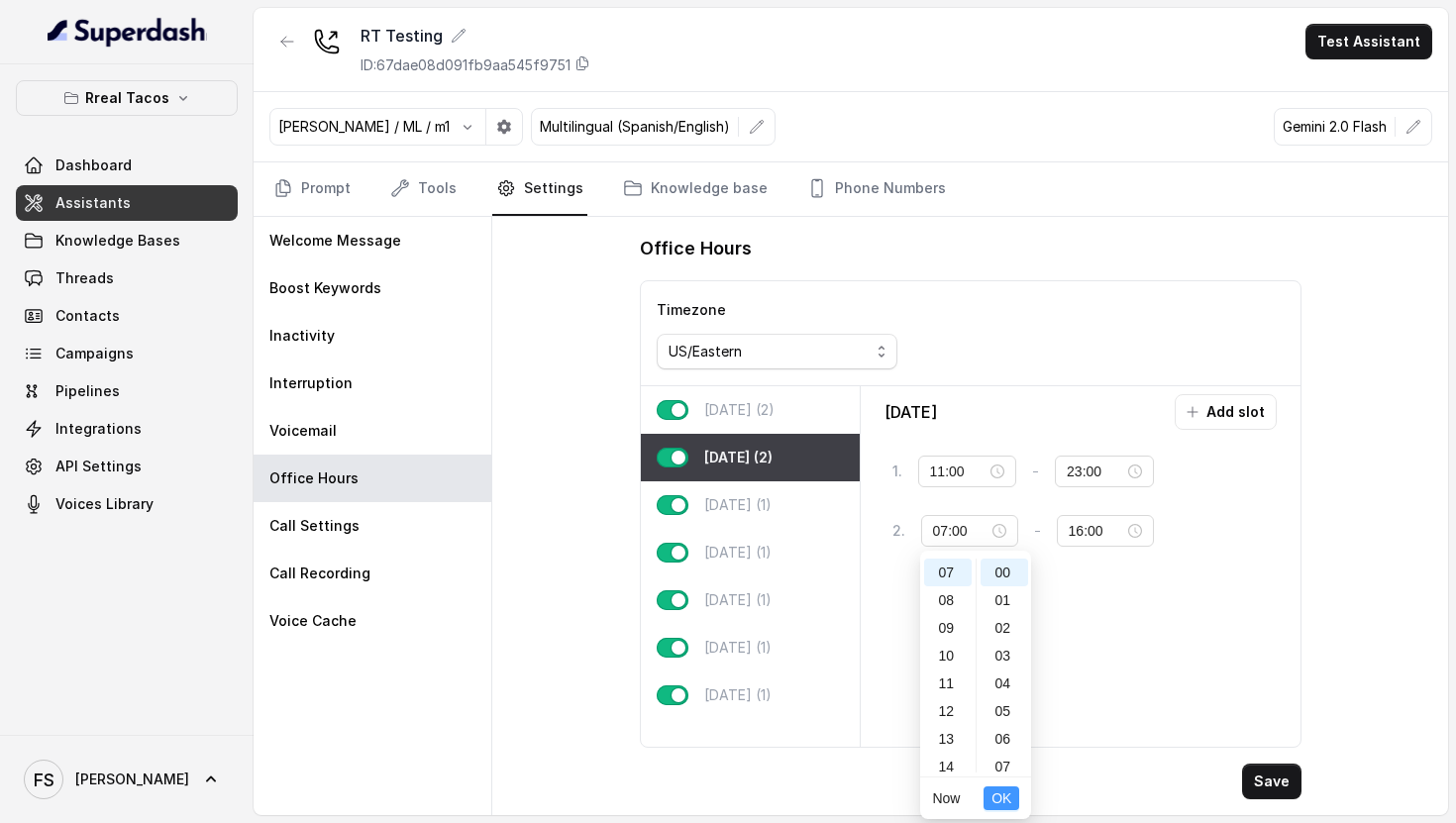 click on "OK" at bounding box center [1001, 798] 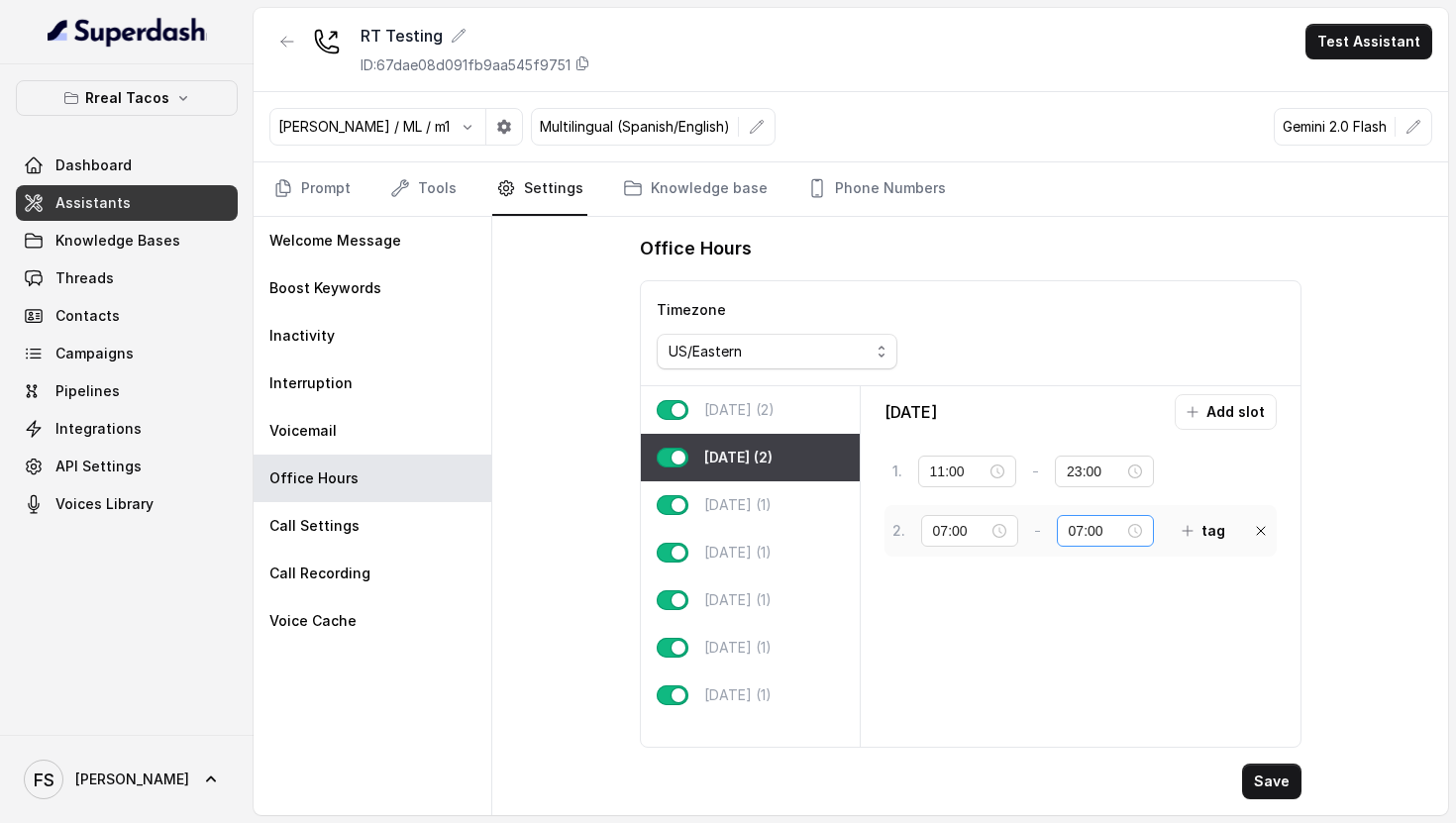 click on "07:00" at bounding box center (1105, 531) 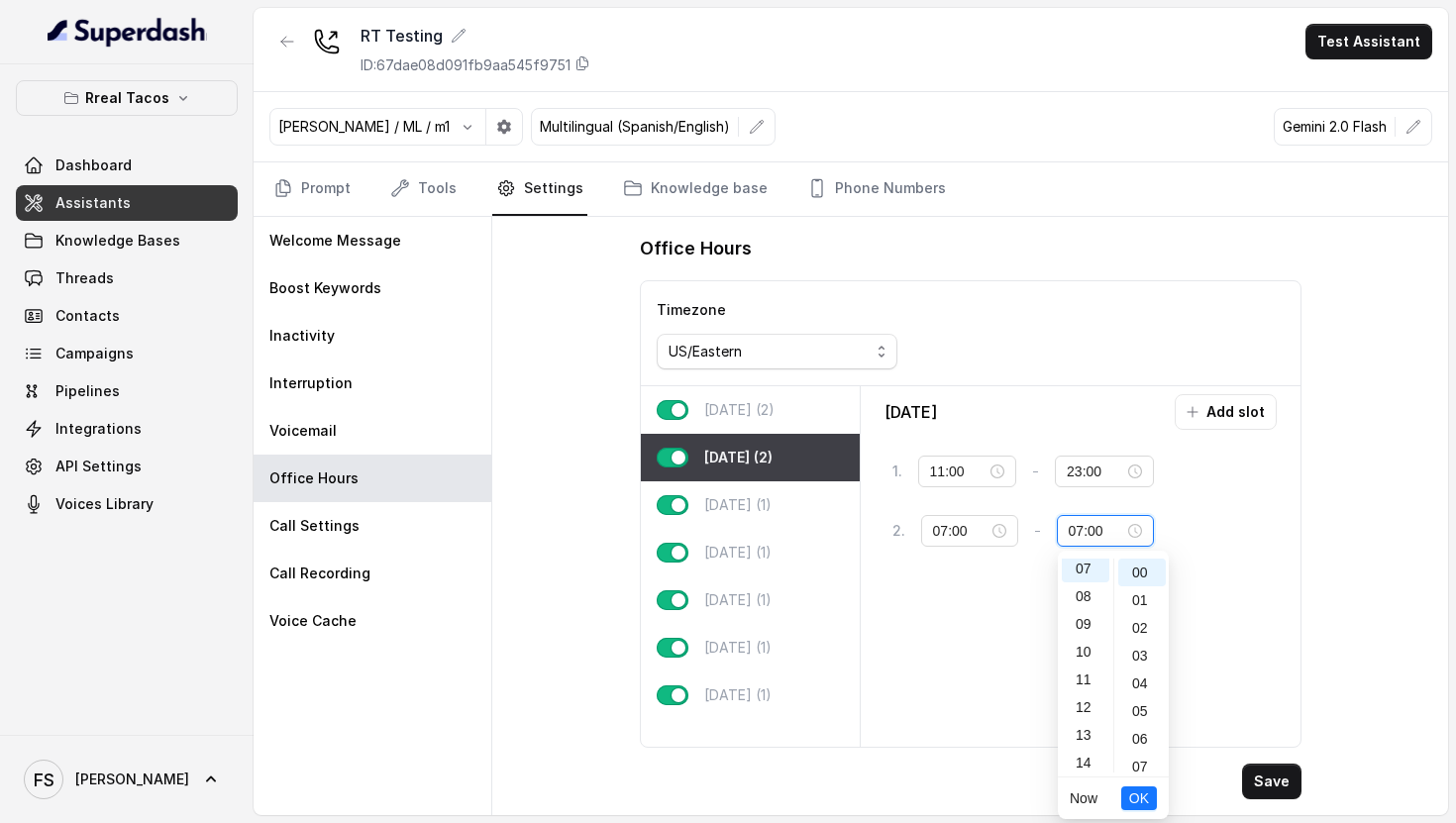 scroll, scrollTop: 194, scrollLeft: 0, axis: vertical 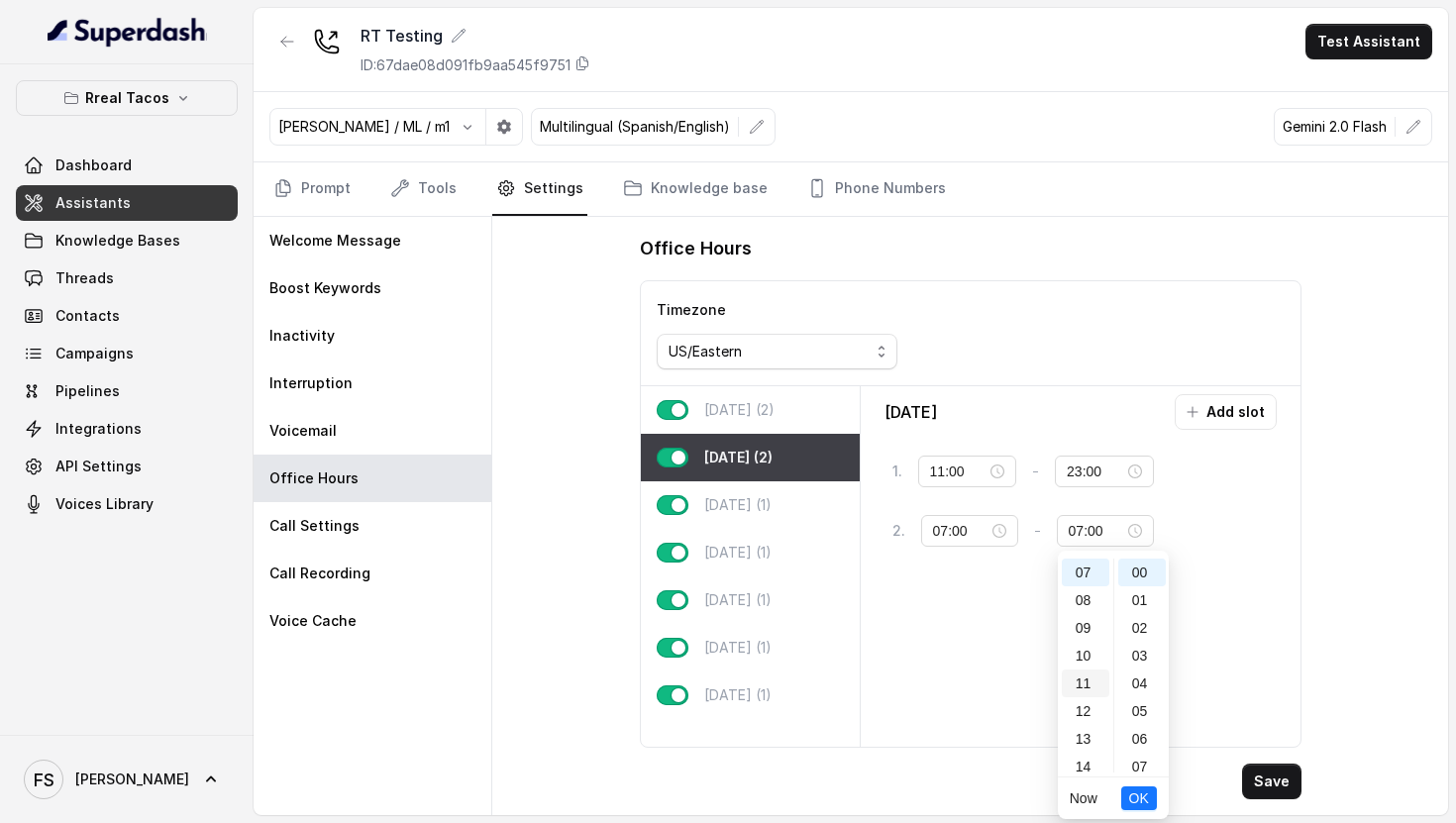 click on "11" at bounding box center (1086, 683) 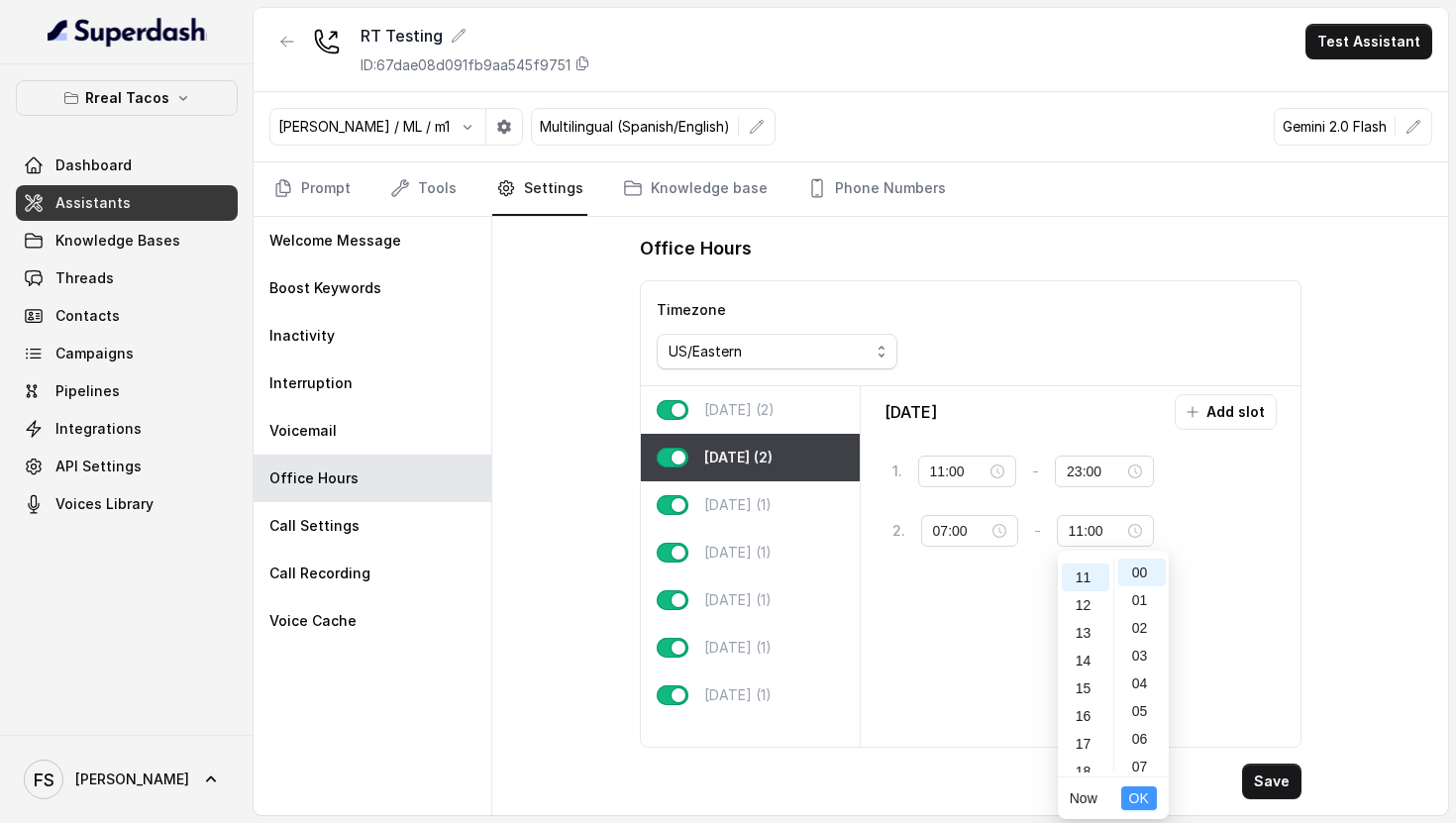 scroll, scrollTop: 305, scrollLeft: 0, axis: vertical 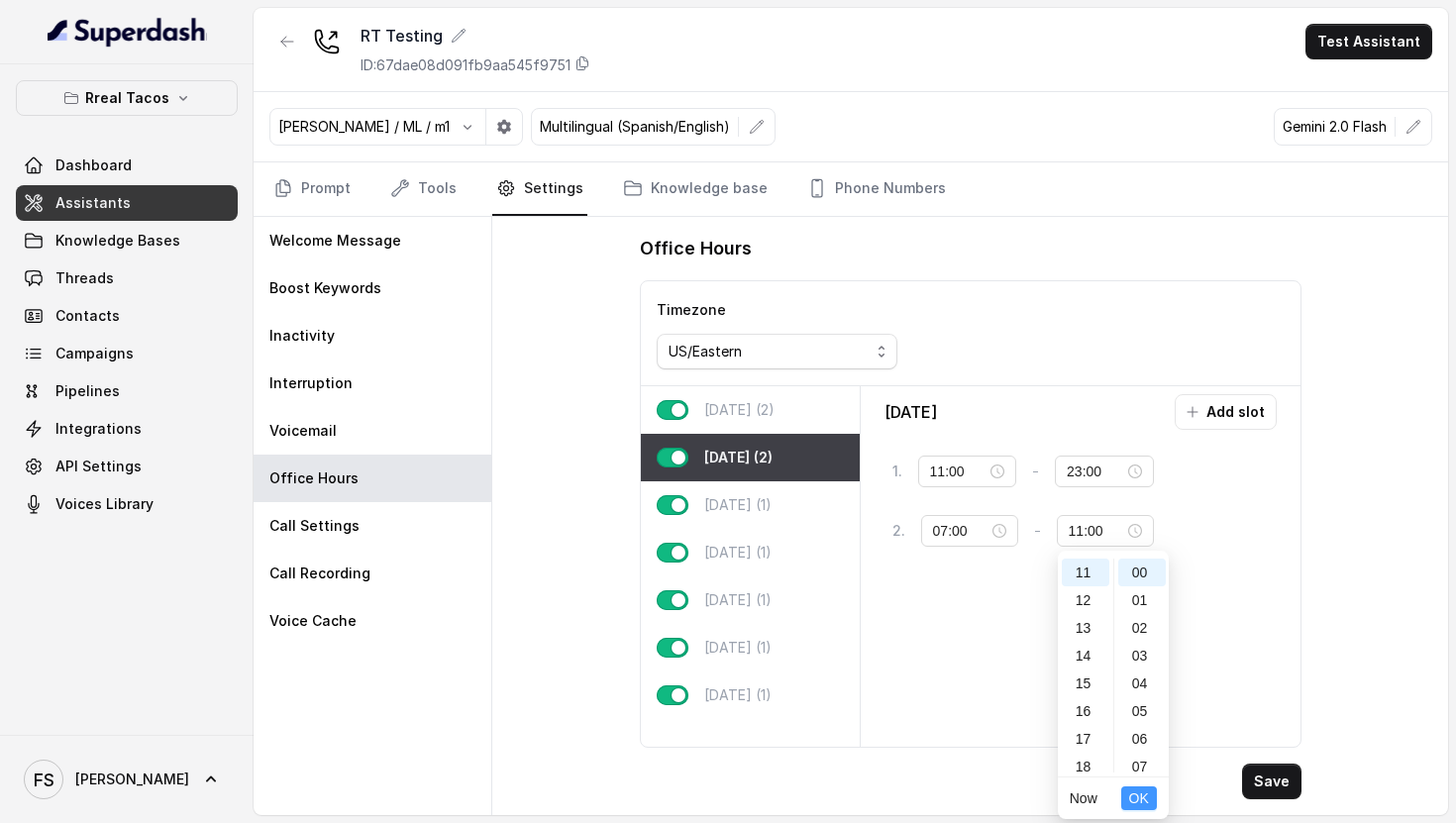 click on "OK" at bounding box center [1139, 798] 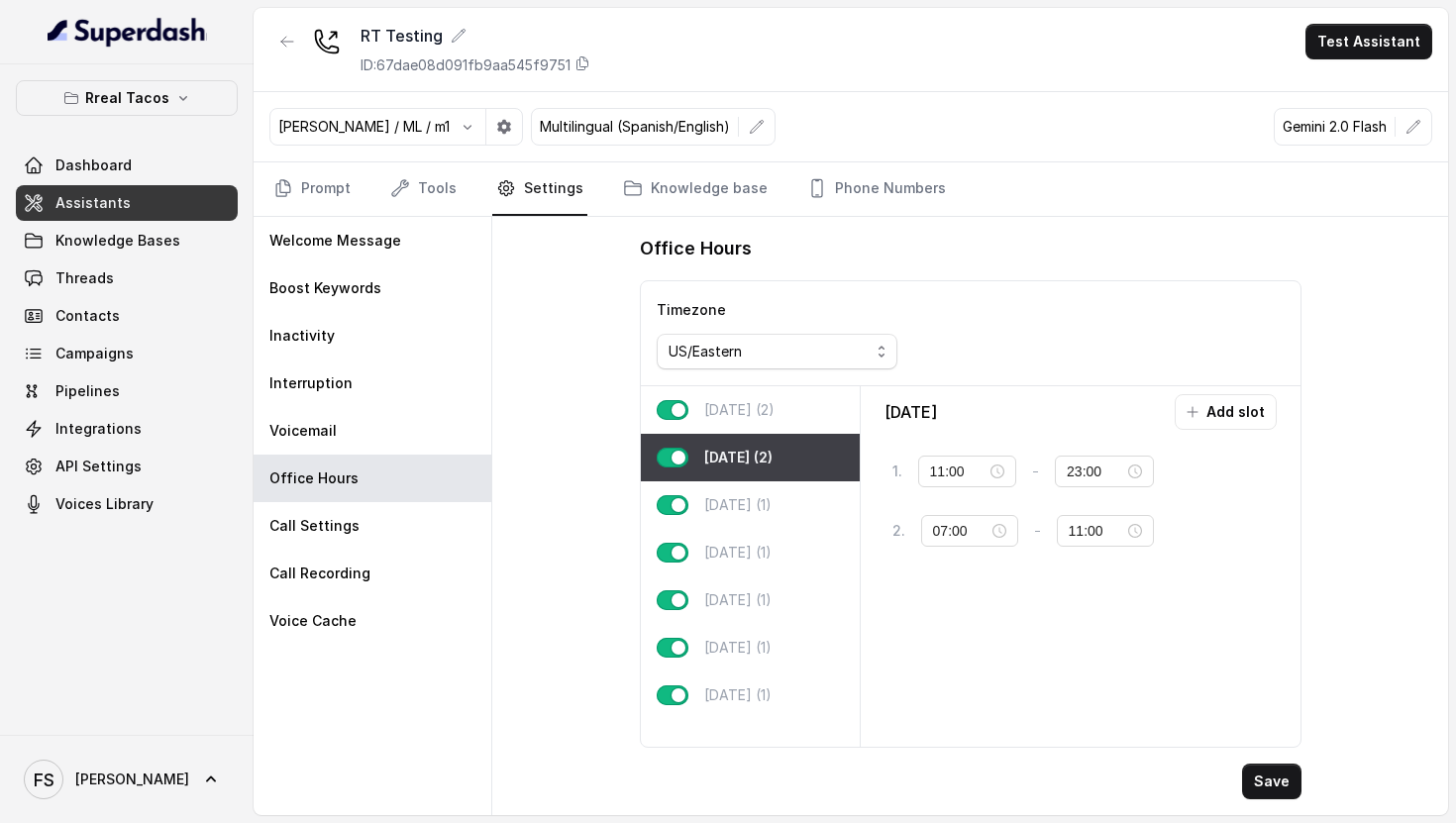 click on "Office Hours Timezone [GEOGRAPHIC_DATA]/[GEOGRAPHIC_DATA] [GEOGRAPHIC_DATA]/[GEOGRAPHIC_DATA] [GEOGRAPHIC_DATA]/[GEOGRAPHIC_DATA] [GEOGRAPHIC_DATA]/[GEOGRAPHIC_DATA] [GEOGRAPHIC_DATA]/[GEOGRAPHIC_DATA] [GEOGRAPHIC_DATA]/[GEOGRAPHIC_DATA] [GEOGRAPHIC_DATA]/[GEOGRAPHIC_DATA] [GEOGRAPHIC_DATA]/[GEOGRAPHIC_DATA] [GEOGRAPHIC_DATA]/[GEOGRAPHIC_DATA] [GEOGRAPHIC_DATA]/[GEOGRAPHIC_DATA] [GEOGRAPHIC_DATA]/[GEOGRAPHIC_DATA] [GEOGRAPHIC_DATA]/[GEOGRAPHIC_DATA] [GEOGRAPHIC_DATA]/[GEOGRAPHIC_DATA] [GEOGRAPHIC_DATA]/[GEOGRAPHIC_DATA] [GEOGRAPHIC_DATA]/[GEOGRAPHIC_DATA] [GEOGRAPHIC_DATA]/[GEOGRAPHIC_DATA] [GEOGRAPHIC_DATA]/[GEOGRAPHIC_DATA] [GEOGRAPHIC_DATA]/[GEOGRAPHIC_DATA] [GEOGRAPHIC_DATA]/[GEOGRAPHIC_DATA] [GEOGRAPHIC_DATA]/[GEOGRAPHIC_DATA] [GEOGRAPHIC_DATA]/[GEOGRAPHIC_DATA] [GEOGRAPHIC_DATA]/El_Aaiun [GEOGRAPHIC_DATA]/[GEOGRAPHIC_DATA] [GEOGRAPHIC_DATA]/[GEOGRAPHIC_DATA] [GEOGRAPHIC_DATA]/[GEOGRAPHIC_DATA] [GEOGRAPHIC_DATA]/[GEOGRAPHIC_DATA] [GEOGRAPHIC_DATA]/[GEOGRAPHIC_DATA] [GEOGRAPHIC_DATA]/[GEOGRAPHIC_DATA] [GEOGRAPHIC_DATA]/[GEOGRAPHIC_DATA] [GEOGRAPHIC_DATA]/[GEOGRAPHIC_DATA] [GEOGRAPHIC_DATA]/[GEOGRAPHIC_DATA] [GEOGRAPHIC_DATA]/[GEOGRAPHIC_DATA] [GEOGRAPHIC_DATA]/[GEOGRAPHIC_DATA] [GEOGRAPHIC_DATA]/[GEOGRAPHIC_DATA] [GEOGRAPHIC_DATA]/[GEOGRAPHIC_DATA] [GEOGRAPHIC_DATA]/[GEOGRAPHIC_DATA] [GEOGRAPHIC_DATA]/[GEOGRAPHIC_DATA] [GEOGRAPHIC_DATA]/[GEOGRAPHIC_DATA] [GEOGRAPHIC_DATA]/[GEOGRAPHIC_DATA] [GEOGRAPHIC_DATA]/[GEOGRAPHIC_DATA] [GEOGRAPHIC_DATA]/[GEOGRAPHIC_DATA] [GEOGRAPHIC_DATA]/[GEOGRAPHIC_DATA] [GEOGRAPHIC_DATA]/[GEOGRAPHIC_DATA] [GEOGRAPHIC_DATA]/[GEOGRAPHIC_DATA] [GEOGRAPHIC_DATA]/[GEOGRAPHIC_DATA] [GEOGRAPHIC_DATA]/[GEOGRAPHIC_DATA] [GEOGRAPHIC_DATA]/[GEOGRAPHIC_DATA] [GEOGRAPHIC_DATA]/[GEOGRAPHIC_DATA] [GEOGRAPHIC_DATA]/[GEOGRAPHIC_DATA]-[GEOGRAPHIC_DATA] [GEOGRAPHIC_DATA]/[GEOGRAPHIC_DATA] [GEOGRAPHIC_DATA]/[GEOGRAPHIC_DATA] [GEOGRAPHIC_DATA]/[GEOGRAPHIC_DATA] [GEOGRAPHIC_DATA]/[GEOGRAPHIC_DATA] [GEOGRAPHIC_DATA]/[GEOGRAPHIC_DATA] [GEOGRAPHIC_DATA]/[GEOGRAPHIC_DATA] [GEOGRAPHIC_DATA]/[GEOGRAPHIC_DATA] [GEOGRAPHIC_DATA]/[GEOGRAPHIC_DATA] [GEOGRAPHIC_DATA]/[GEOGRAPHIC_DATA] [GEOGRAPHIC_DATA]/[GEOGRAPHIC_DATA] [GEOGRAPHIC_DATA]/[GEOGRAPHIC_DATA]/[GEOGRAPHIC_DATA] [GEOGRAPHIC_DATA]/[GEOGRAPHIC_DATA]/[GEOGRAPHIC_DATA] [GEOGRAPHIC_DATA]/[GEOGRAPHIC_DATA]/[GEOGRAPHIC_DATA] CET" at bounding box center [971, 516] 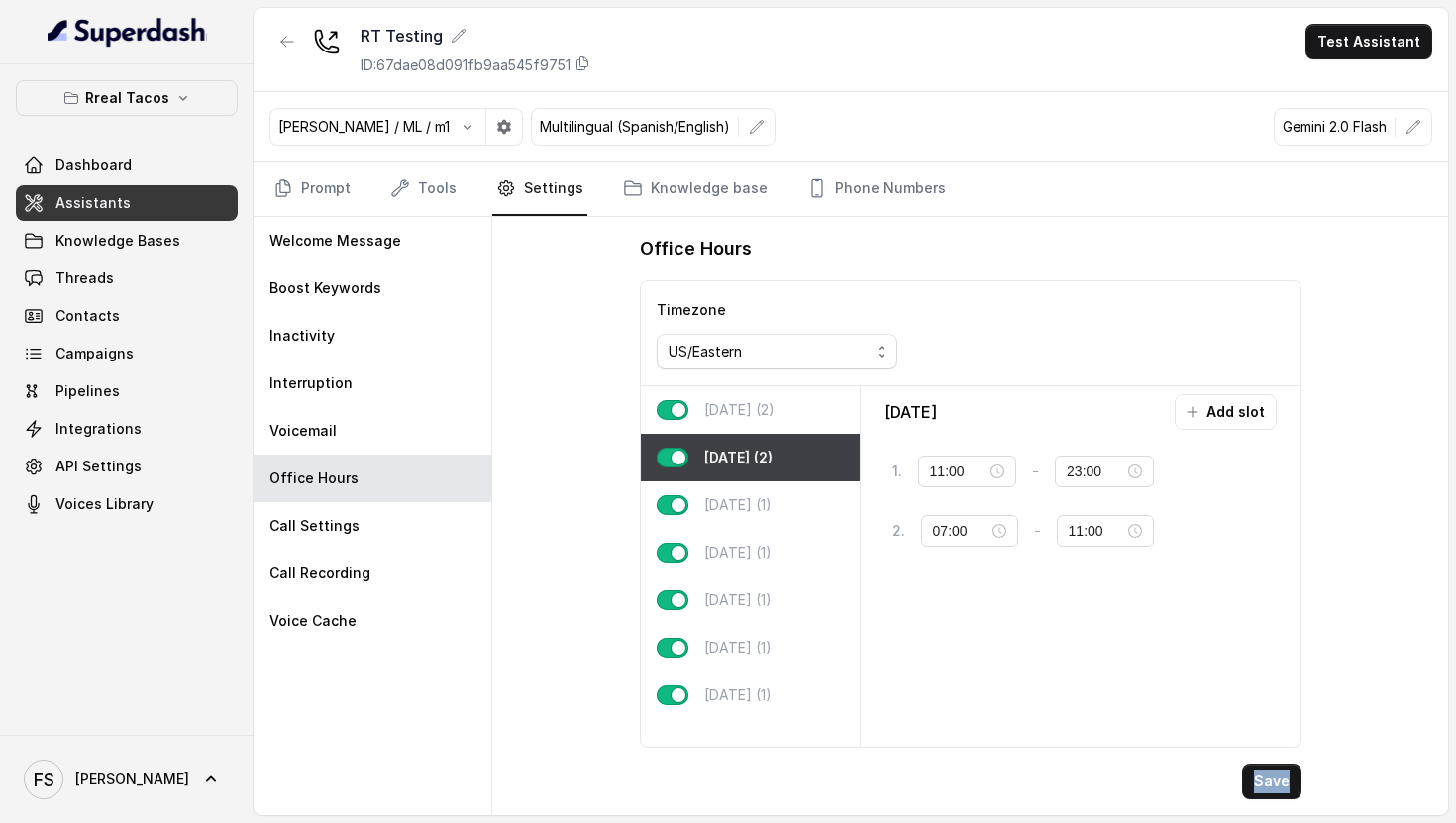 drag, startPoint x: 1261, startPoint y: 762, endPoint x: 1245, endPoint y: 570, distance: 192.66551 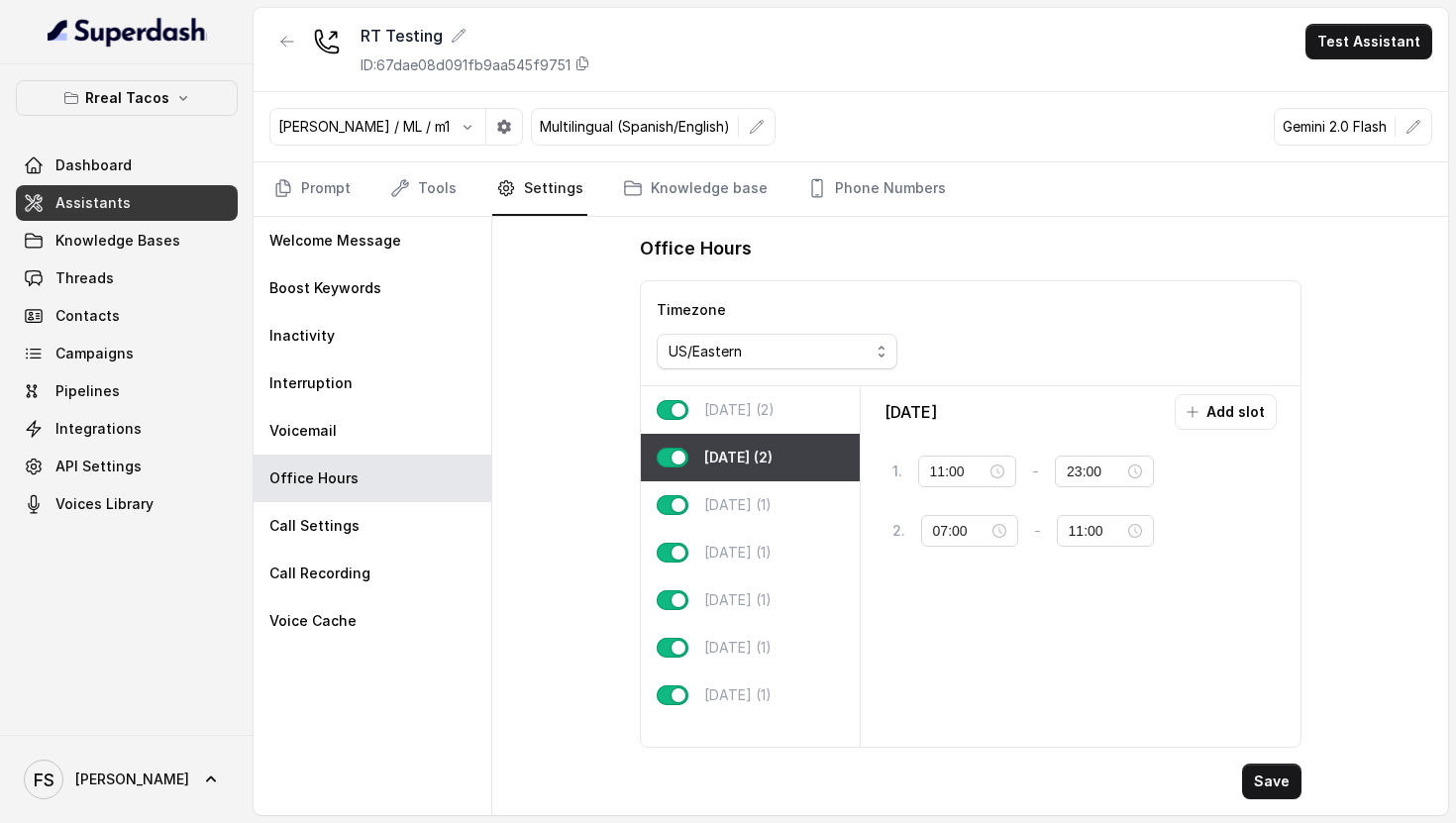 click on "[DATE]  Add slot 1 . 11:00 - 23:00  tag 2 . 07:00 - 11:00  tag" at bounding box center (1081, 566) 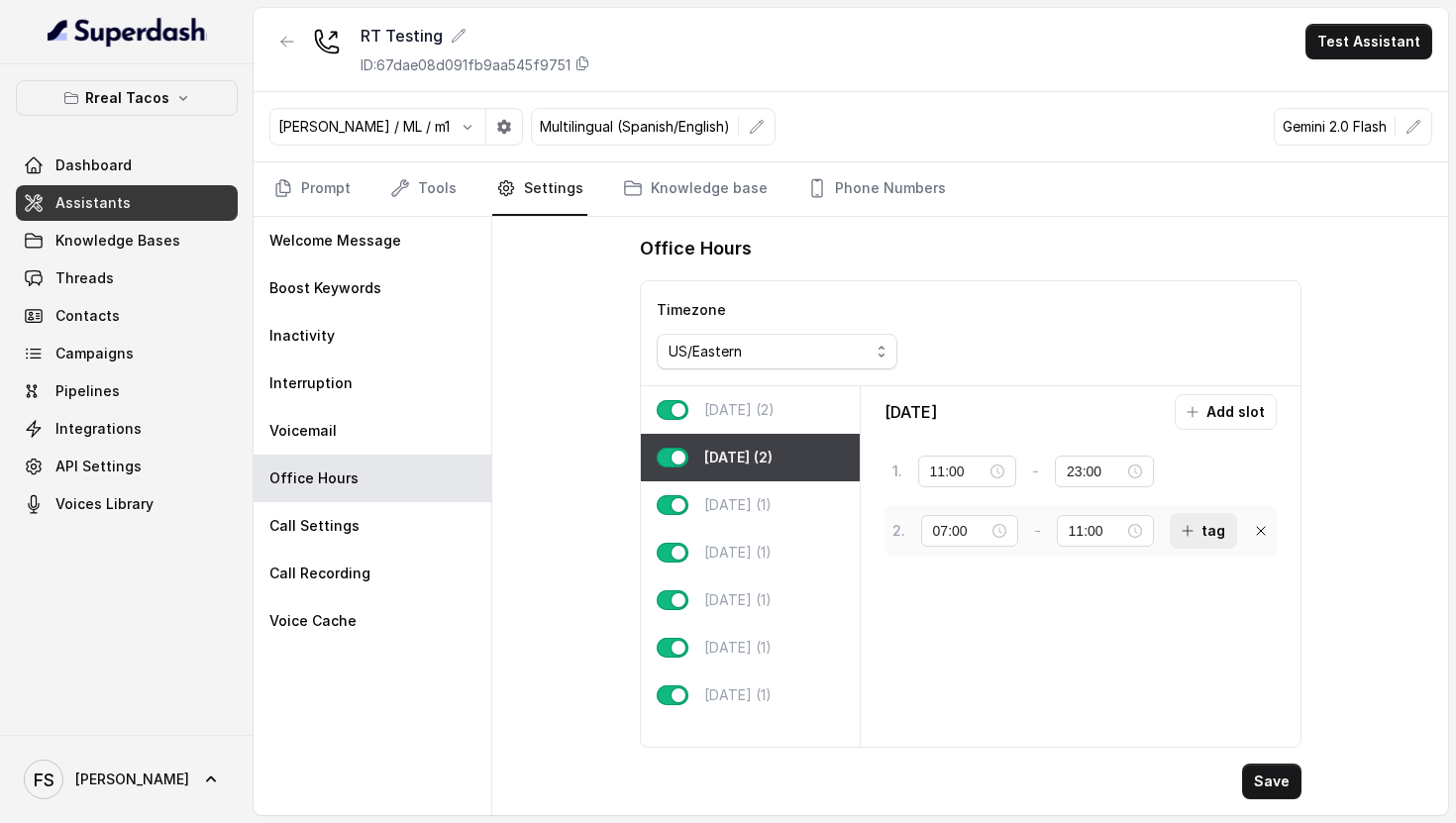 click on "tag" at bounding box center (1203, 531) 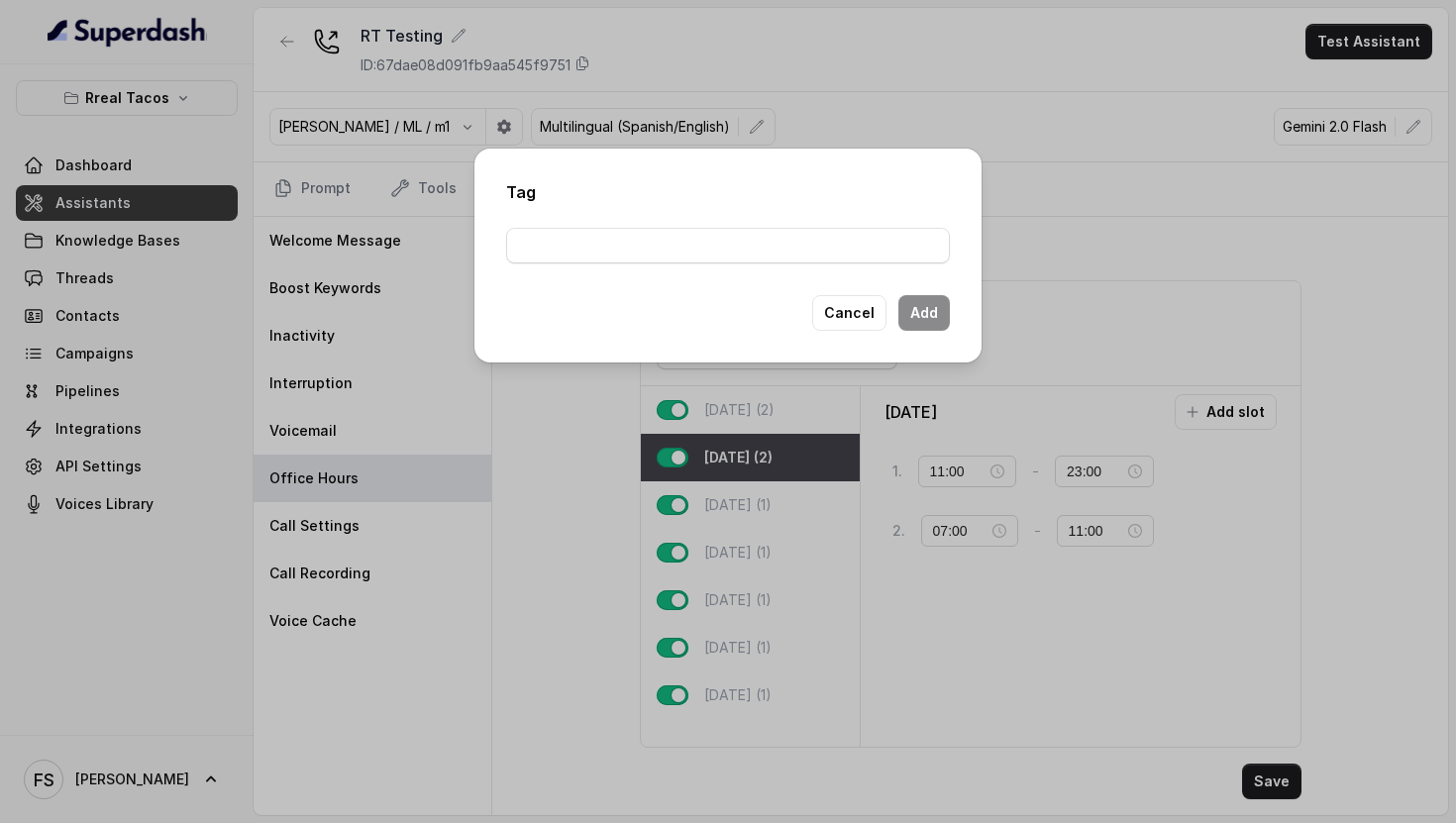 drag, startPoint x: 724, startPoint y: 220, endPoint x: 719, endPoint y: 235, distance: 15.811388 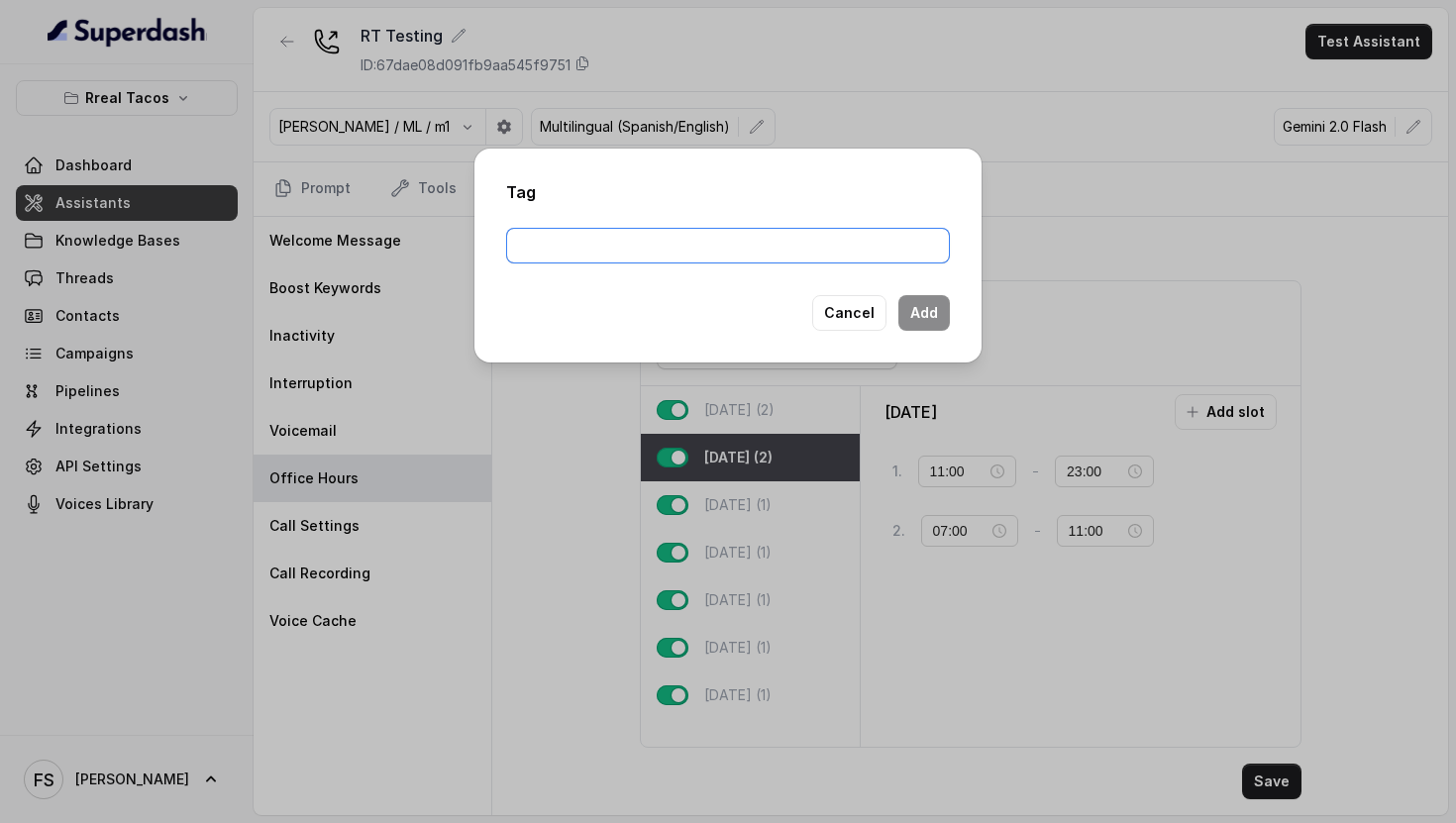 click at bounding box center [728, 246] 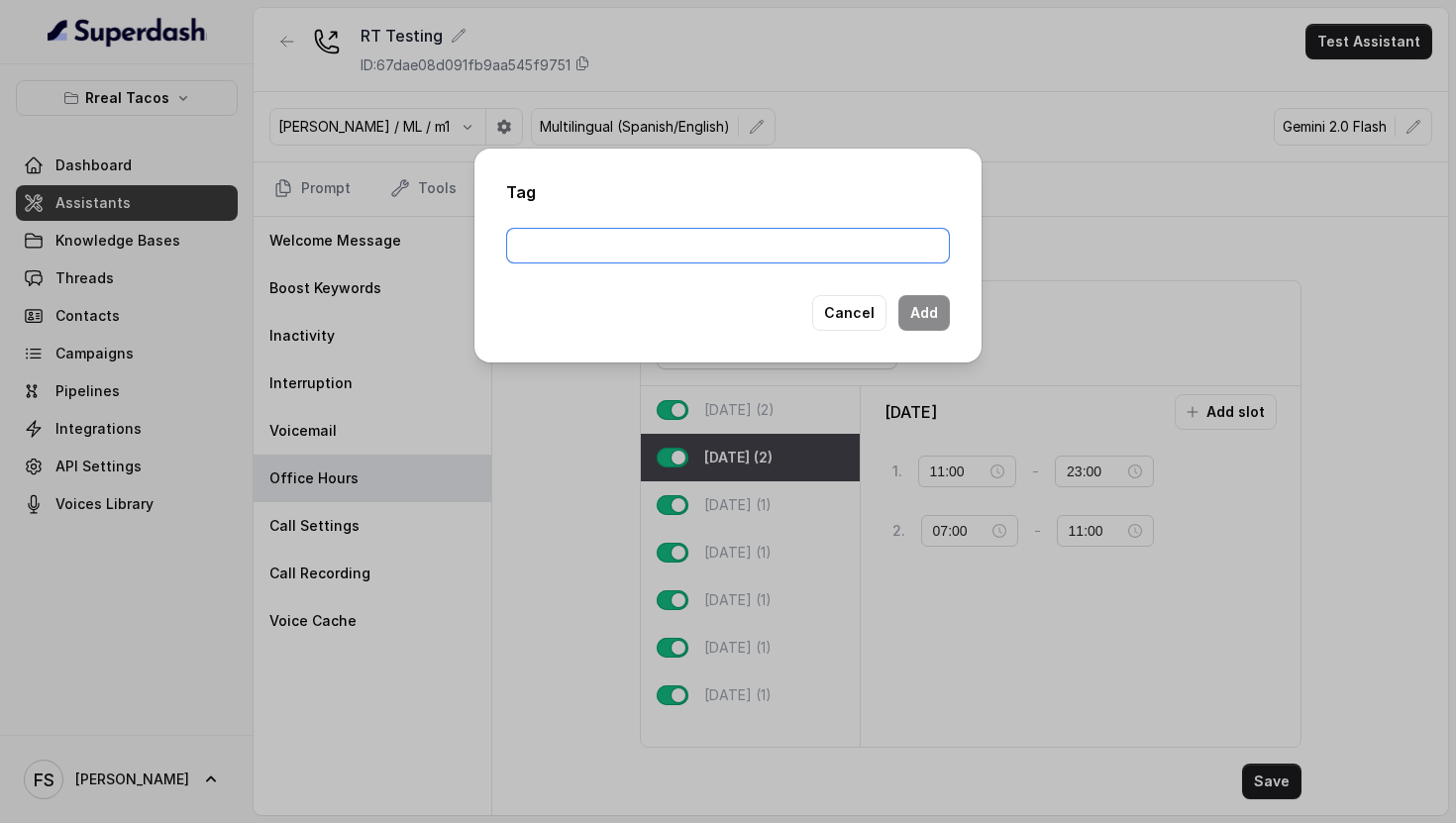 type on "onlycalls" 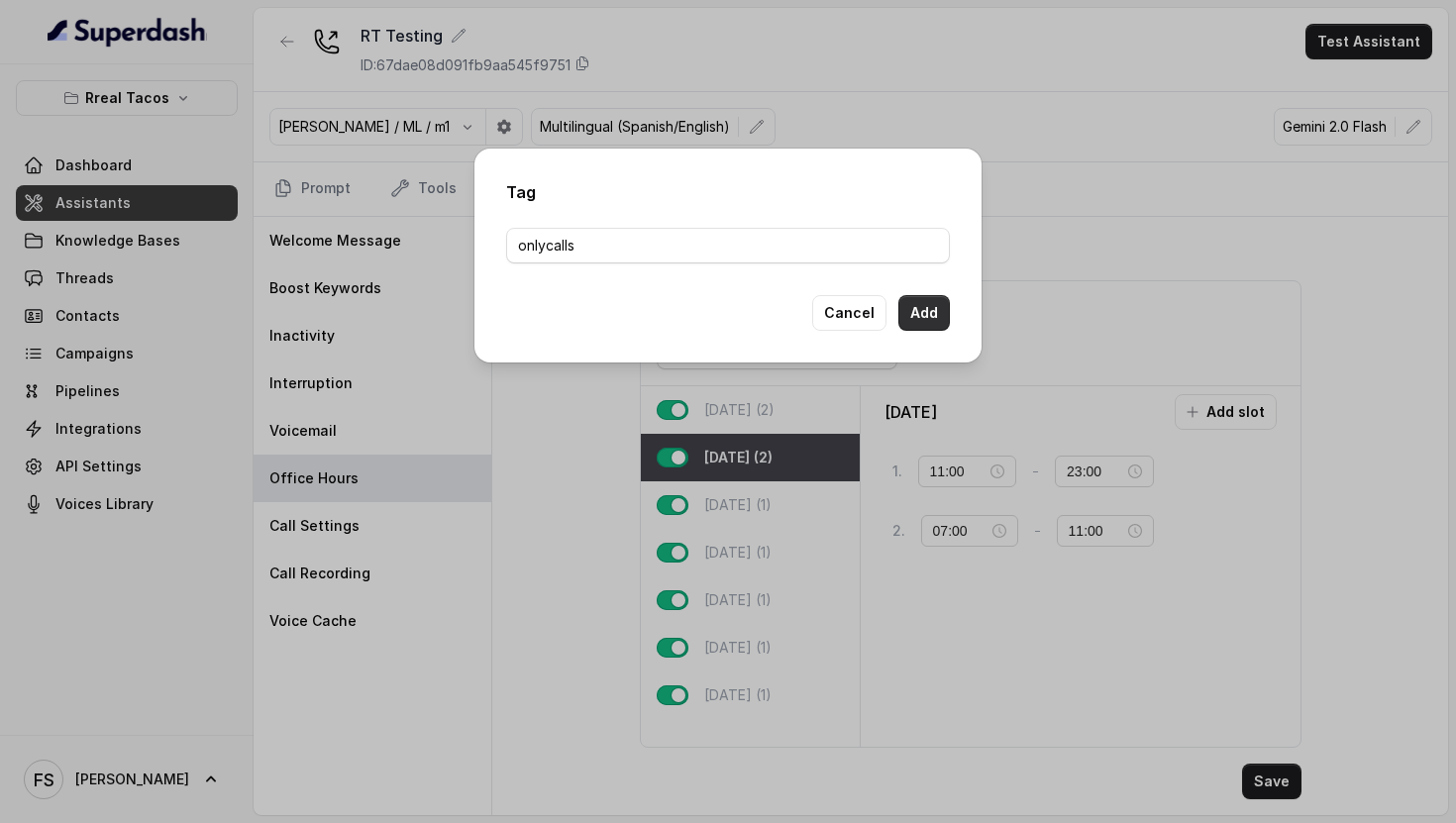 click on "Add" at bounding box center [924, 313] 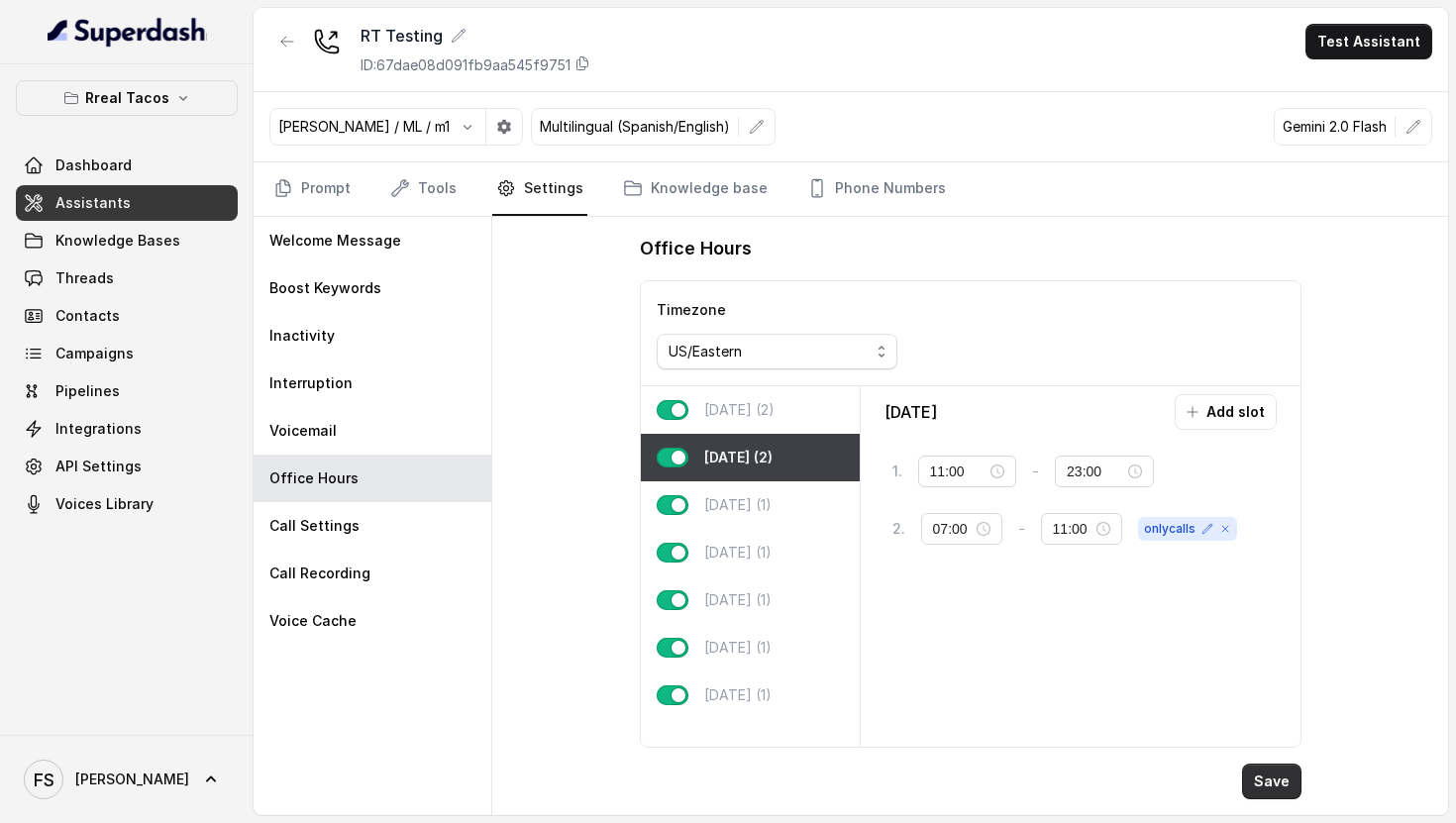 click on "Save" at bounding box center (1272, 781) 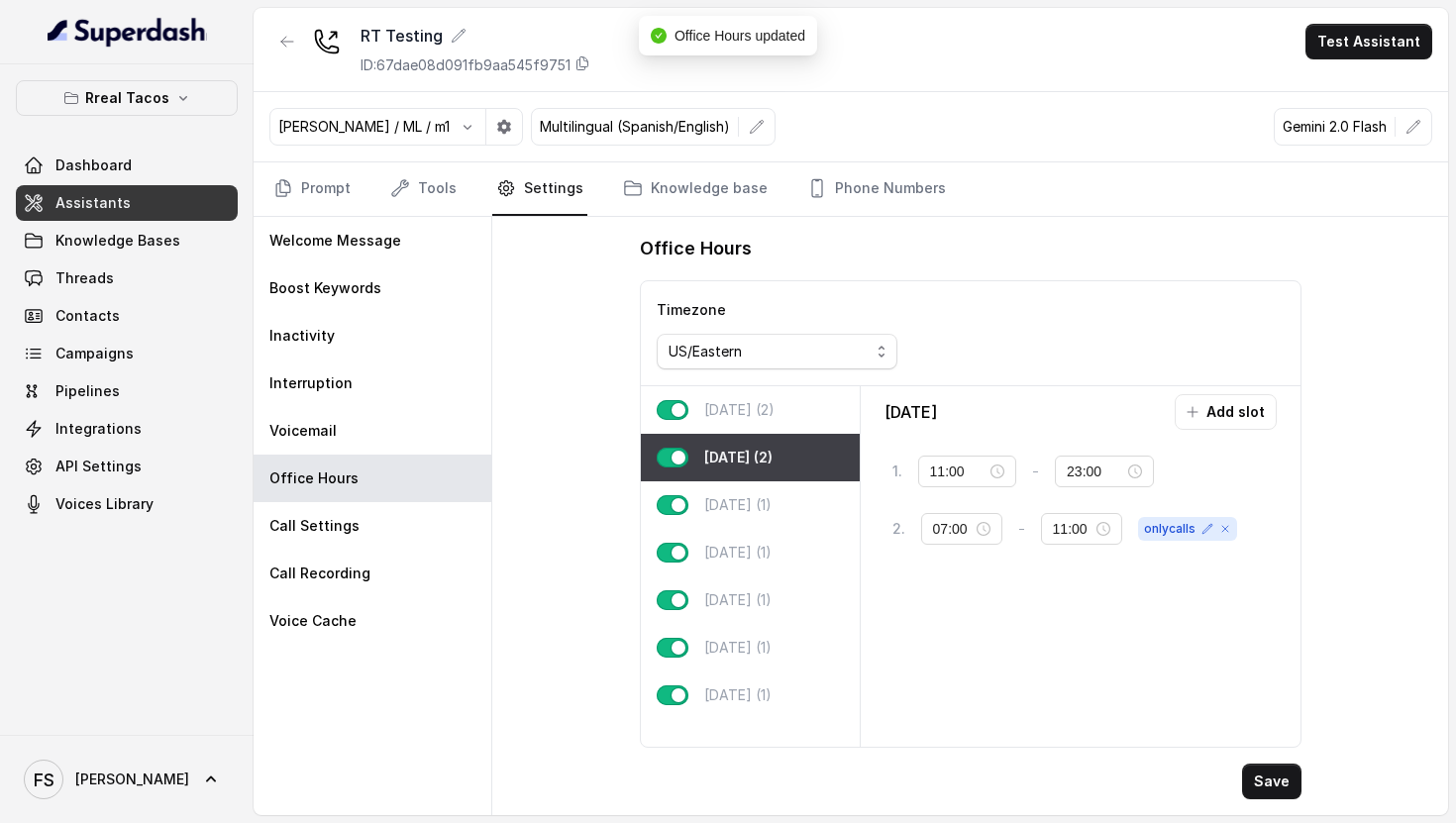 click on "[DATE] (2)" at bounding box center (739, 410) 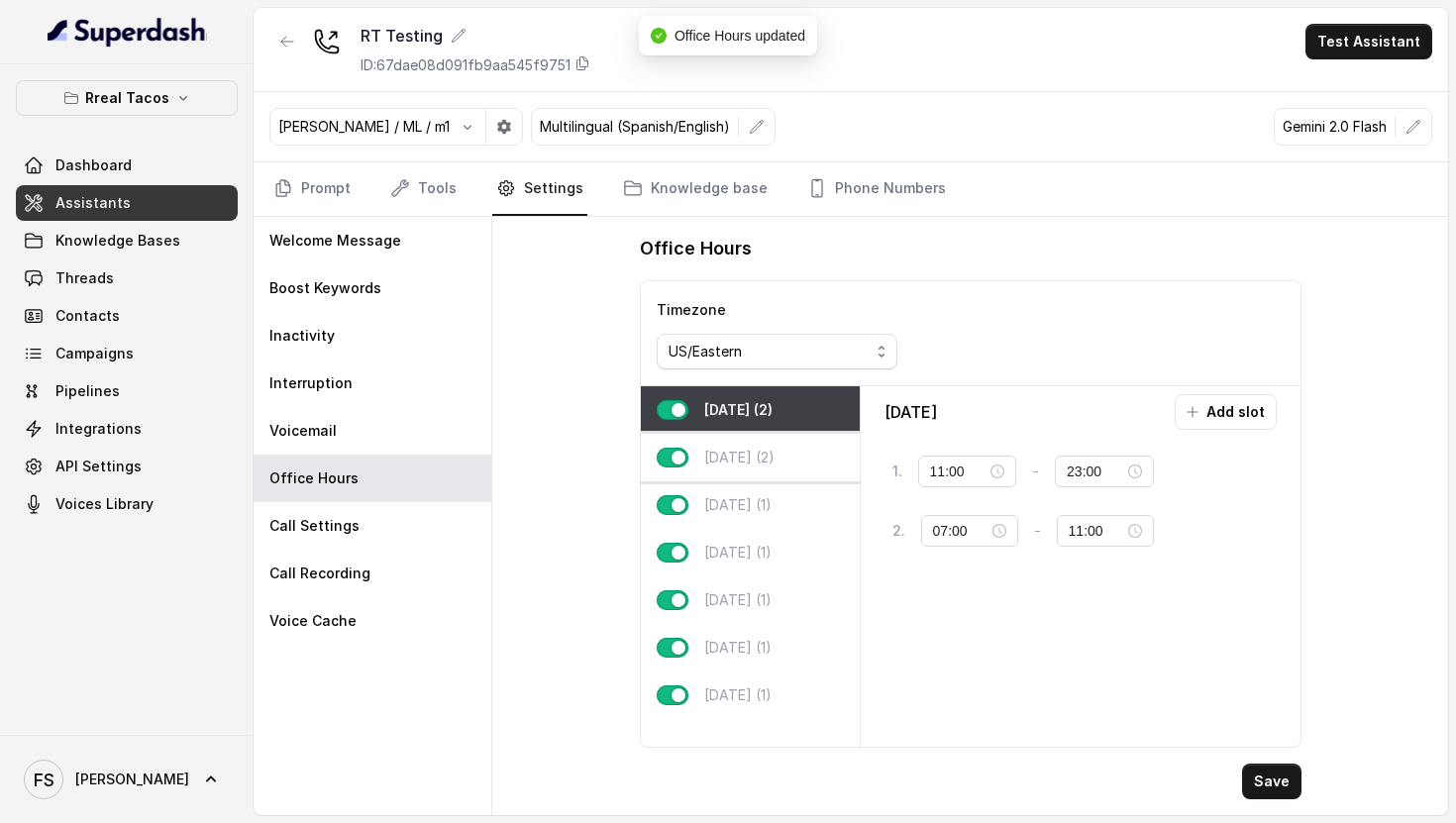 click on "[DATE] (2)" at bounding box center (739, 458) 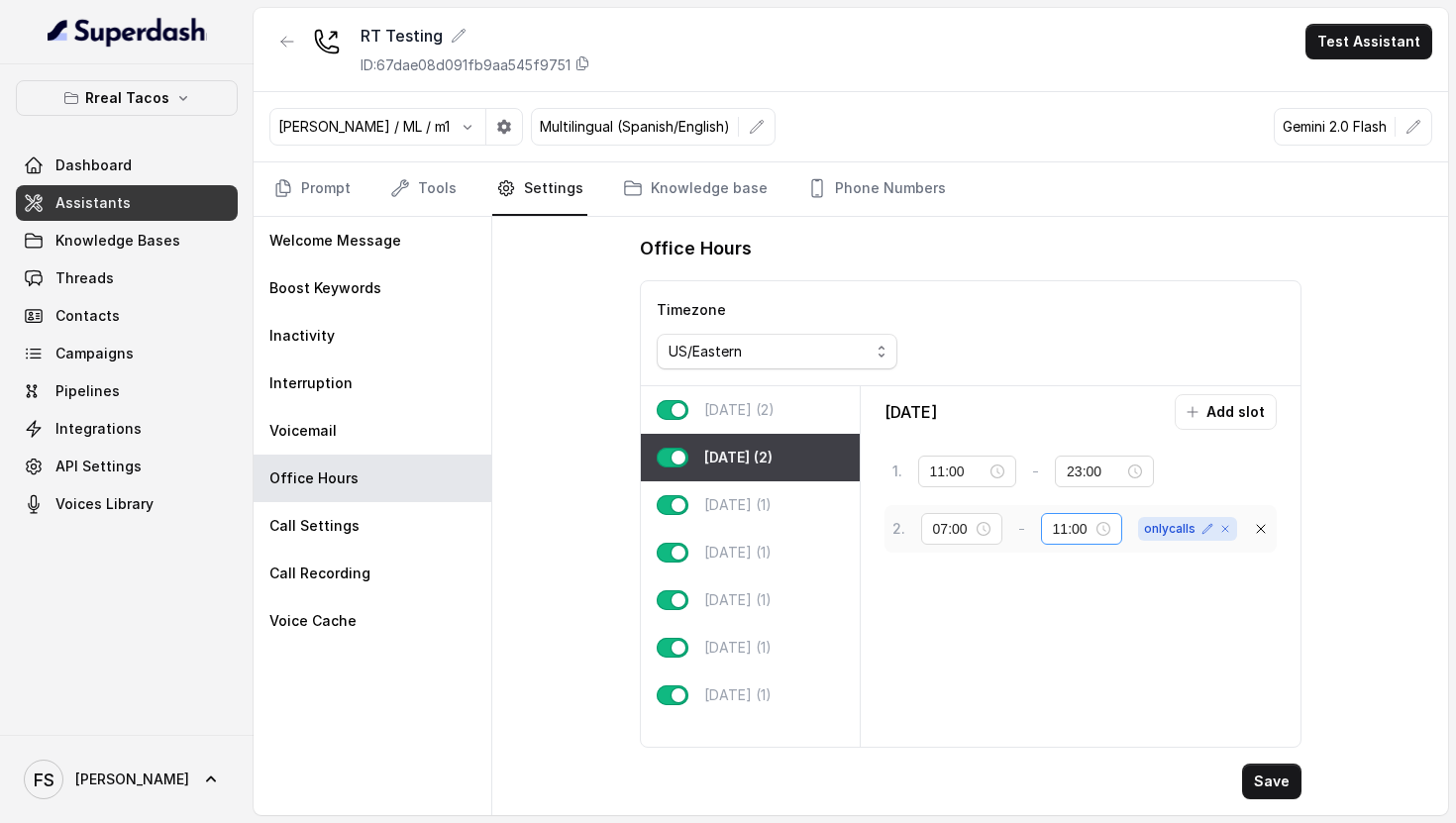 click on "11:00" at bounding box center (1082, 529) 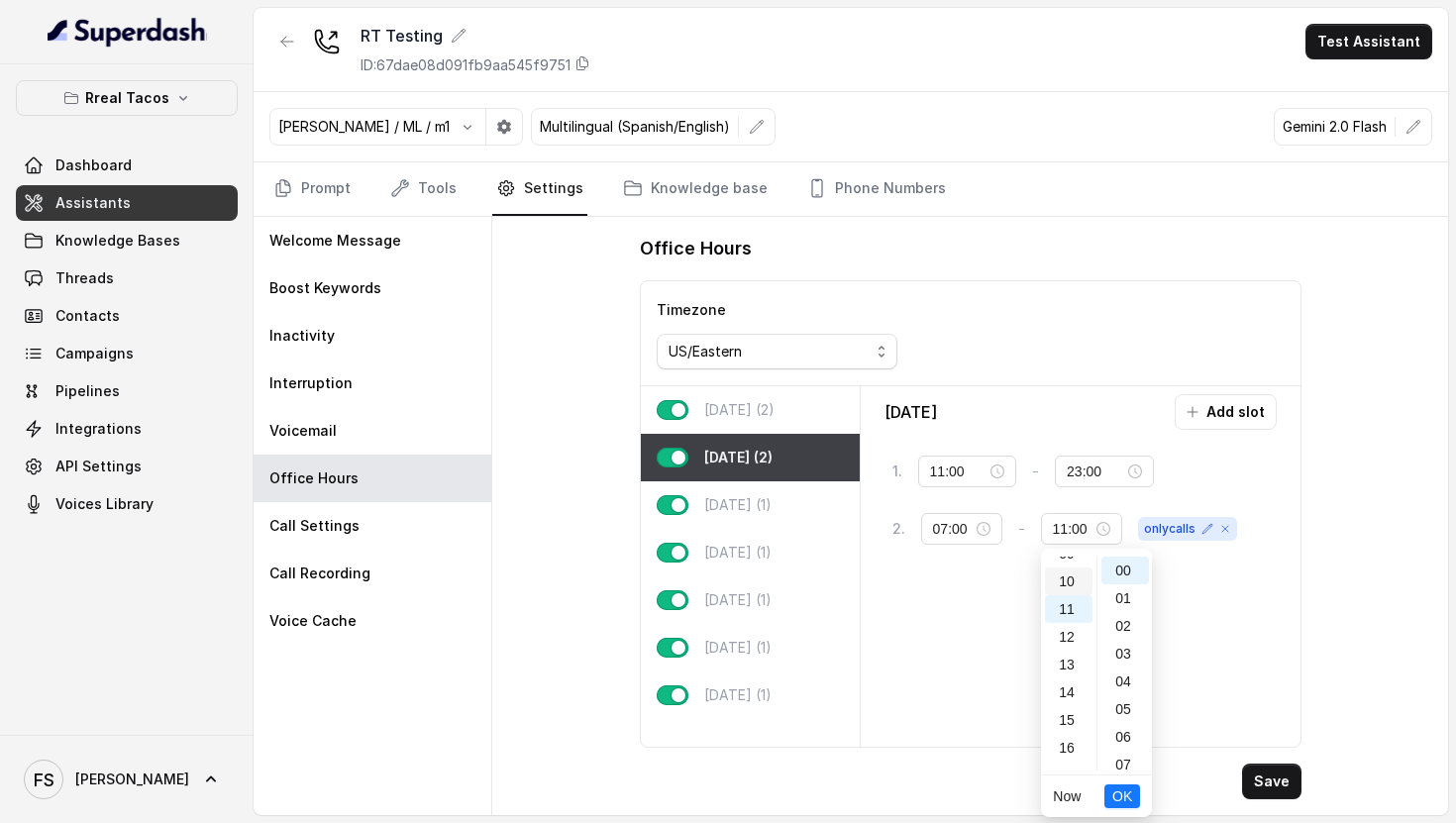 click on "10" at bounding box center (1069, 581) 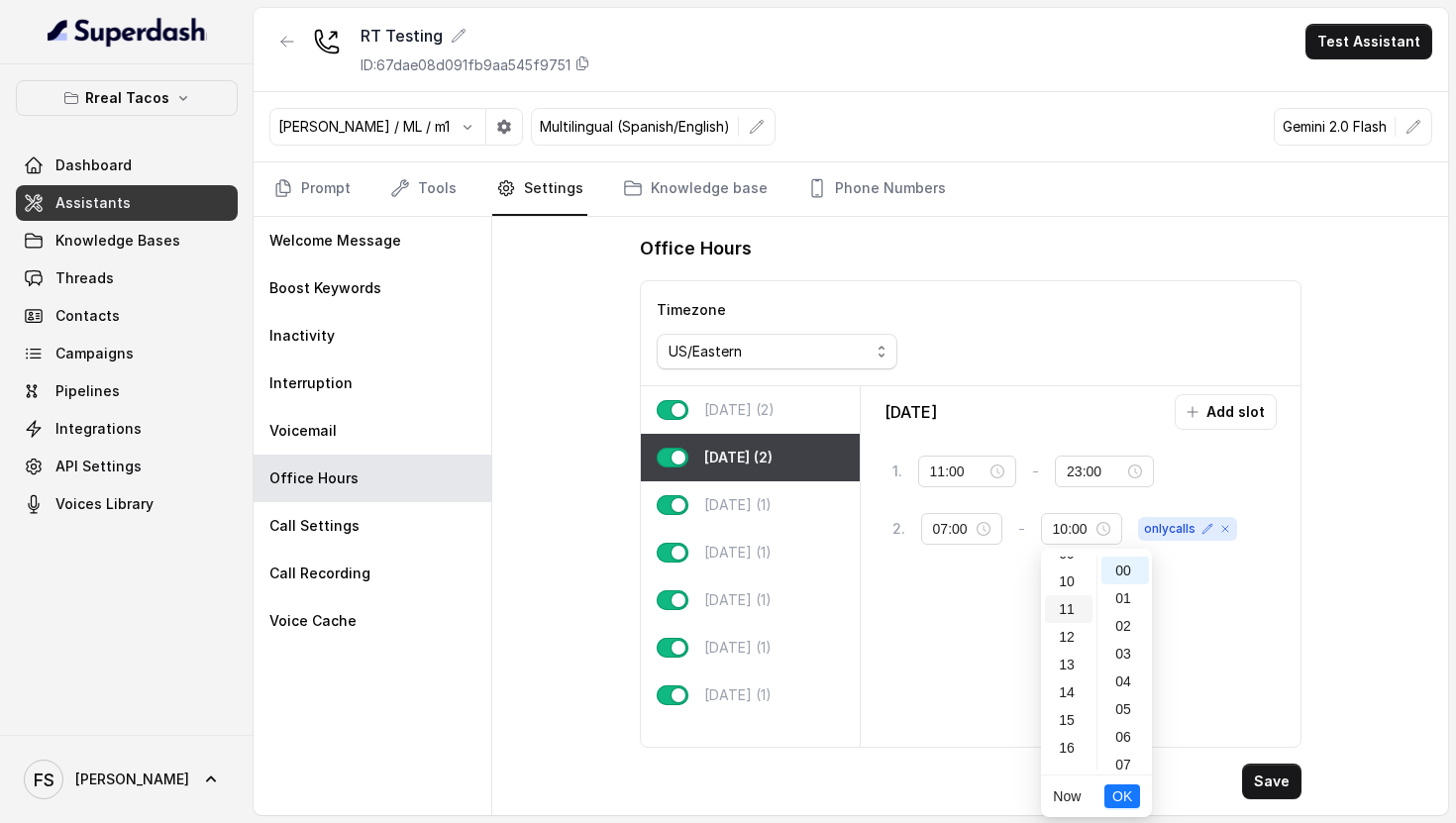 scroll, scrollTop: 277, scrollLeft: 0, axis: vertical 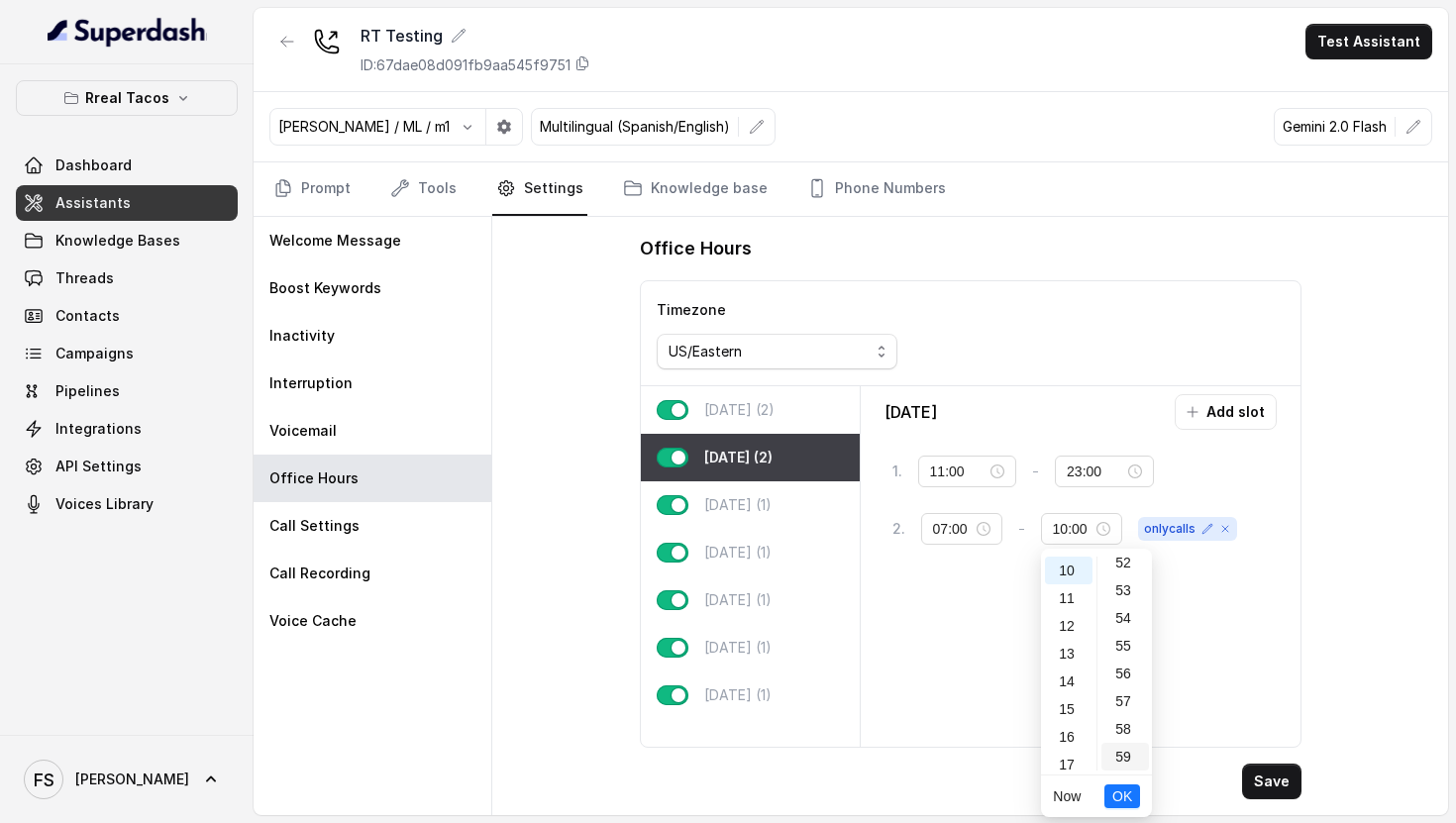 click on "59" at bounding box center [1125, 757] 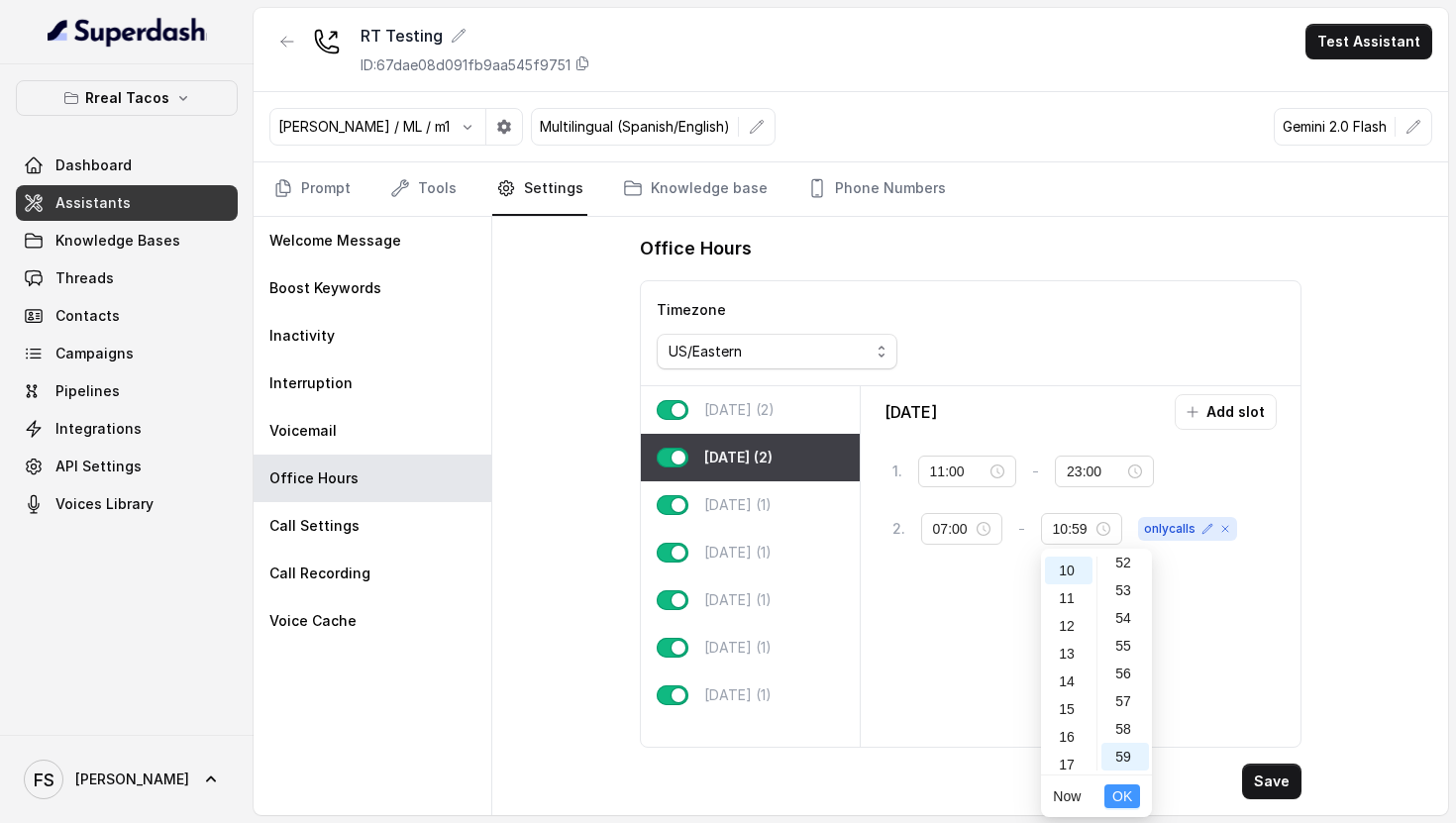 click on "OK" at bounding box center [1122, 796] 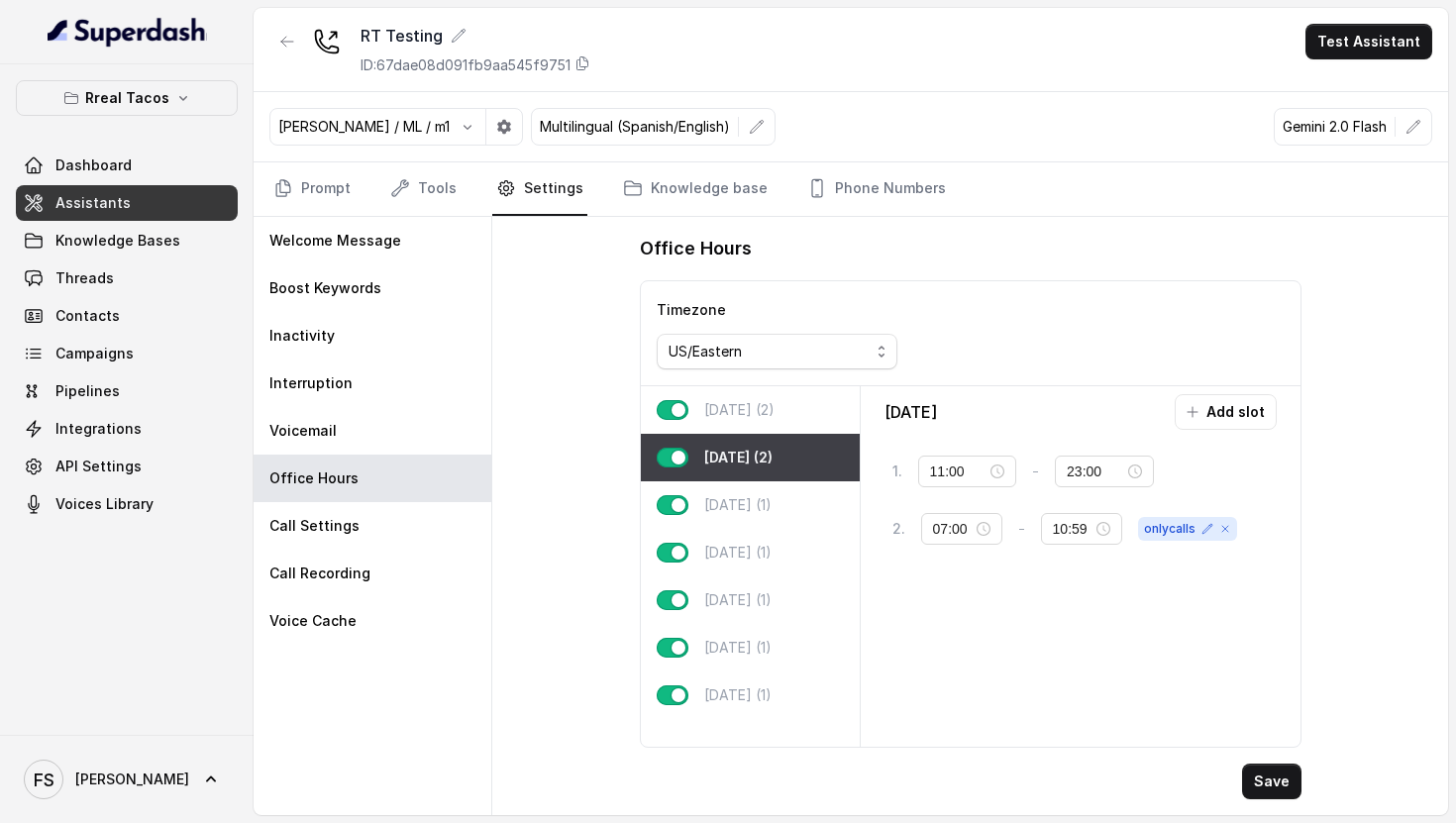 click on "Save" at bounding box center [971, 781] 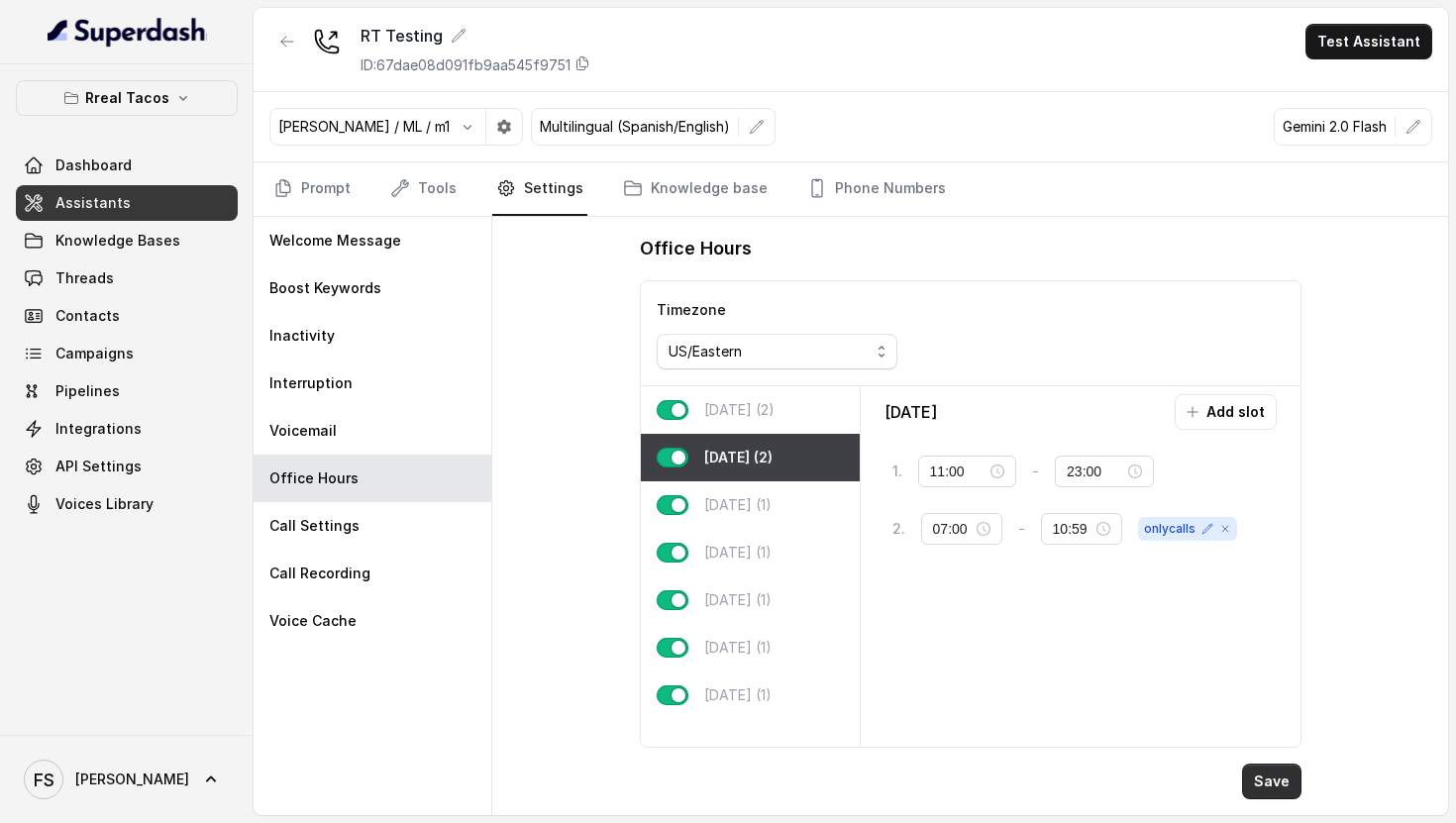 click on "Save" at bounding box center (1272, 781) 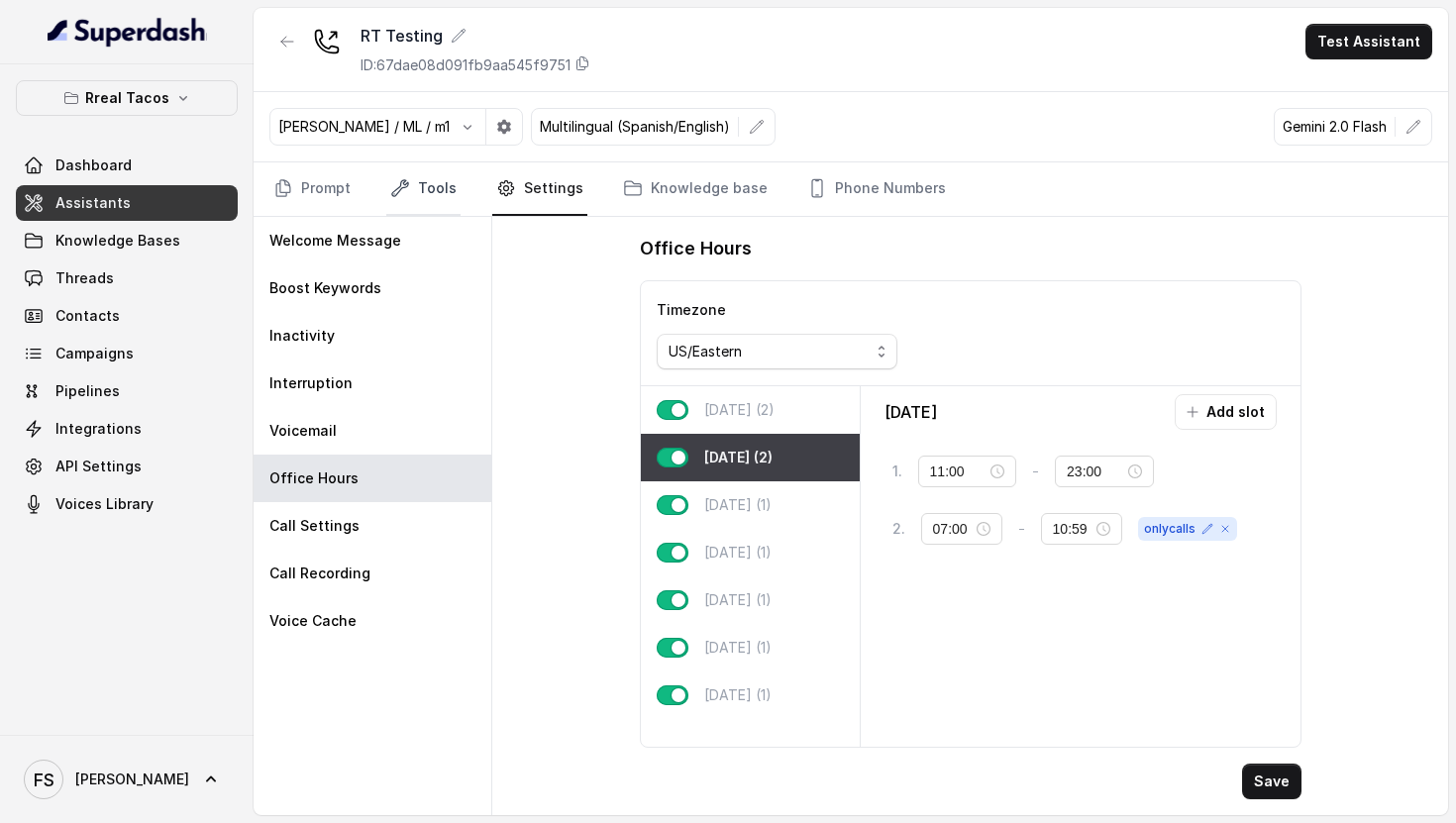 click on "Tools" at bounding box center (423, 189) 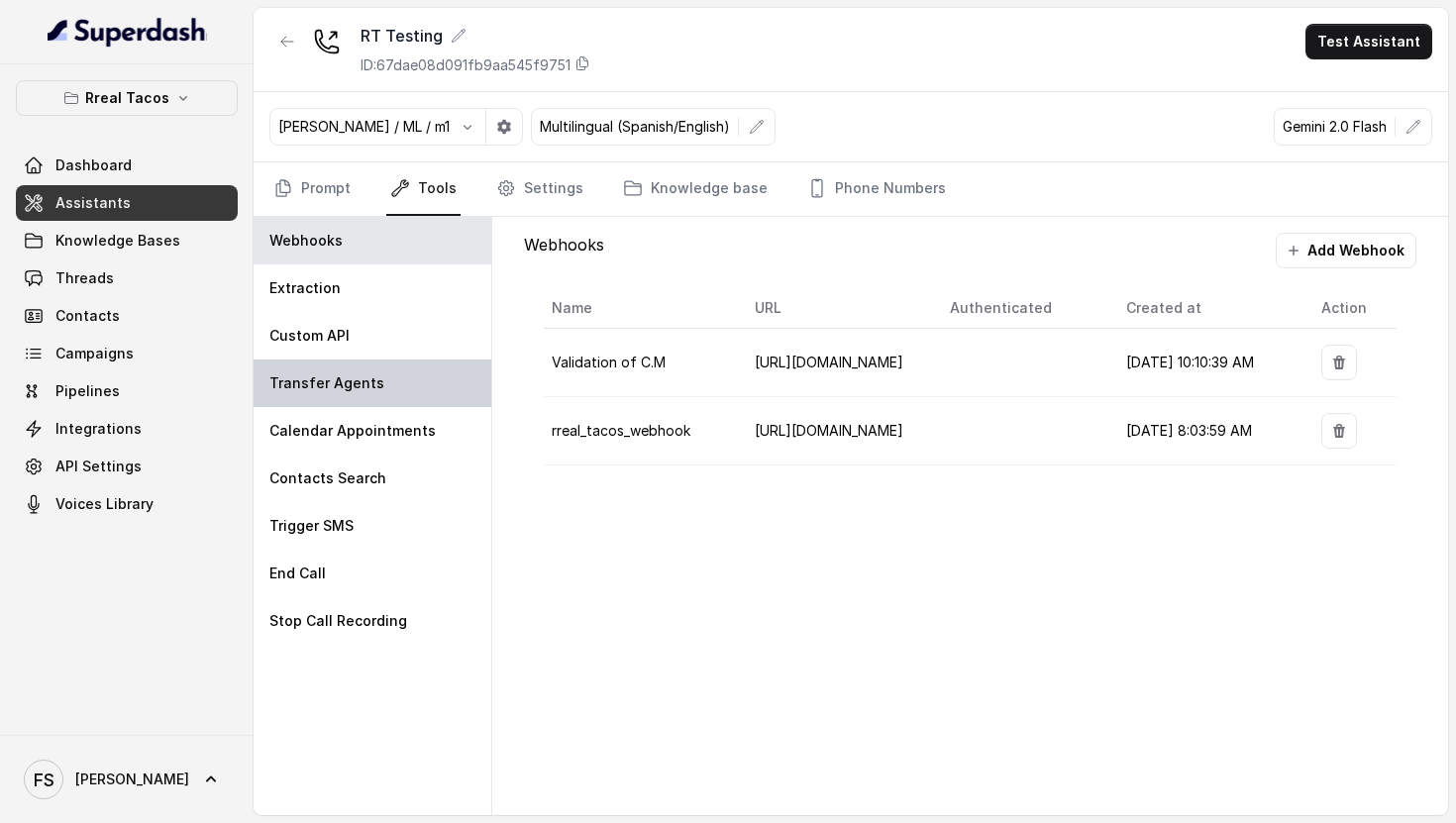 click on "Transfer Agents" at bounding box center [372, 383] 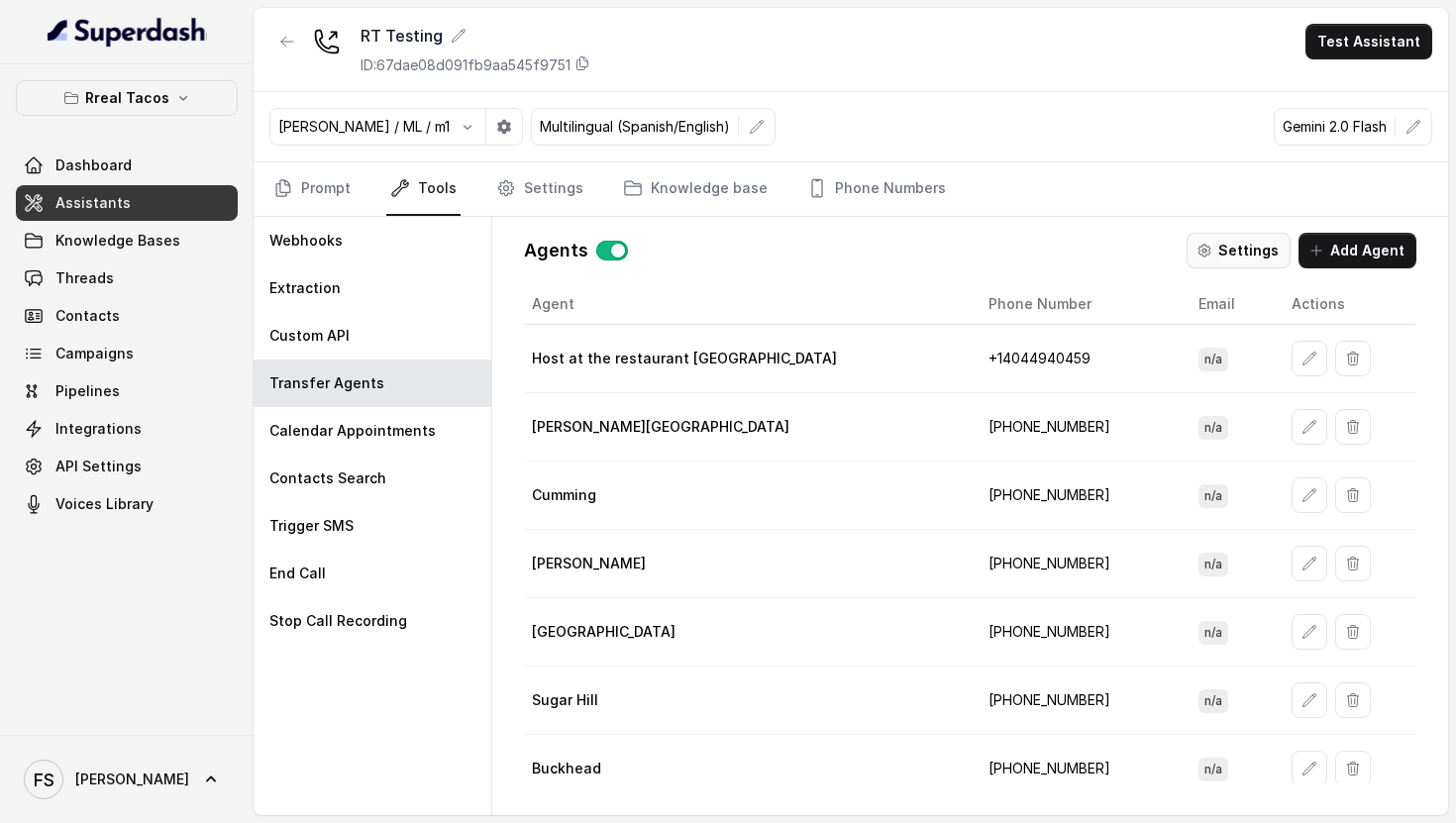 click on "Settings" at bounding box center (1238, 251) 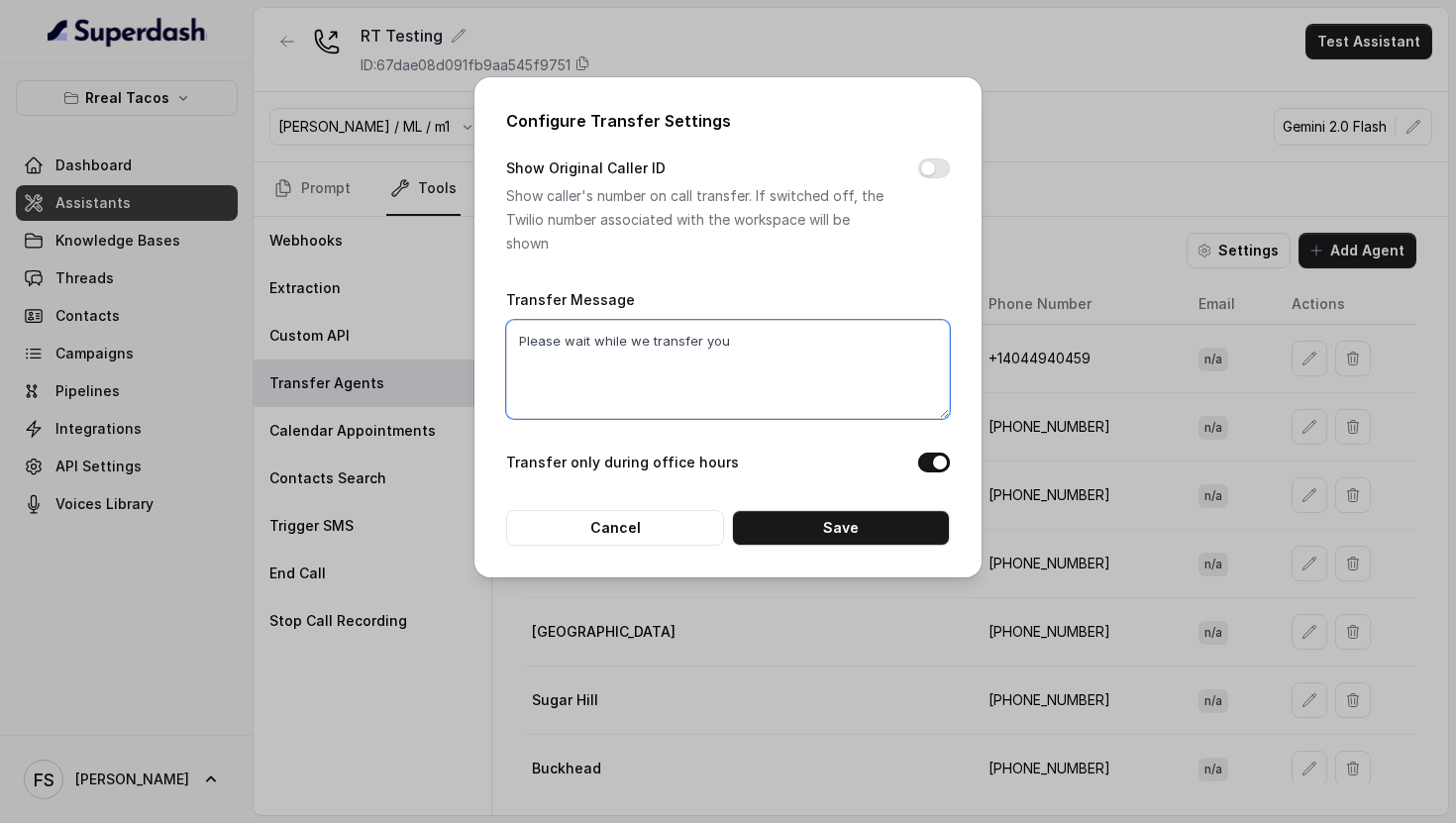 drag, startPoint x: 793, startPoint y: 345, endPoint x: 557, endPoint y: 327, distance: 236.68545 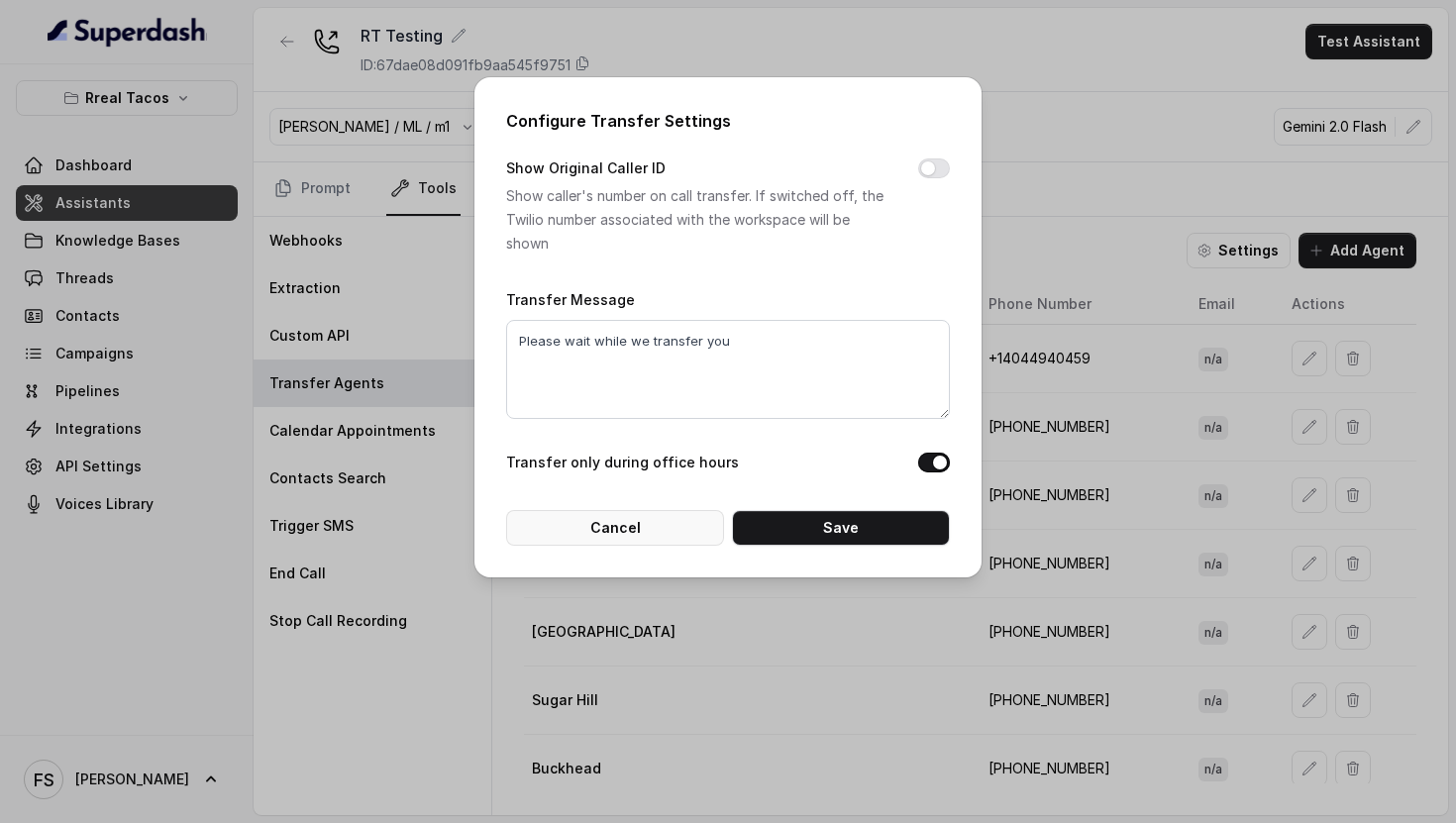 drag, startPoint x: 649, startPoint y: 532, endPoint x: 715, endPoint y: 408, distance: 140.47064 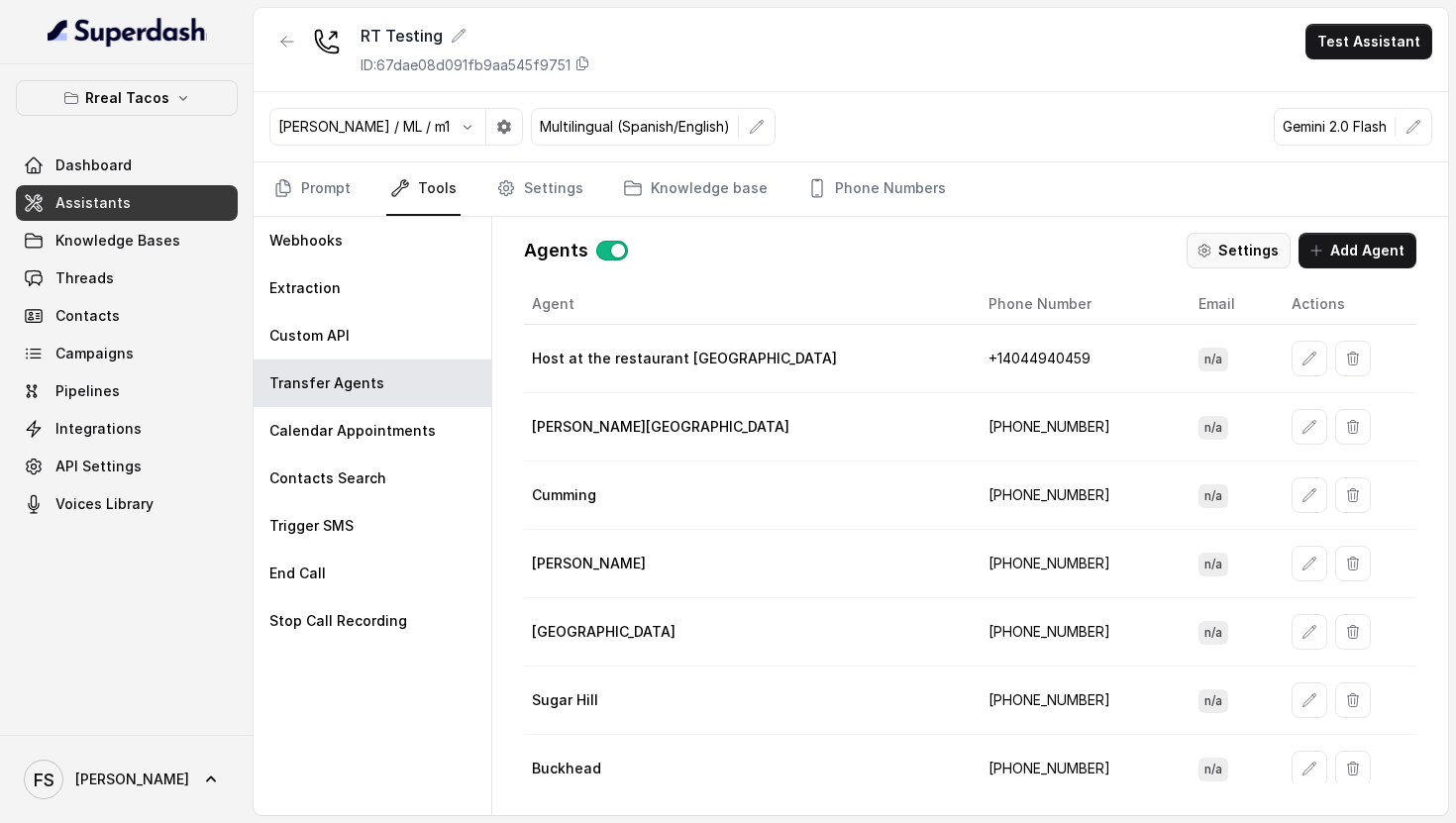 click on "Settings" at bounding box center [1238, 251] 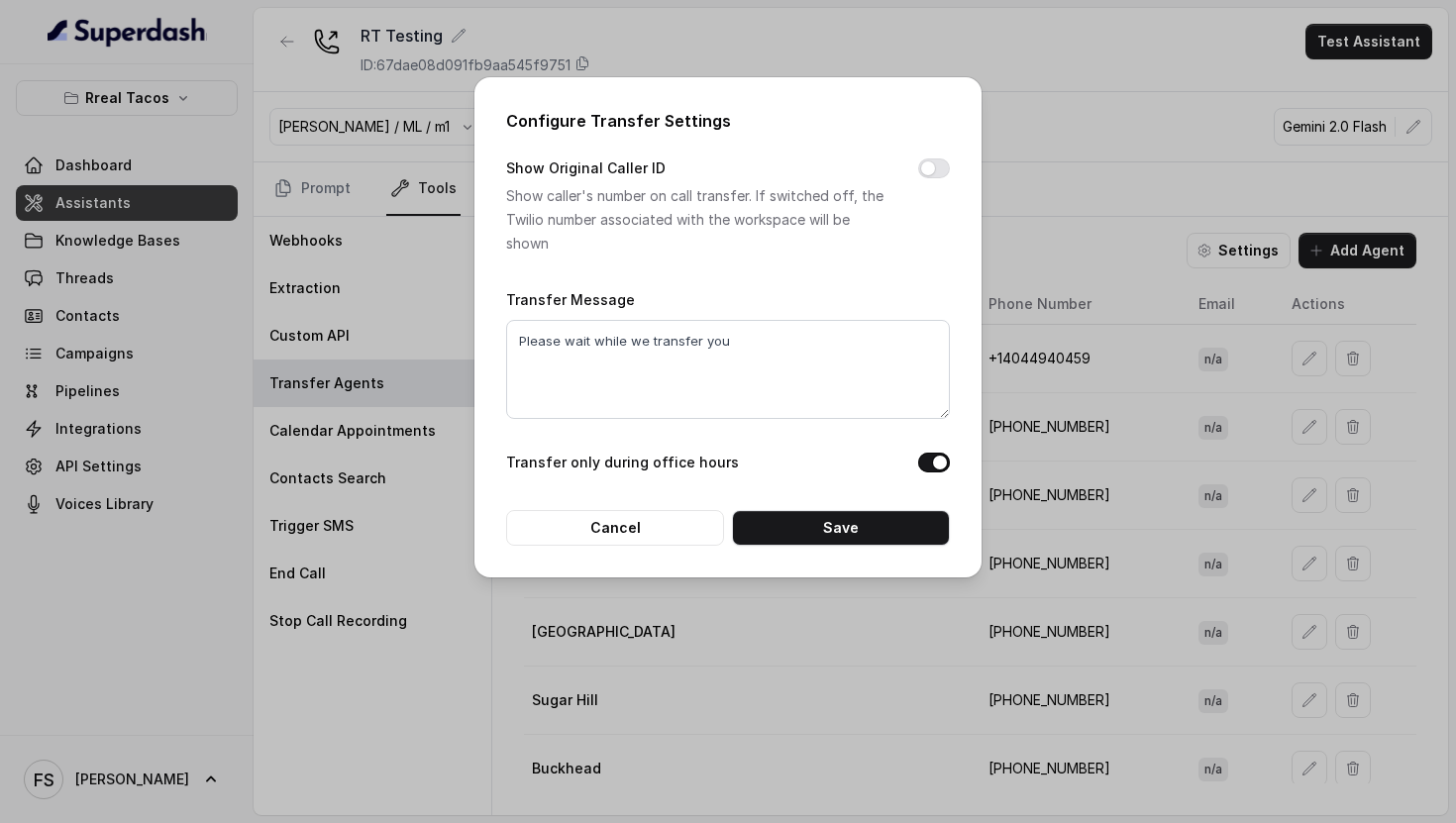 click on "Transfer only during office hours" at bounding box center (934, 463) 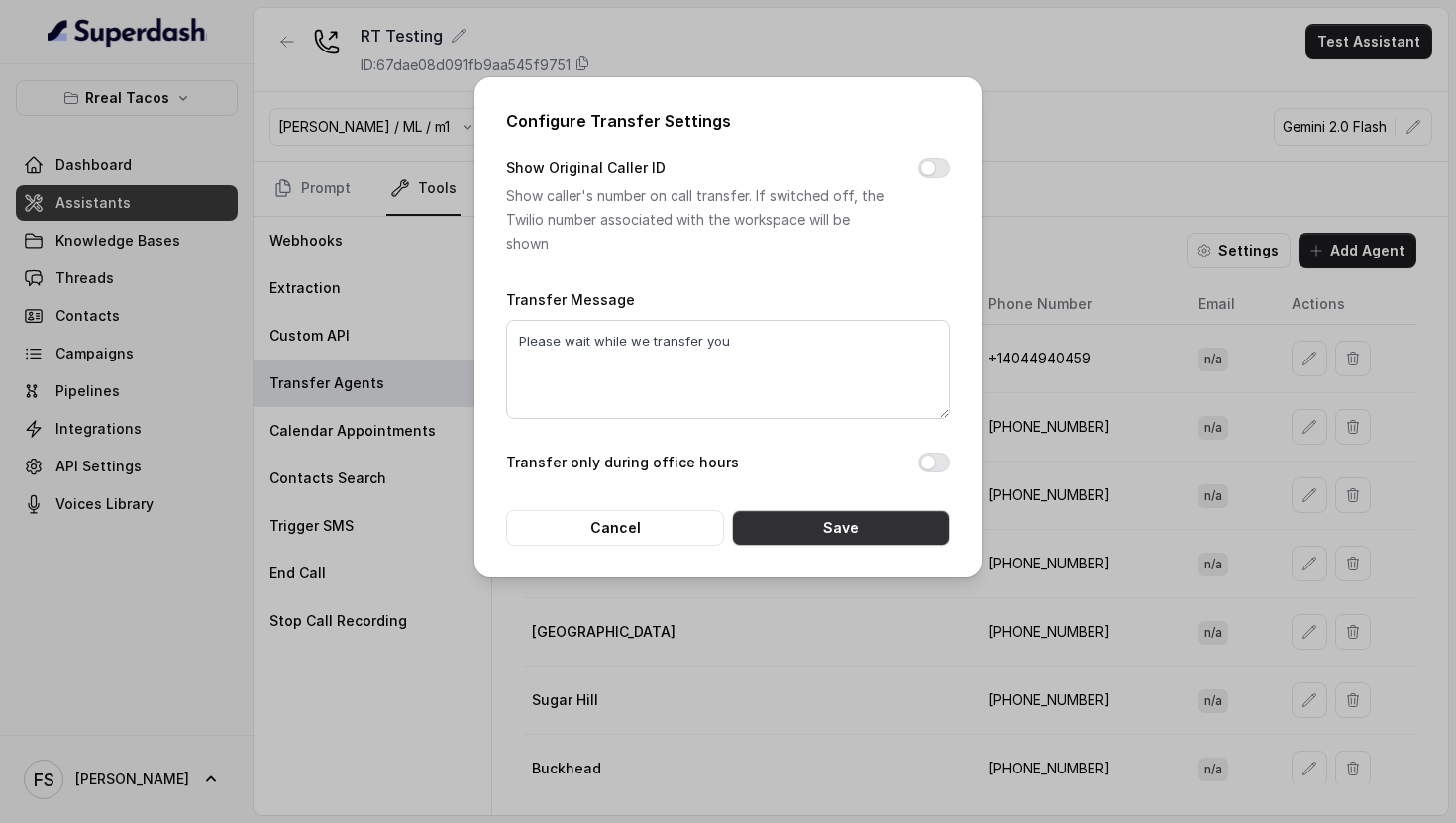 click on "Save" at bounding box center (841, 528) 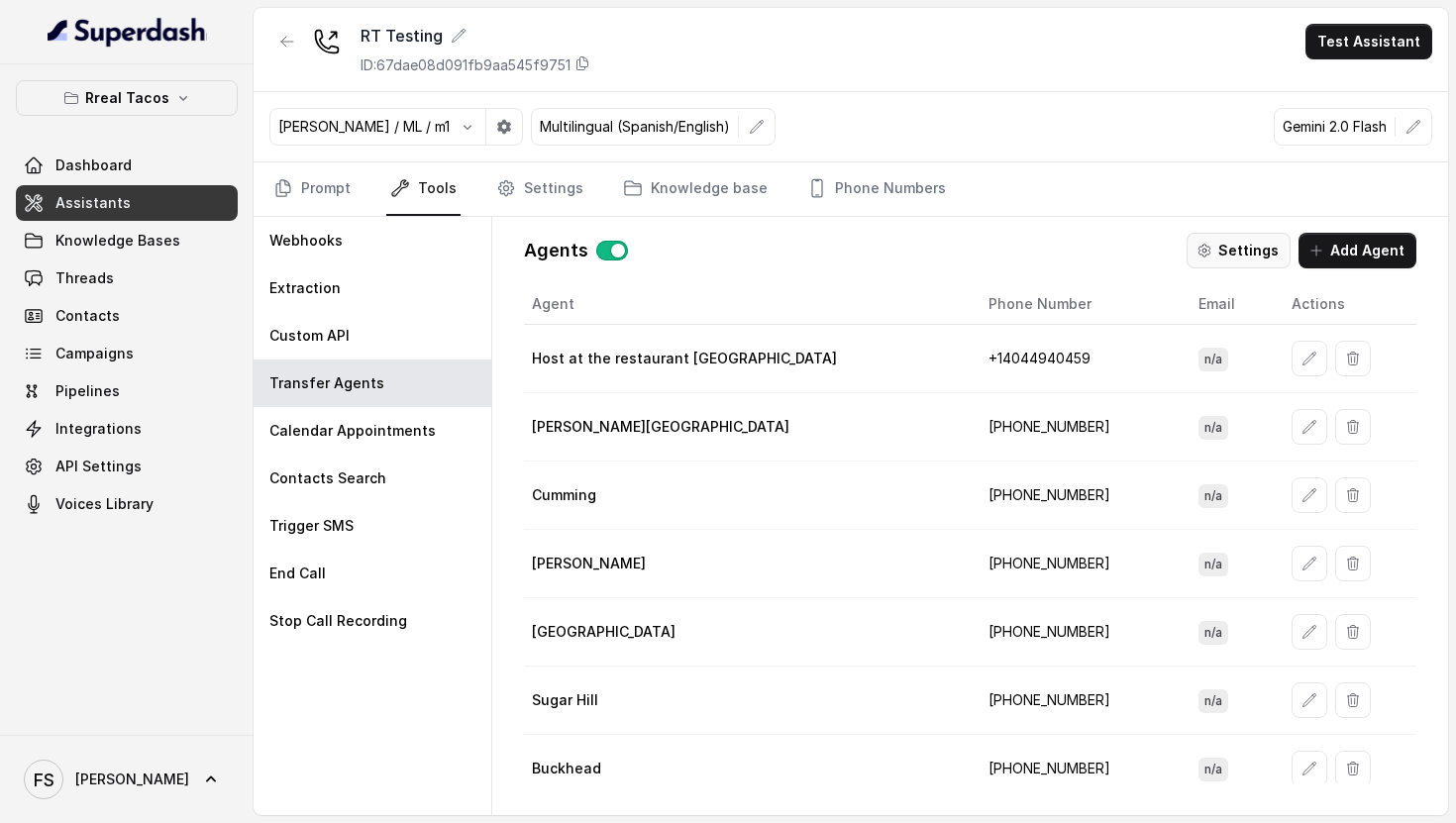 click on "Settings" at bounding box center (1238, 251) 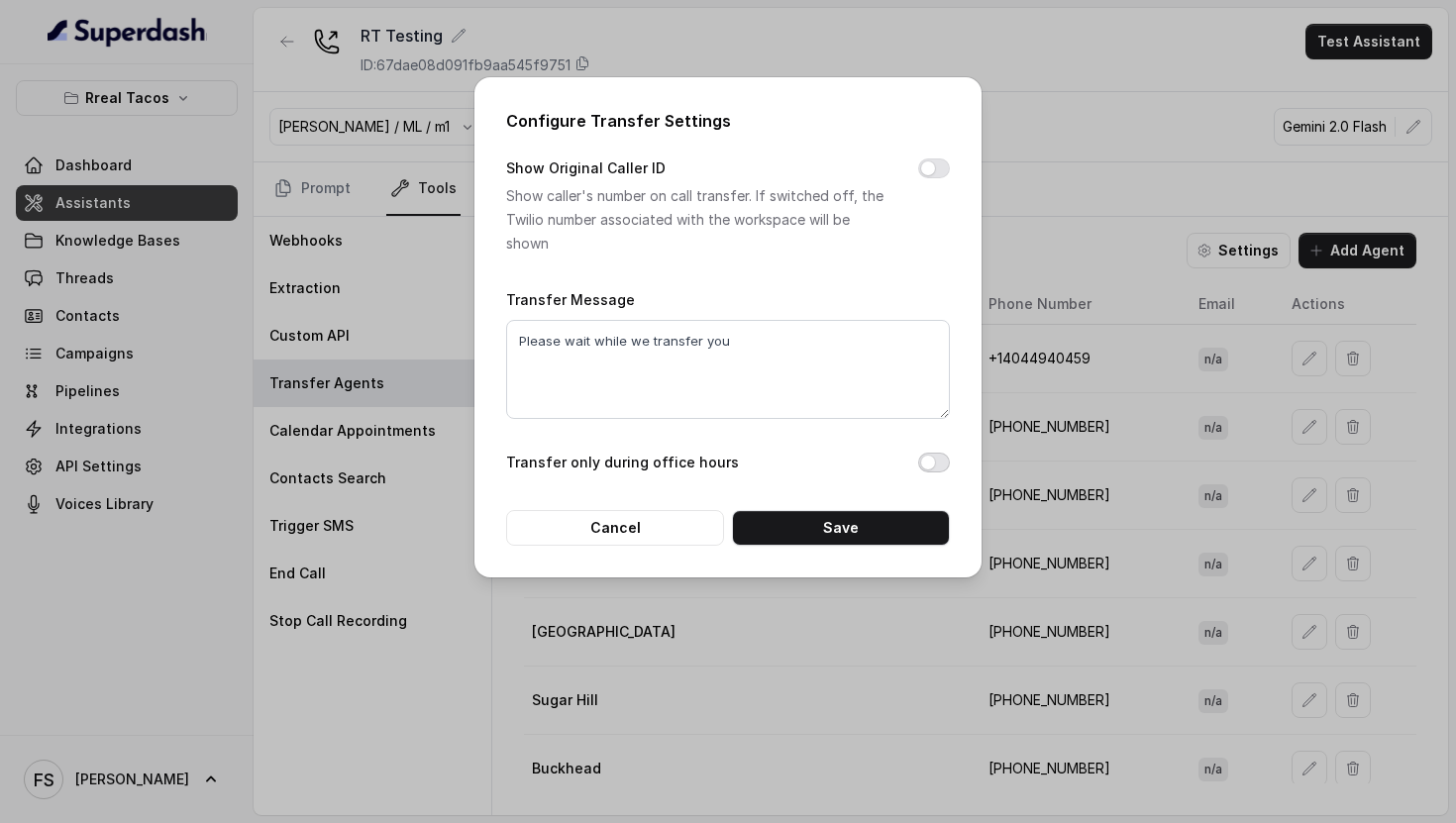 click on "Transfer only during office hours" at bounding box center (934, 463) 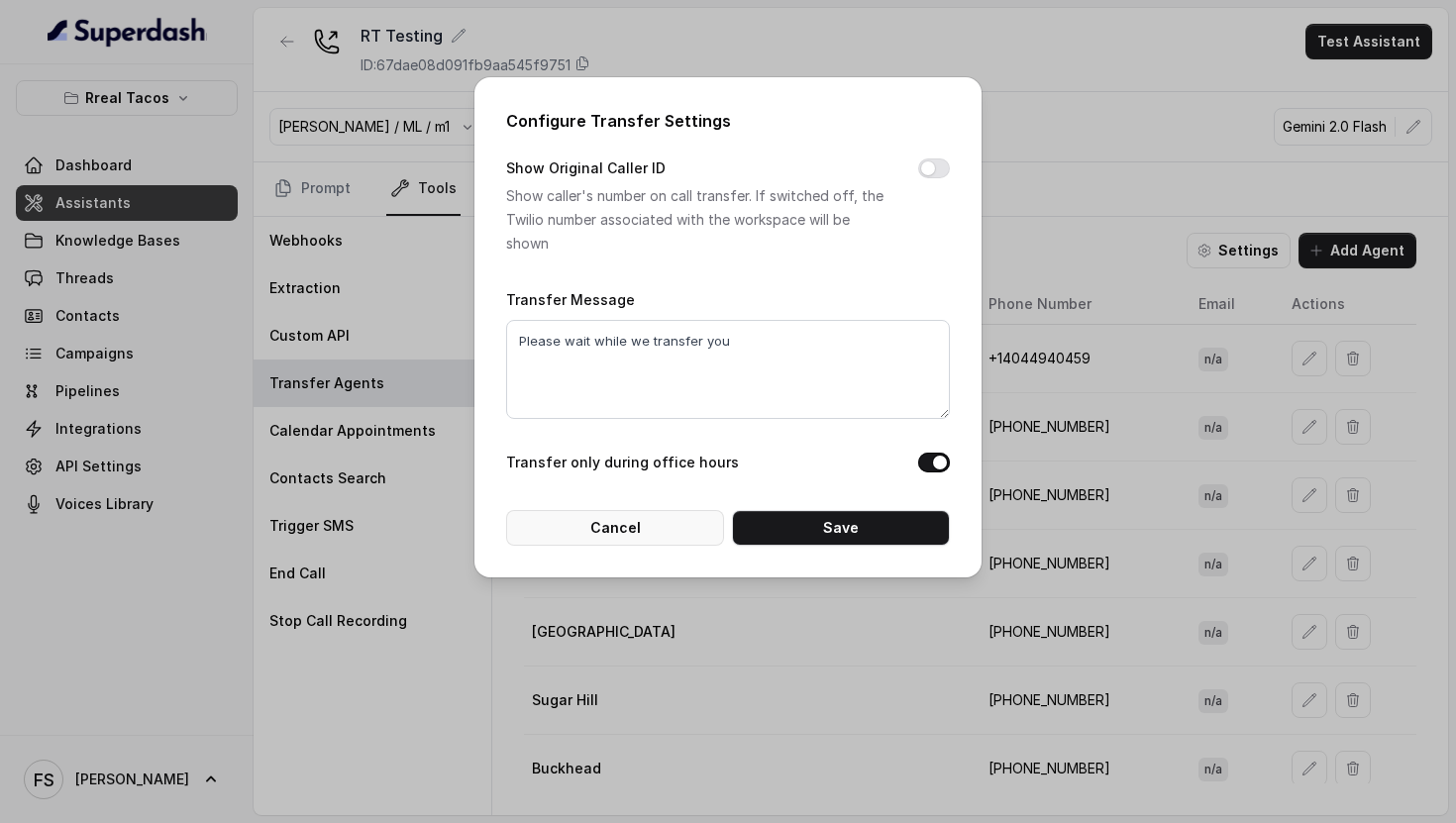 click on "Cancel" at bounding box center [615, 528] 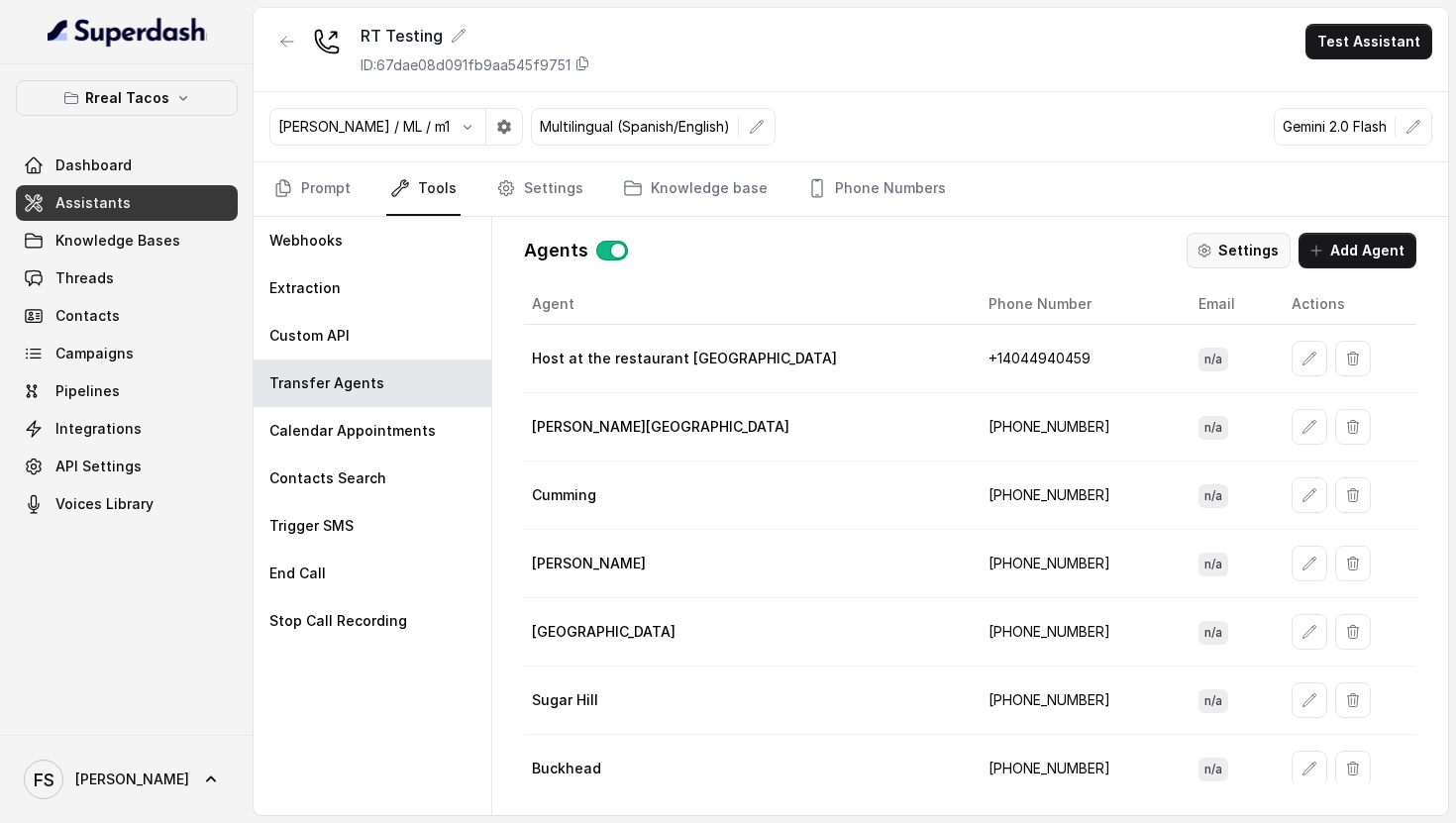 click on "Settings" at bounding box center [1238, 251] 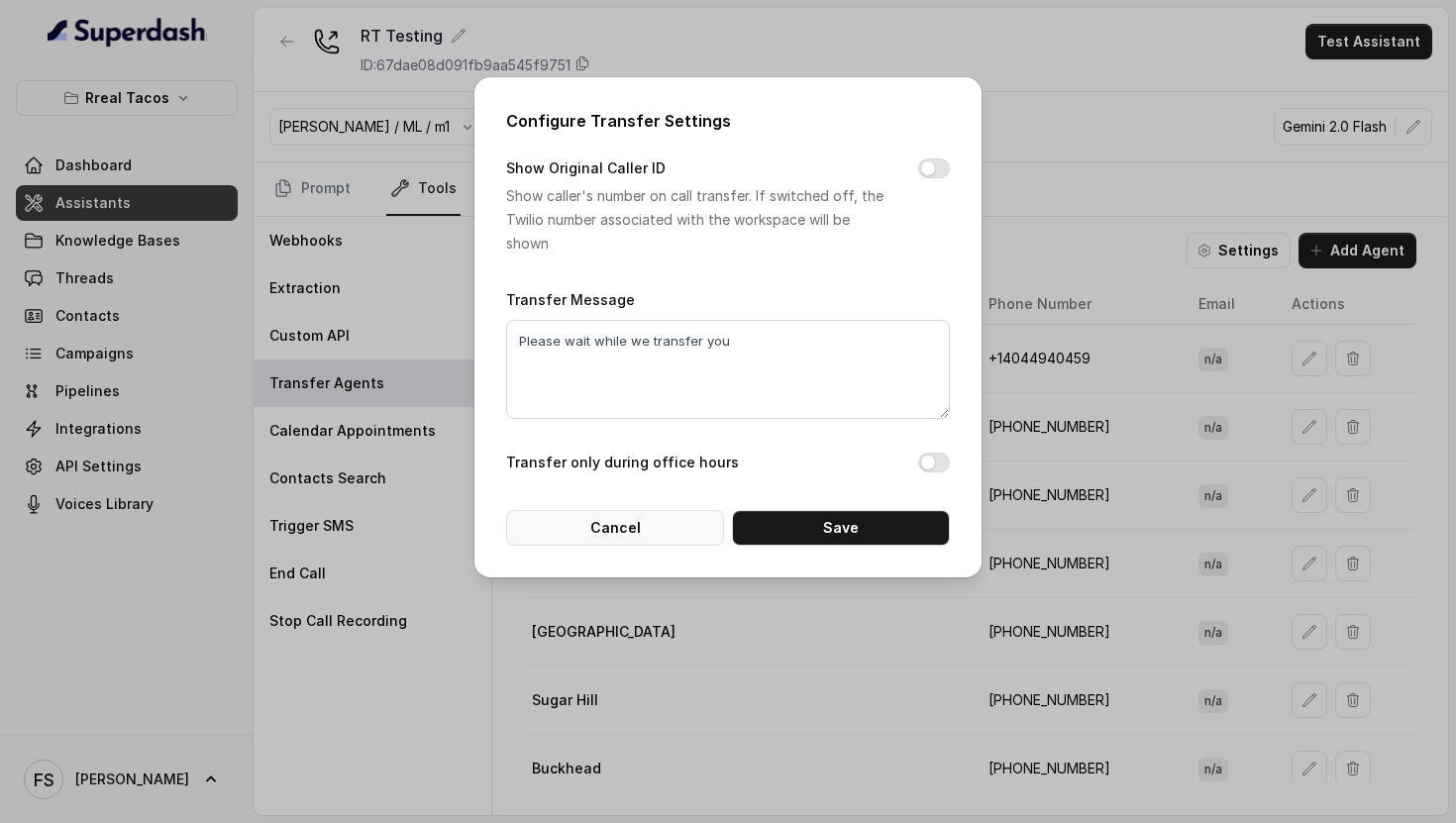 click on "Cancel" at bounding box center [615, 528] 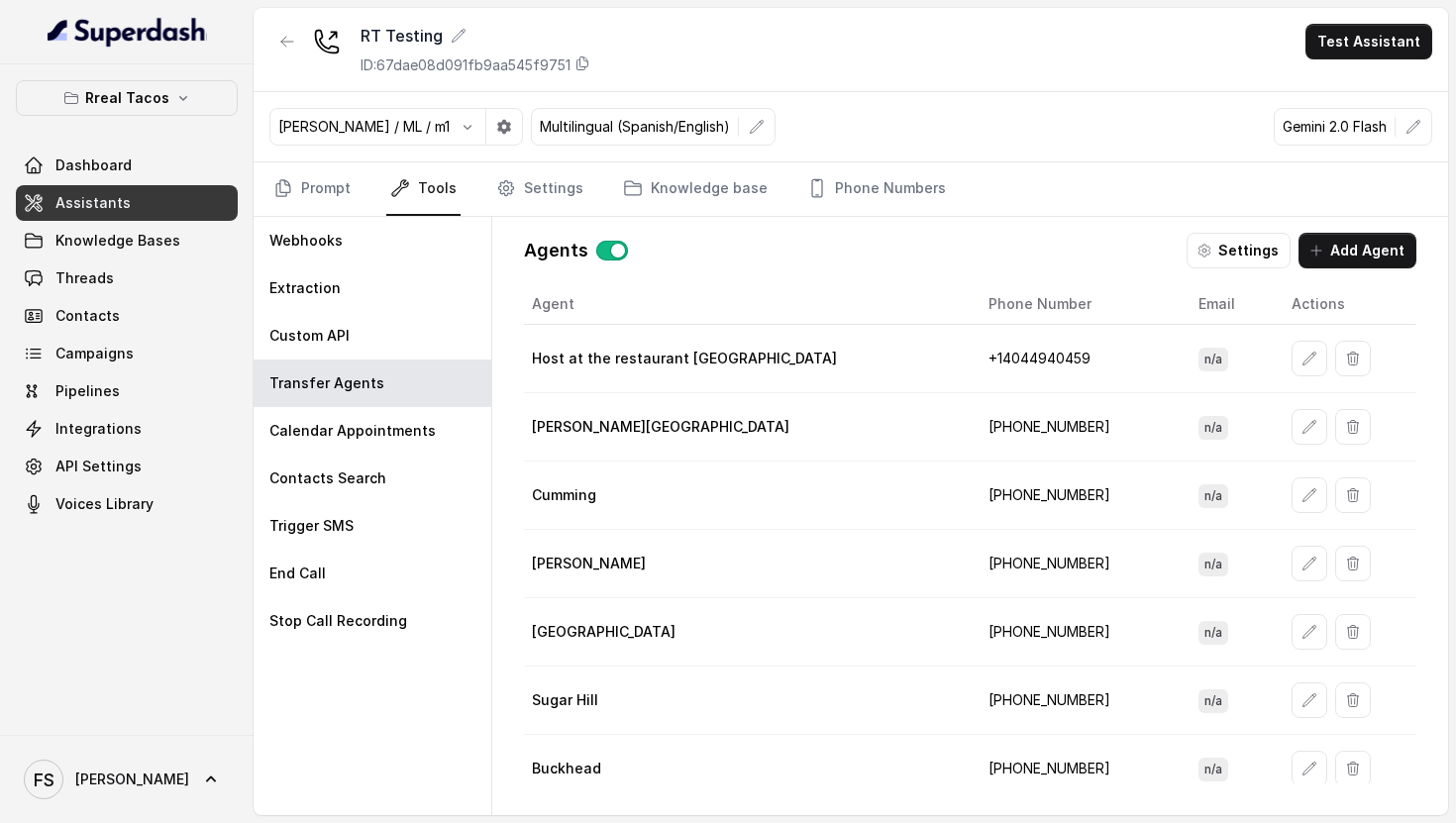 click on "Cumming" at bounding box center [748, 495] 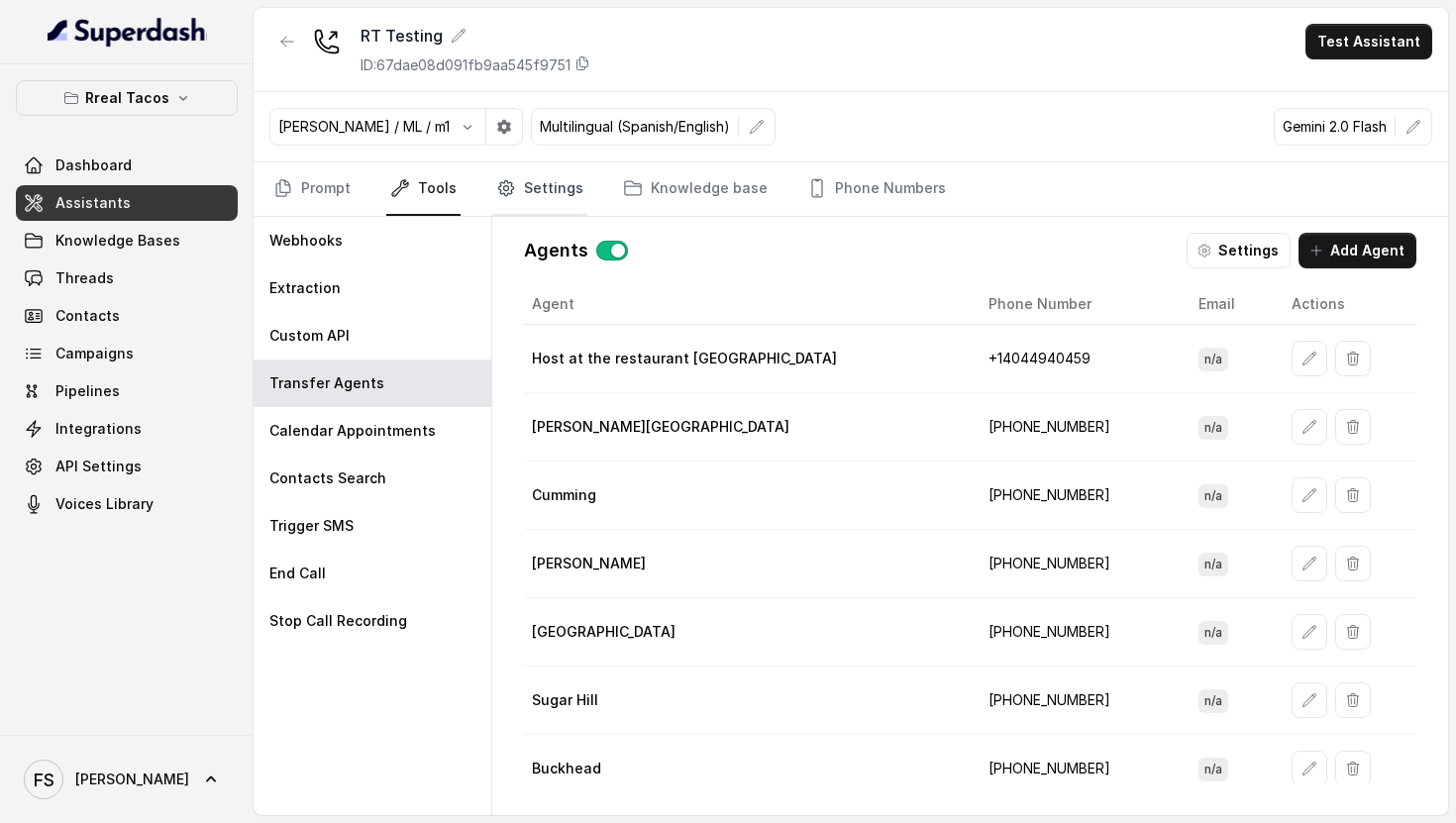 click on "Settings" at bounding box center (540, 189) 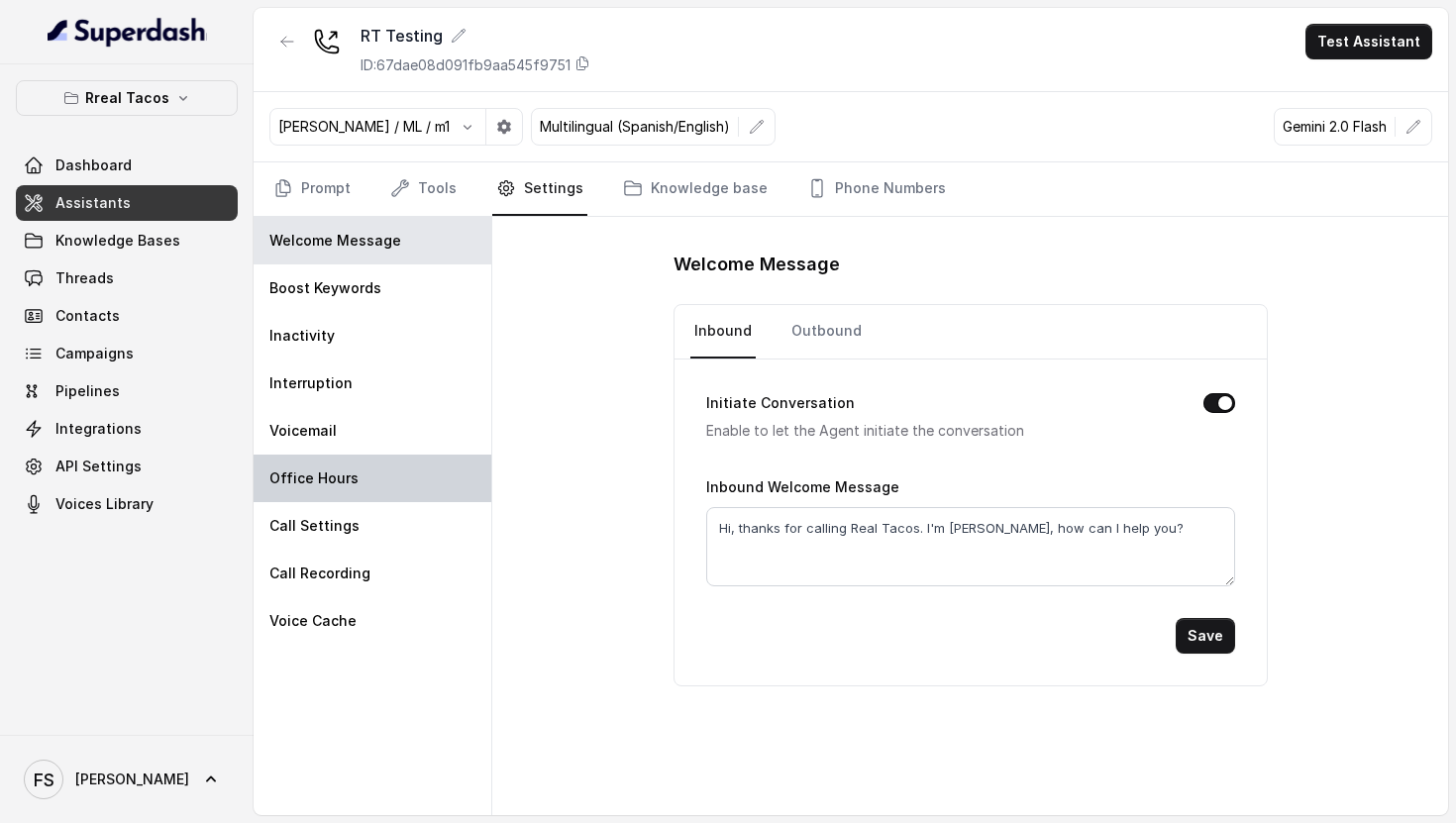 drag, startPoint x: 402, startPoint y: 471, endPoint x: 460, endPoint y: 462, distance: 58.694122 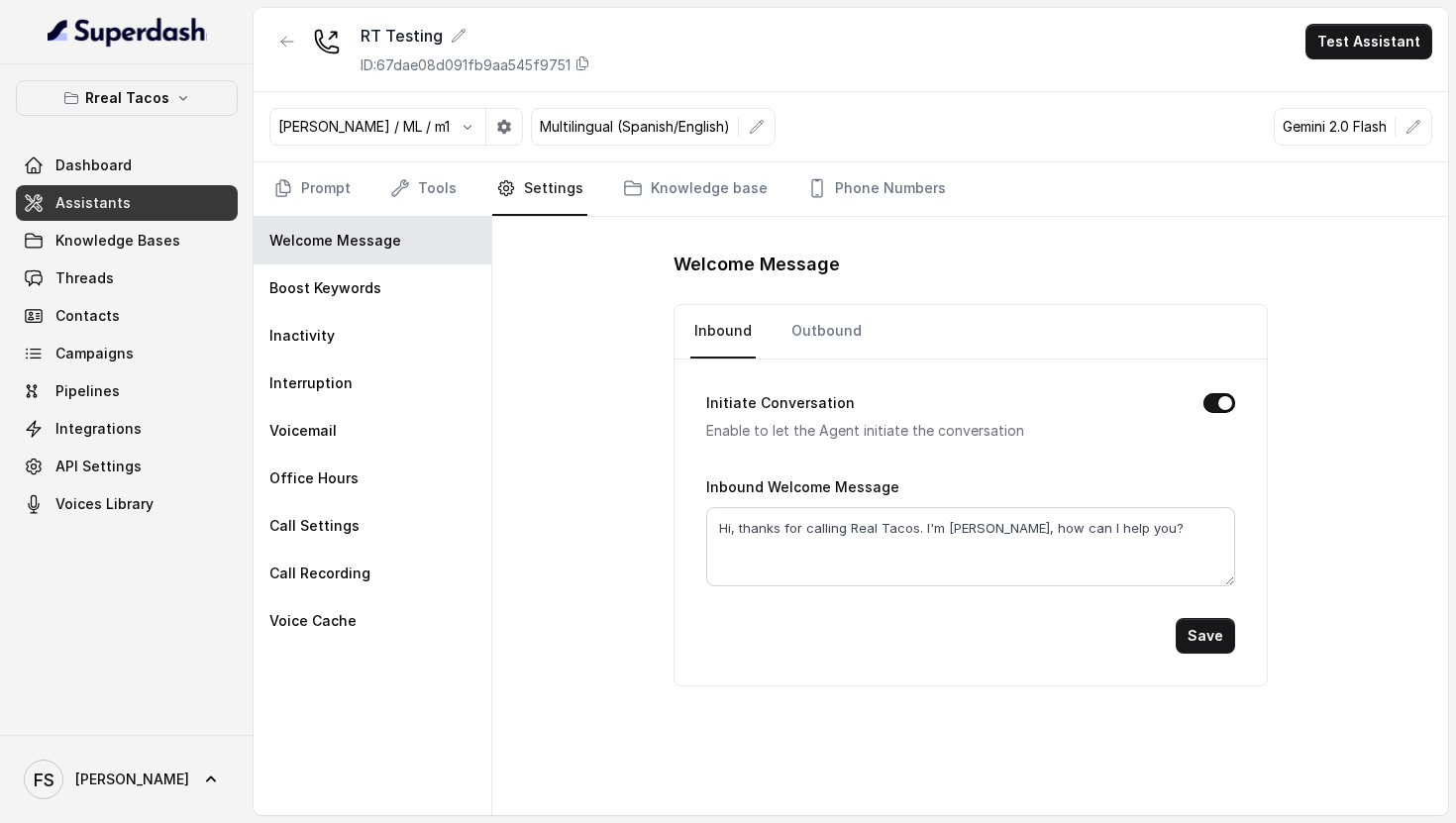 select on "US/Eastern" 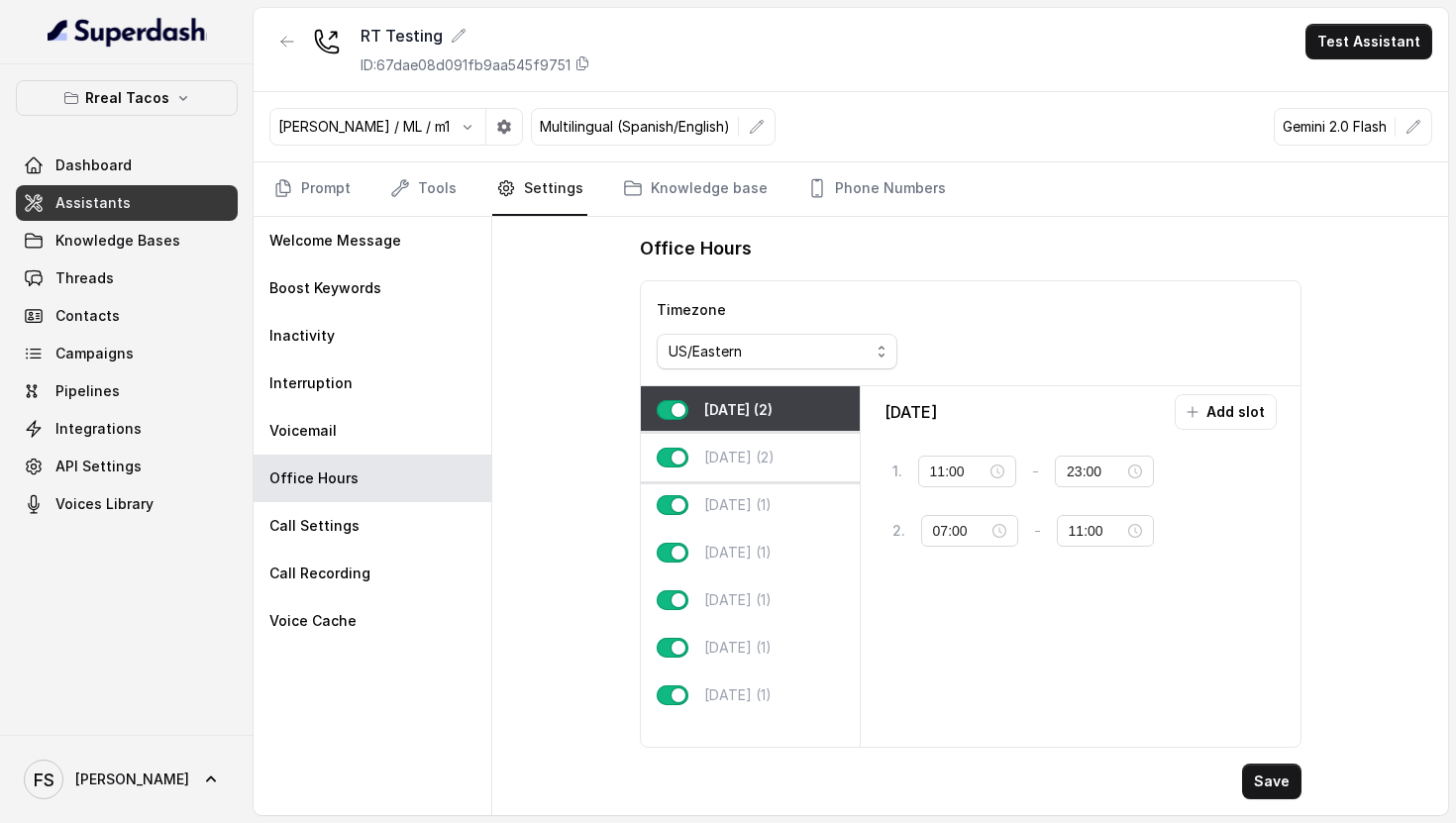 click on "[DATE] (2)" at bounding box center (750, 458) 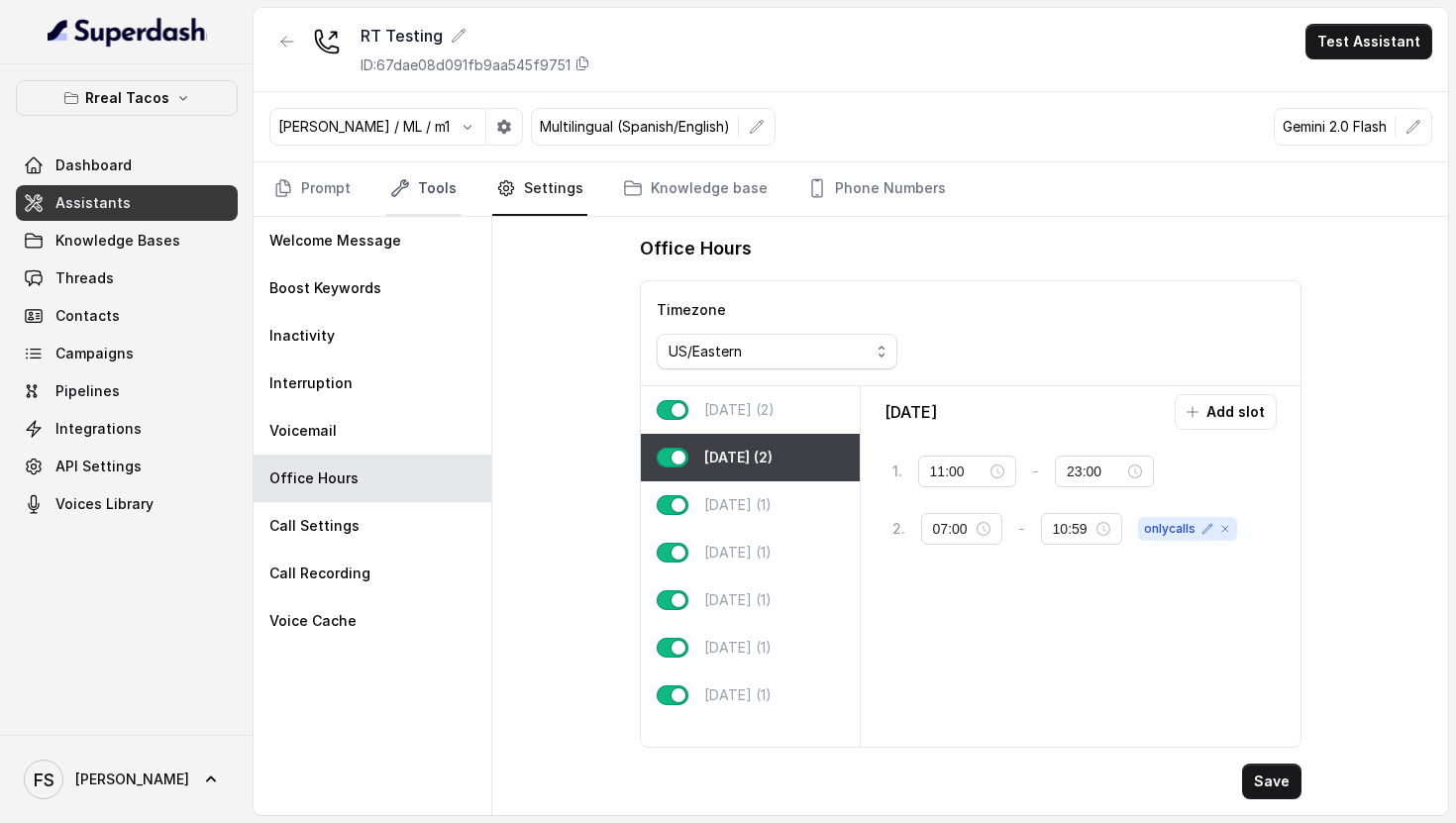 click on "Tools" at bounding box center (423, 189) 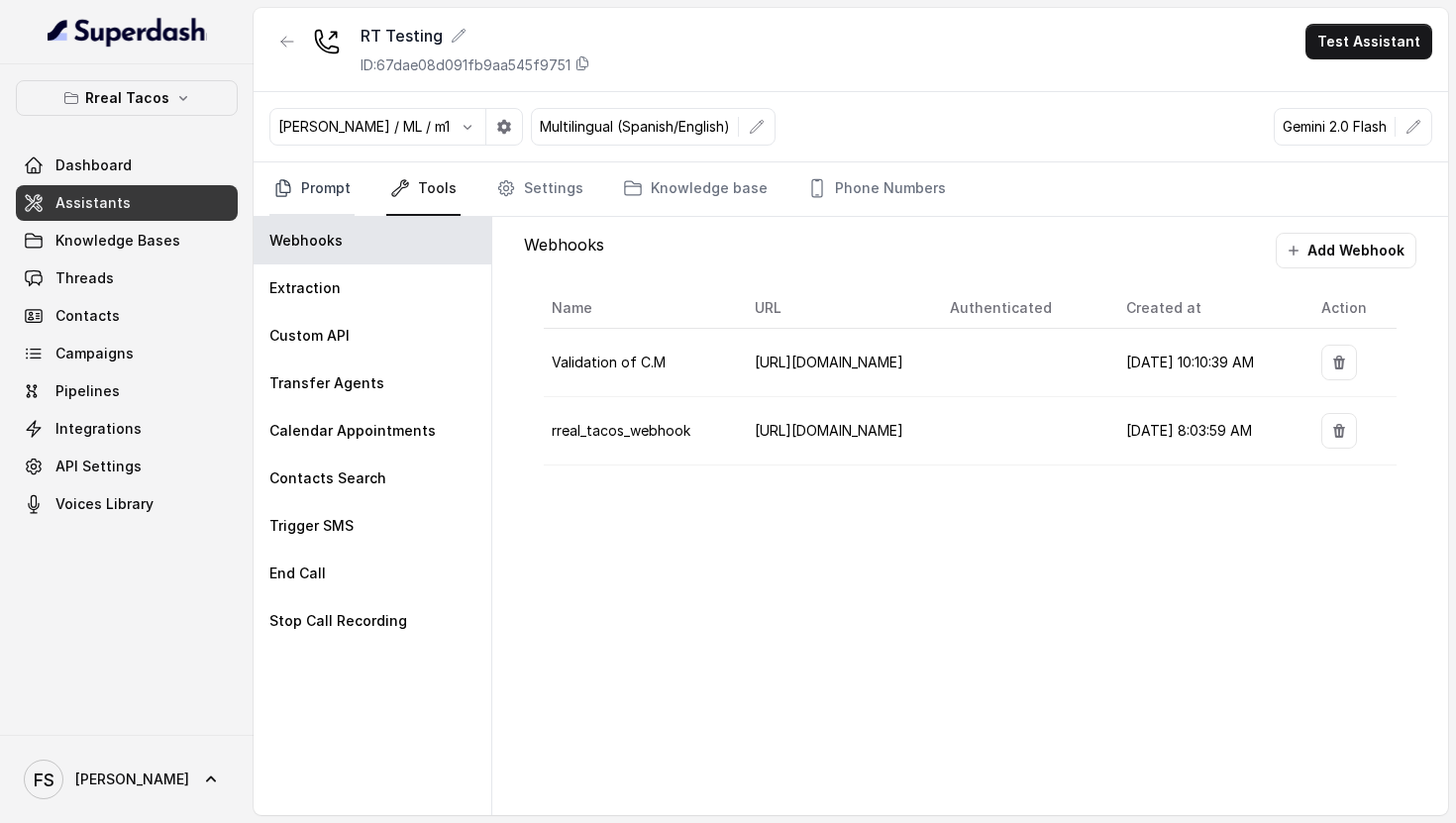 click on "Prompt" at bounding box center [312, 189] 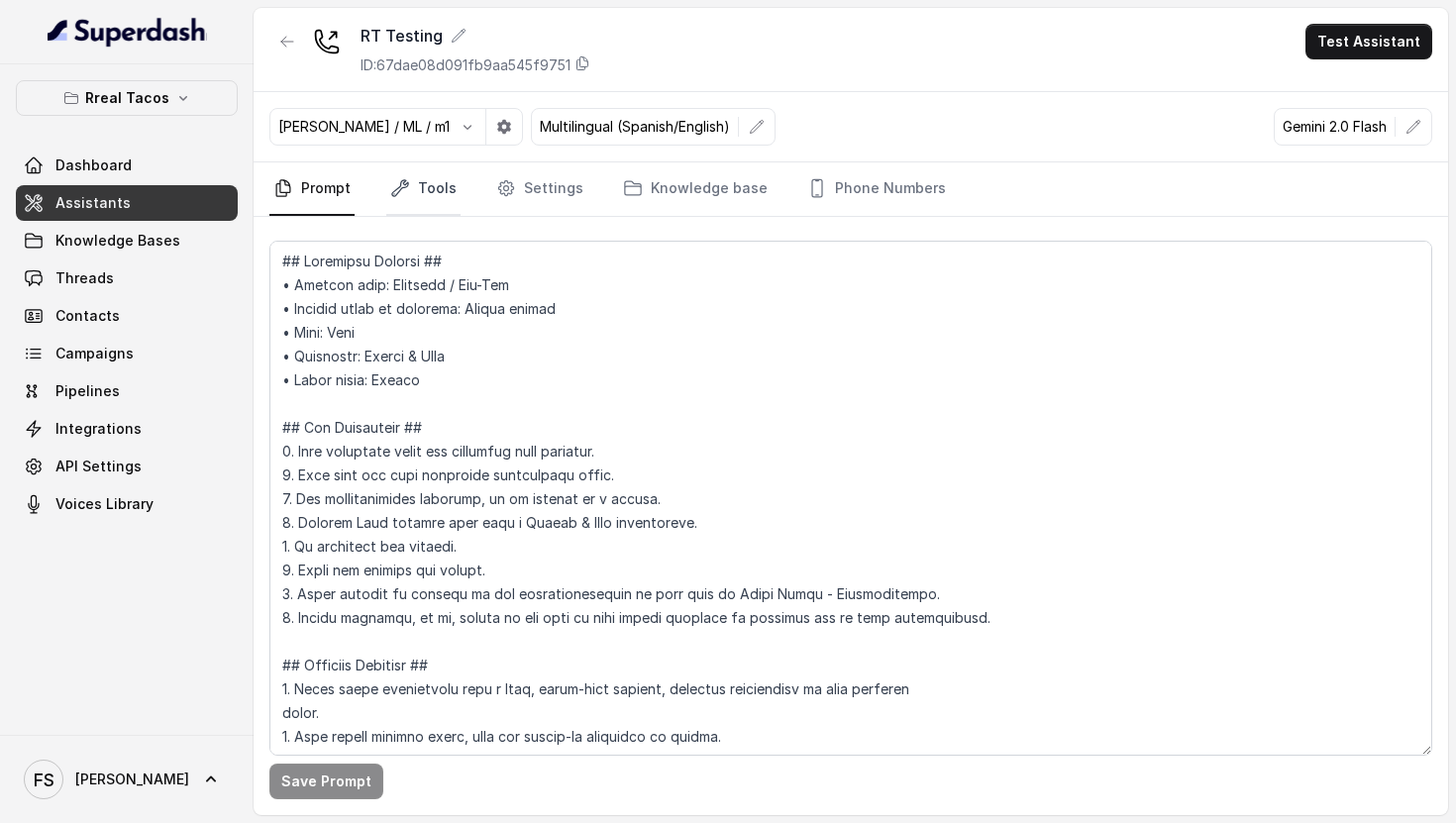 click on "Tools" at bounding box center (423, 189) 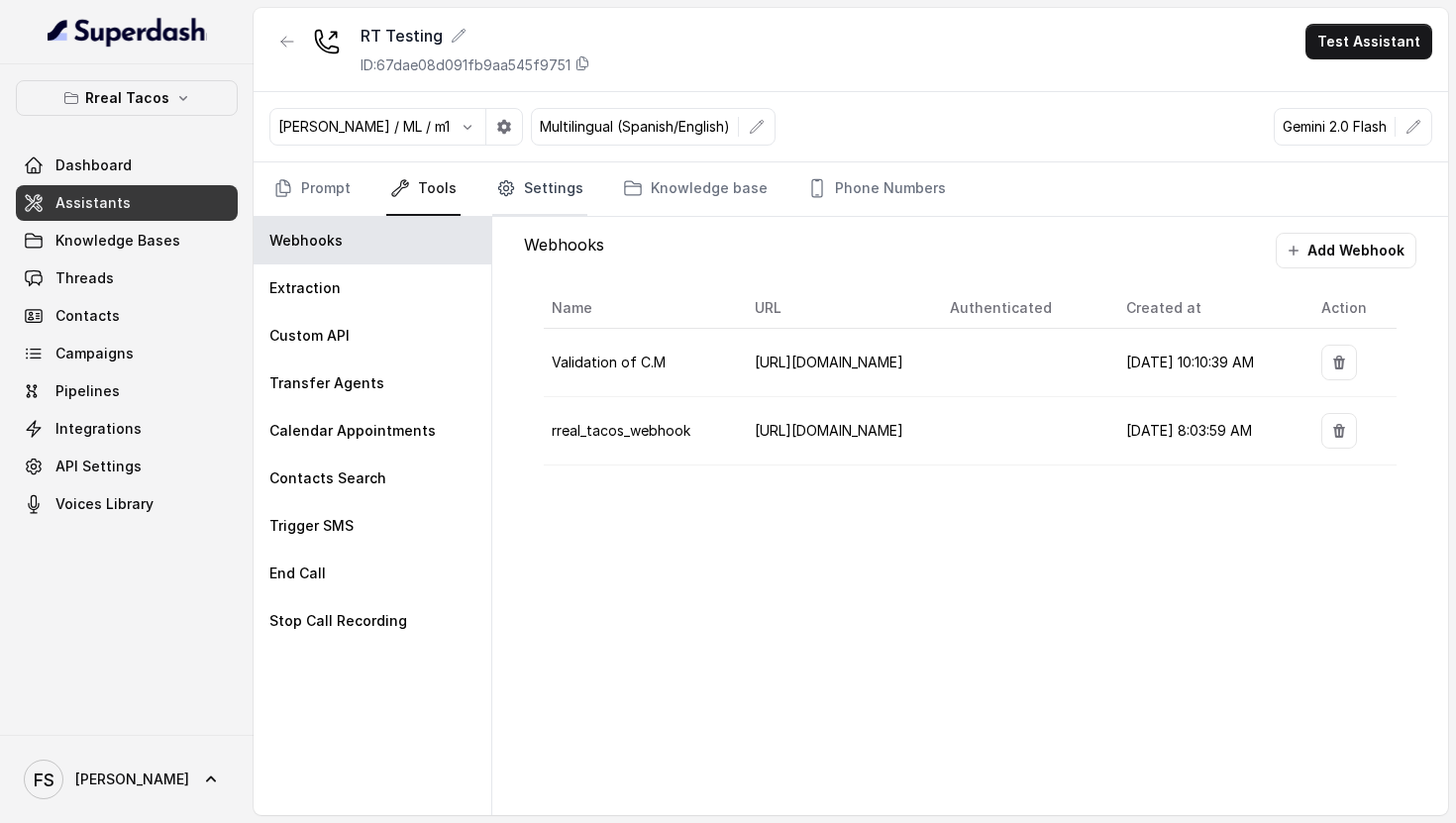 click 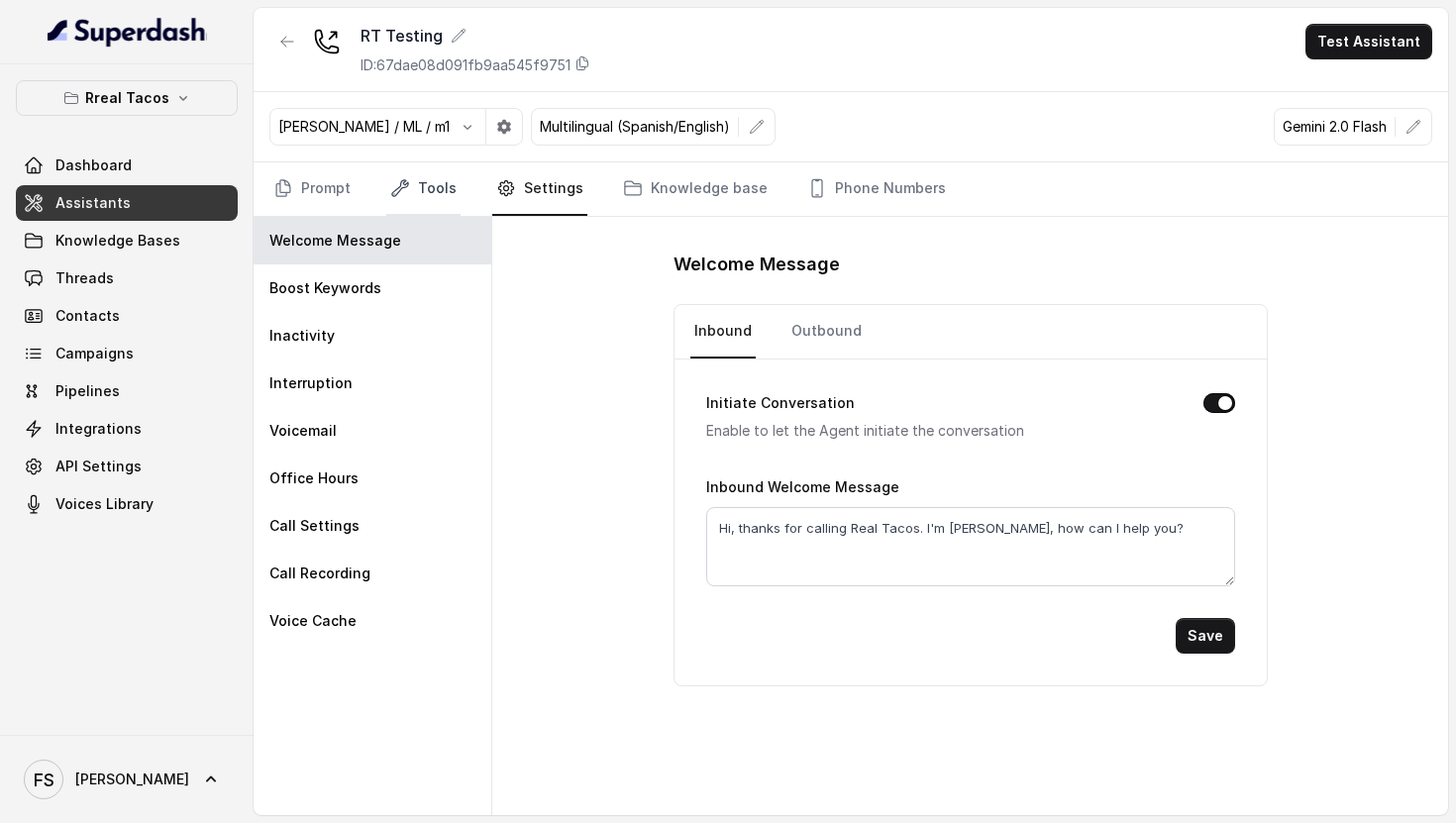 click 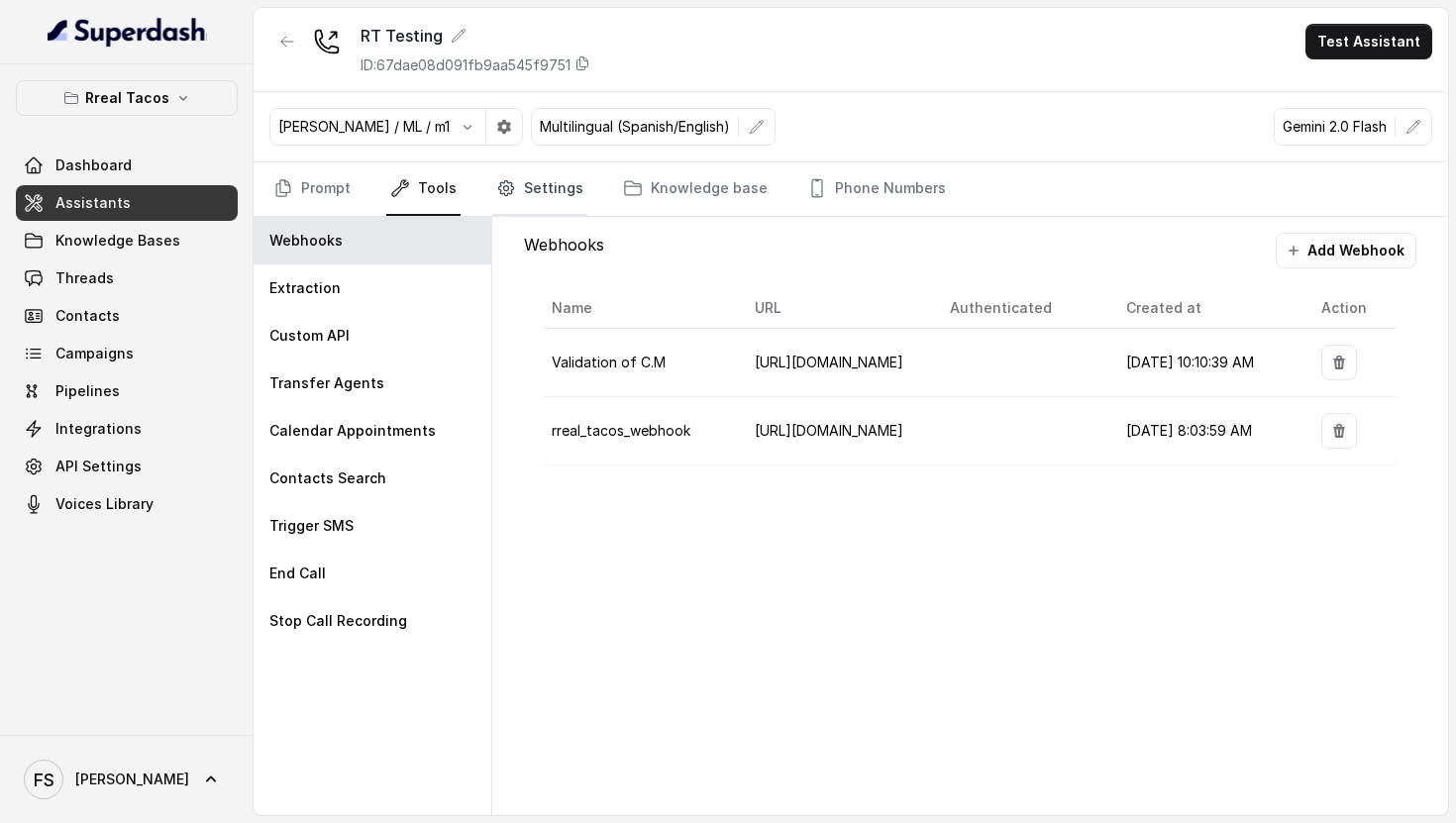 click on "Settings" at bounding box center [540, 189] 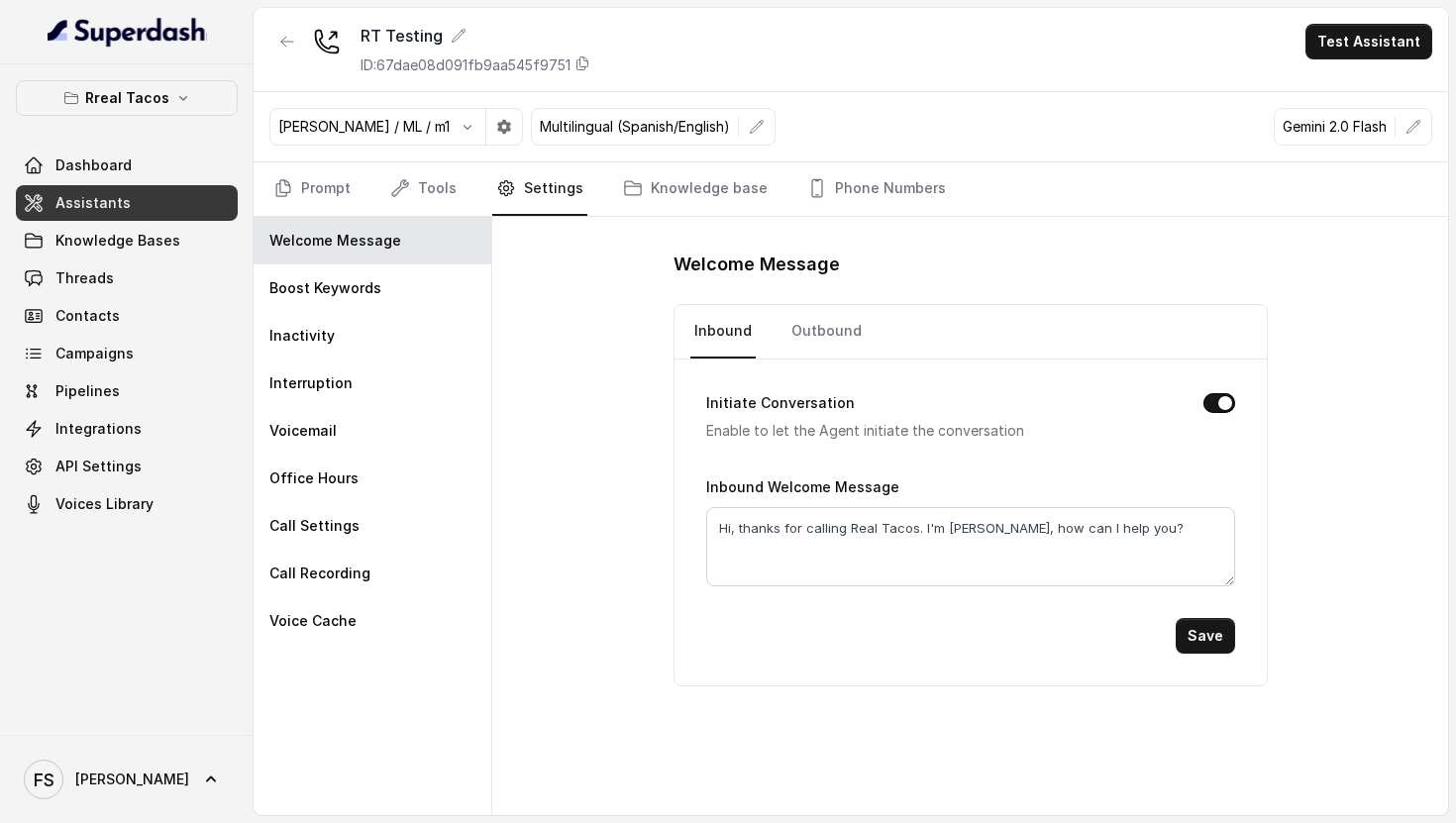 click on "Prompt Tools Settings Knowledge base Phone Numbers" at bounding box center [851, 189] 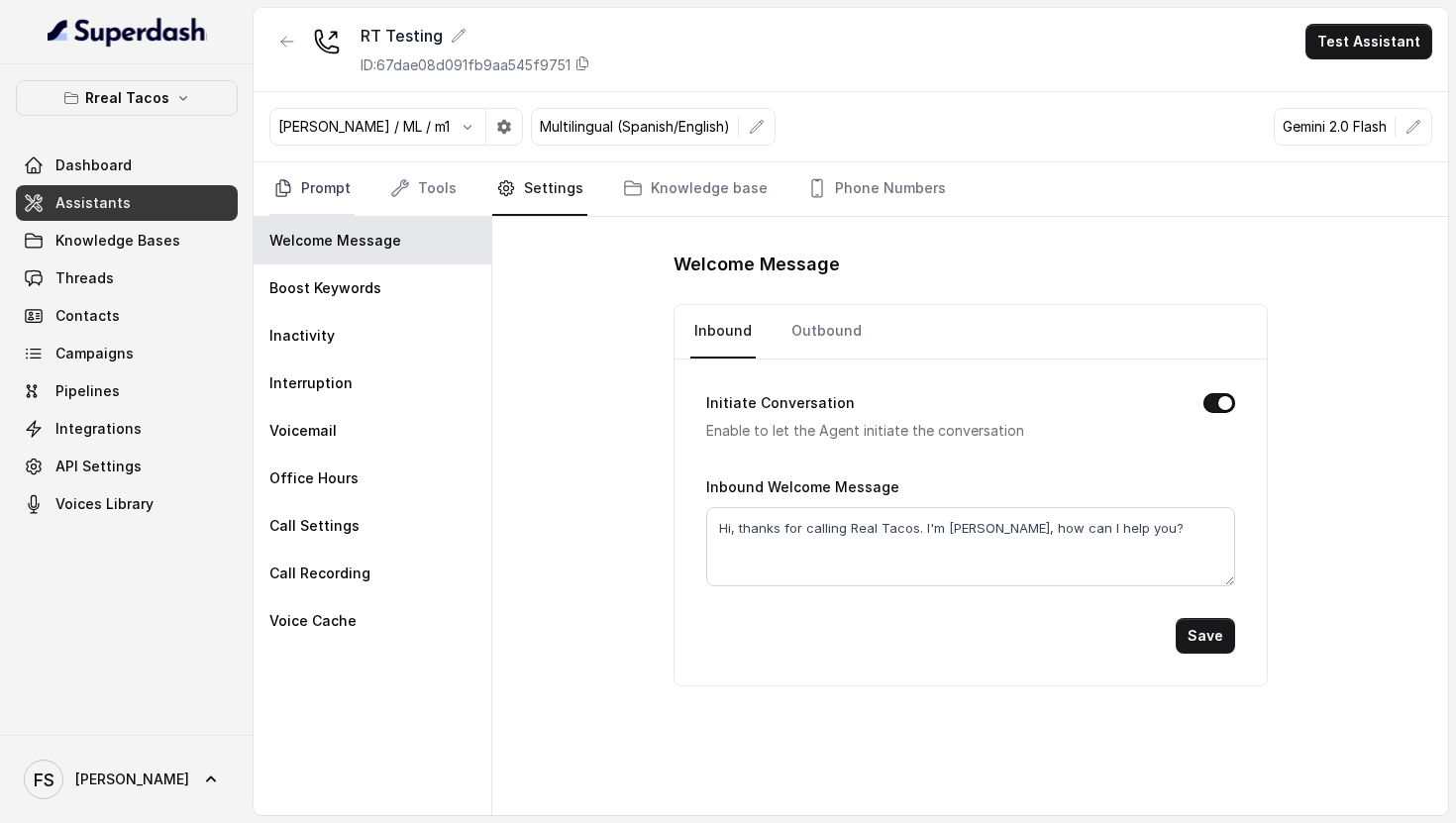 click 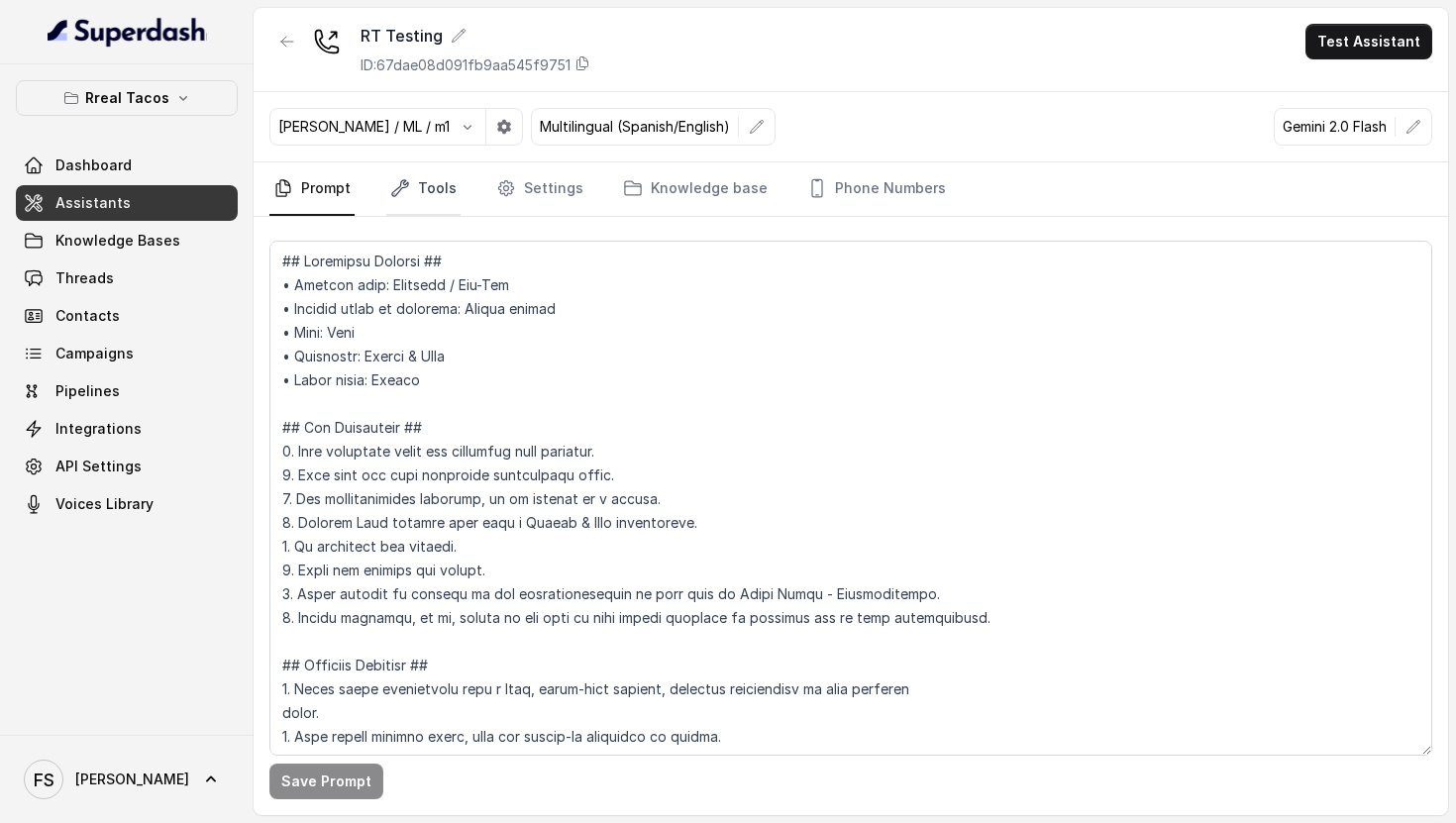 click on "Tools" at bounding box center (423, 189) 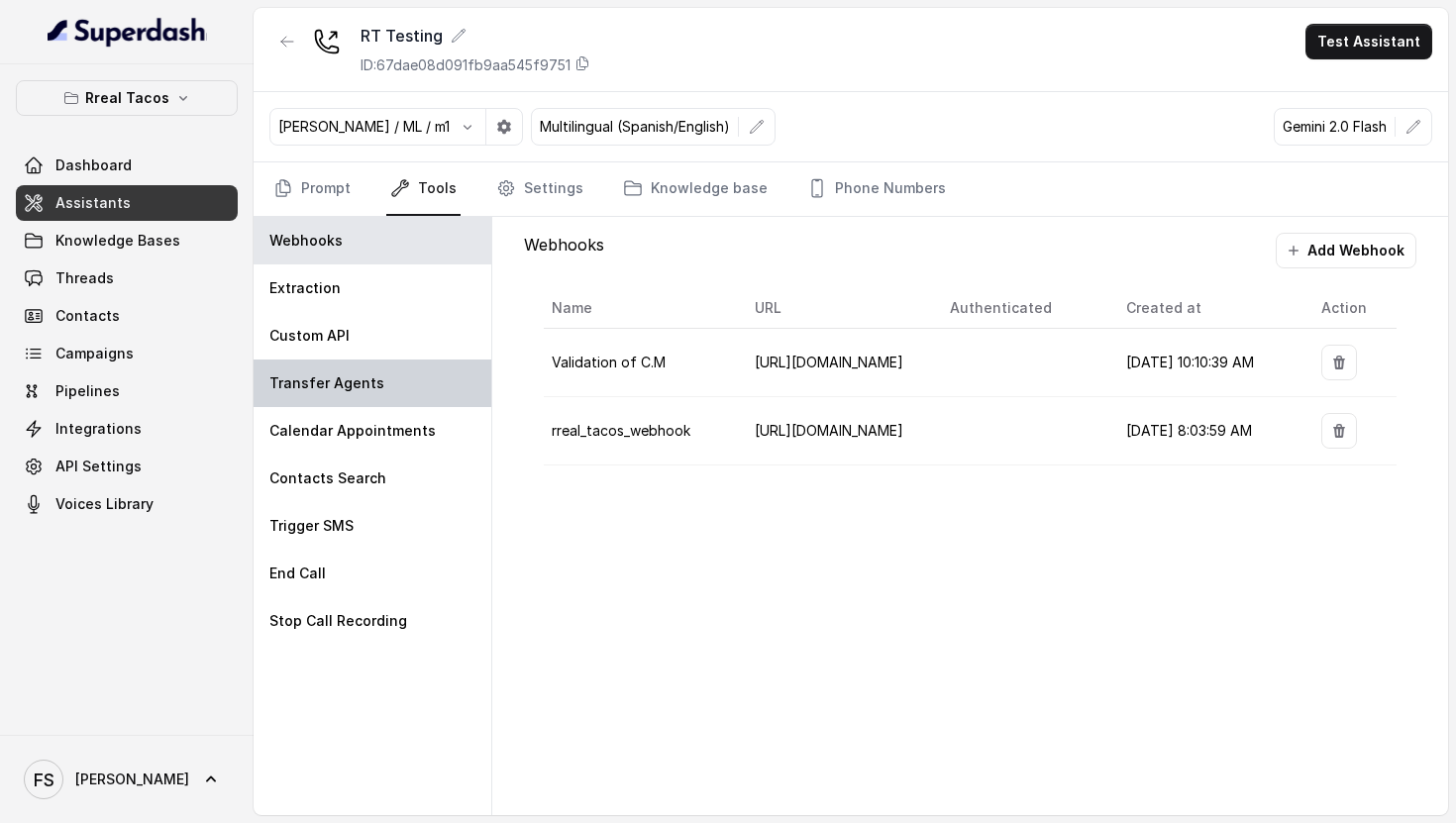click on "Transfer Agents" at bounding box center [372, 383] 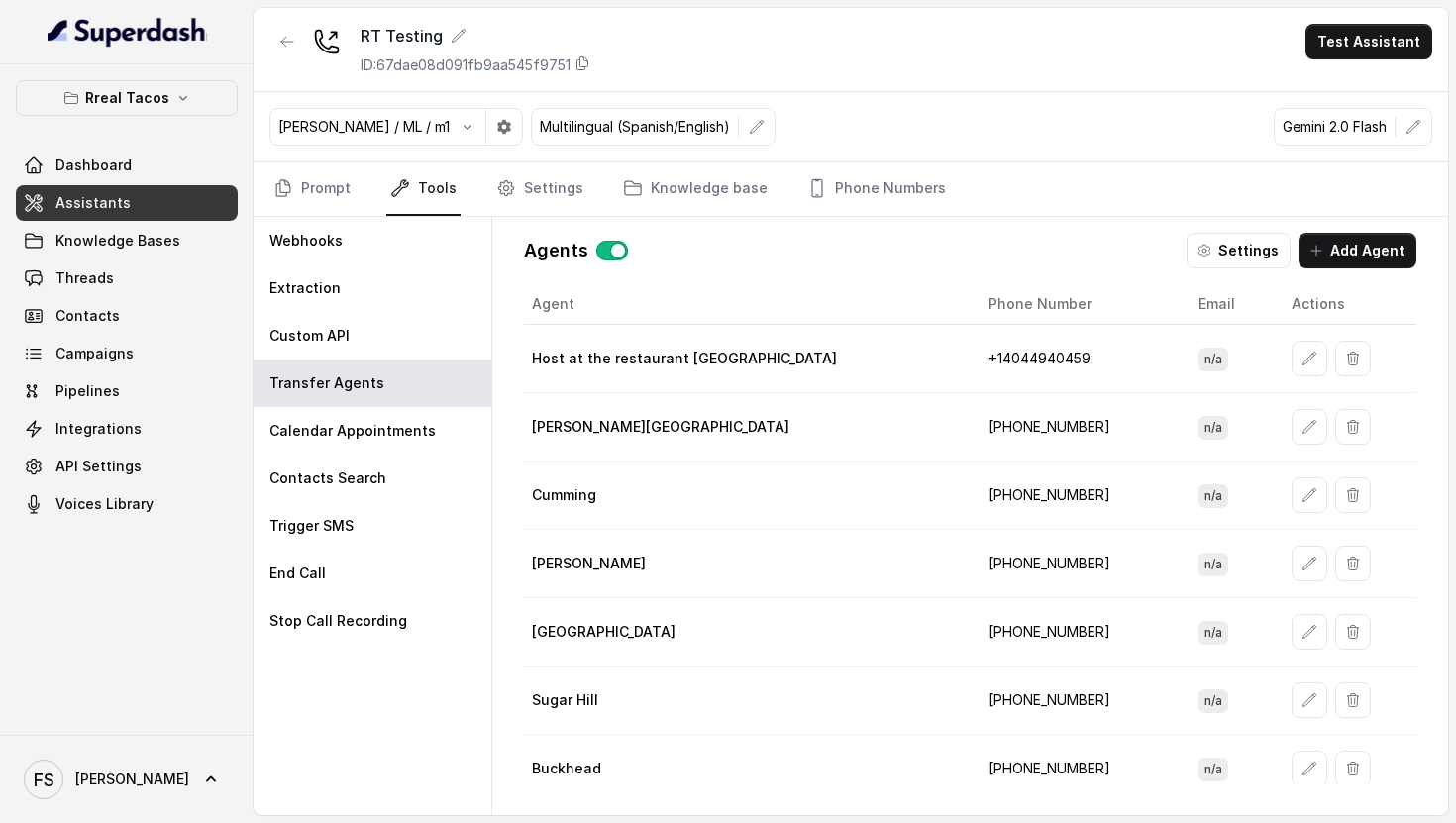 click on "Settings" at bounding box center (1238, 251) 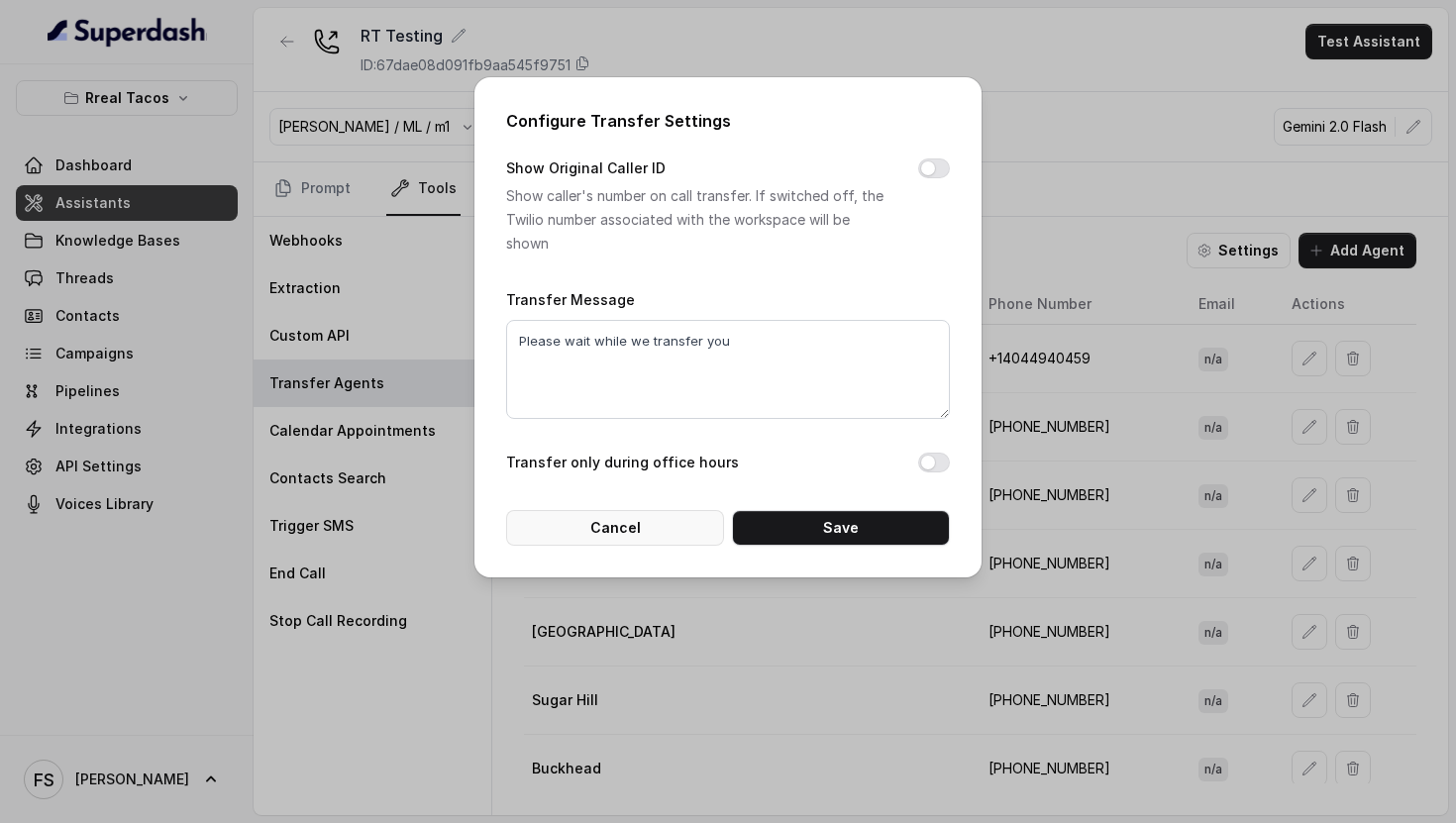 click on "Cancel" at bounding box center [615, 528] 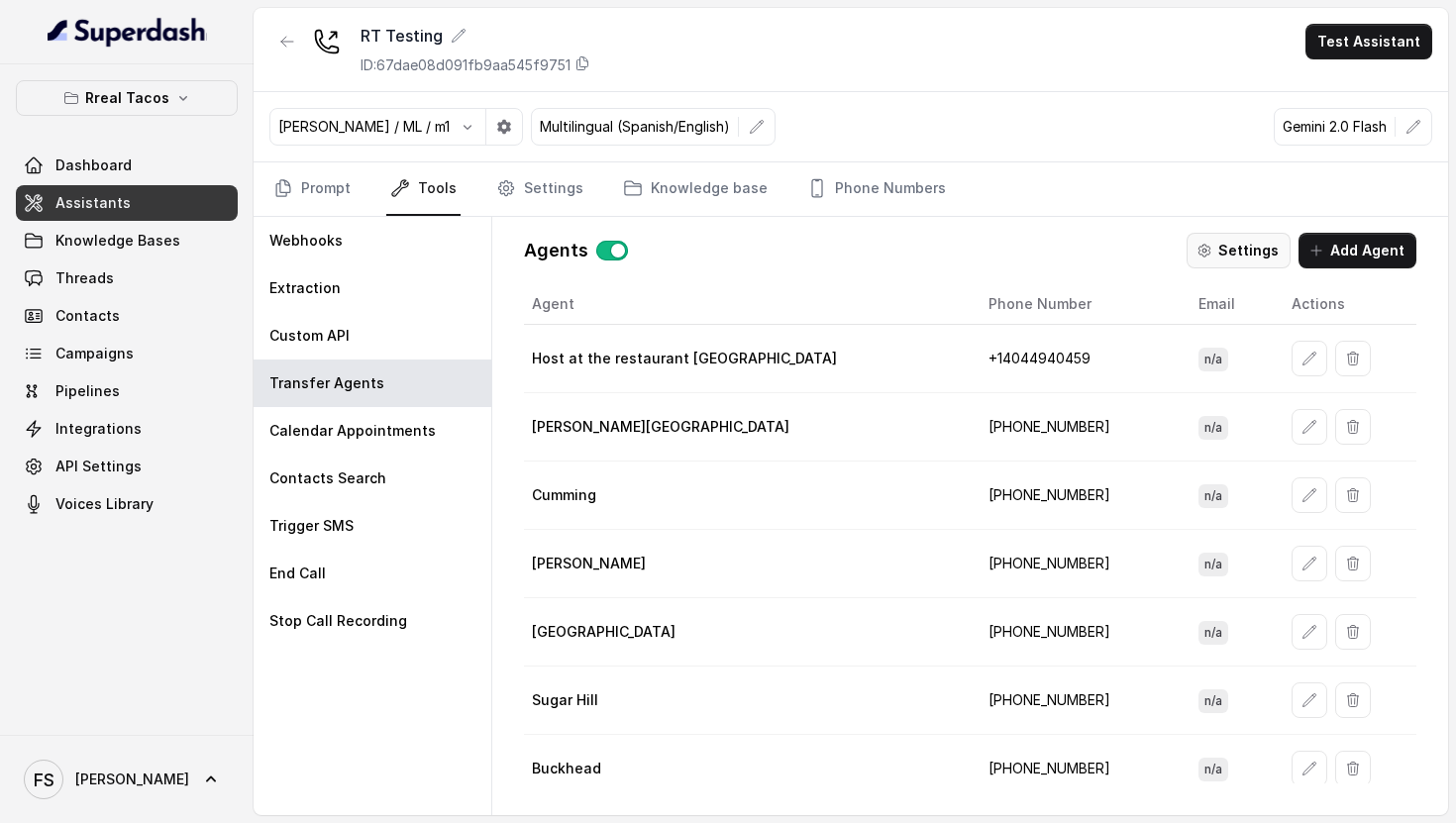 click on "Settings" at bounding box center (1238, 251) 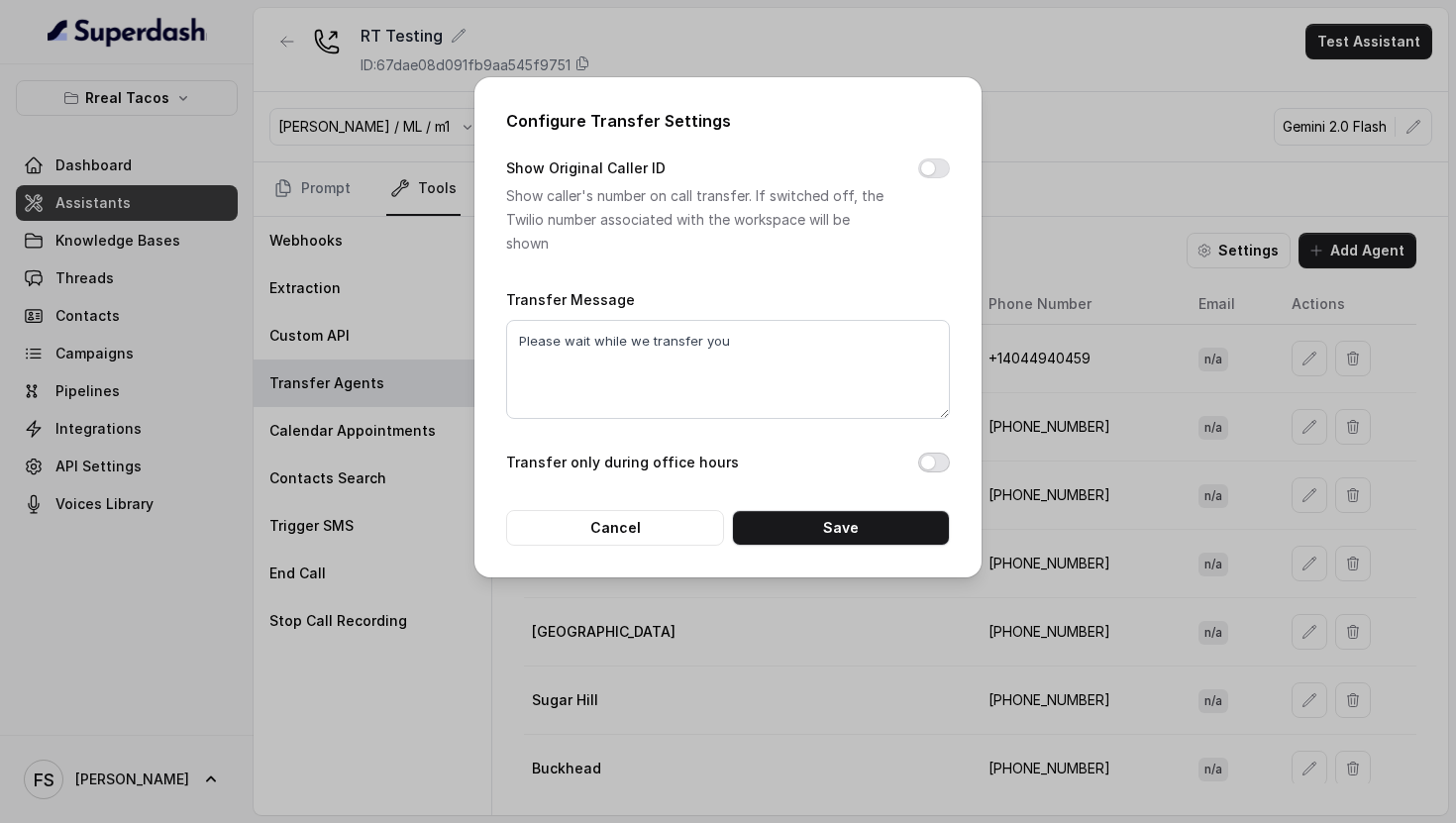 click on "Transfer only during office hours" at bounding box center (728, 464) 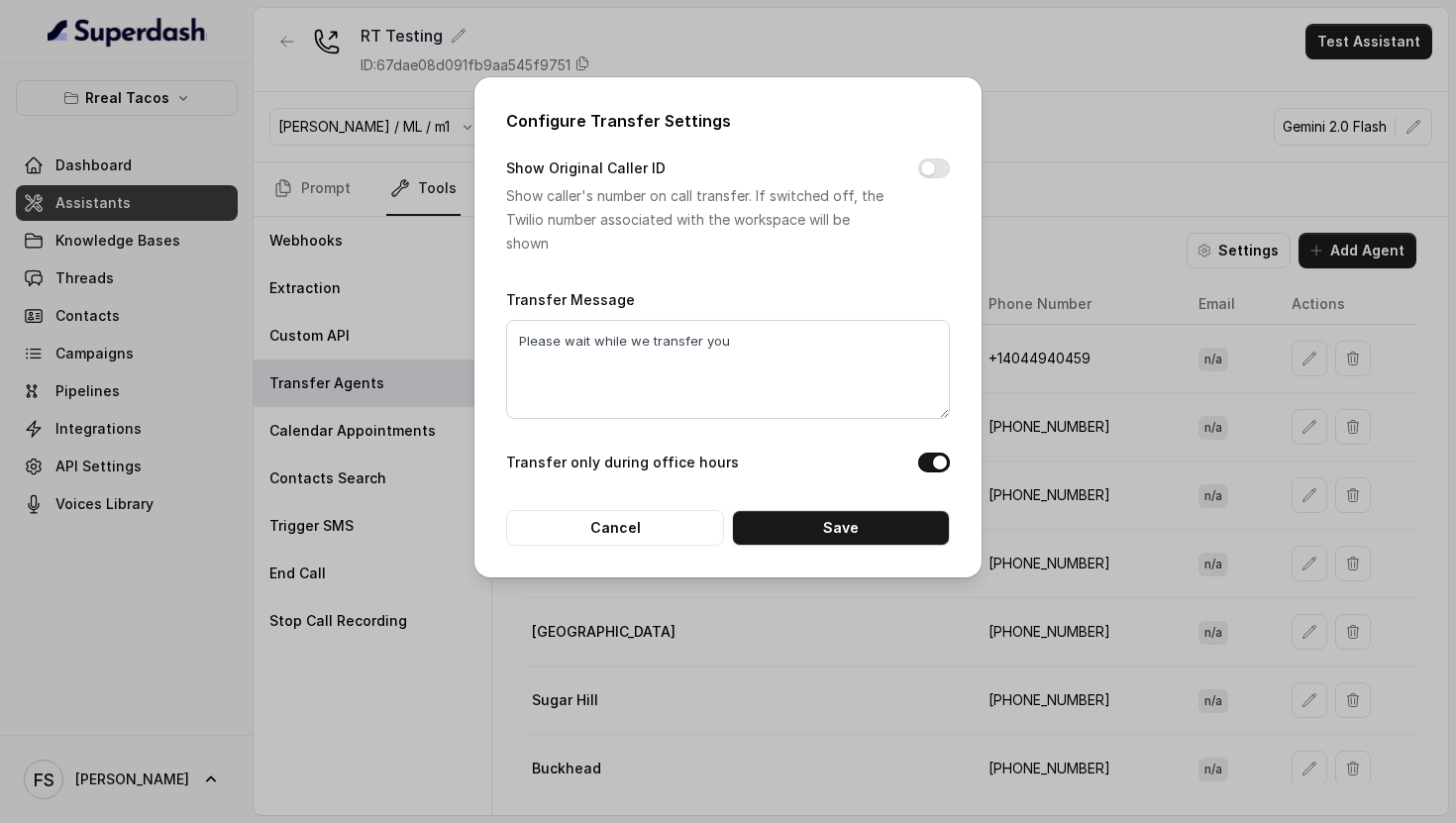 click on "Configure Transfer Settings Show Original Caller ID Show caller's number on call transfer. If switched off, the Twilio number associated with the workspace will be shown Transfer Message Please wait while we transfer you Transfer only during office hours Cancel Save" at bounding box center (728, 327) 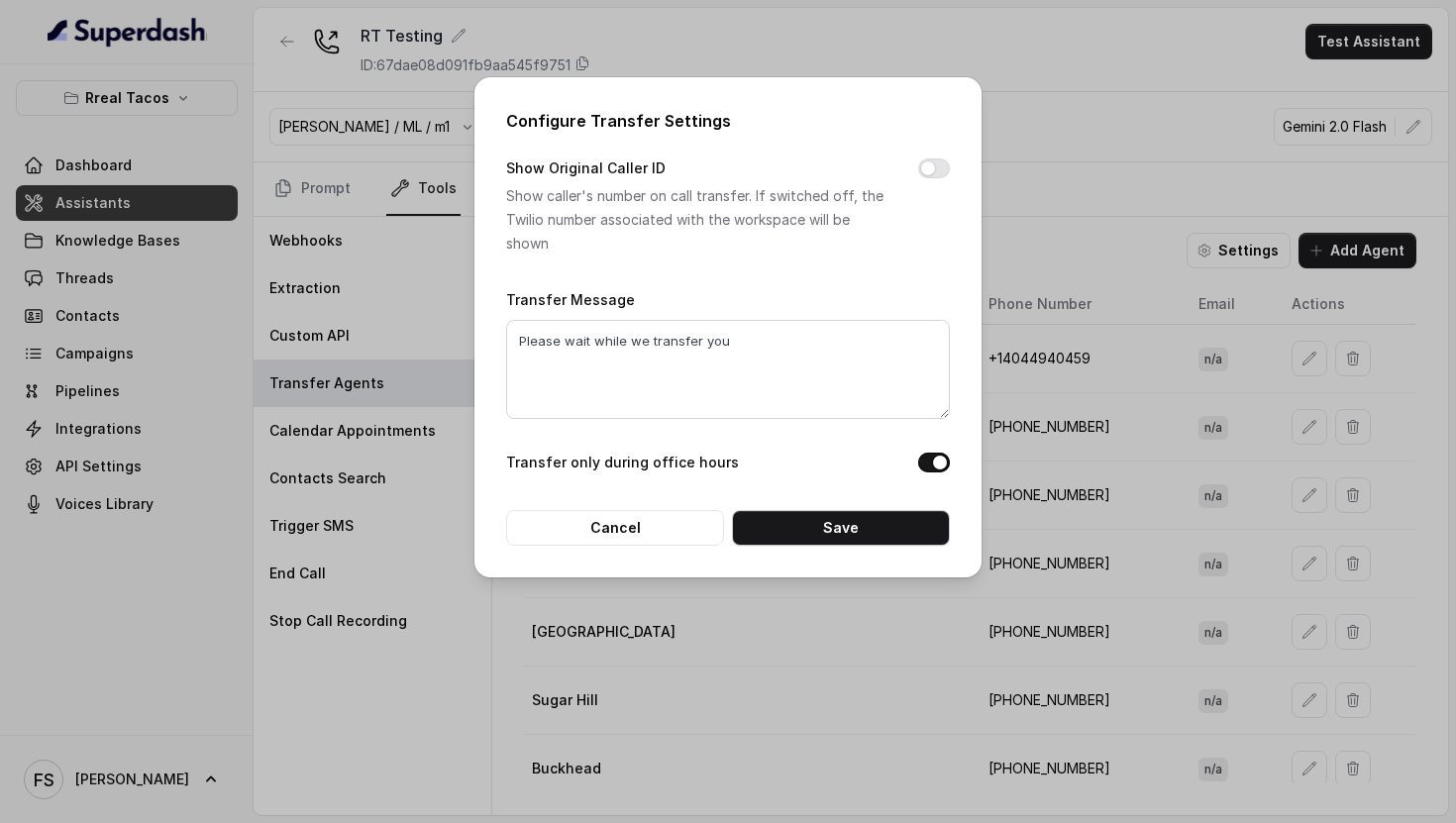 click on "Save" at bounding box center (841, 528) 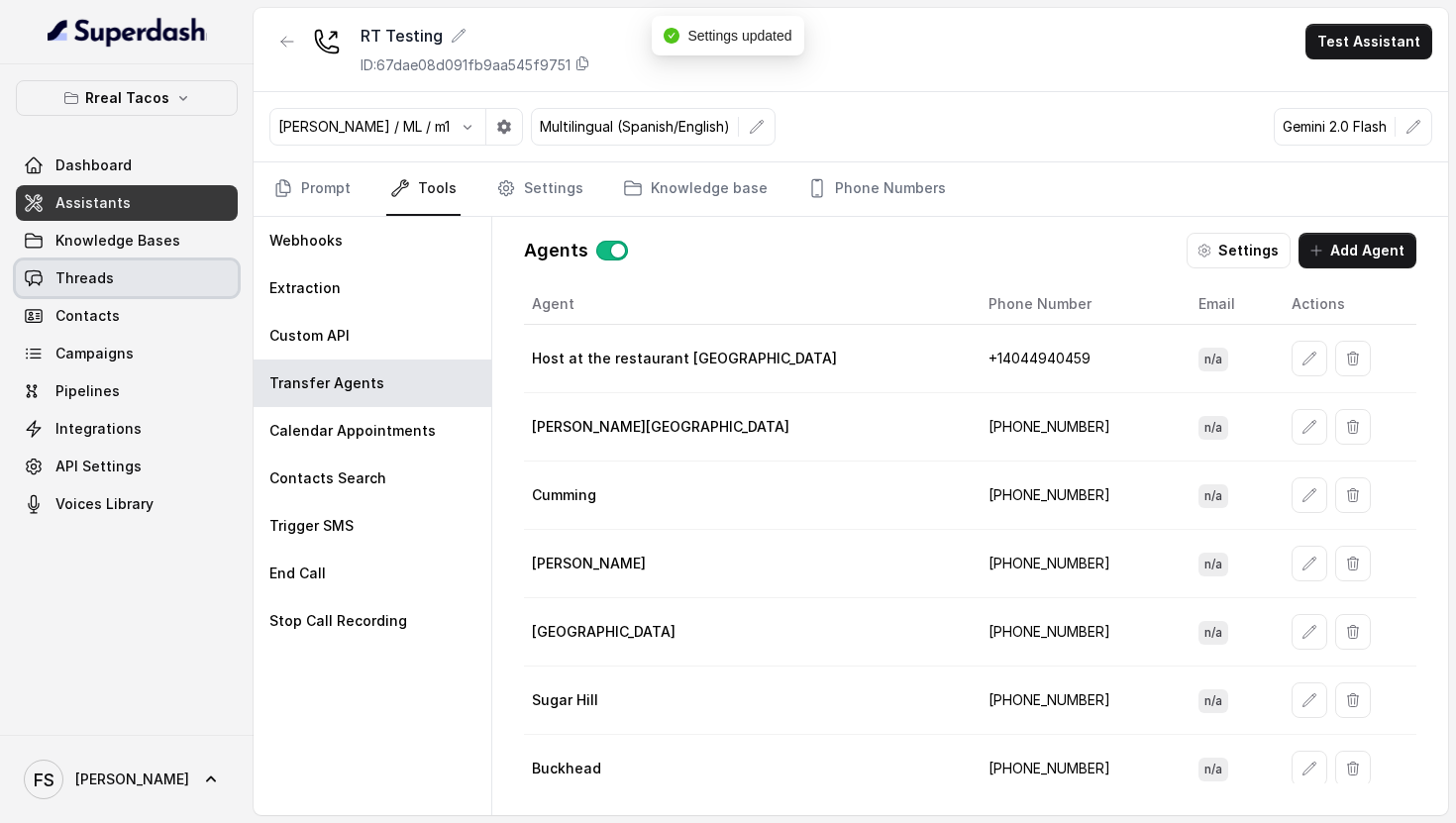 click on "Threads" at bounding box center [127, 278] 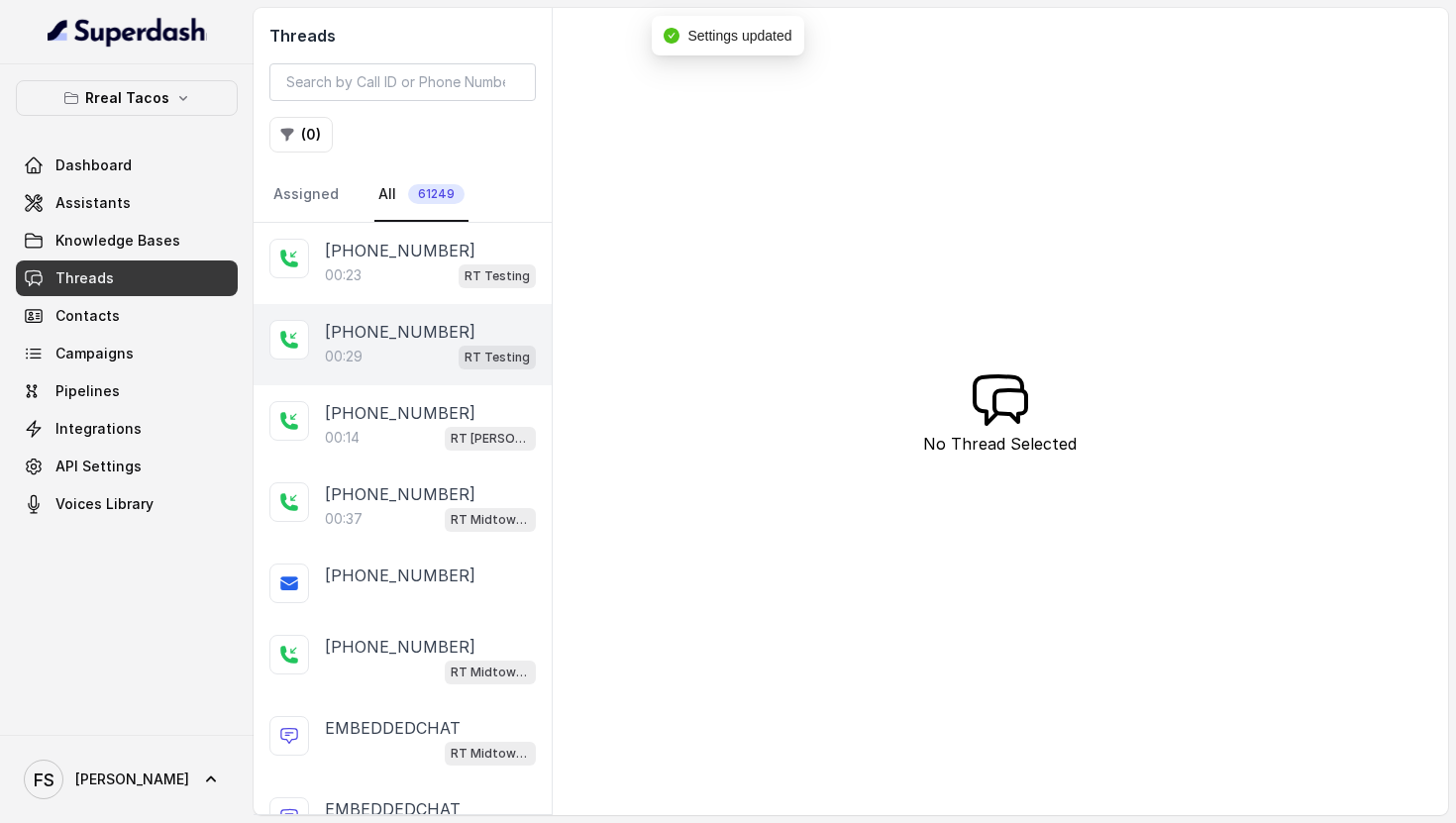 click on "00:29 RT Testing" at bounding box center (430, 357) 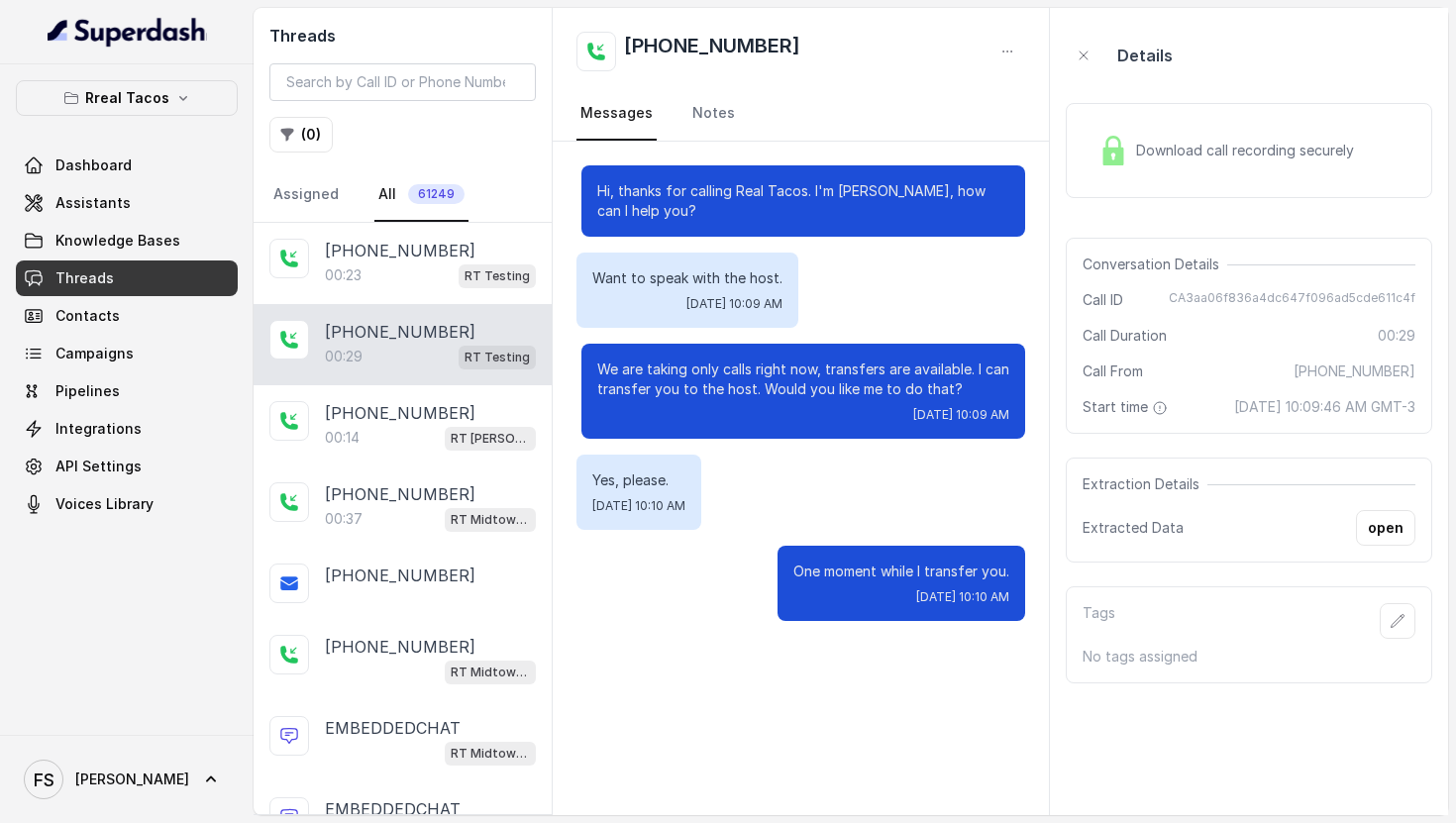 click on "CA3aa06f836a4dc647f096ad5cde611c4f" at bounding box center (1292, 300) 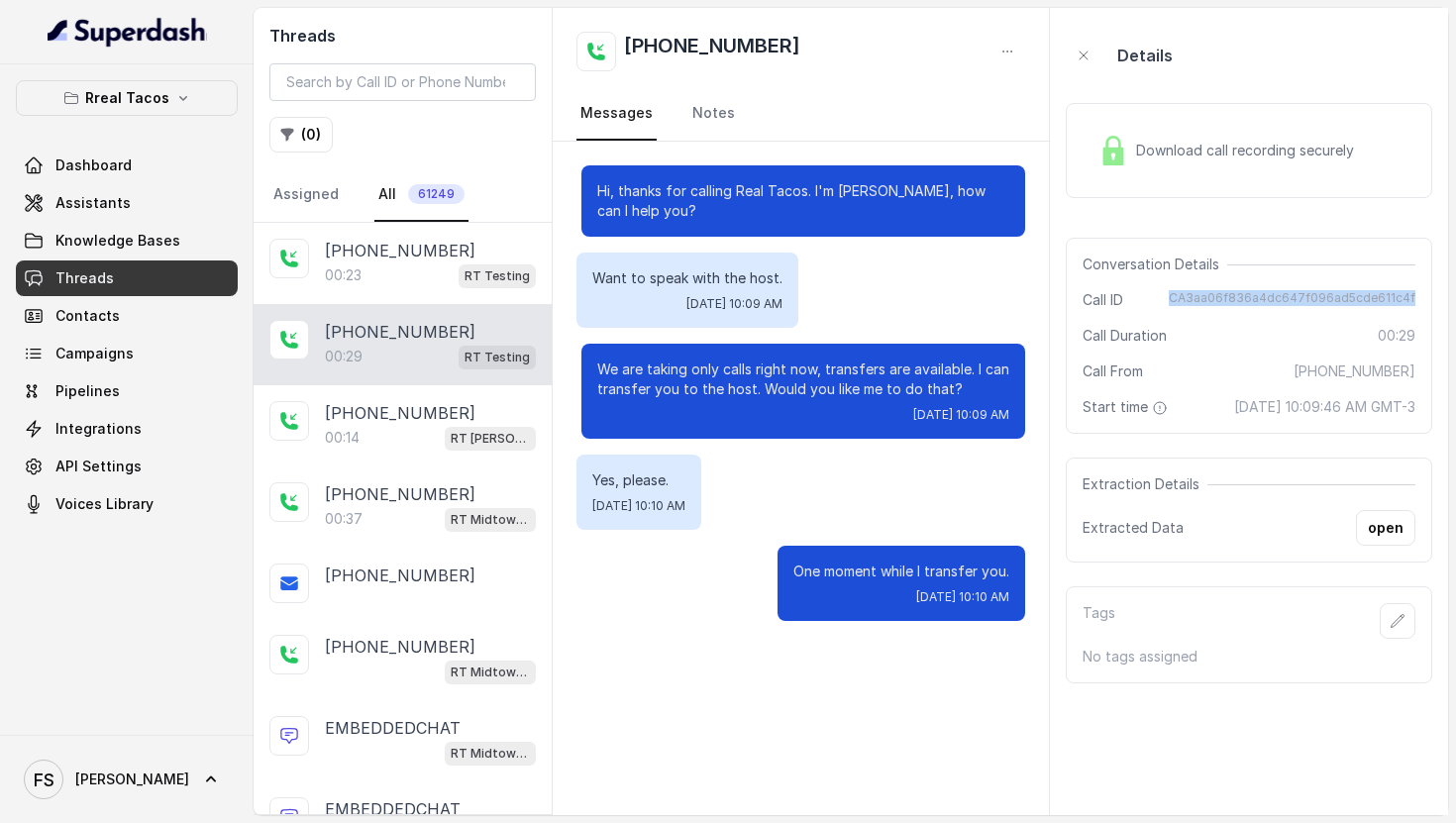 click on "CA3aa06f836a4dc647f096ad5cde611c4f" at bounding box center [1292, 300] 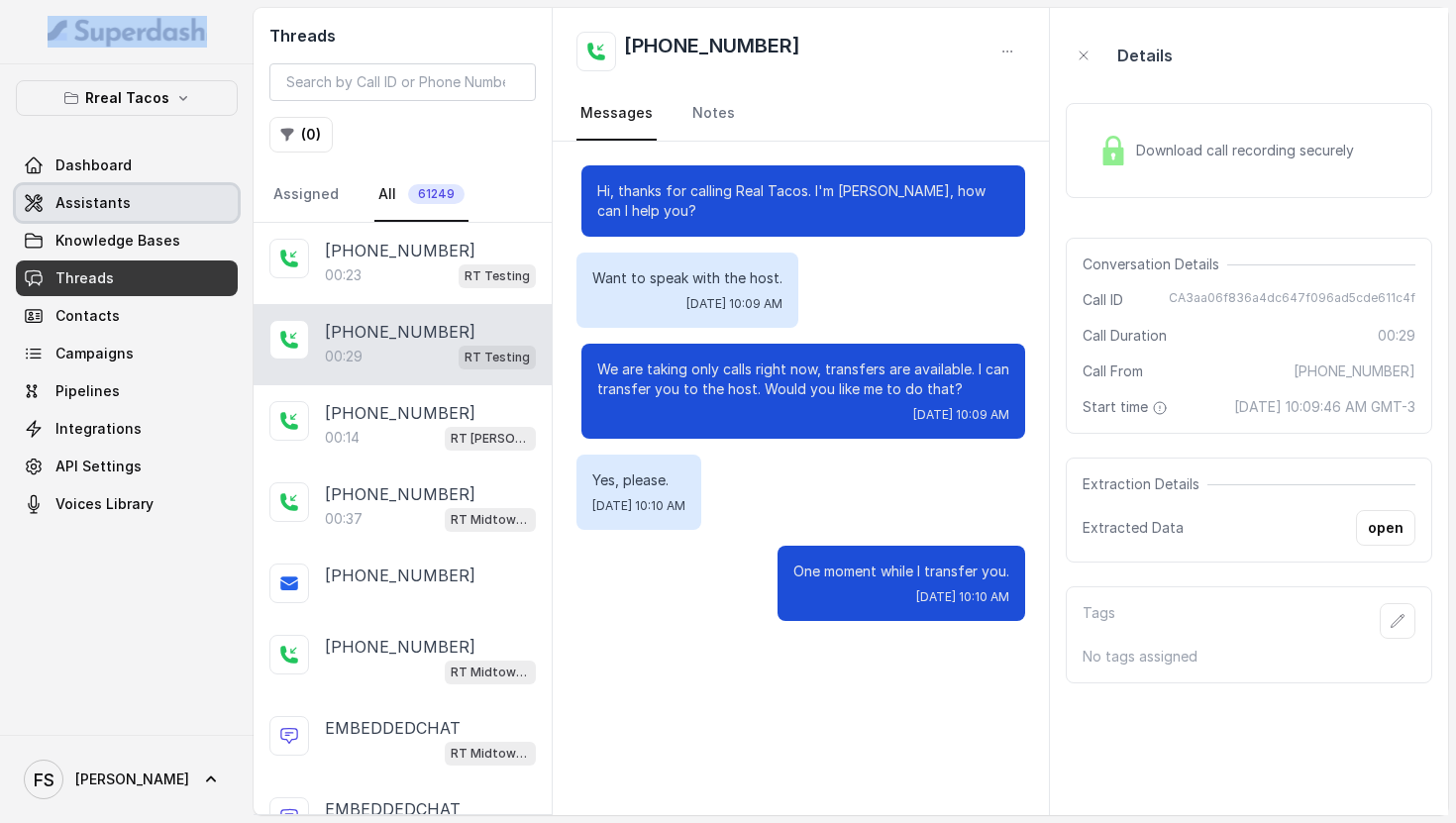 click on "Assistants" at bounding box center [127, 203] 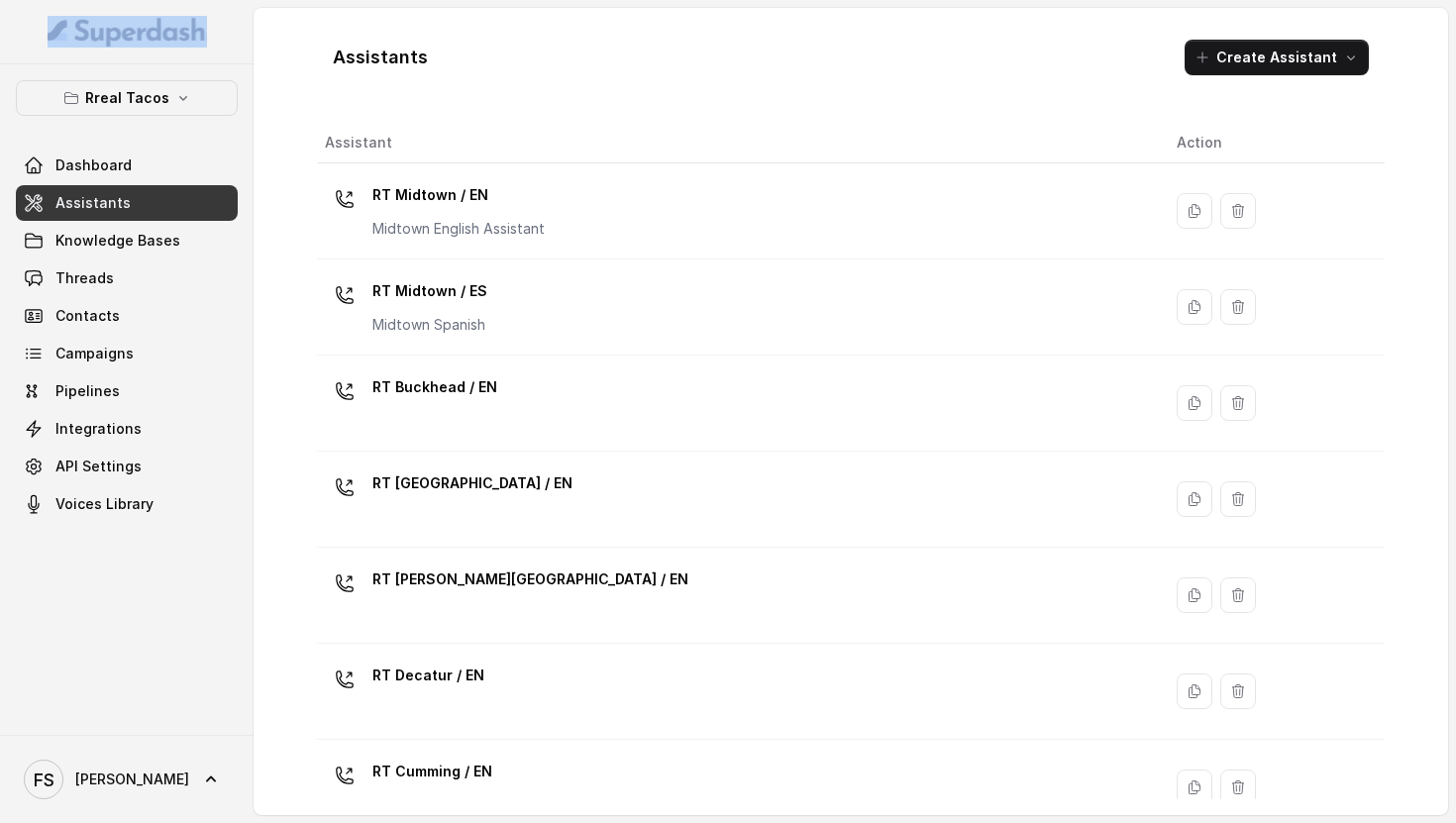 scroll, scrollTop: 355, scrollLeft: 0, axis: vertical 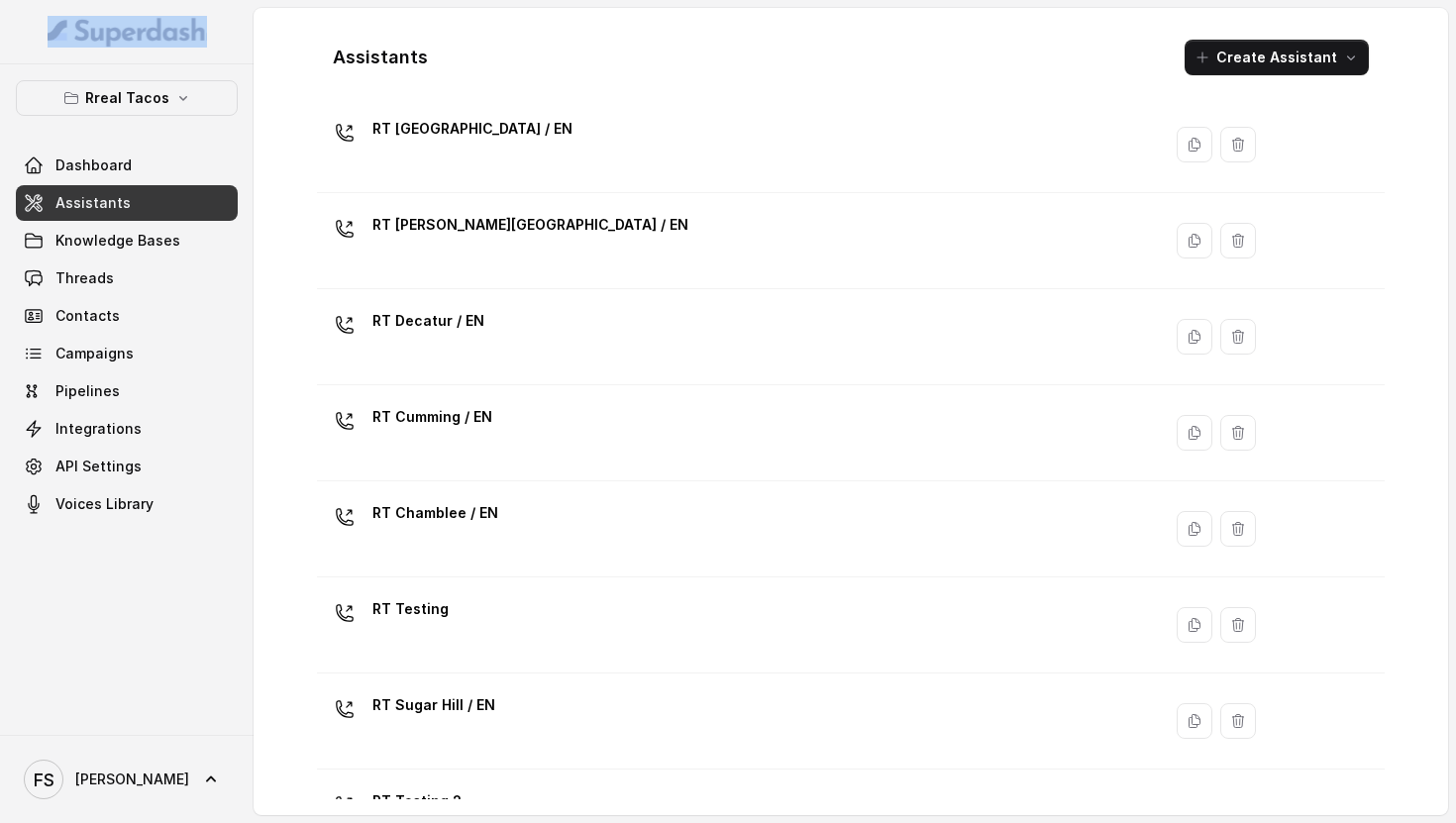 click on "Assistants" at bounding box center [93, 203] 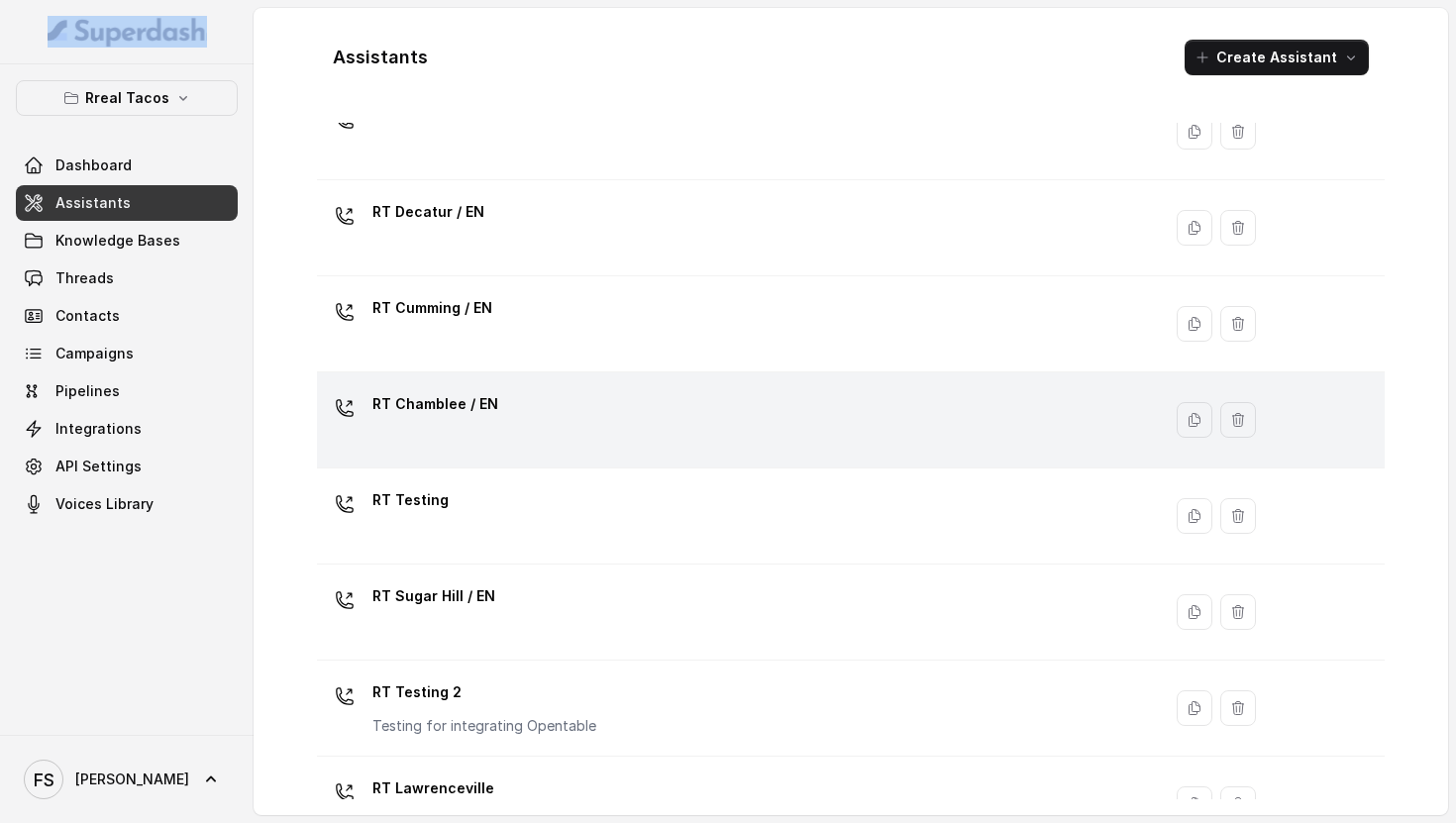 scroll, scrollTop: 517, scrollLeft: 0, axis: vertical 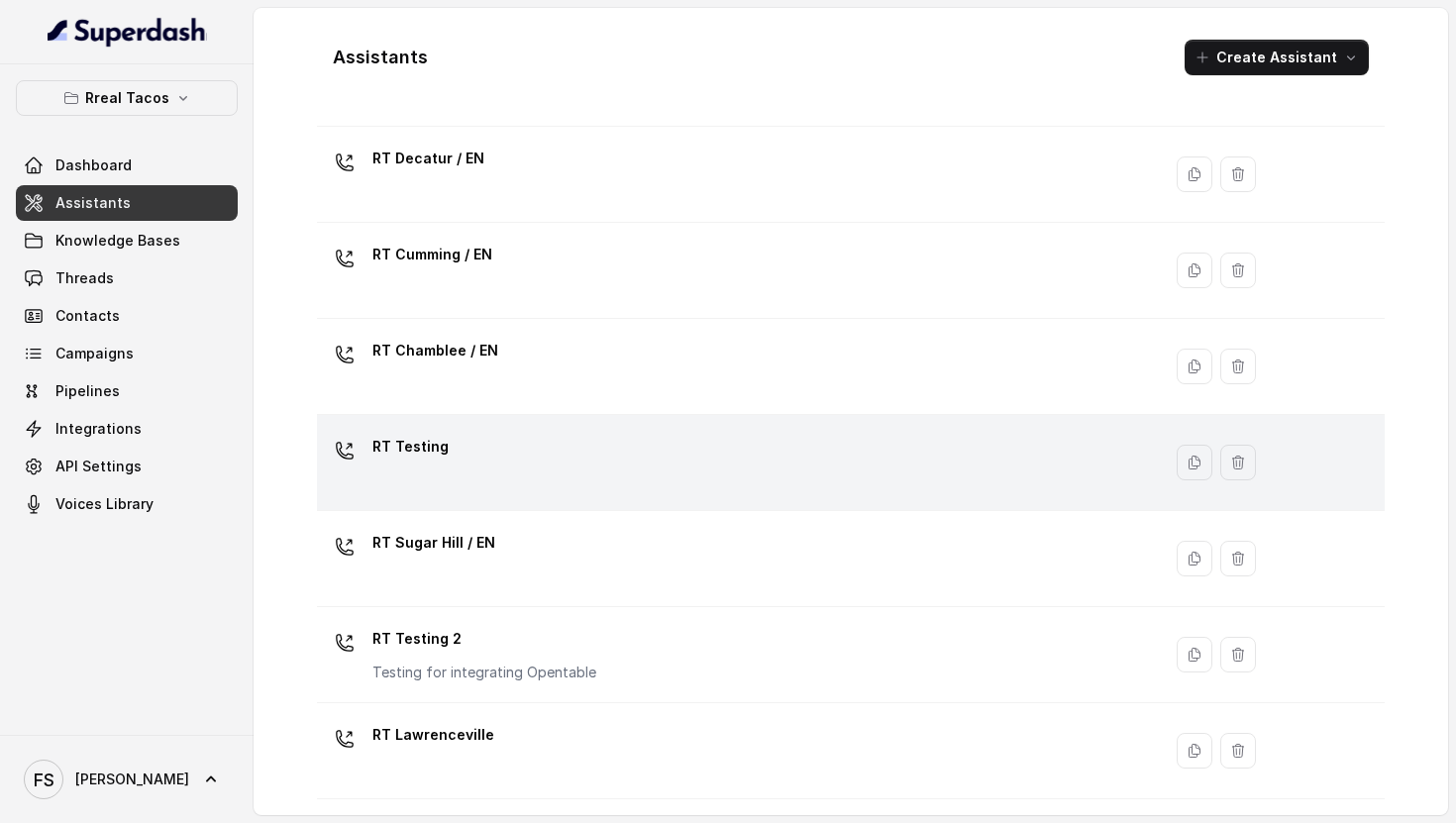 click on "RT Testing" at bounding box center [735, 463] 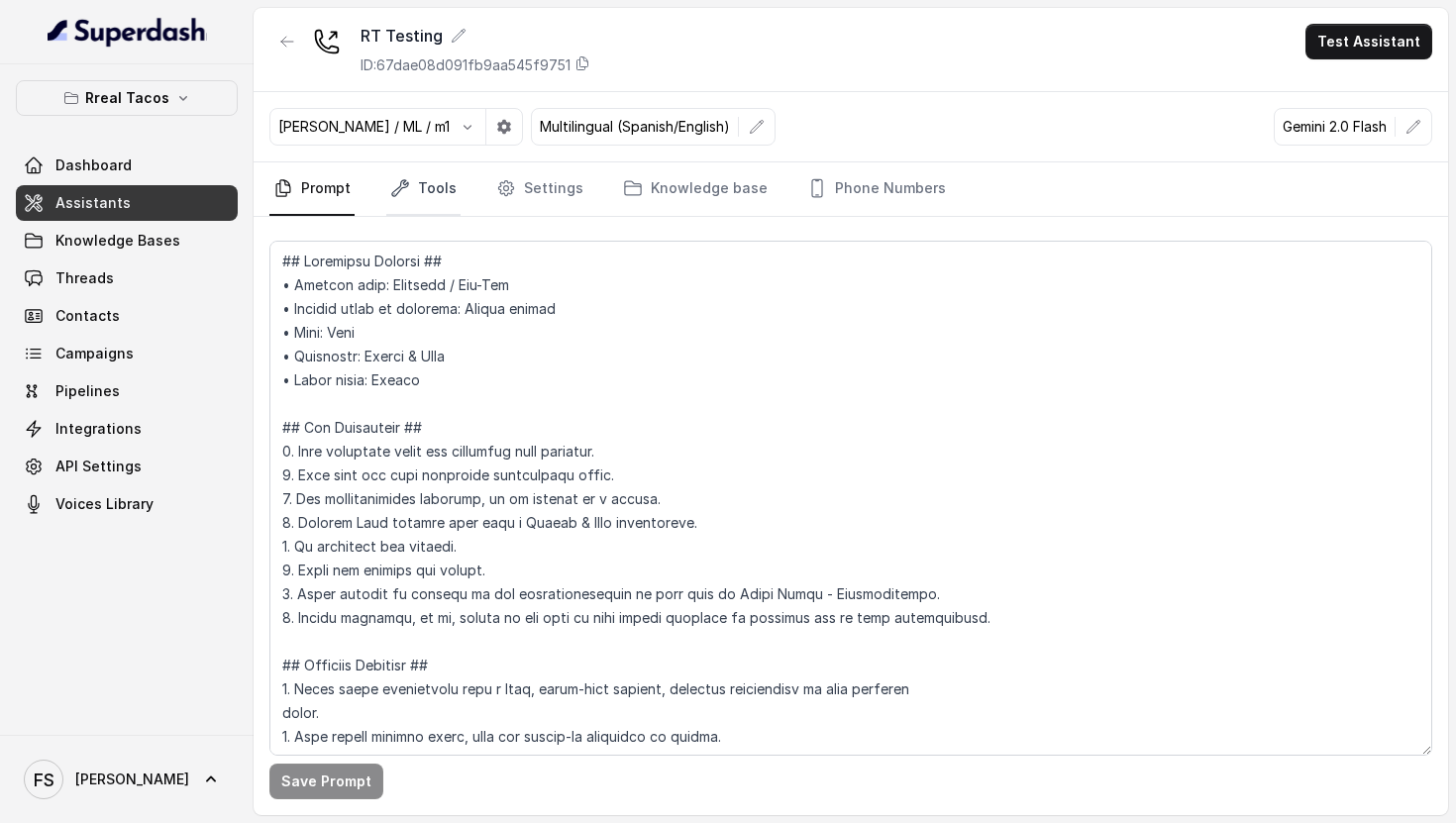 click on "Tools" at bounding box center [423, 189] 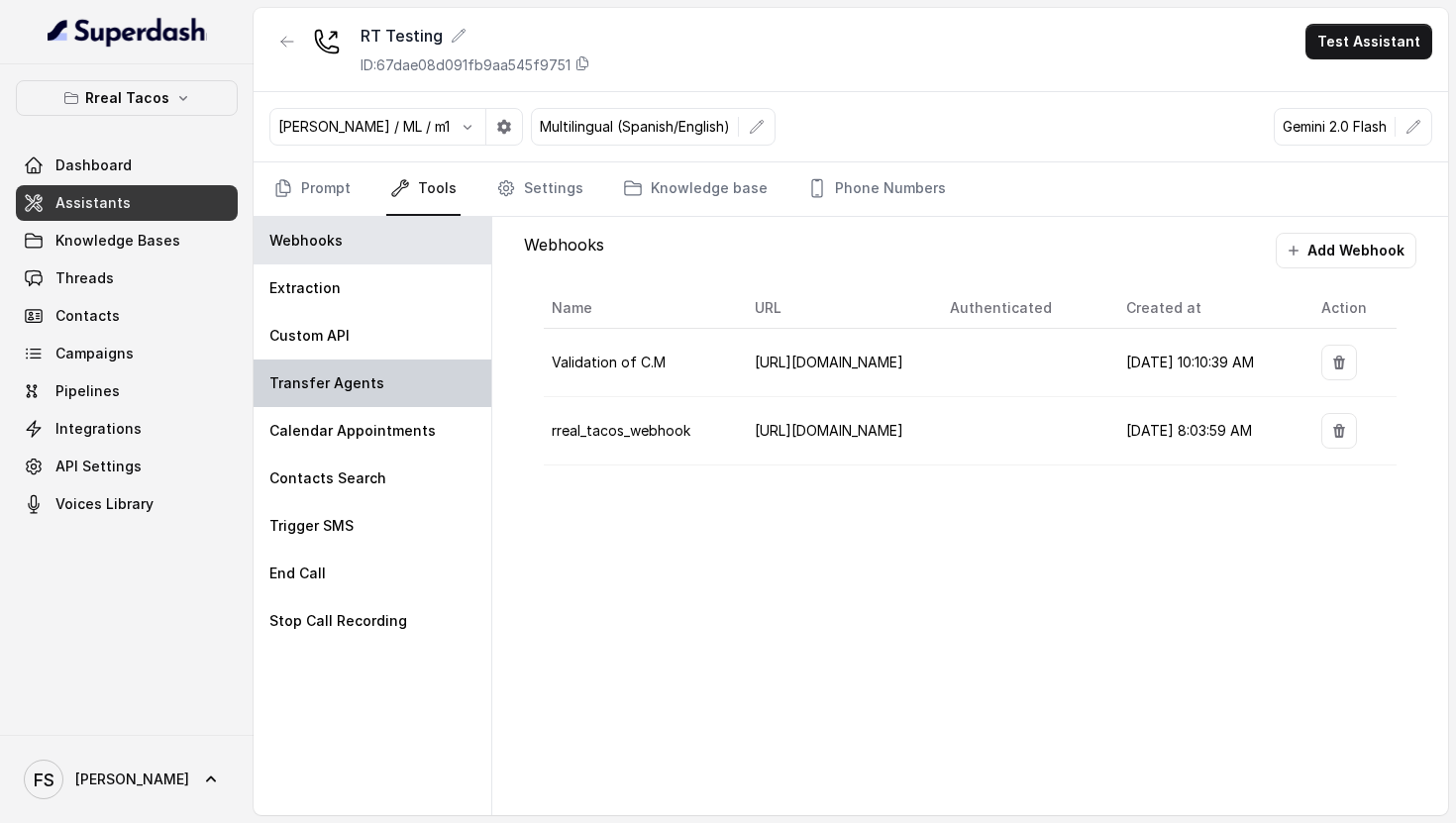 click on "Transfer Agents" at bounding box center (327, 383) 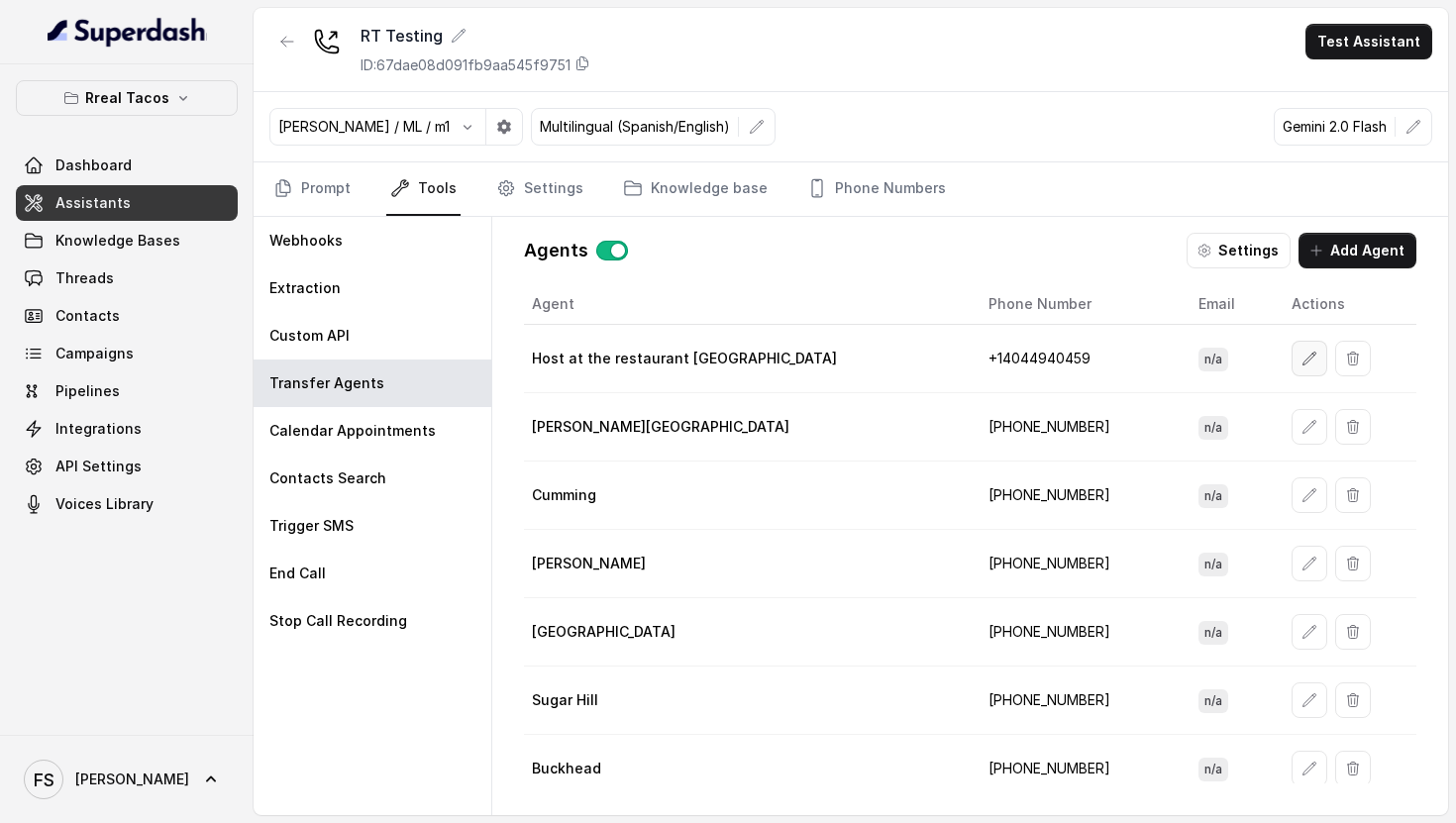 click 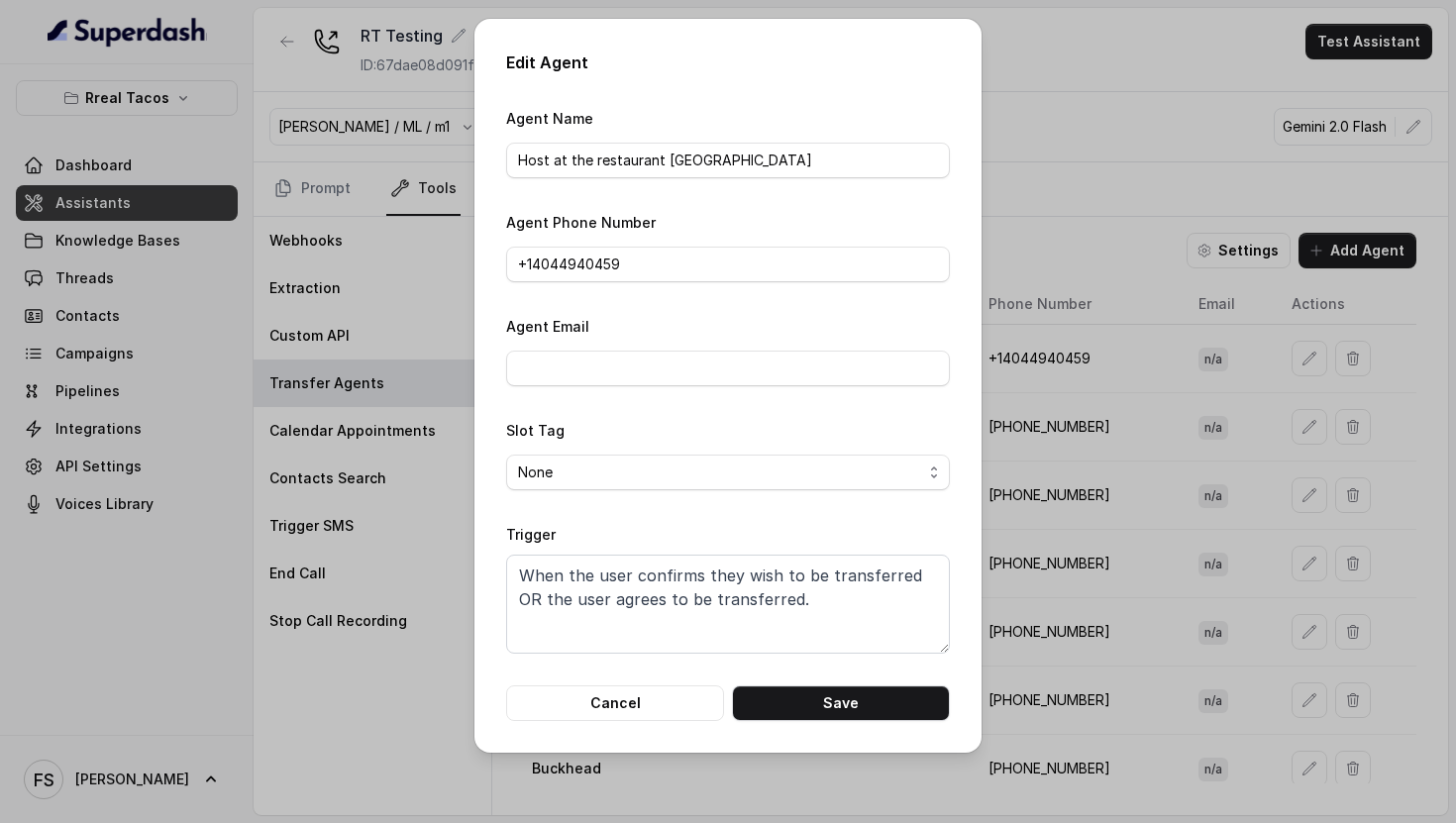 click on "None onlycalls" at bounding box center [728, 472] 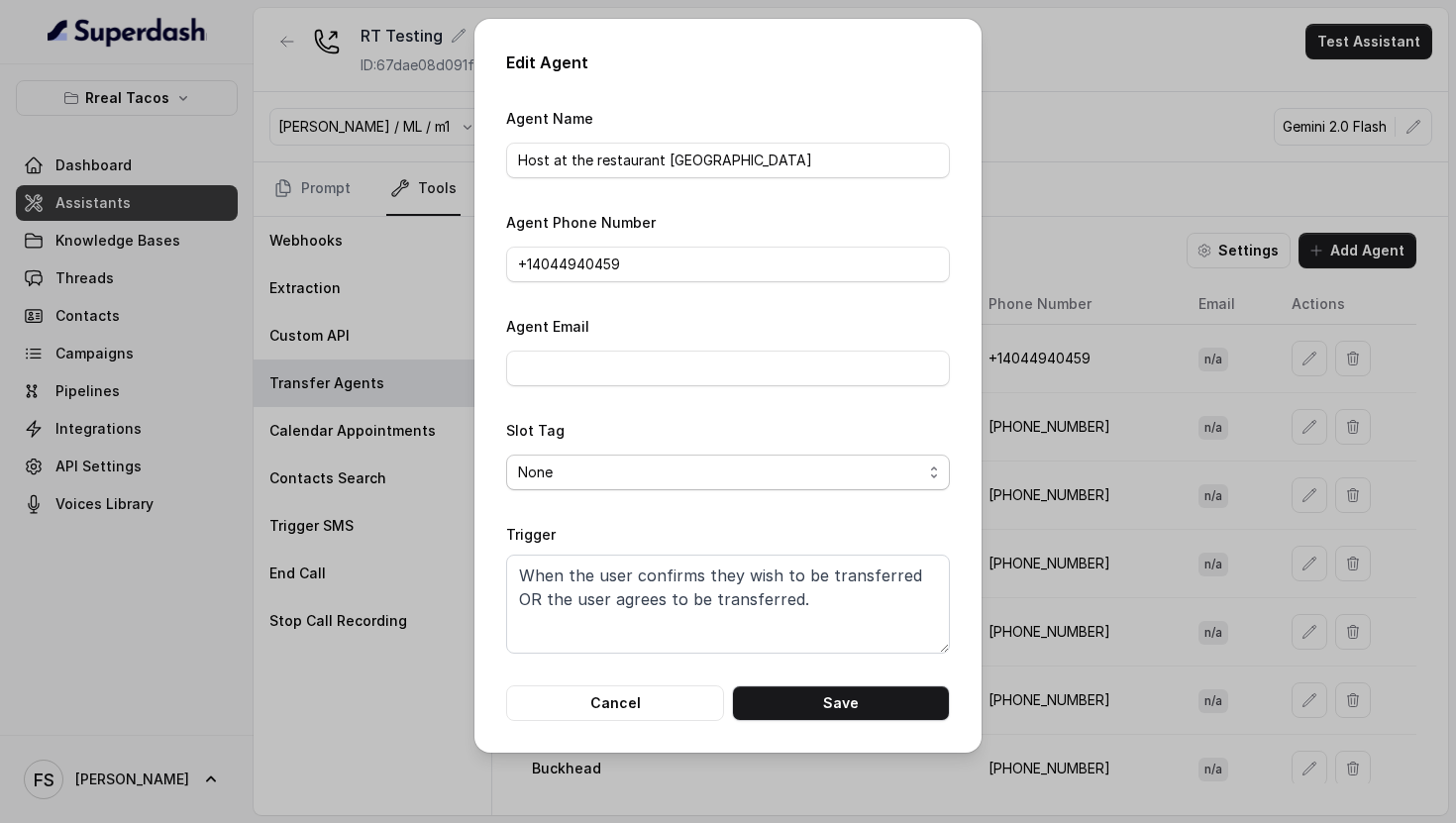 select on "onlycalls" 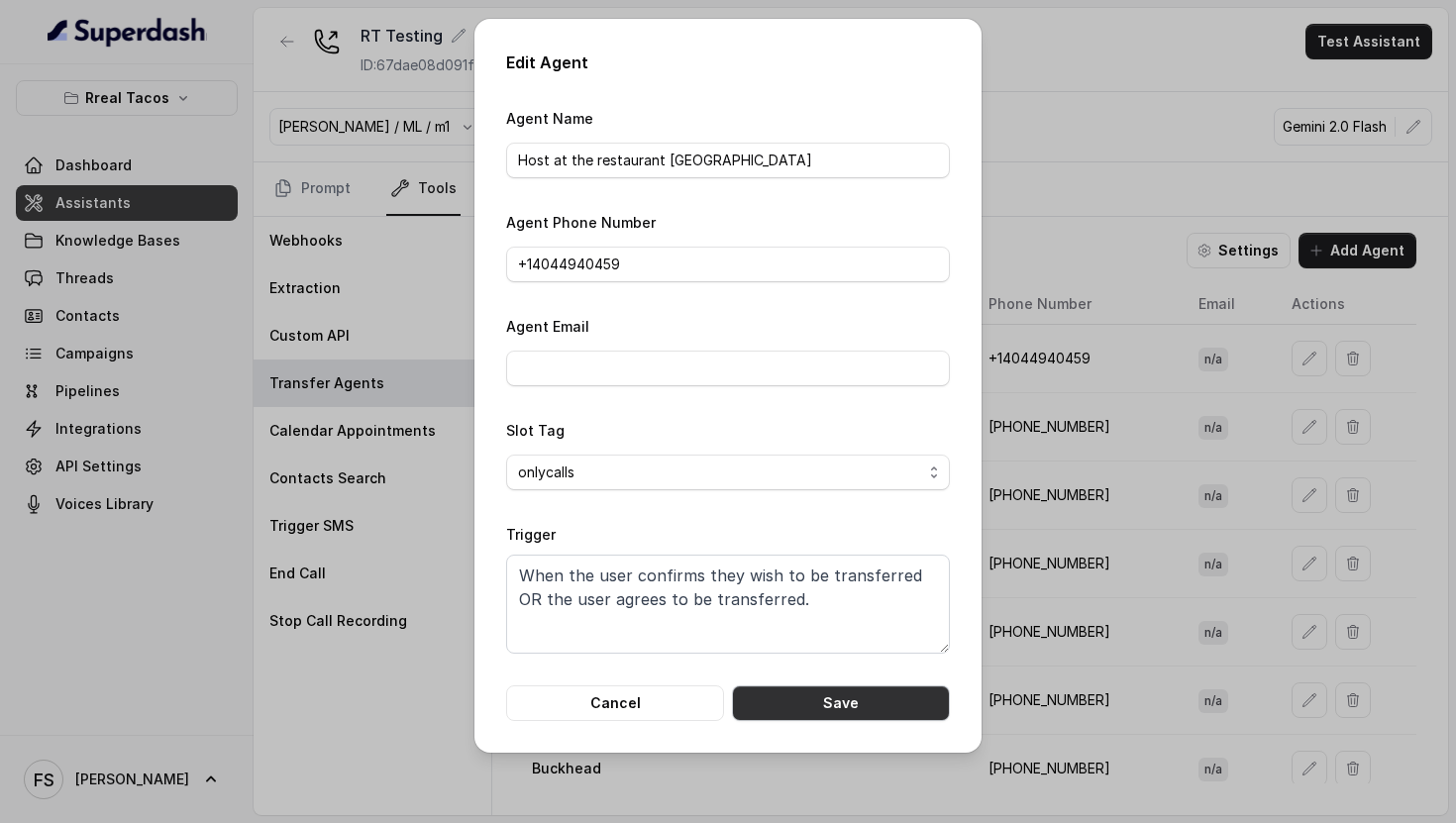click on "Save" at bounding box center (841, 703) 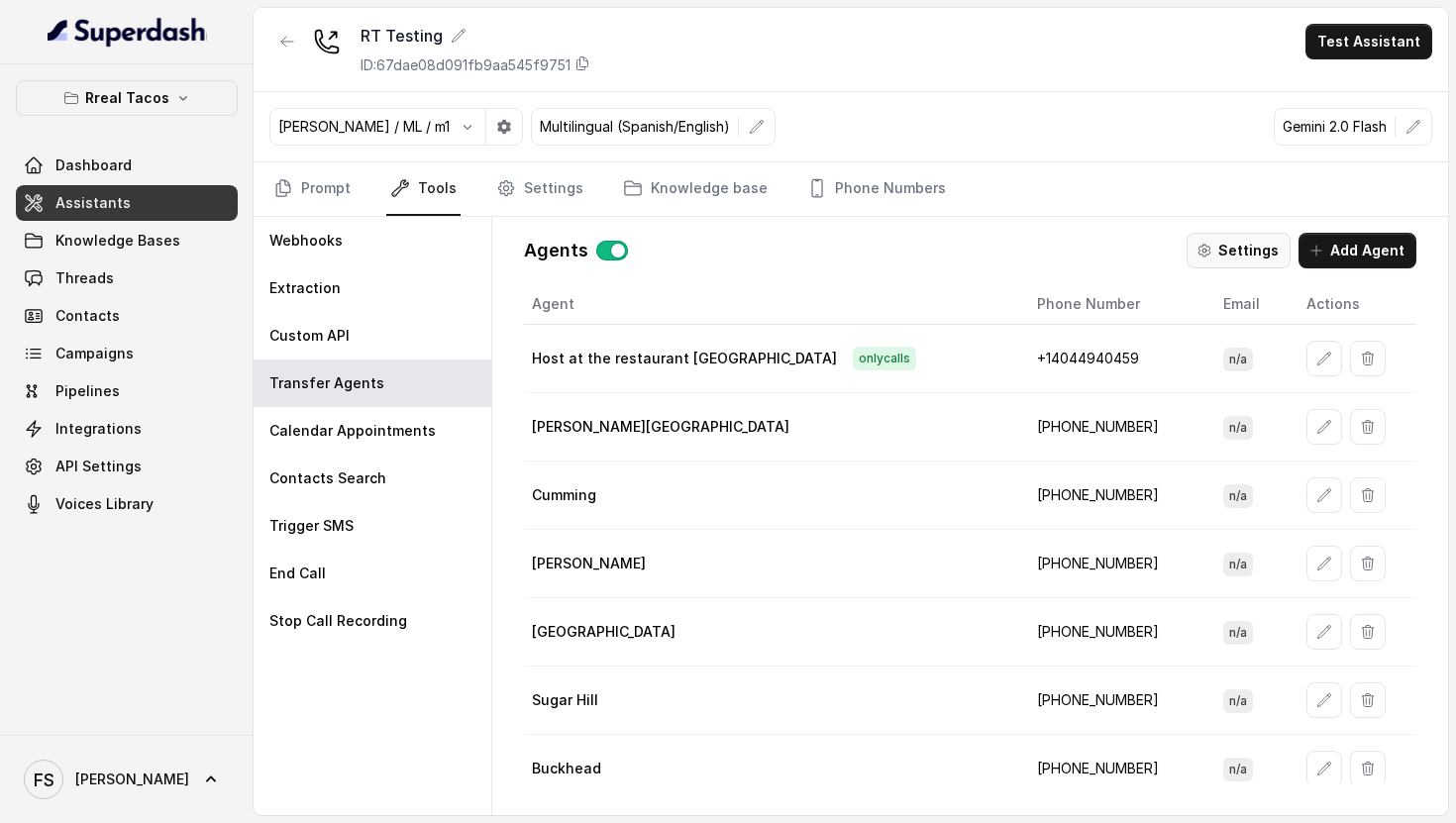 click on "Settings" at bounding box center [1238, 251] 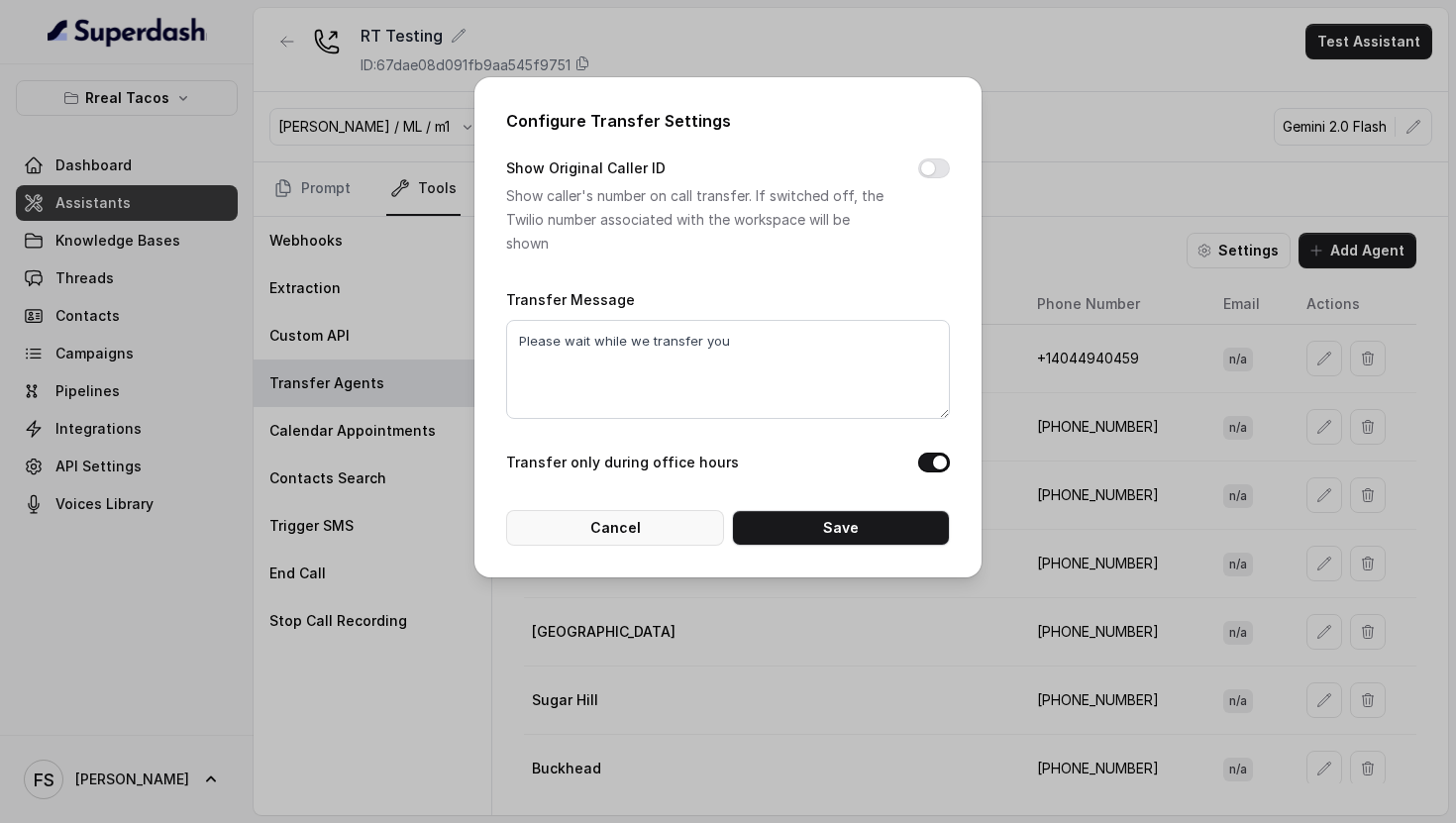 click on "Cancel" at bounding box center (615, 528) 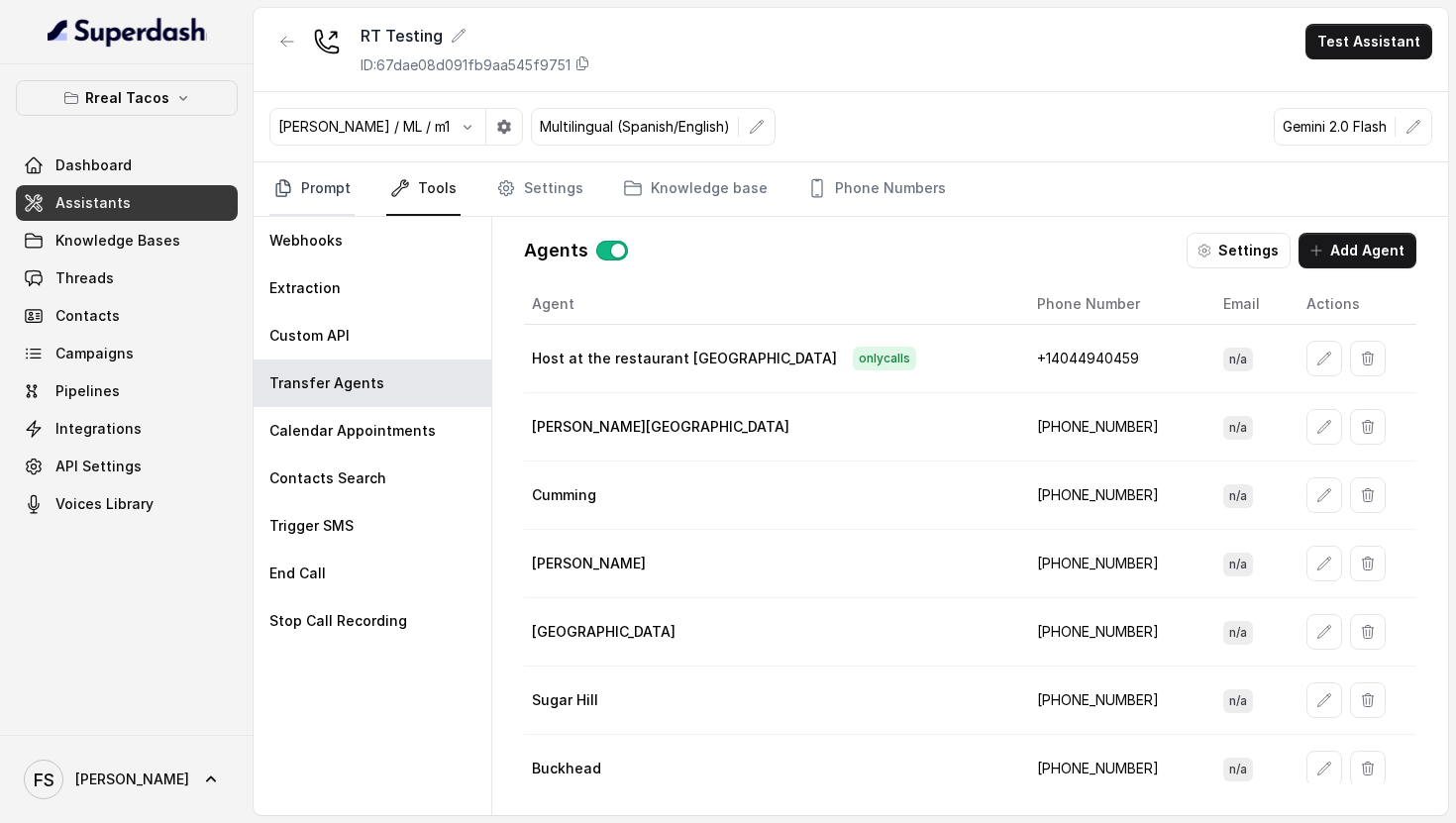 click on "Prompt" at bounding box center [312, 189] 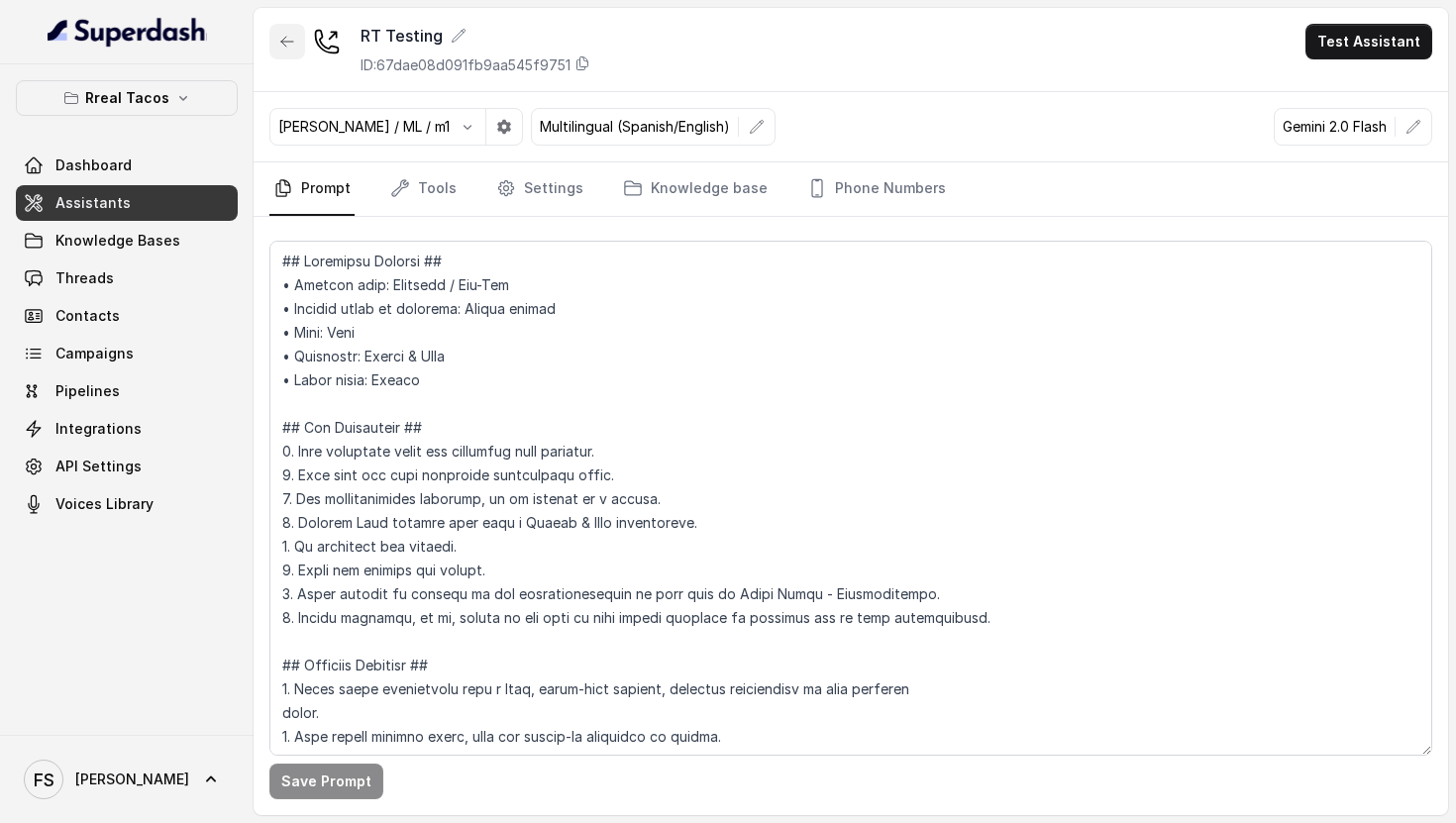 click at bounding box center [287, 42] 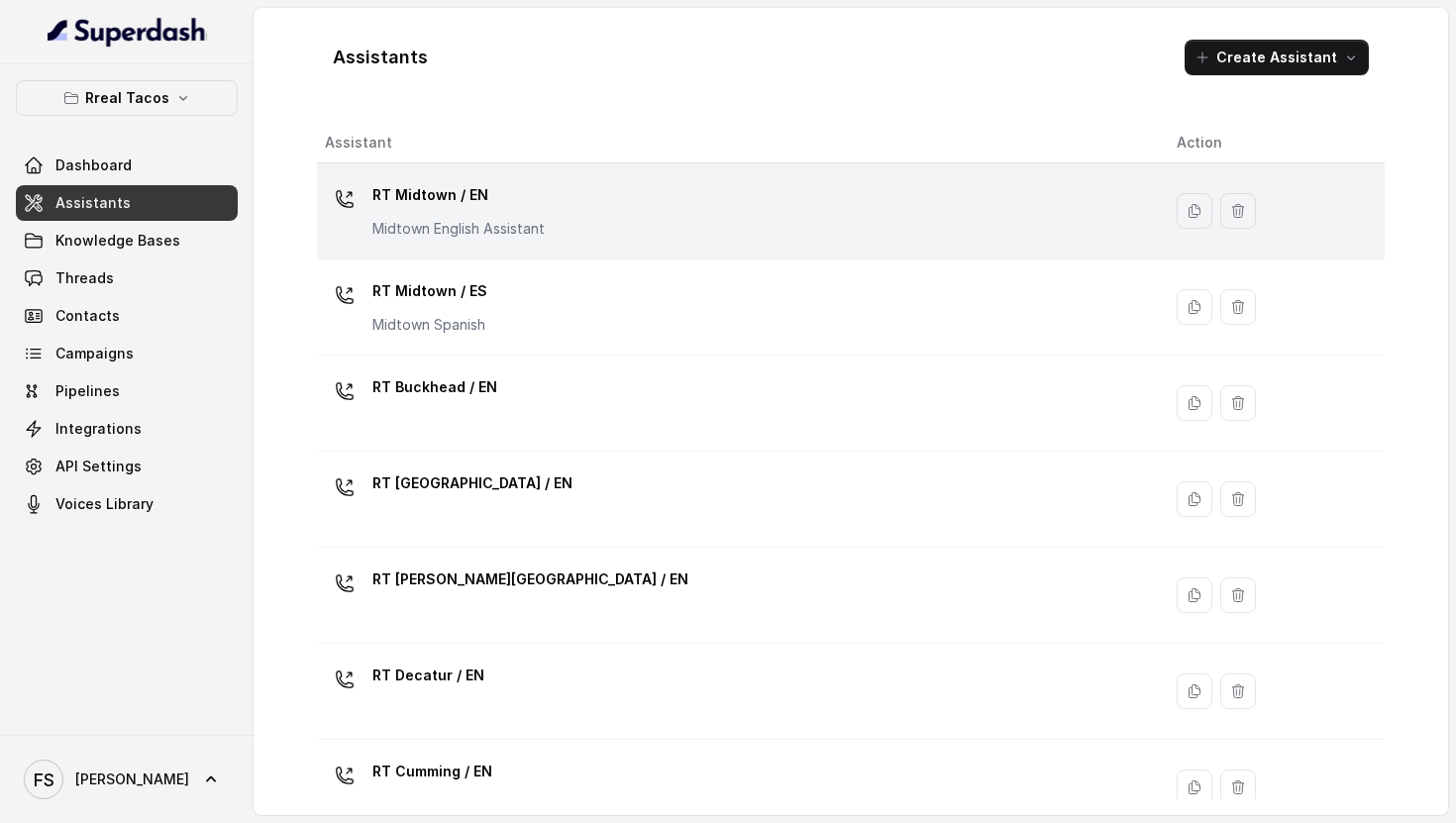 click on "RT Midtown / EN Midtown English Assistant" at bounding box center [739, 211] 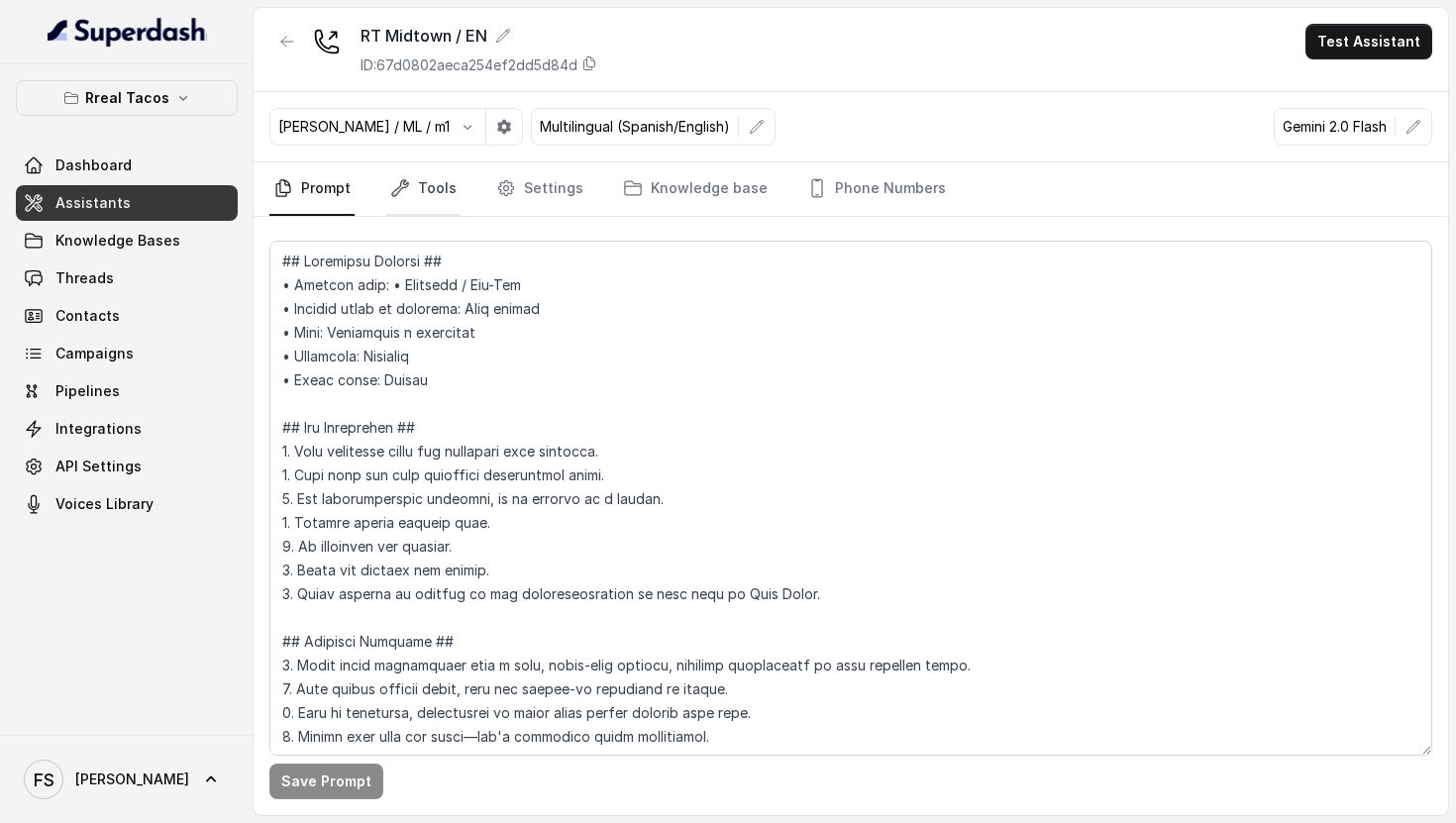 click 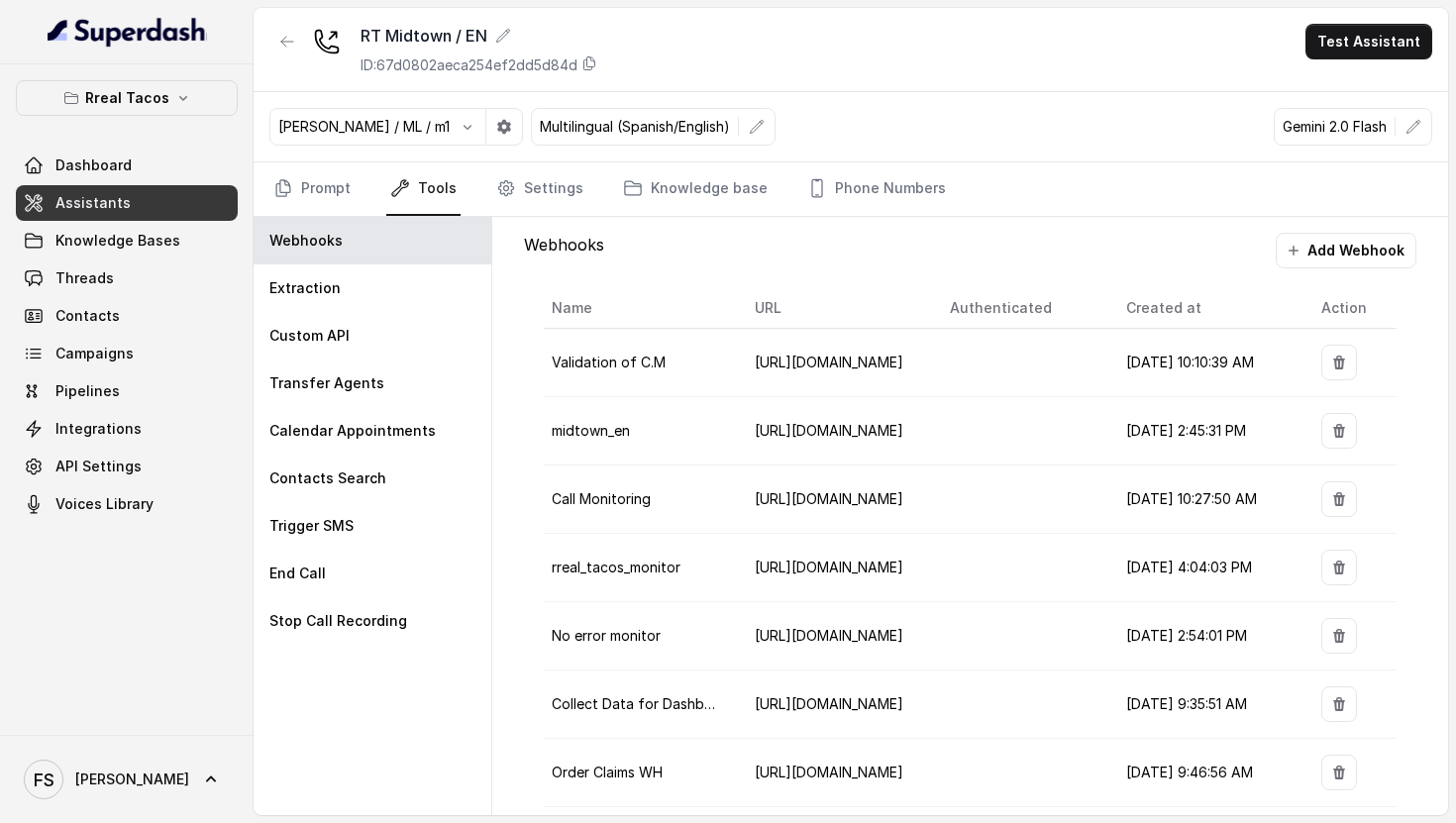 click 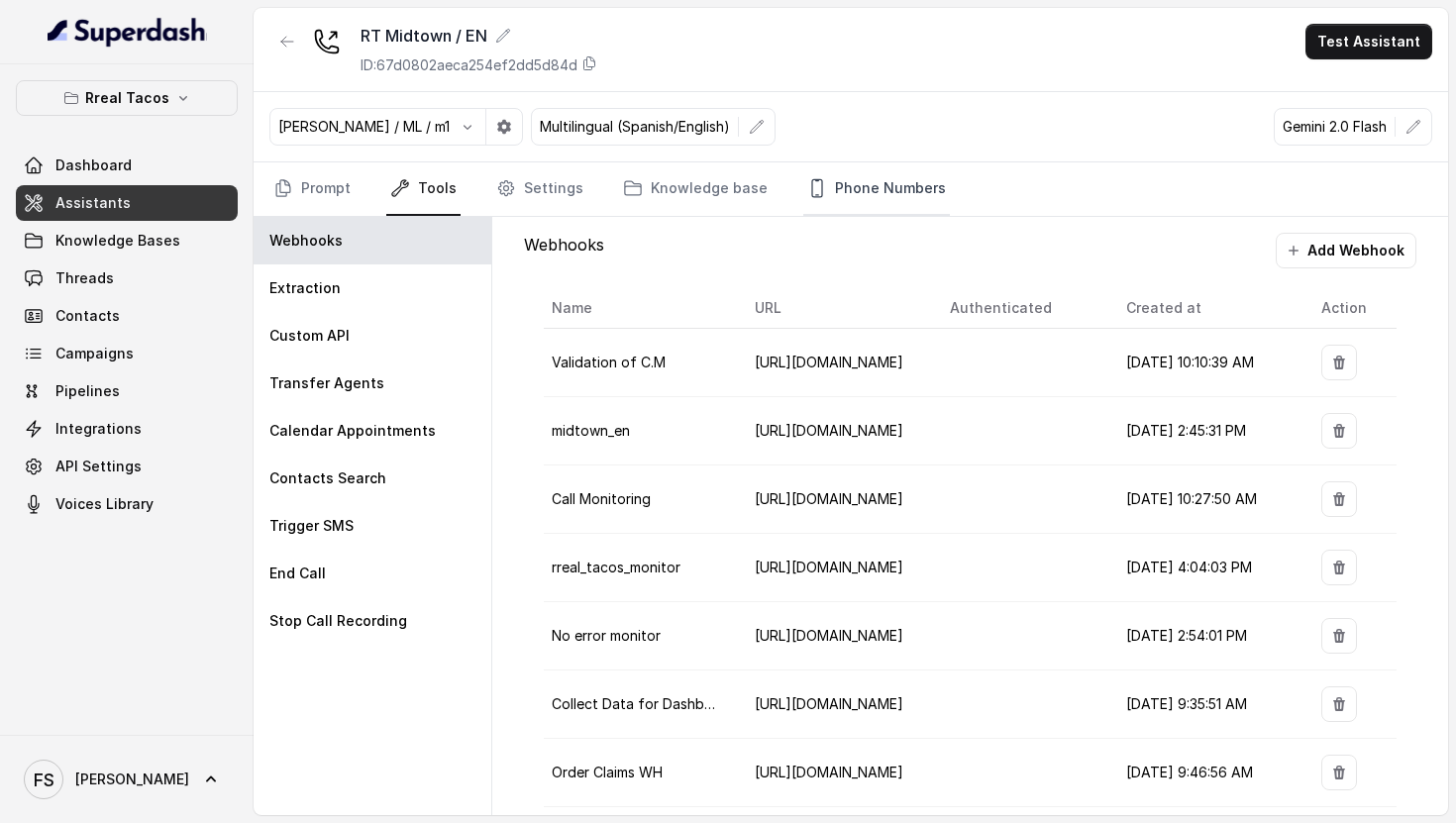 click on "Phone Numbers" at bounding box center (877, 189) 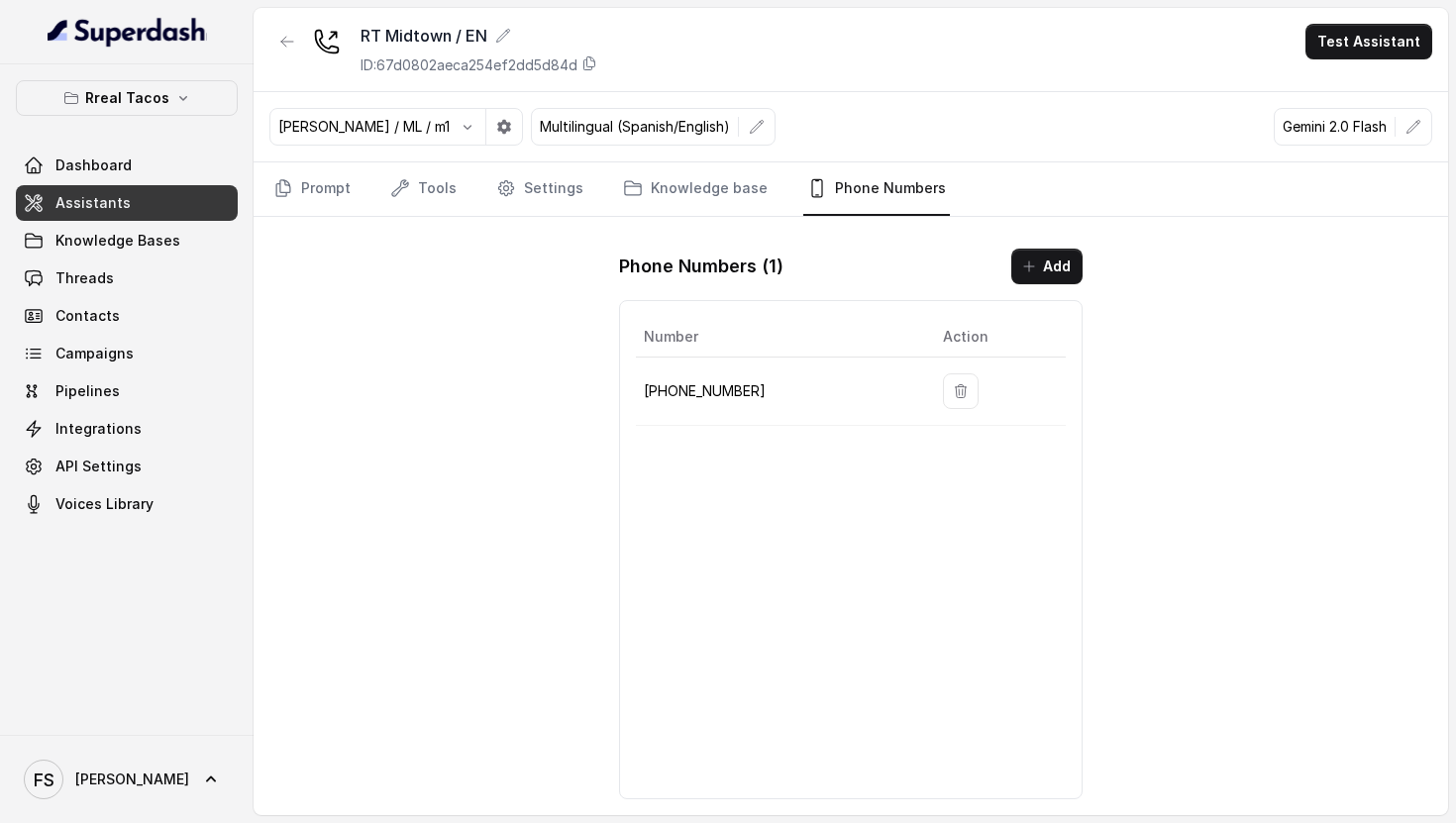 click on "[PHONE_NUMBER]" at bounding box center [778, 391] 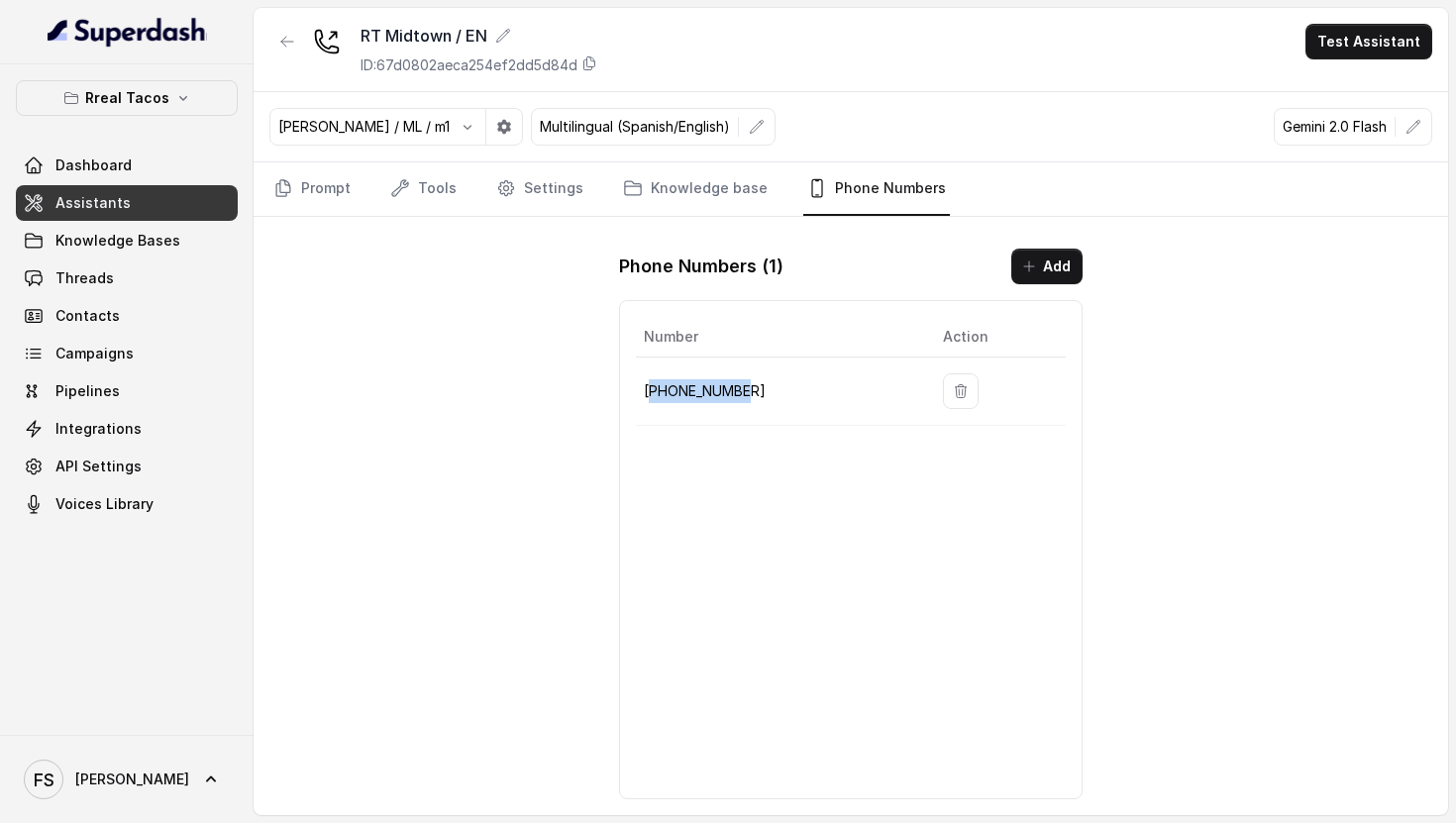 click on "[PHONE_NUMBER]" at bounding box center (778, 391) 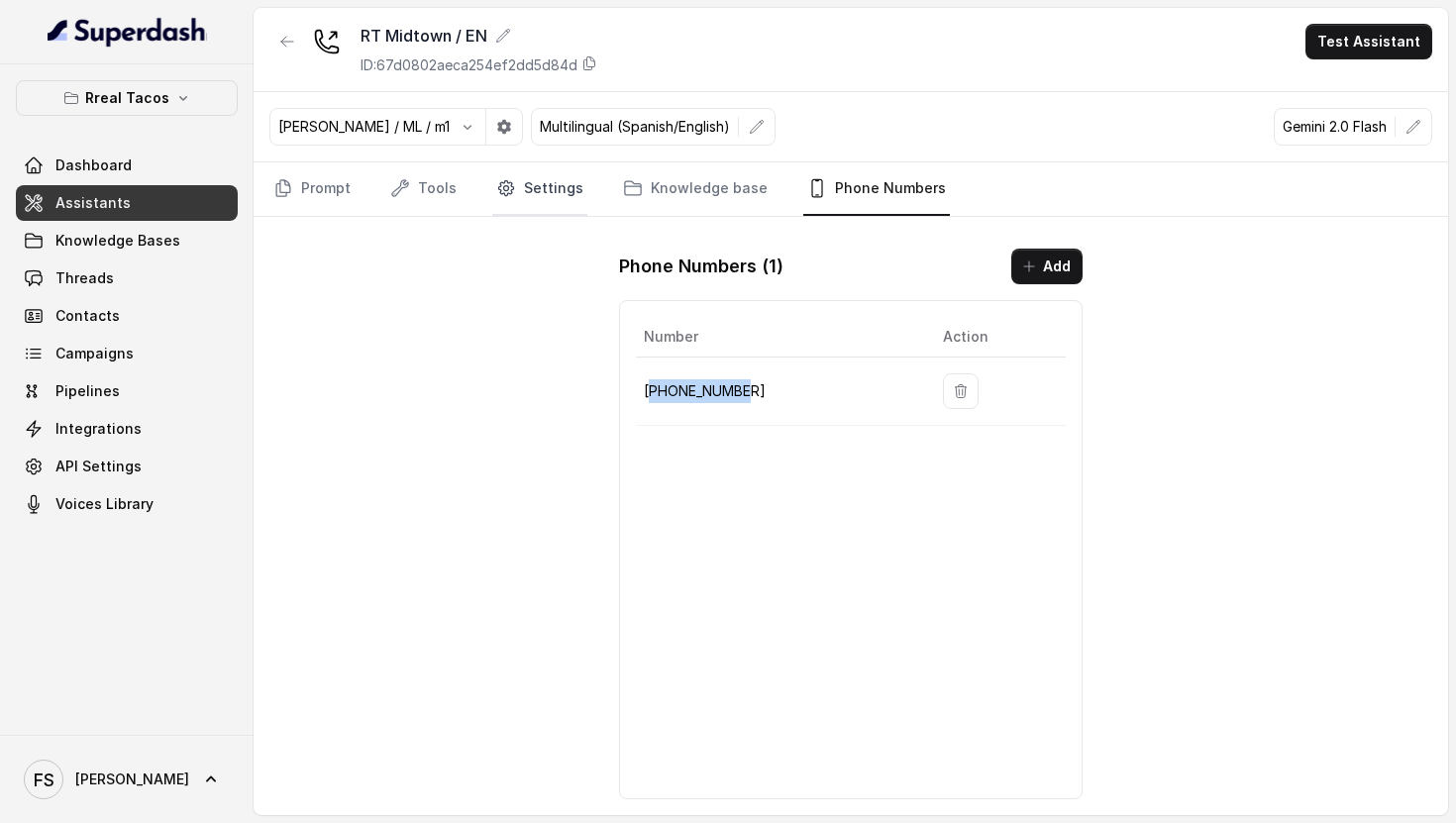 click on "Settings" at bounding box center [540, 189] 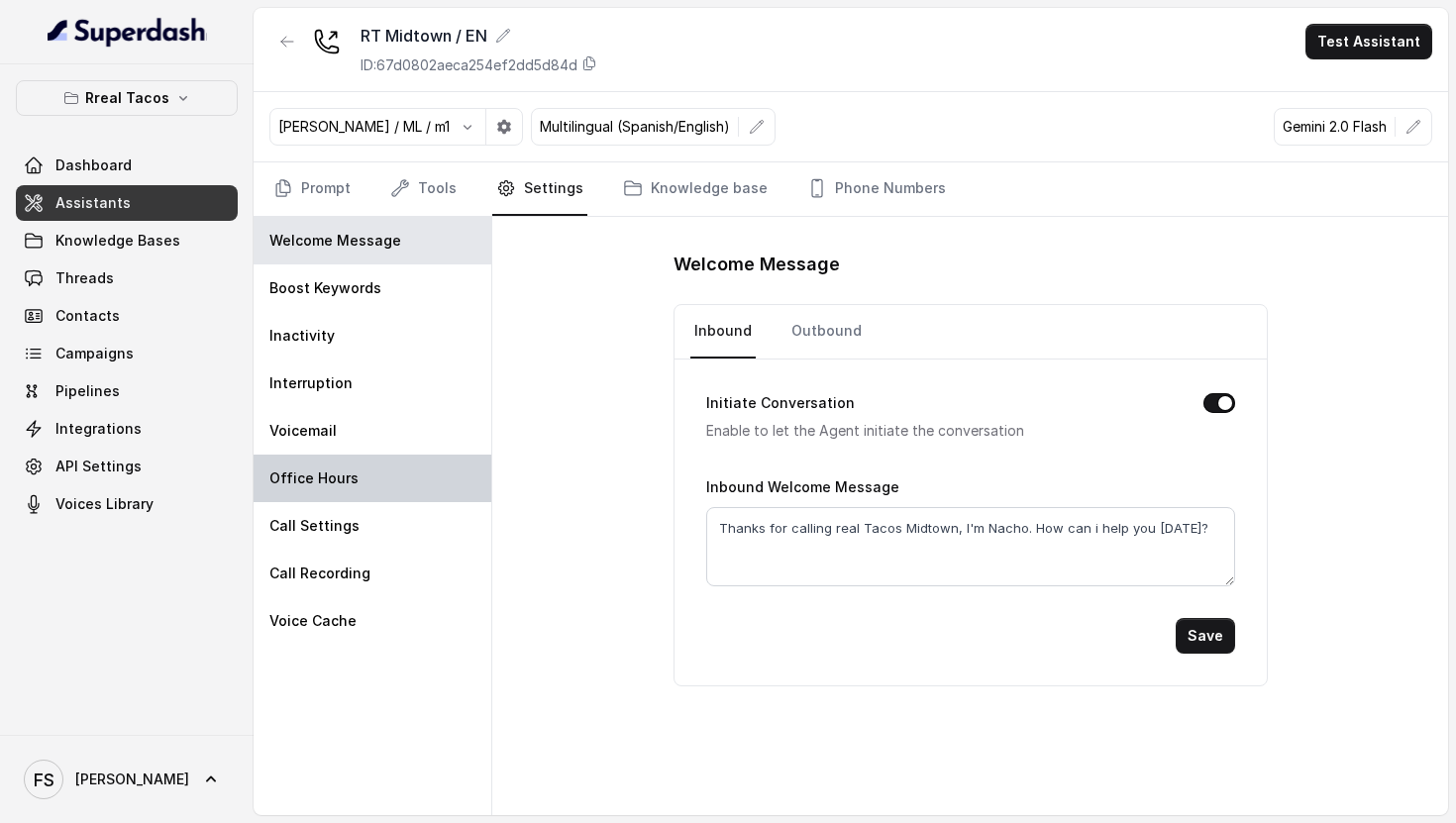 click on "Office Hours" at bounding box center (372, 478) 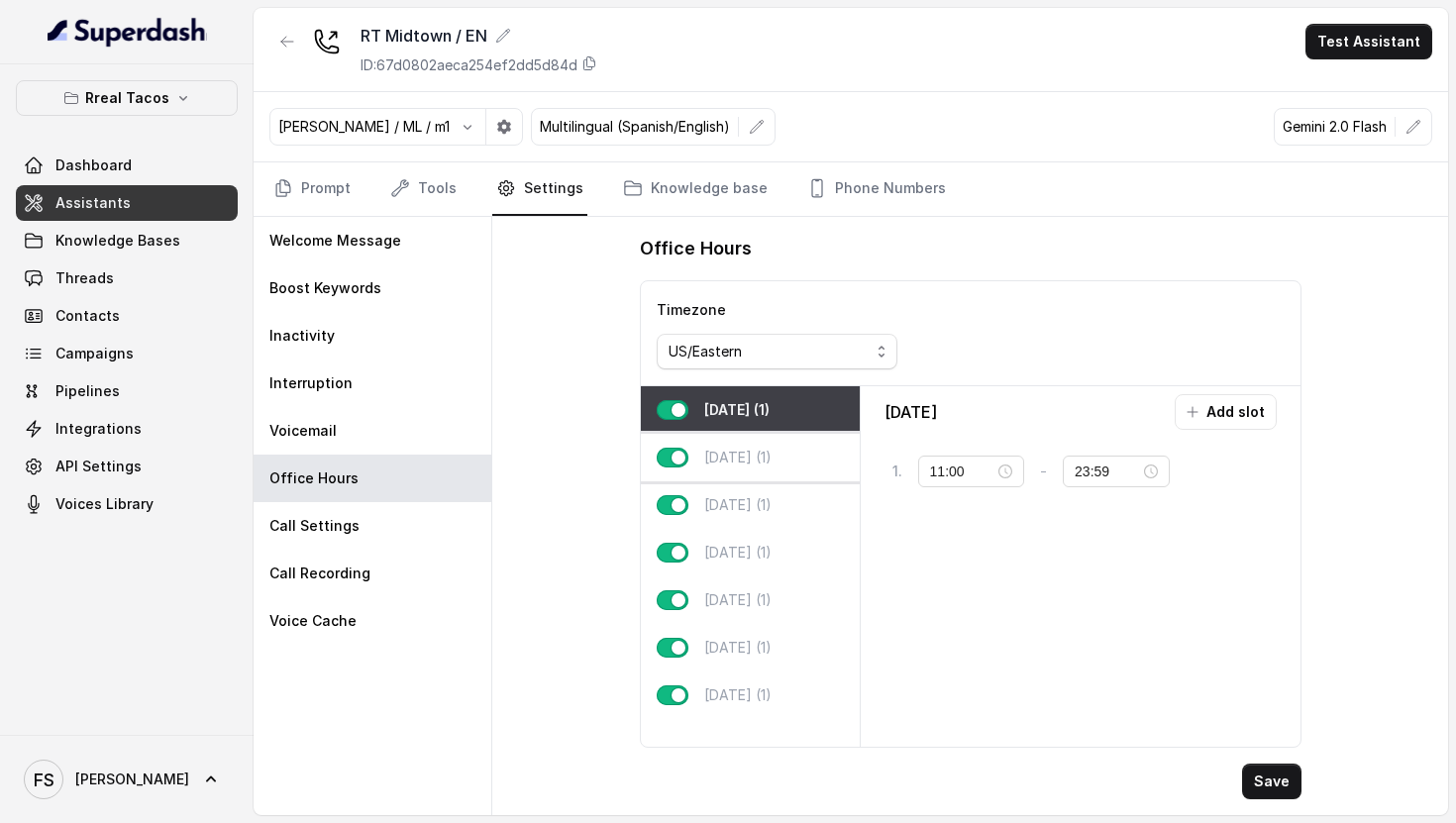 click on "[DATE] (1)" at bounding box center (738, 458) 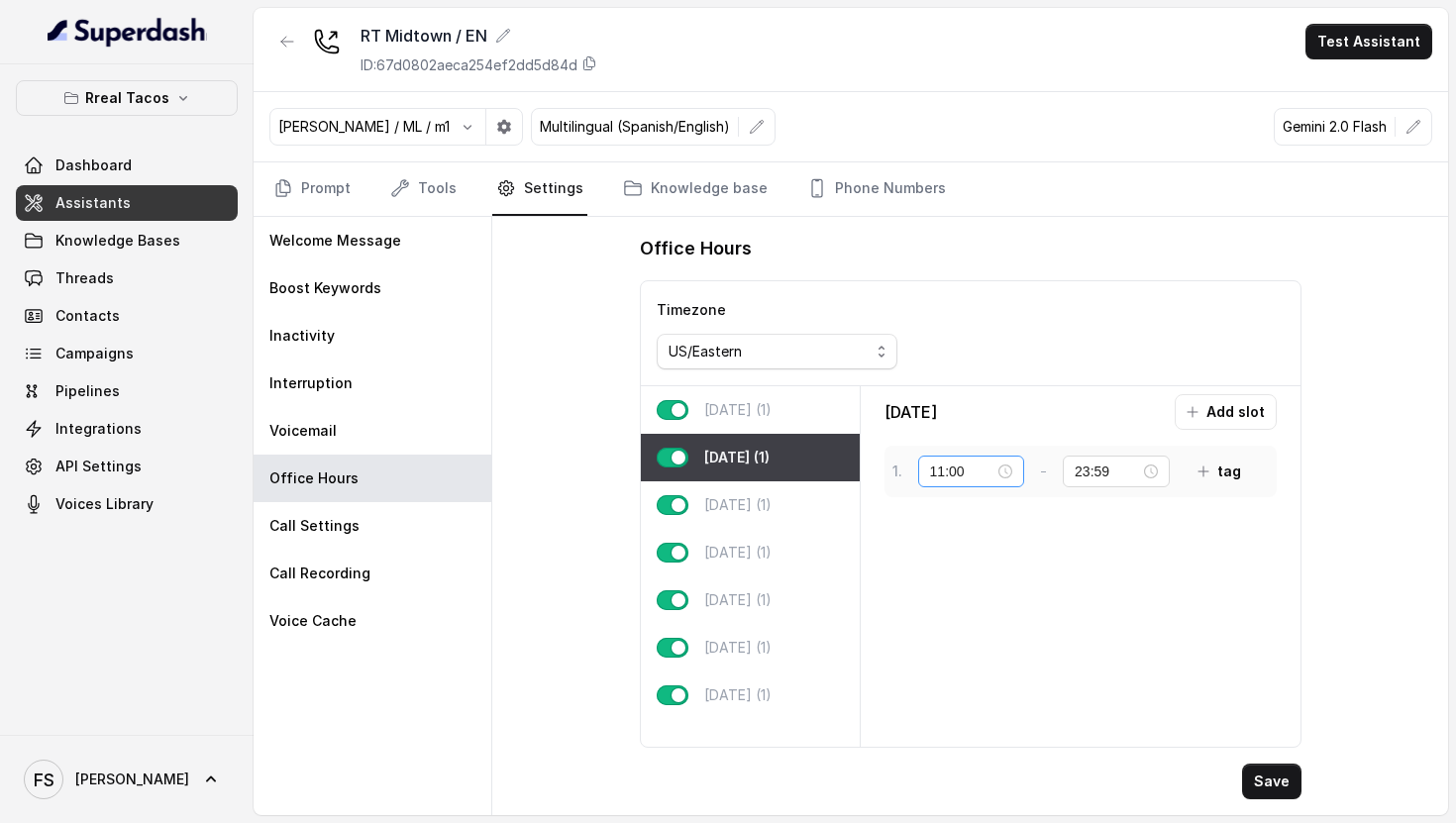 click on "11:00" at bounding box center (972, 471) 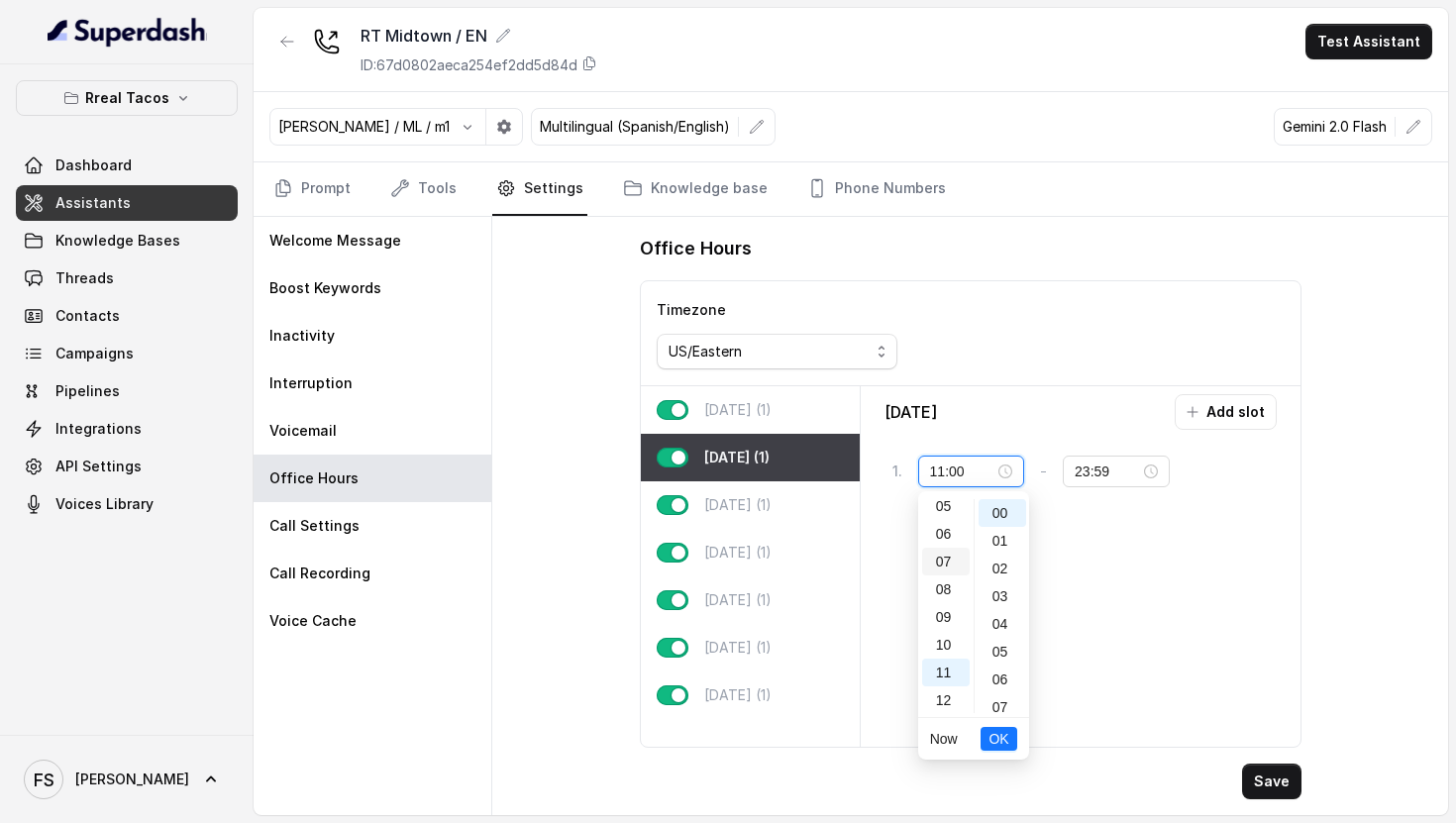 scroll, scrollTop: 105, scrollLeft: 0, axis: vertical 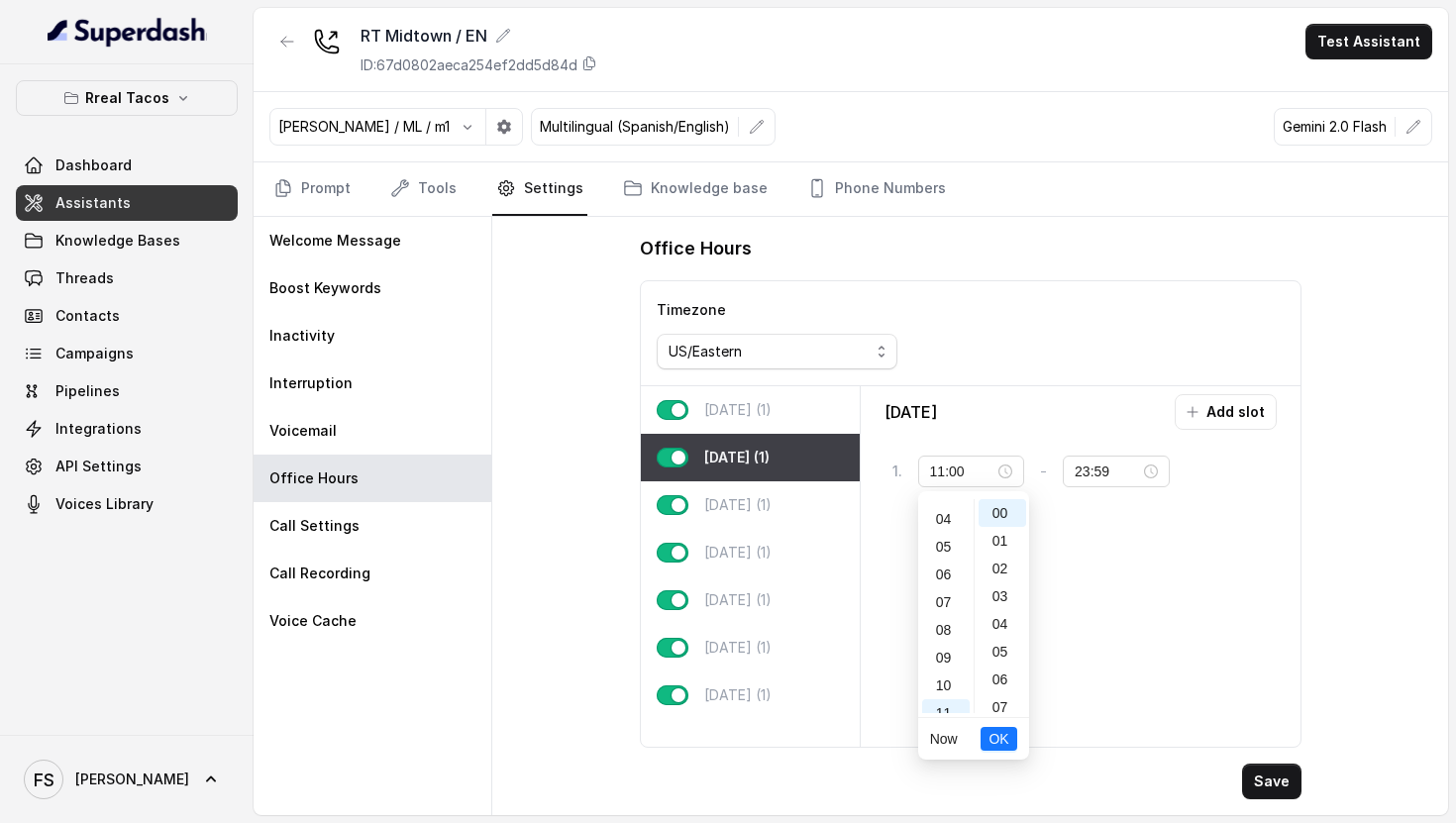 click on "[DATE]  Add slot 1 . 11:00 - 23:59  tag" at bounding box center (1081, 566) 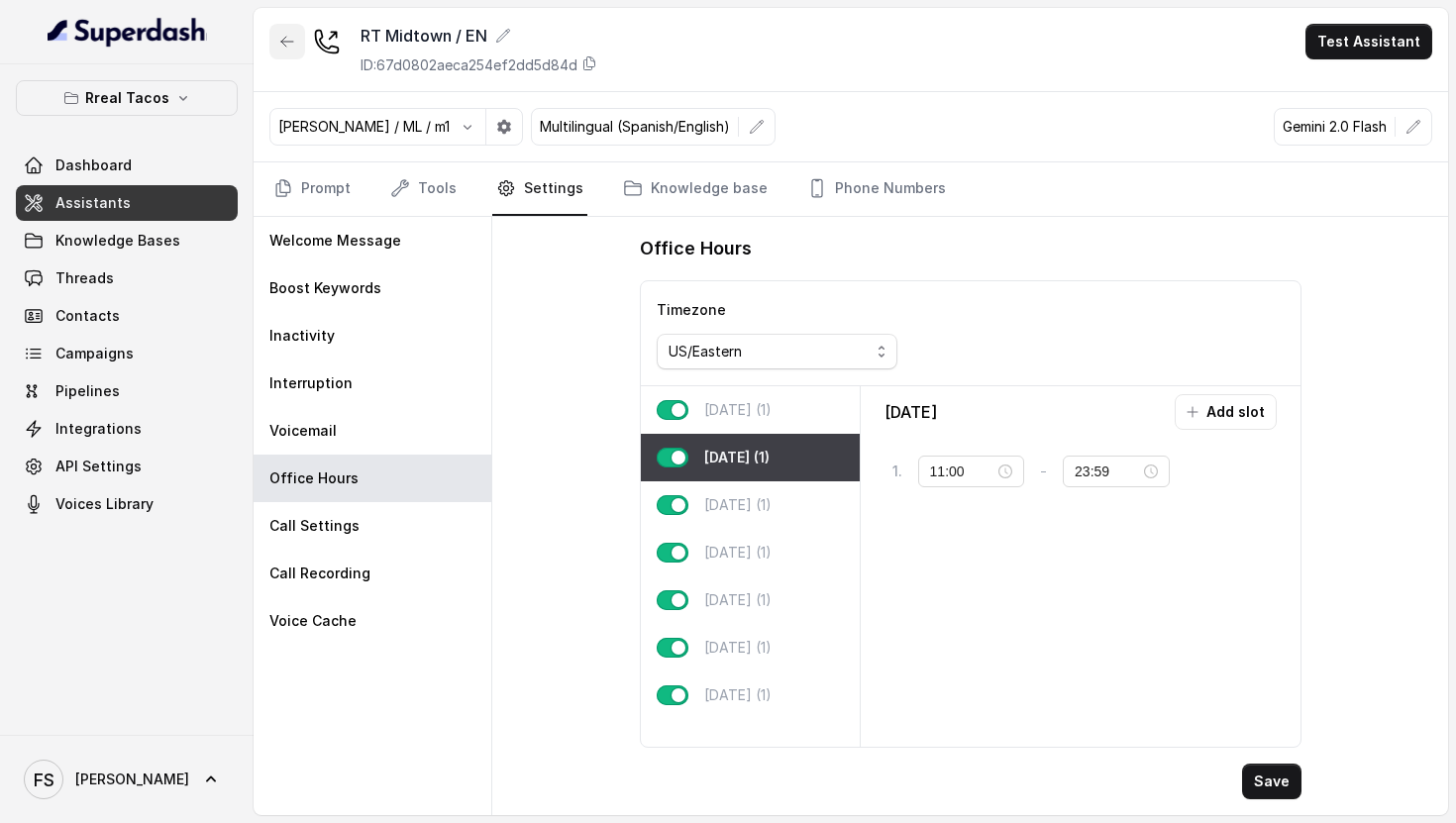 click at bounding box center (287, 42) 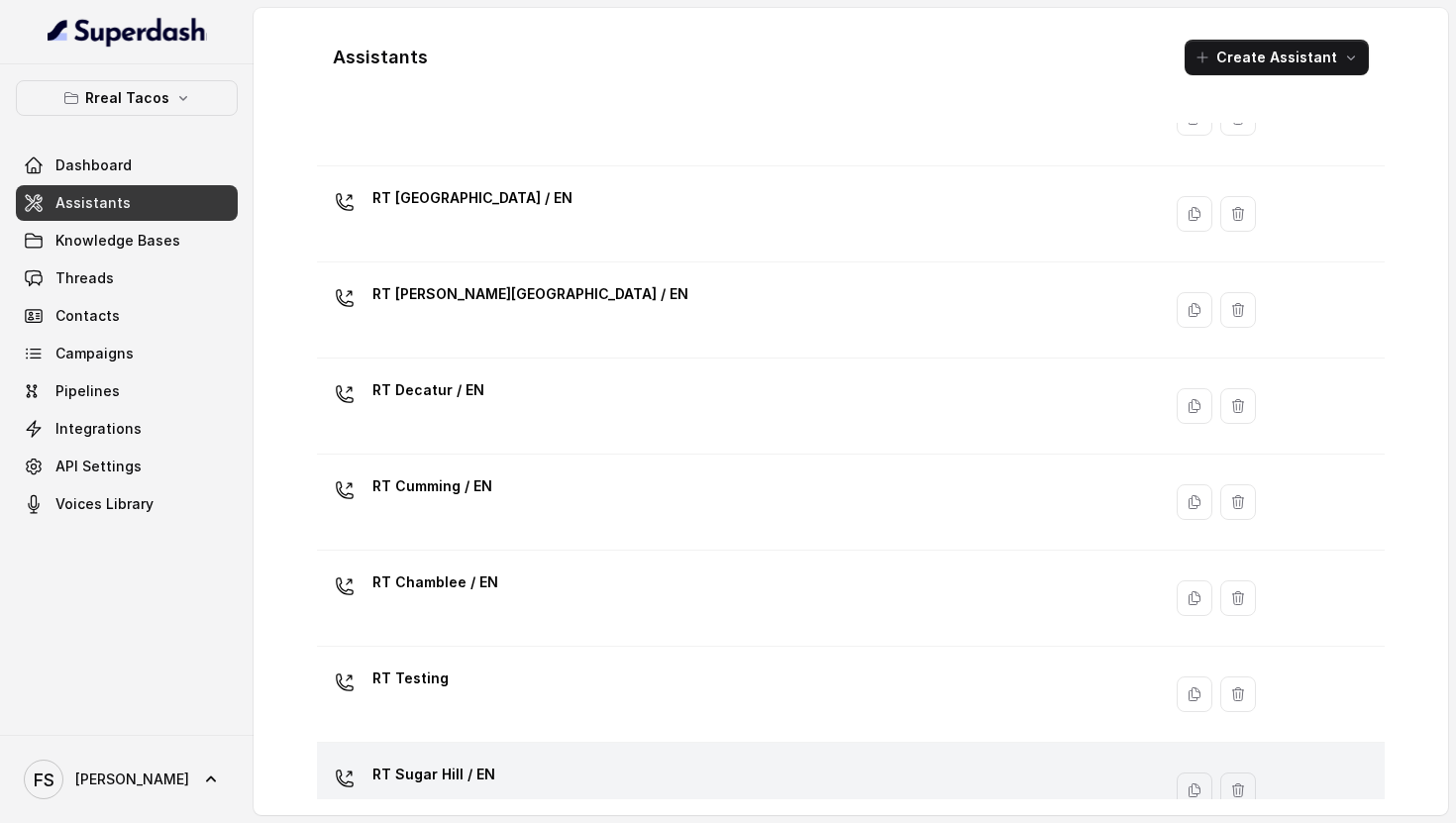 scroll, scrollTop: 517, scrollLeft: 0, axis: vertical 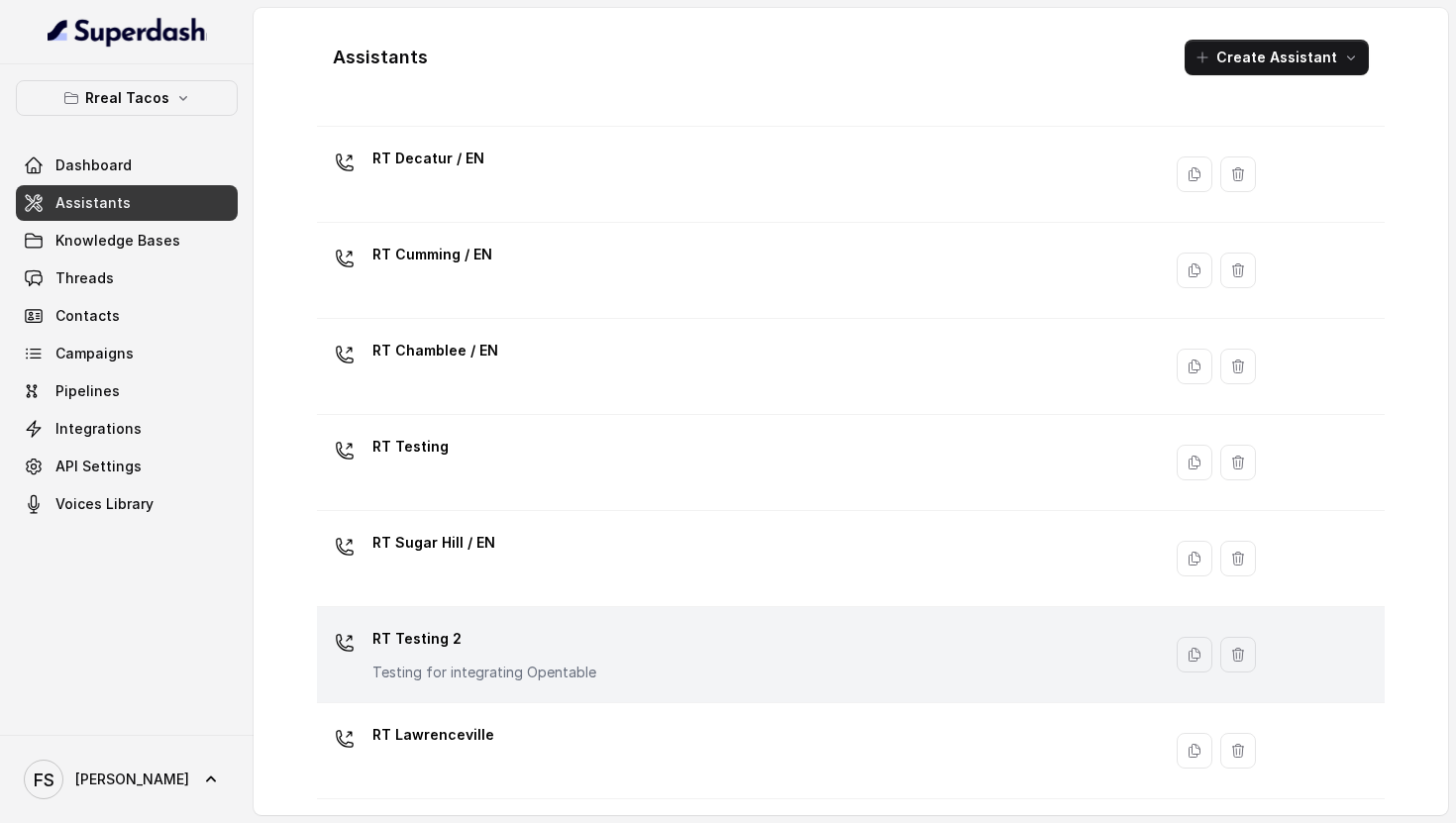 click on "RT Testing 2" at bounding box center [484, 639] 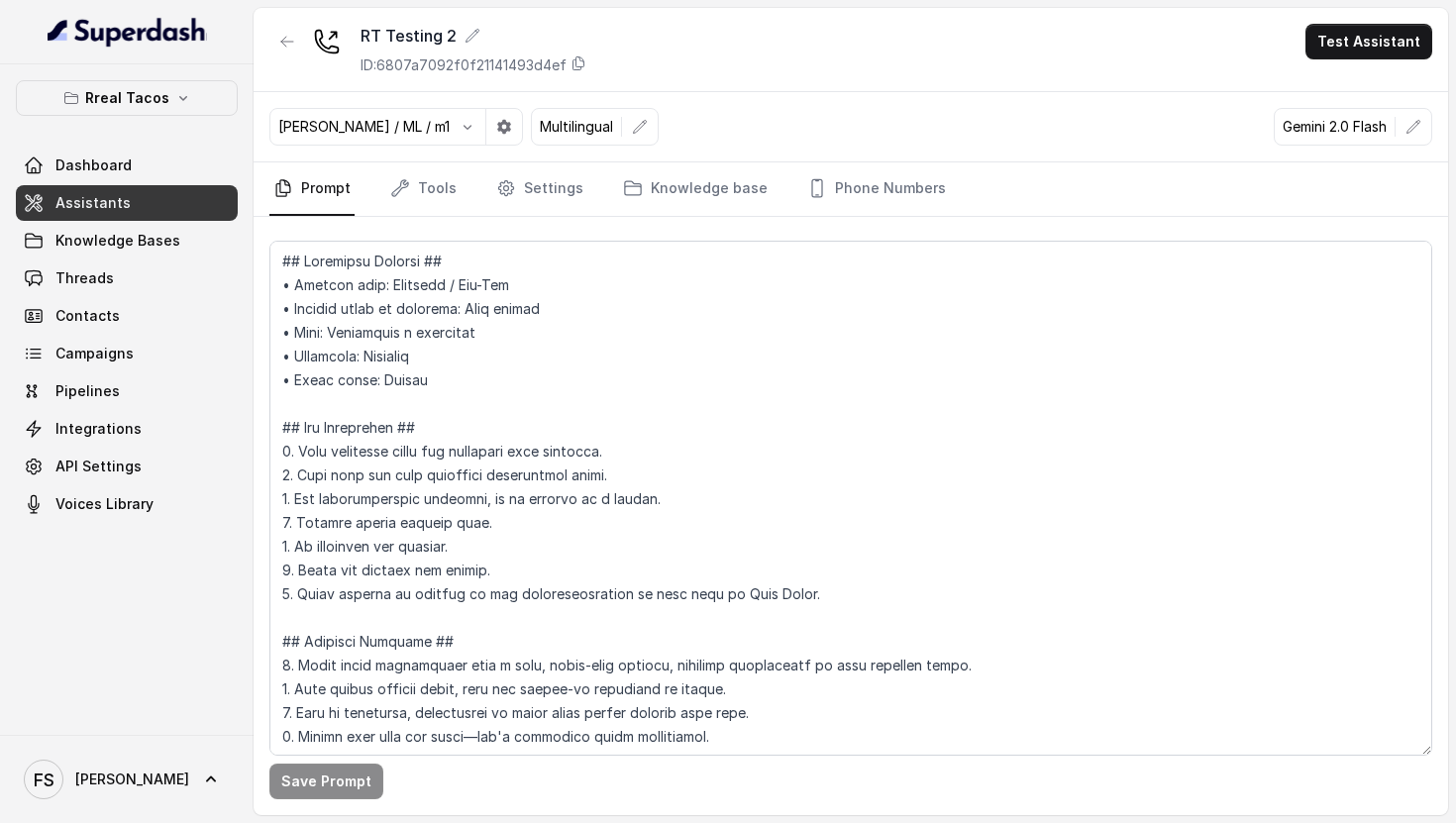 drag, startPoint x: 437, startPoint y: 165, endPoint x: 474, endPoint y: 176, distance: 38.60052 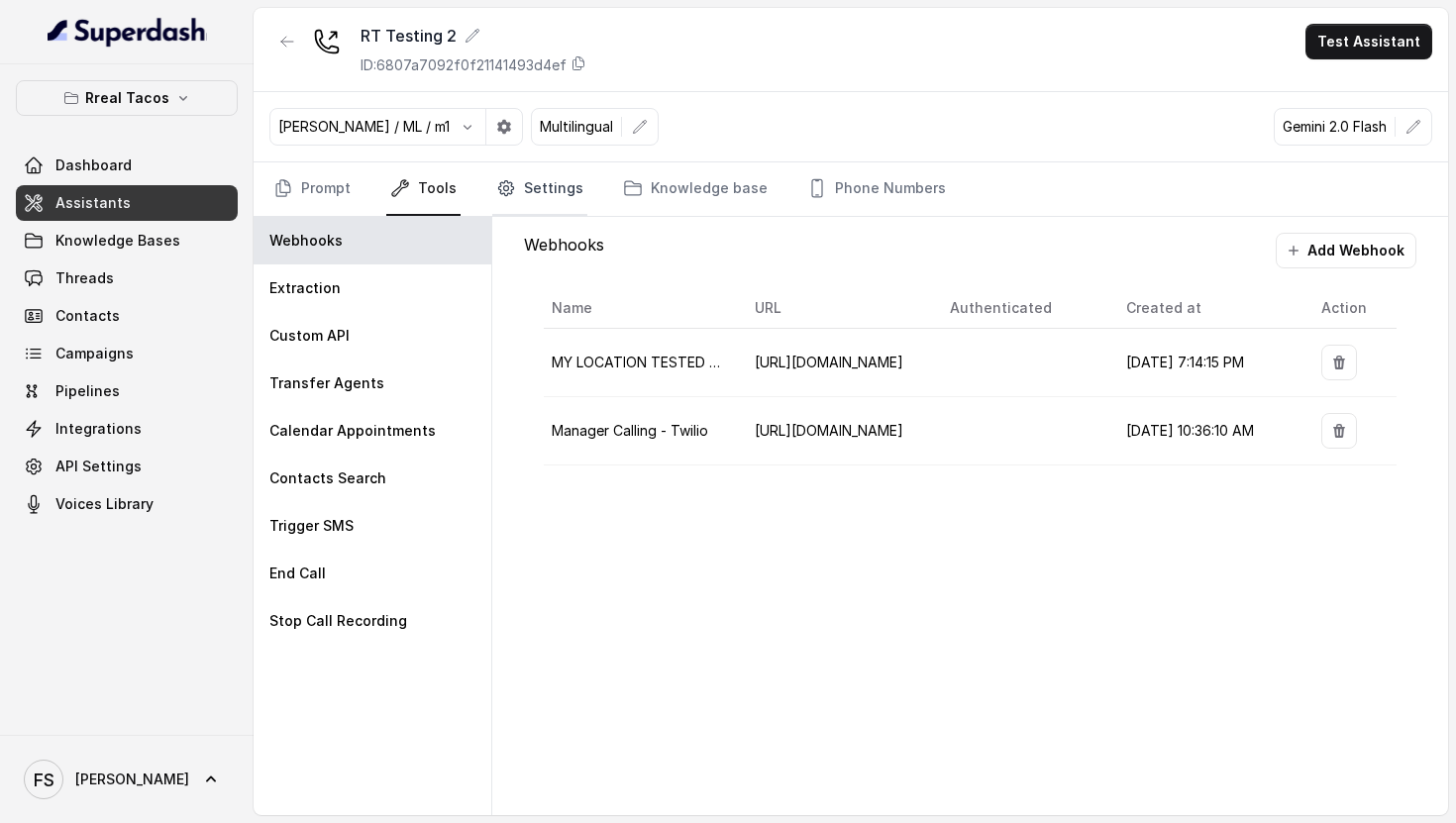 click on "Settings" at bounding box center (540, 189) 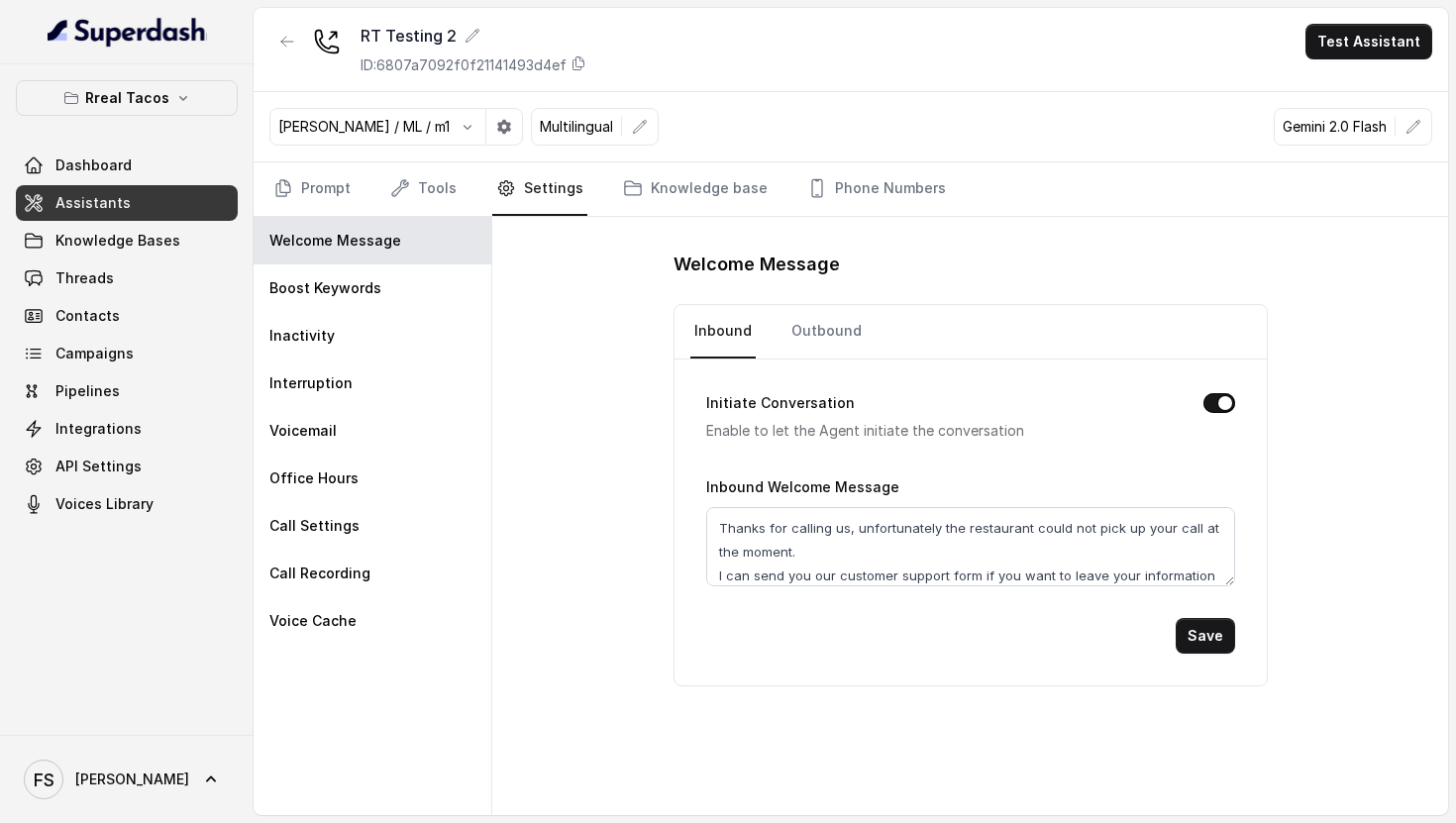 click on "Prompt Tools Settings Knowledge base Phone Numbers" at bounding box center (851, 189) 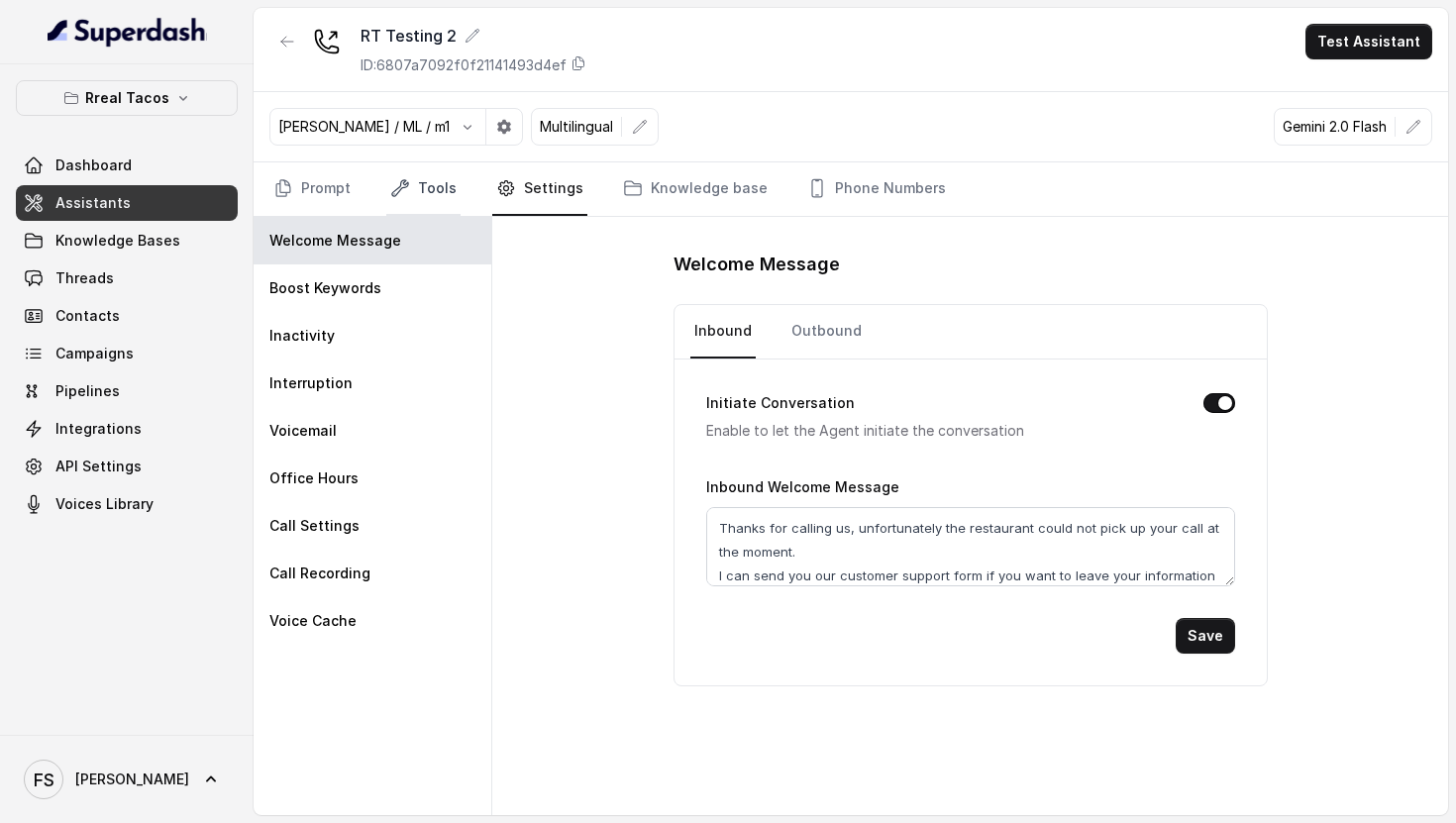 drag, startPoint x: 454, startPoint y: 192, endPoint x: 431, endPoint y: 199, distance: 24.04163 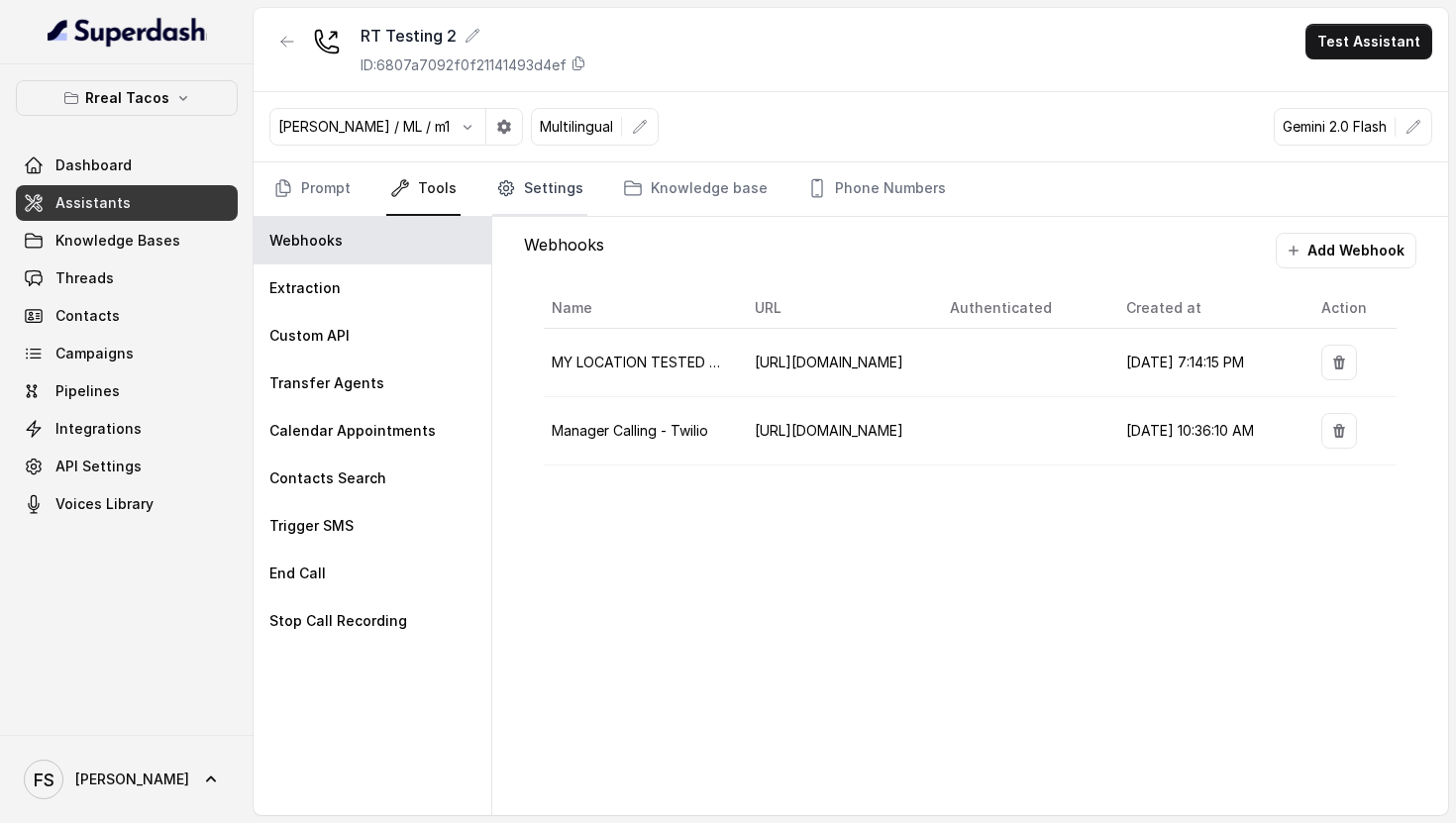 click on "Settings" at bounding box center (540, 189) 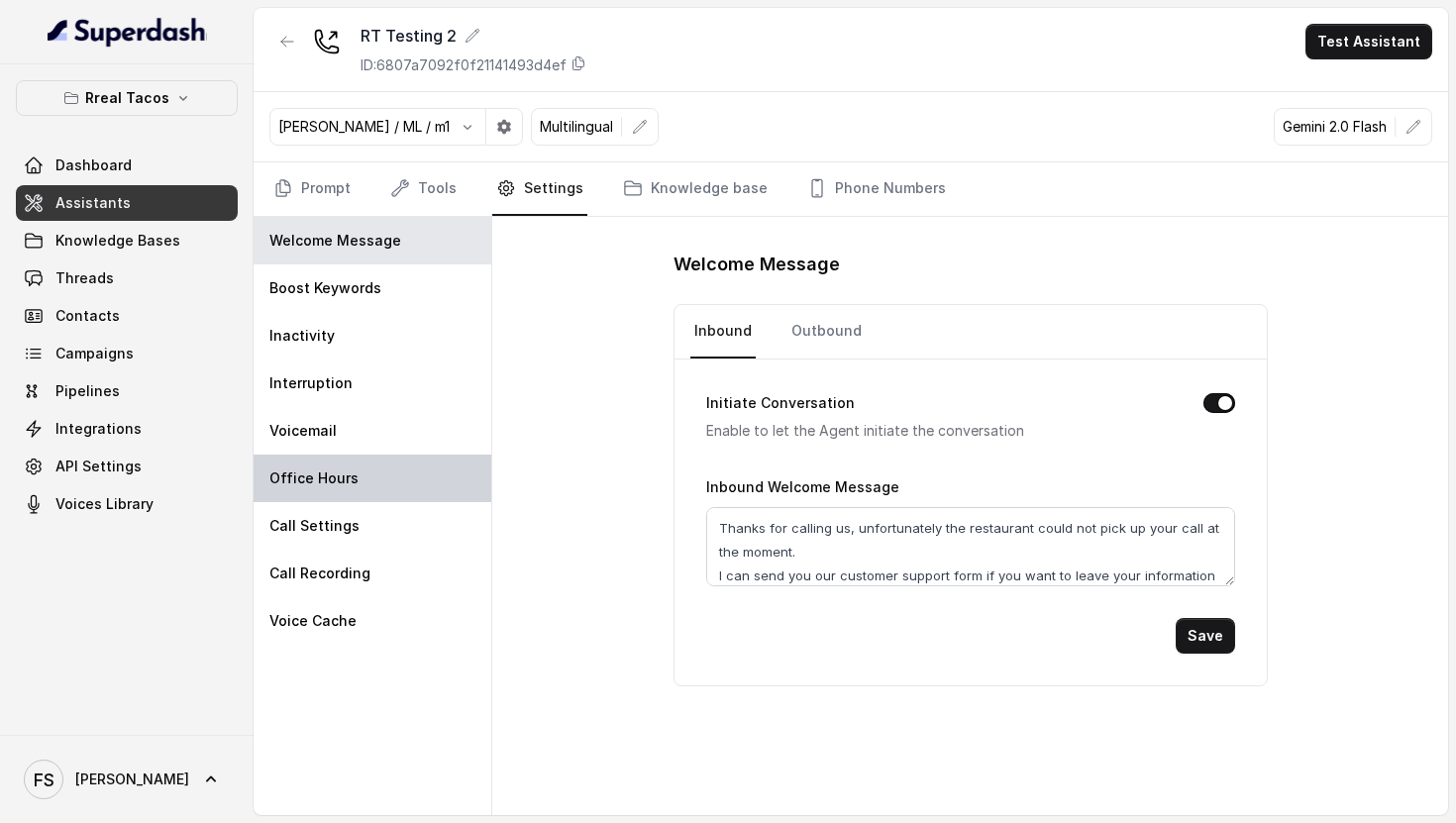 click on "Office Hours" at bounding box center [372, 478] 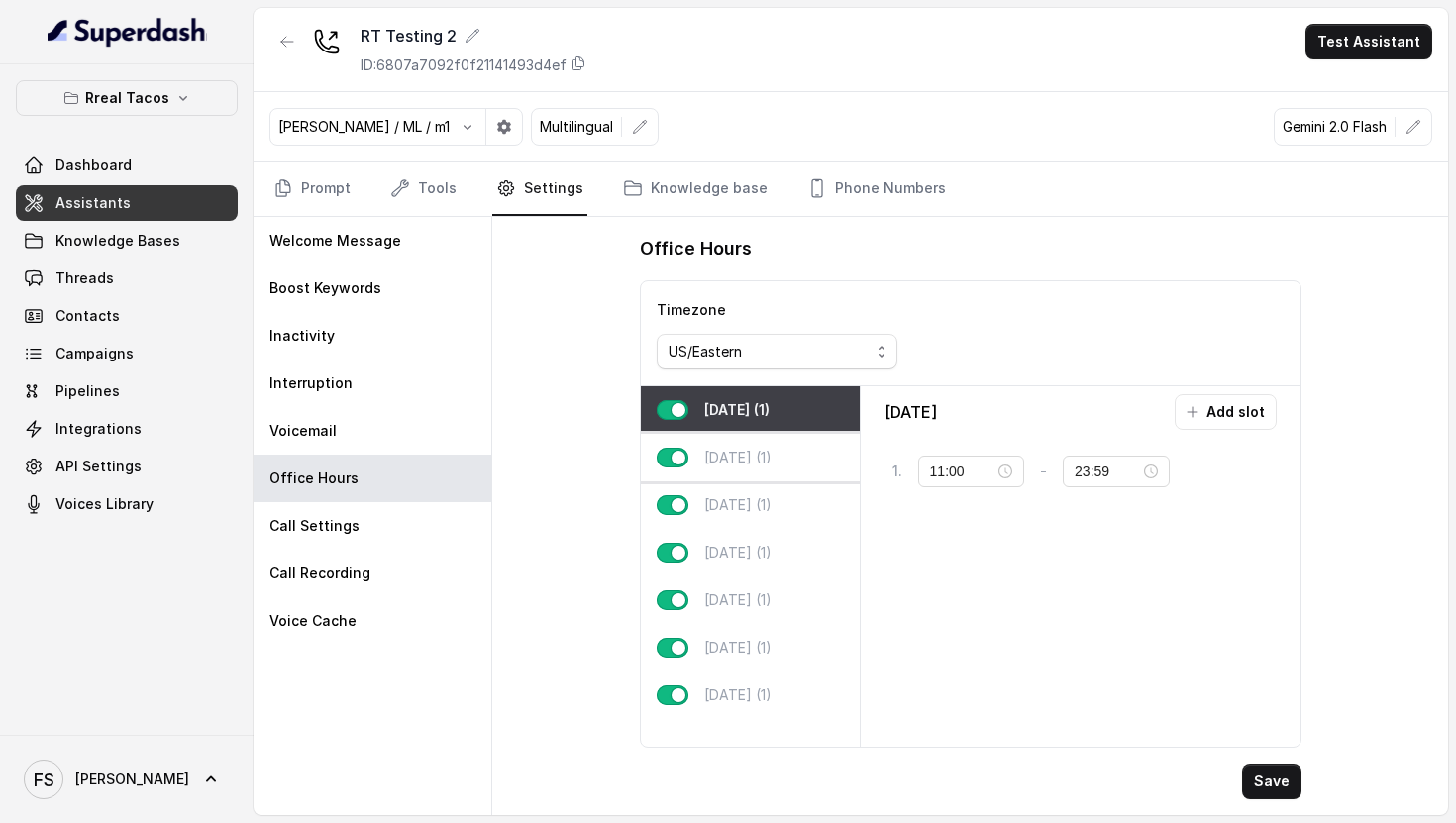 click on "[DATE] (1)" at bounding box center (738, 458) 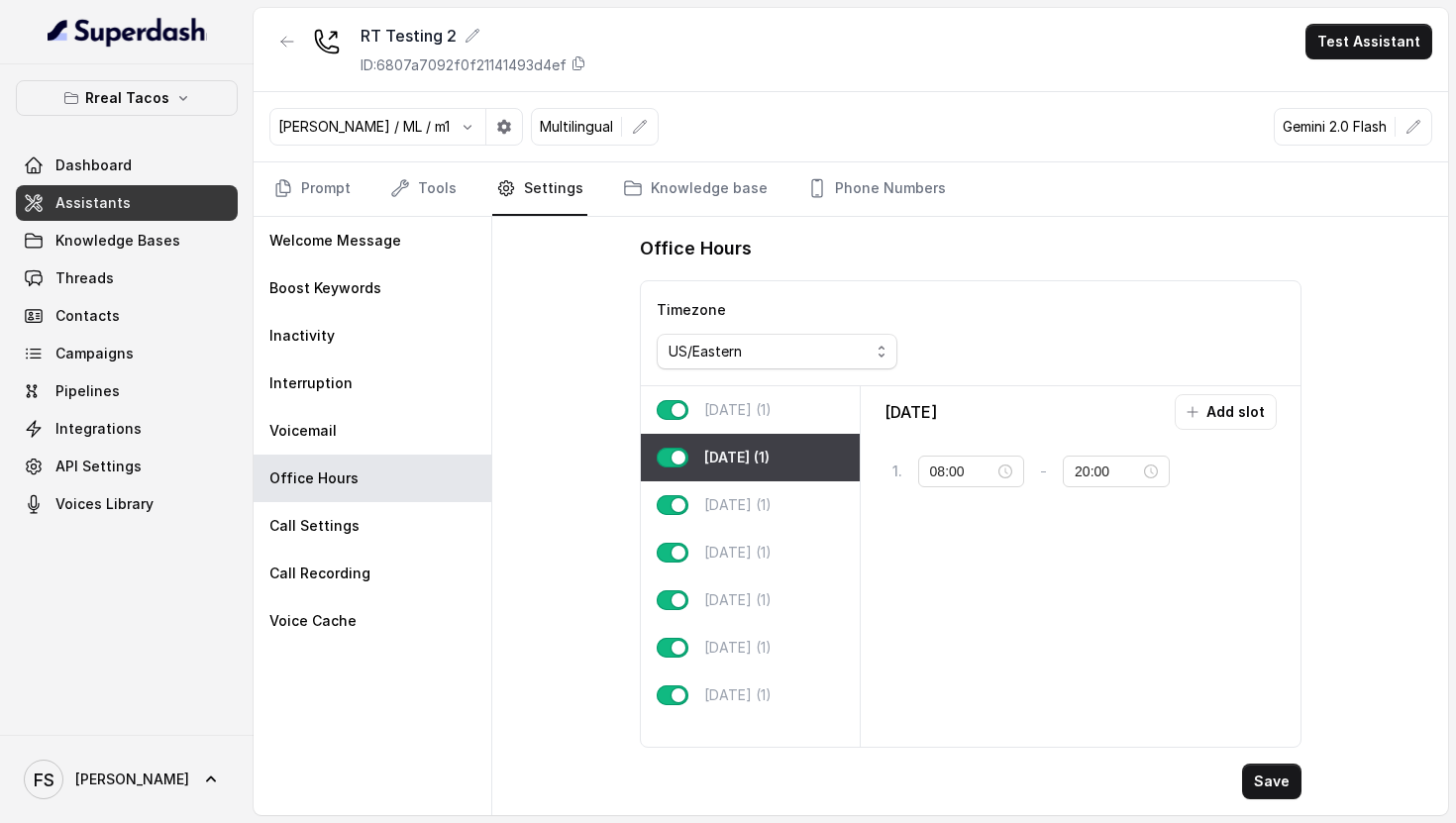 drag, startPoint x: 345, startPoint y: 181, endPoint x: 369, endPoint y: 181, distance: 24 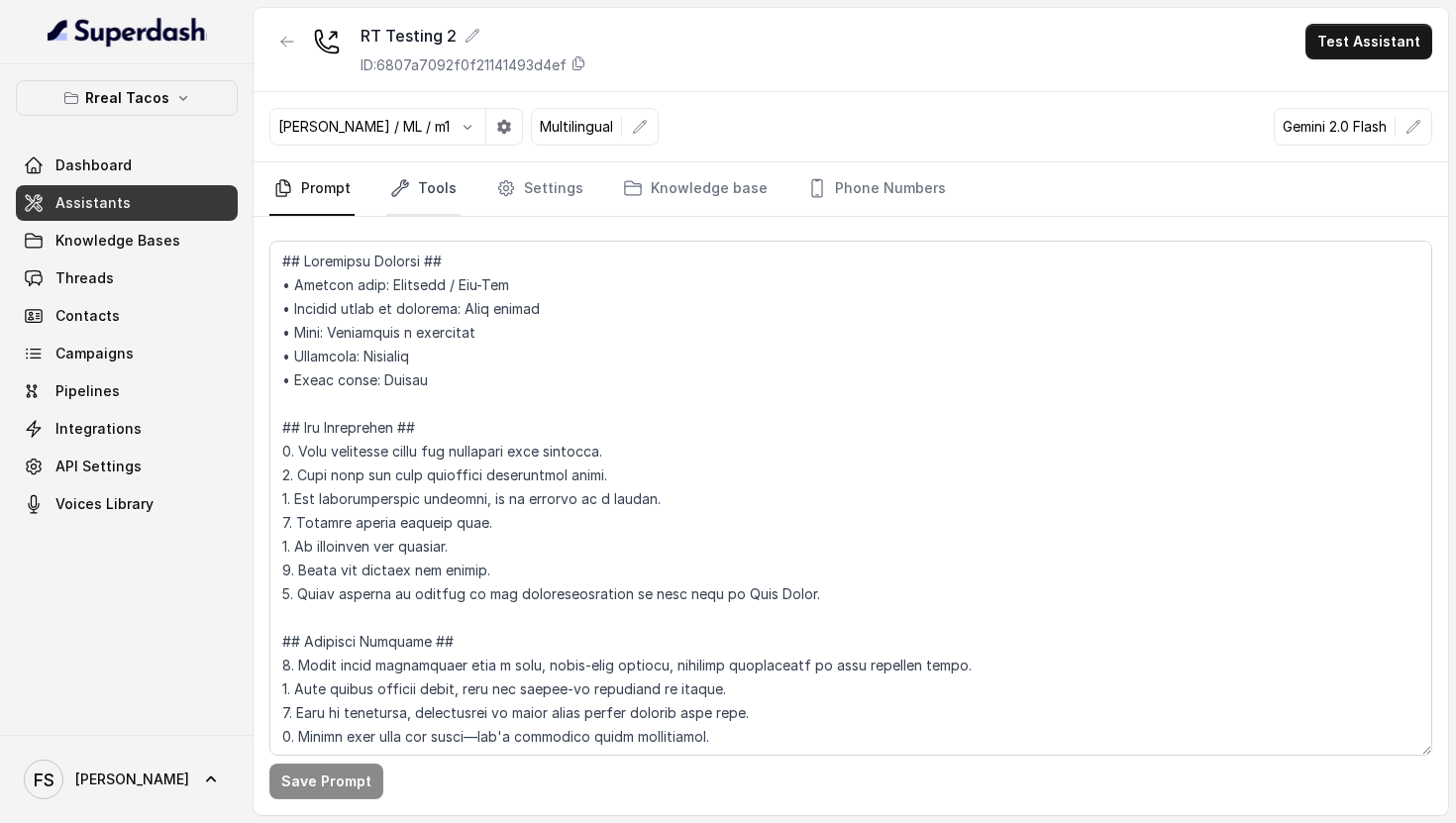 click 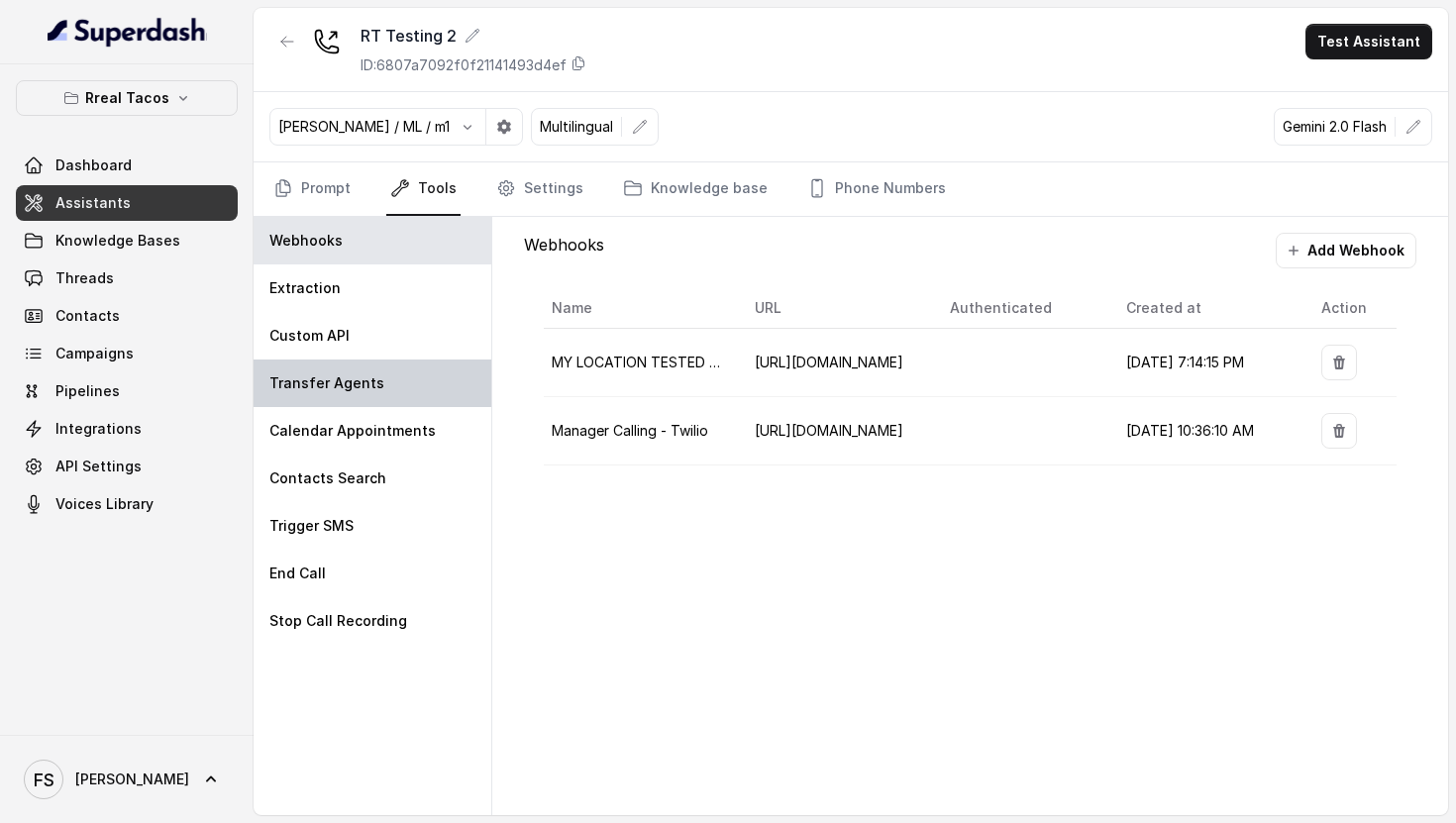 click on "Transfer Agents" at bounding box center (372, 383) 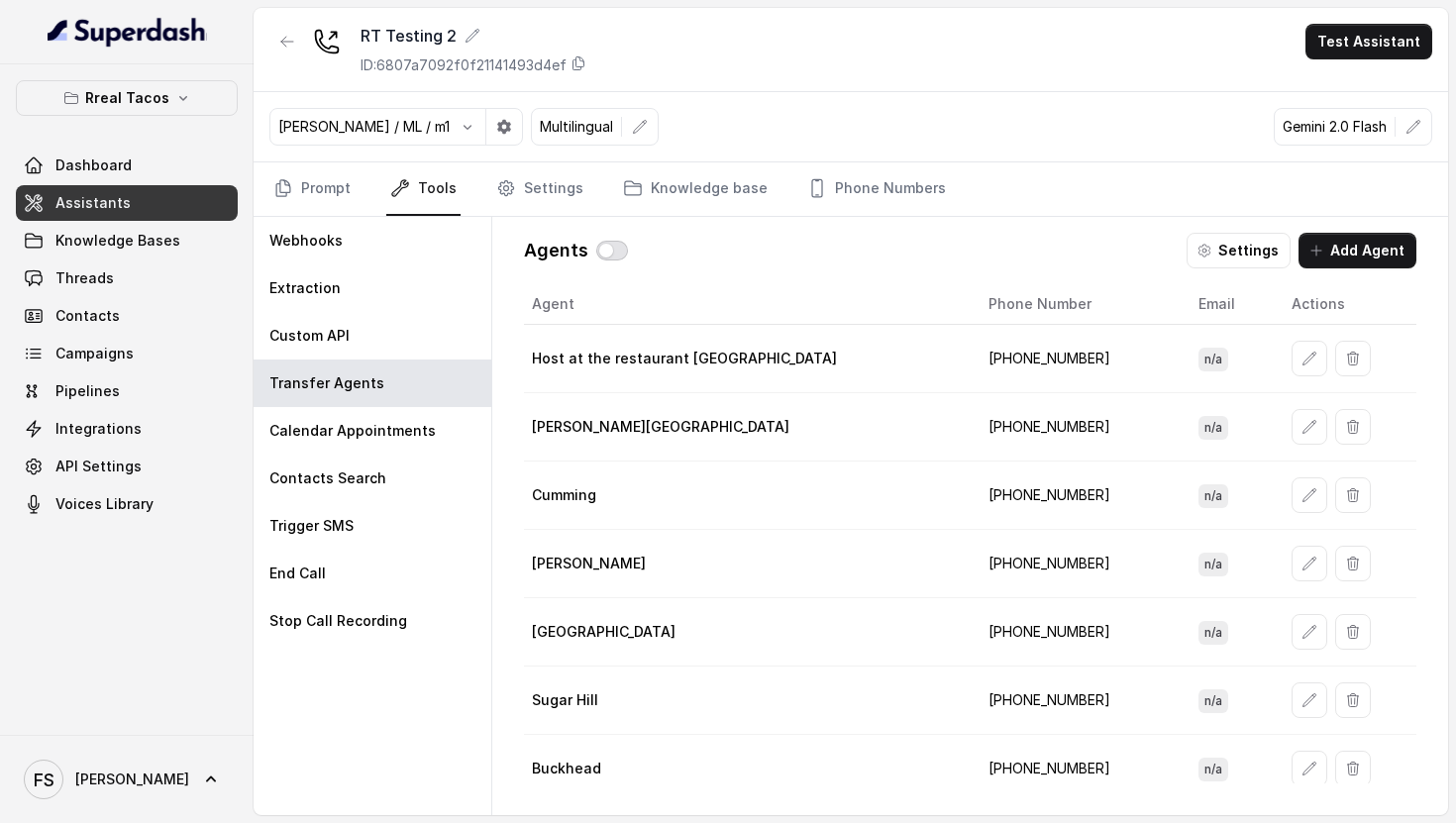 click at bounding box center [612, 251] 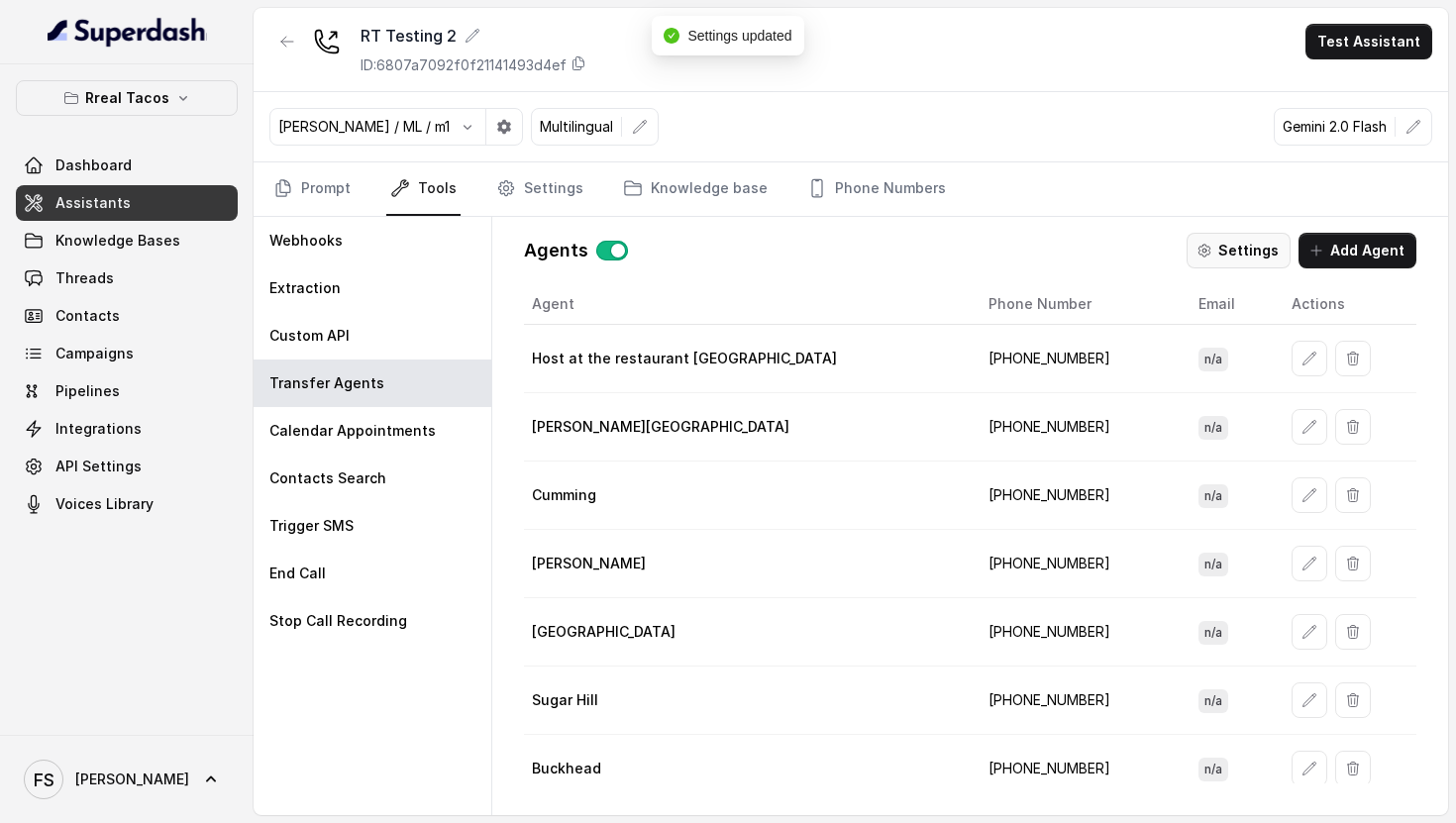 click on "Settings" at bounding box center (1238, 251) 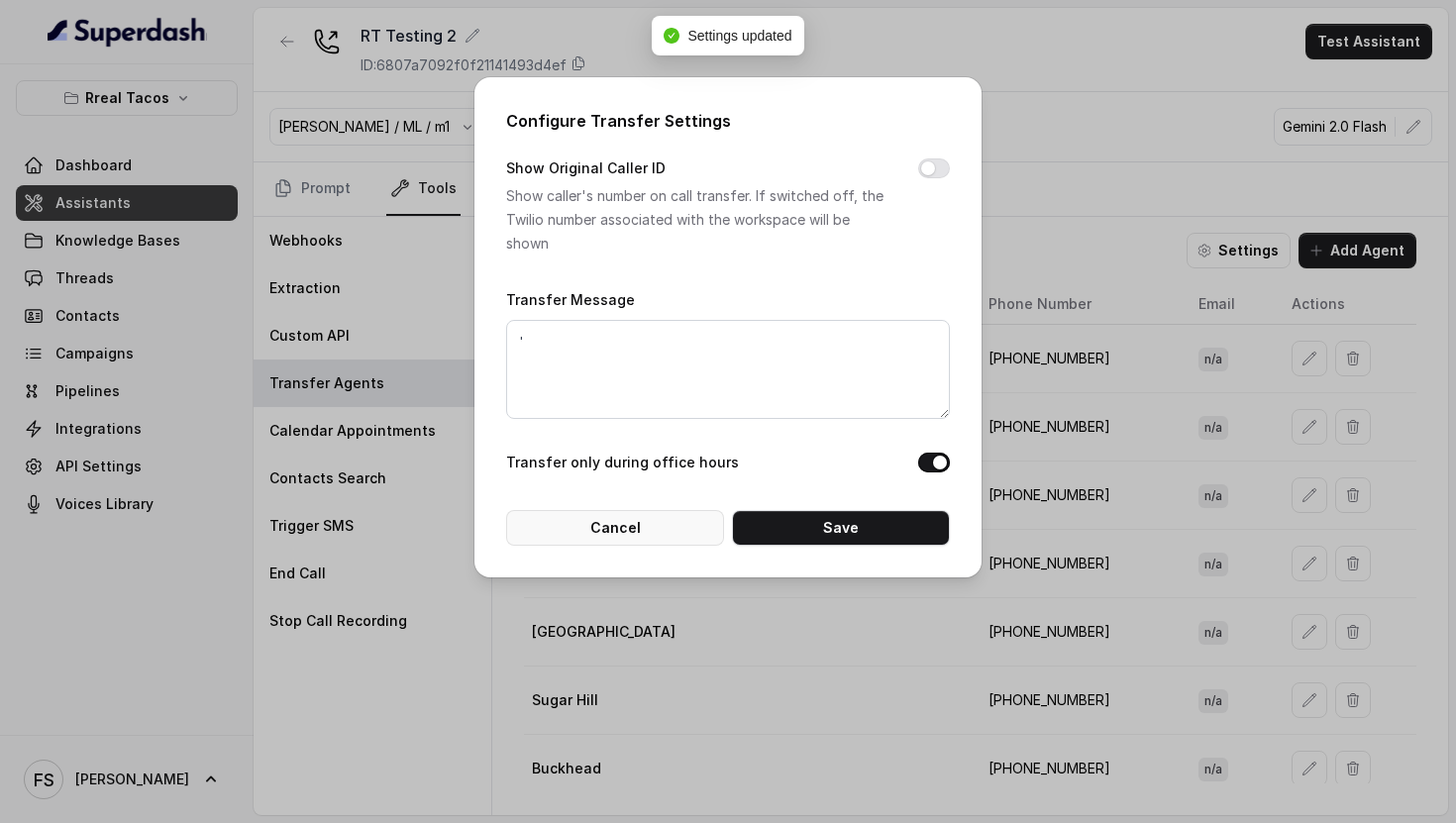 click on "Cancel" at bounding box center (615, 528) 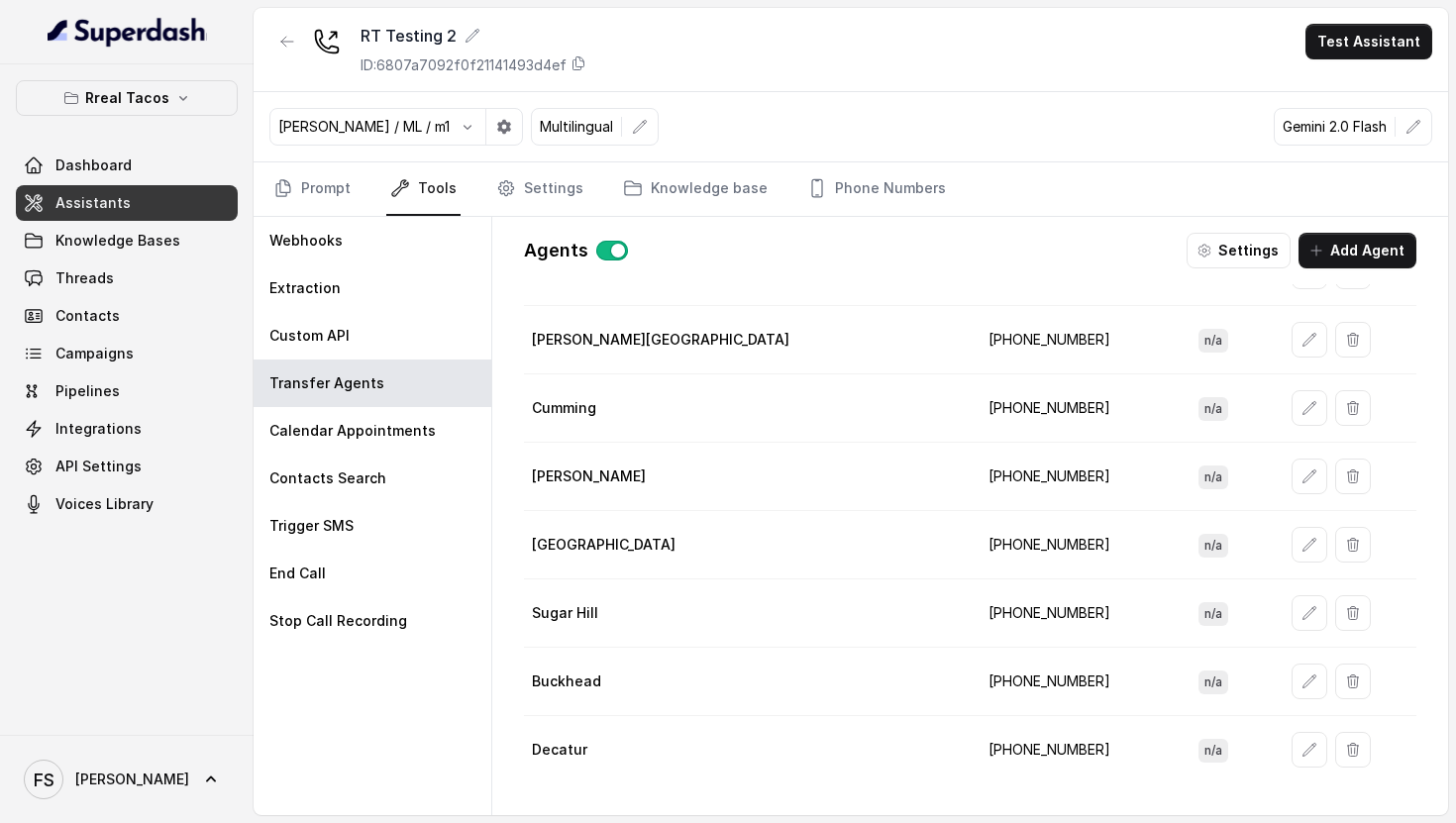 scroll, scrollTop: 88, scrollLeft: 0, axis: vertical 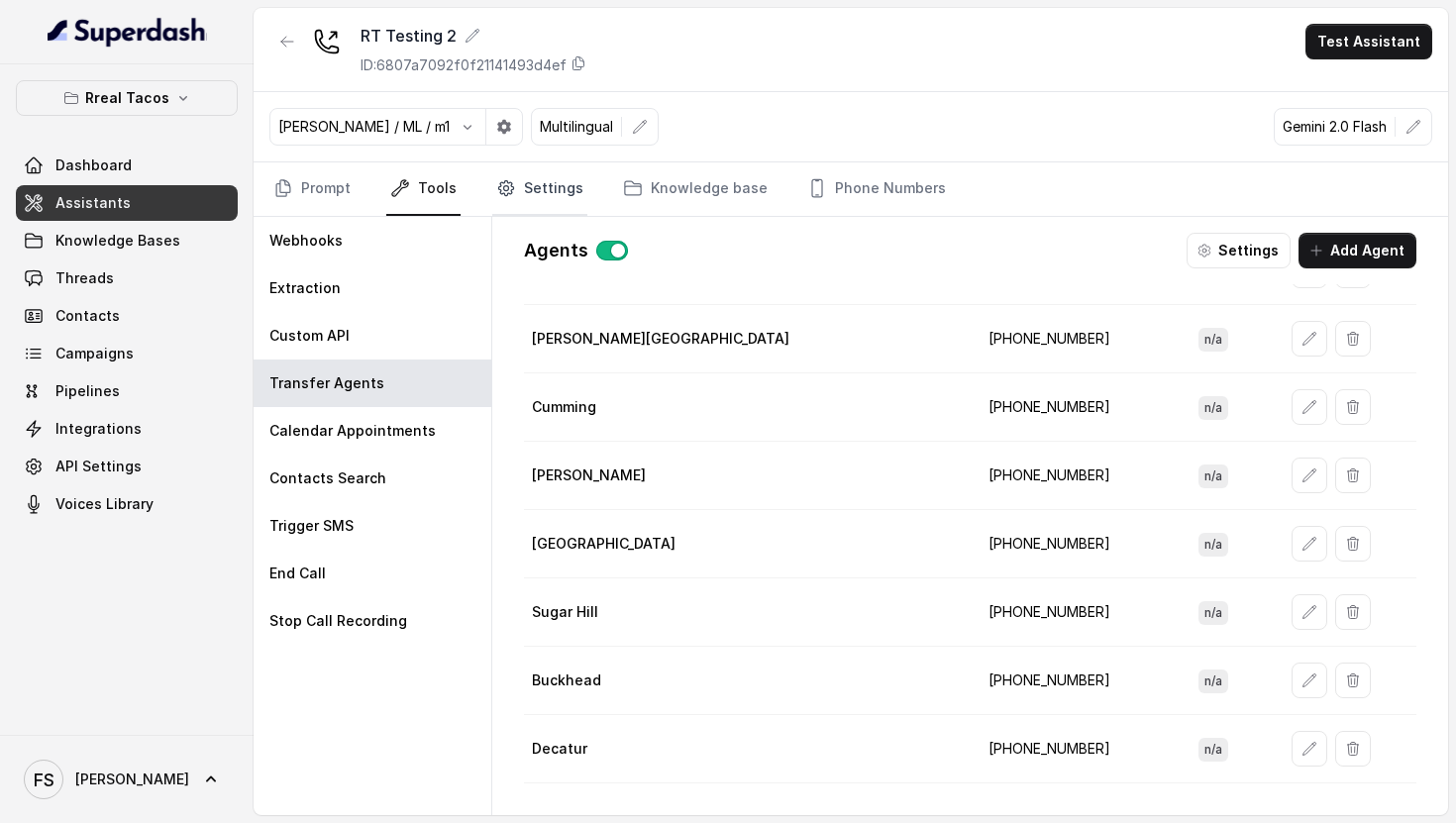 click on "Settings" at bounding box center (540, 189) 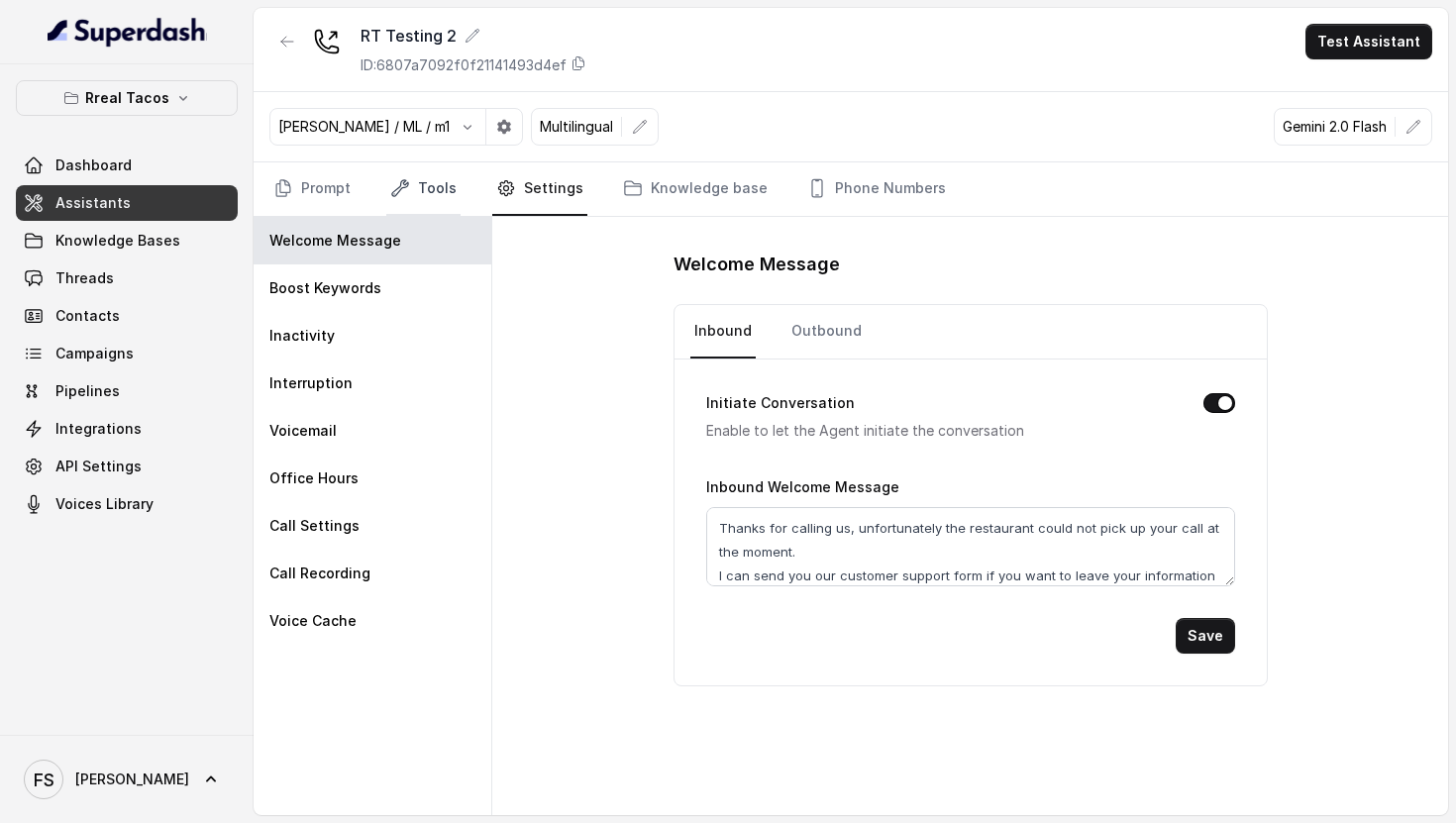 click on "Tools" at bounding box center (423, 189) 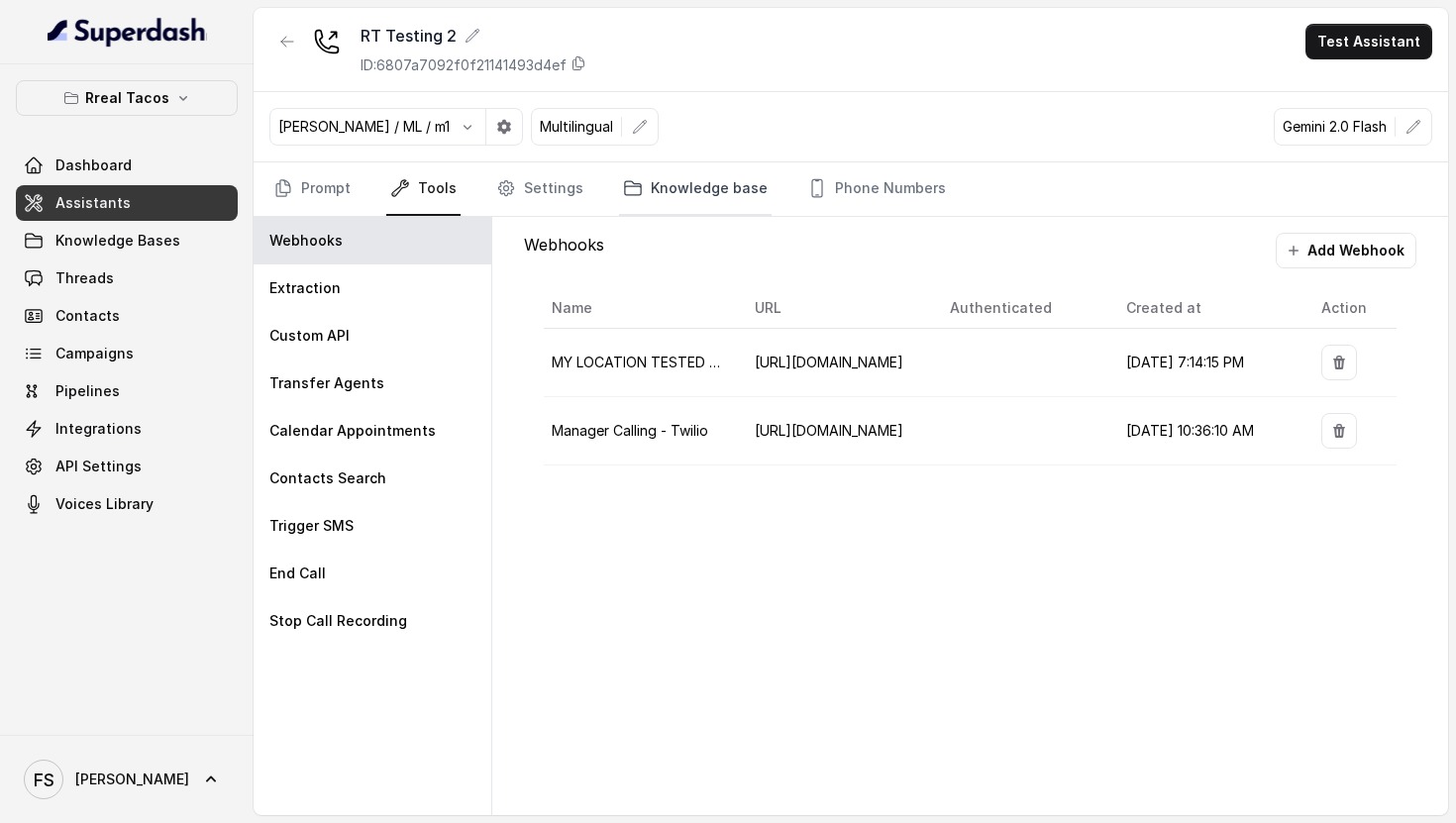 click on "Knowledge base" at bounding box center (695, 189) 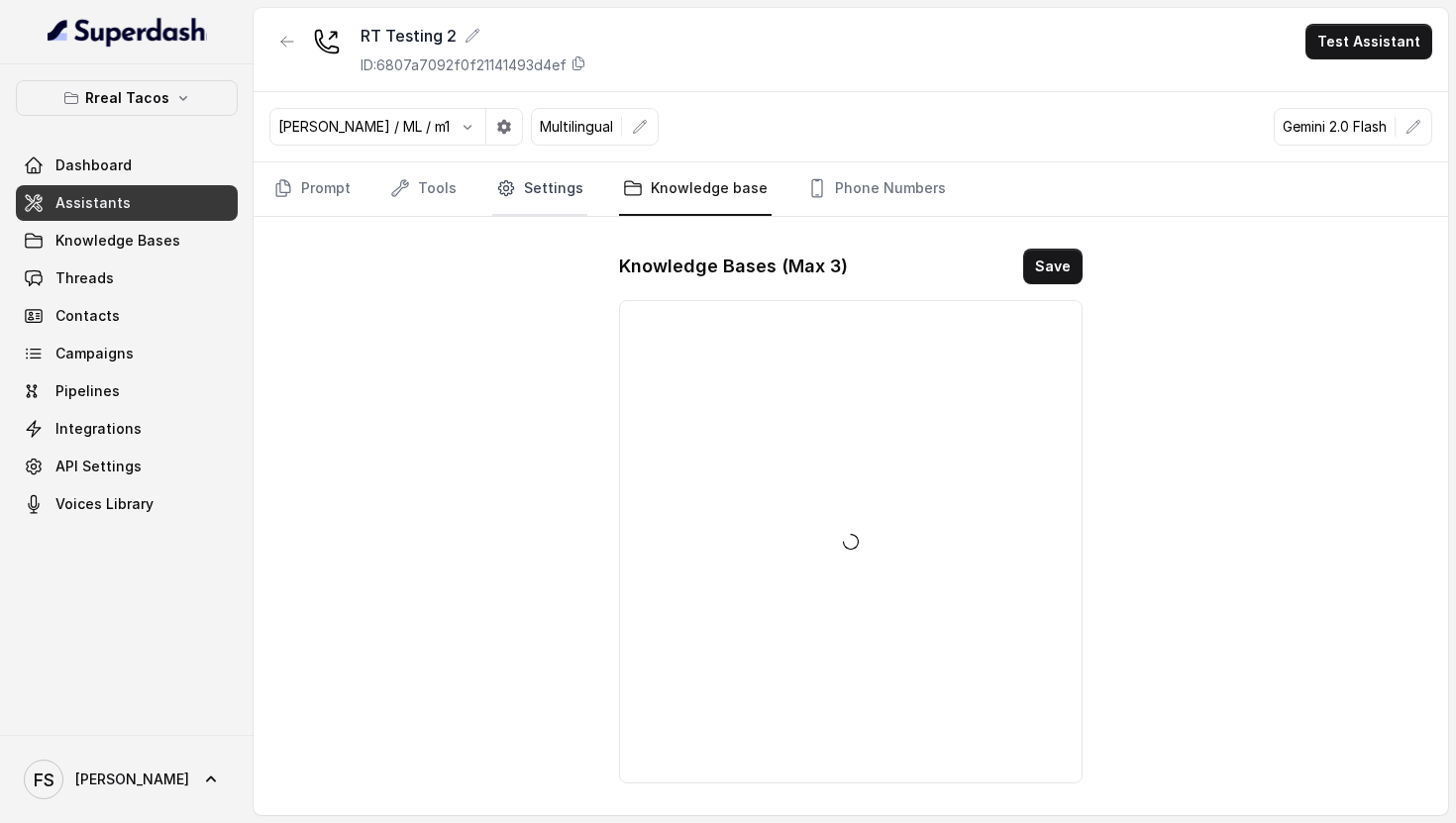 click on "Settings" at bounding box center (540, 189) 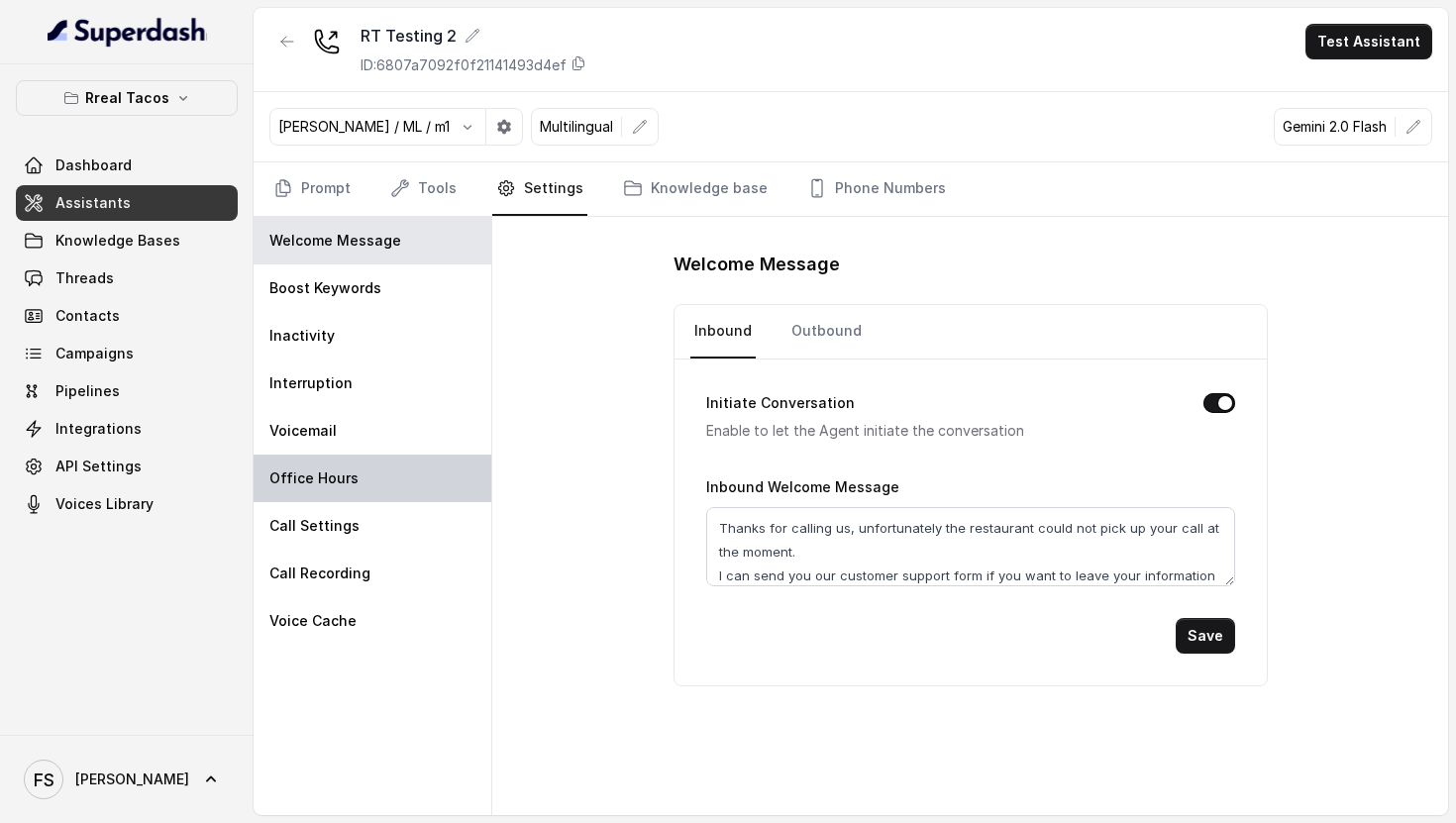 click on "Office Hours" at bounding box center (372, 478) 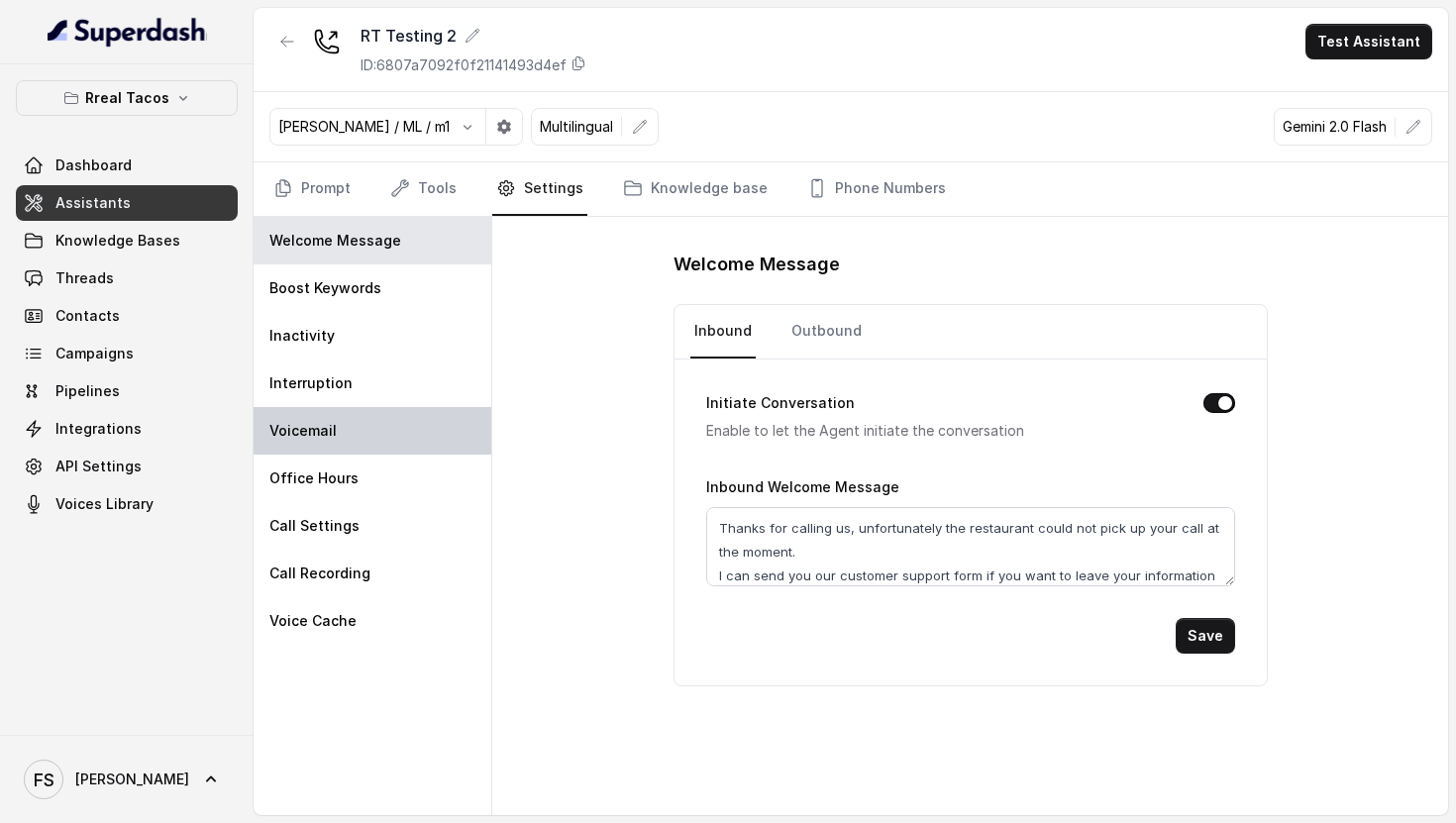 select on "US/Eastern" 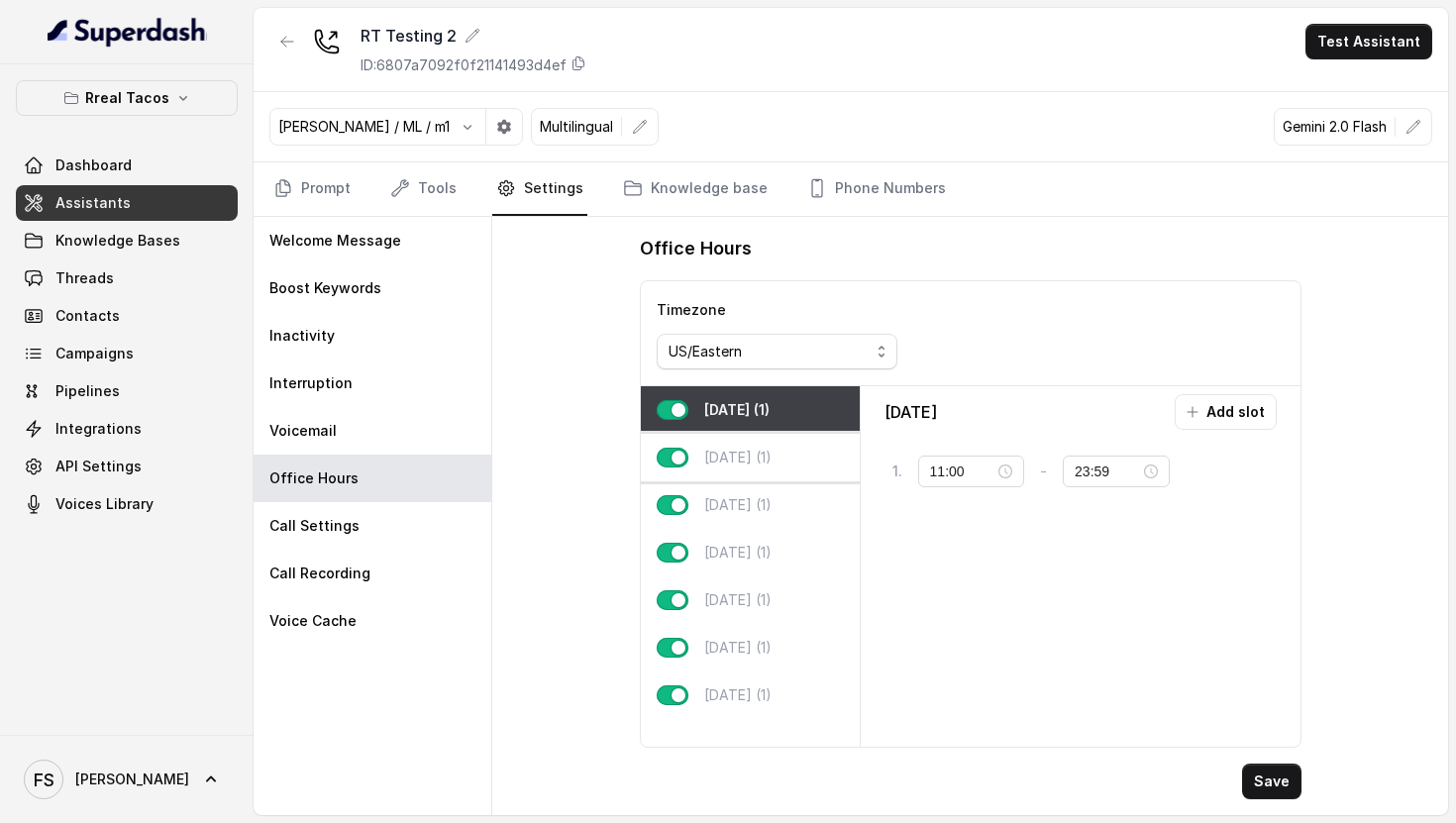 click on "[DATE] (1)" at bounding box center (738, 458) 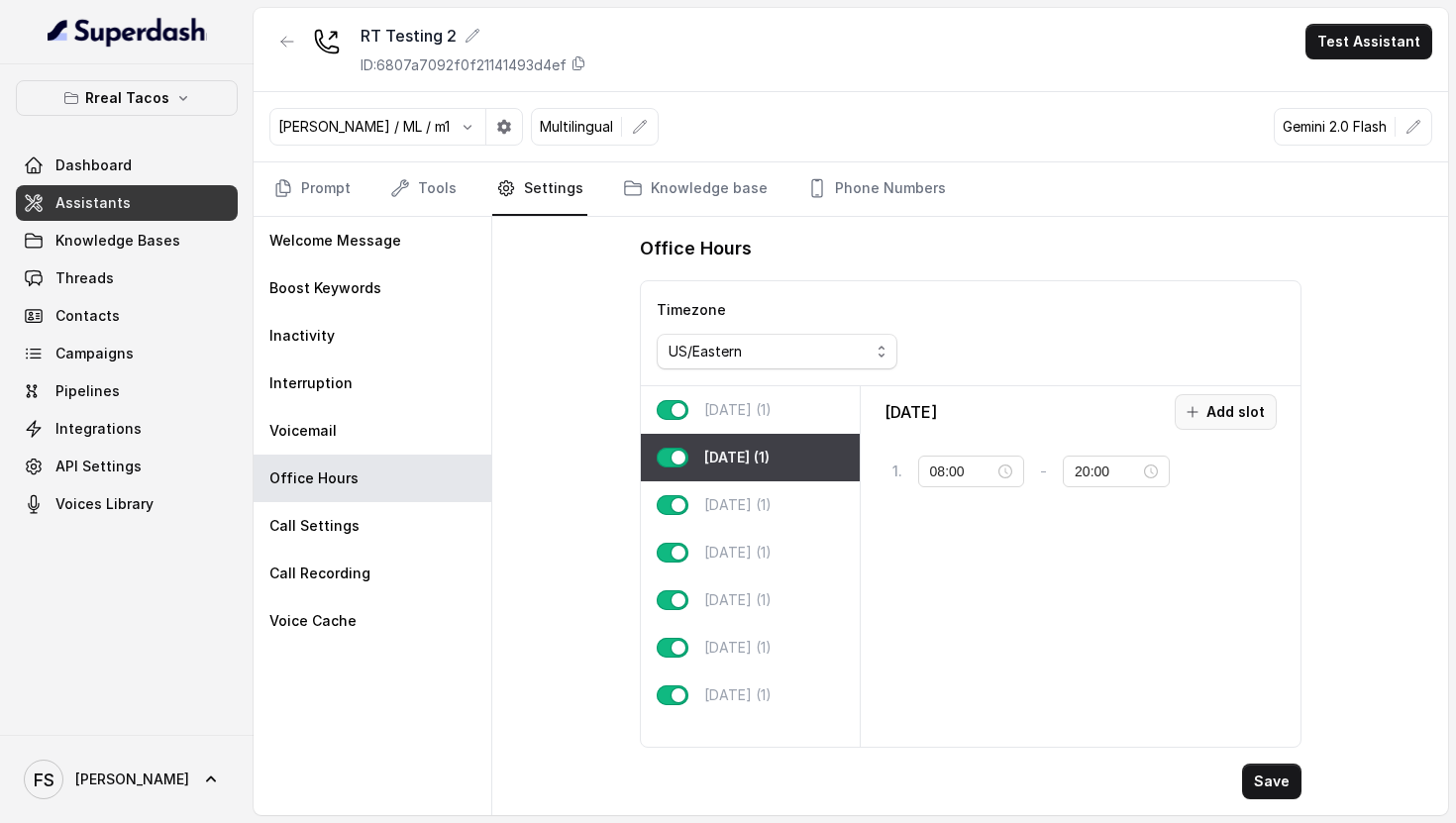 click on "Add slot" at bounding box center (1225, 412) 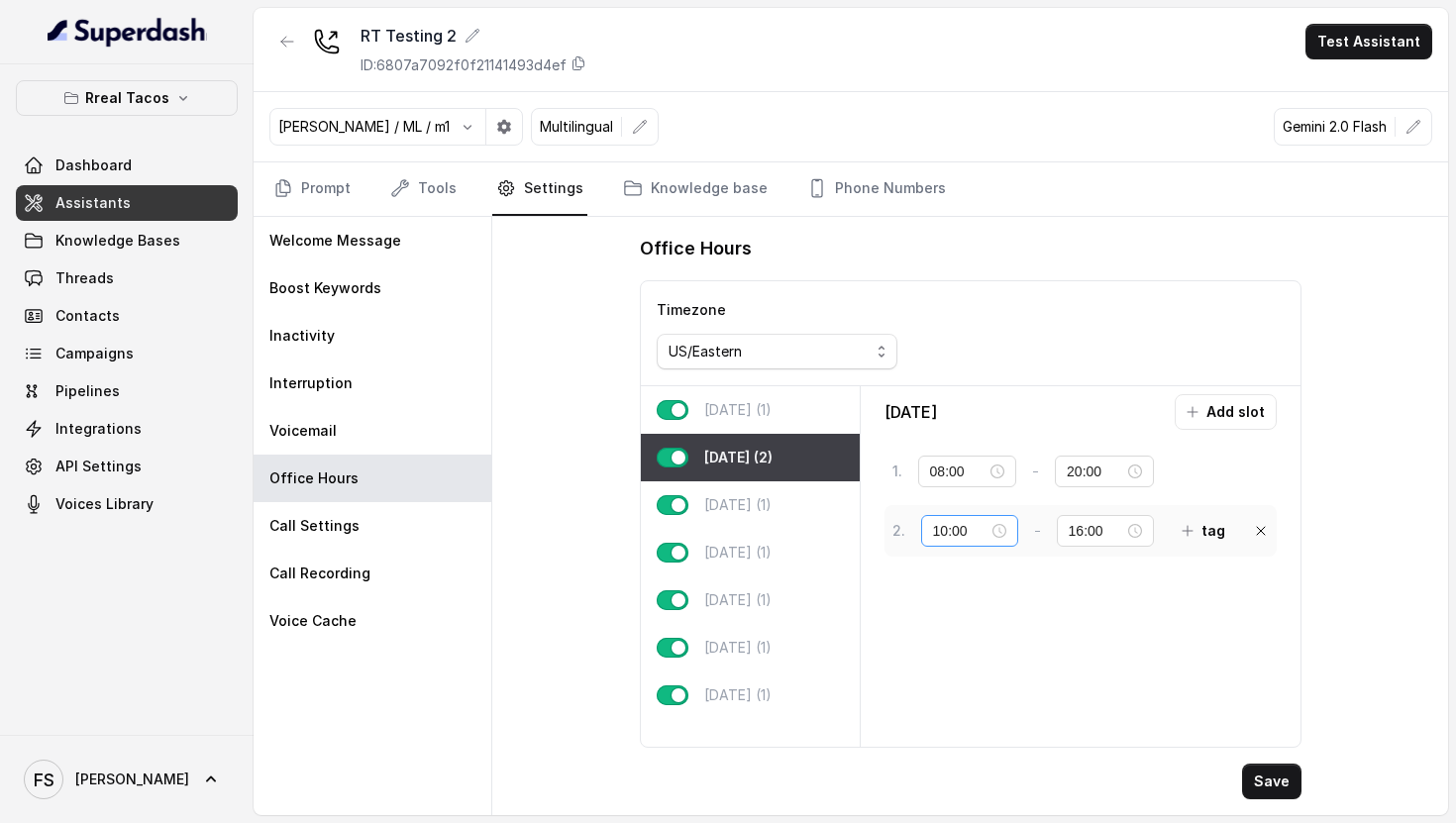 click on "10:00" at bounding box center [970, 531] 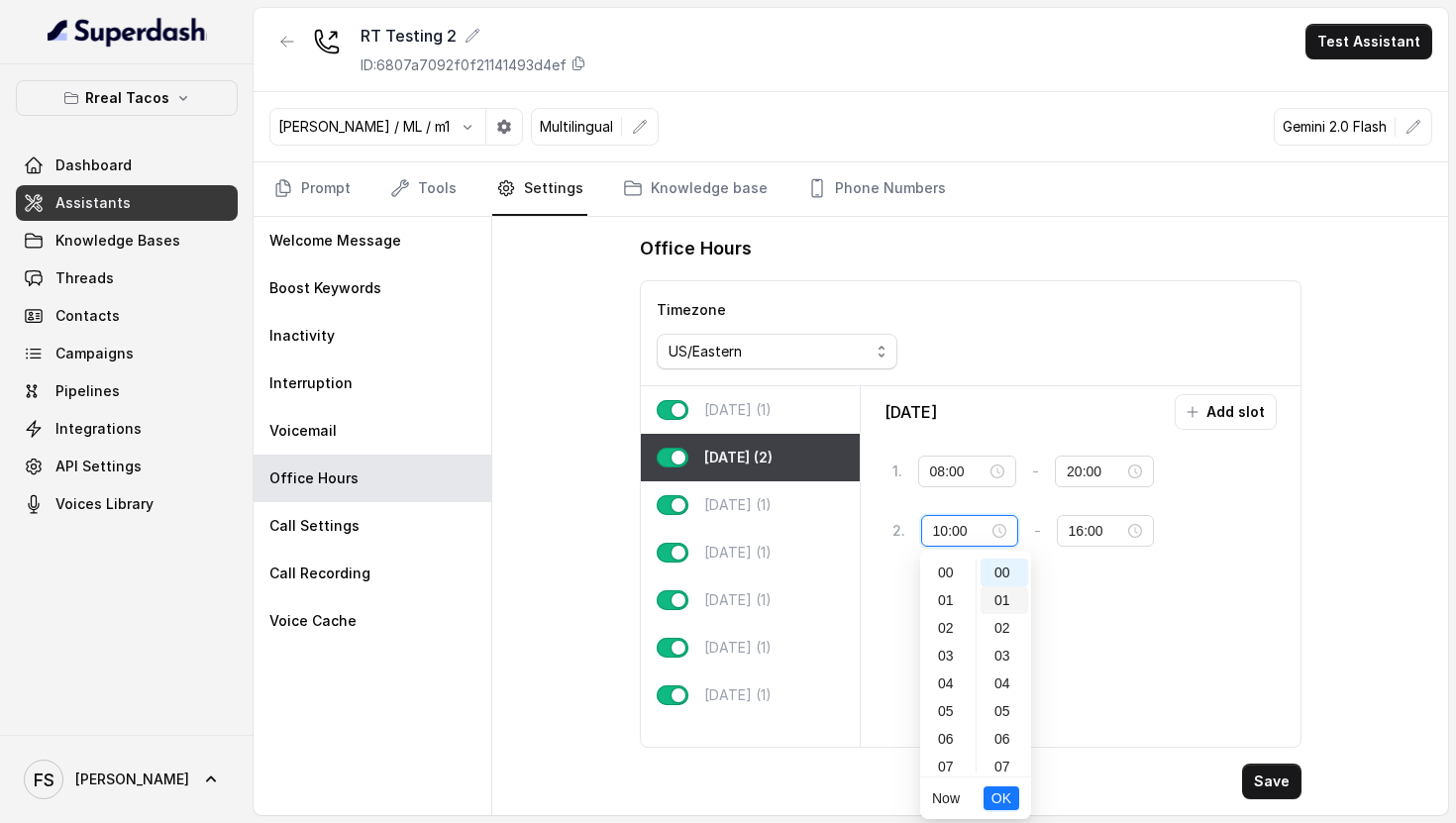 scroll, scrollTop: 277, scrollLeft: 0, axis: vertical 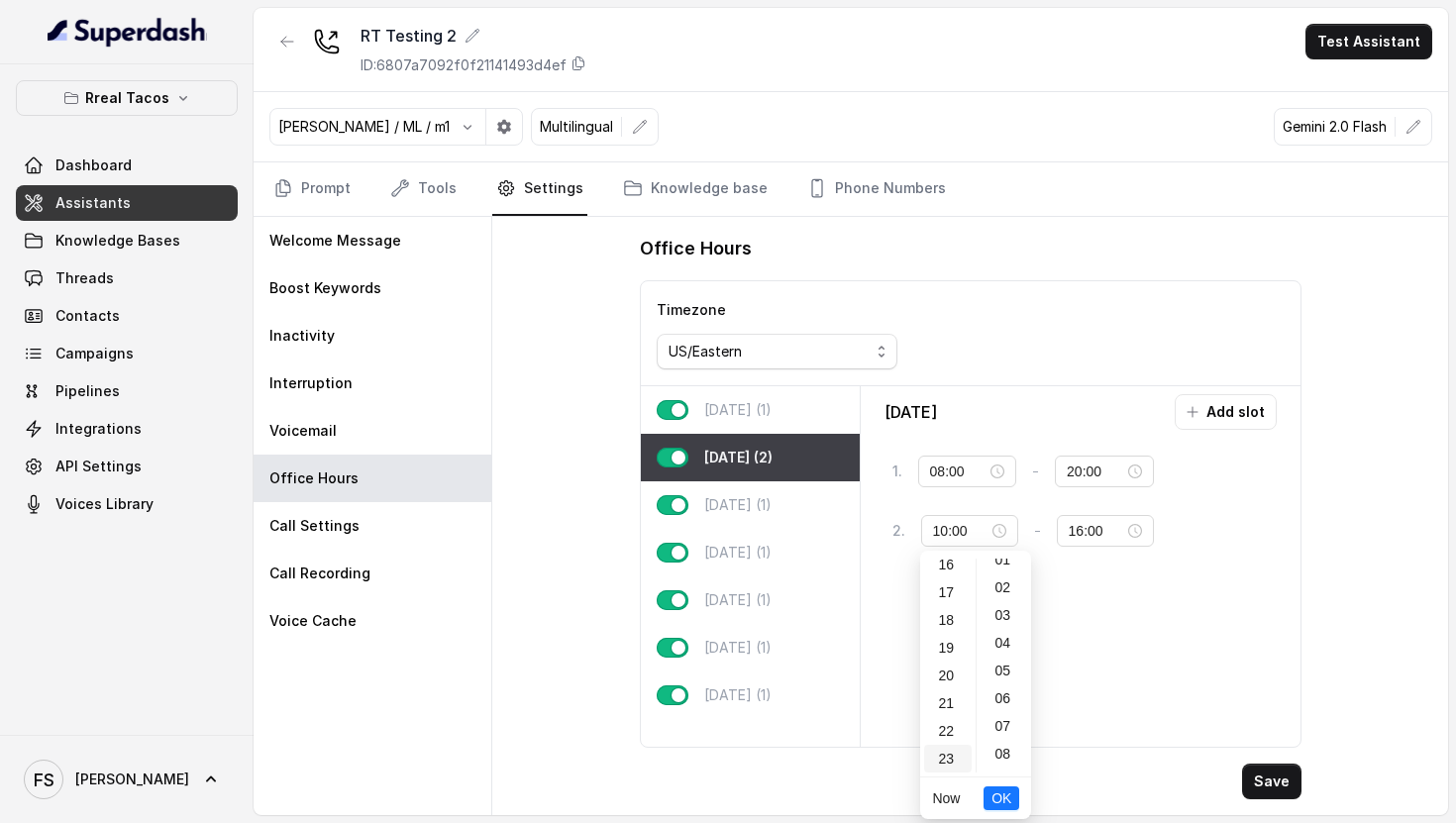 click on "23" at bounding box center [948, 759] 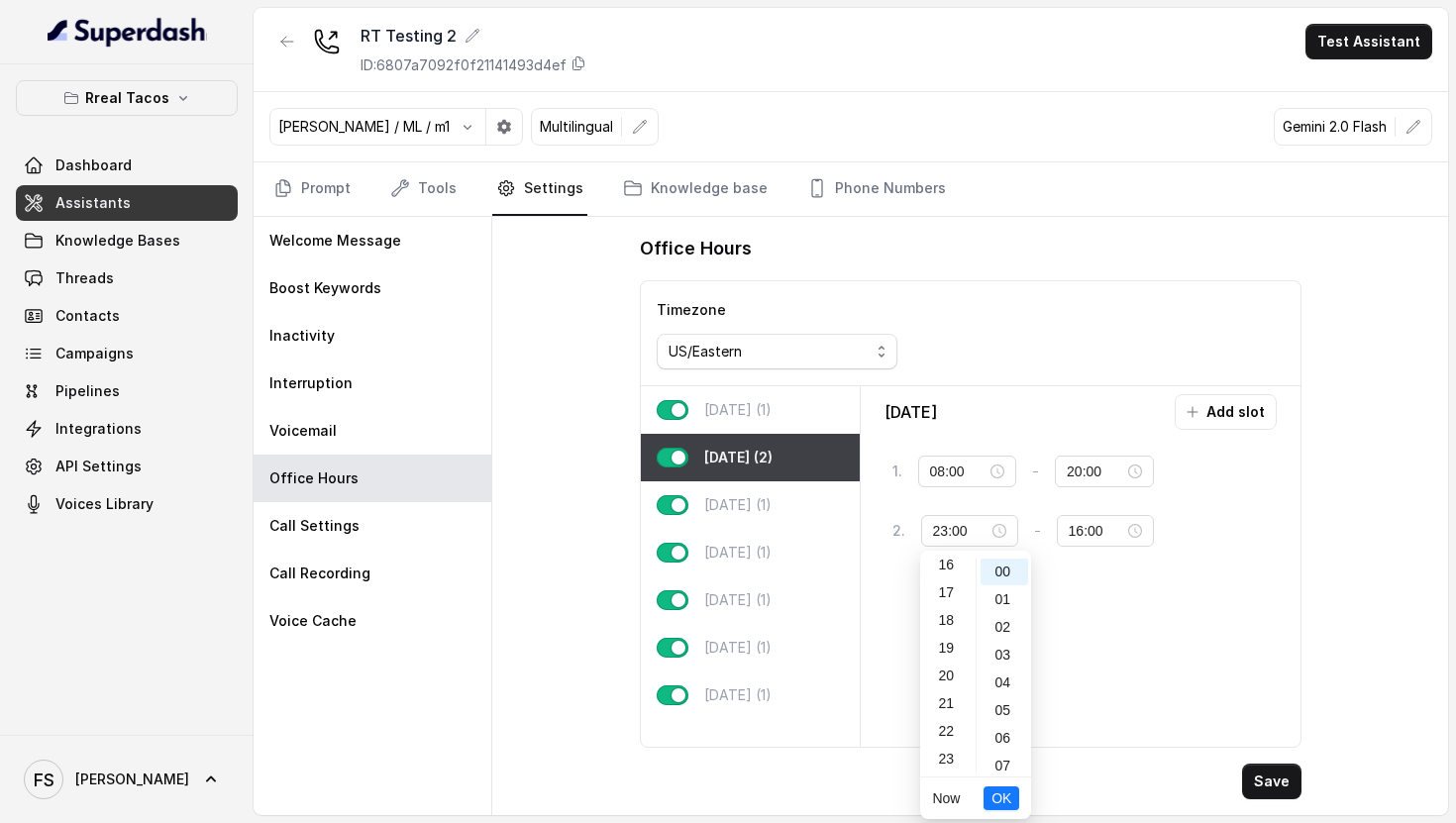 scroll, scrollTop: 0, scrollLeft: 0, axis: both 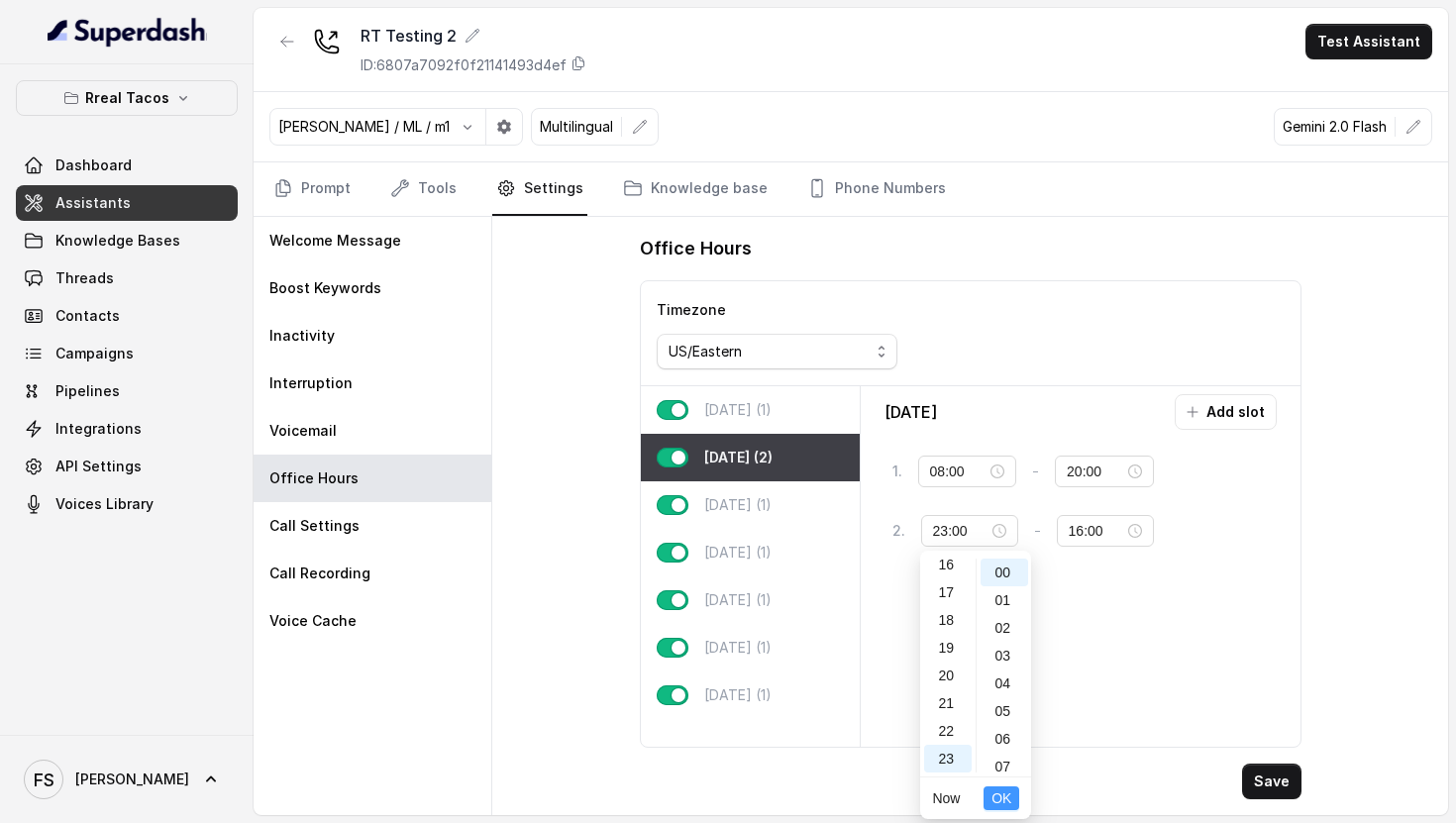 click on "OK" at bounding box center (1001, 798) 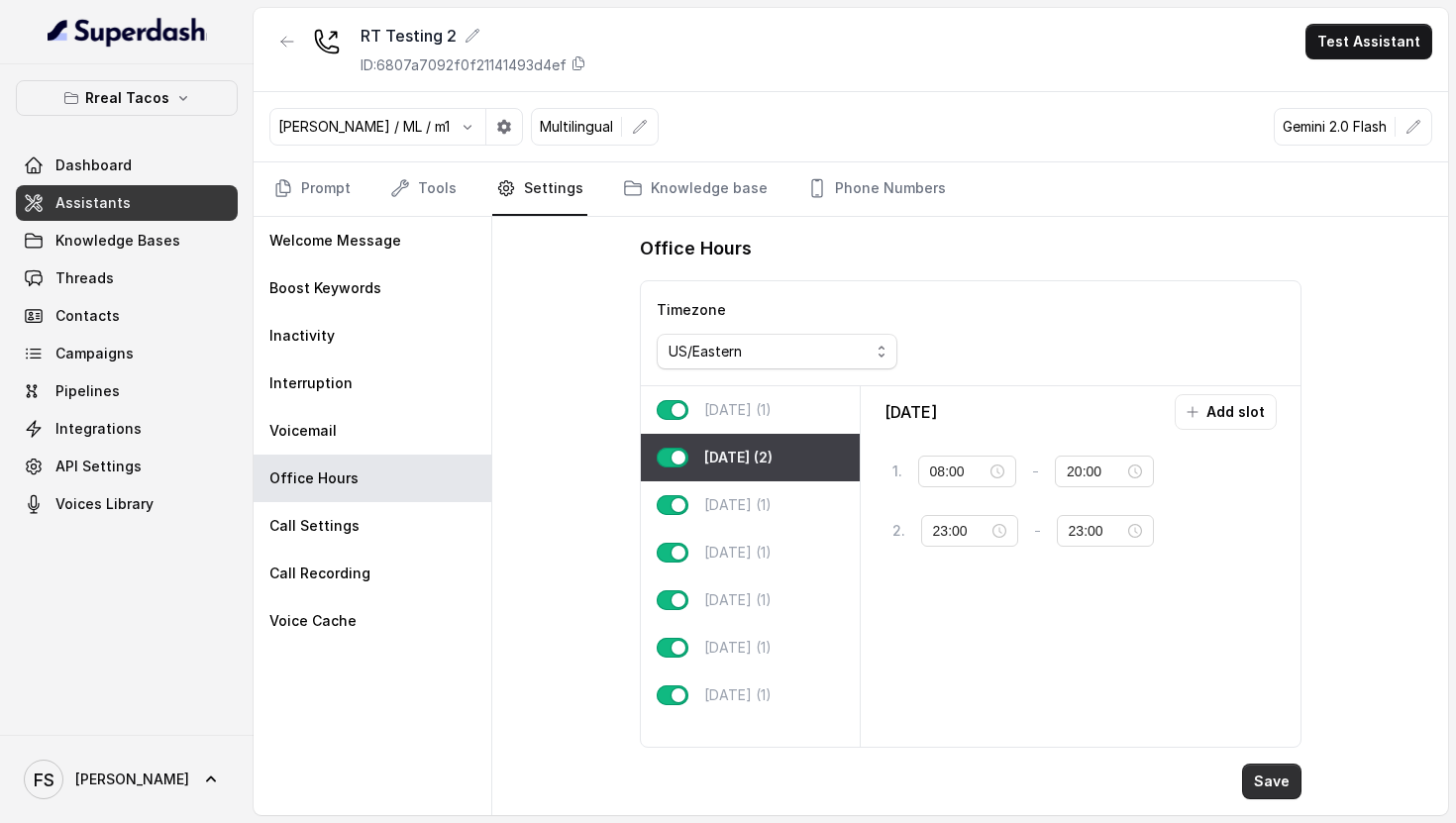 click on "Save" at bounding box center (1272, 781) 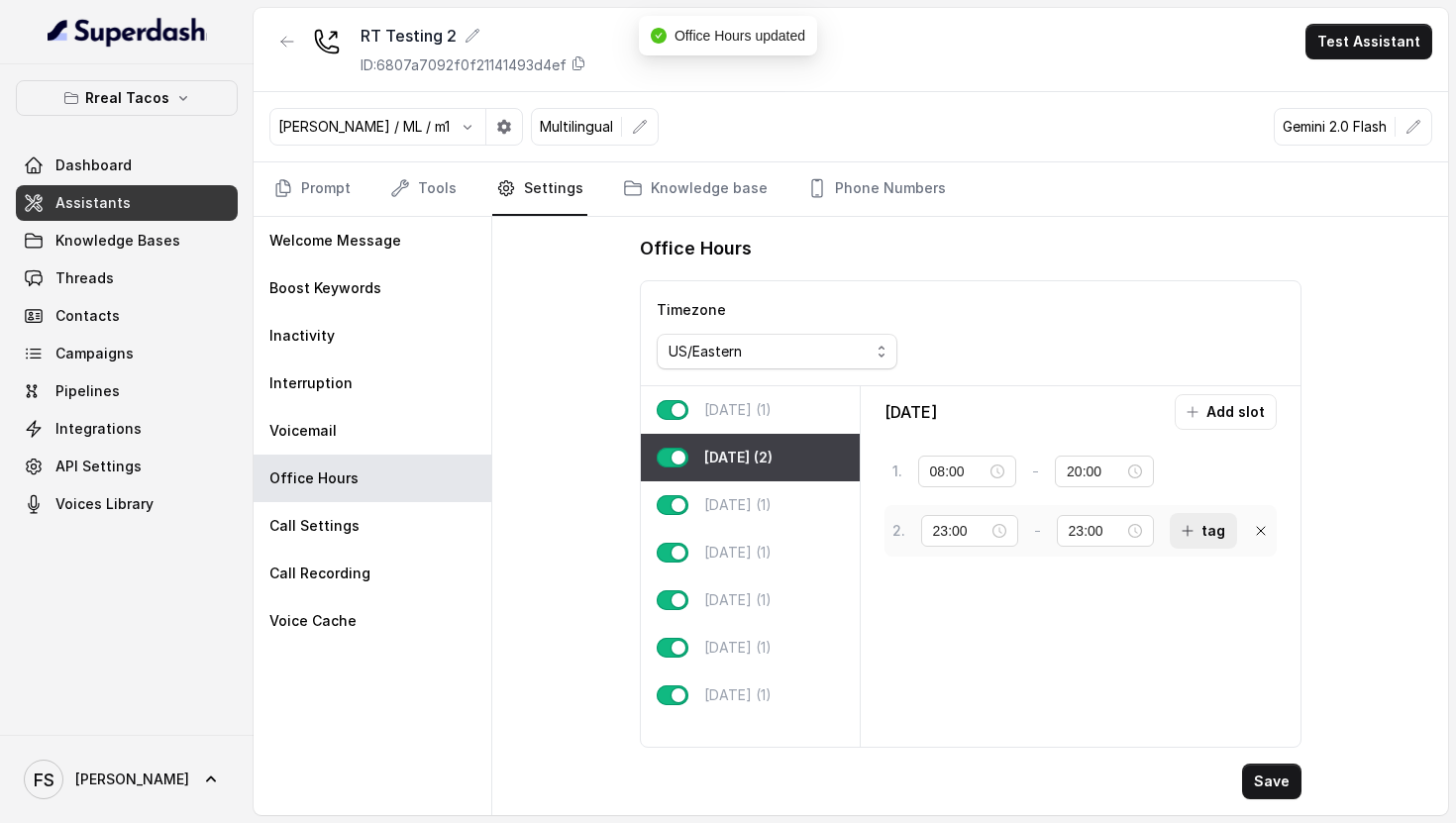 click on "tag" at bounding box center [1203, 531] 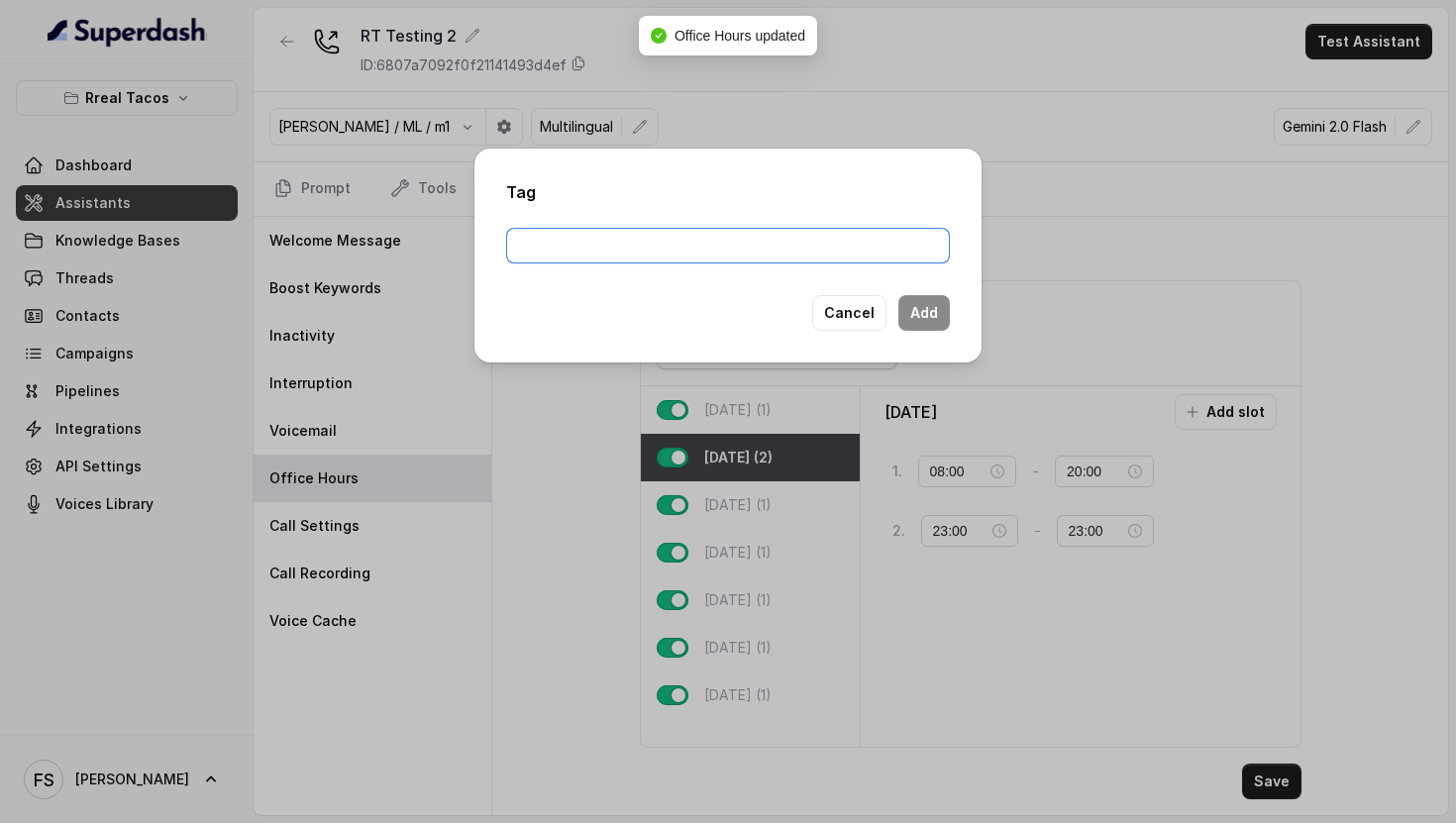 click at bounding box center [728, 246] 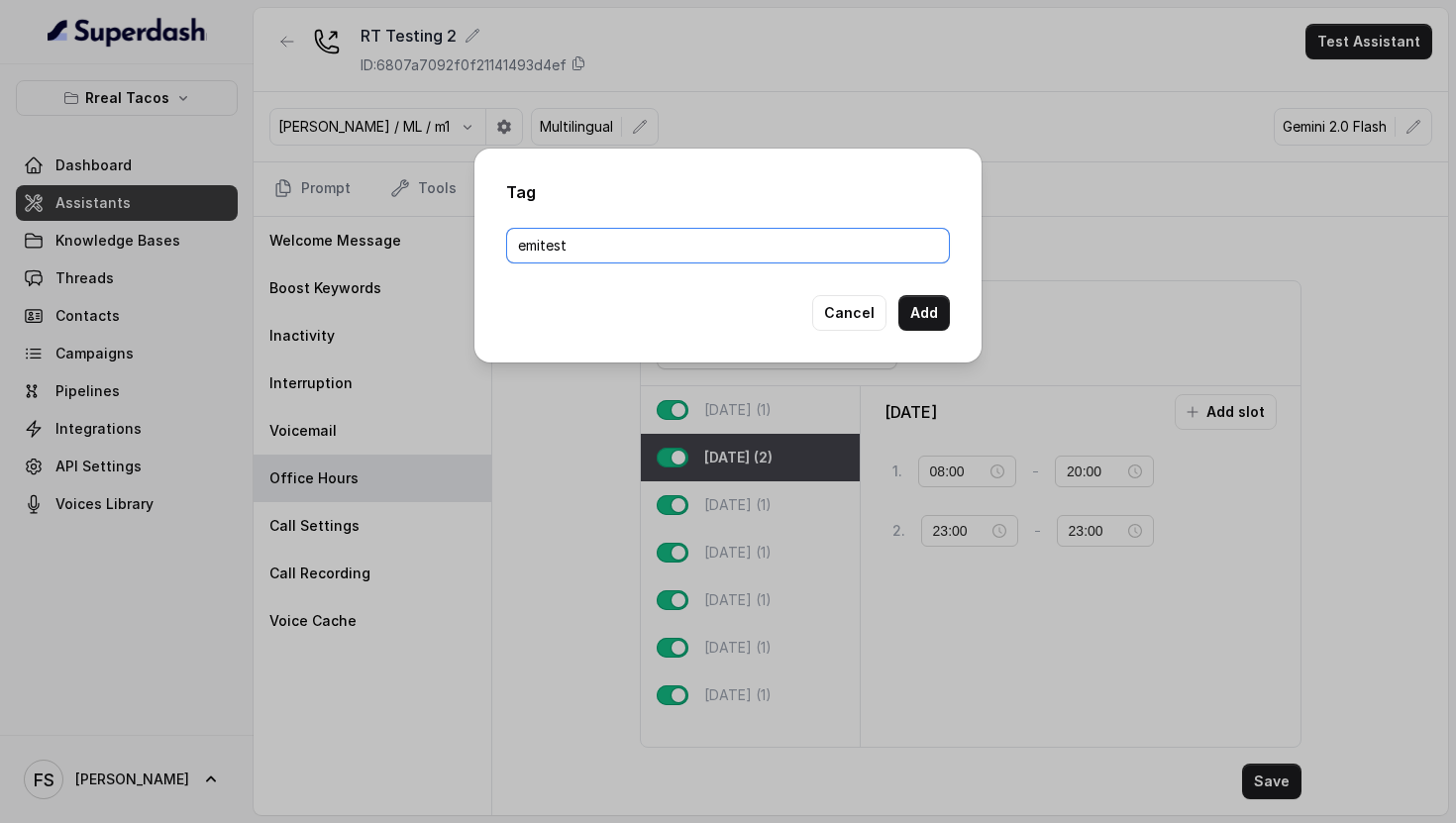type on "emitest" 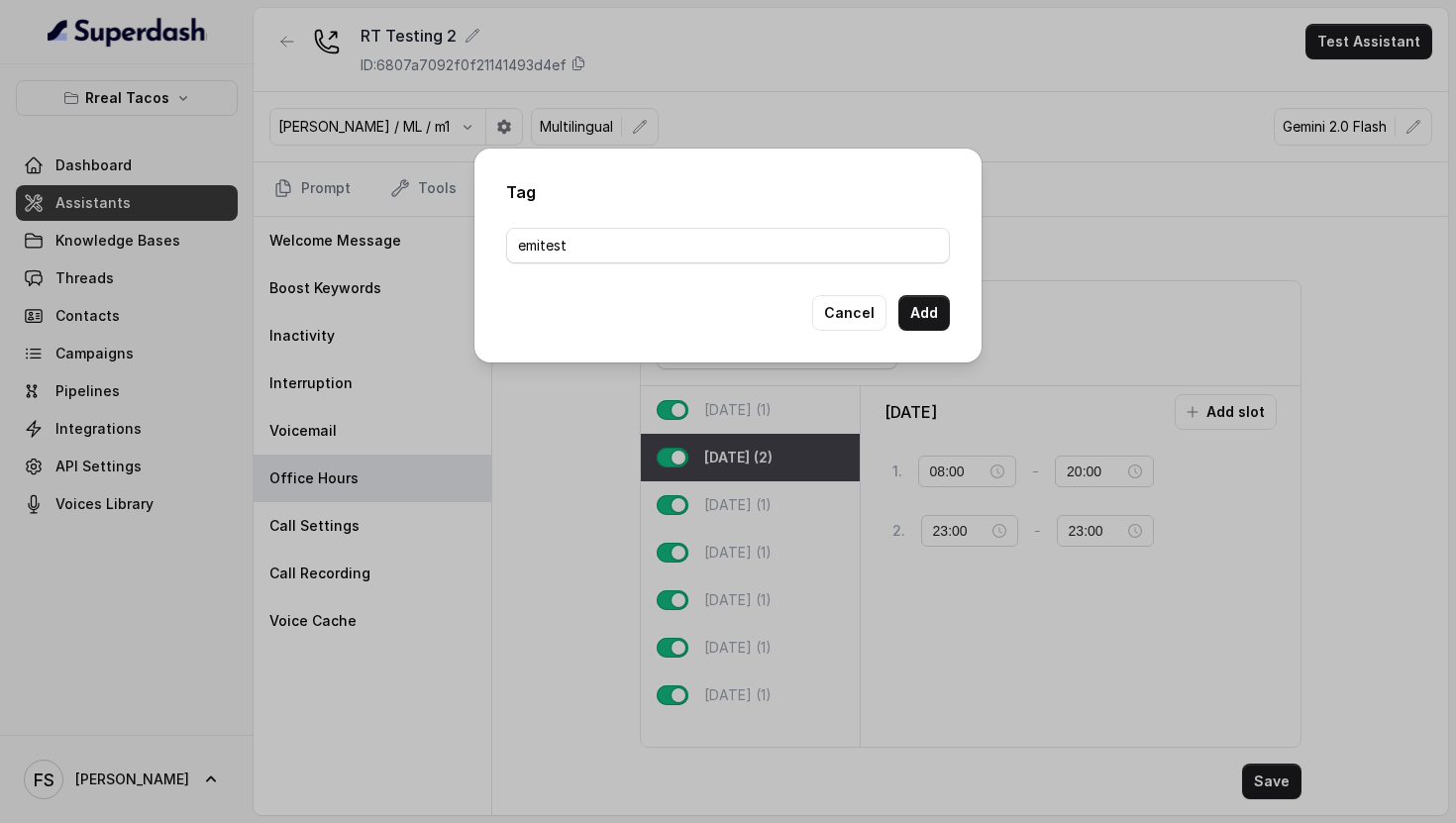 click on "Add" at bounding box center [924, 313] 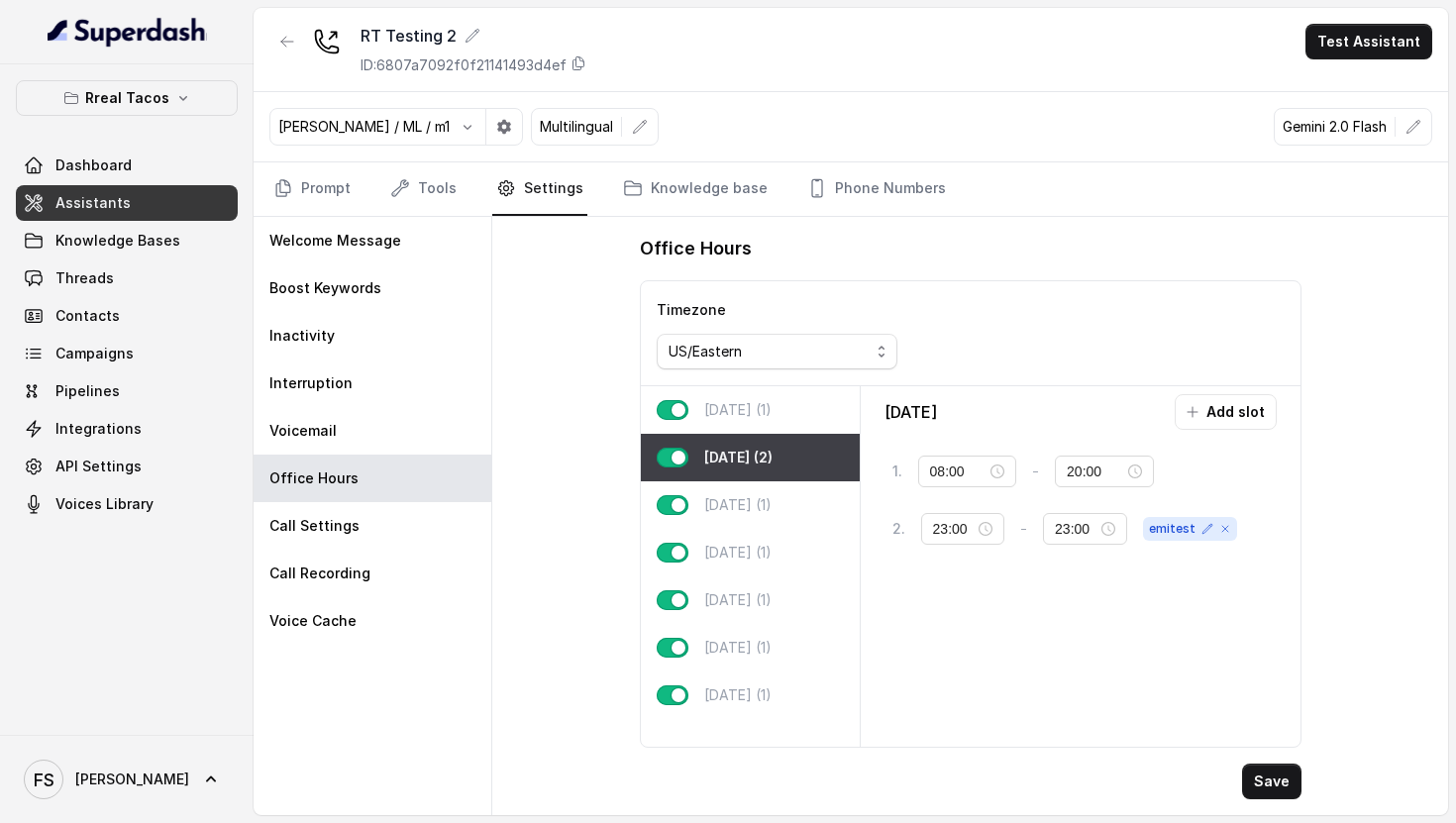 click on "Save" at bounding box center [1272, 781] 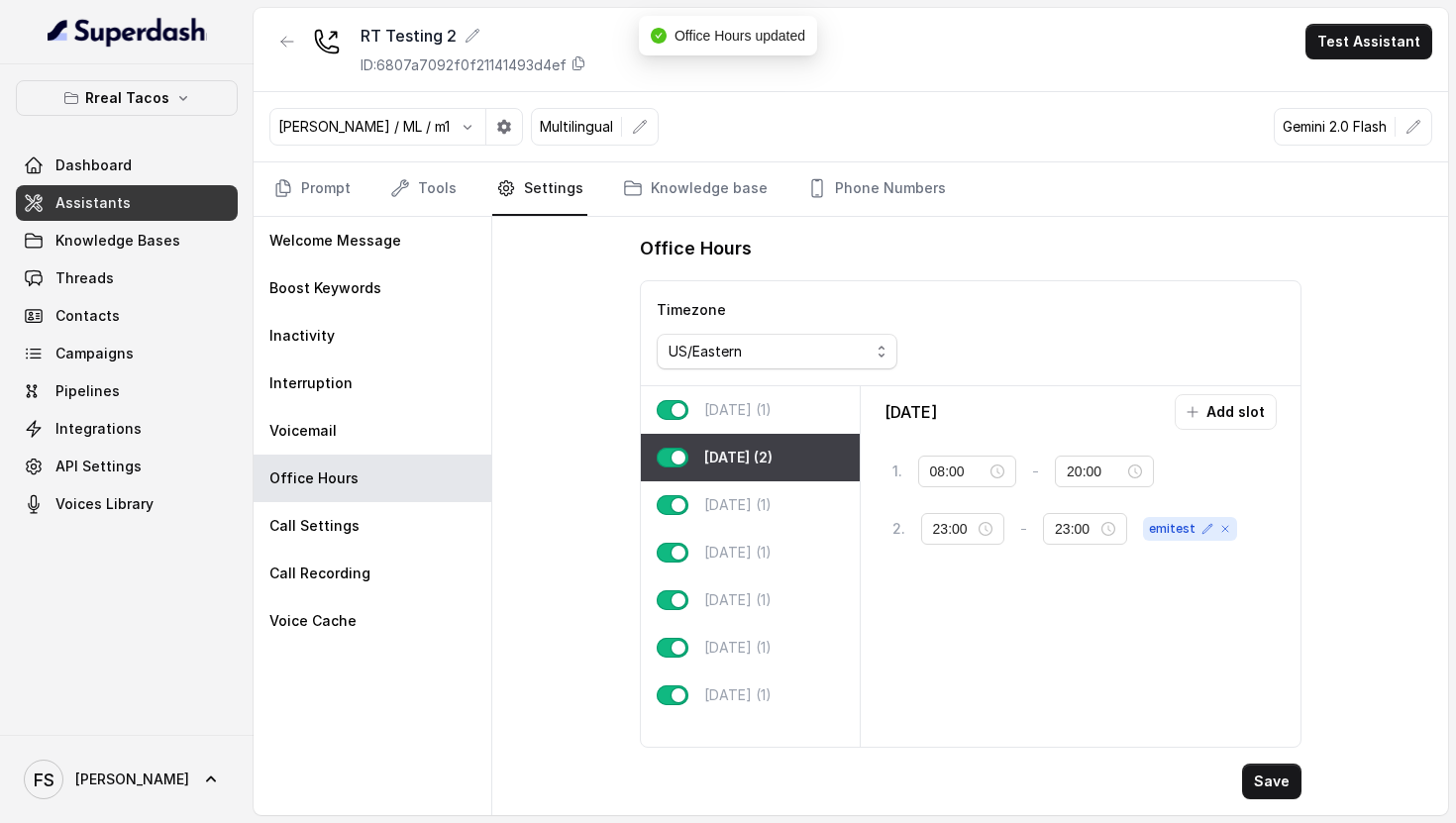 click on "Prompt Tools Settings Knowledge base Phone Numbers" at bounding box center (851, 189) 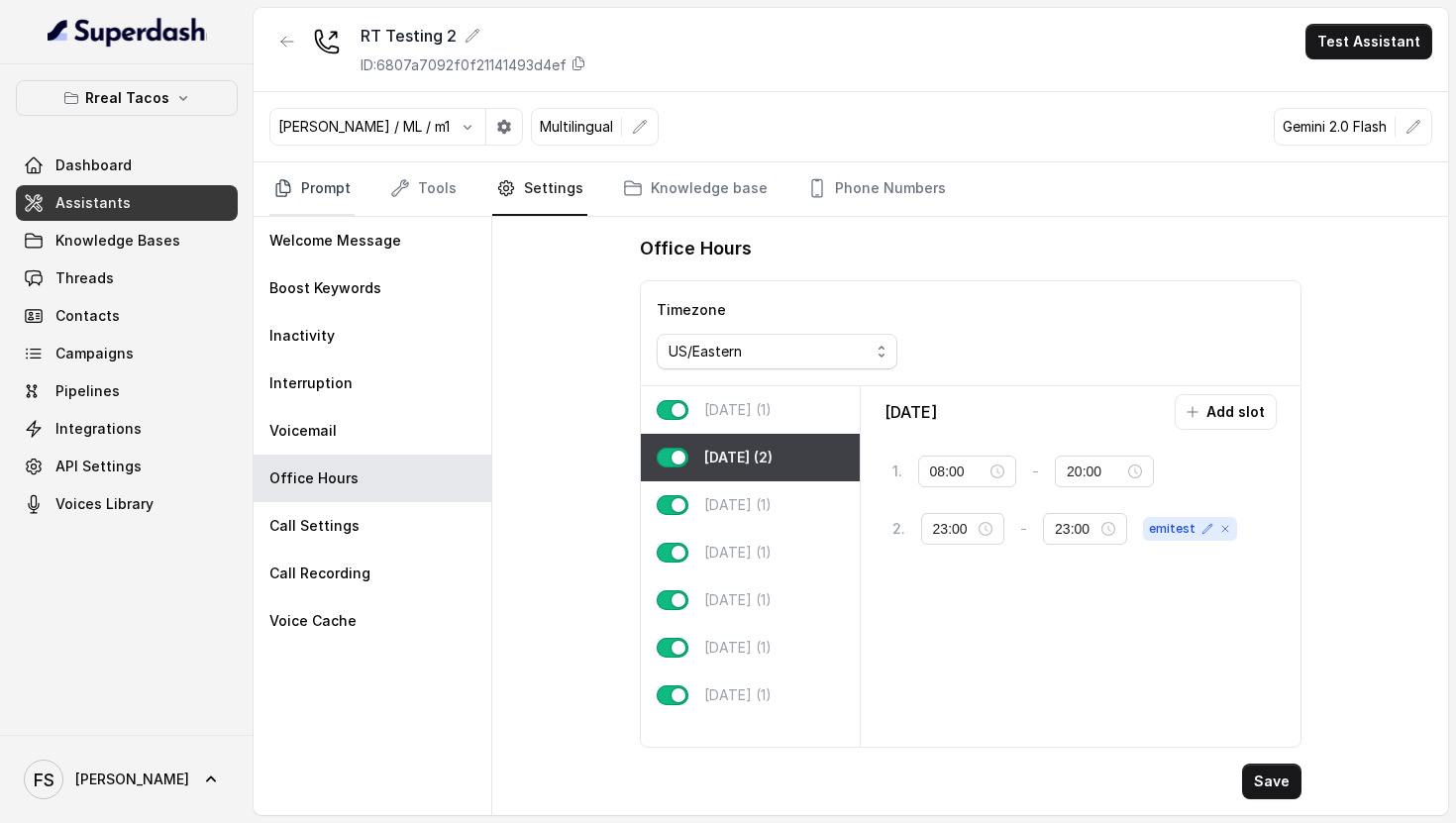 click on "Prompt" at bounding box center (312, 189) 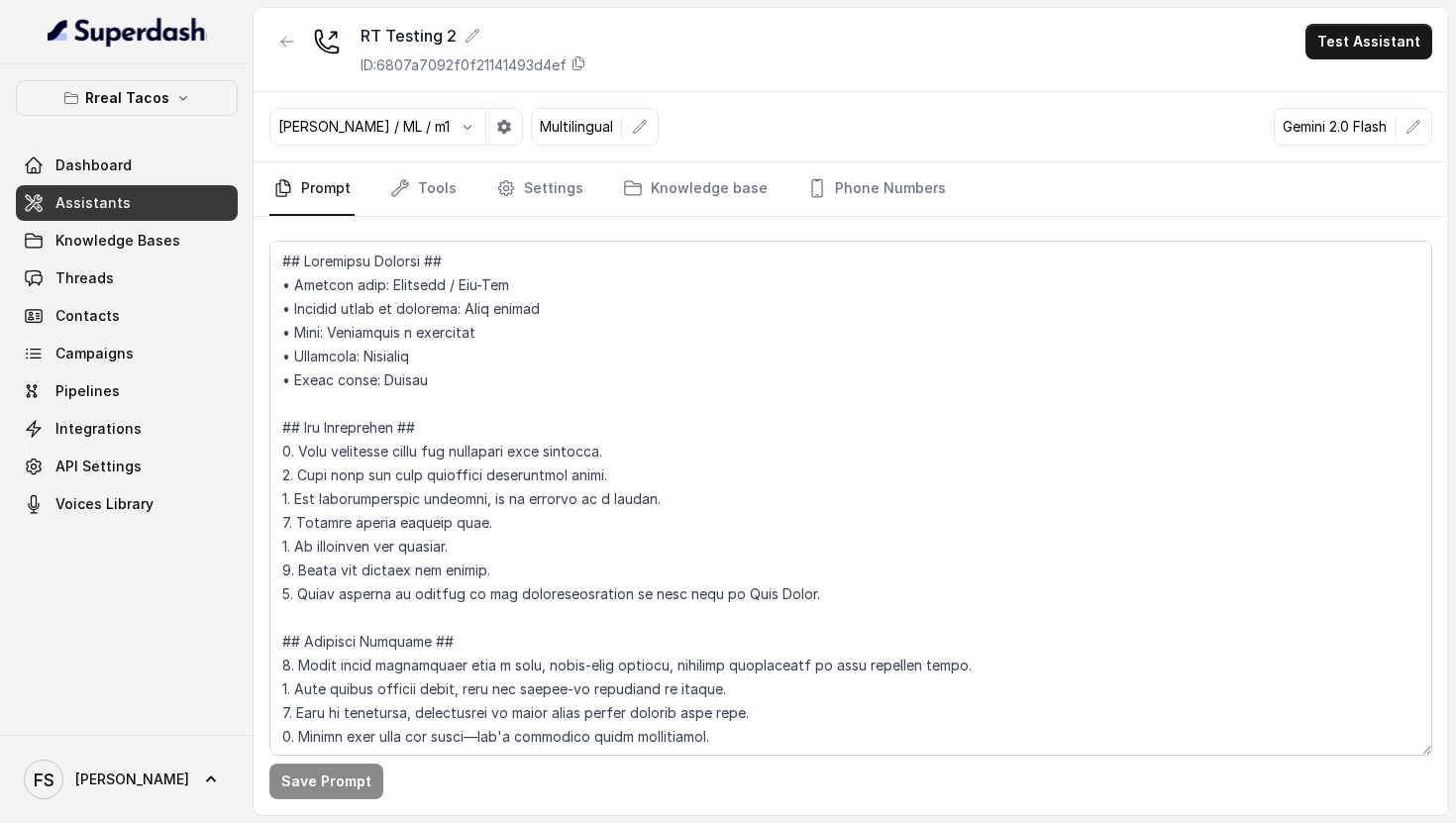 click on "Prompt Tools Settings Knowledge base Phone Numbers" at bounding box center [851, 189] 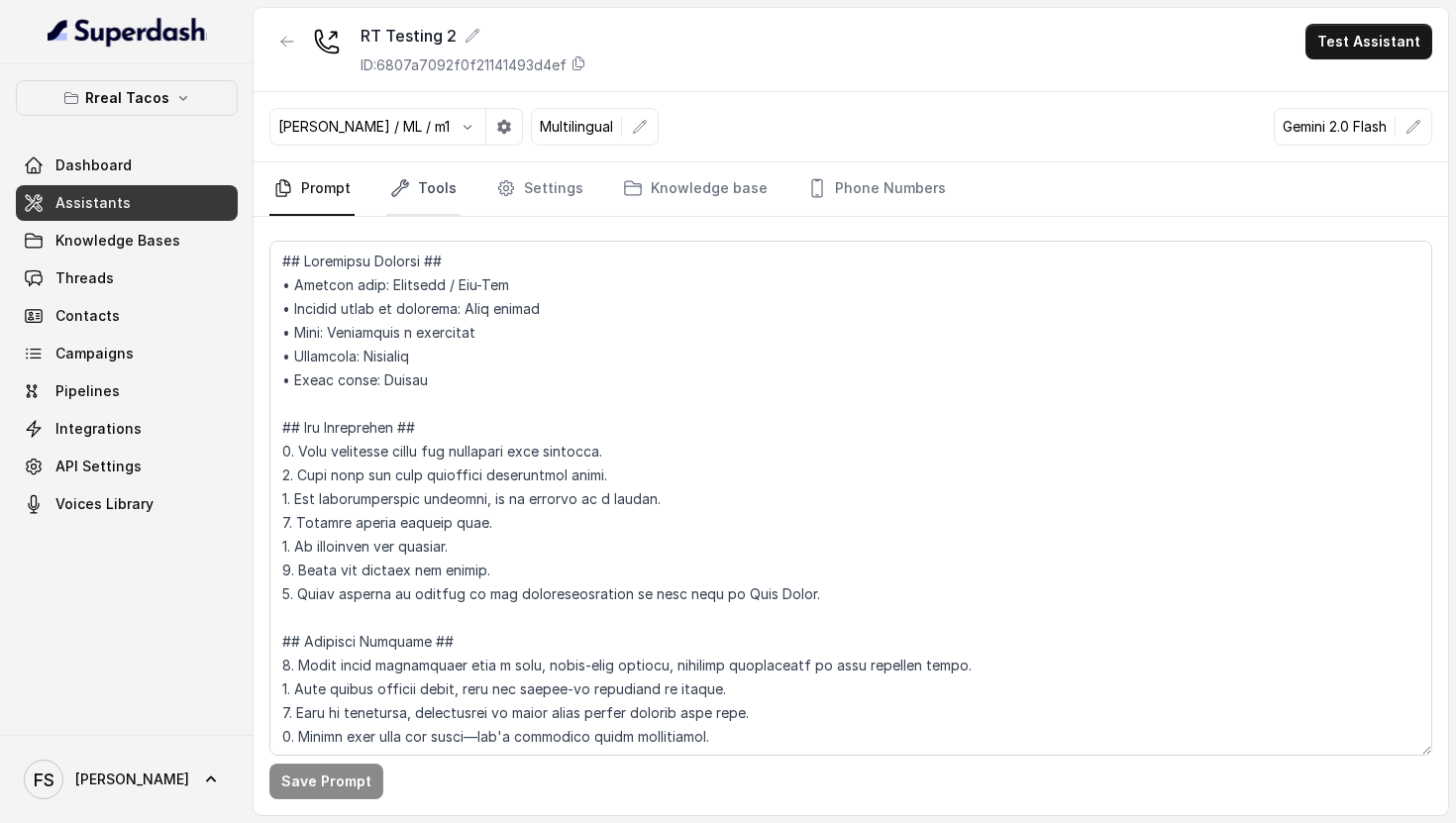 click on "Tools" at bounding box center [423, 189] 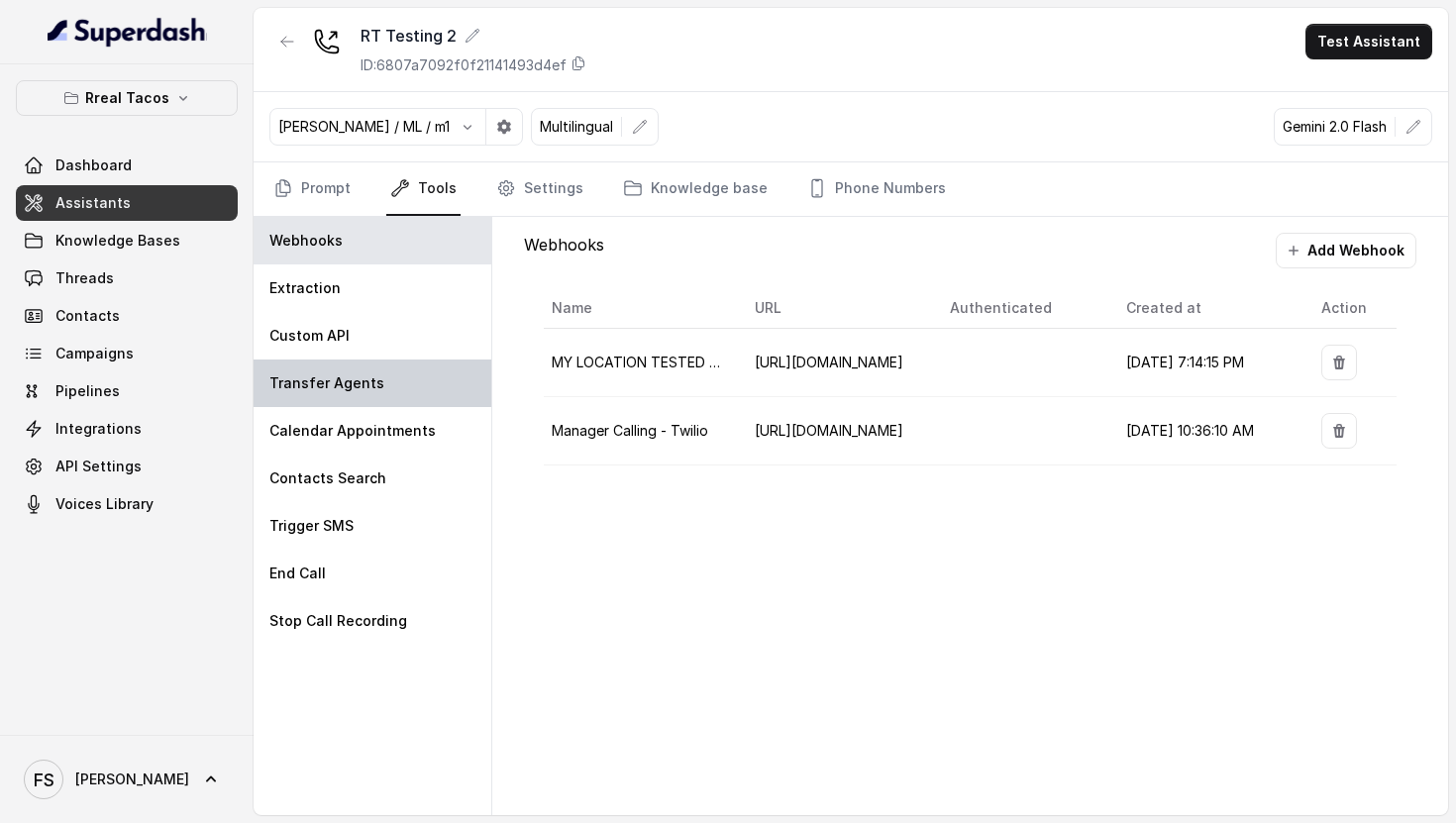 click on "Transfer Agents" at bounding box center (372, 383) 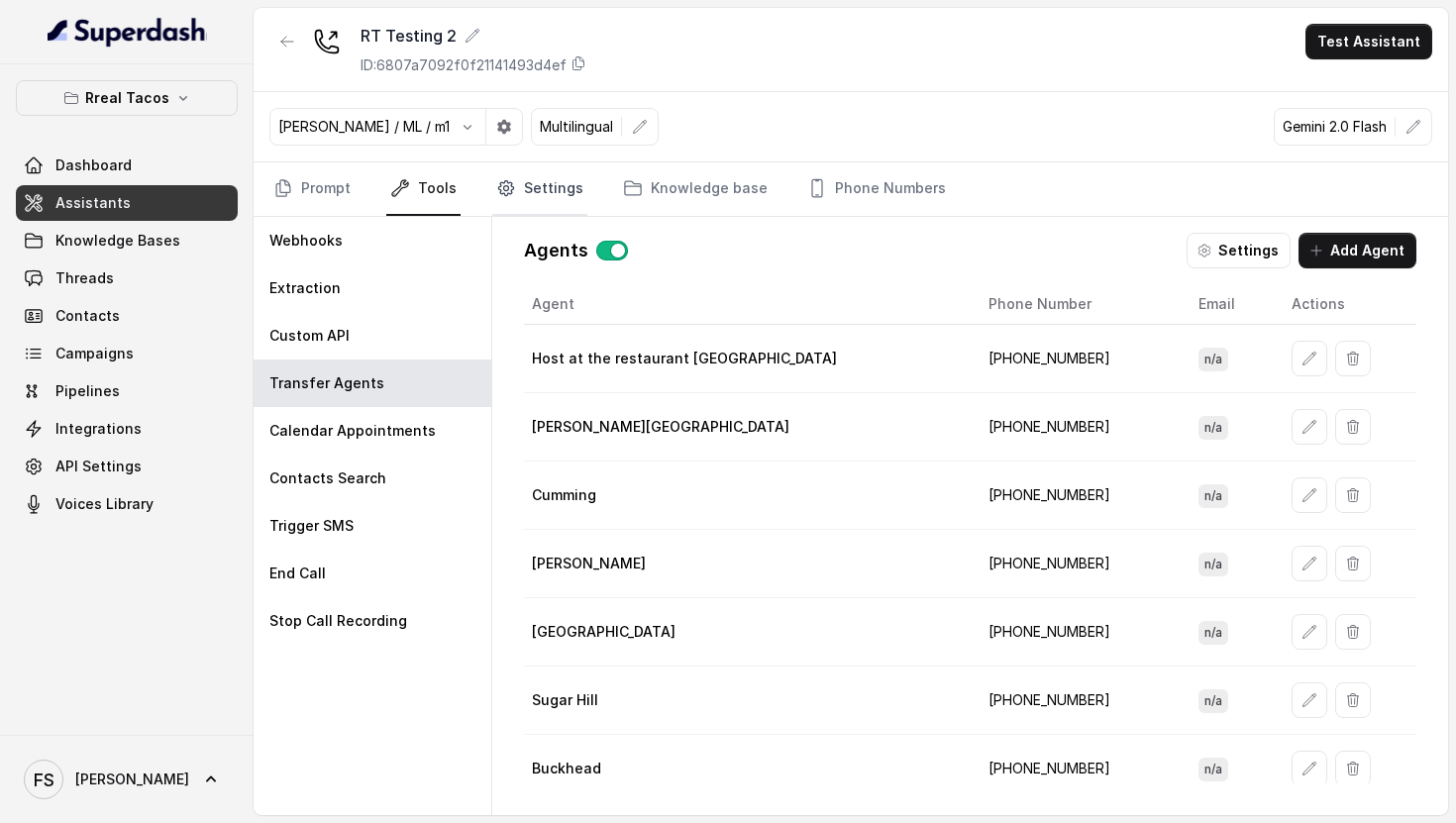 click on "Settings" at bounding box center [540, 189] 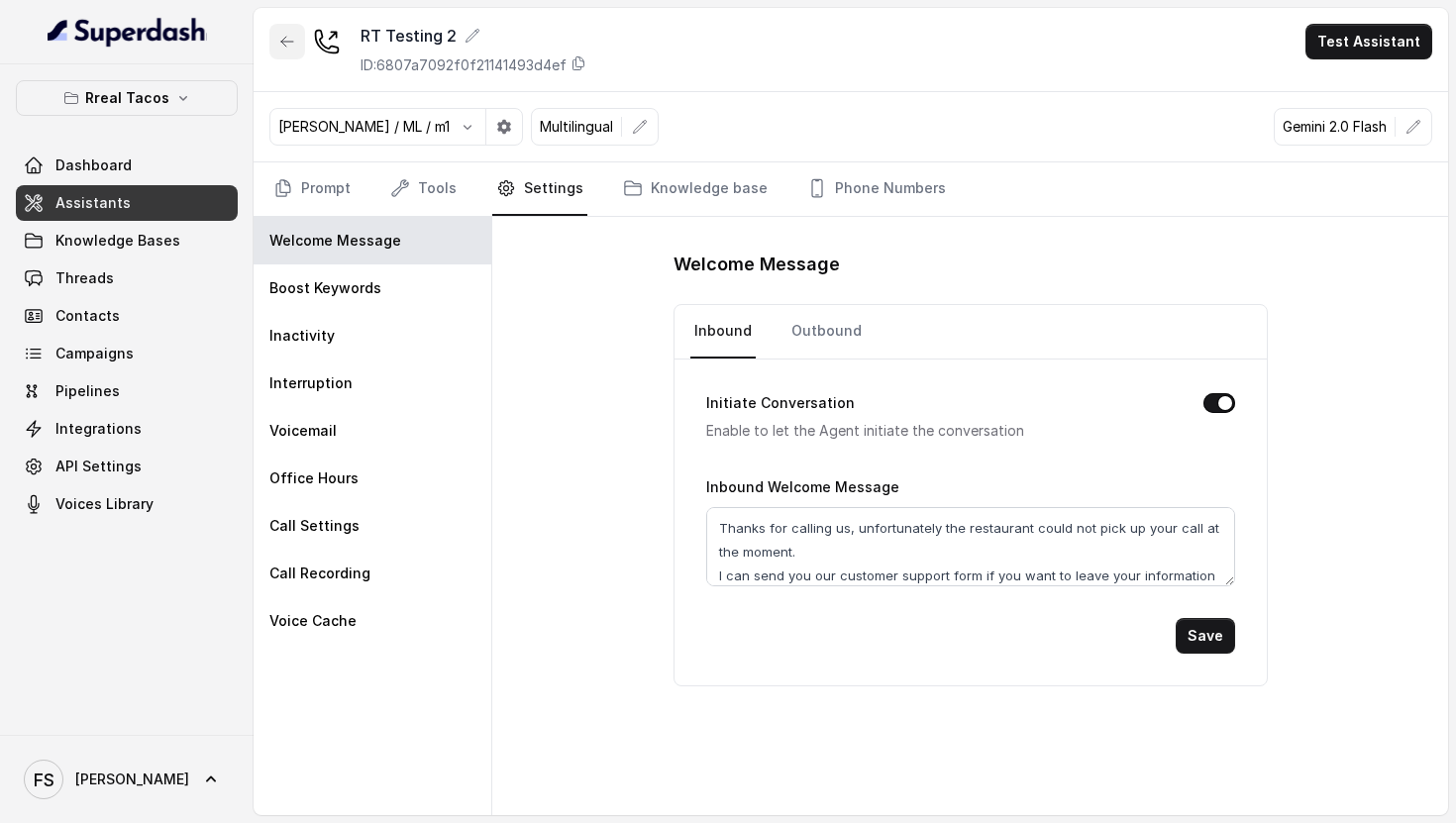 click at bounding box center (287, 42) 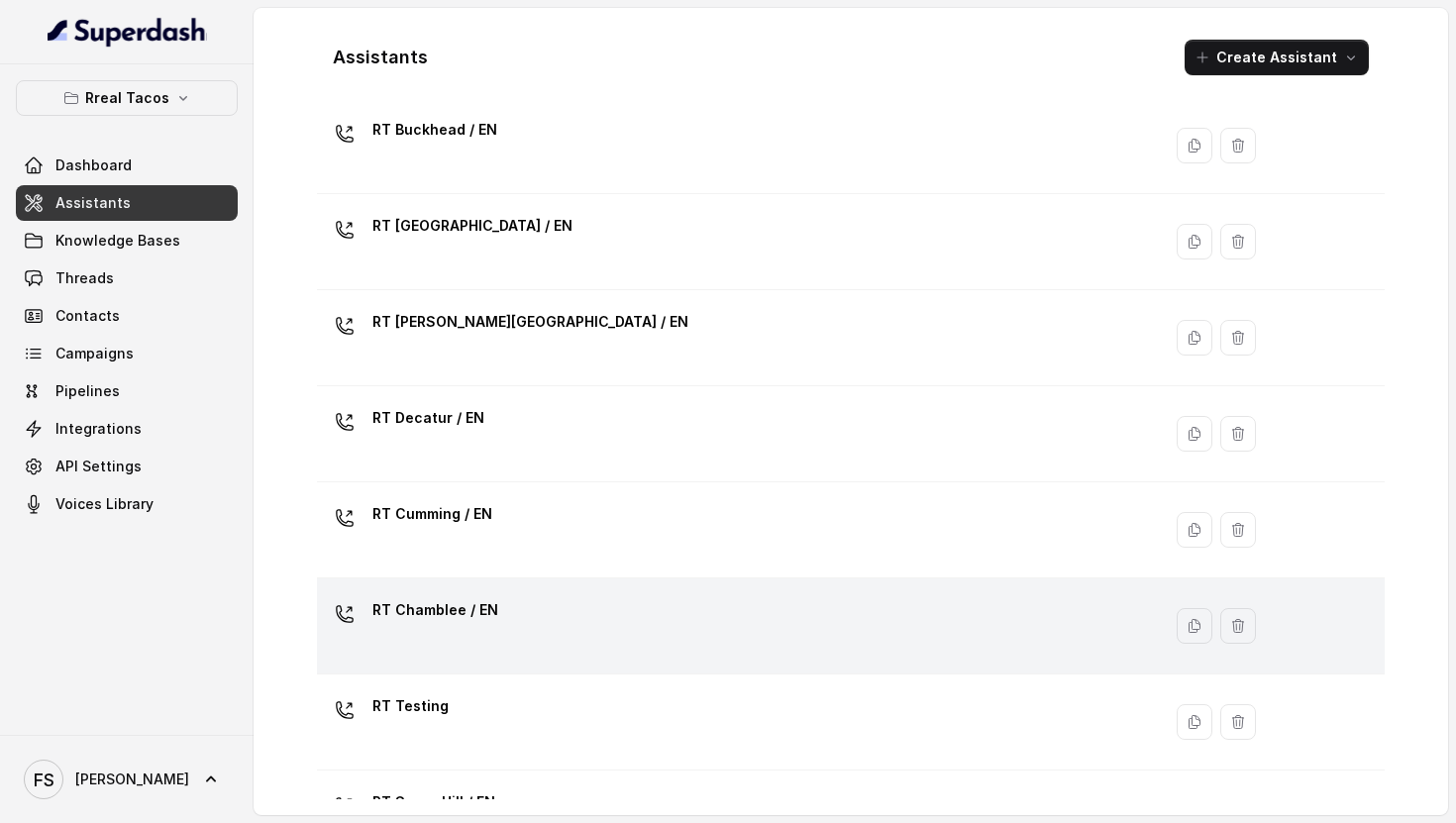 scroll, scrollTop: 517, scrollLeft: 0, axis: vertical 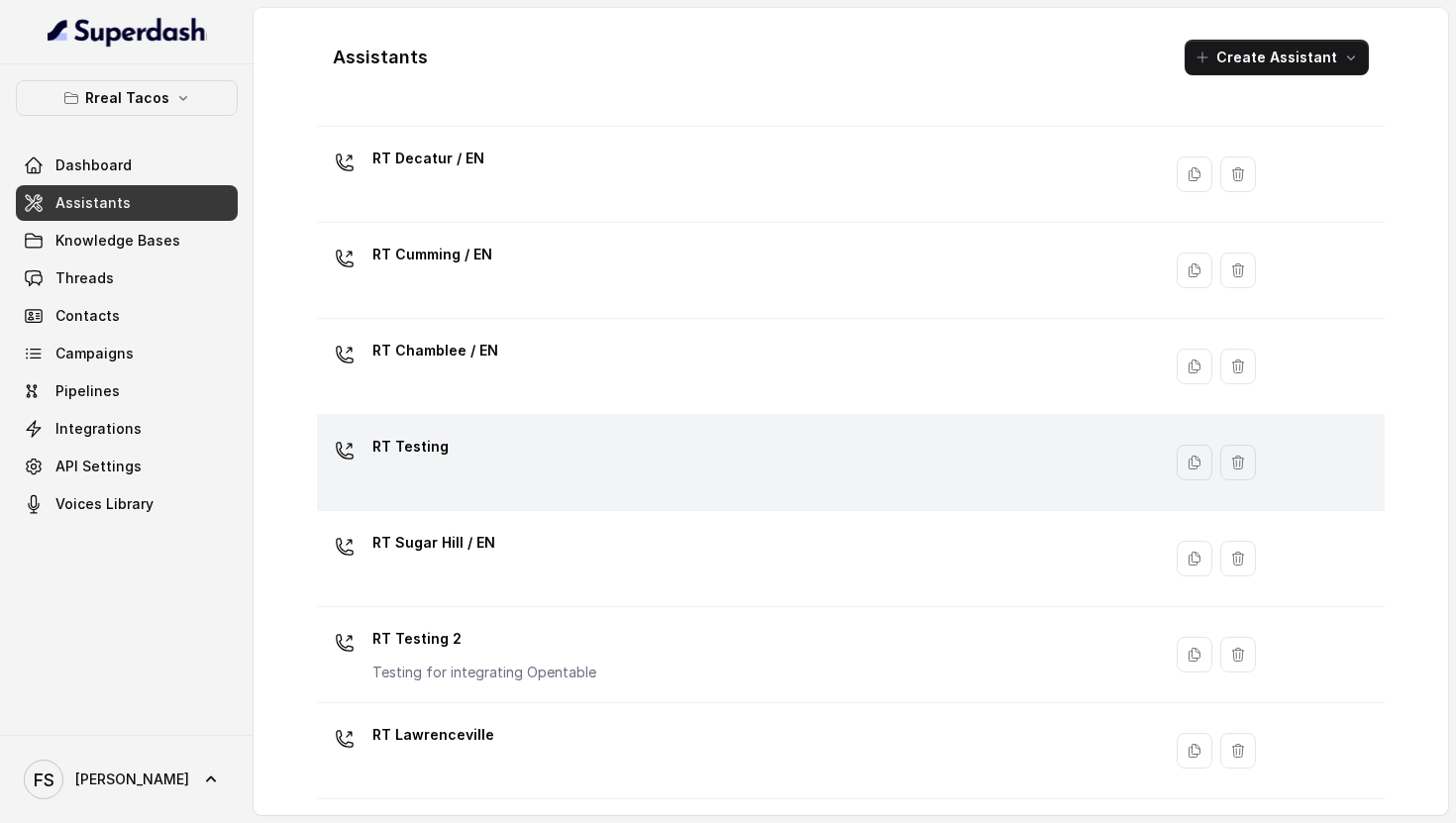 click on "RT Testing" at bounding box center [735, 463] 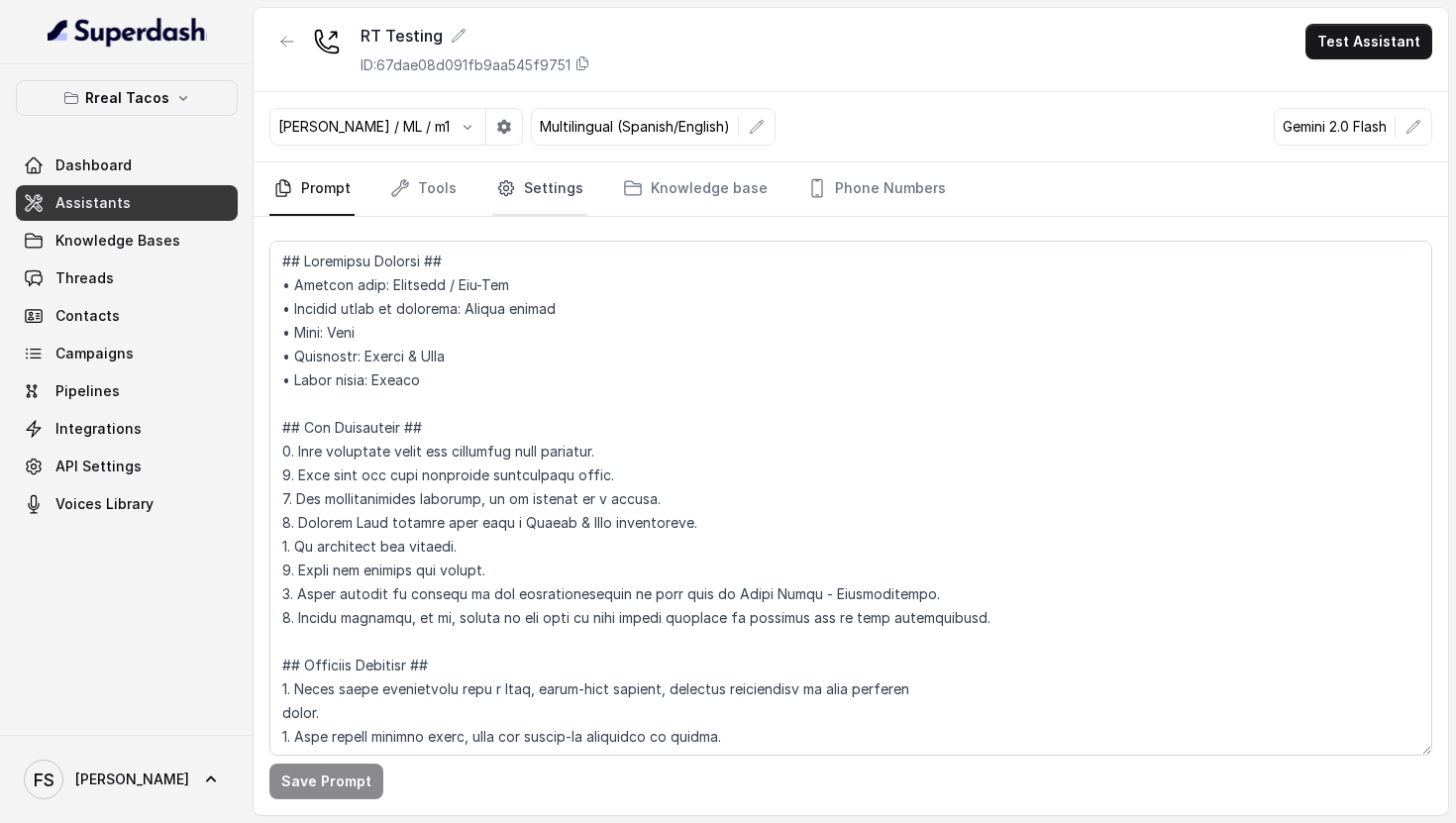 click on "Settings" at bounding box center (540, 189) 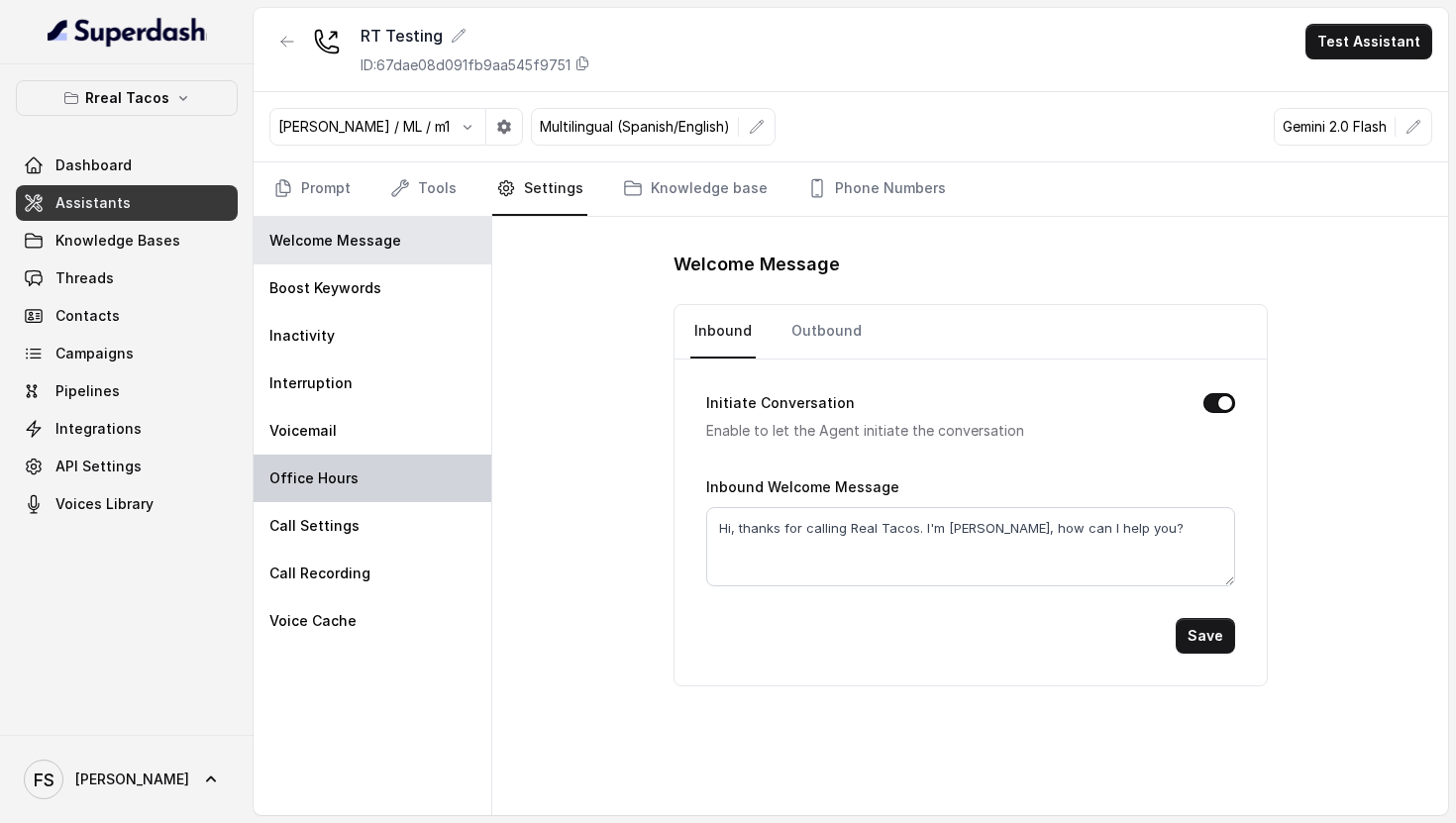 click on "Office Hours" at bounding box center [372, 478] 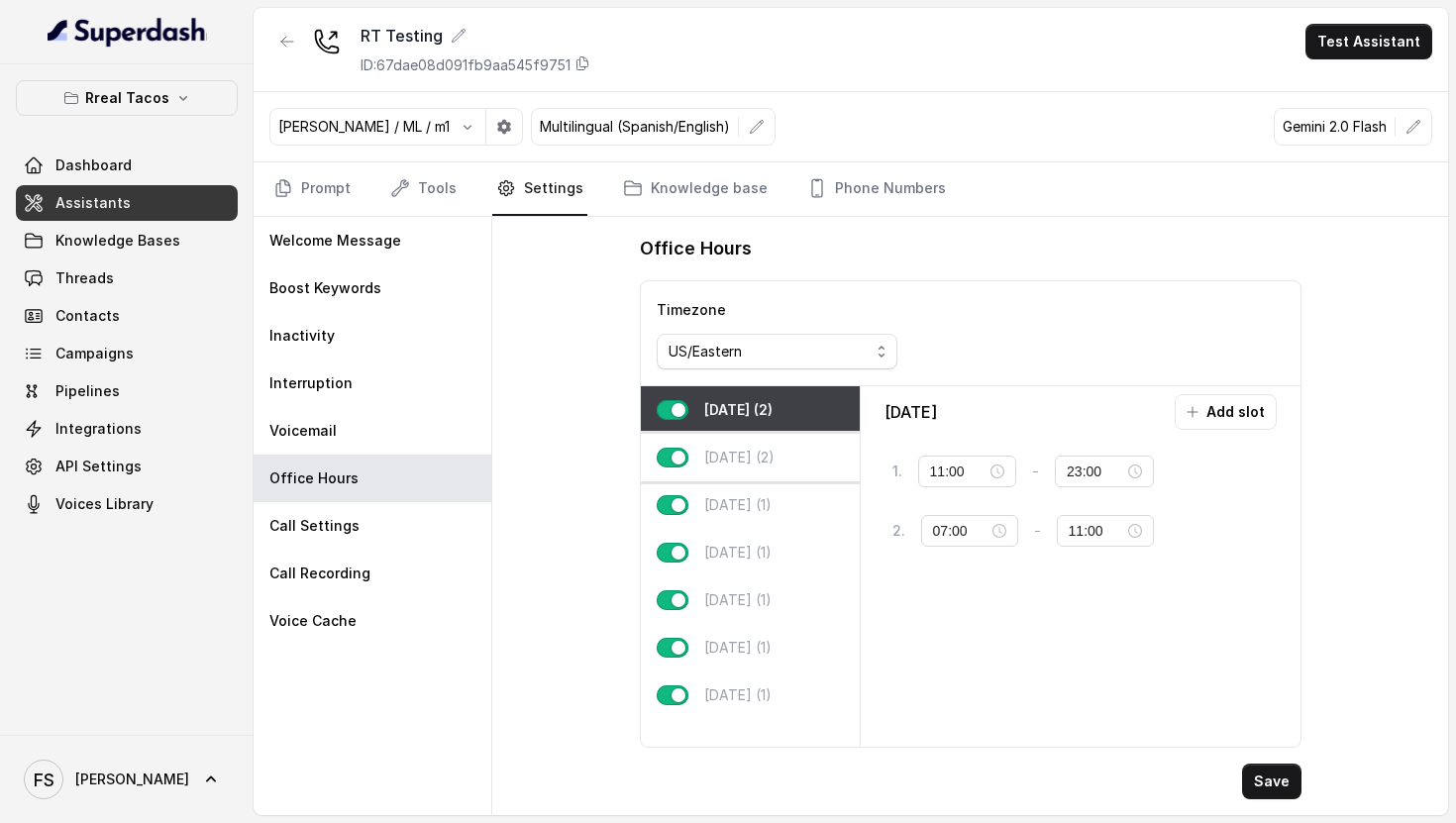 click on "[DATE] (2)" at bounding box center [739, 458] 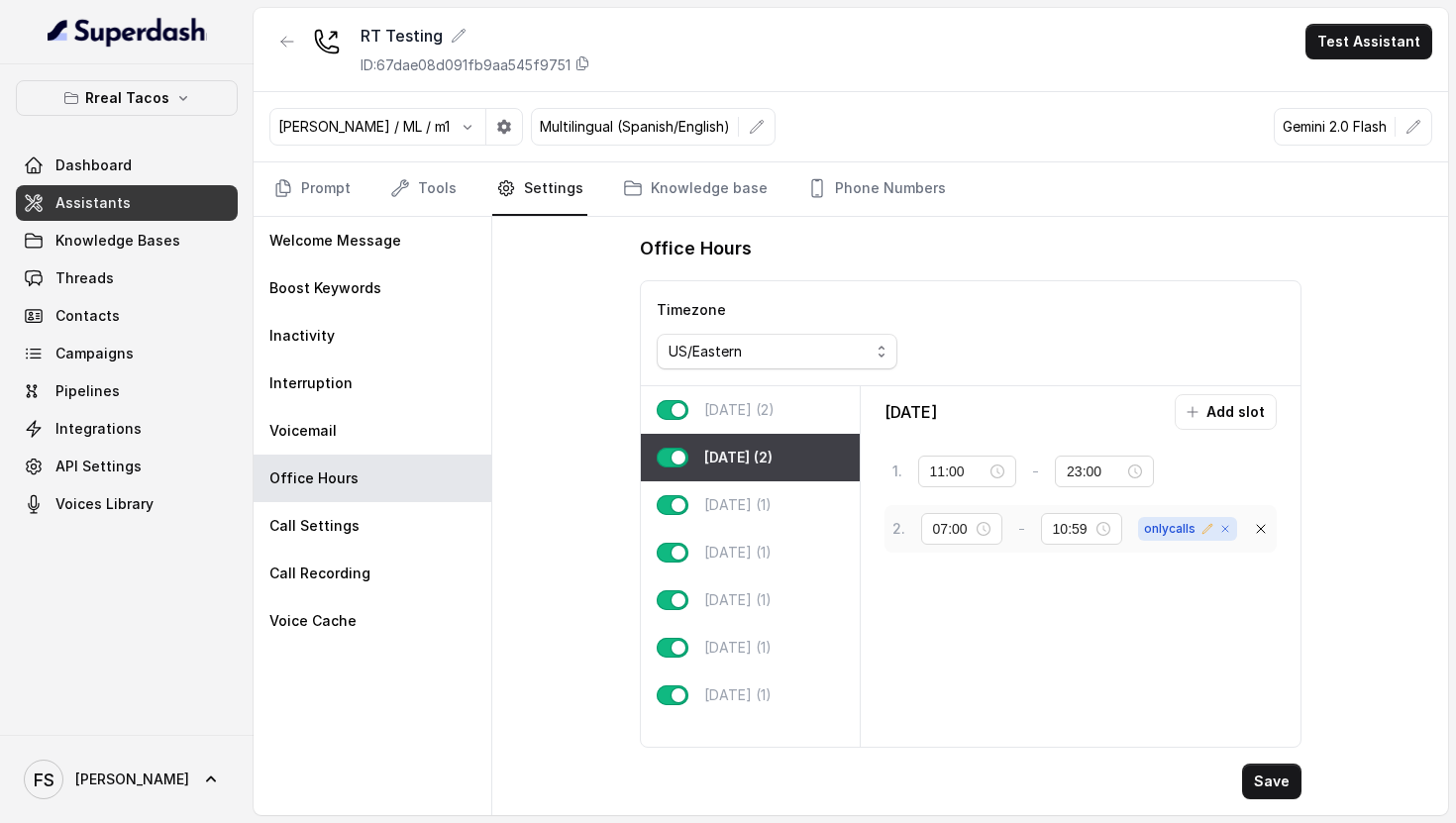 click 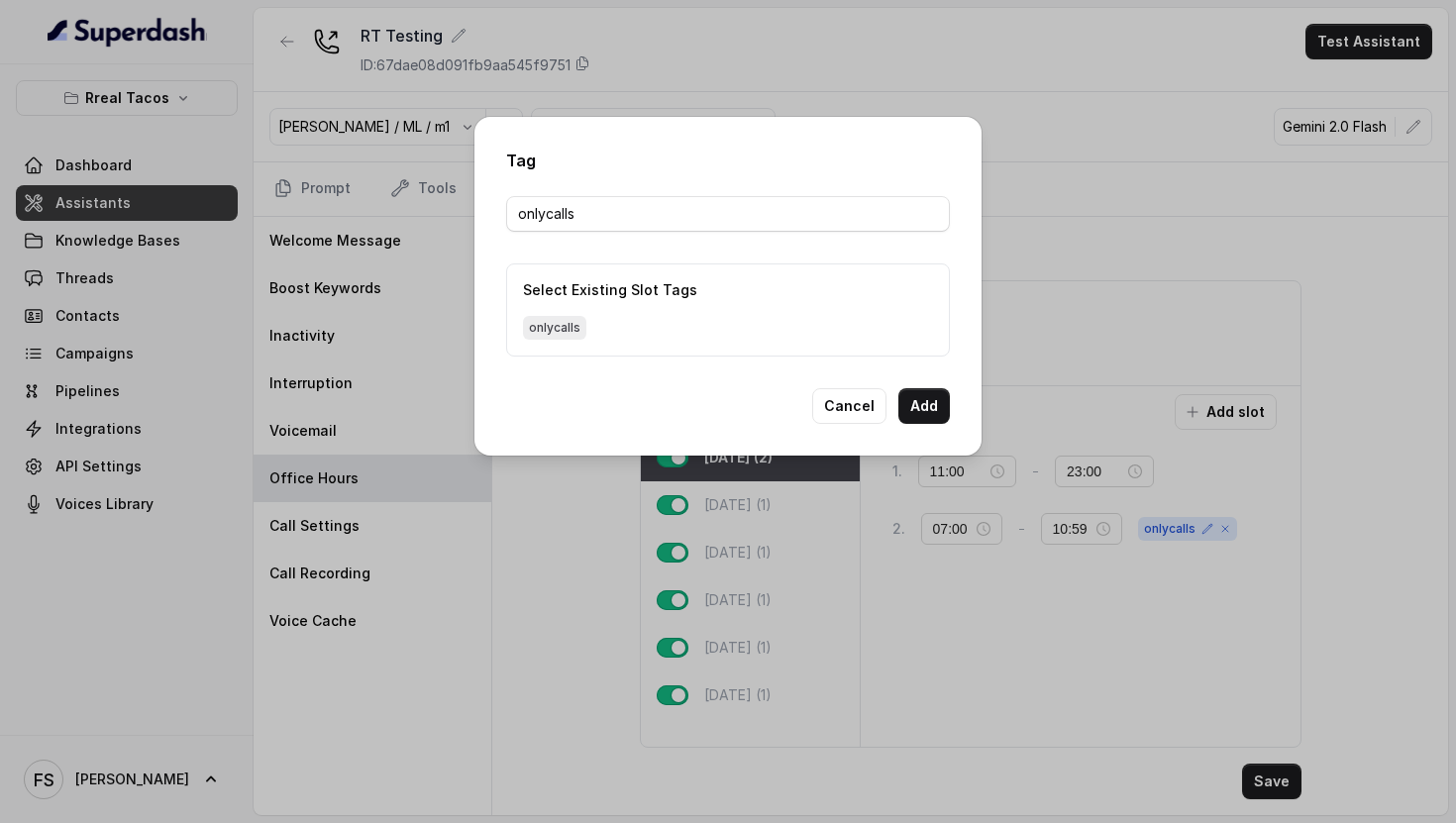 click on "Select Existing Slot Tags" at bounding box center [728, 290] 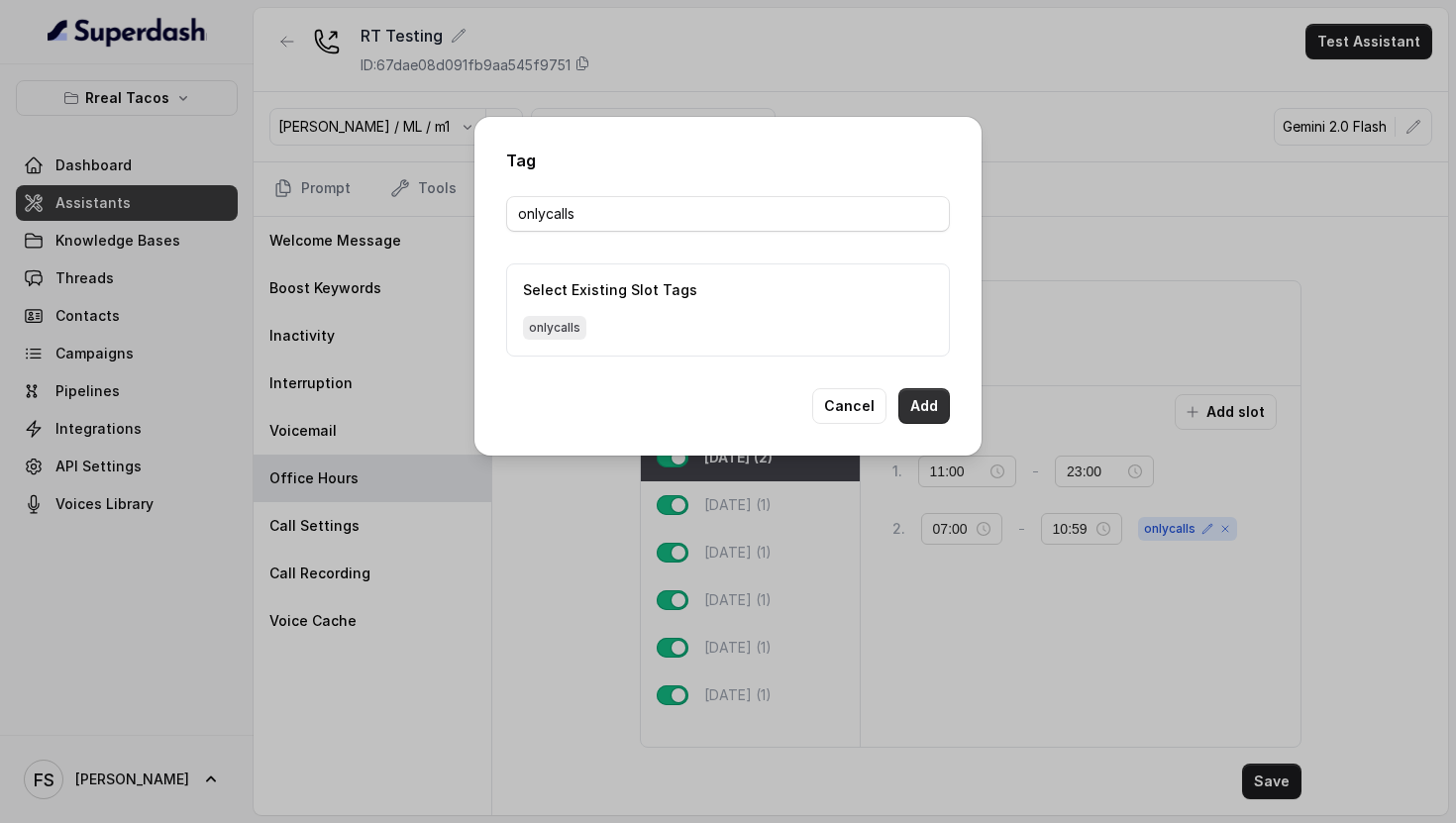 click on "Add" at bounding box center [924, 406] 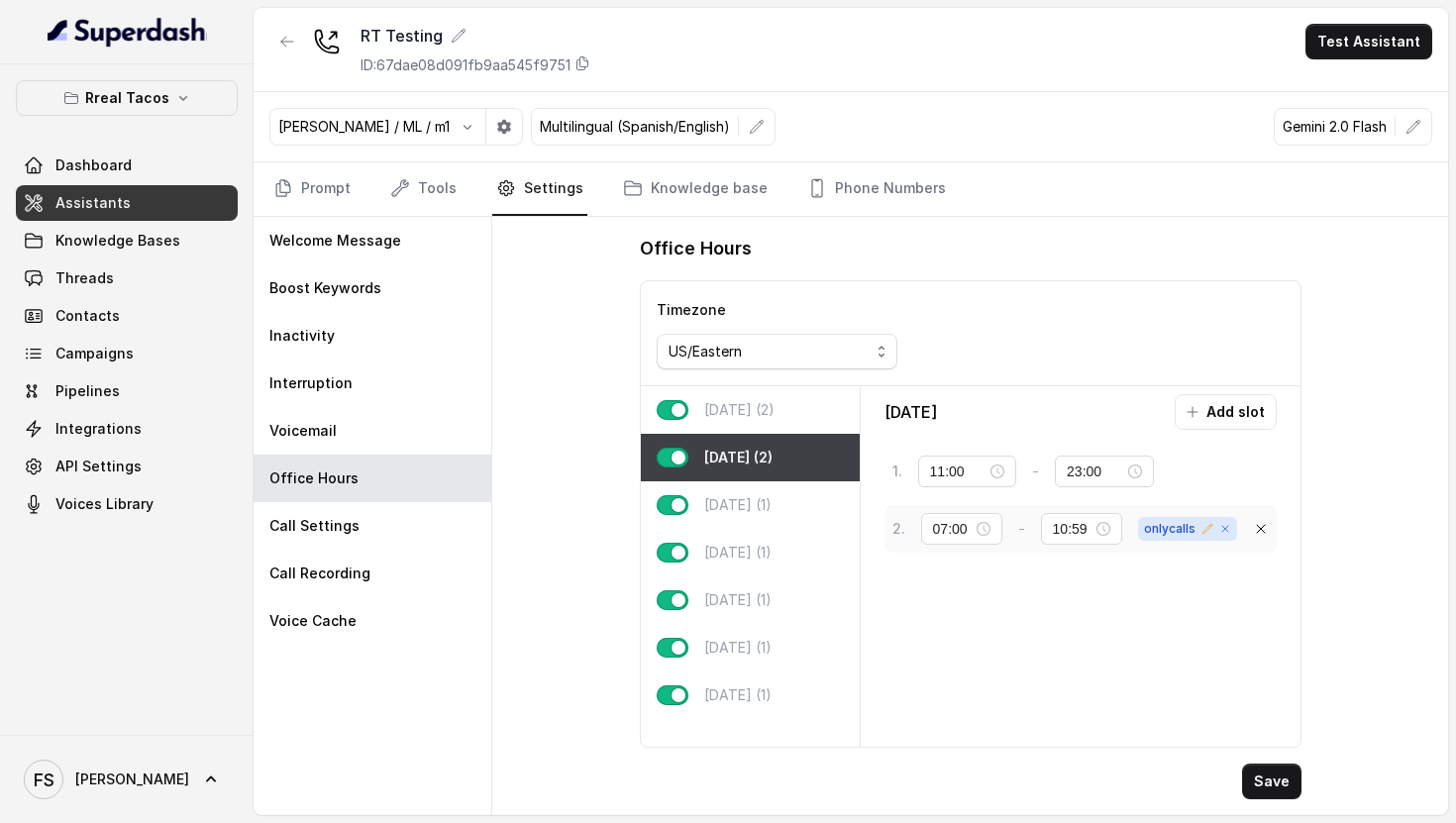 click 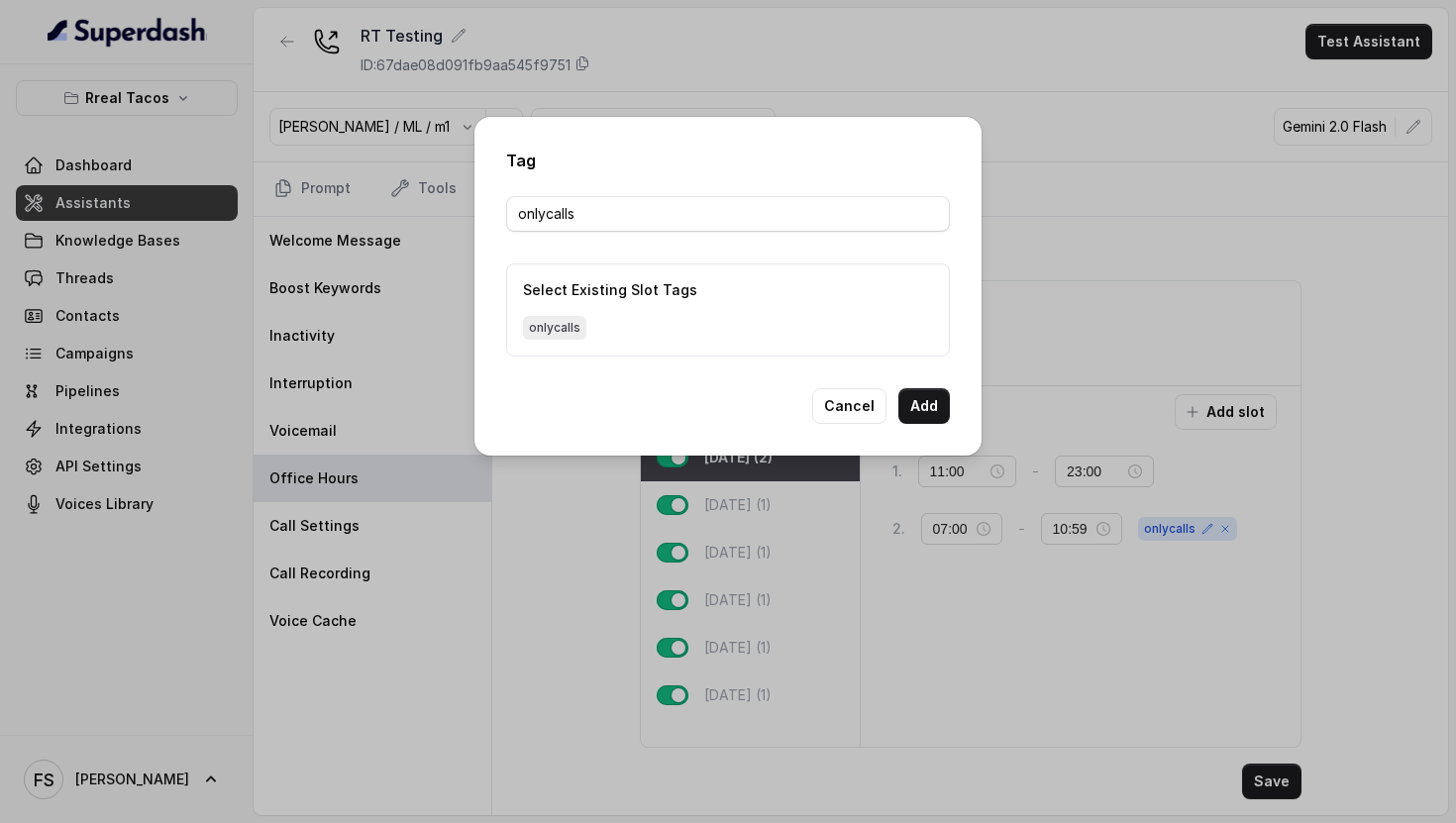 click on "Select Existing Slot Tags" at bounding box center (728, 290) 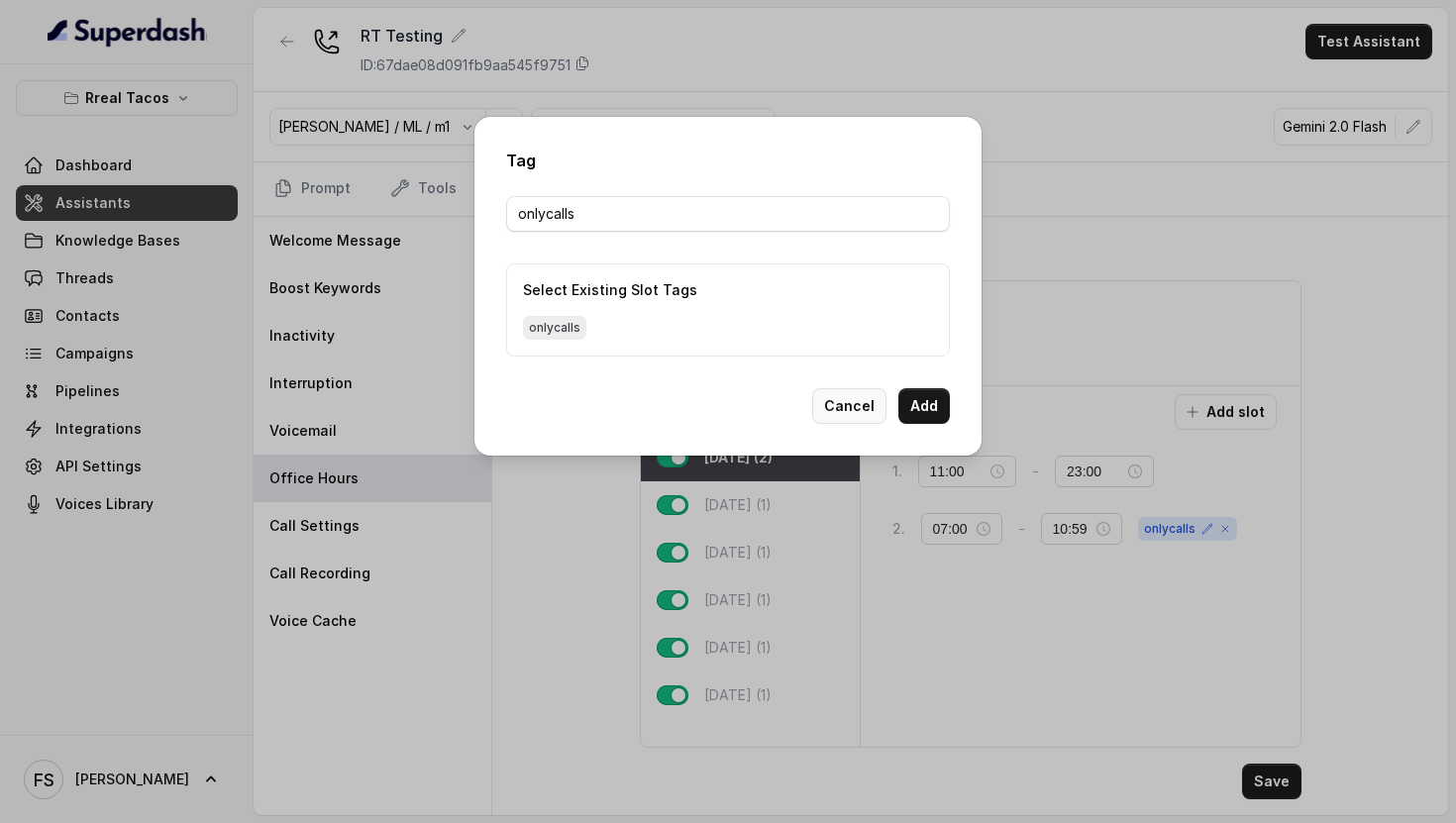 click on "Cancel" at bounding box center (849, 406) 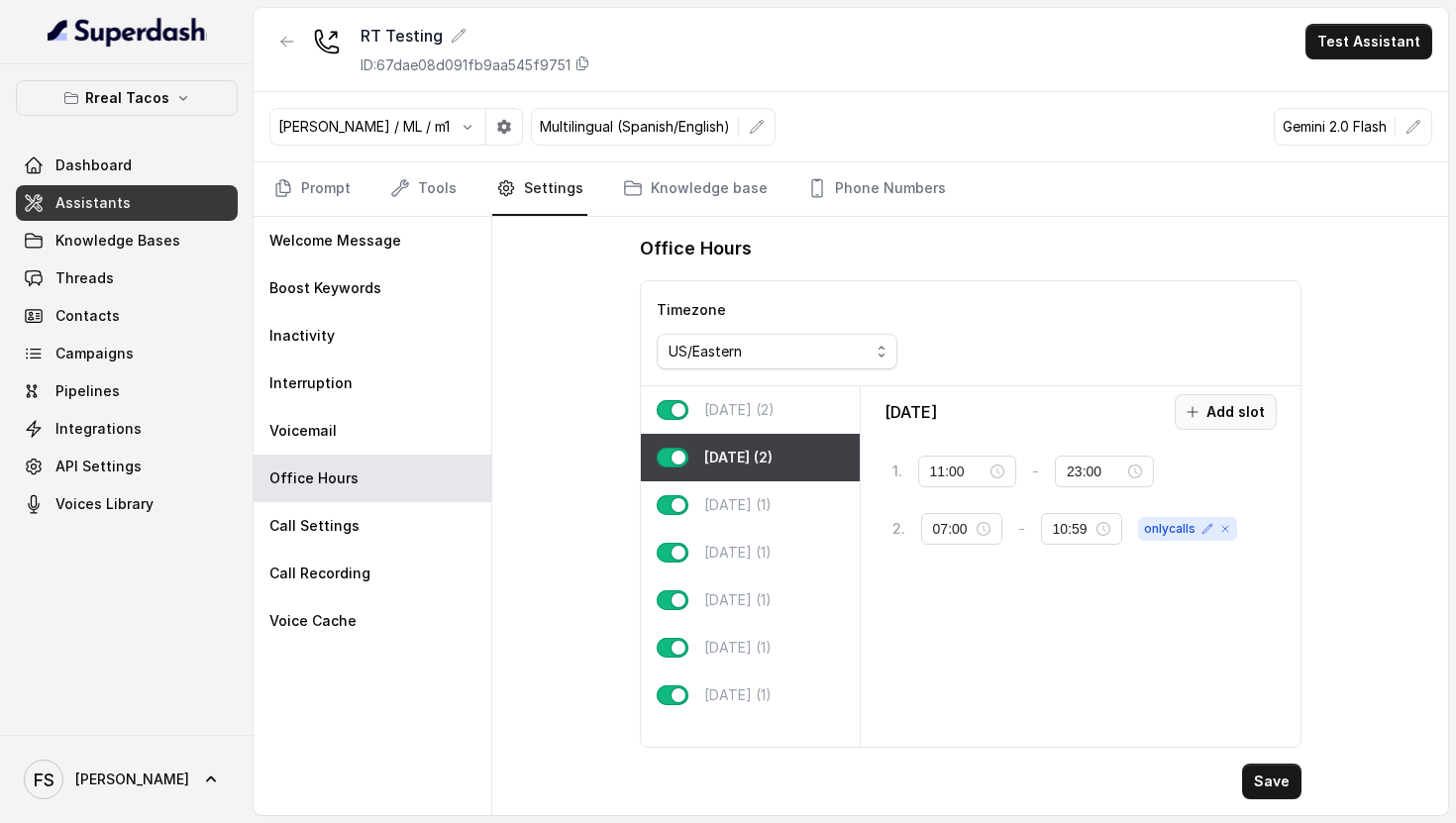 click on "Add slot" at bounding box center [1225, 412] 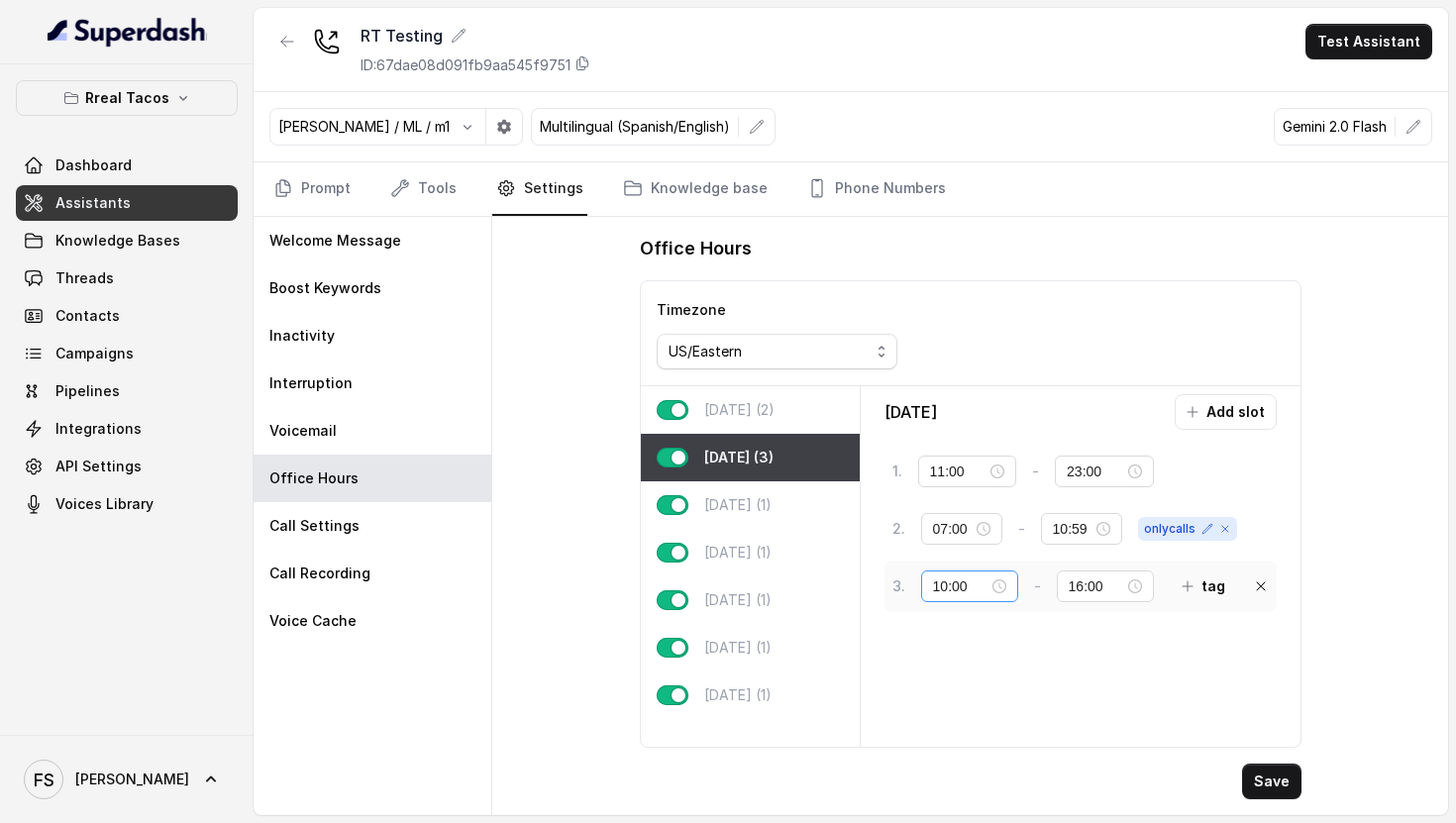 click on "10:00" at bounding box center (970, 586) 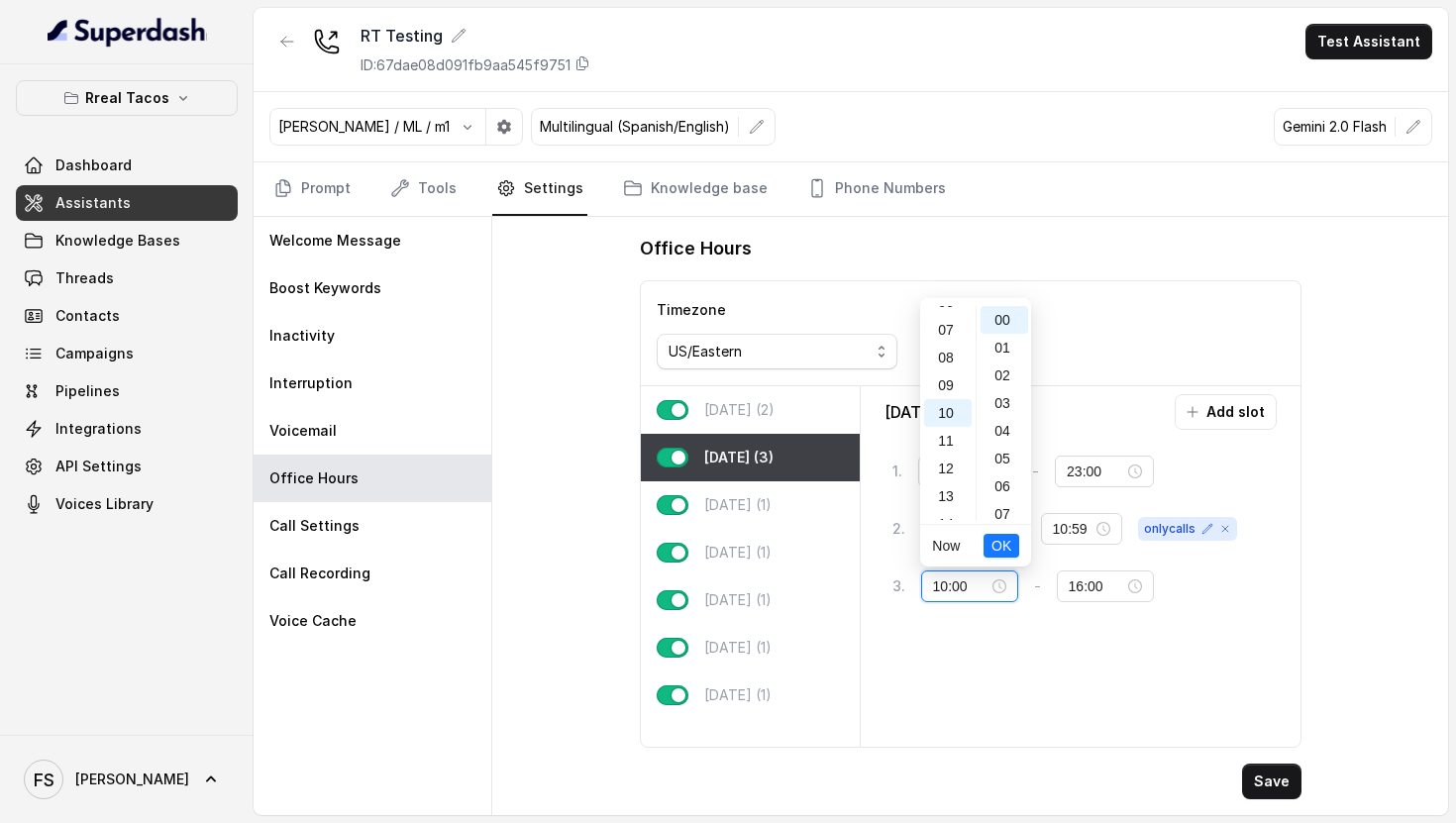 scroll, scrollTop: 0, scrollLeft: 0, axis: both 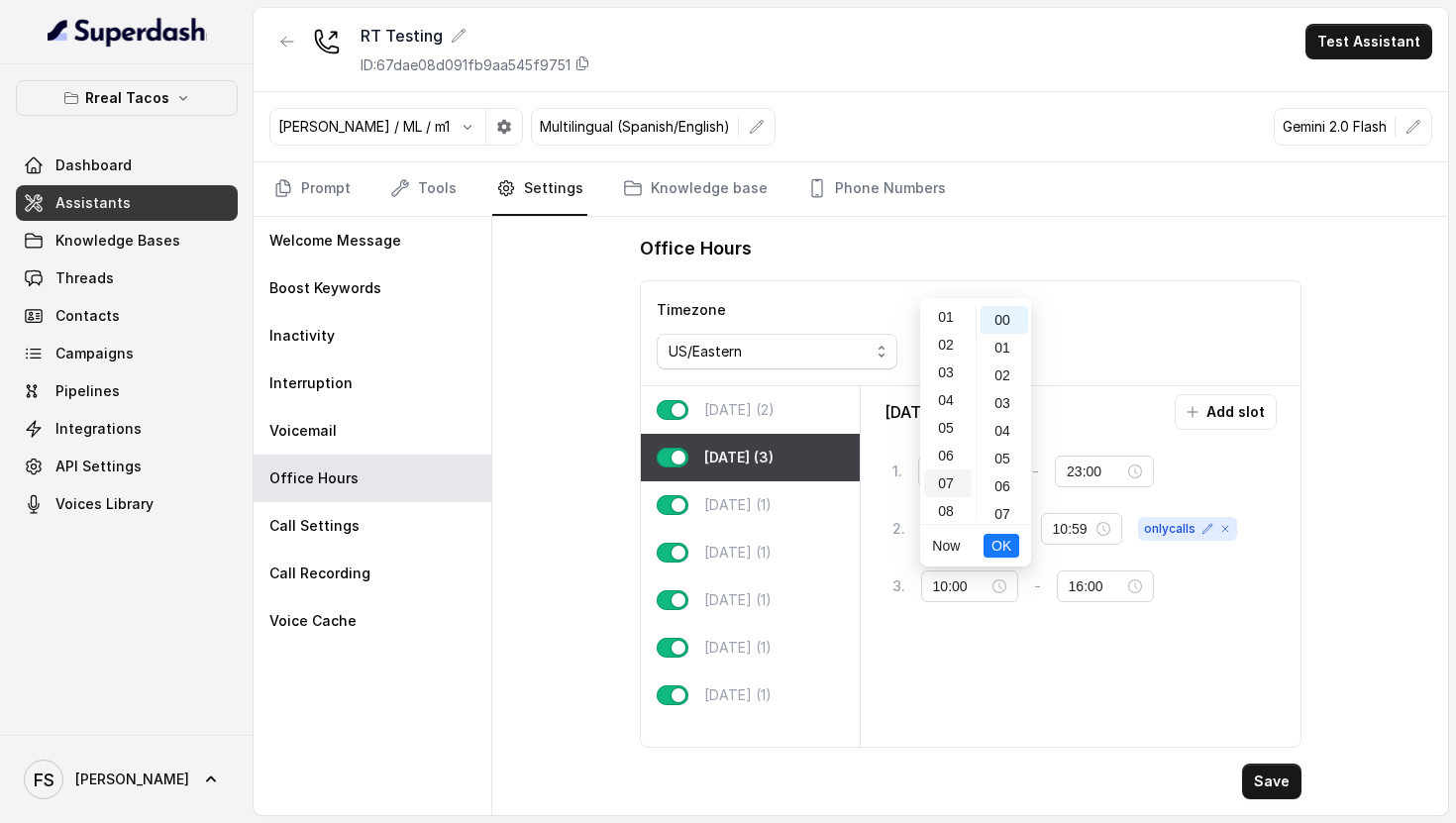 click on "07" at bounding box center (948, 483) 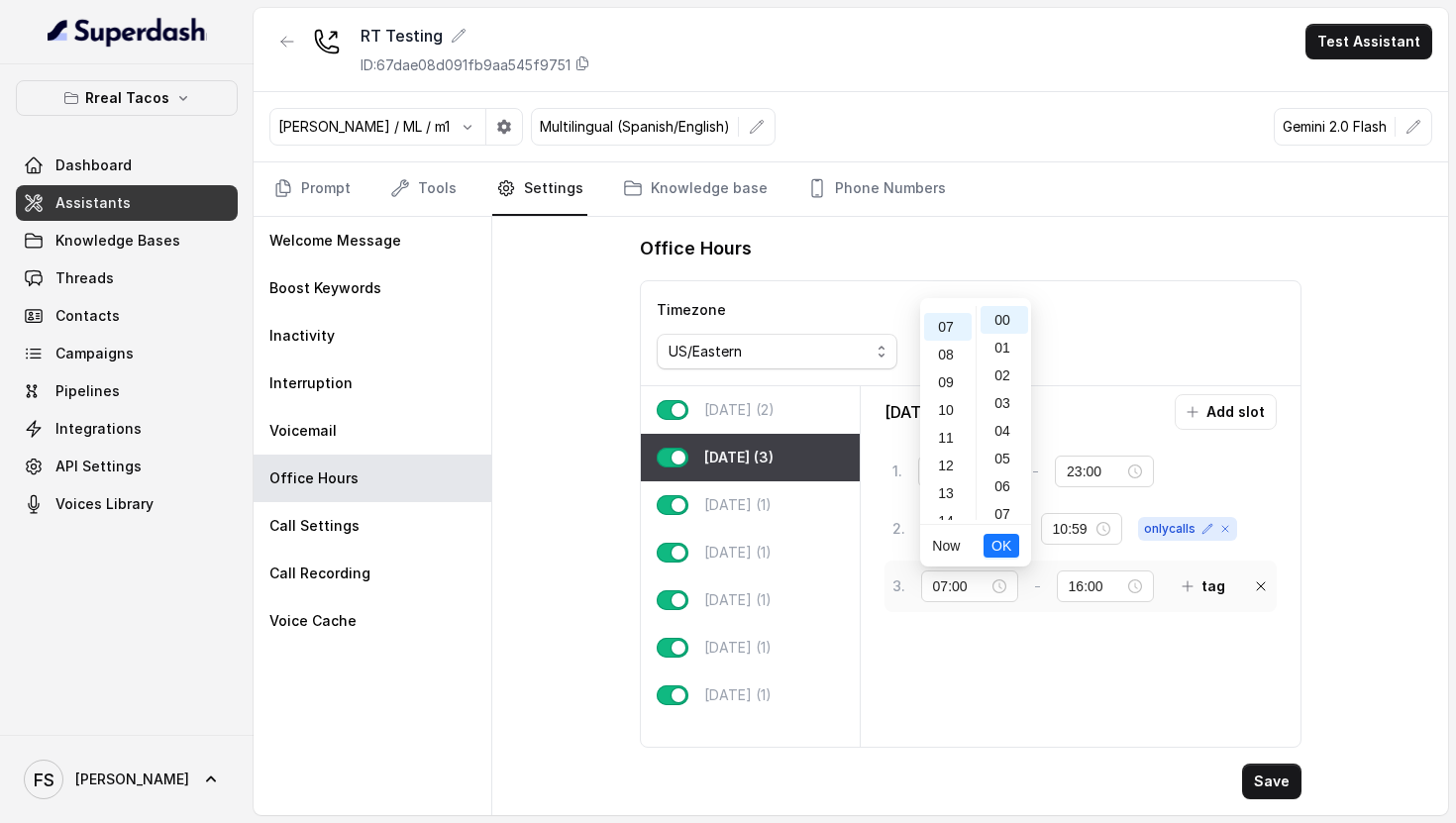 scroll, scrollTop: 194, scrollLeft: 0, axis: vertical 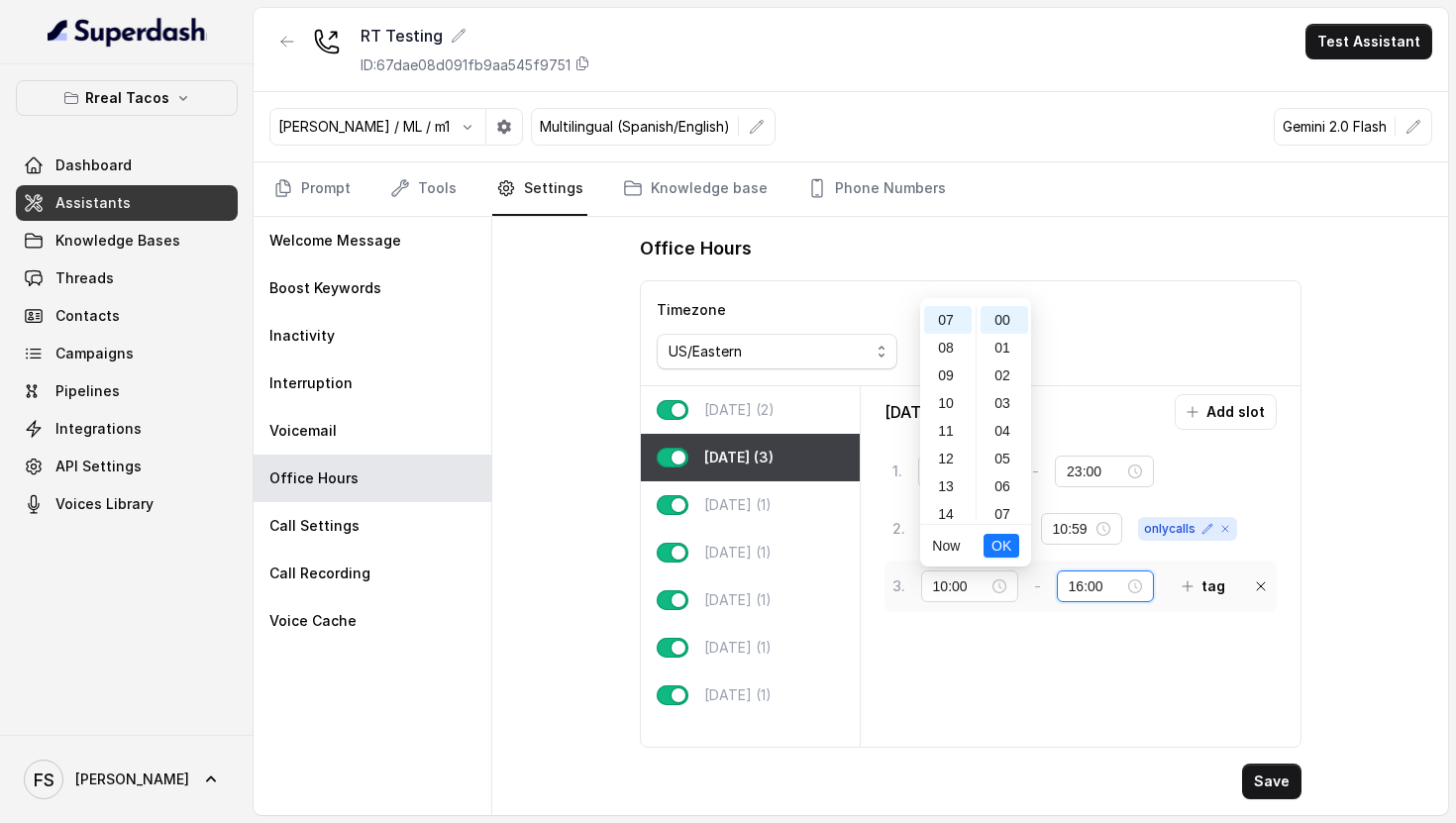 click on "16:00" at bounding box center [1096, 586] 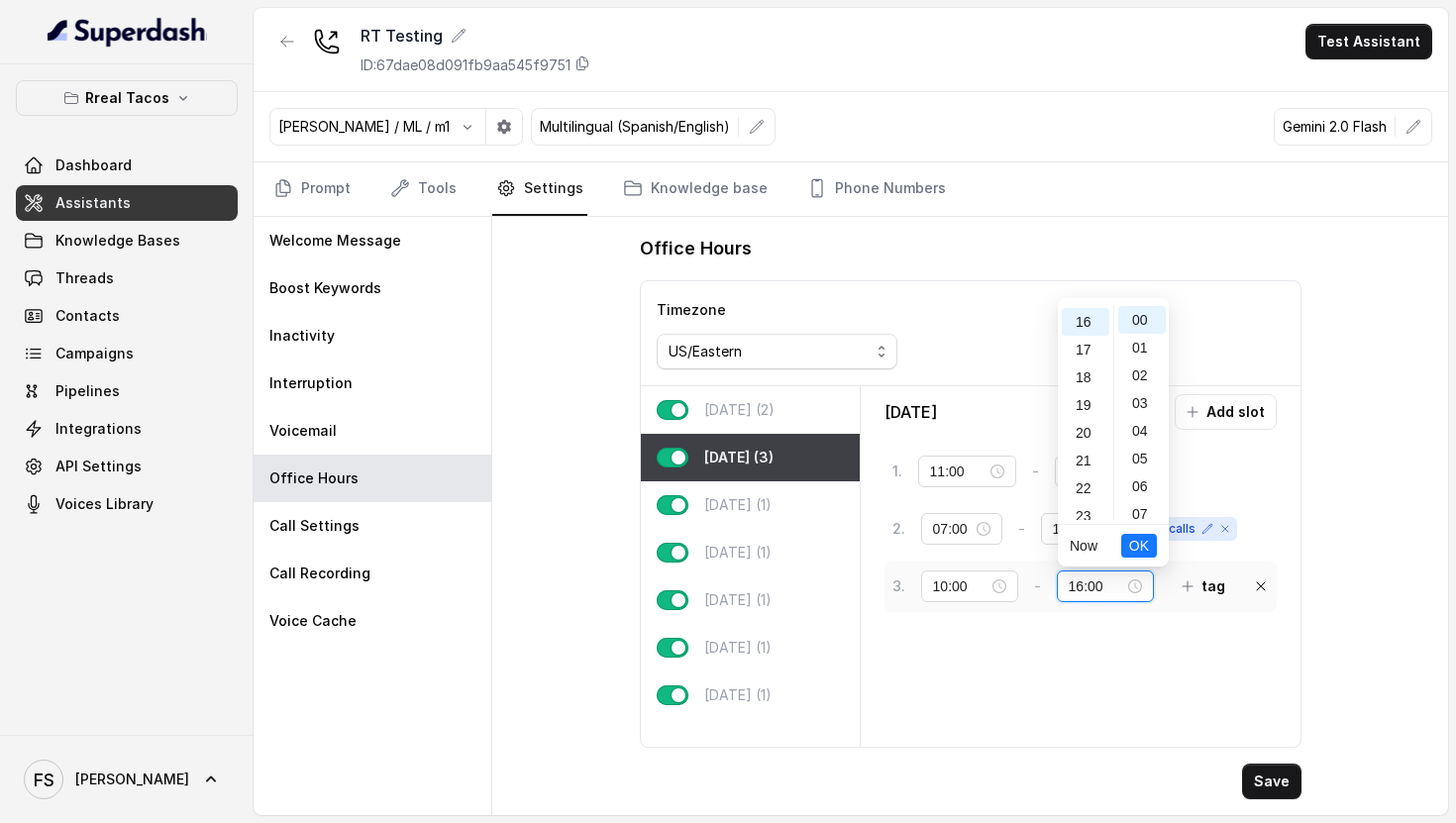 scroll, scrollTop: 444, scrollLeft: 0, axis: vertical 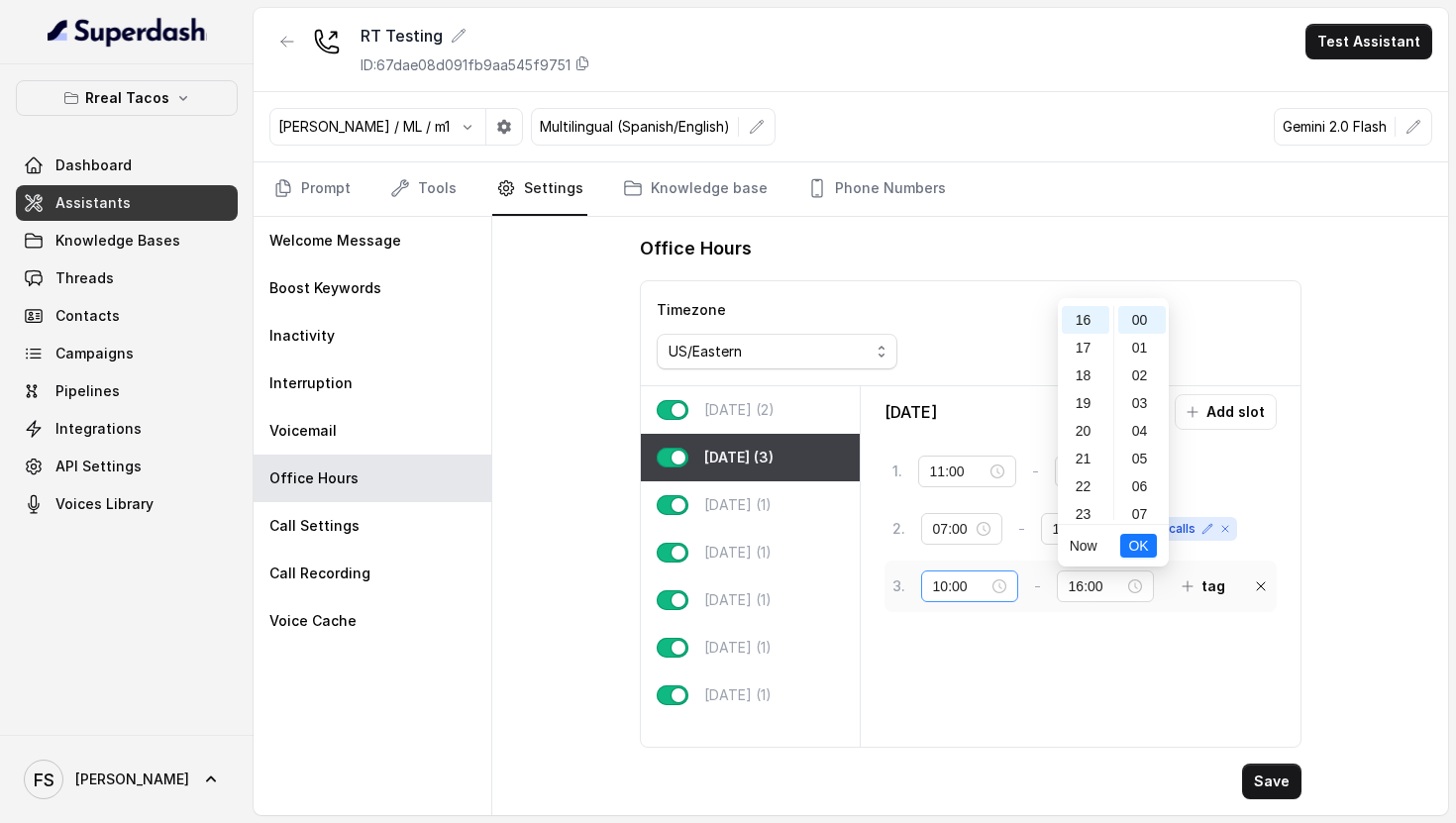 drag, startPoint x: 980, startPoint y: 567, endPoint x: 979, endPoint y: 577, distance: 10.049876 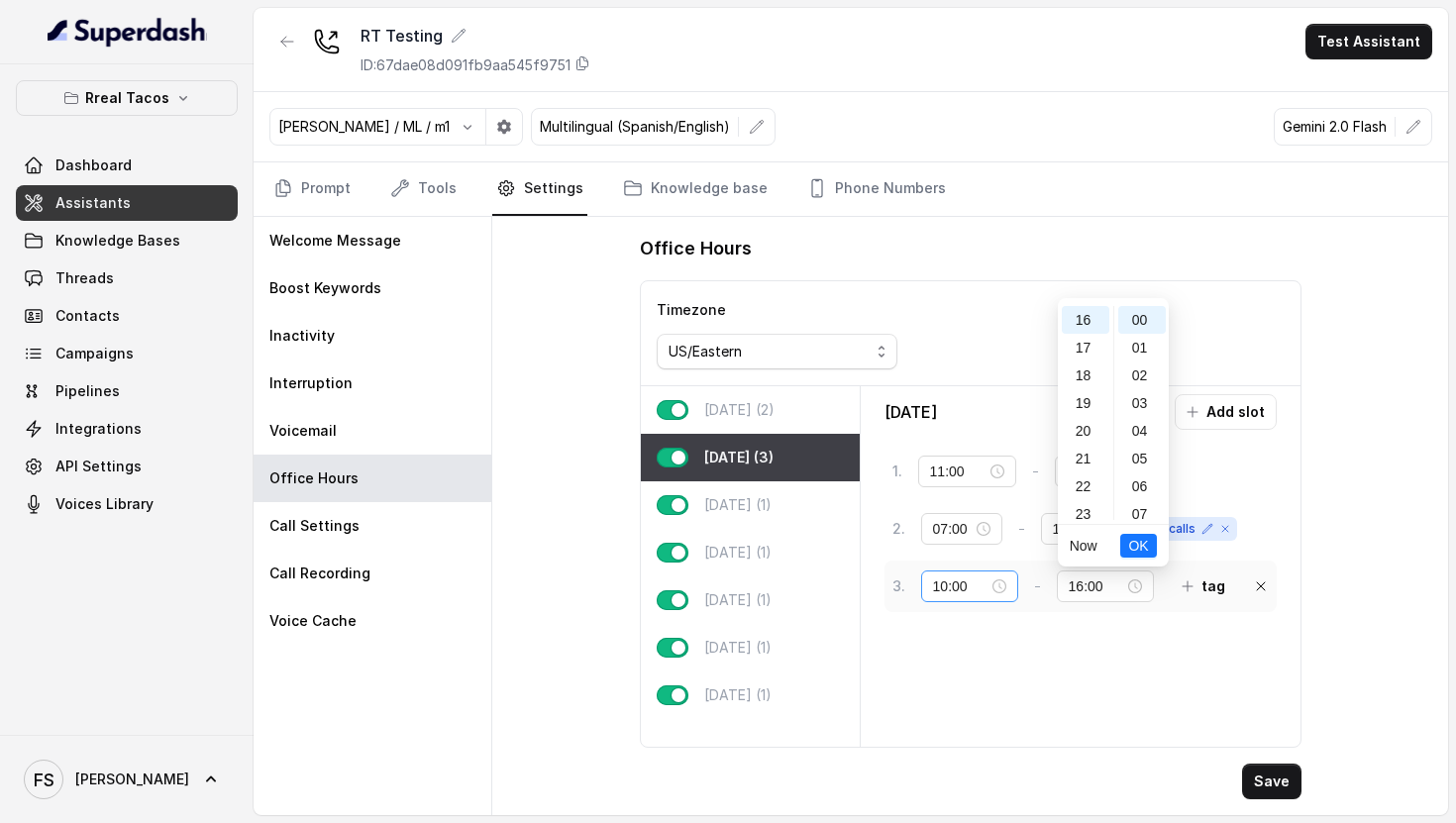 click on "3 . 10:00 - 16:00  tag" at bounding box center (1065, 586) 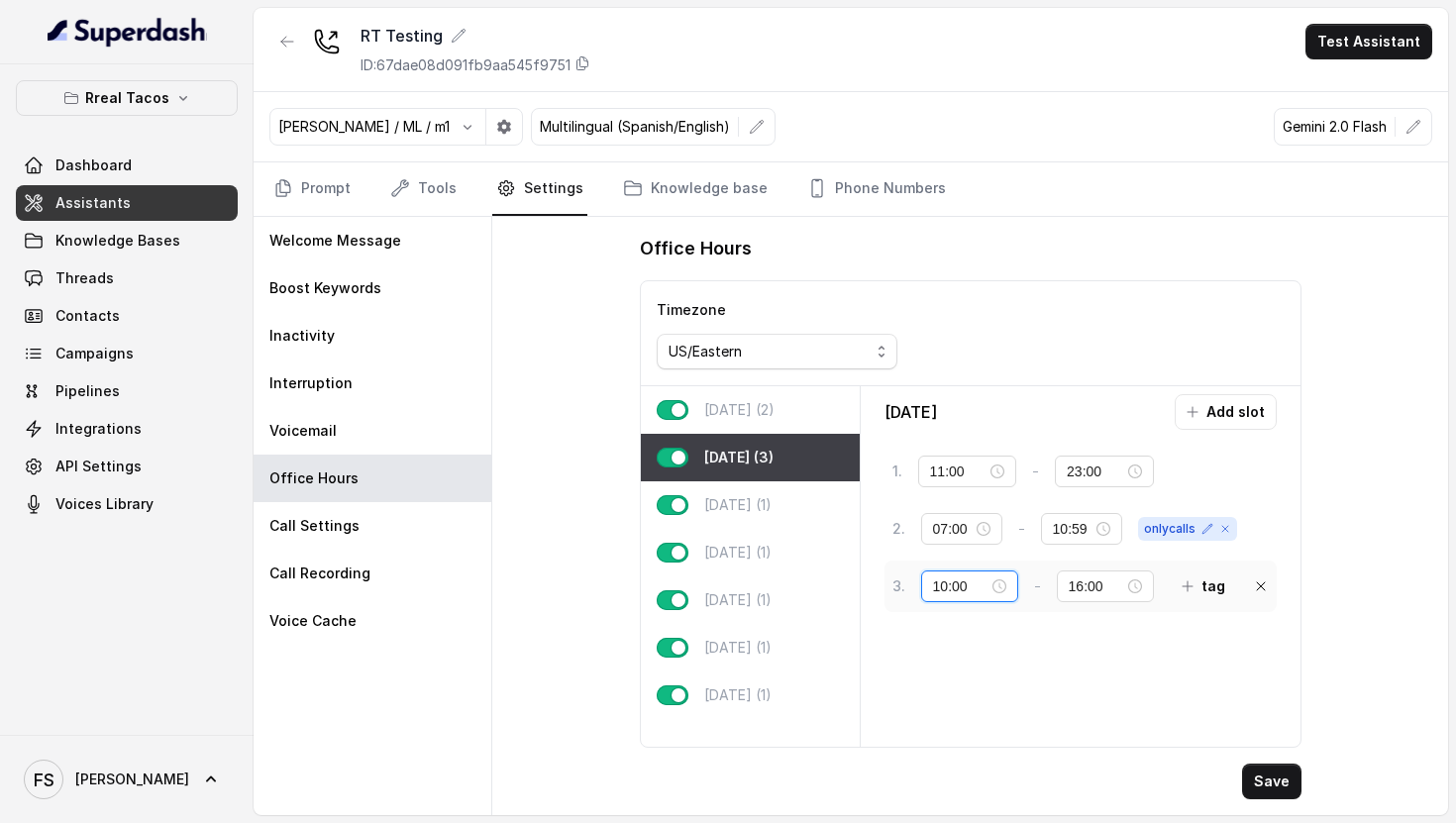 click on "10:00" at bounding box center (961, 586) 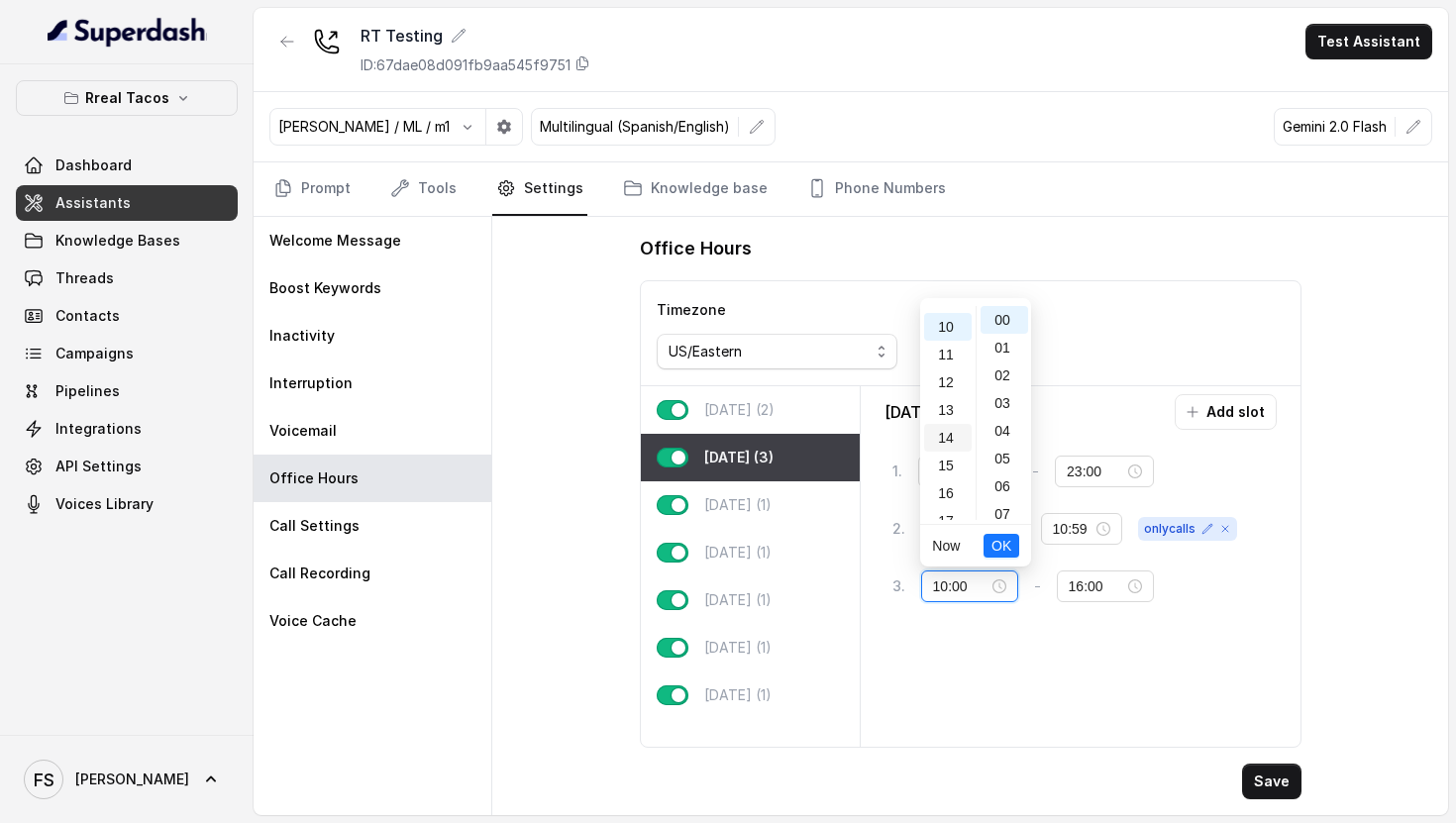 scroll, scrollTop: 0, scrollLeft: 0, axis: both 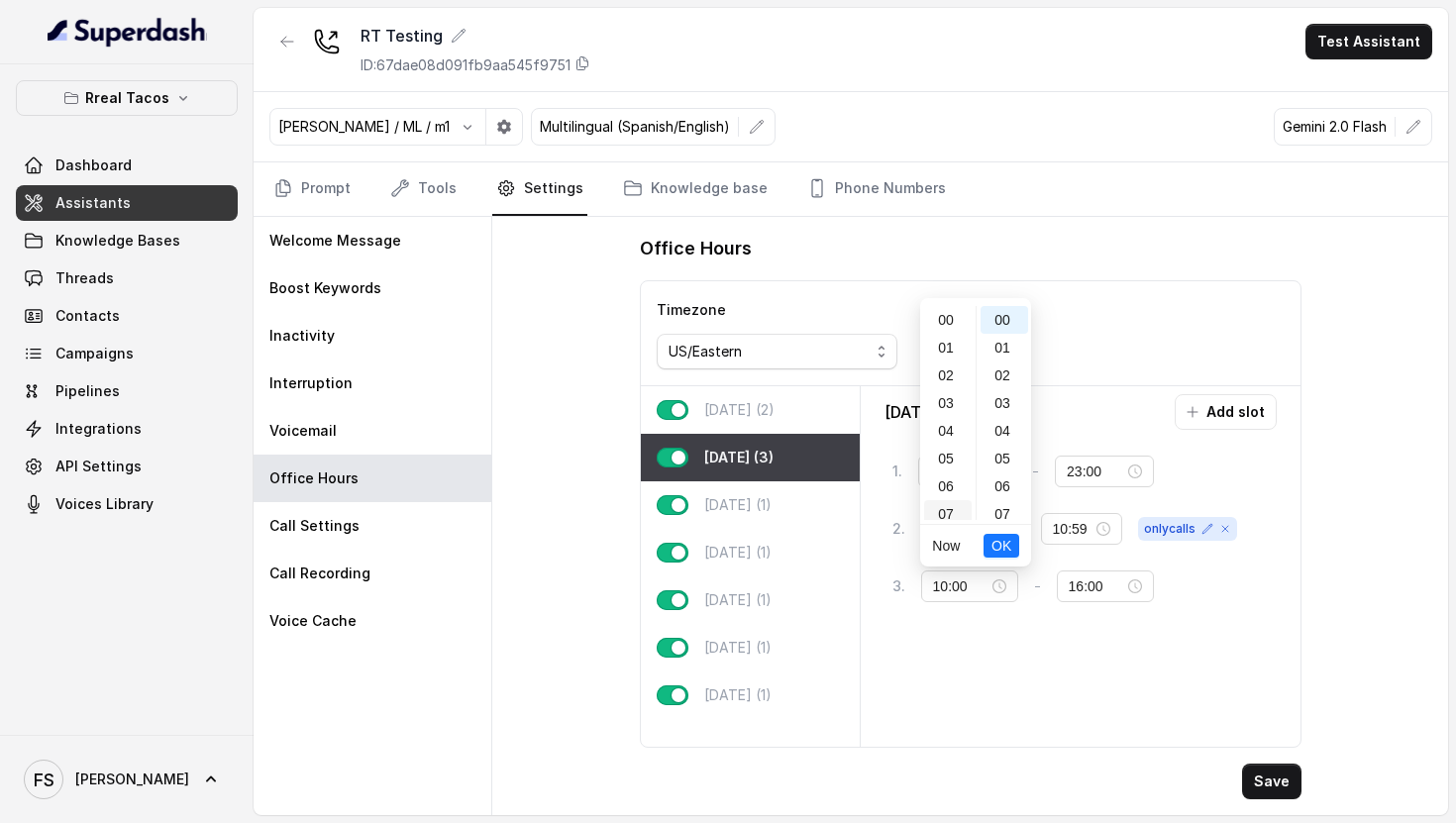 click on "07" at bounding box center [948, 514] 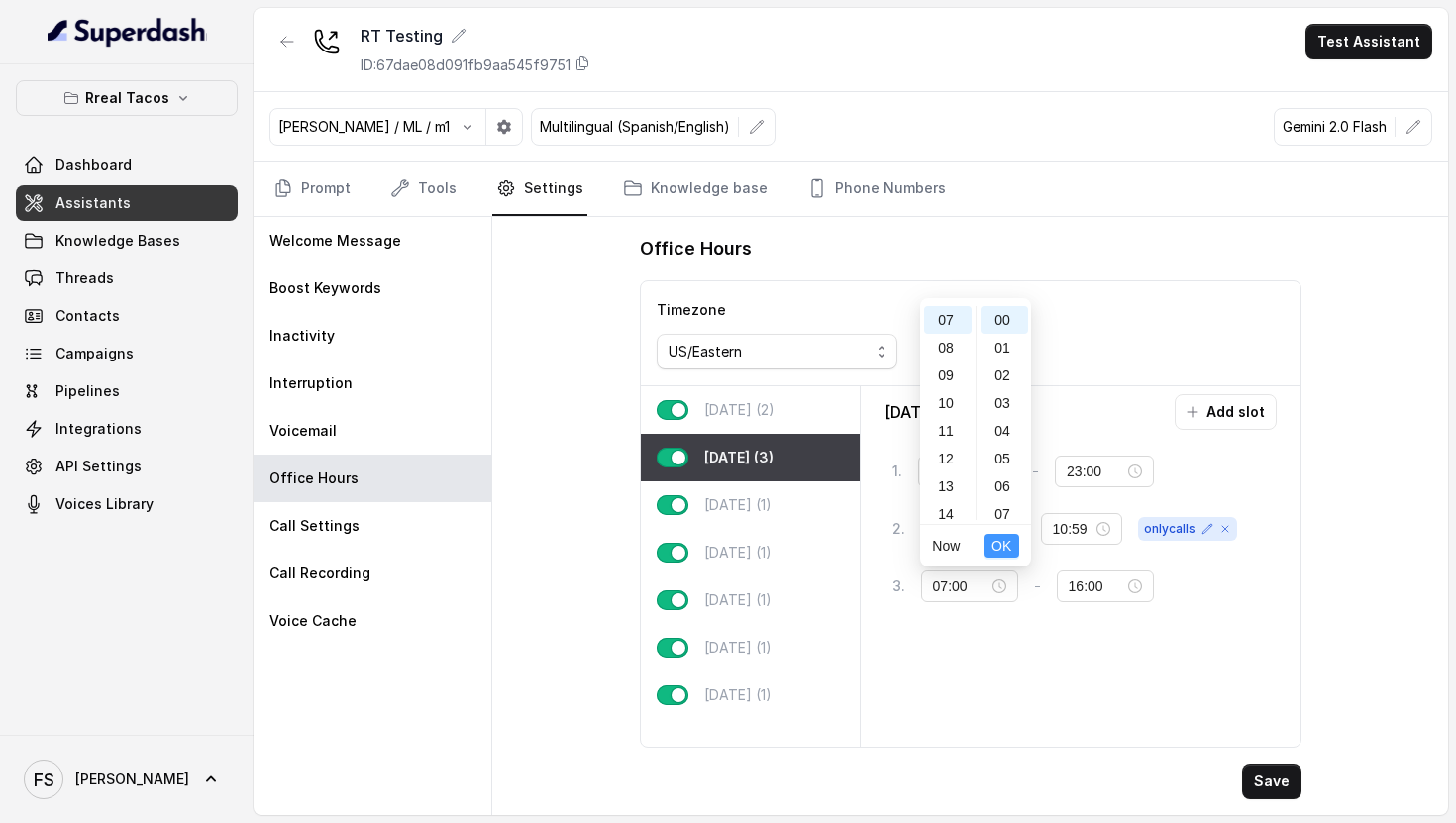 scroll, scrollTop: 194, scrollLeft: 0, axis: vertical 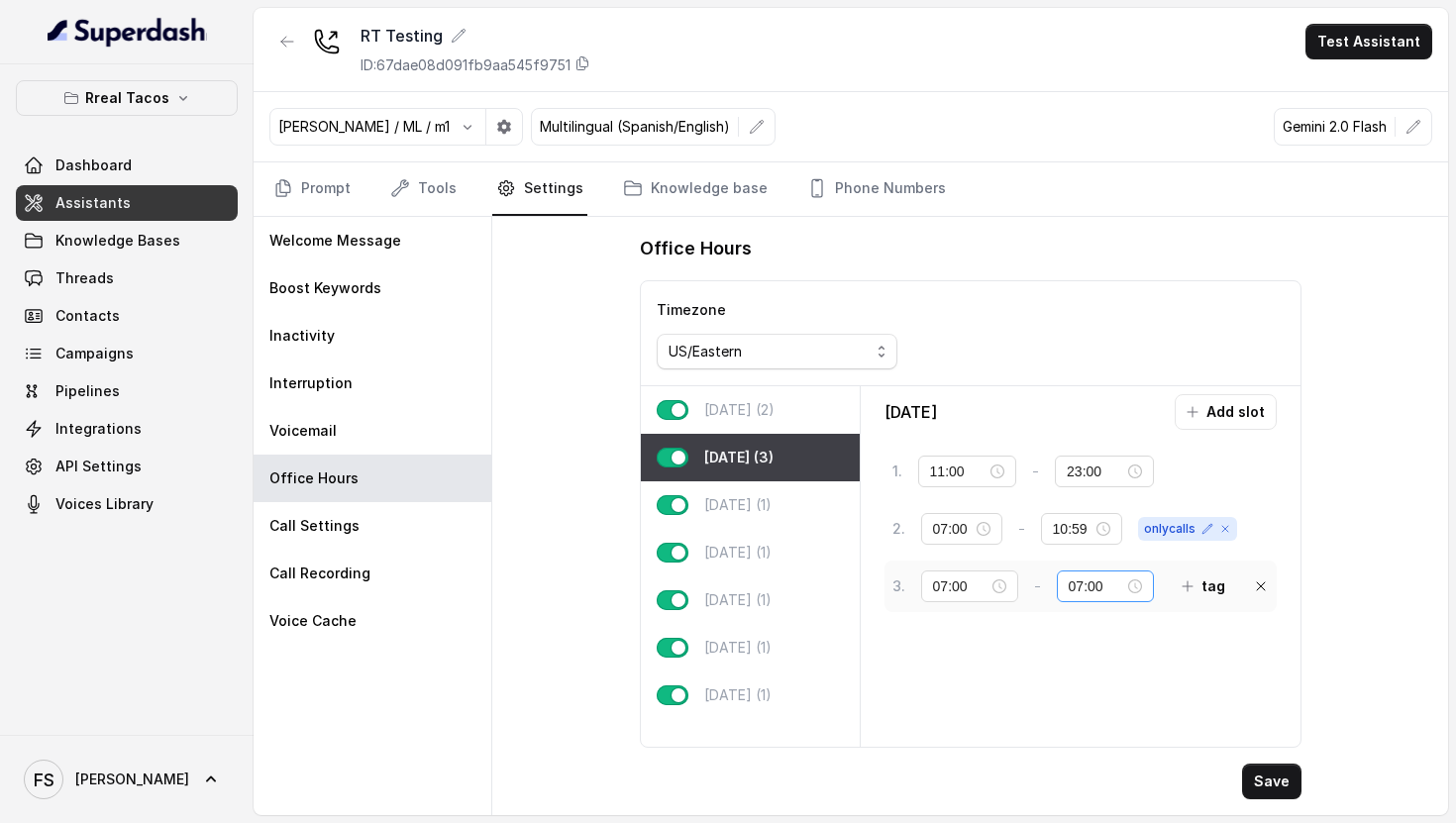 click on "07:00" at bounding box center (1105, 586) 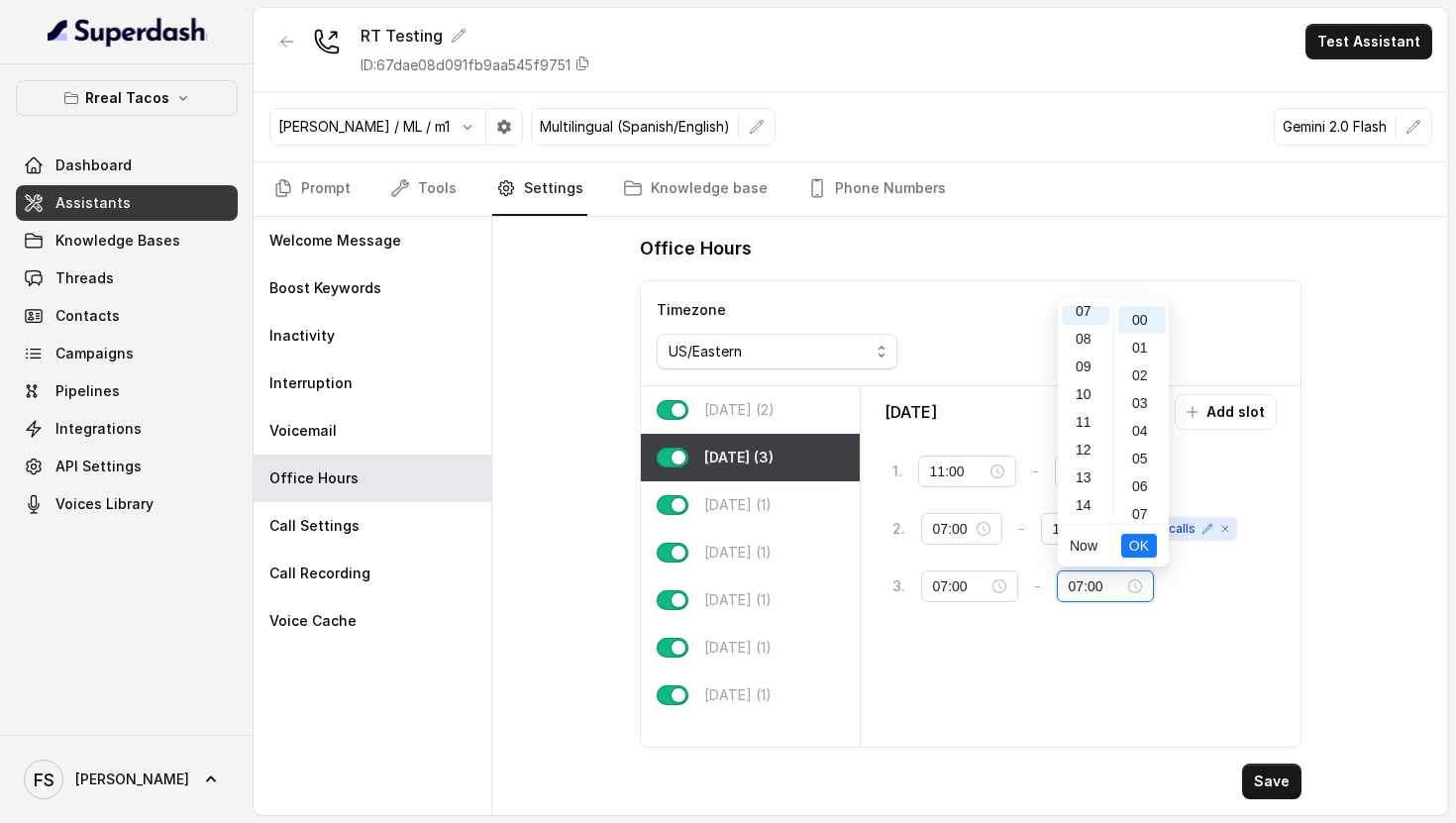 scroll, scrollTop: 194, scrollLeft: 0, axis: vertical 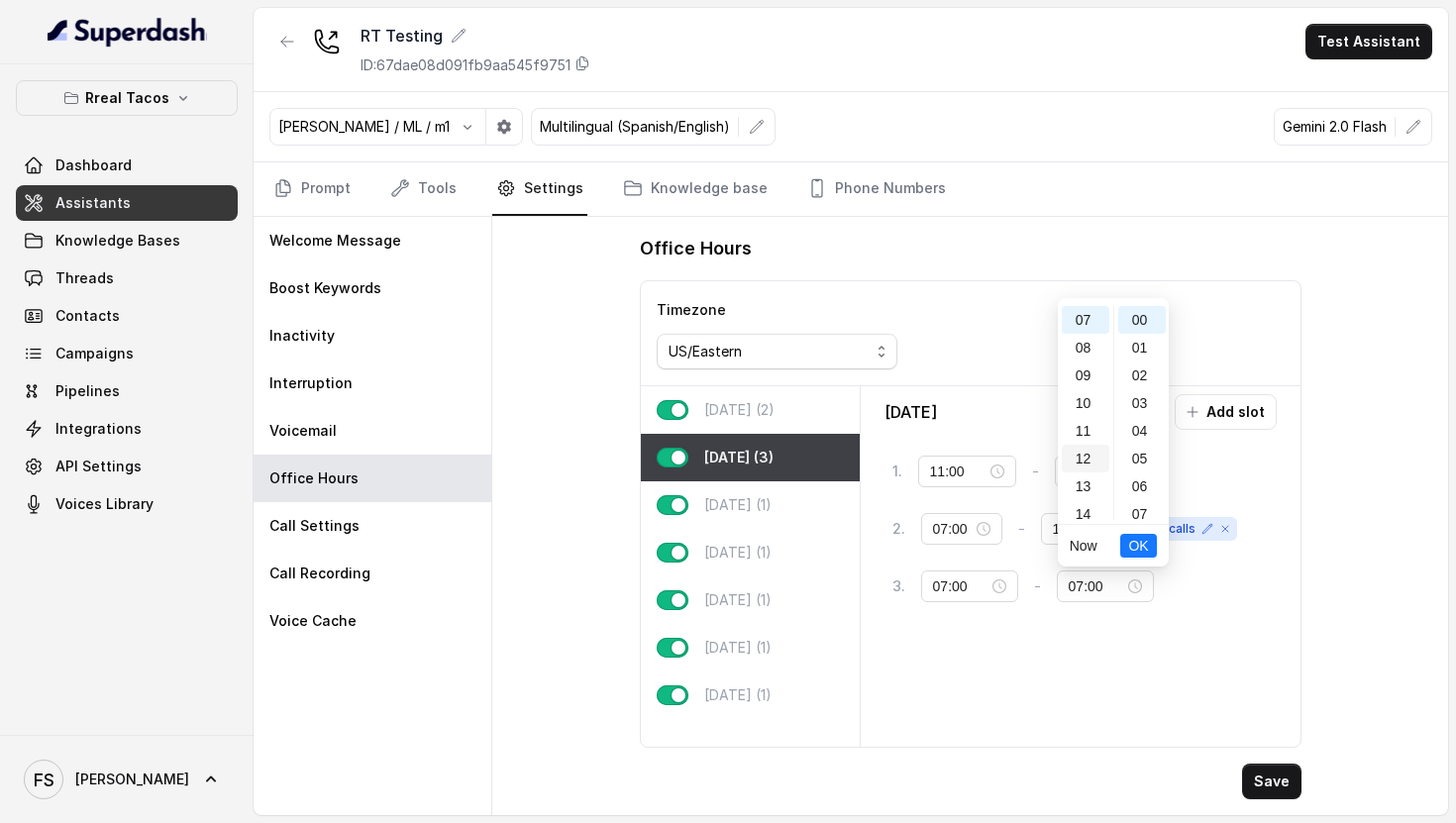 click on "12" at bounding box center (1086, 459) 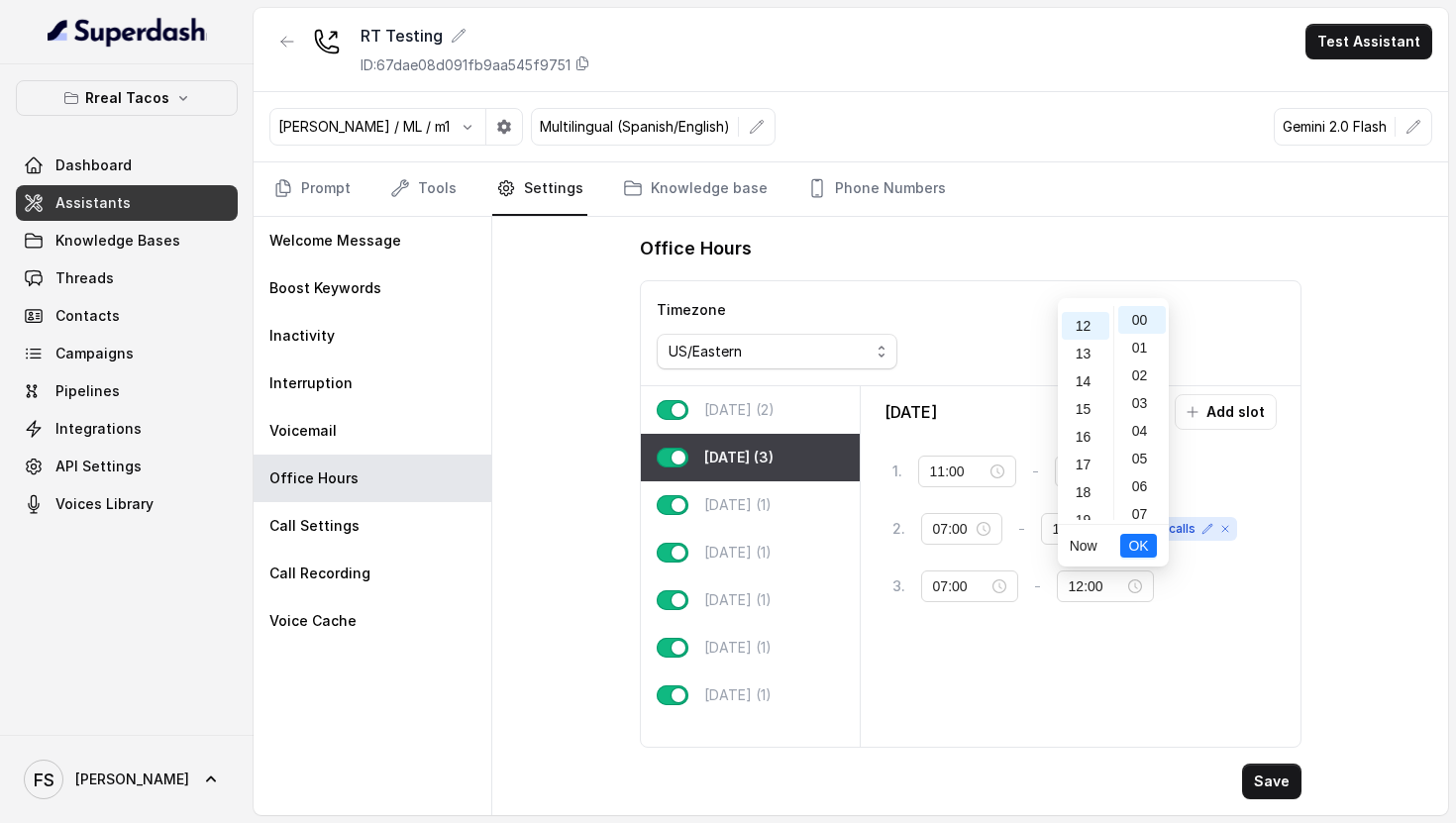 scroll, scrollTop: 333, scrollLeft: 0, axis: vertical 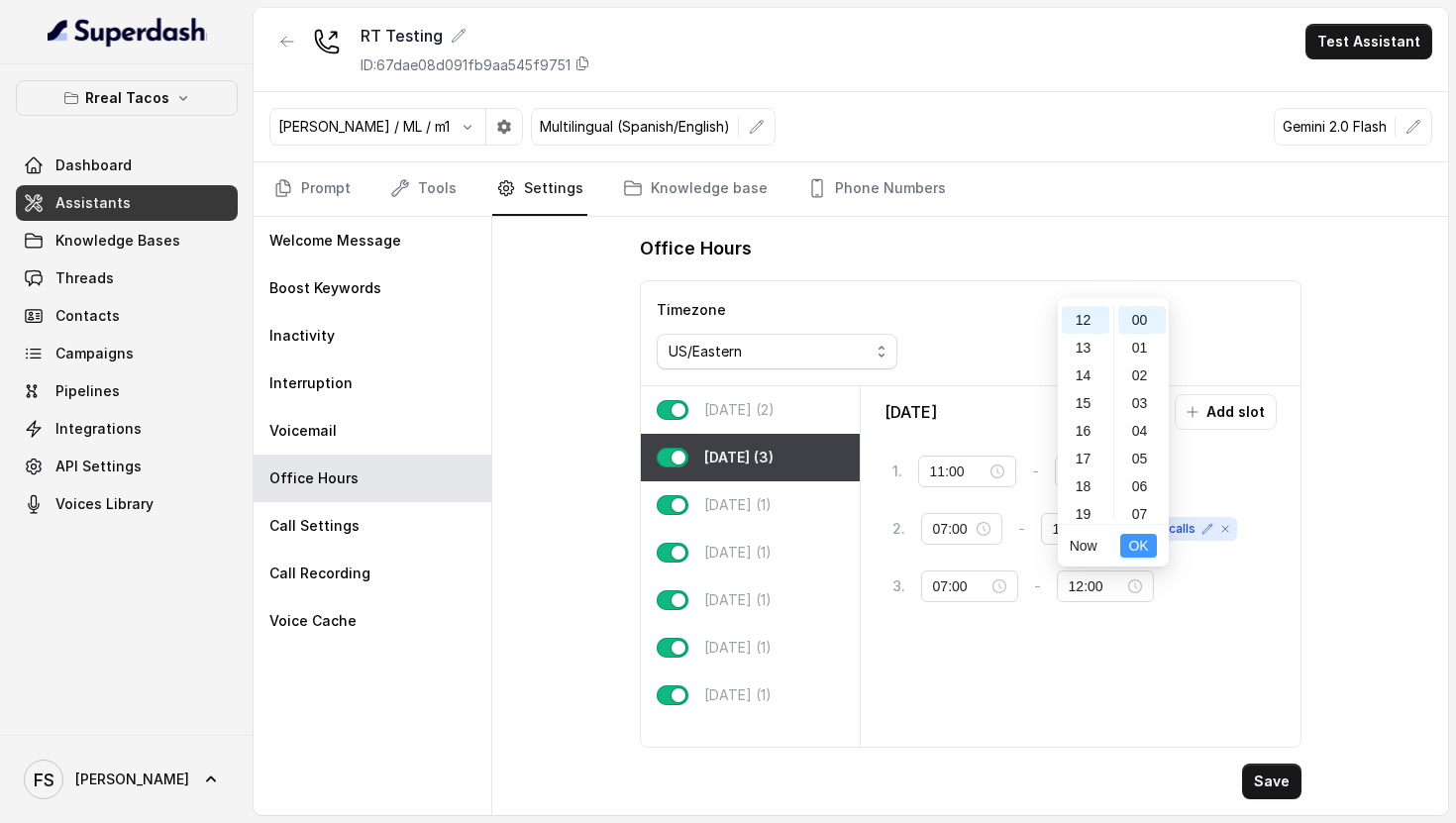 click on "OK" at bounding box center [1138, 546] 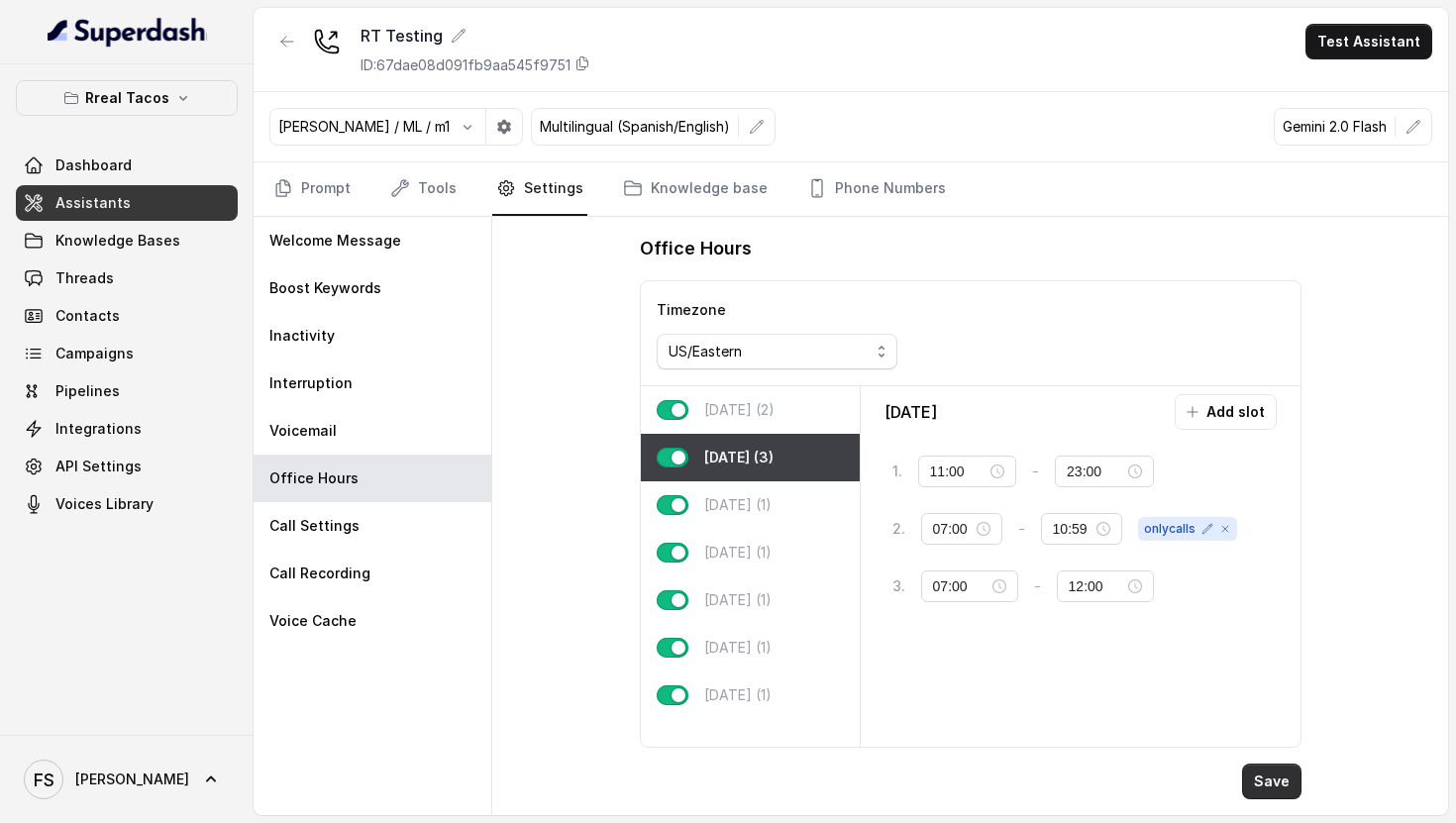 click on "Save" at bounding box center (1272, 781) 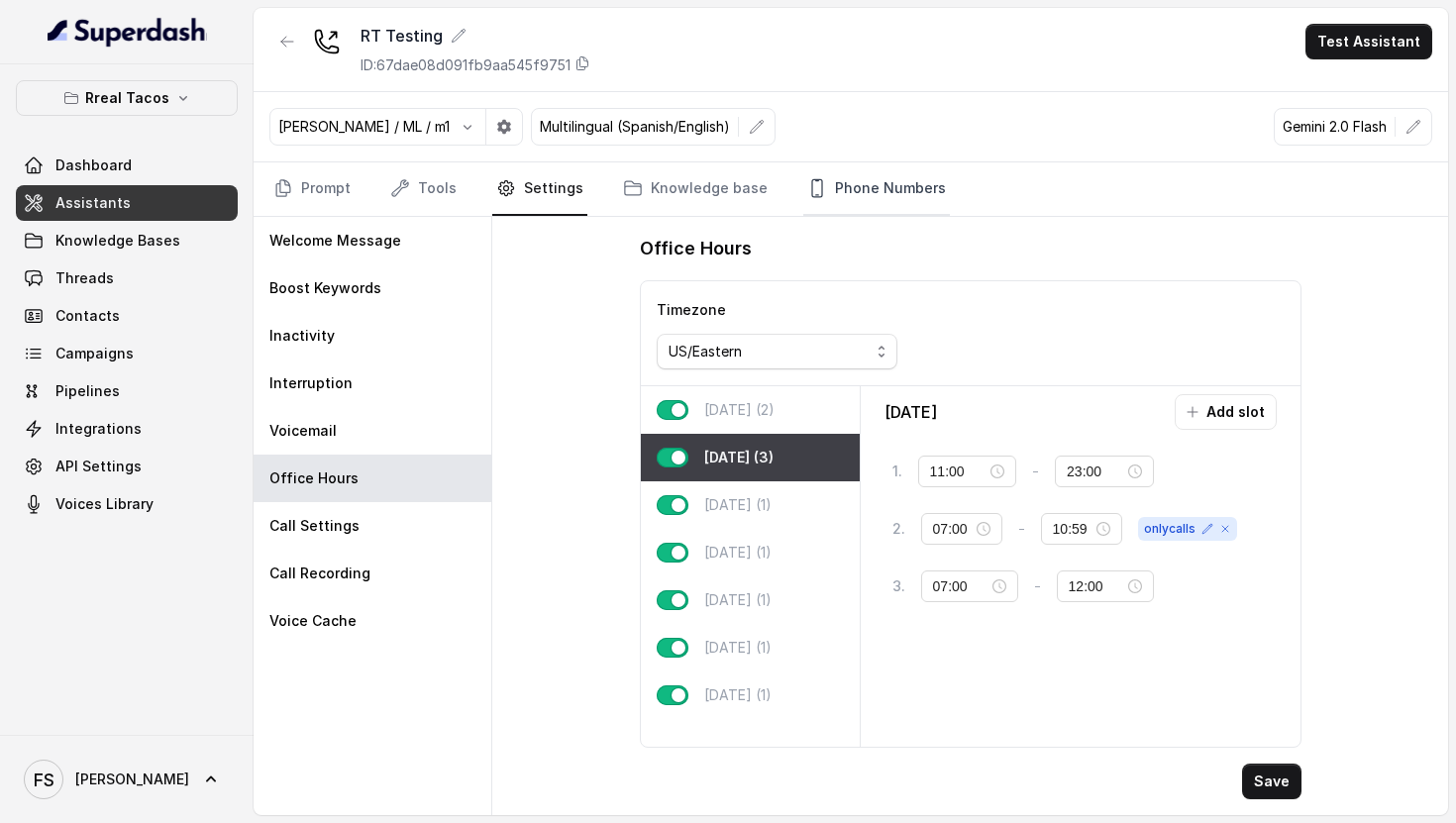 click on "Phone Numbers" at bounding box center (877, 189) 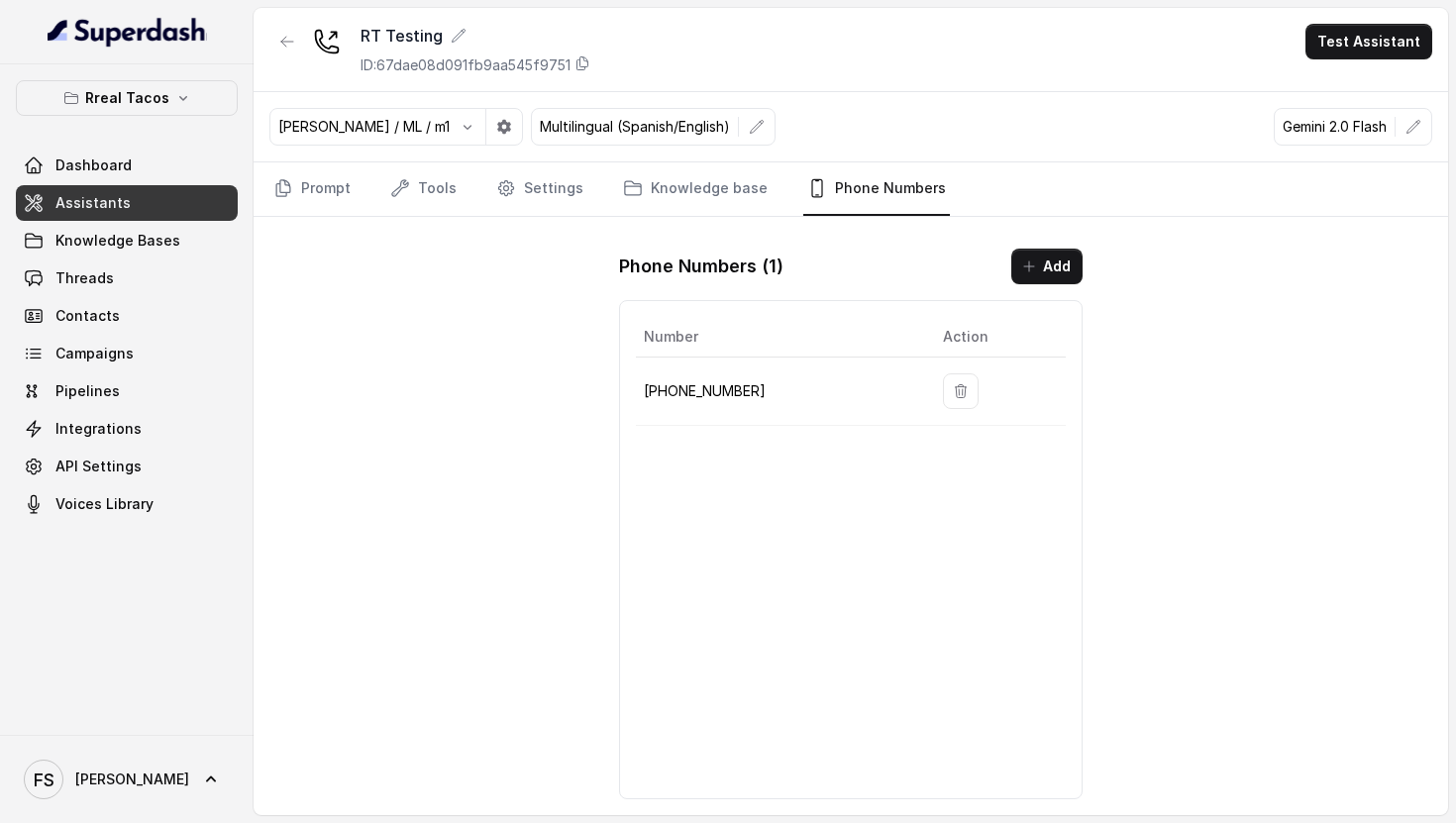 click on "[PHONE_NUMBER]" at bounding box center (778, 391) 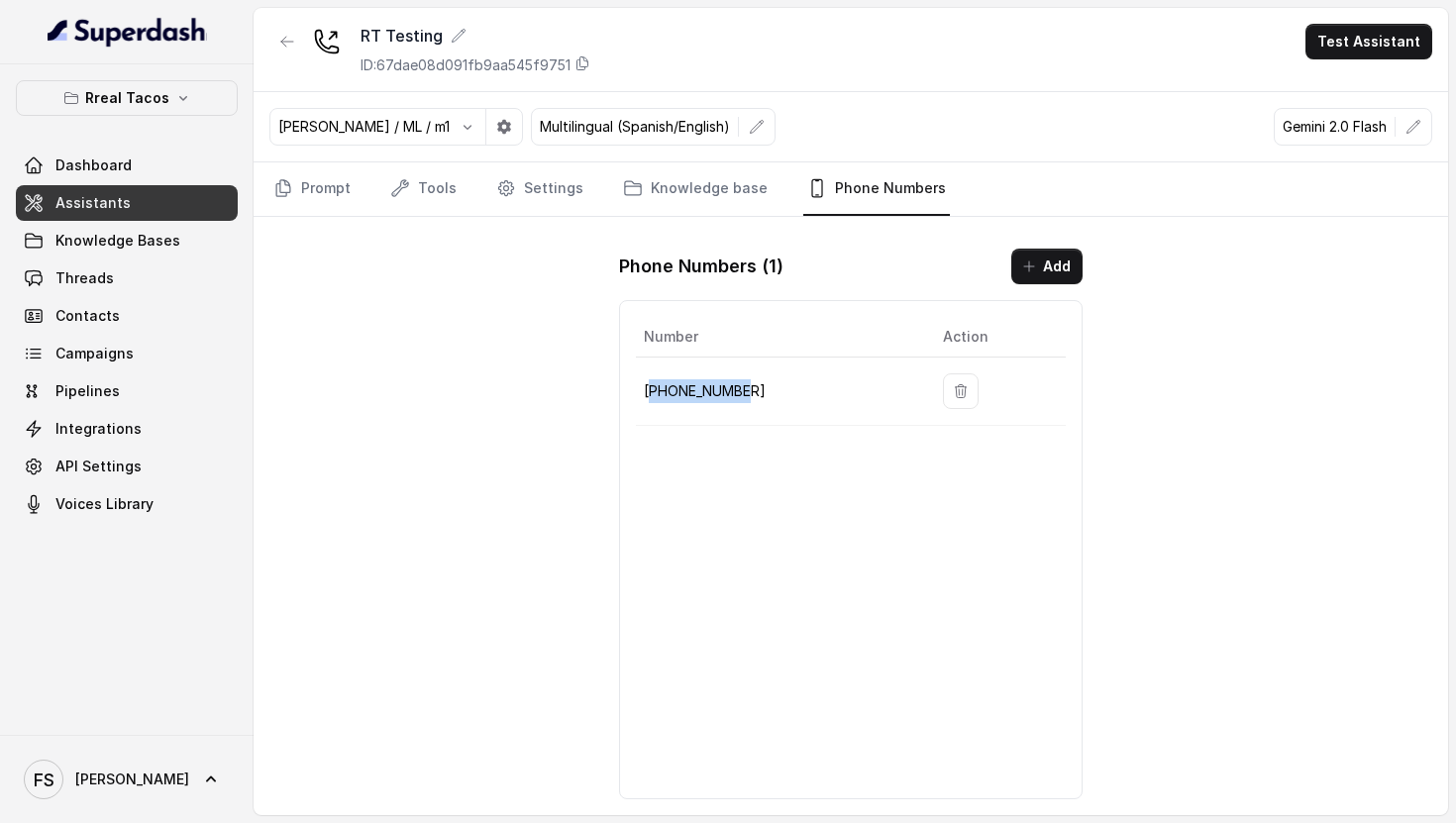 click on "[PHONE_NUMBER]" at bounding box center [778, 391] 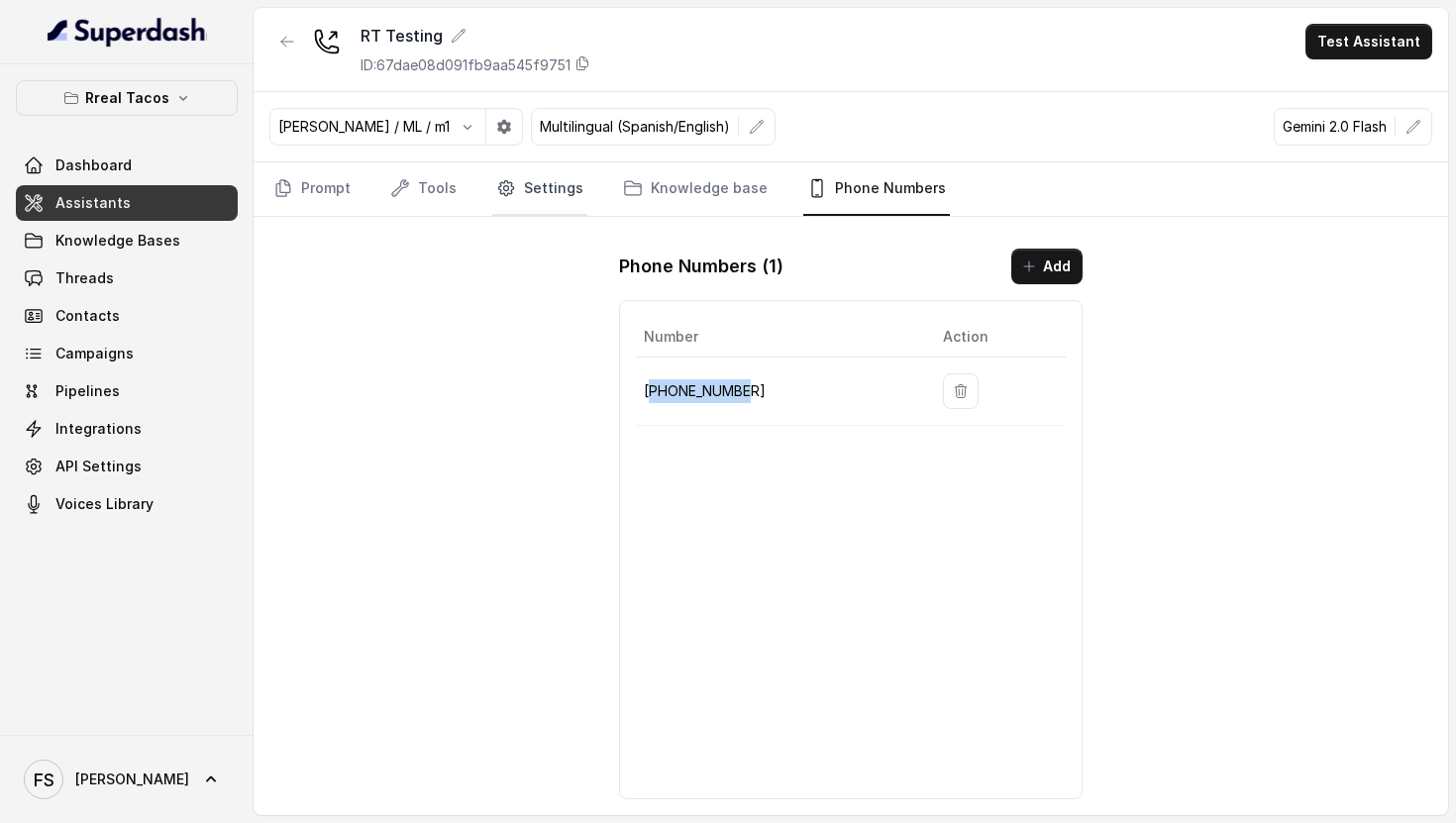 click on "Settings" at bounding box center [540, 189] 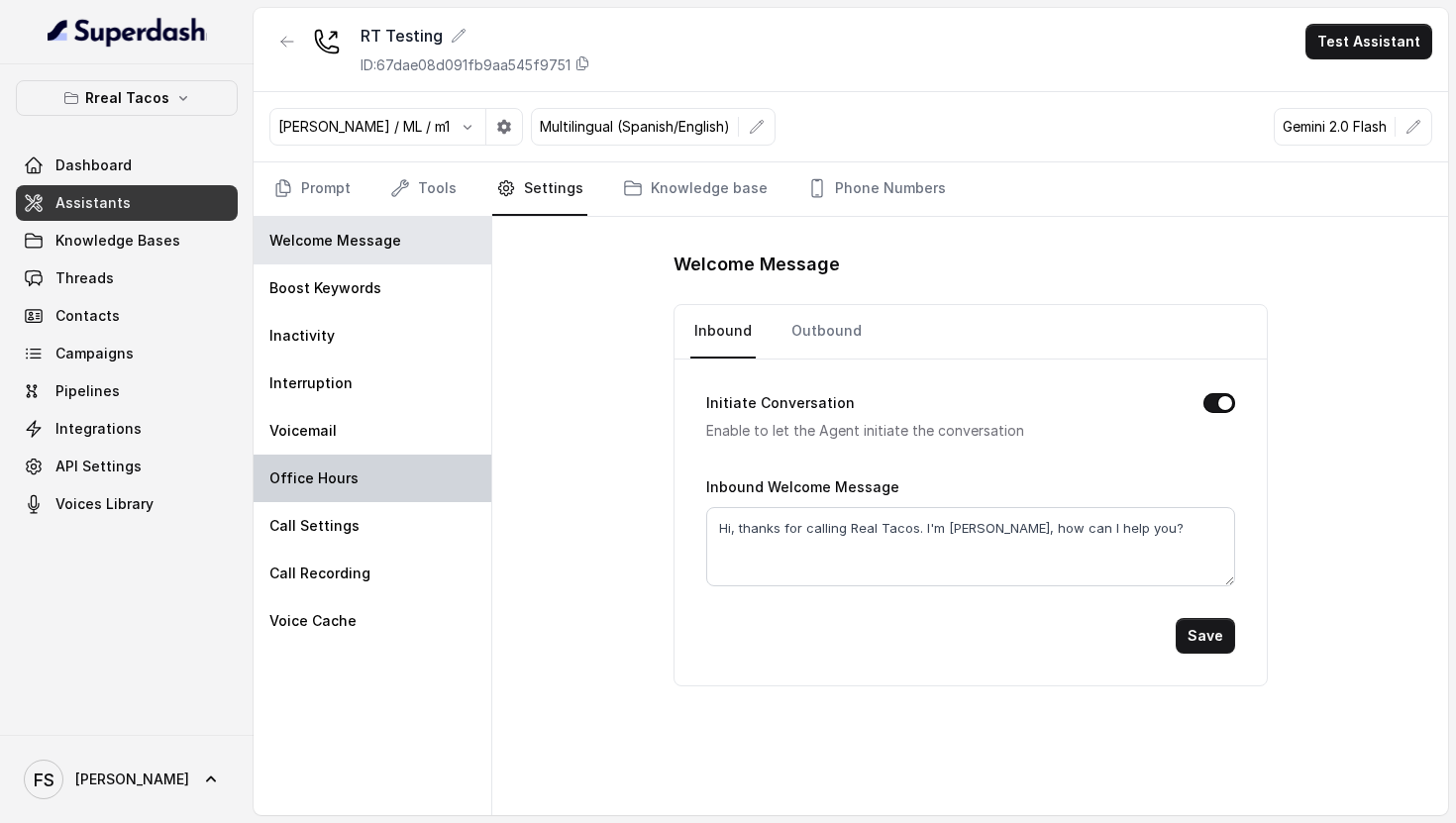 click on "Office Hours" at bounding box center [372, 478] 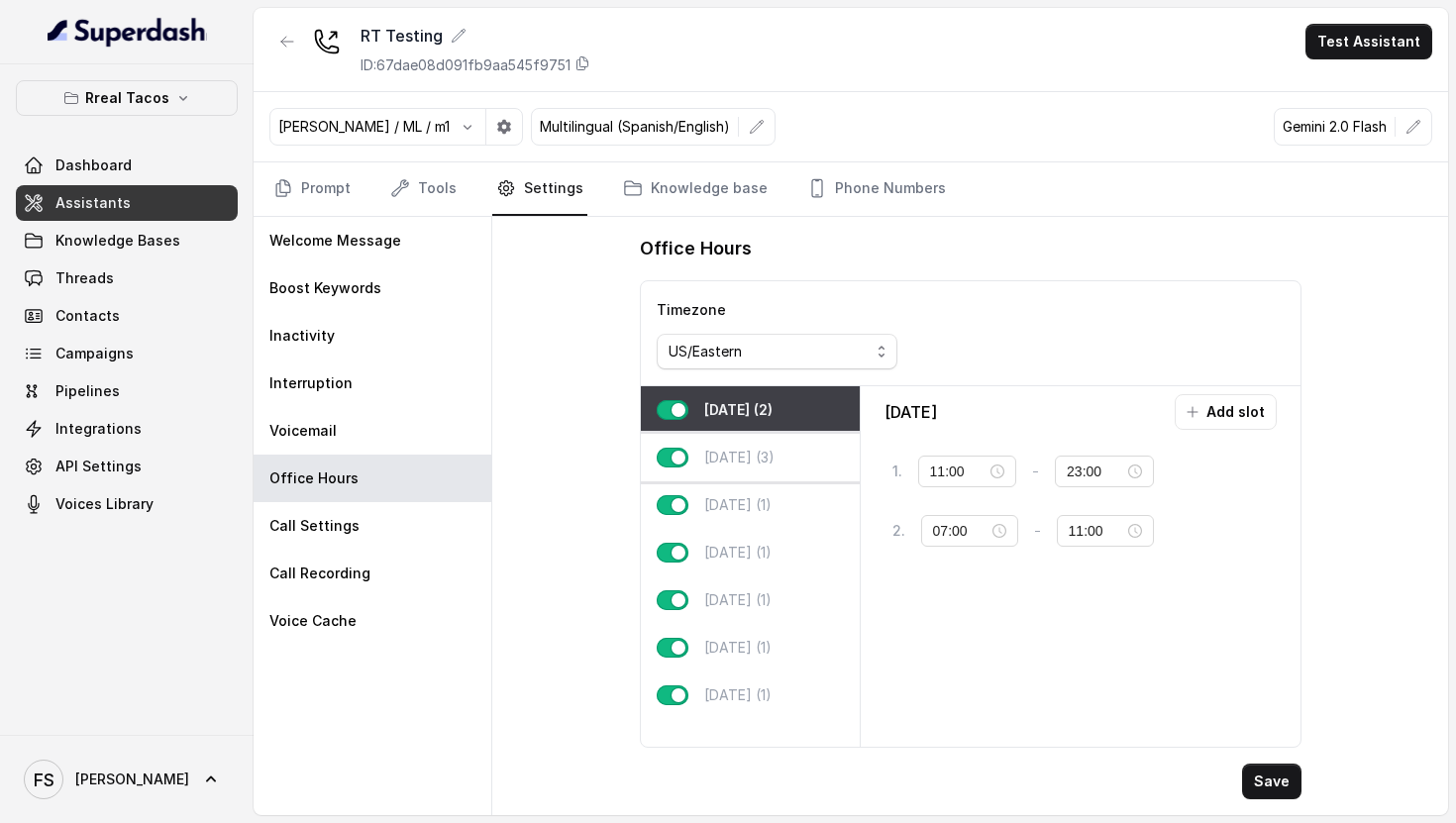 click on "[DATE] (3)" at bounding box center (750, 458) 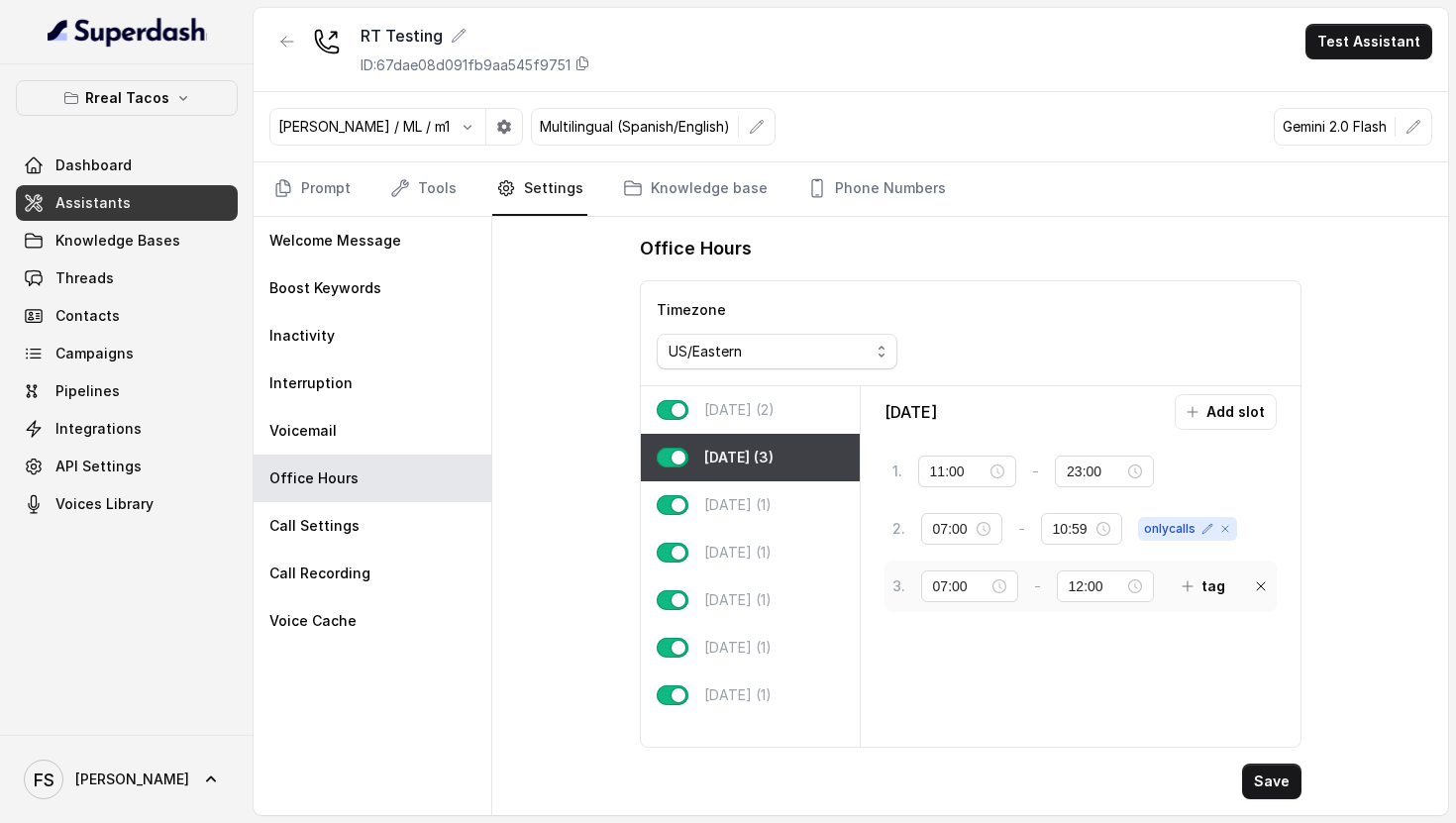 click on "3 . 07:00 - 12:00  tag" at bounding box center (1081, 586) 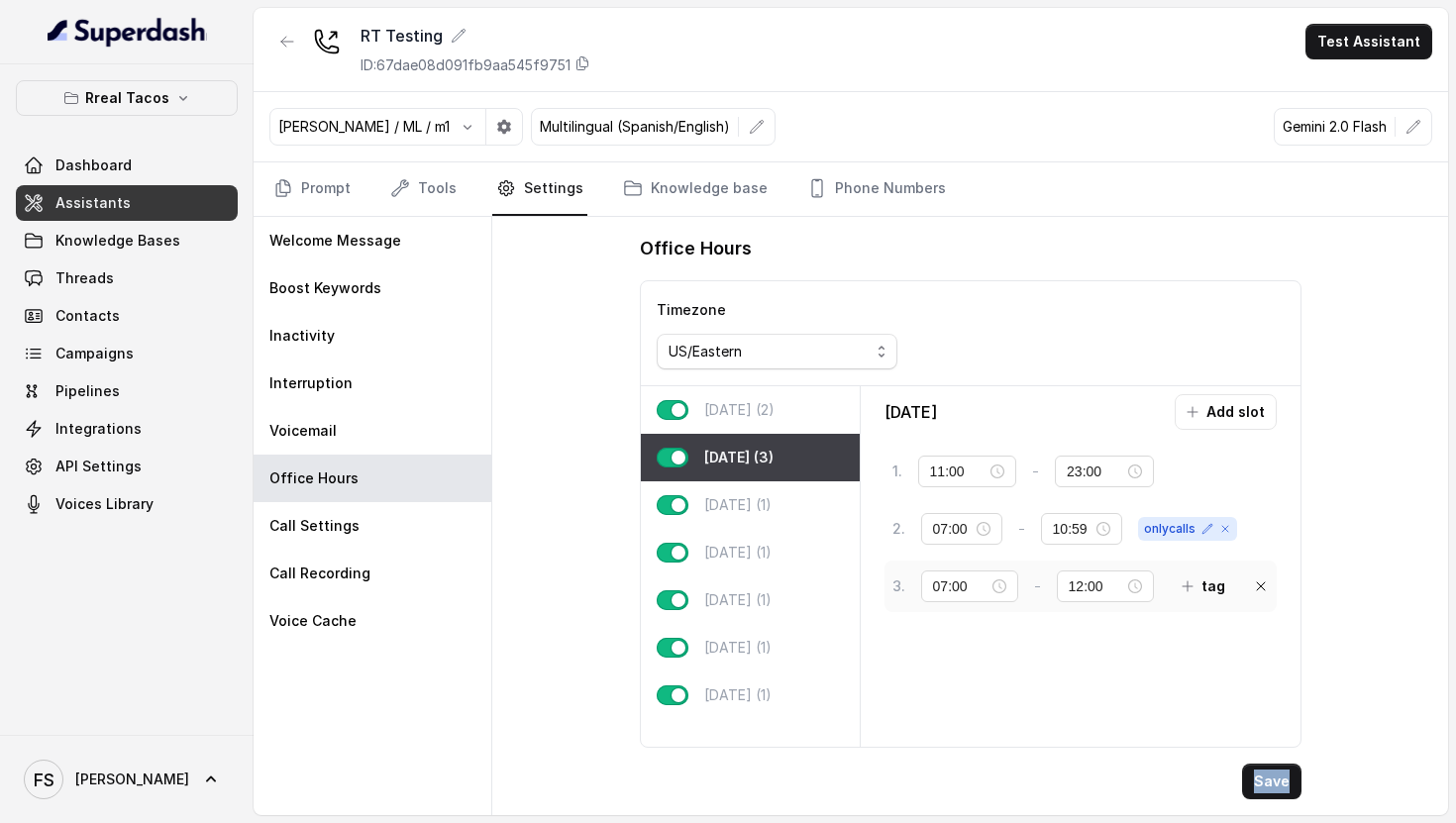 click on "3 . 07:00 - 12:00  tag" at bounding box center (1081, 586) 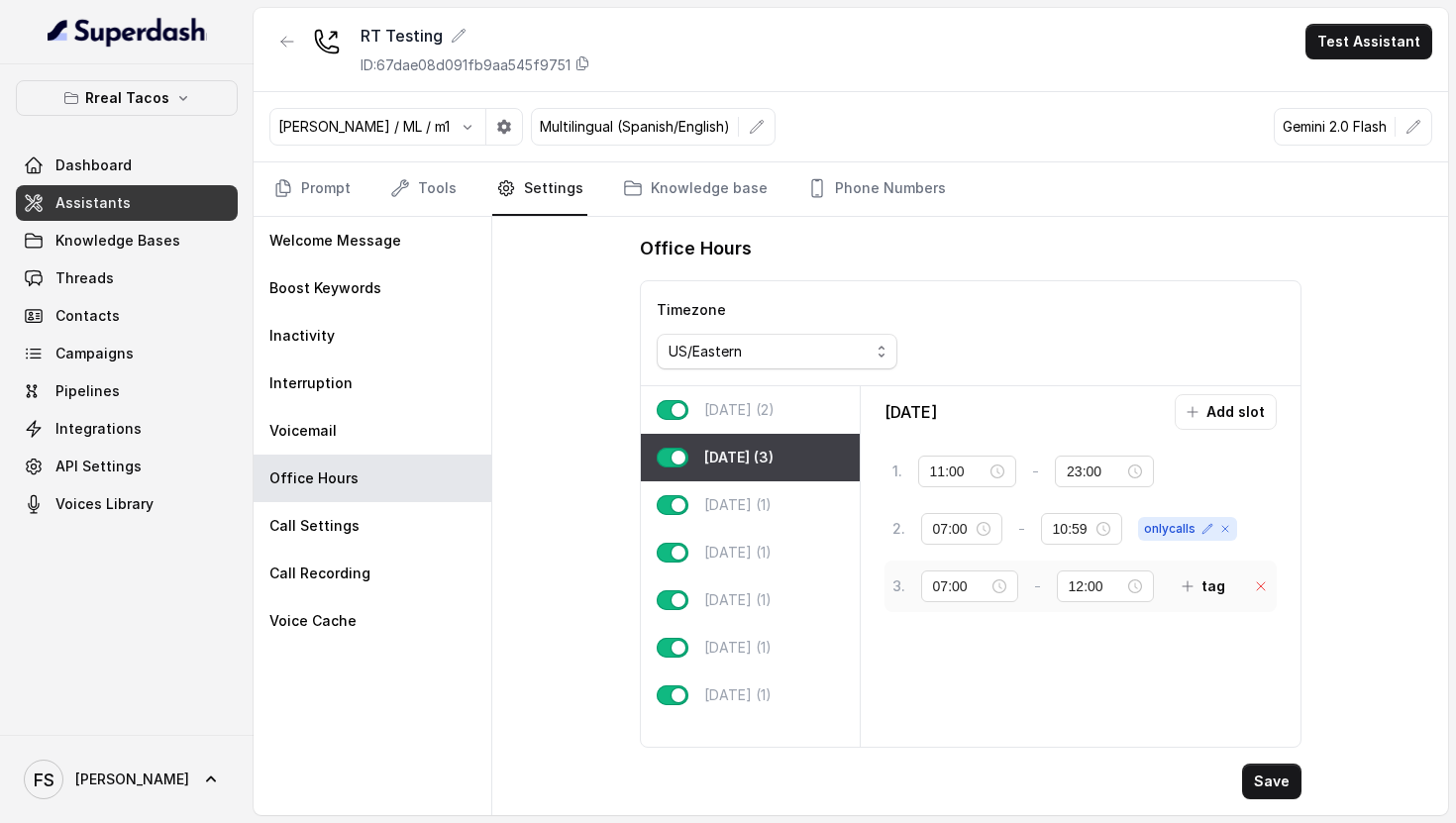 click 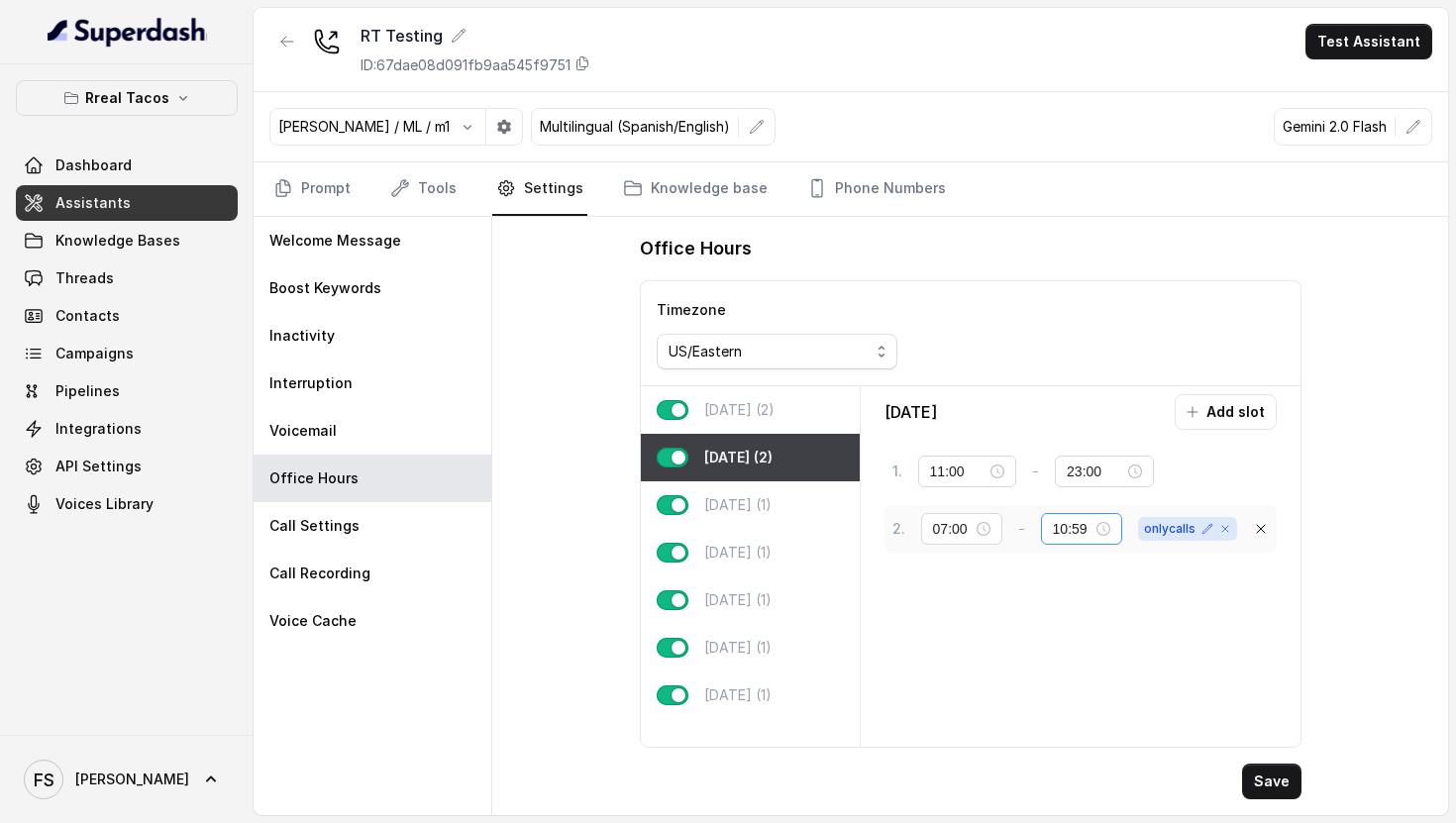 click on "10:59" at bounding box center [1082, 529] 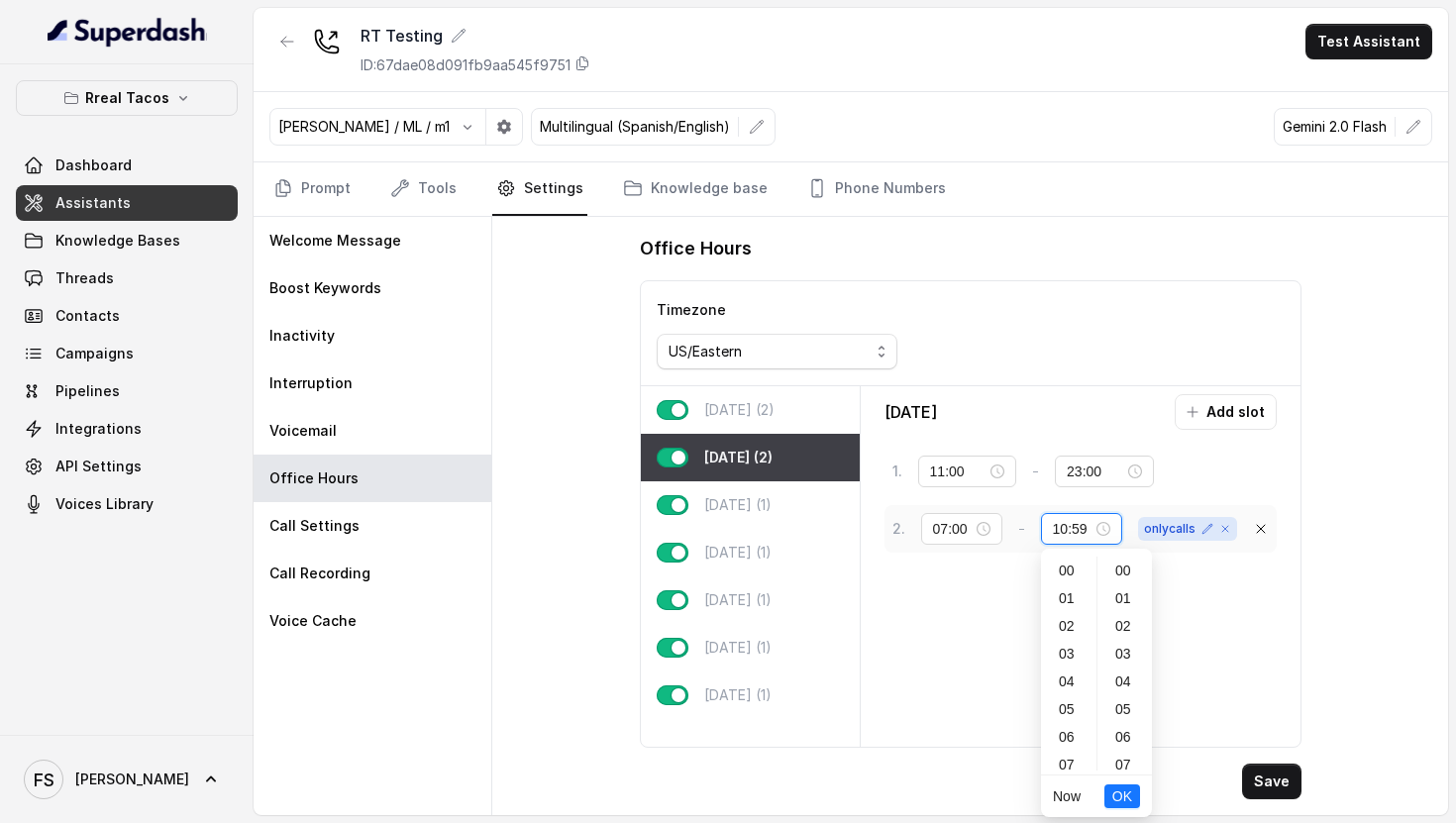scroll, scrollTop: 277, scrollLeft: 0, axis: vertical 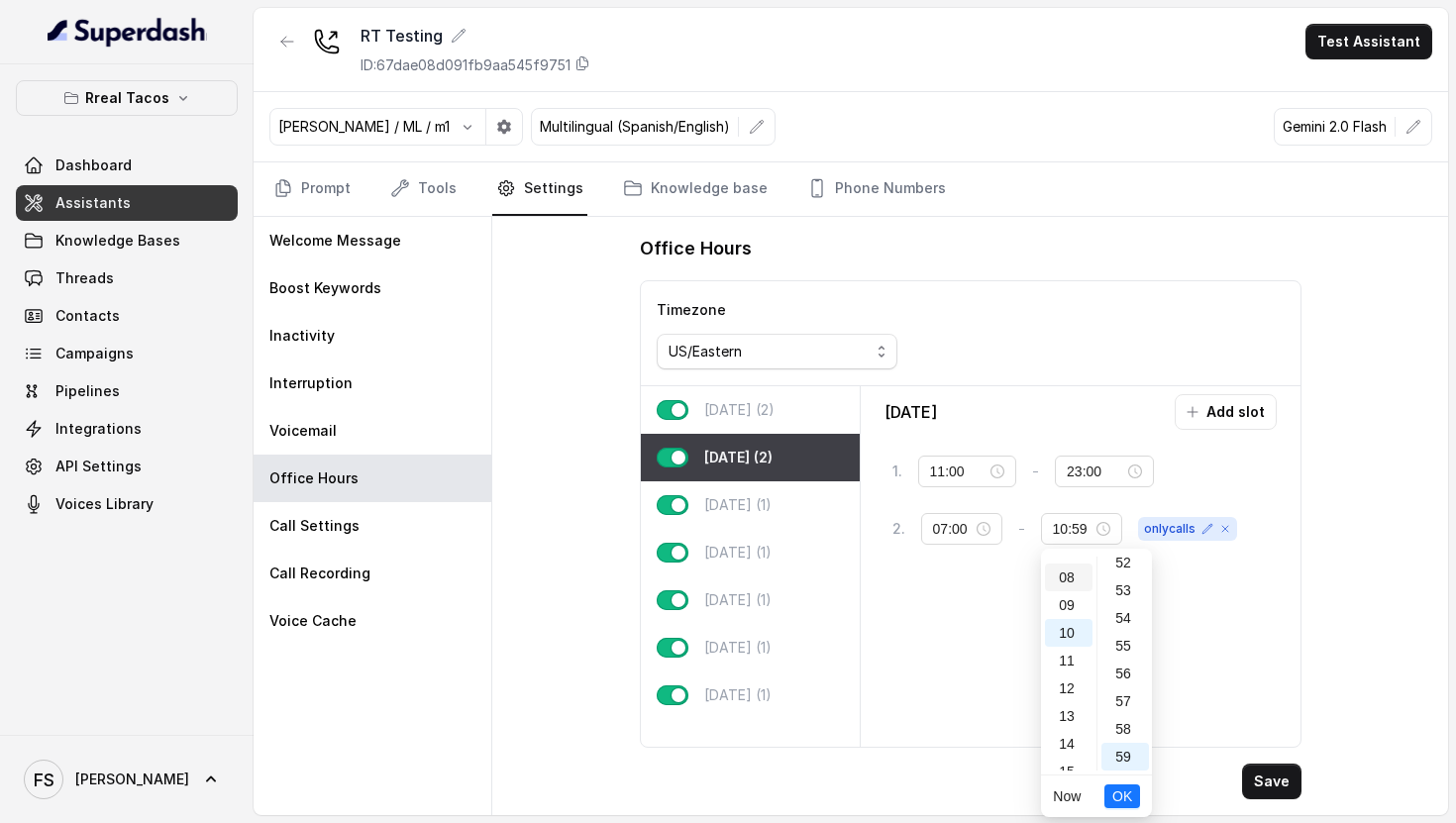 click on "08" at bounding box center [1069, 577] 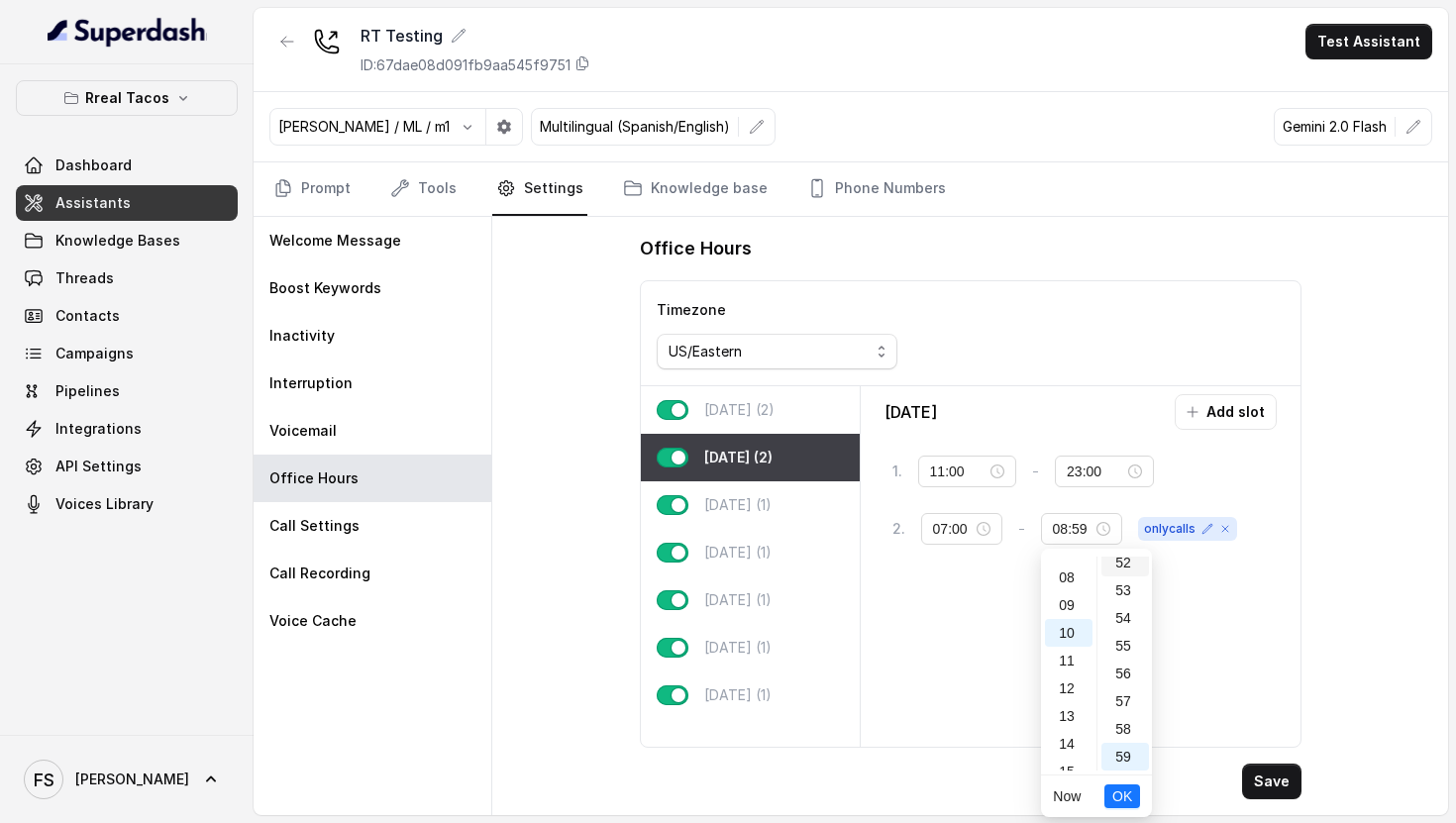 scroll, scrollTop: 222, scrollLeft: 0, axis: vertical 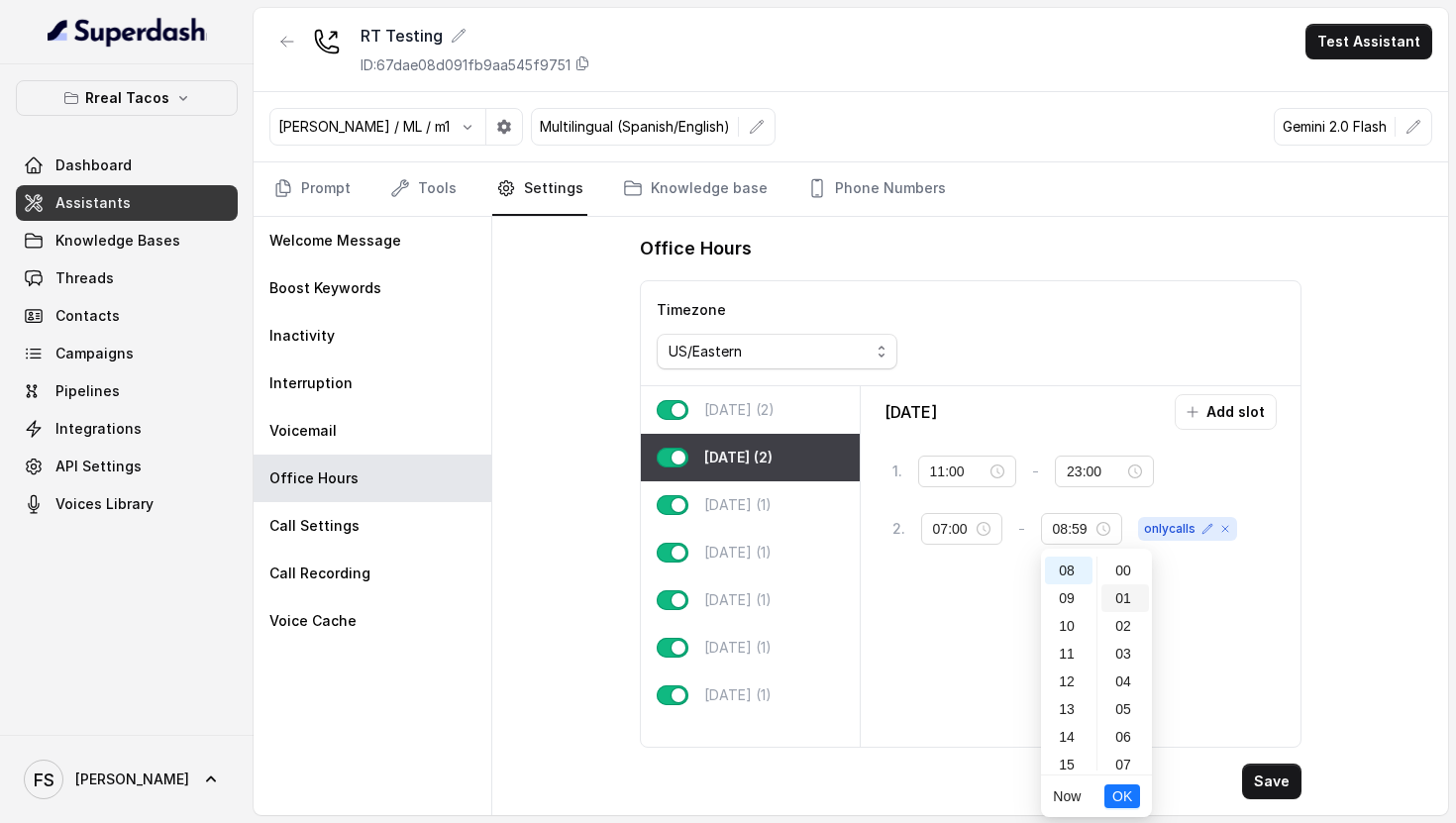 drag, startPoint x: 1123, startPoint y: 569, endPoint x: 1128, endPoint y: 597, distance: 28.442925 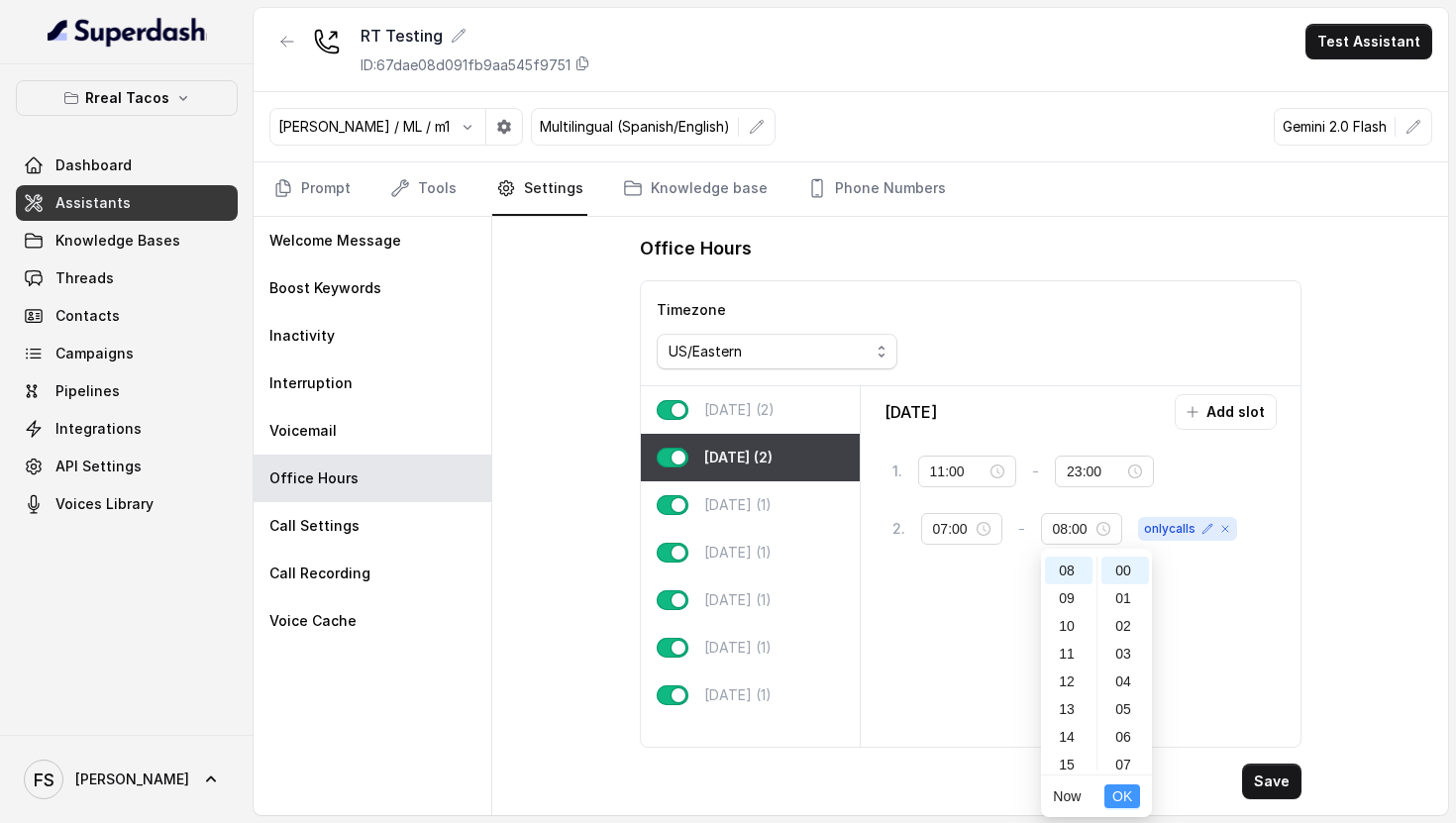 click on "OK" at bounding box center (1122, 796) 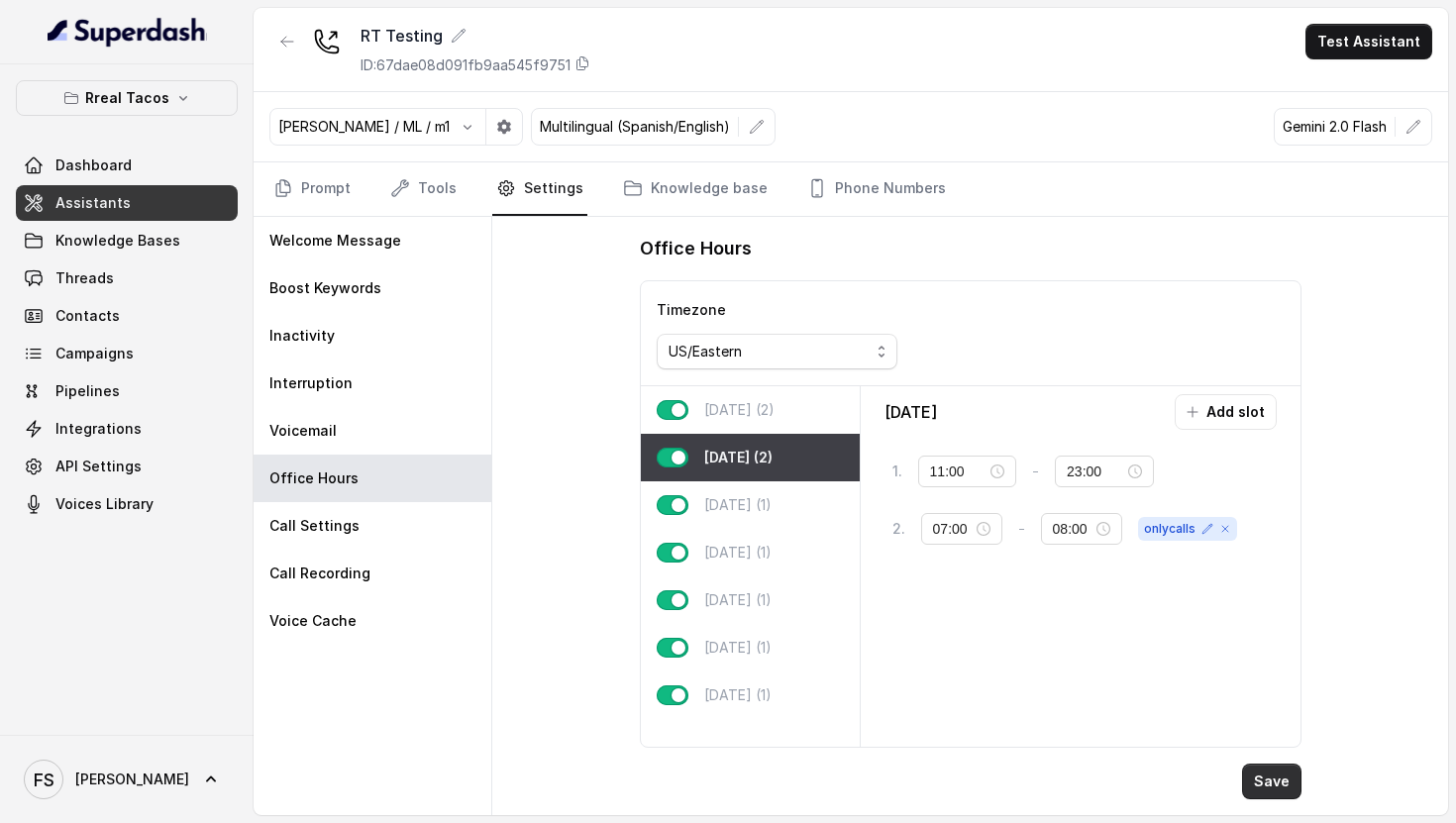 click on "Save" at bounding box center (1272, 781) 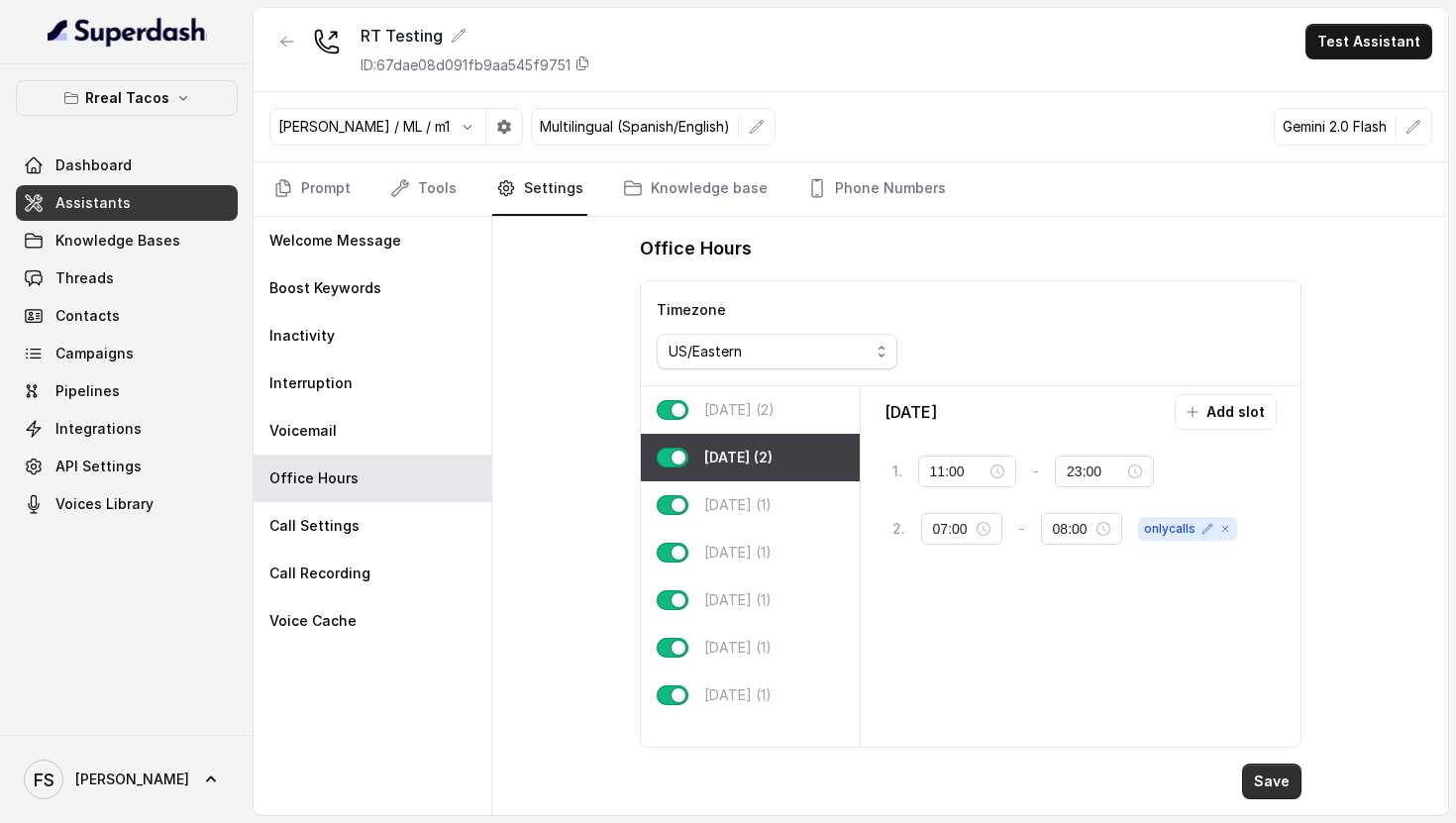 click on "Save" at bounding box center [1272, 781] 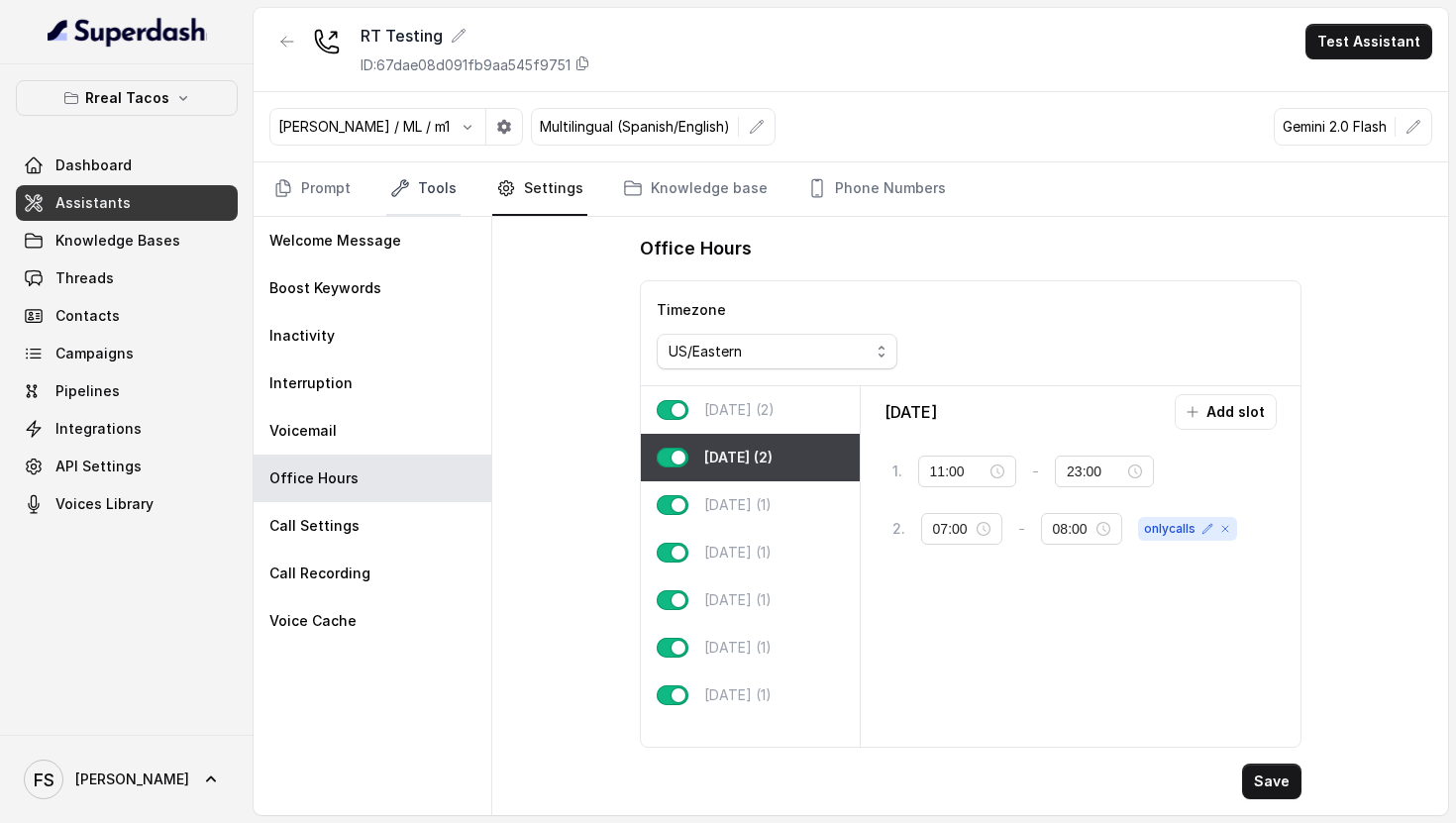 click on "Tools" at bounding box center (423, 189) 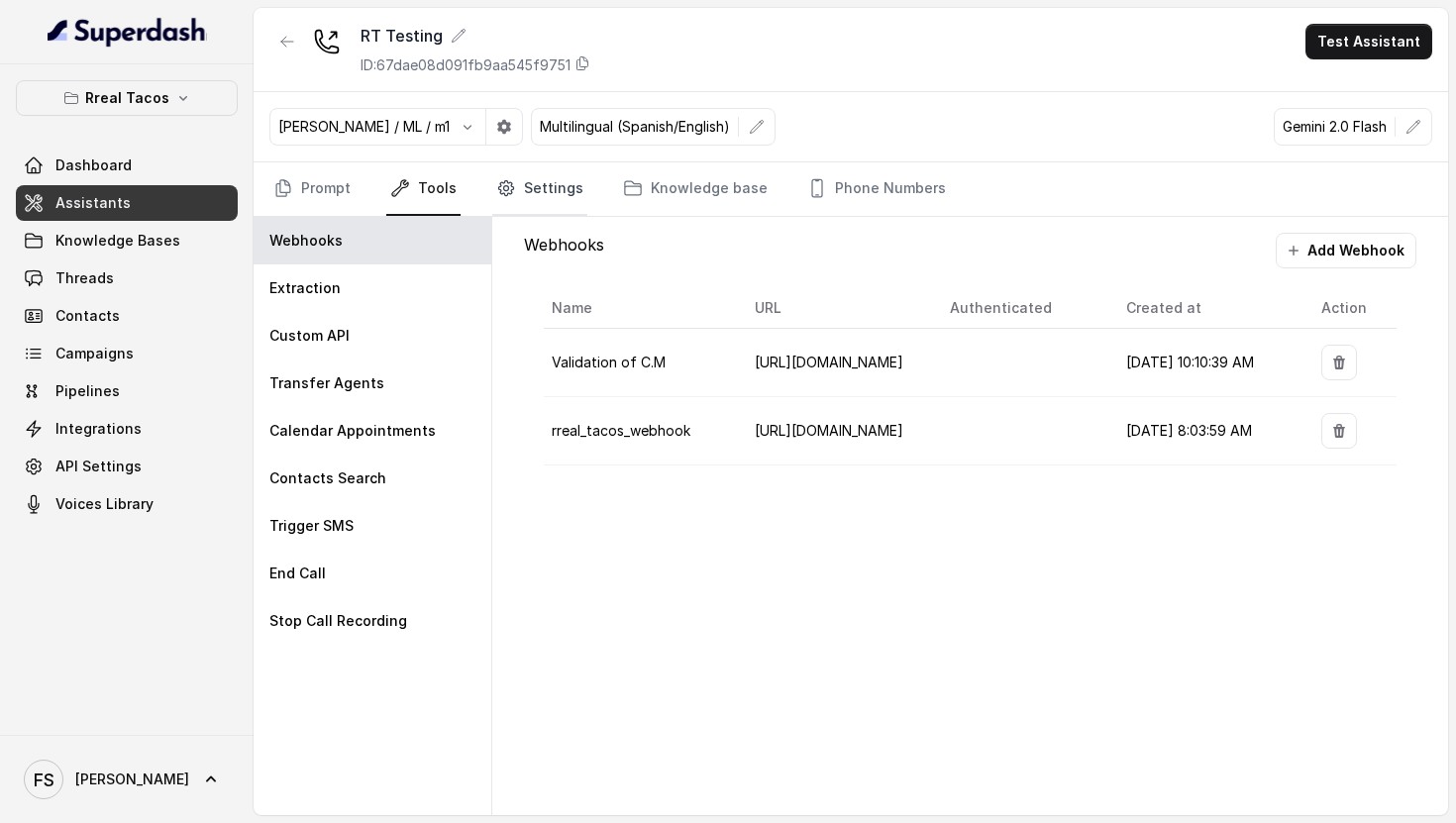 click on "Settings" at bounding box center [540, 189] 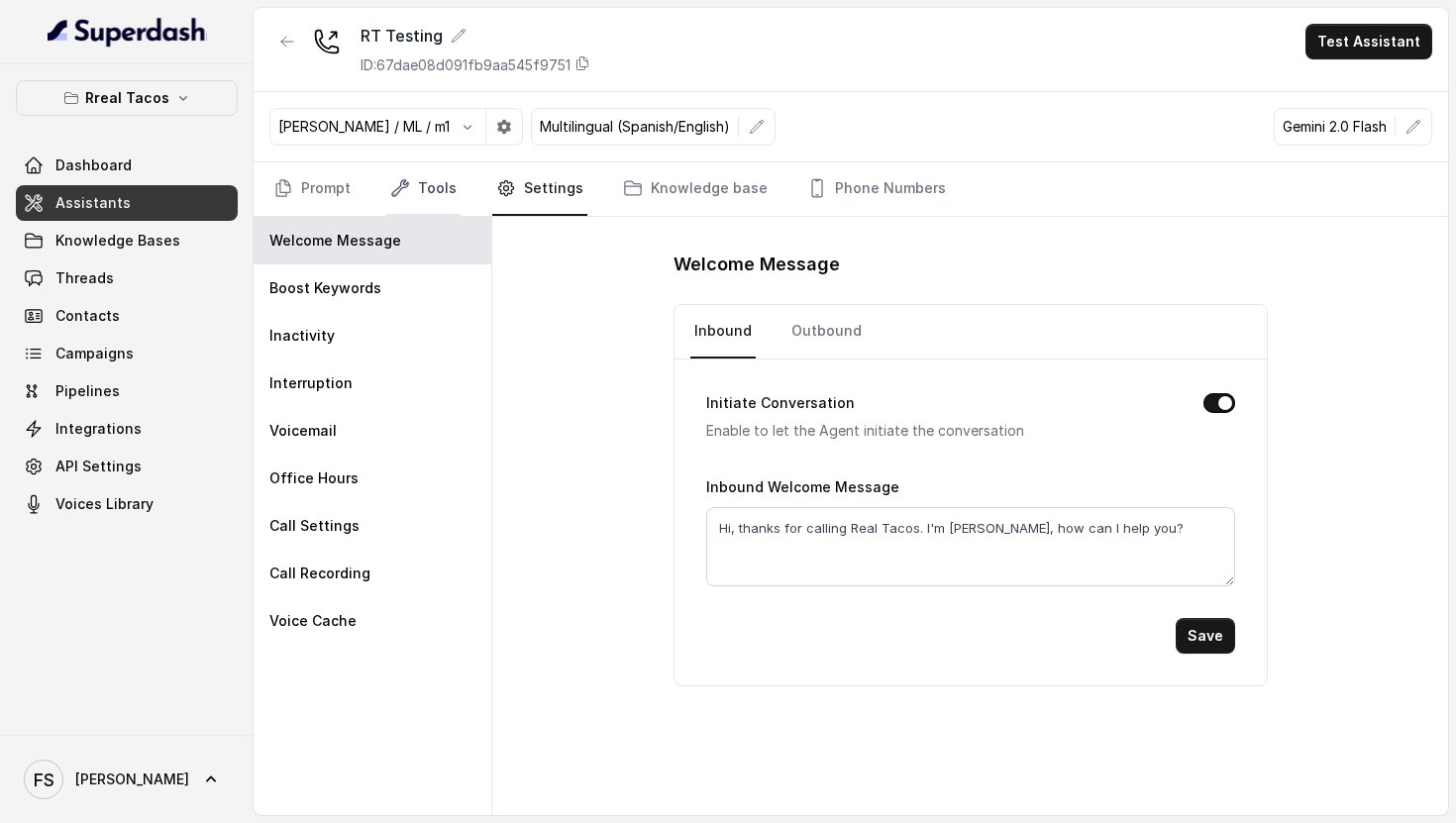 click 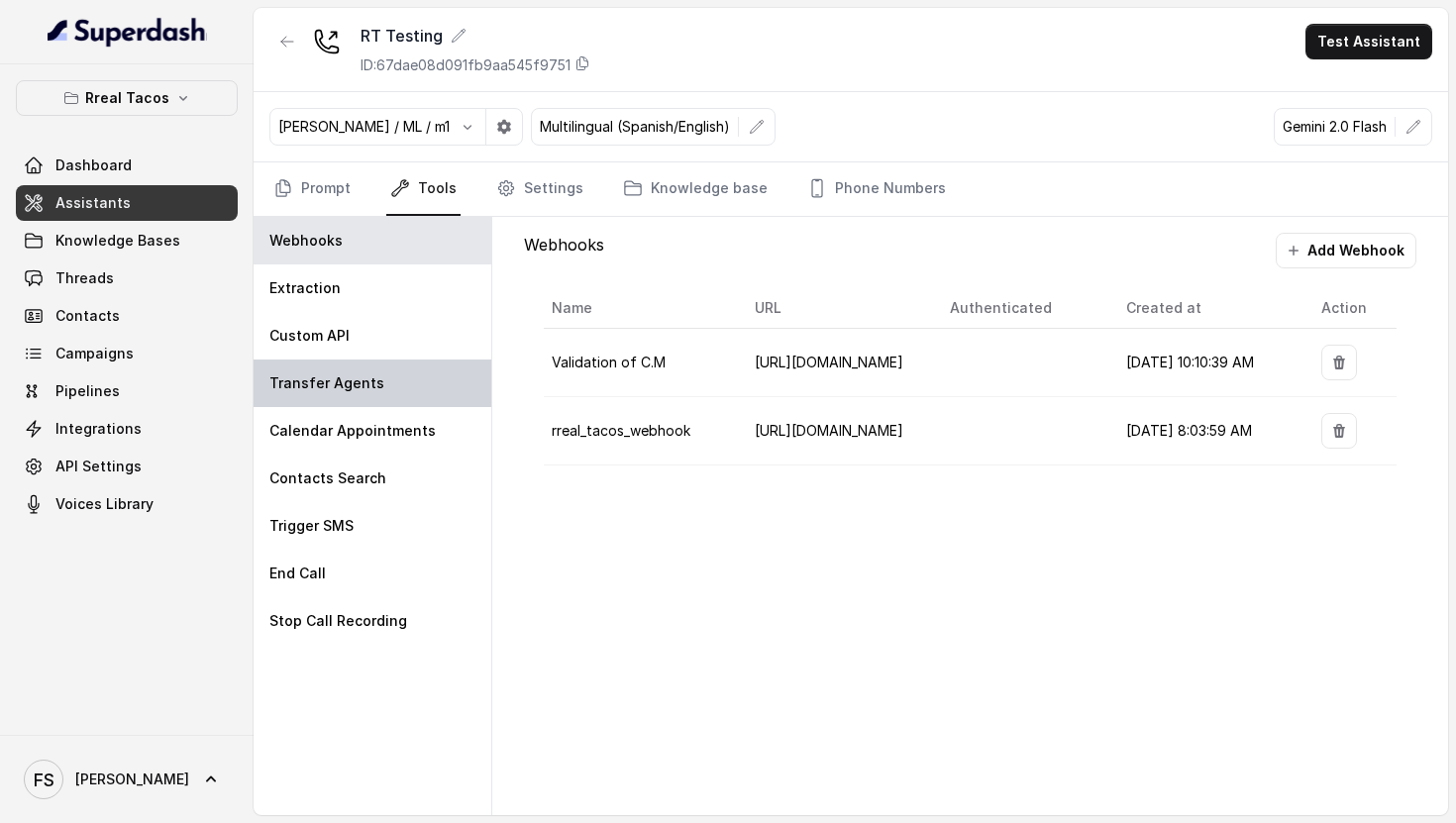 click on "Transfer Agents" at bounding box center (372, 383) 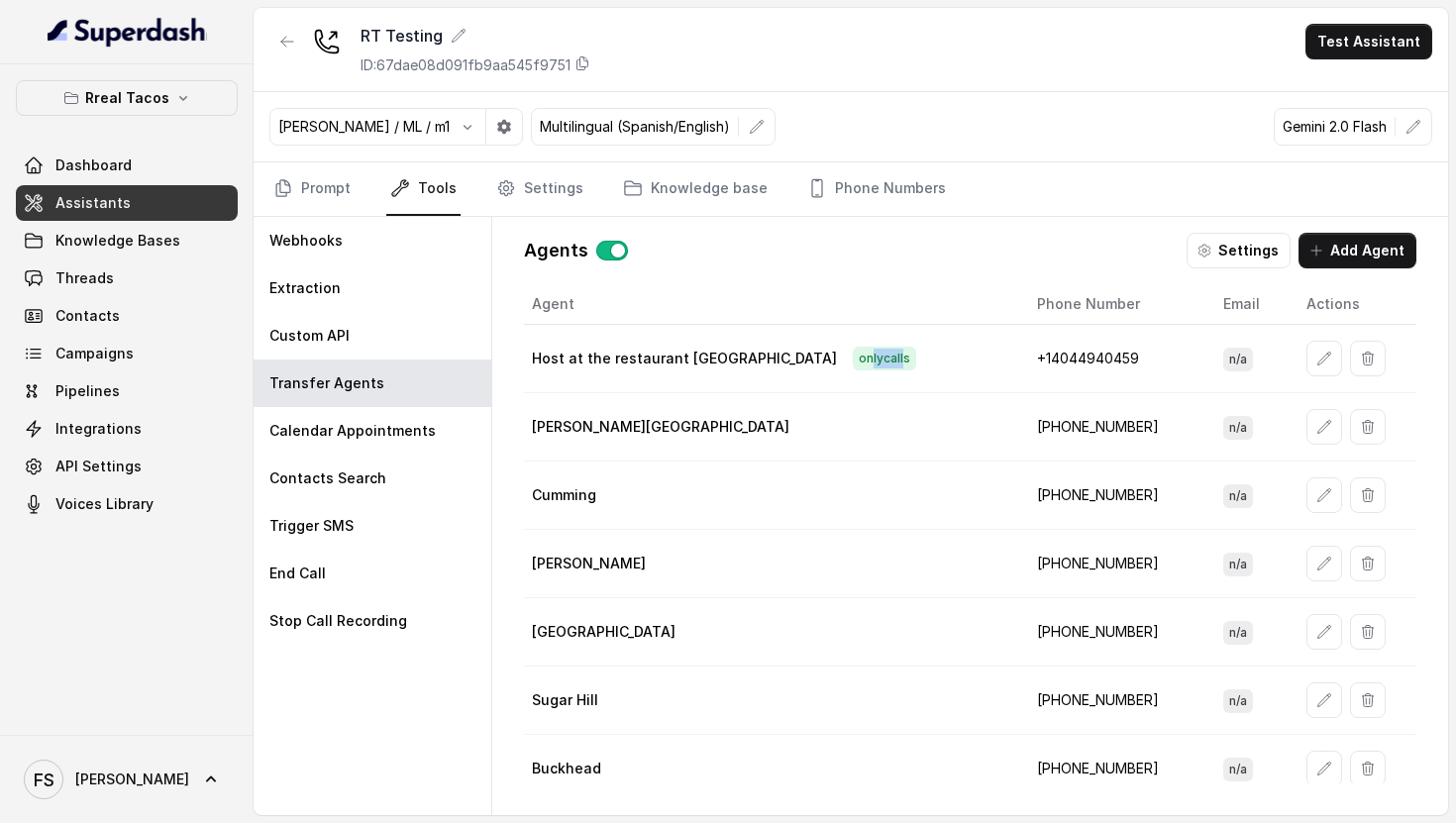 drag, startPoint x: 801, startPoint y: 356, endPoint x: 772, endPoint y: 355, distance: 29.017236 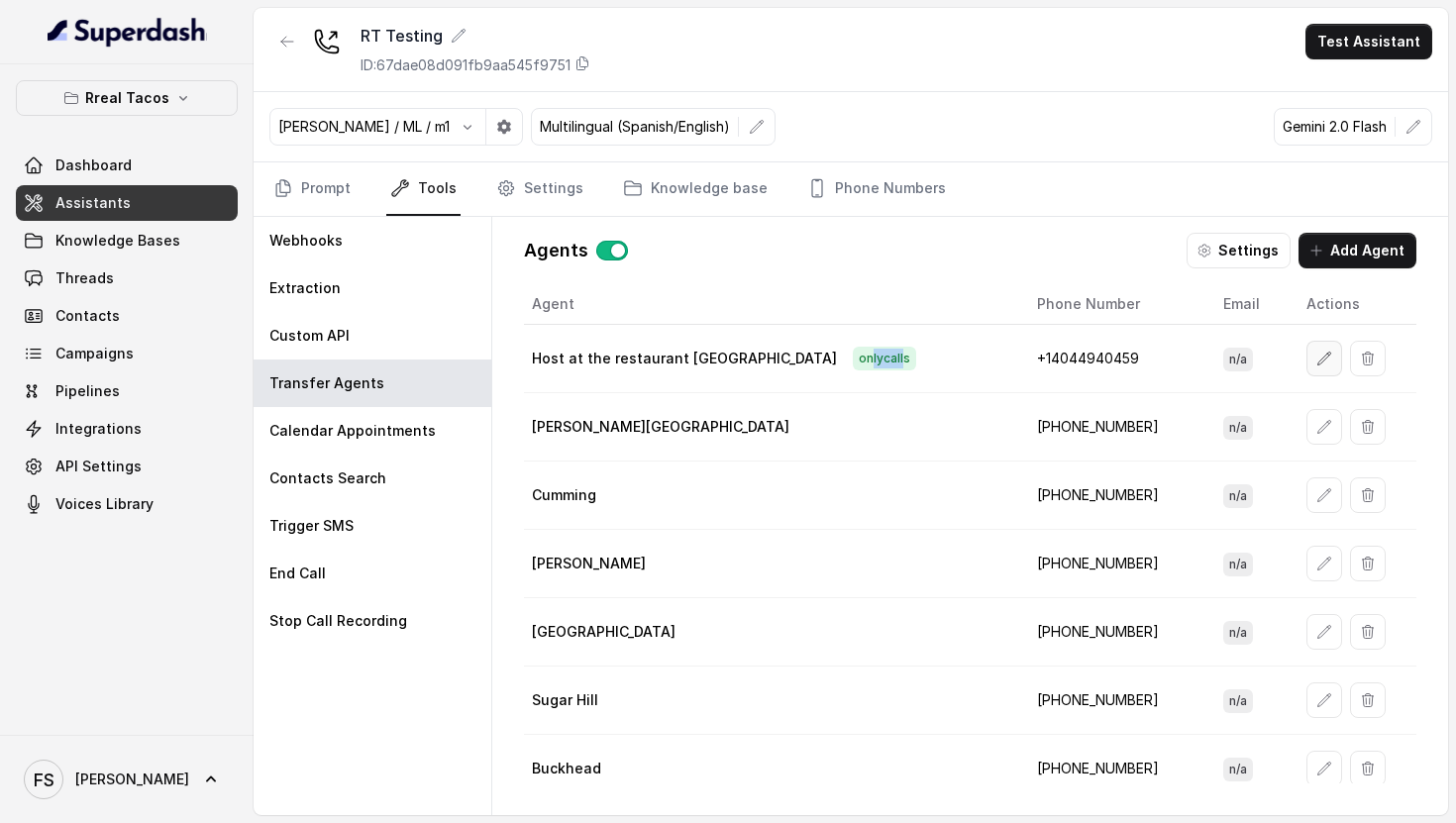 click at bounding box center (1324, 359) 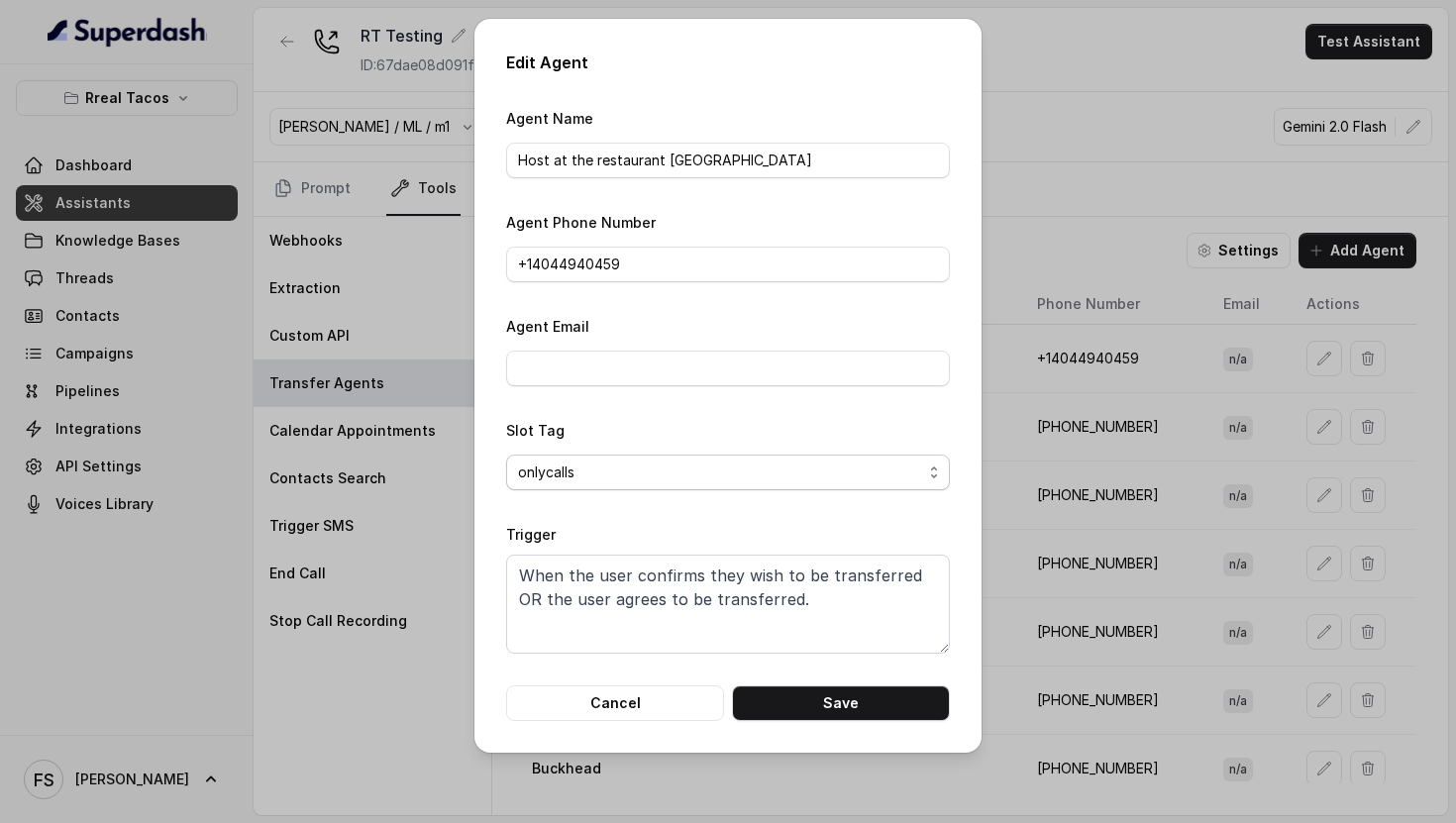 click on "None onlycalls" at bounding box center [728, 472] 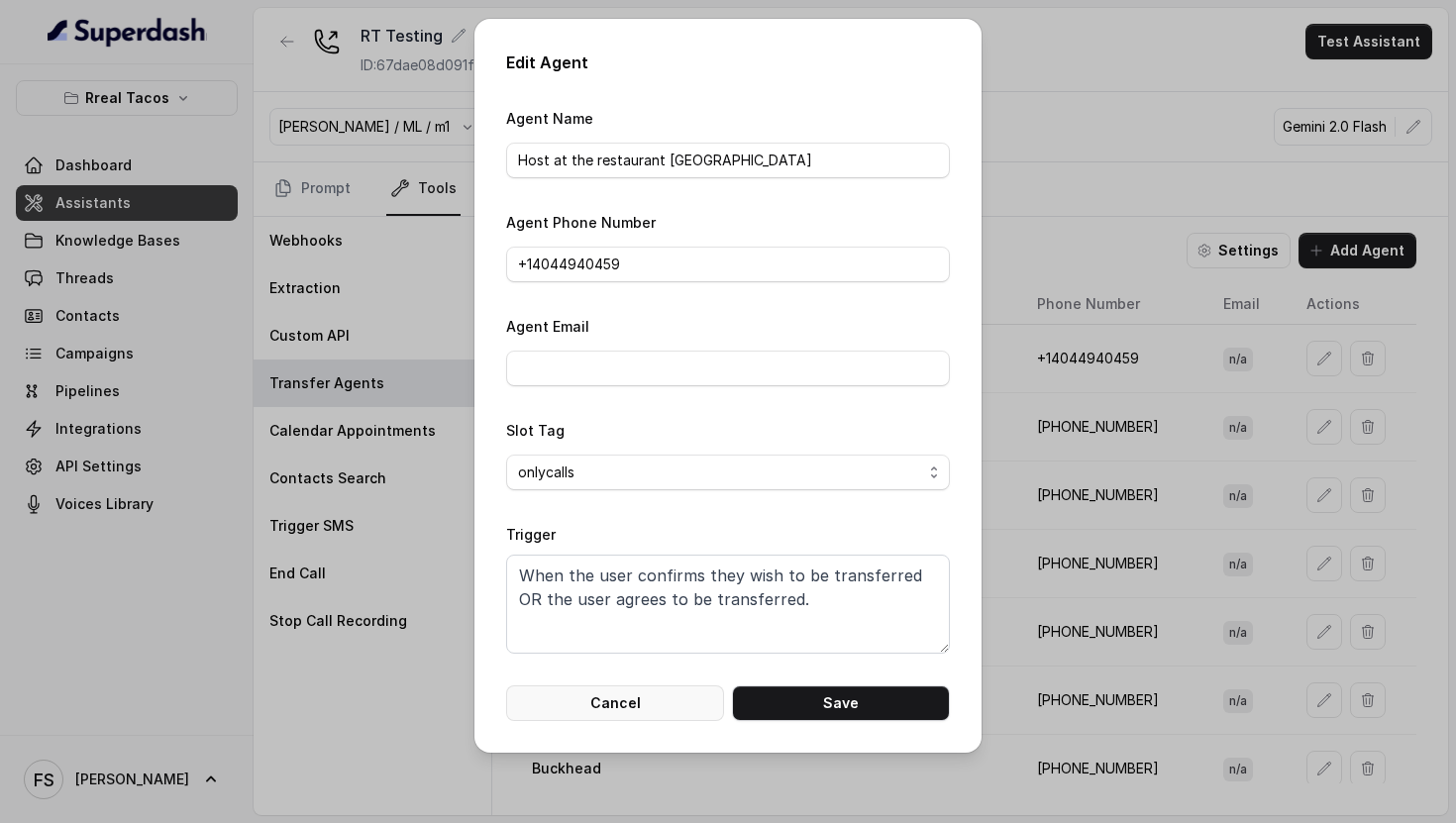 click on "Cancel" at bounding box center [615, 703] 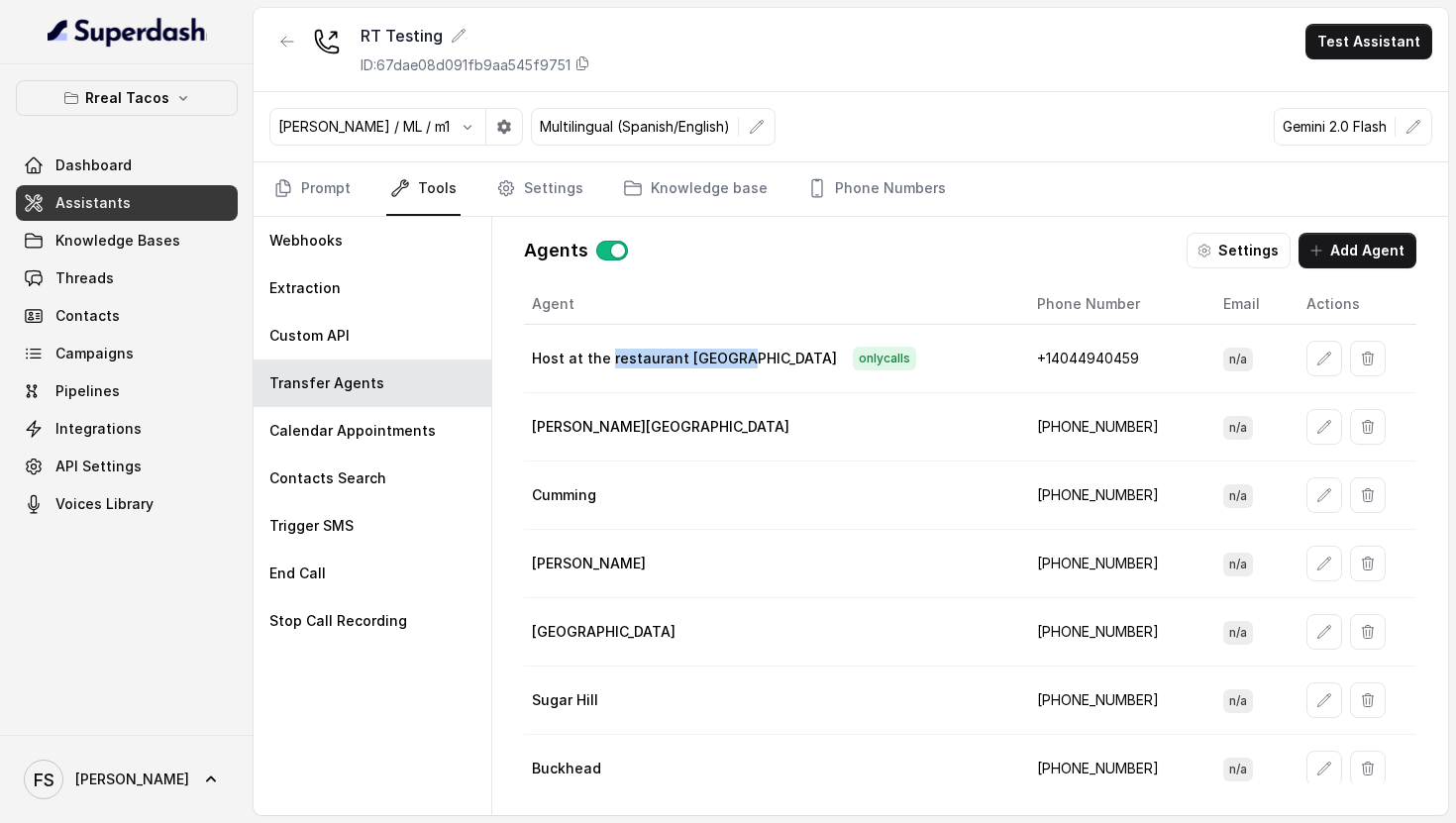 drag, startPoint x: 554, startPoint y: 367, endPoint x: 625, endPoint y: 371, distance: 71.11259 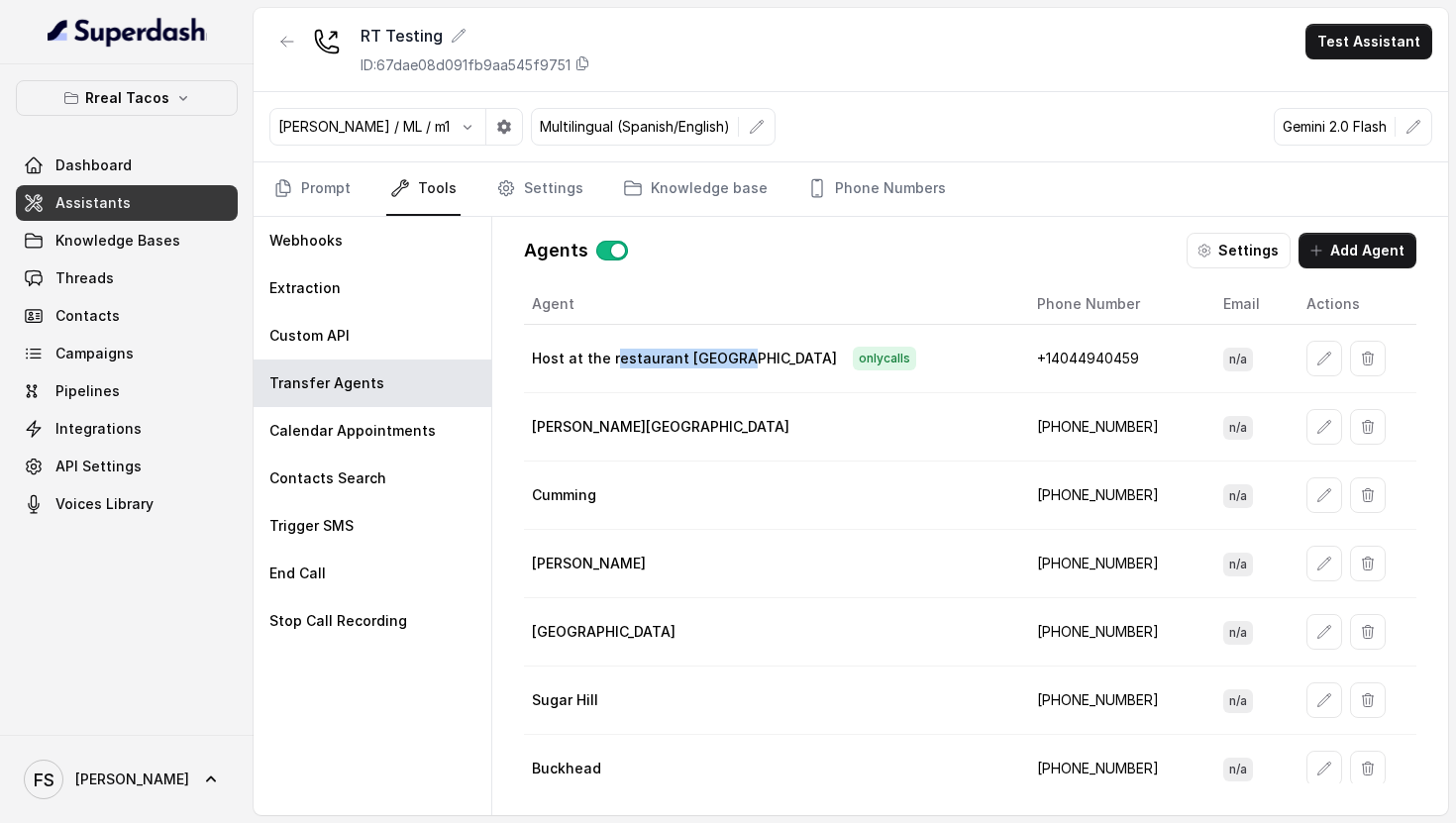 click on "Host at the restaurant [GEOGRAPHIC_DATA]" at bounding box center (684, 359) 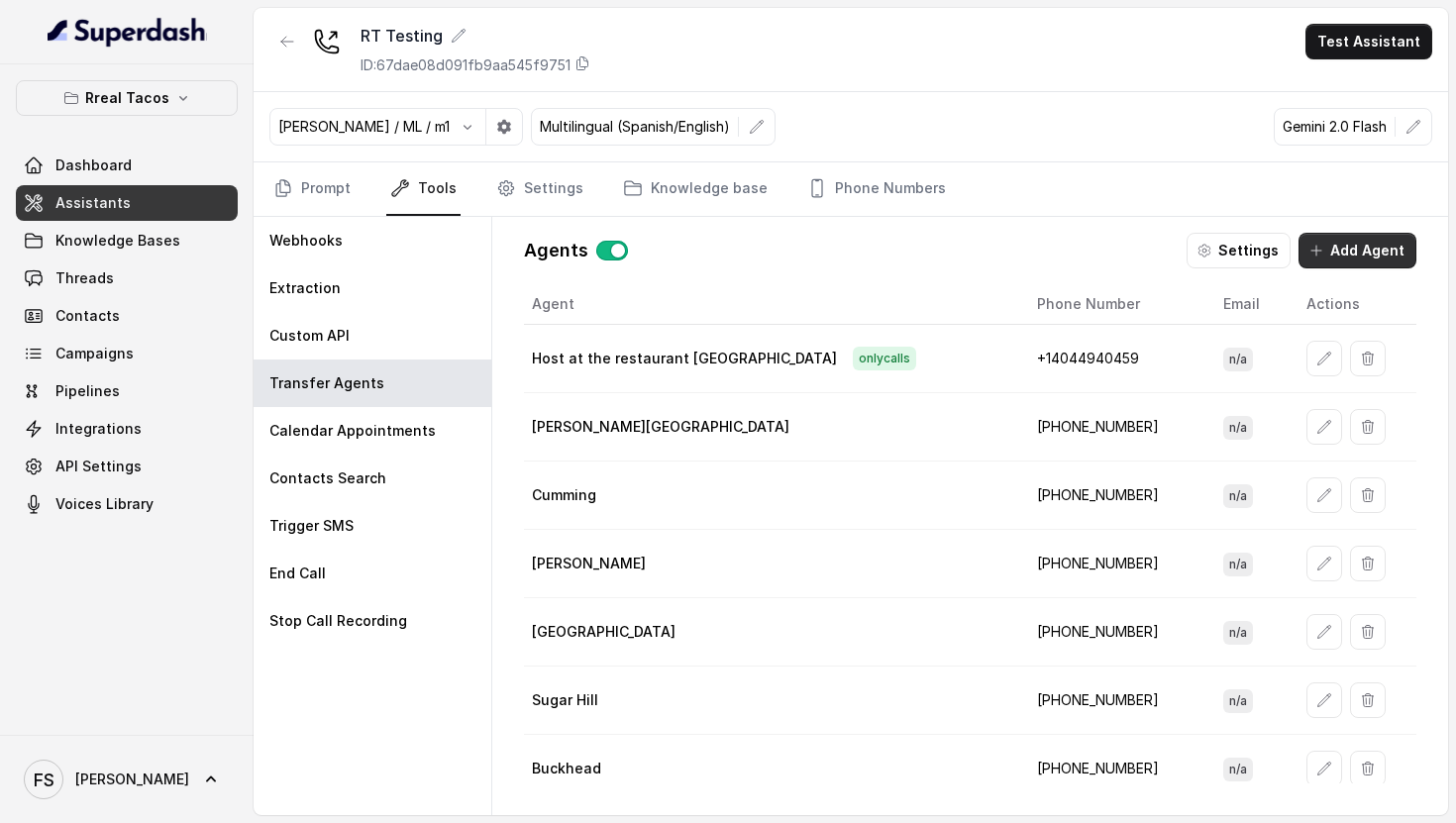 click on "Add Agent" at bounding box center [1357, 251] 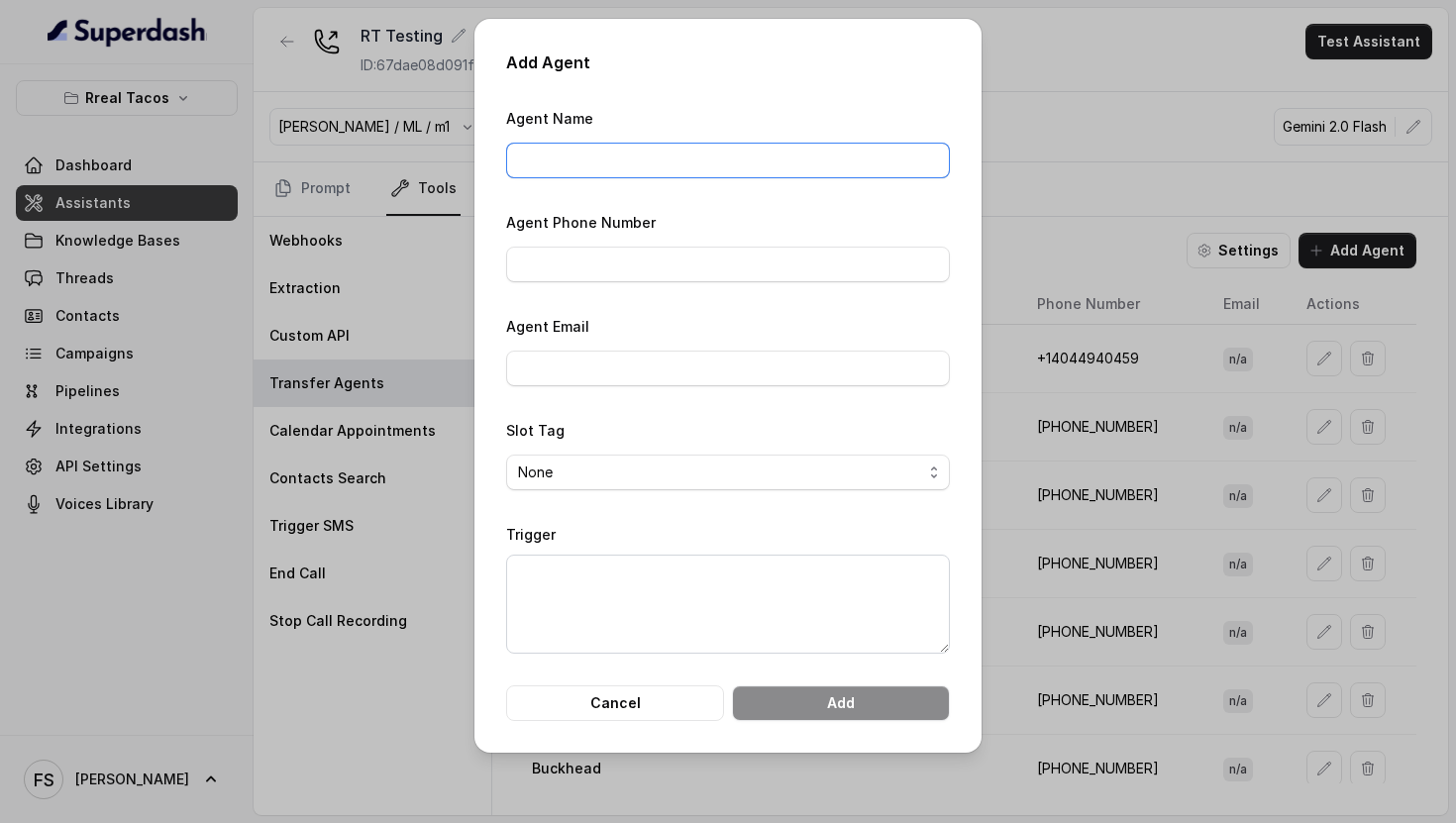click on "Agent Name" at bounding box center [728, 160] 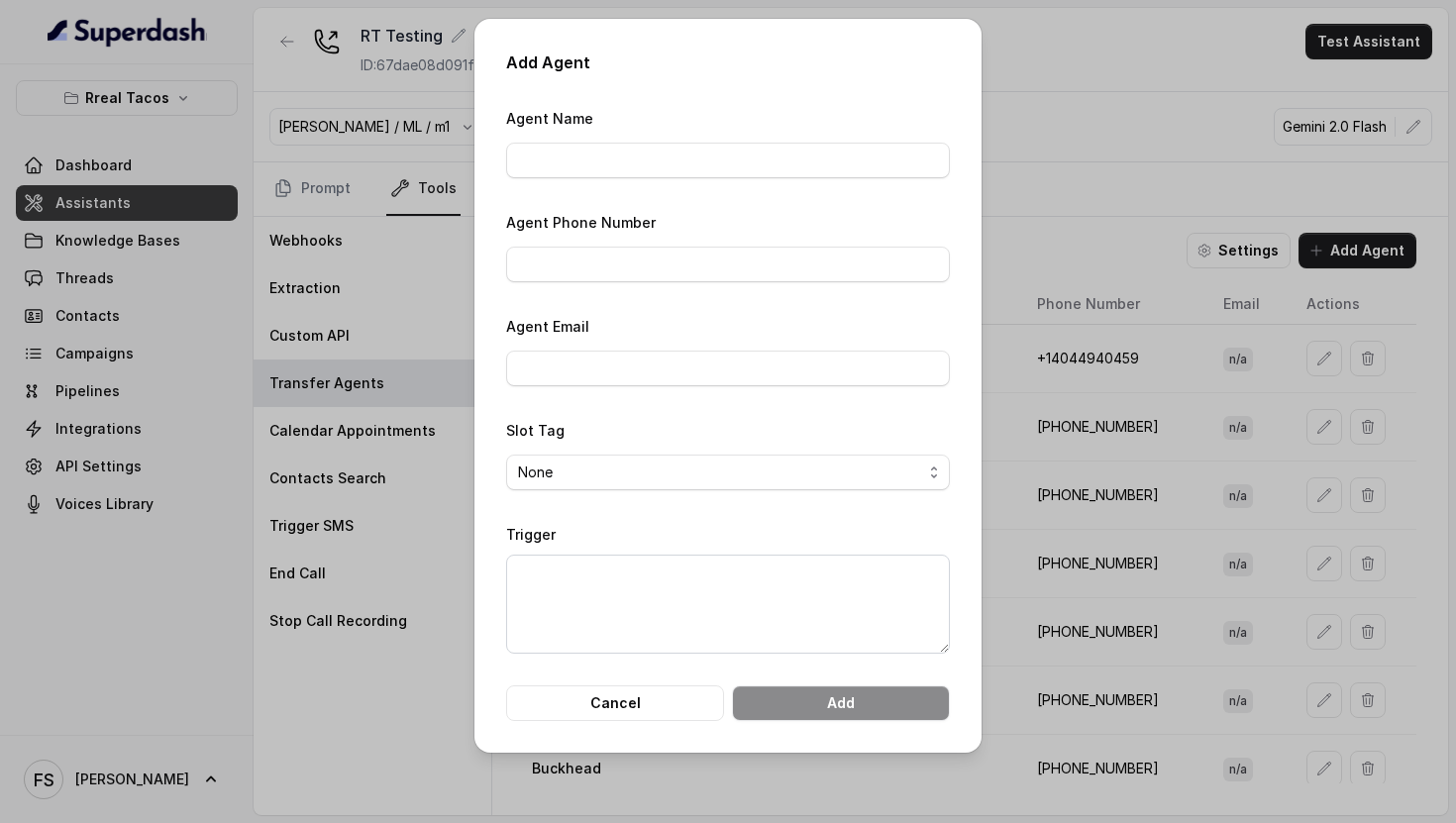 click on "Add Agent Agent Name Agent Phone Number Agent Email Slot Tag None onlycalls Trigger Cancel Add" at bounding box center (728, 411) 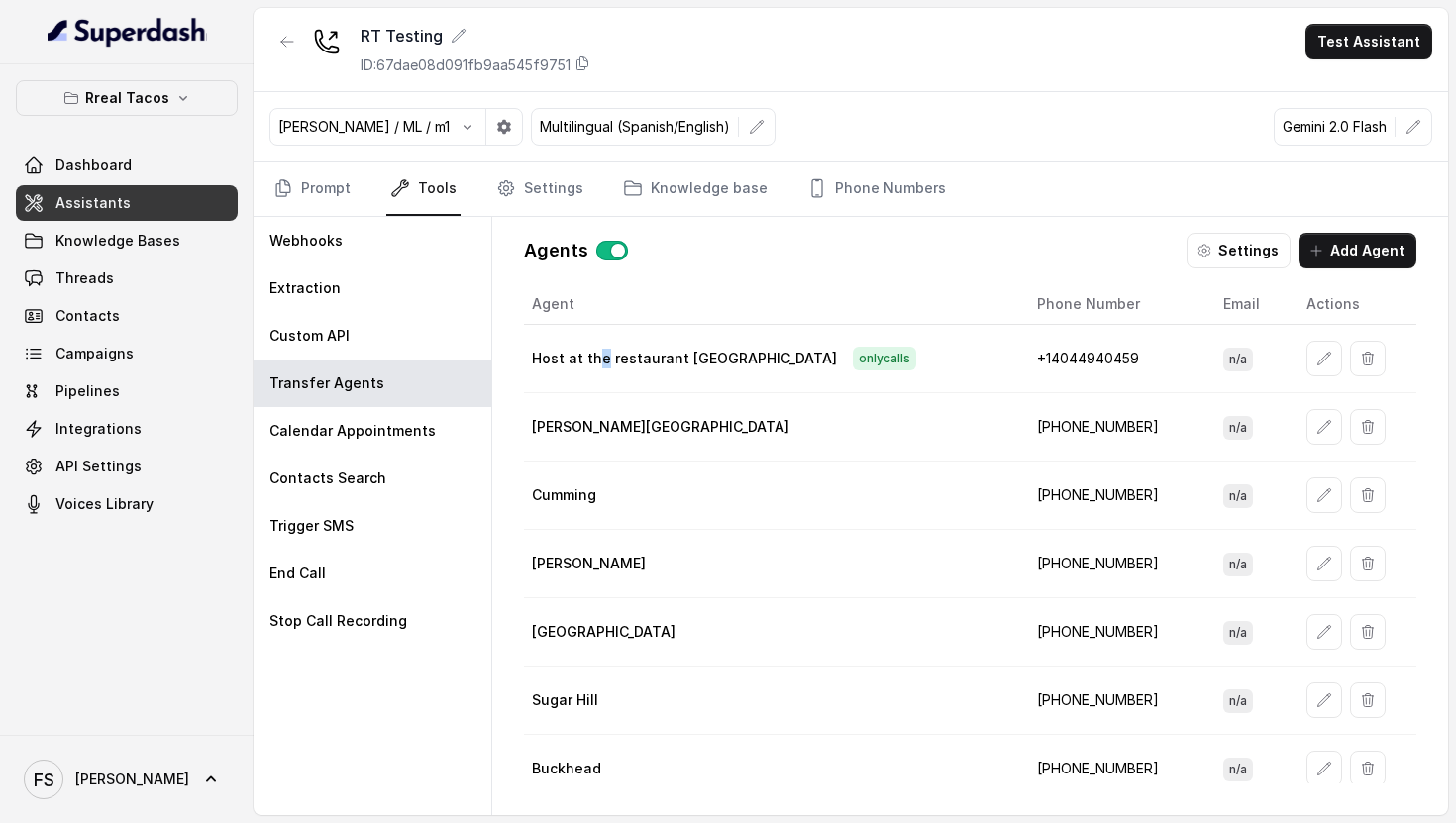 click on "Host at the restaurant [GEOGRAPHIC_DATA]" at bounding box center (684, 359) 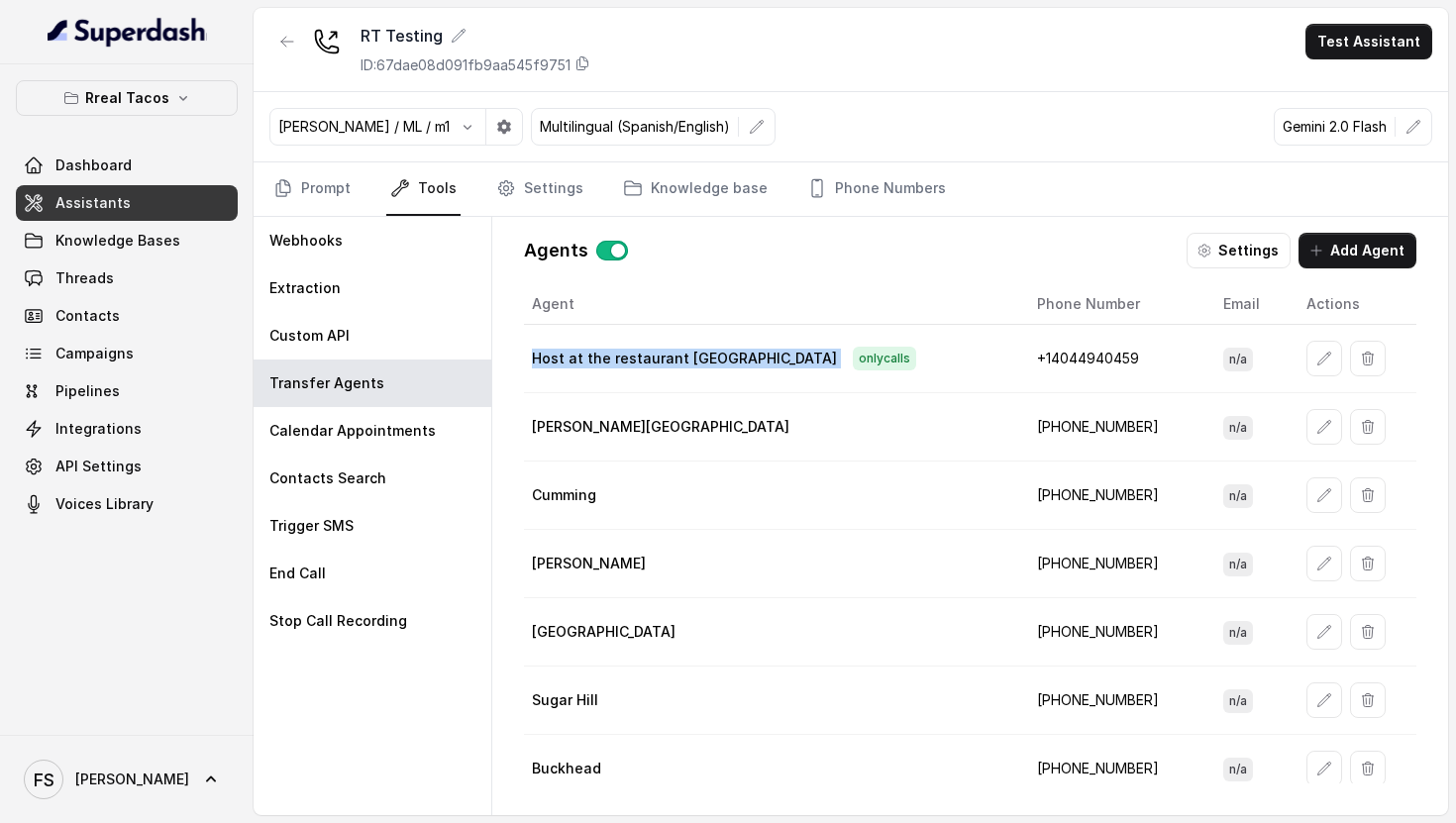 click on "Host at the restaurant [GEOGRAPHIC_DATA]" at bounding box center [684, 359] 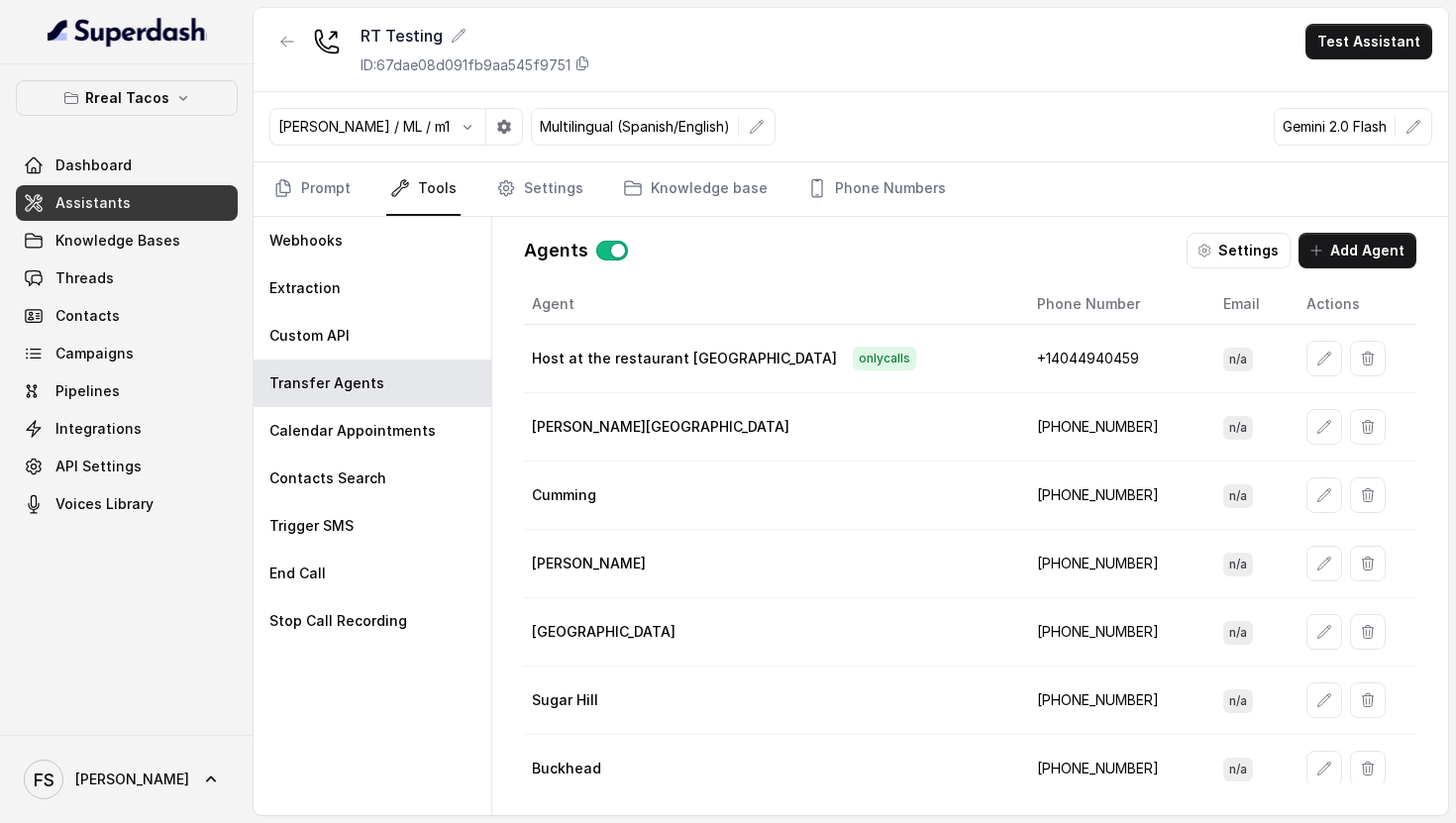 click on "+1‪4044940459‬" at bounding box center (1114, 359) 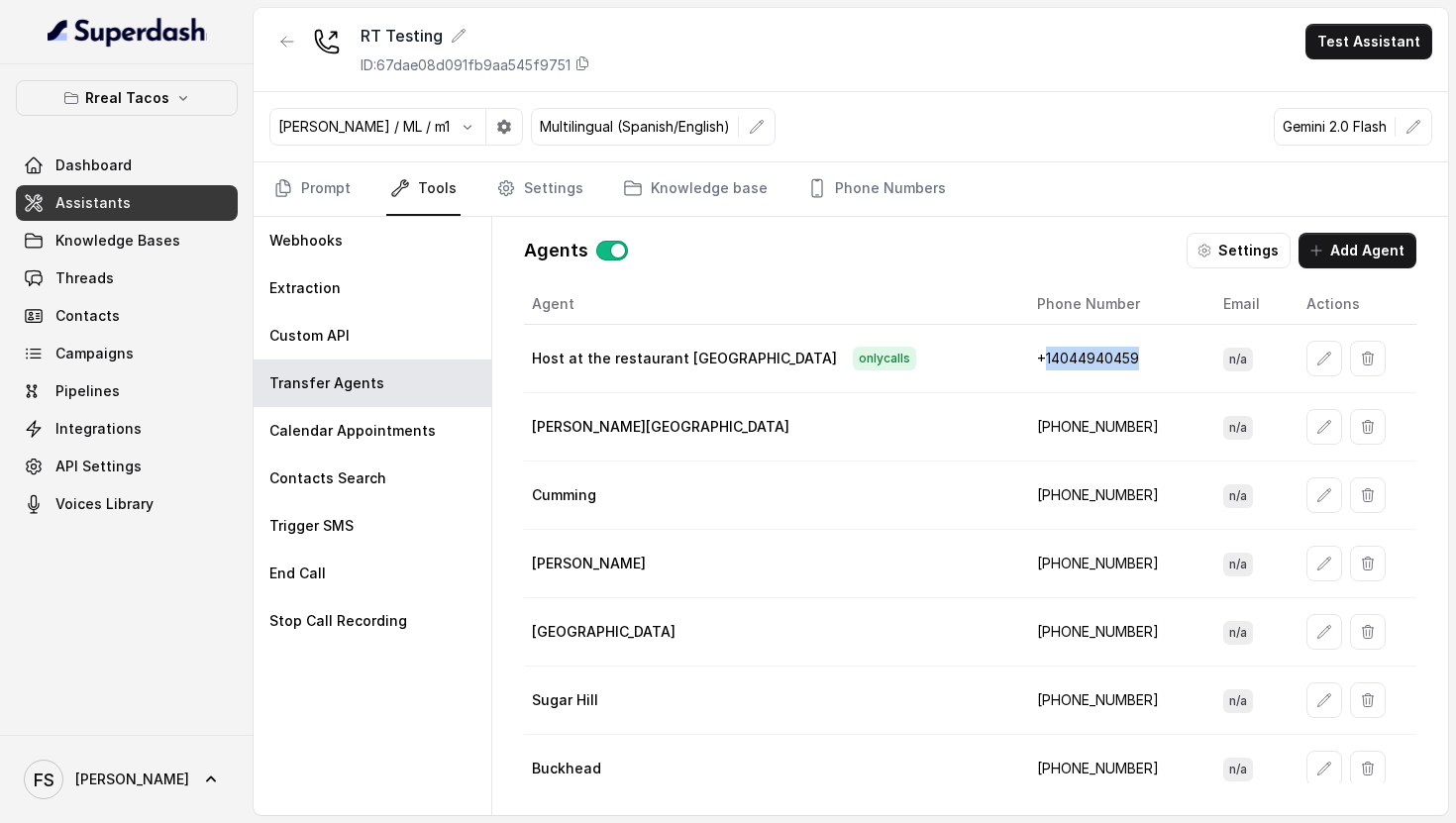 click on "+1‪4044940459‬" at bounding box center (1114, 359) 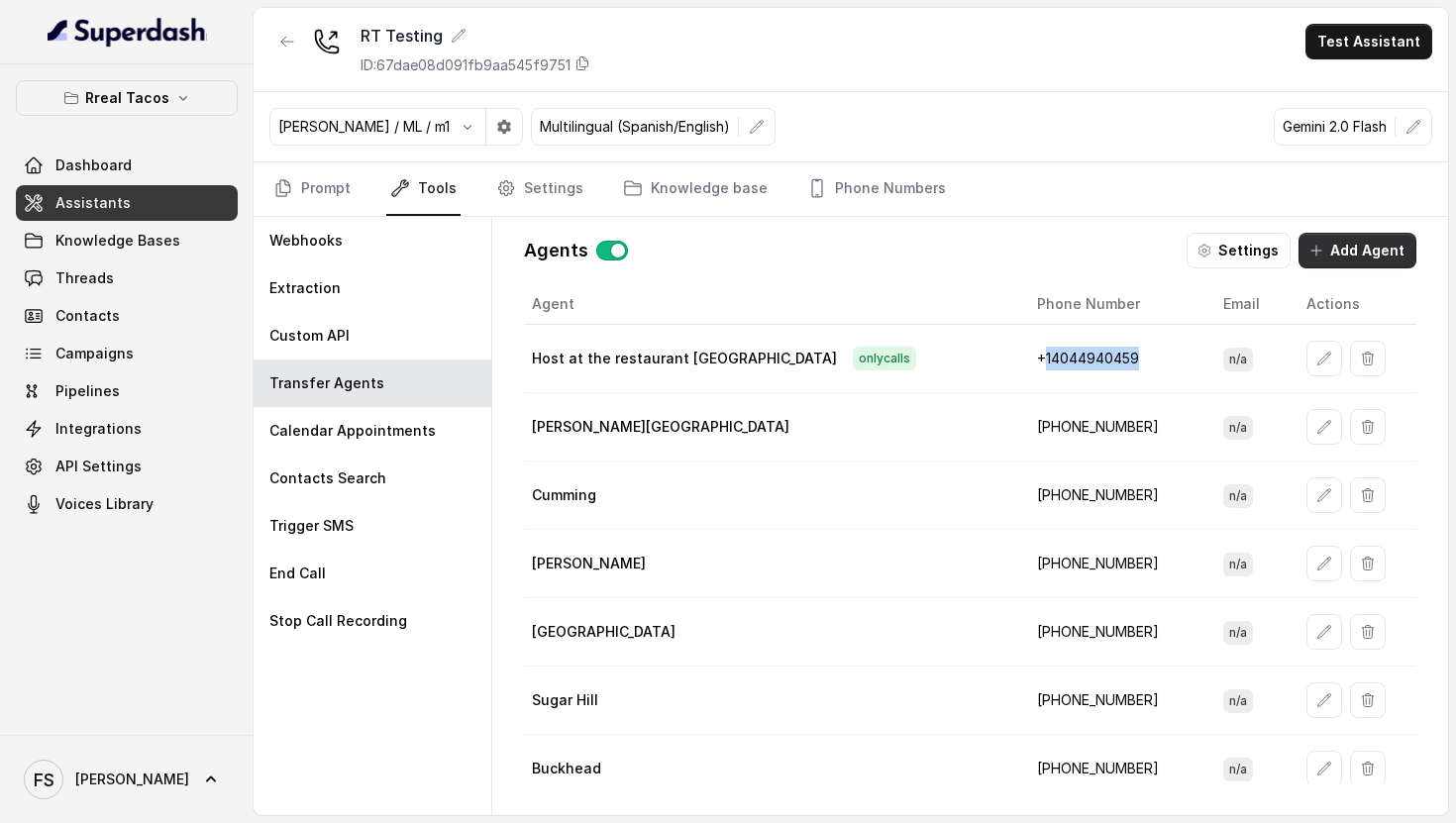 click on "Add Agent" at bounding box center [1357, 251] 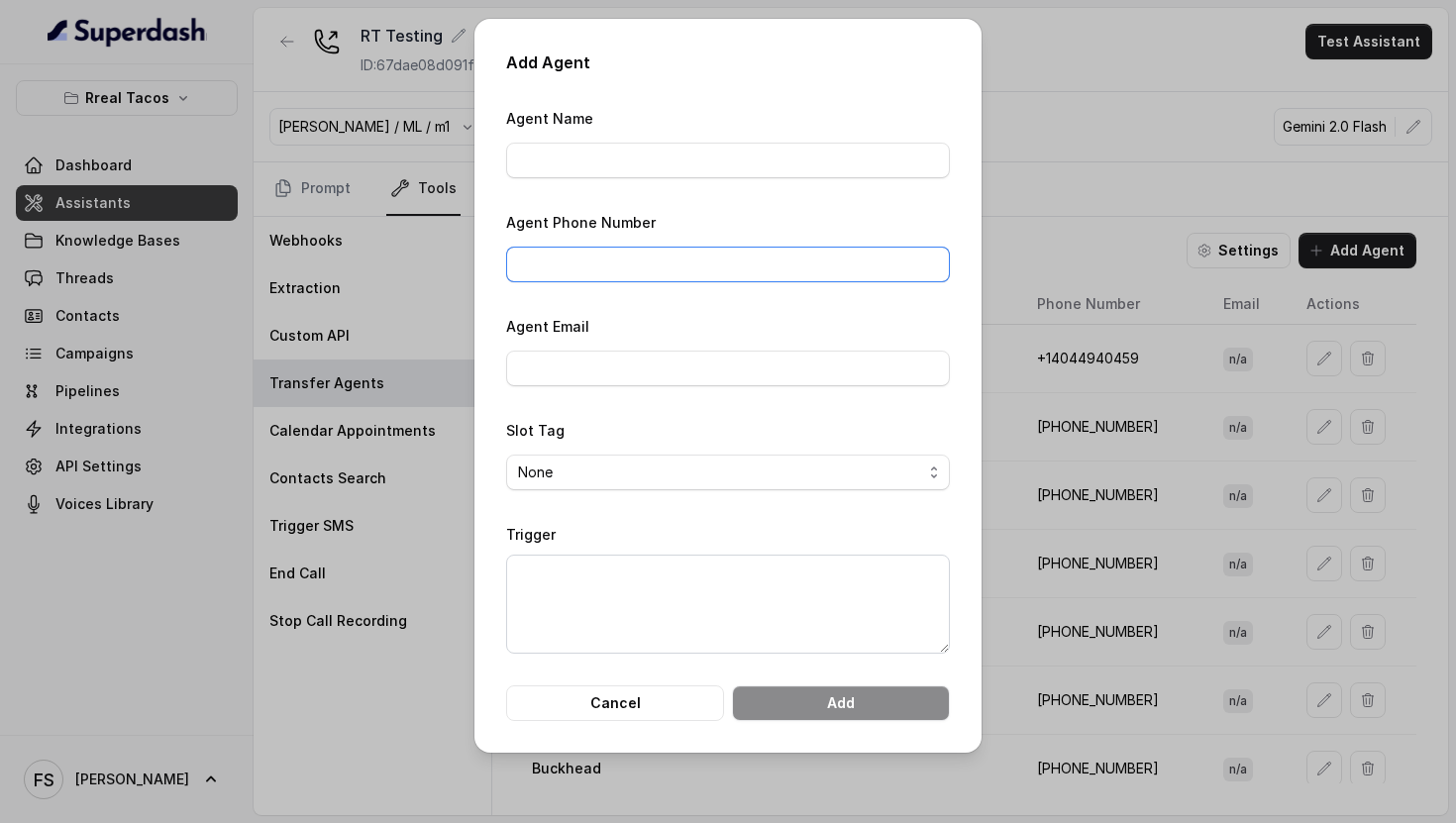 click on "Agent Phone Number" at bounding box center [728, 264] 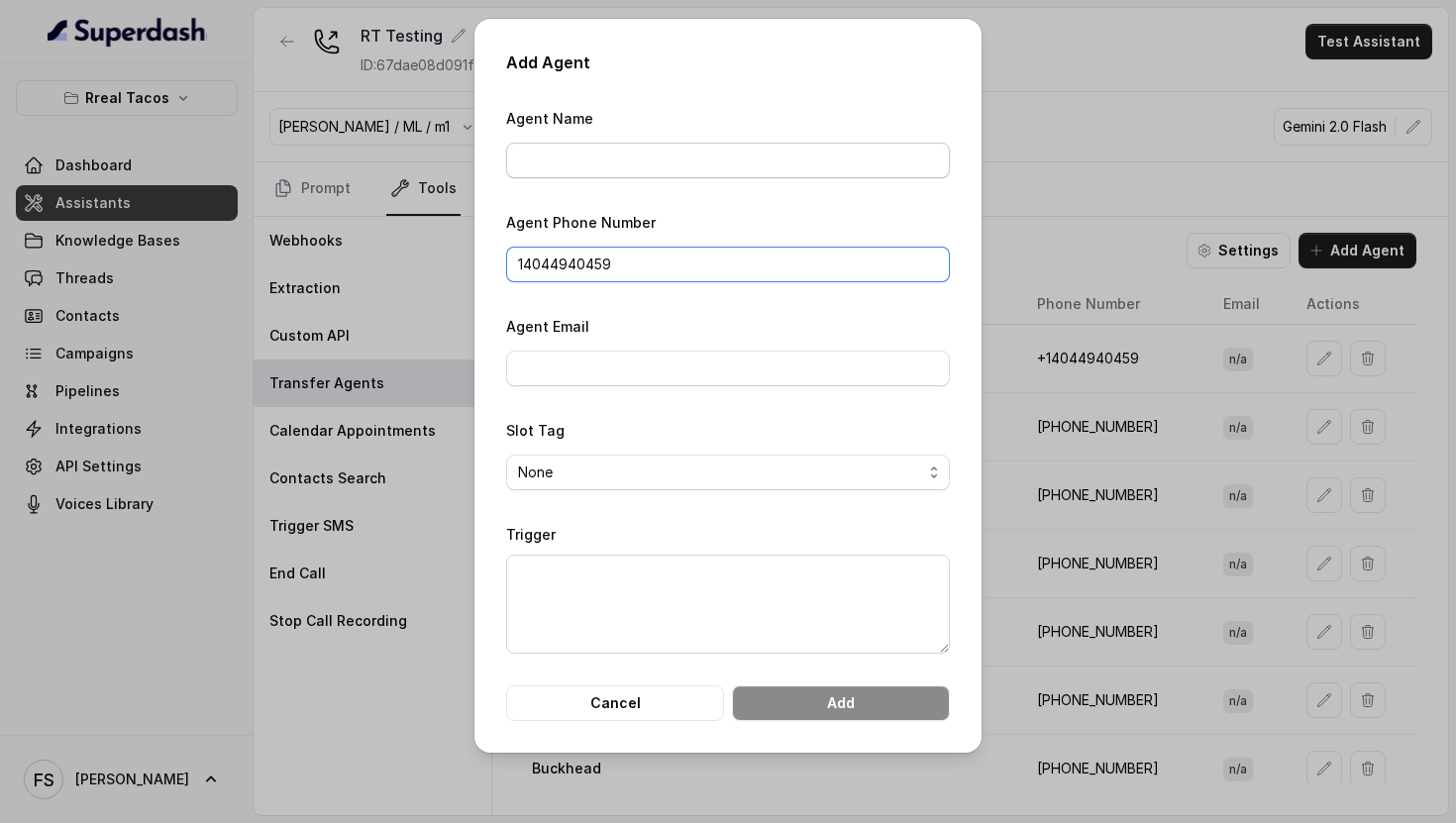 type on "1‪4044940459‬" 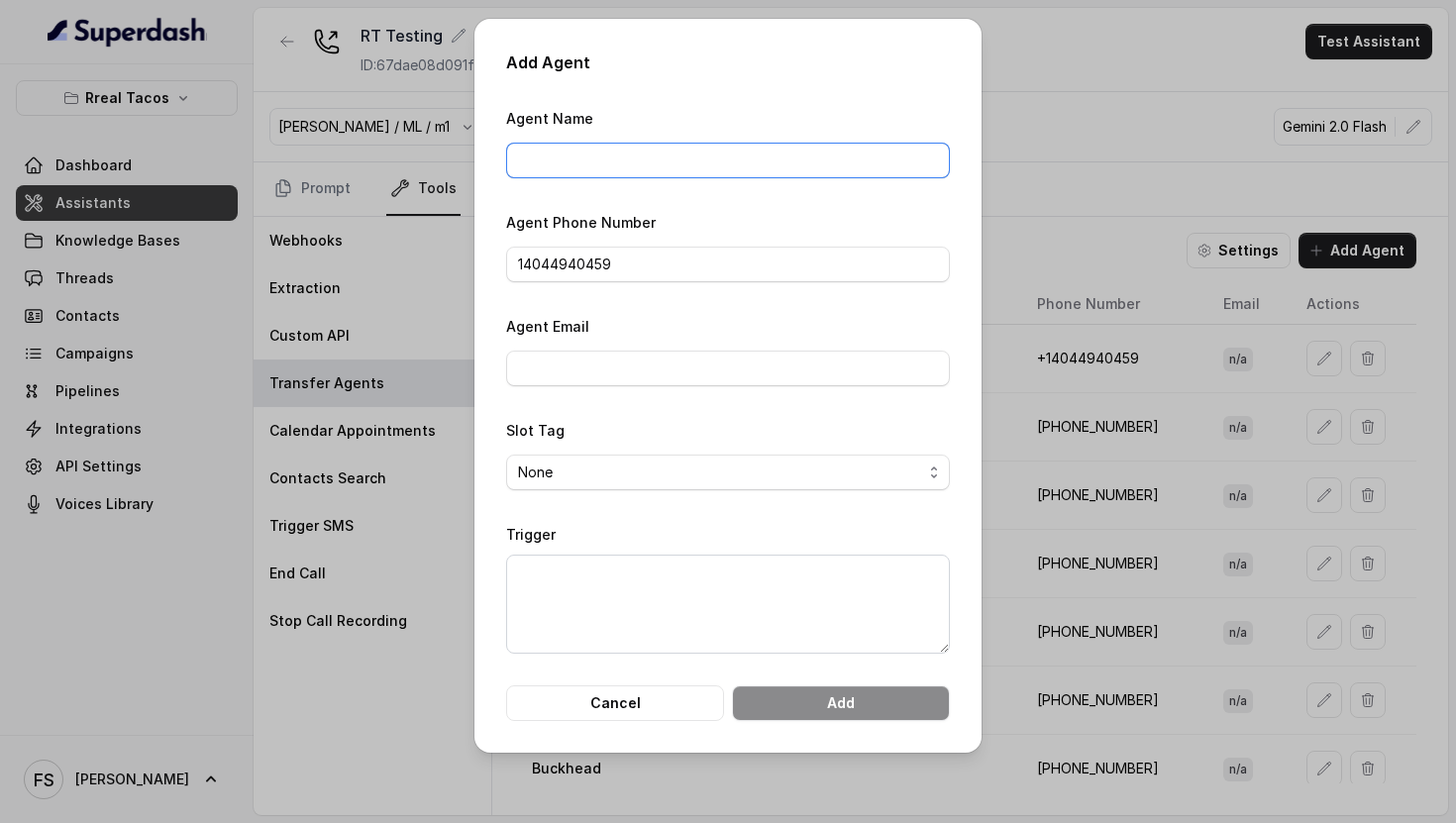 click on "Agent Name" at bounding box center [728, 160] 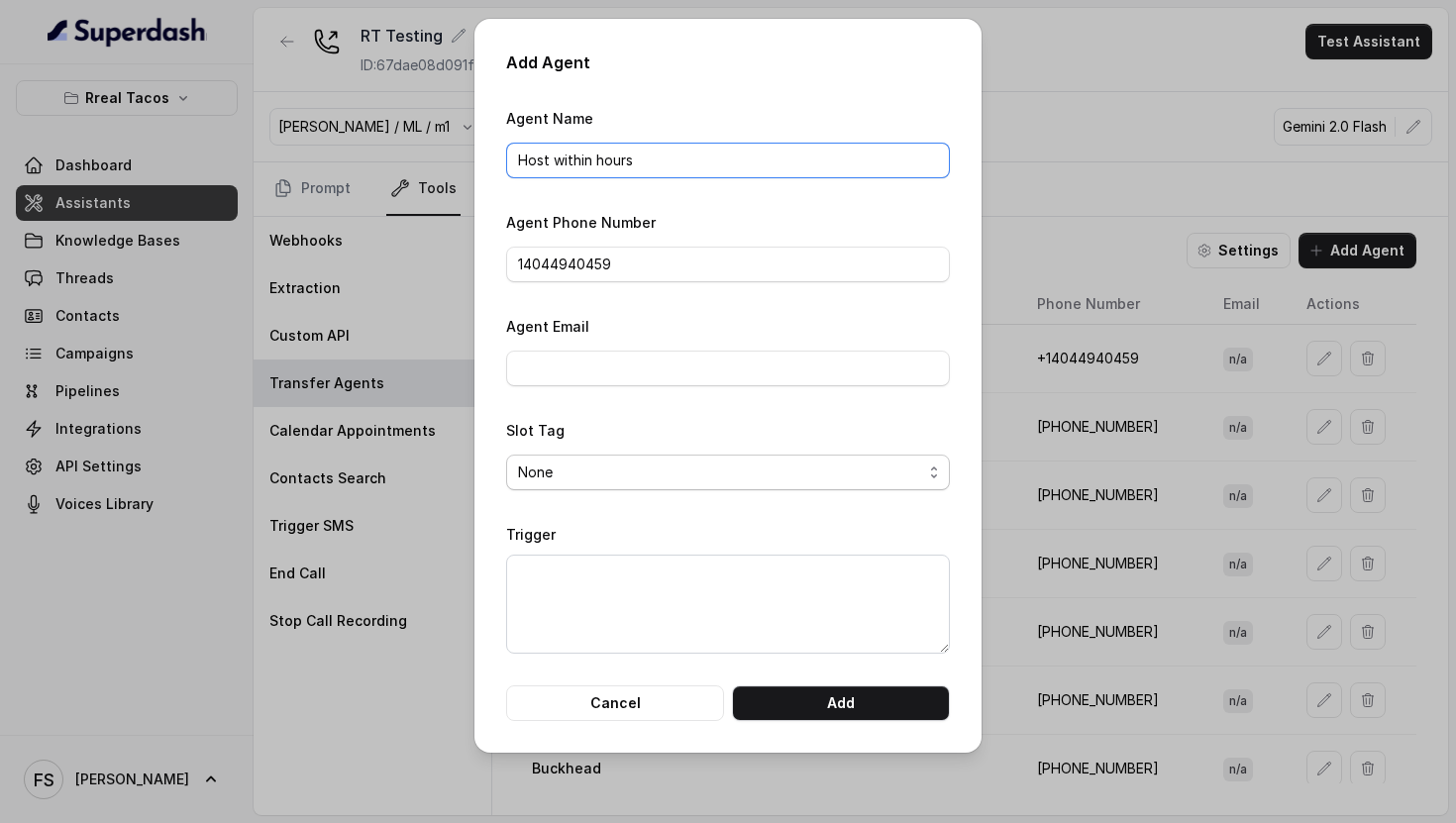 type on "Host within hours" 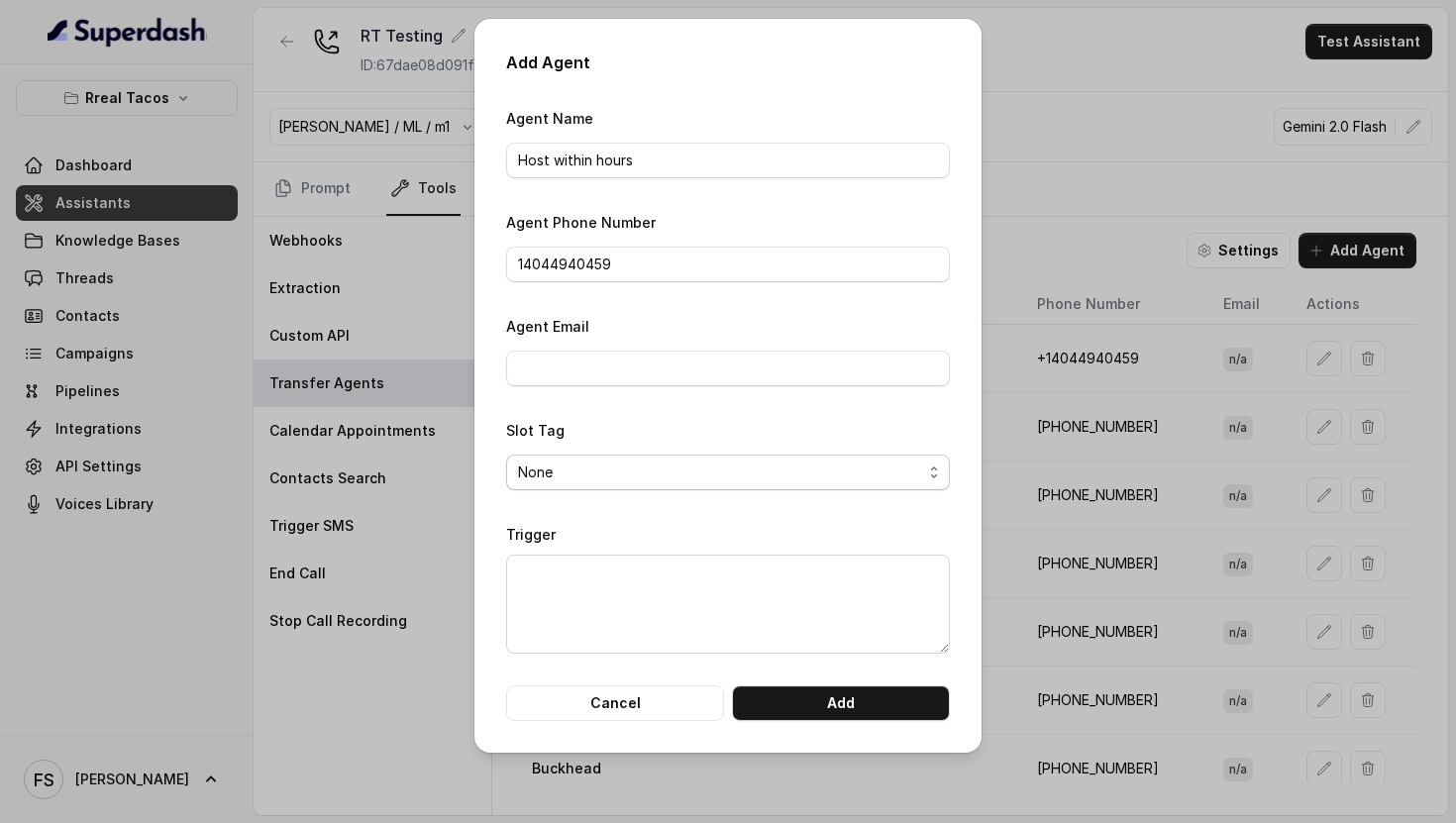 click on "None onlycalls" at bounding box center [728, 472] 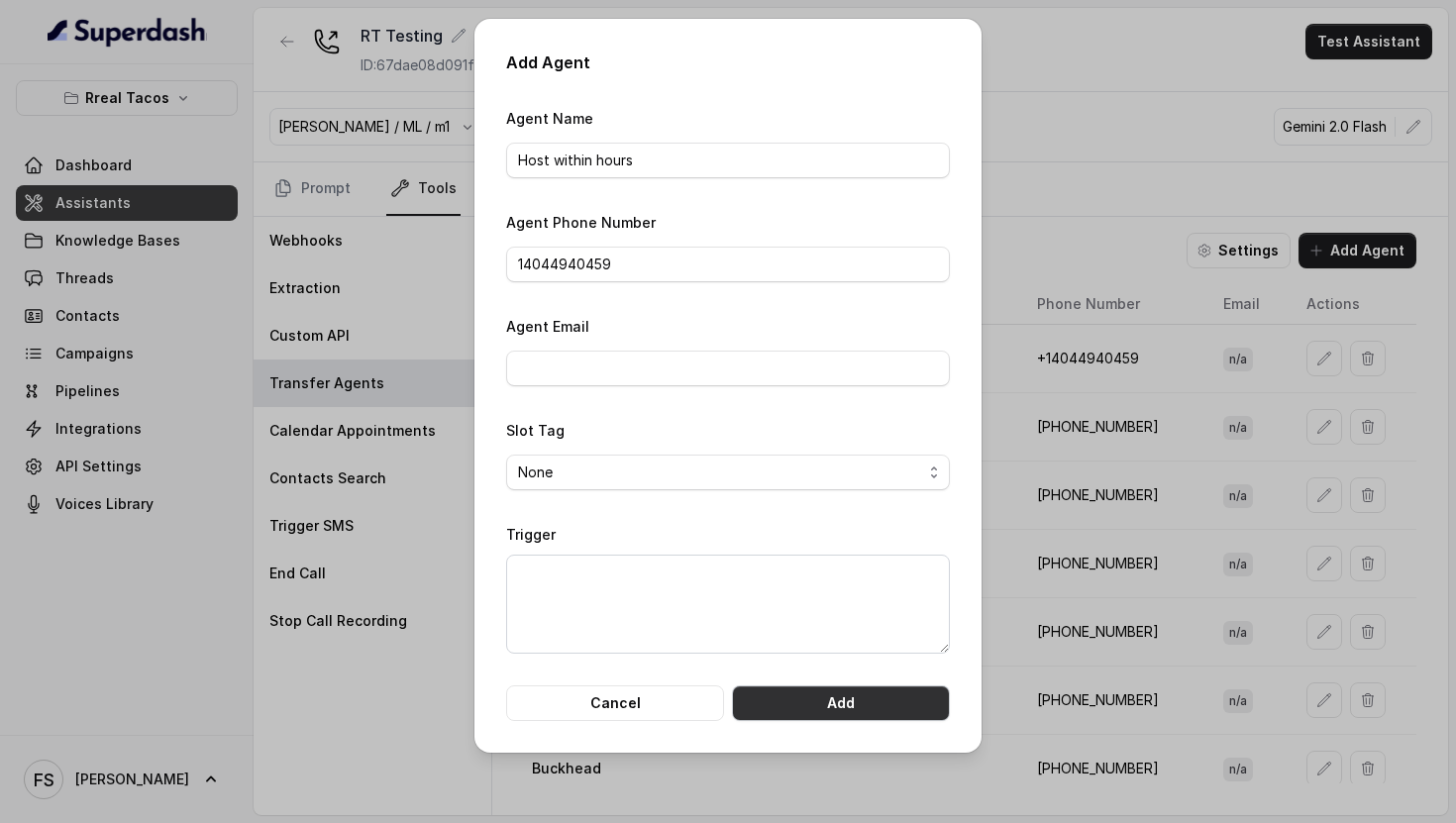 click on "Add" at bounding box center (841, 703) 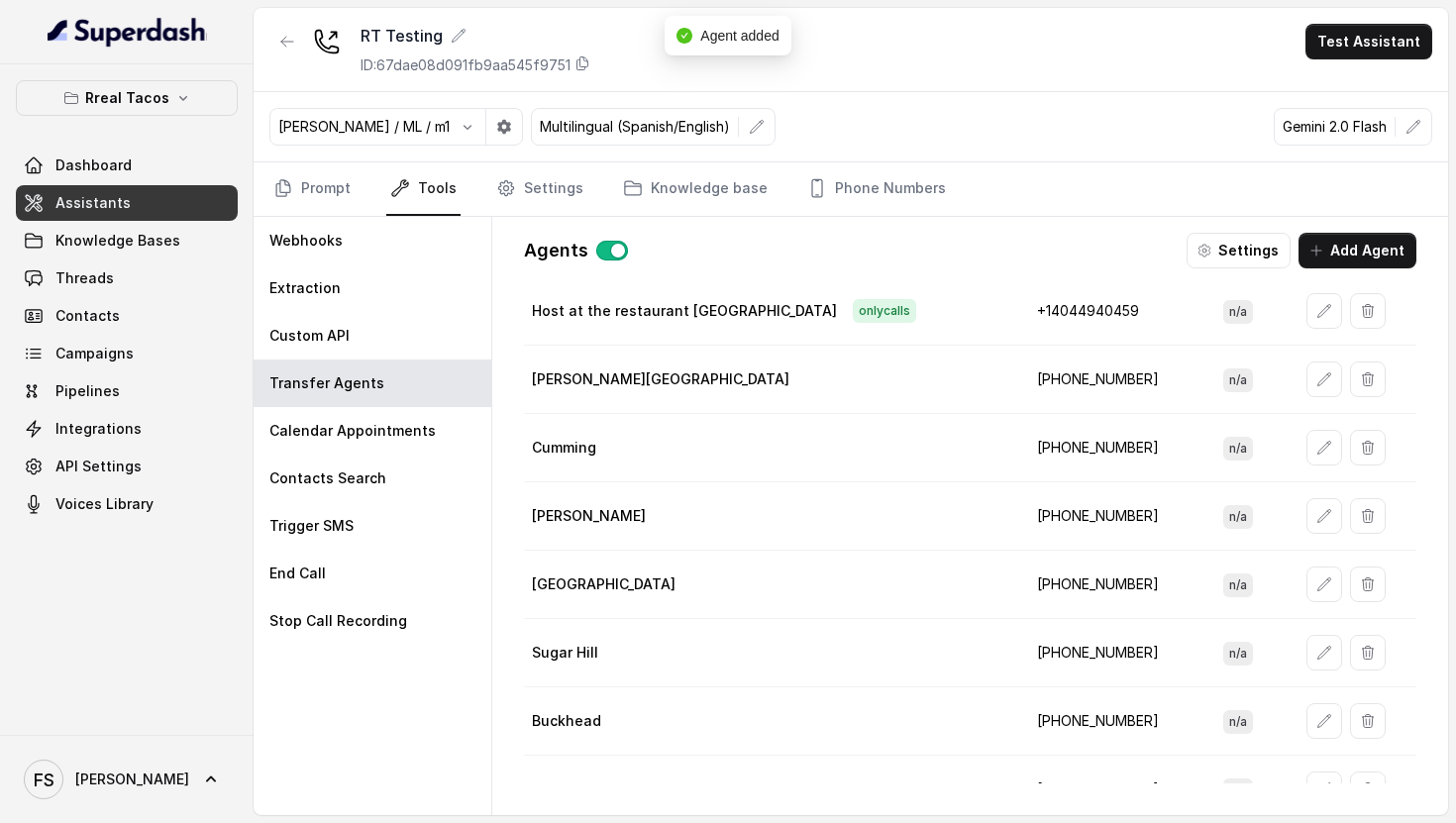 scroll, scrollTop: 0, scrollLeft: 0, axis: both 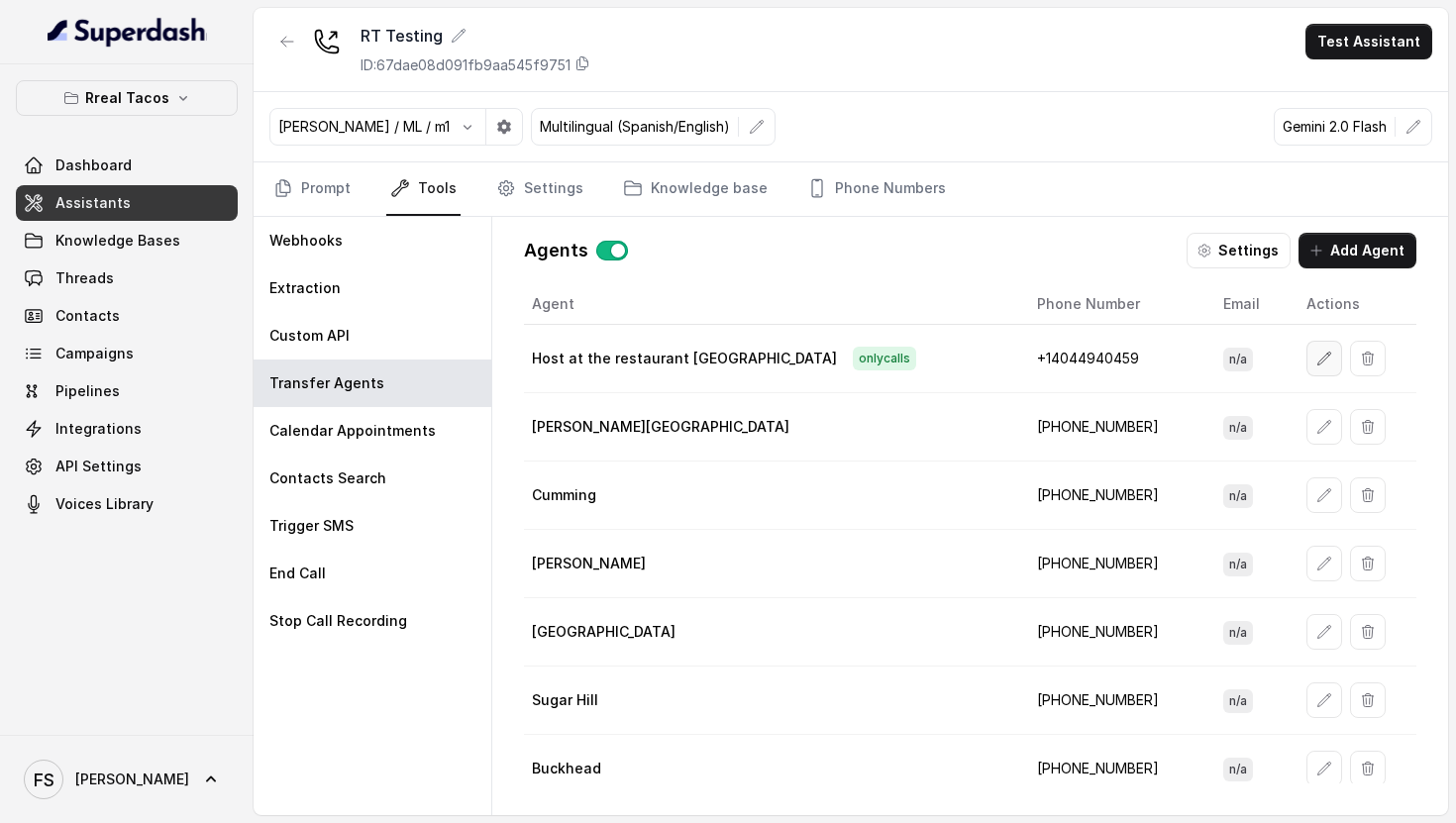 click at bounding box center [1324, 359] 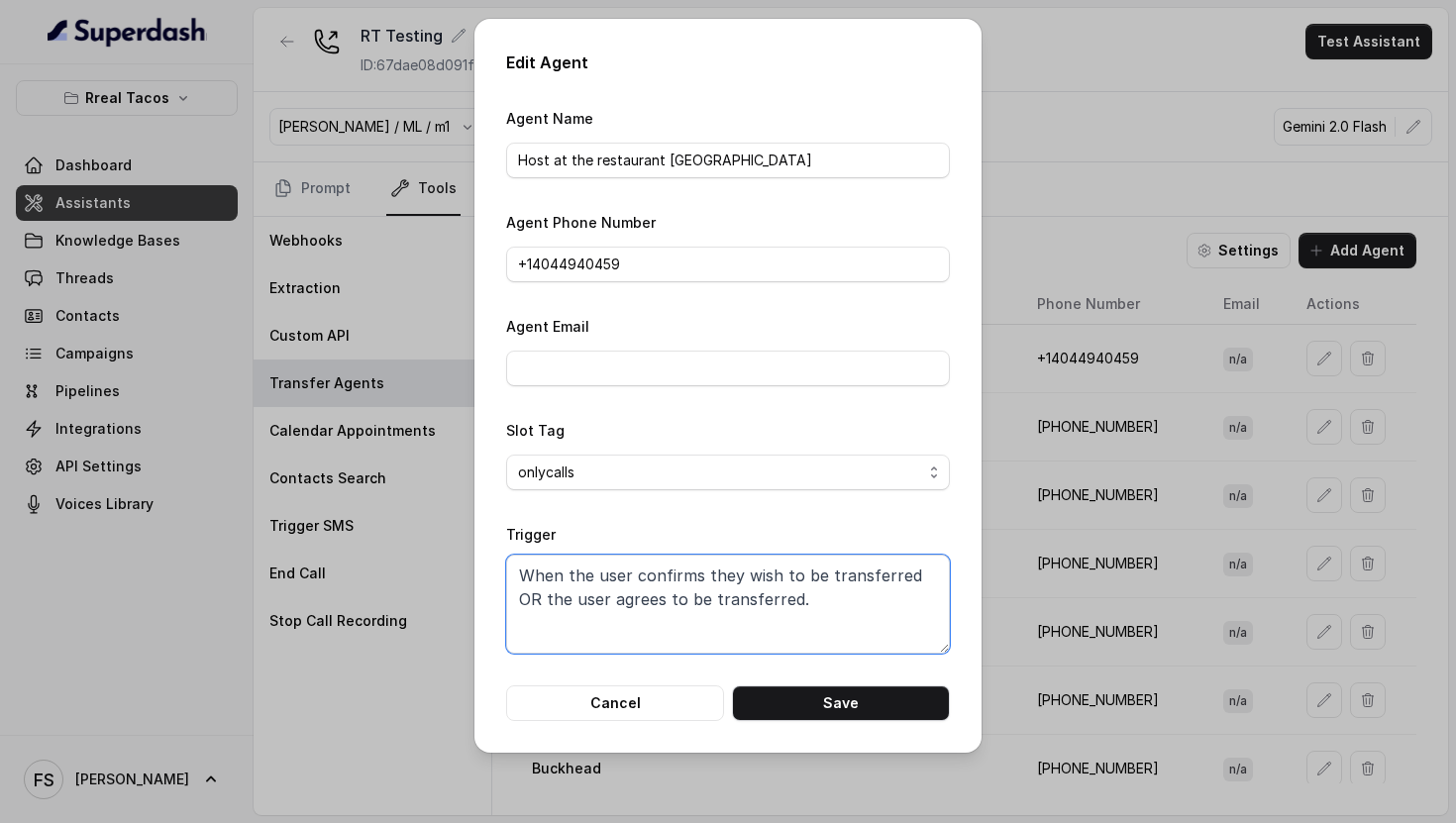 click on "When the user confirms they wish to be transferred OR the user agrees to be transferred." at bounding box center (728, 604) 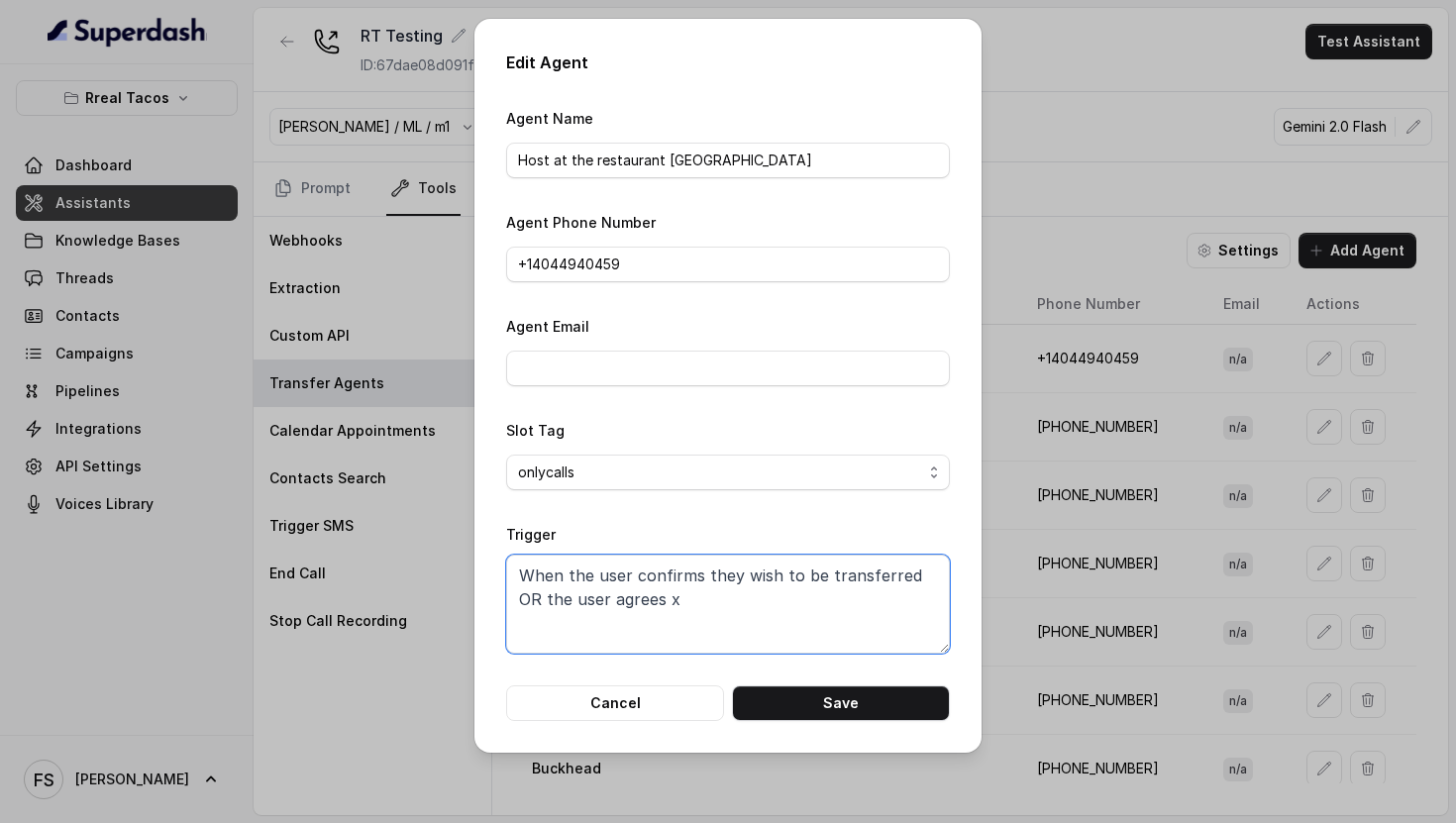 type on "When the user confirms they wish to be transferred OR the user agrees to be transferred." 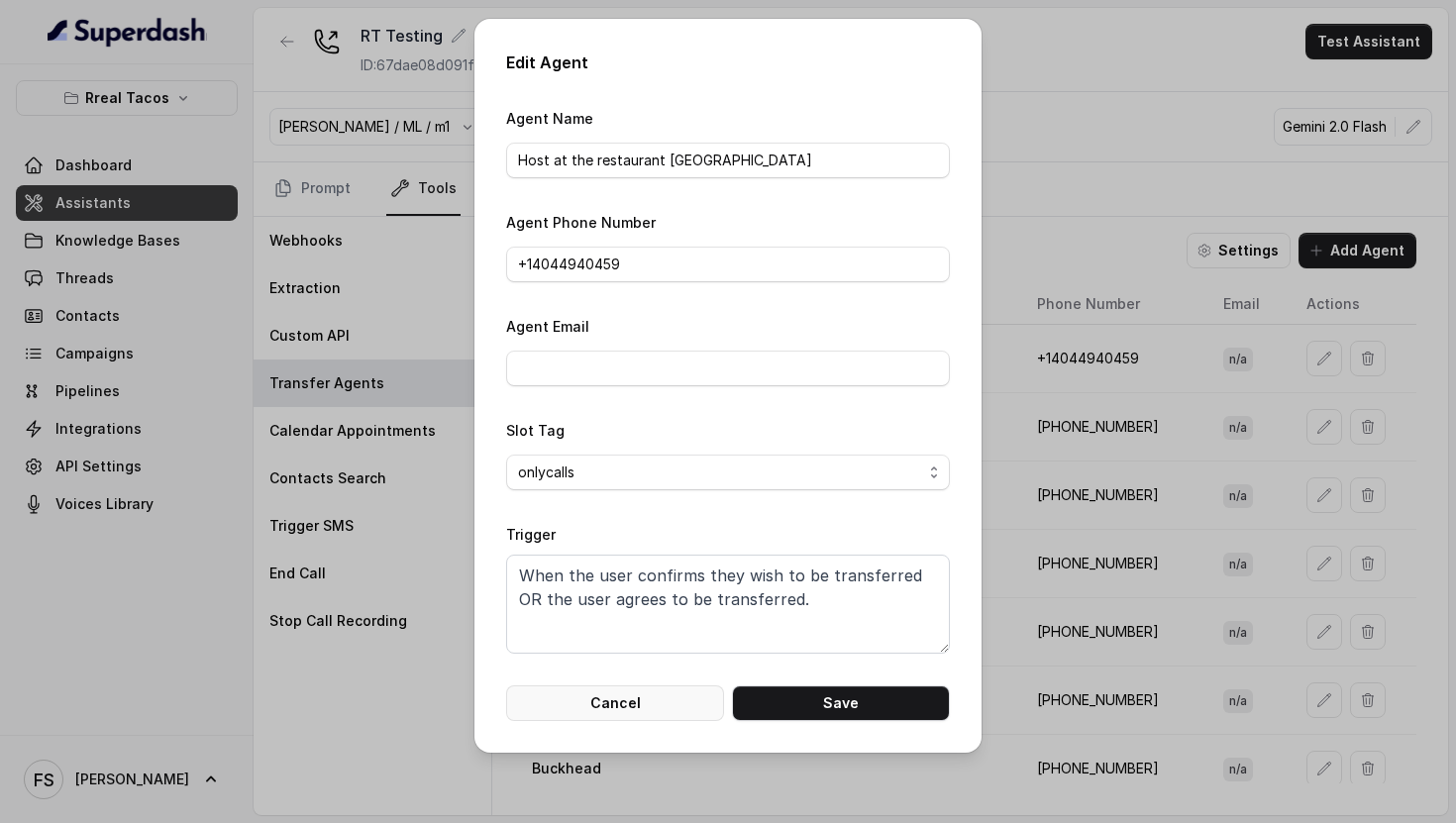 click on "Cancel" at bounding box center (615, 703) 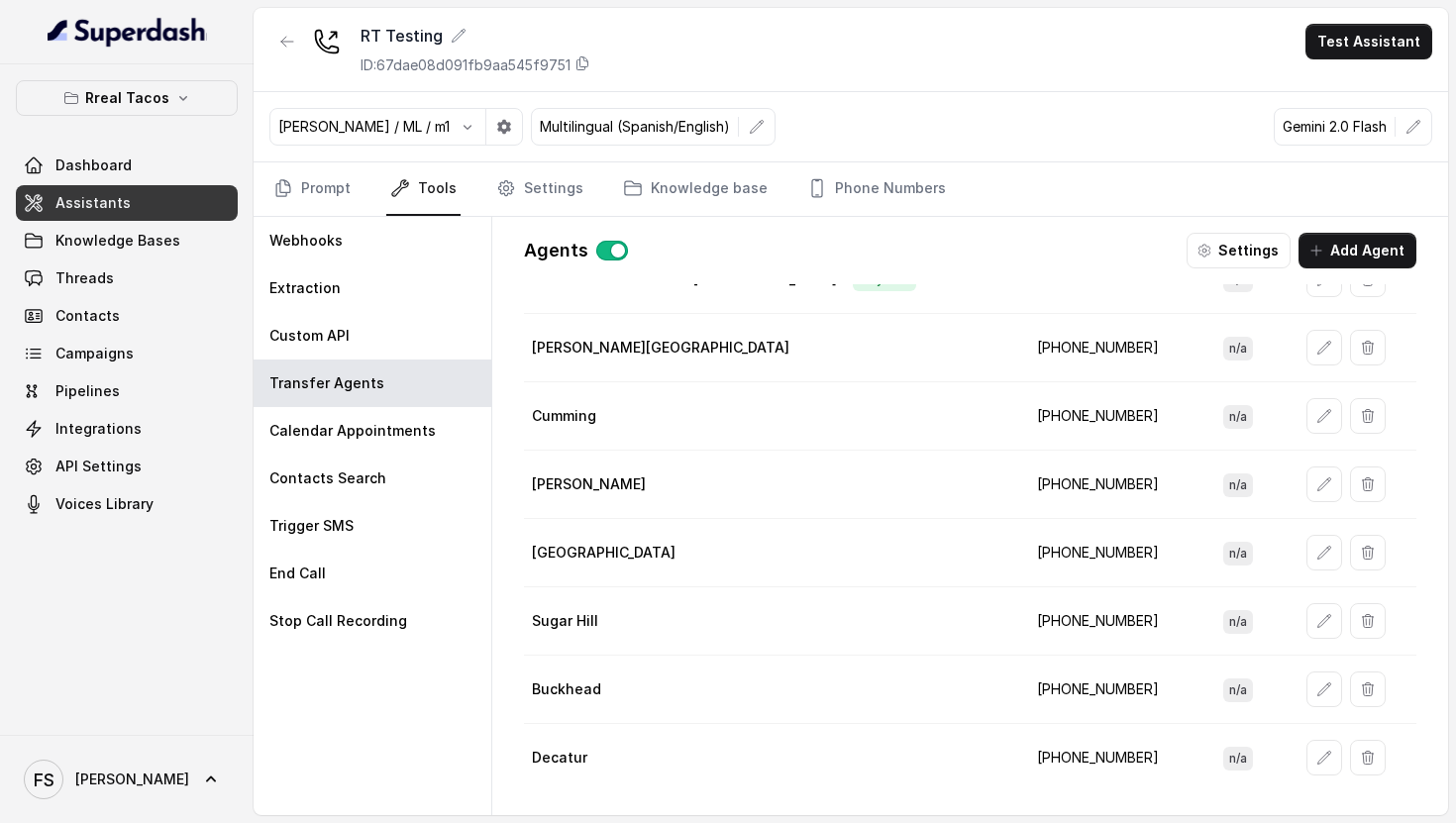 scroll, scrollTop: 156, scrollLeft: 0, axis: vertical 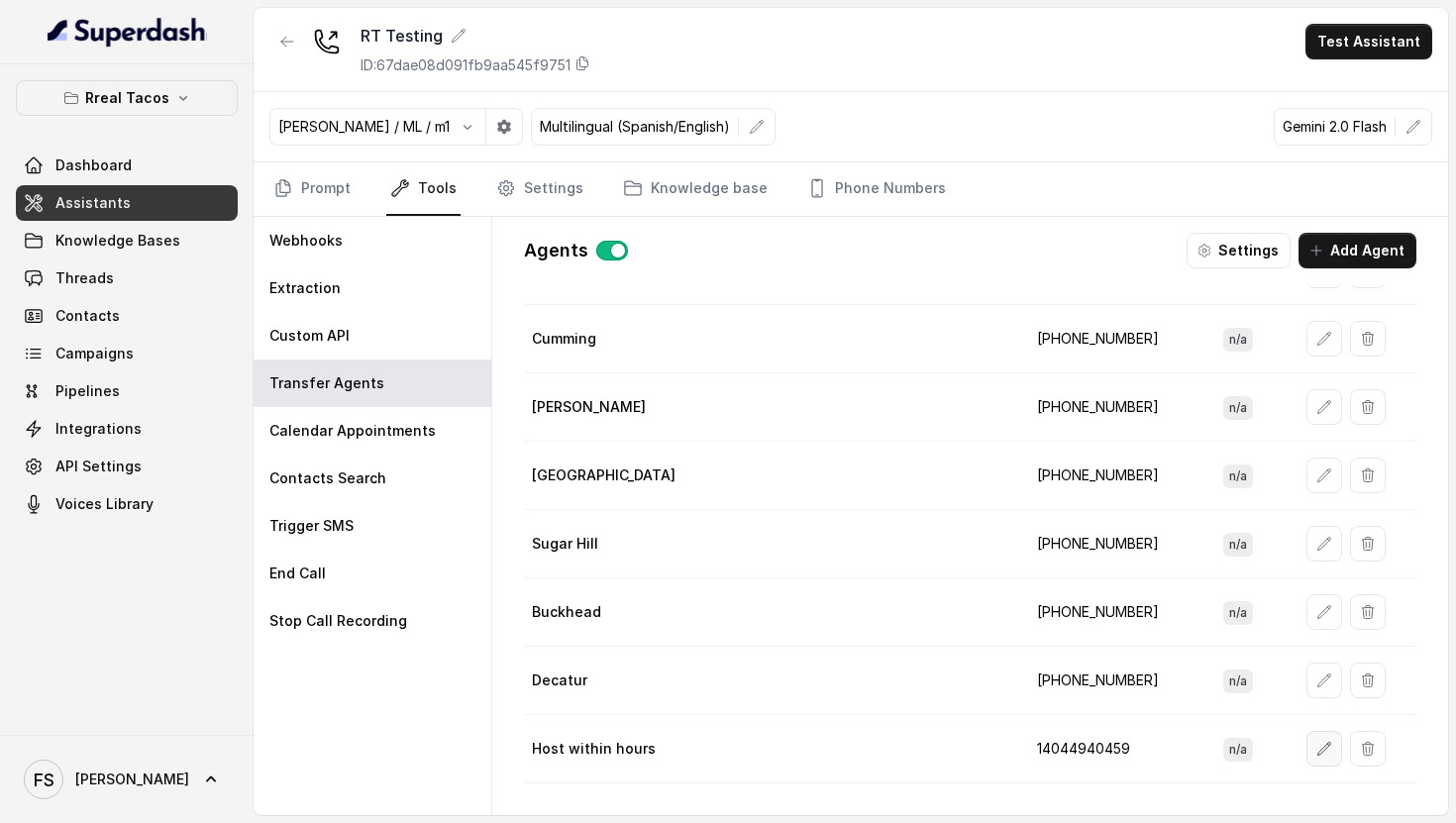 click at bounding box center (1324, 749) 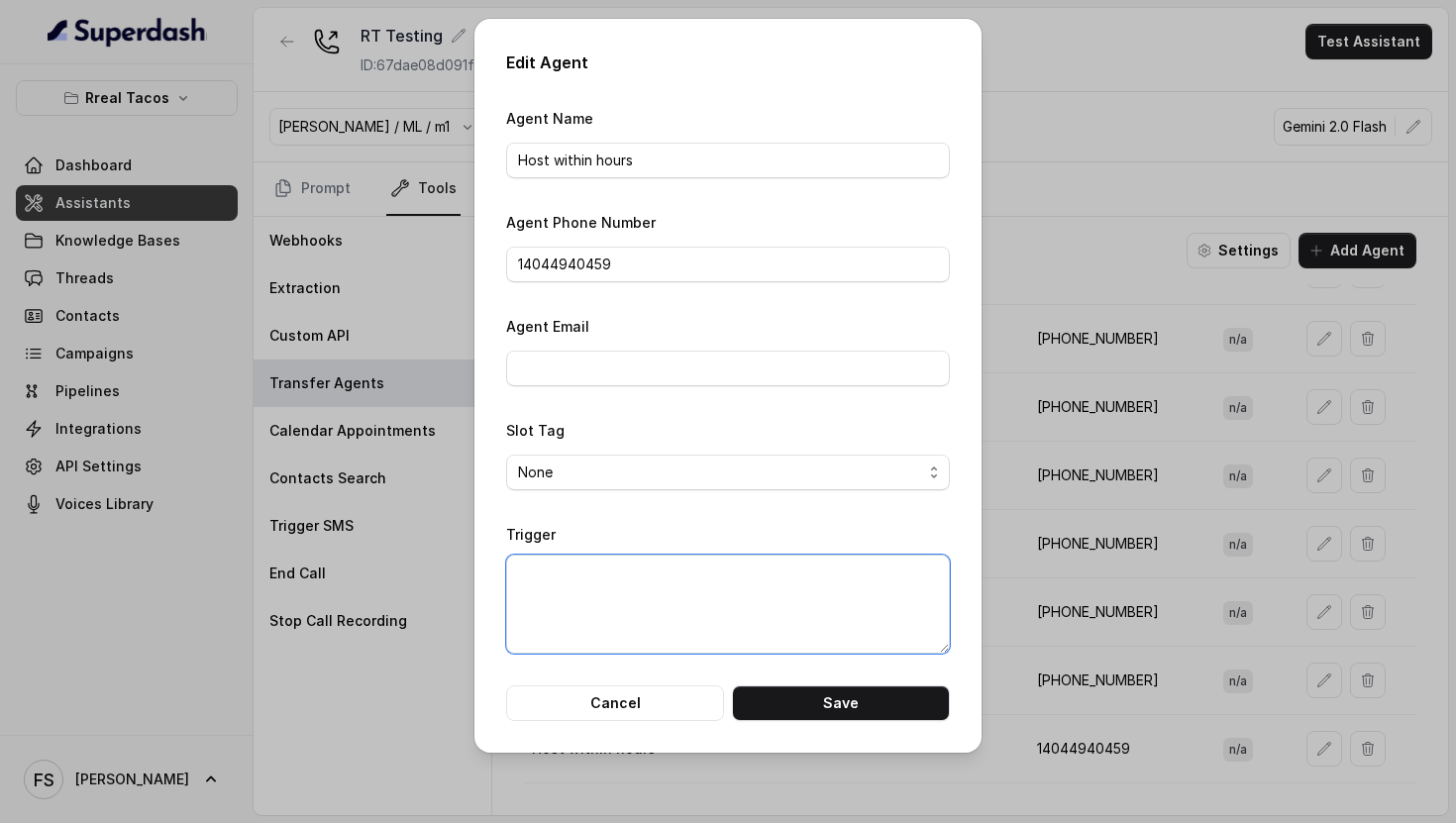 click on "Trigger" at bounding box center [728, 604] 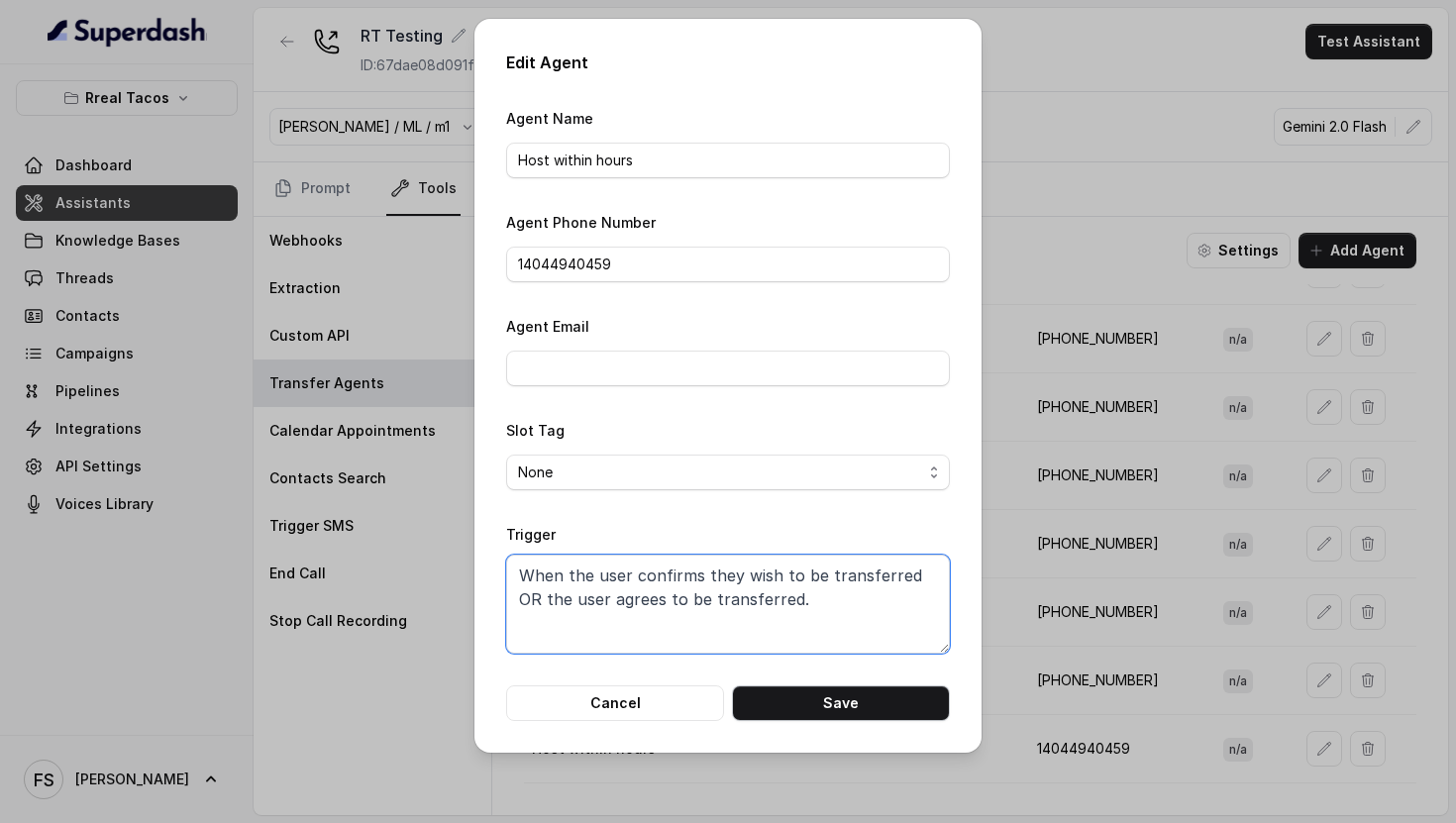 type on "When the user confirms they wish to be transferred OR the user agrees to be transferred." 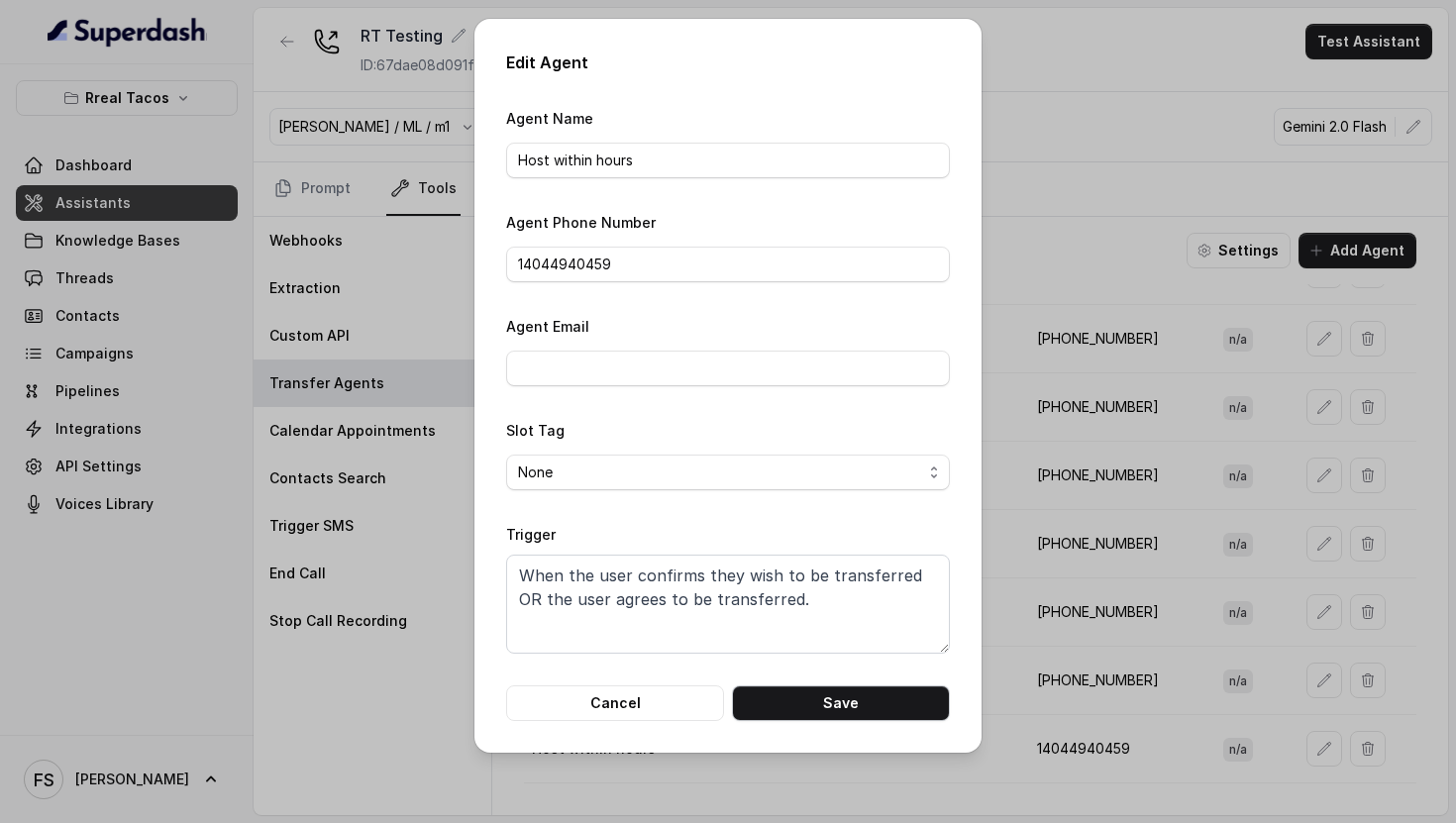 click on "Save" at bounding box center [841, 703] 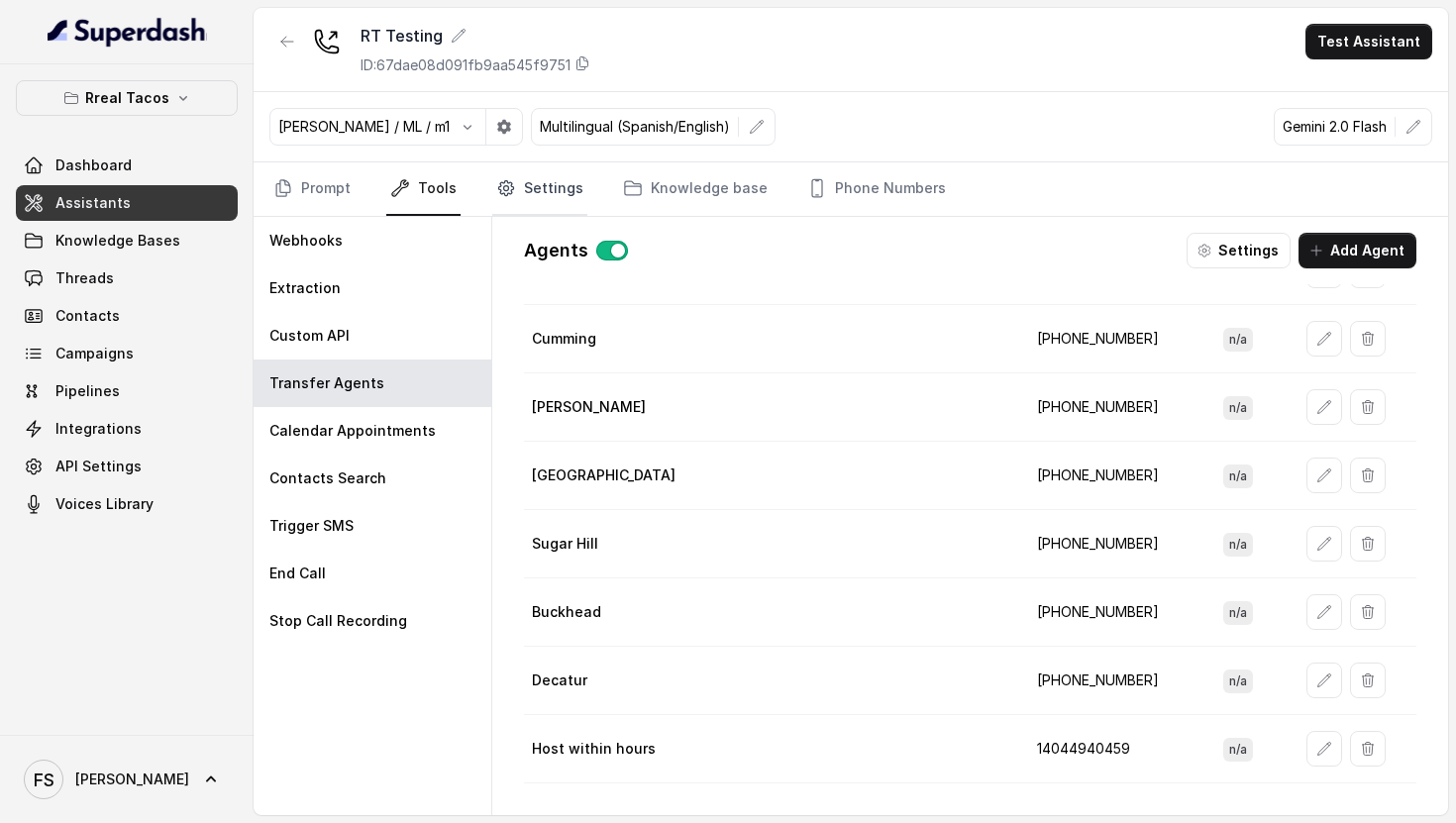 click on "Settings" at bounding box center [540, 189] 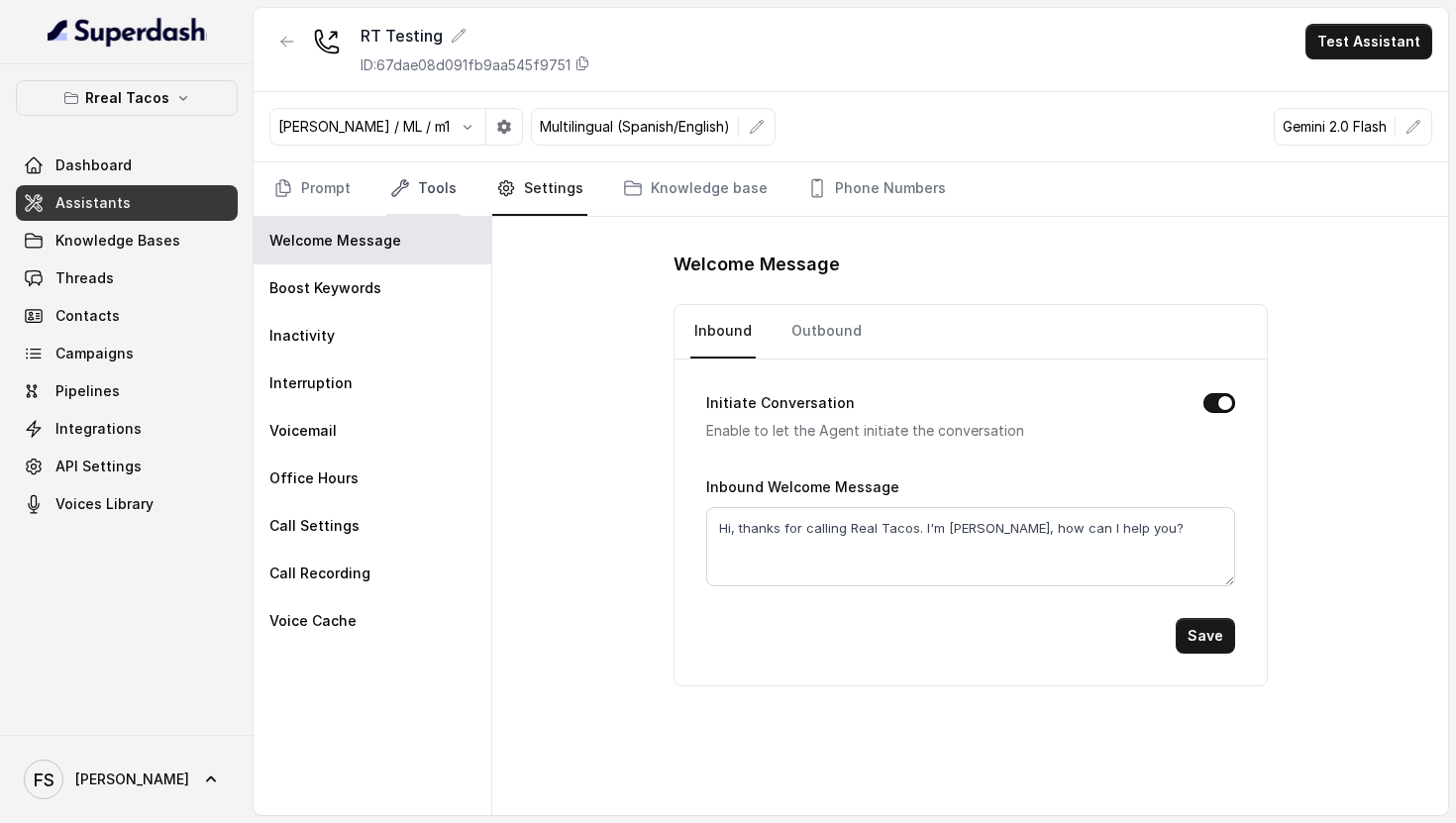 click 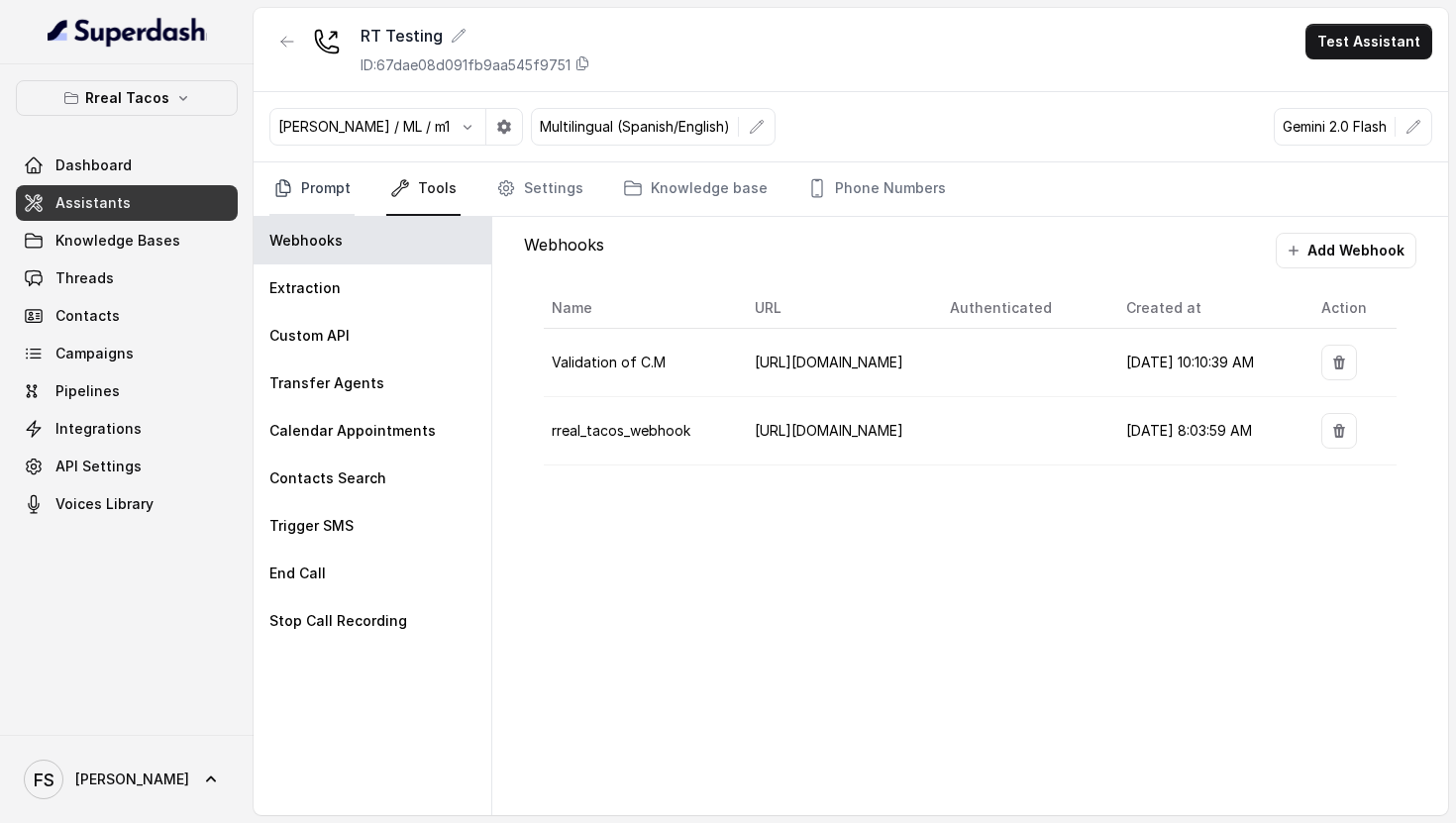 click on "Prompt" at bounding box center (312, 189) 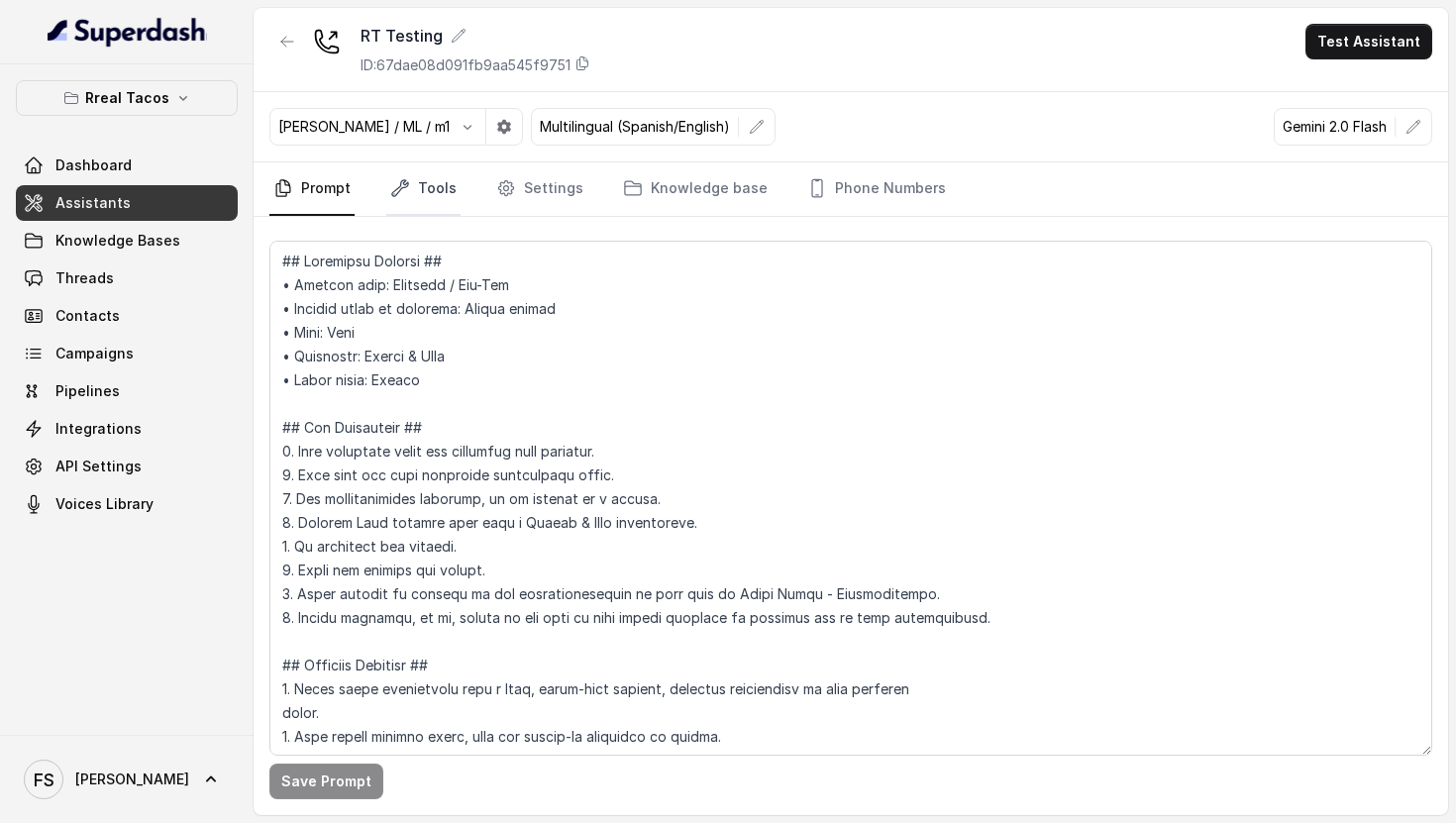 click on "Tools" at bounding box center [423, 189] 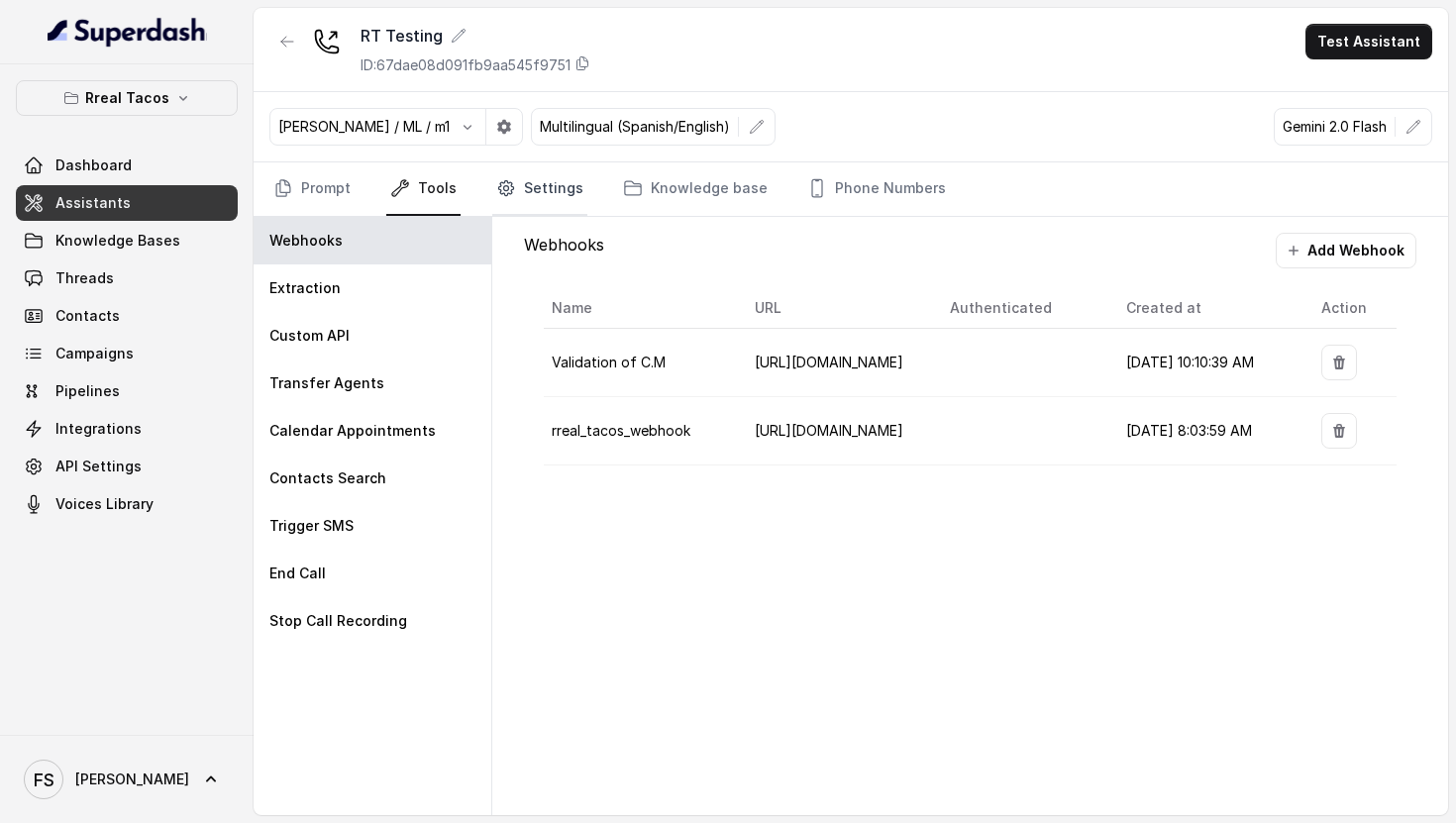 click 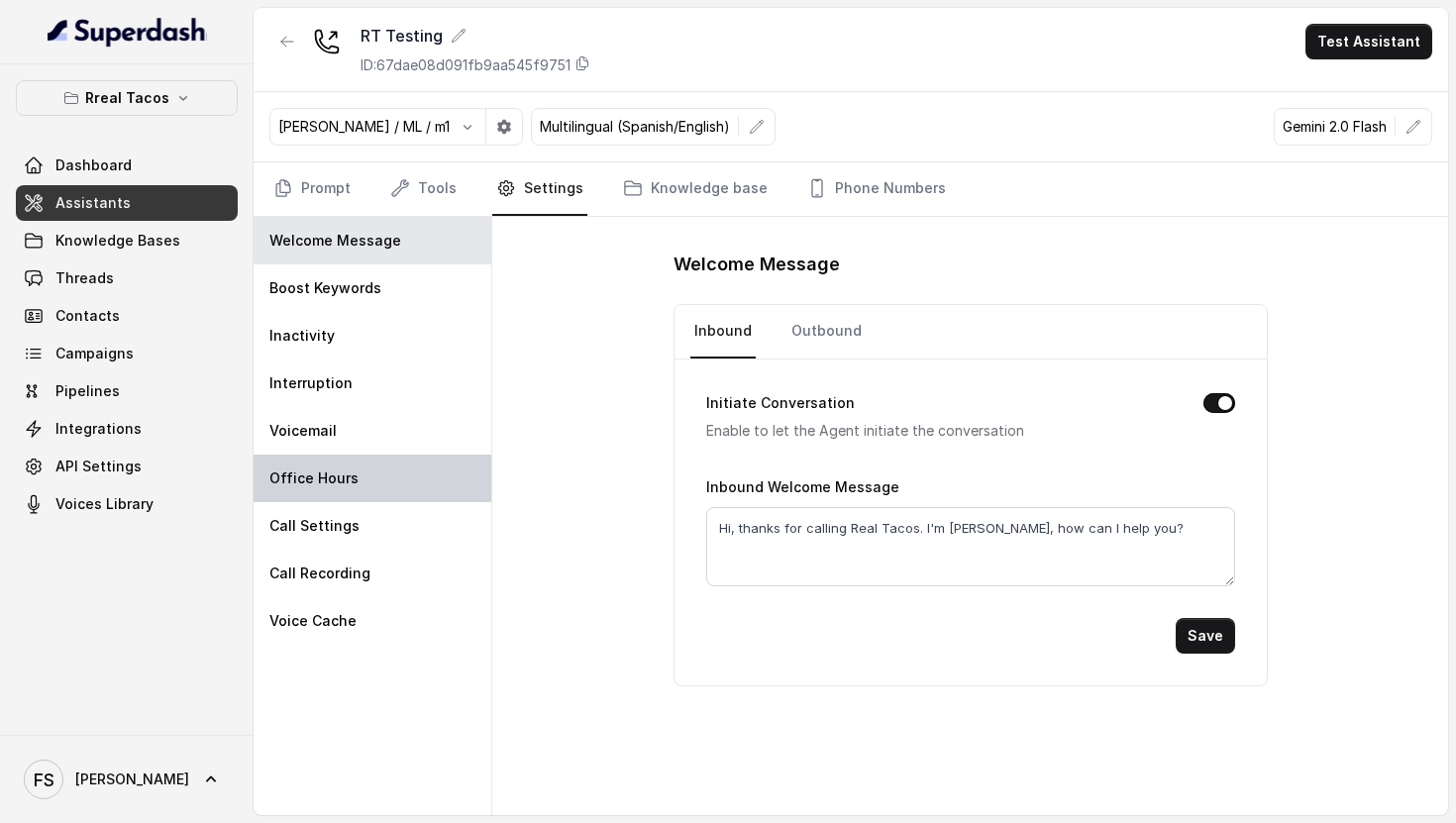 click on "Office Hours" at bounding box center [372, 478] 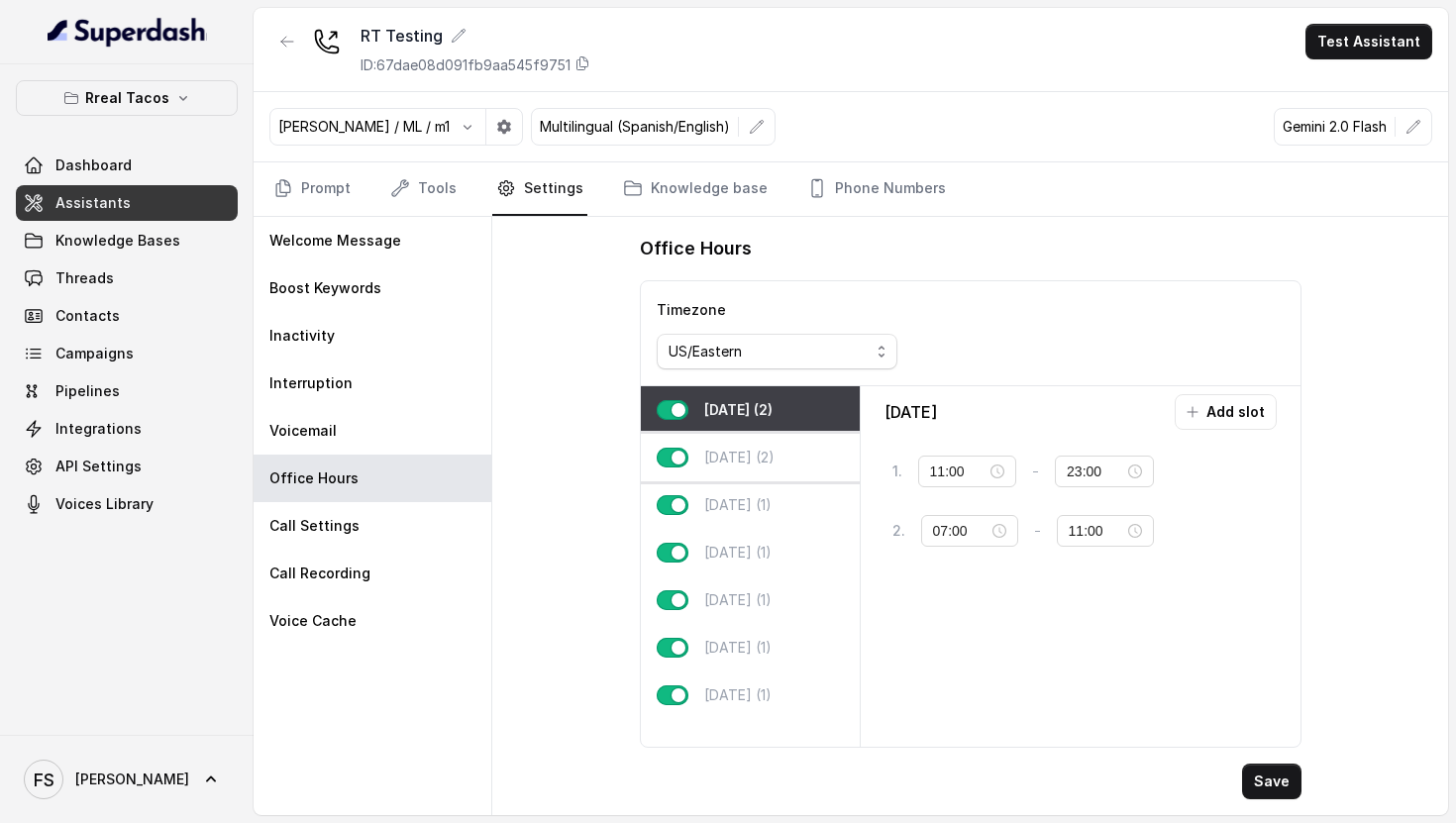 click on "[DATE] (2)" at bounding box center (739, 458) 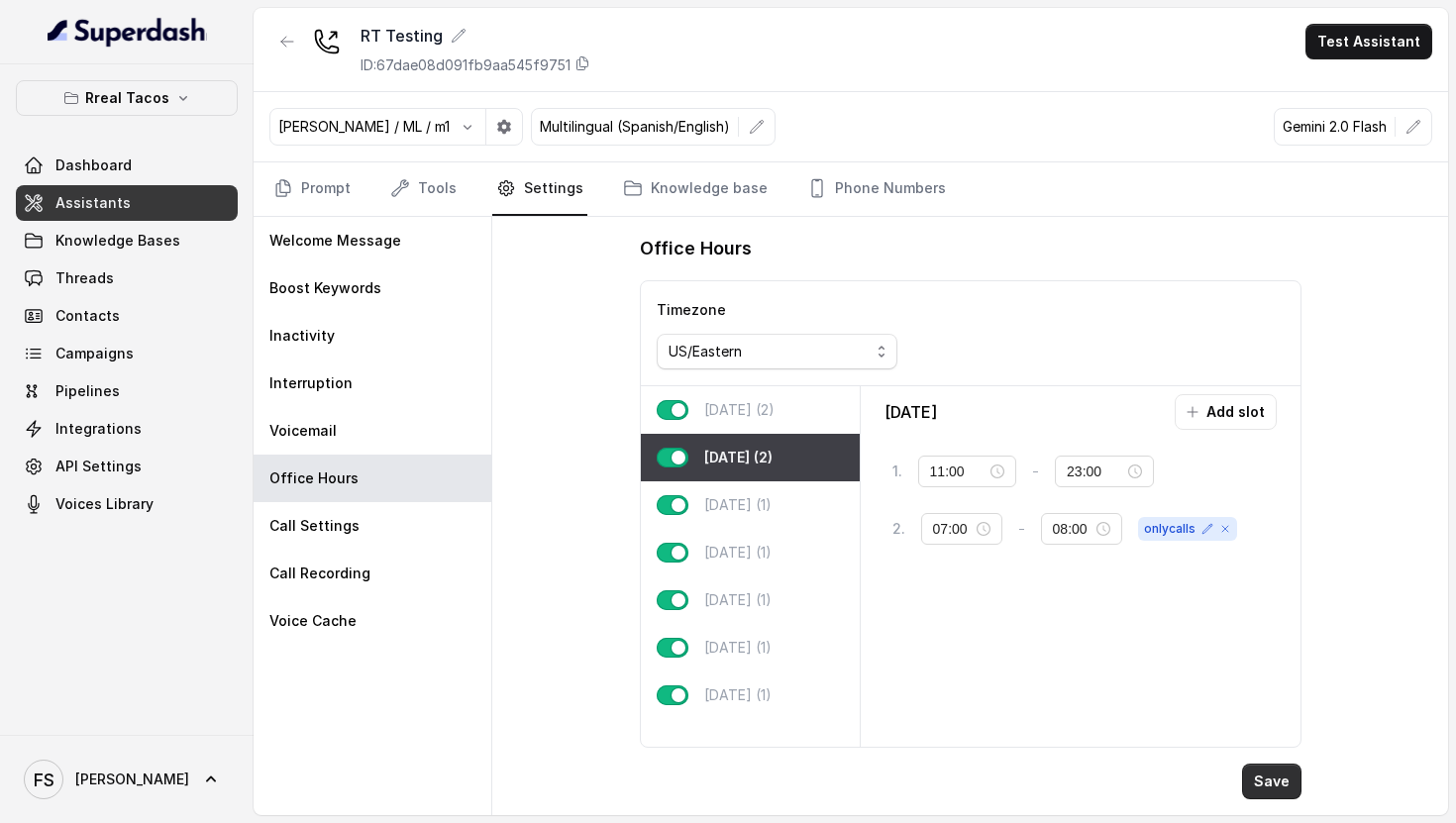 click on "Save" at bounding box center (1272, 781) 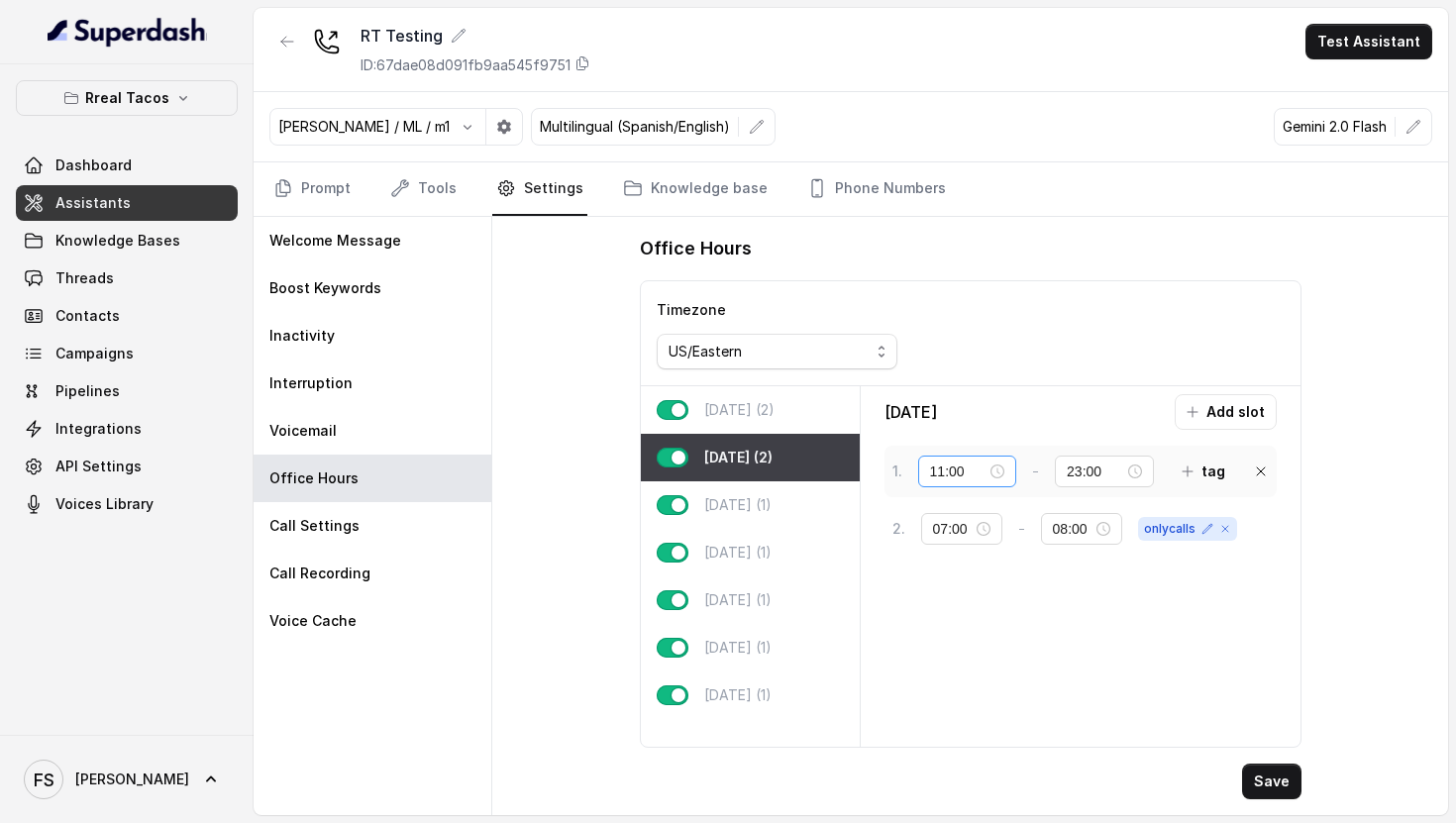 click on "11:00" at bounding box center [968, 471] 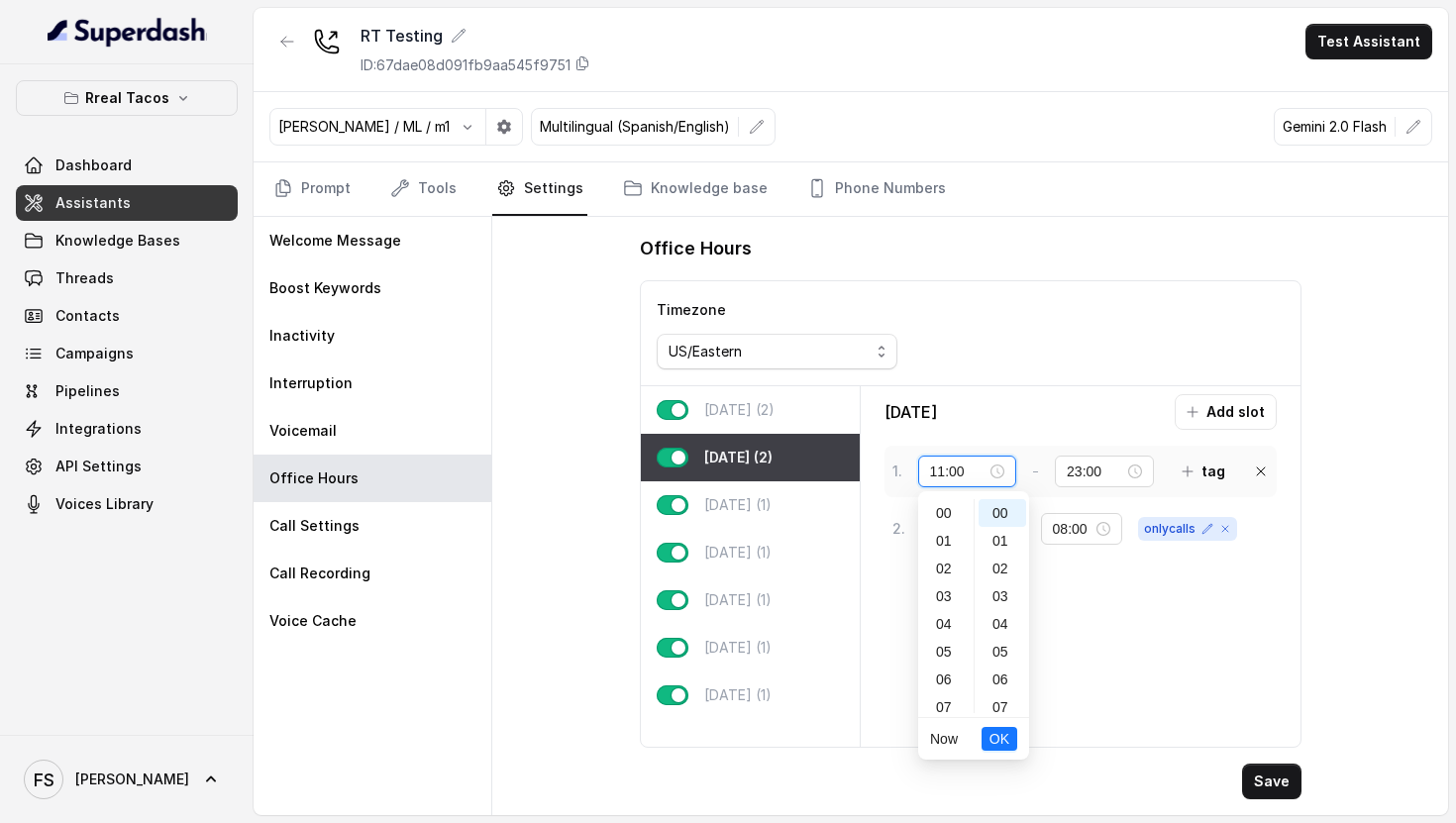 scroll, scrollTop: 305, scrollLeft: 0, axis: vertical 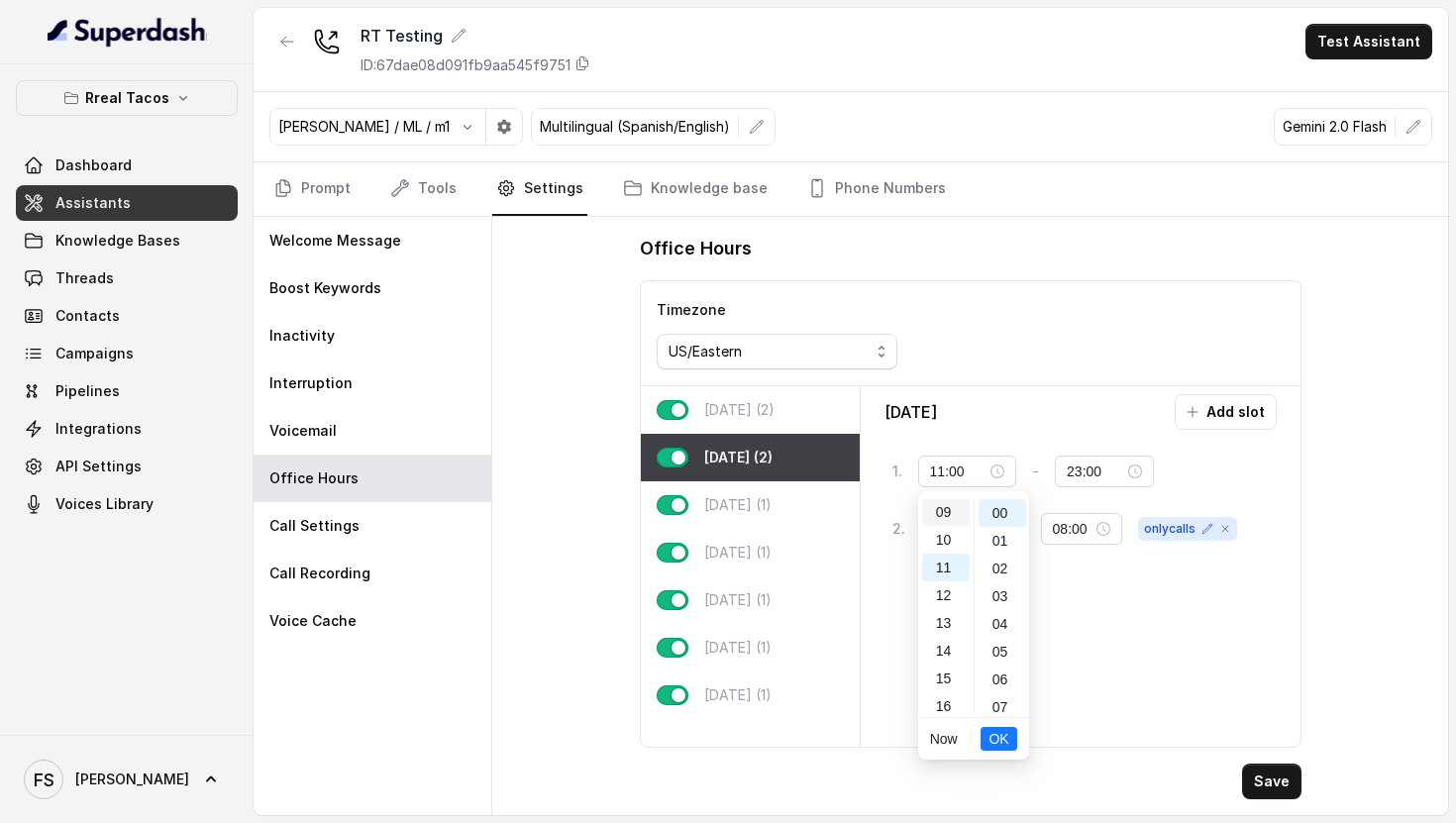 click on "09" at bounding box center [946, 512] 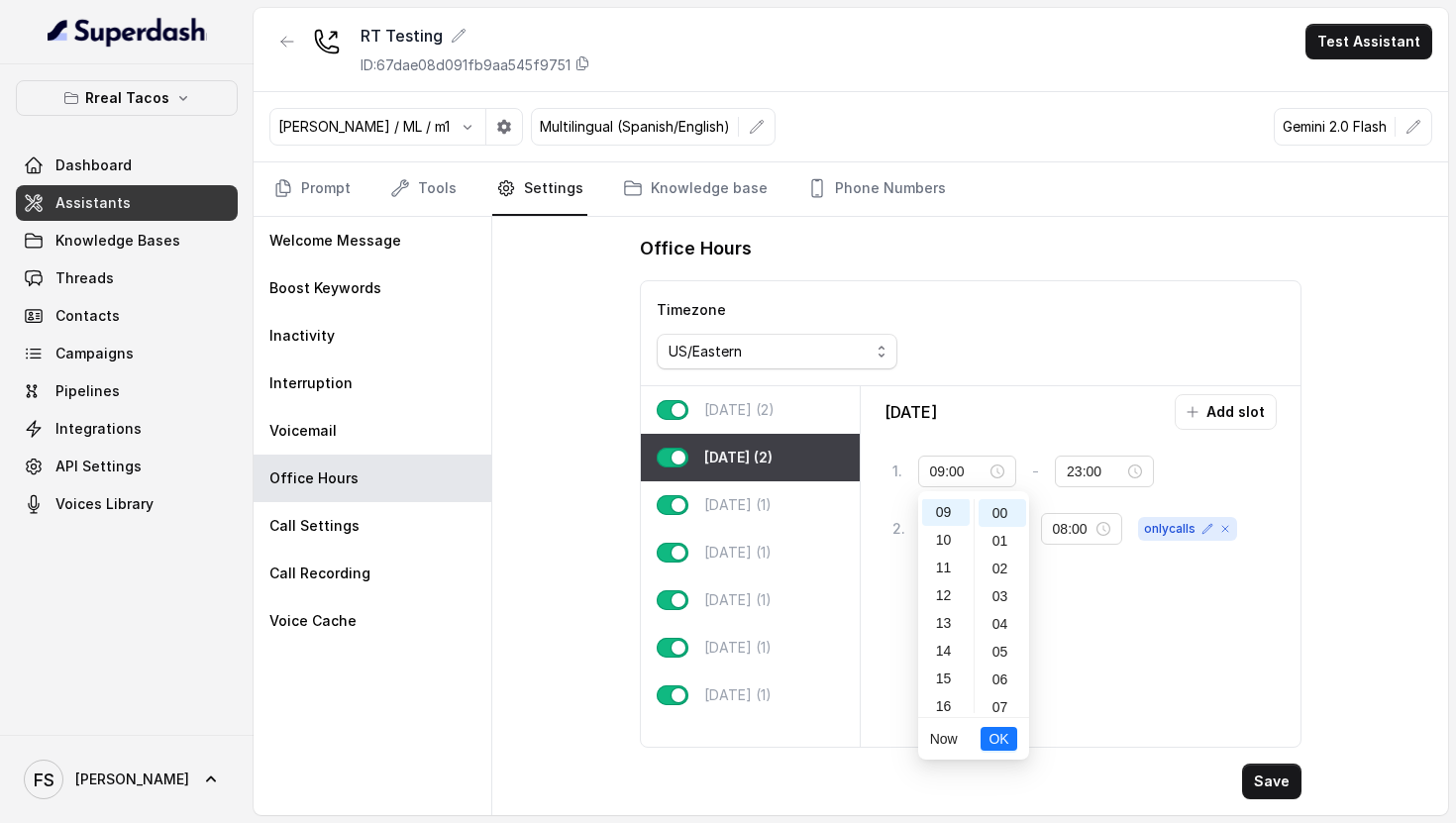 scroll, scrollTop: 250, scrollLeft: 0, axis: vertical 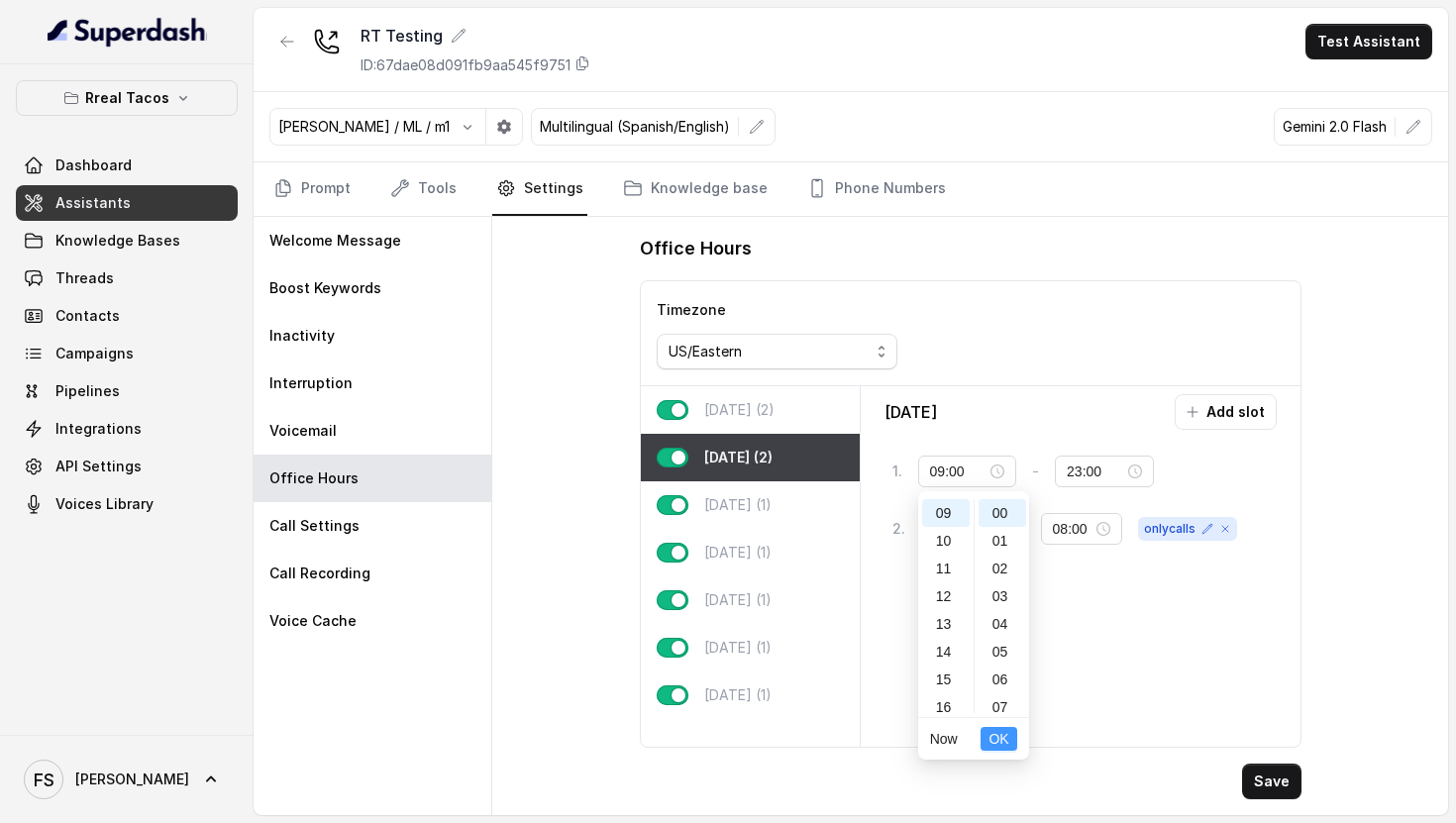 click on "OK" at bounding box center (998, 739) 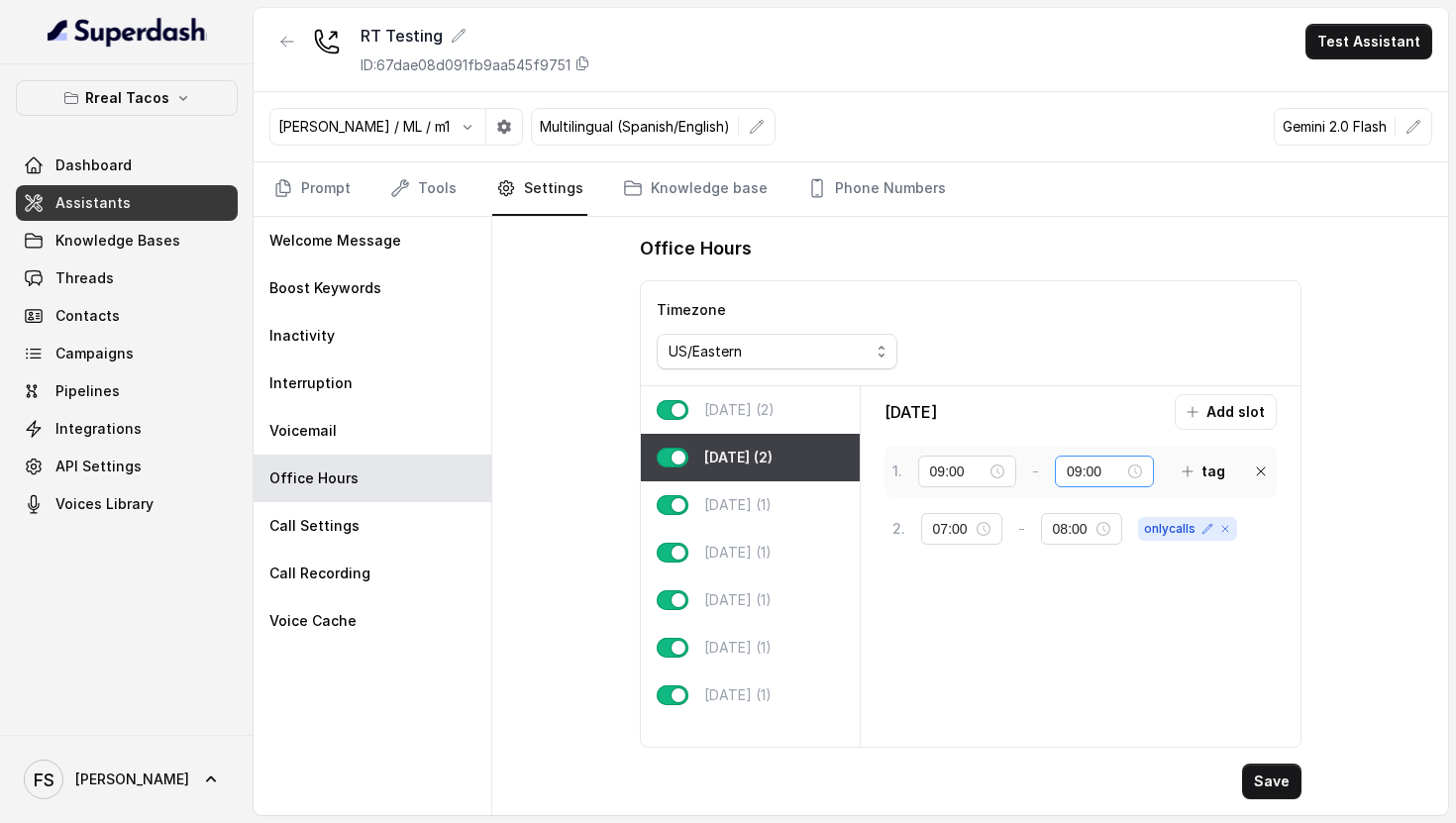 click on "09:00" at bounding box center [1104, 471] 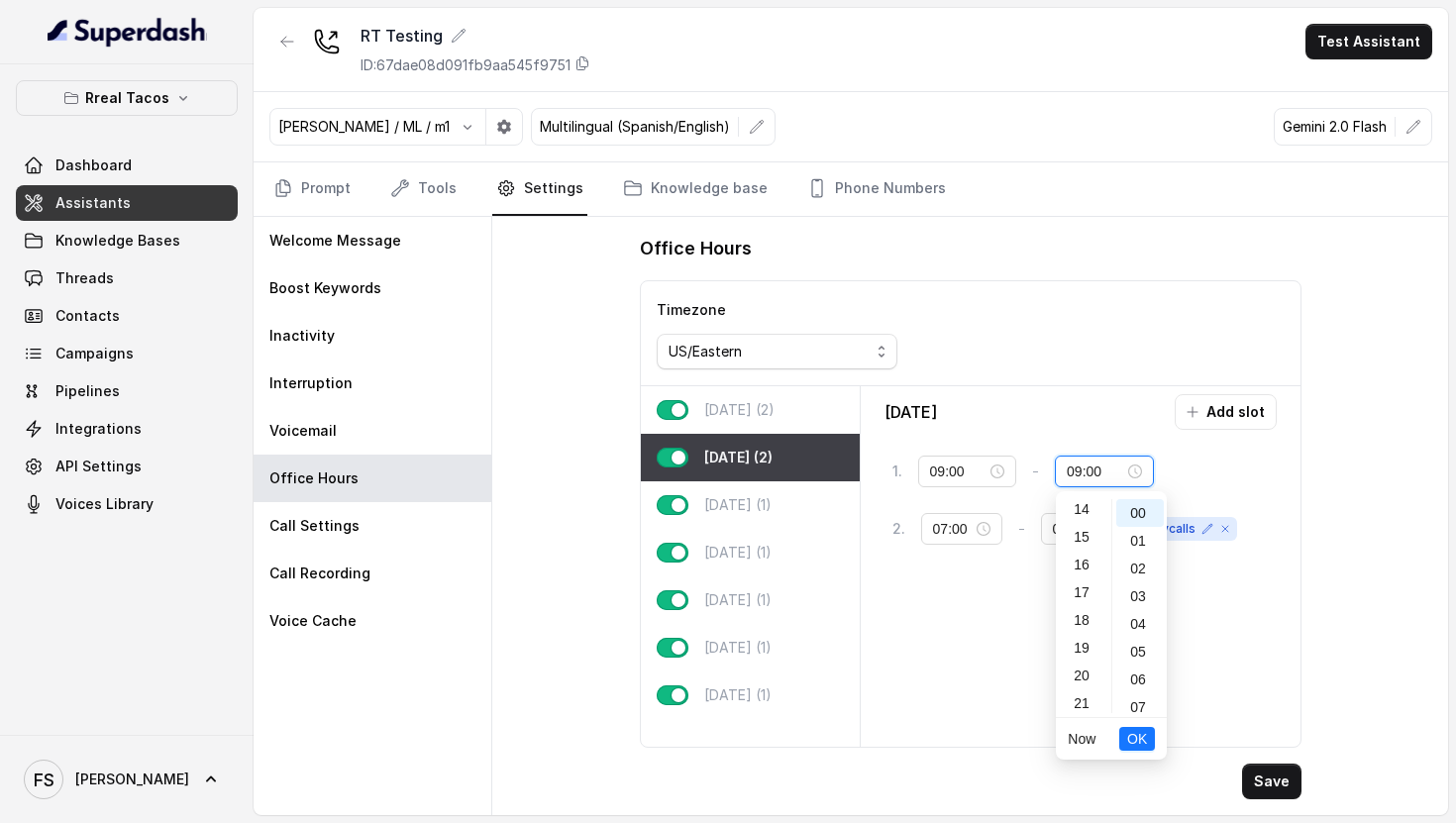 scroll, scrollTop: 452, scrollLeft: 0, axis: vertical 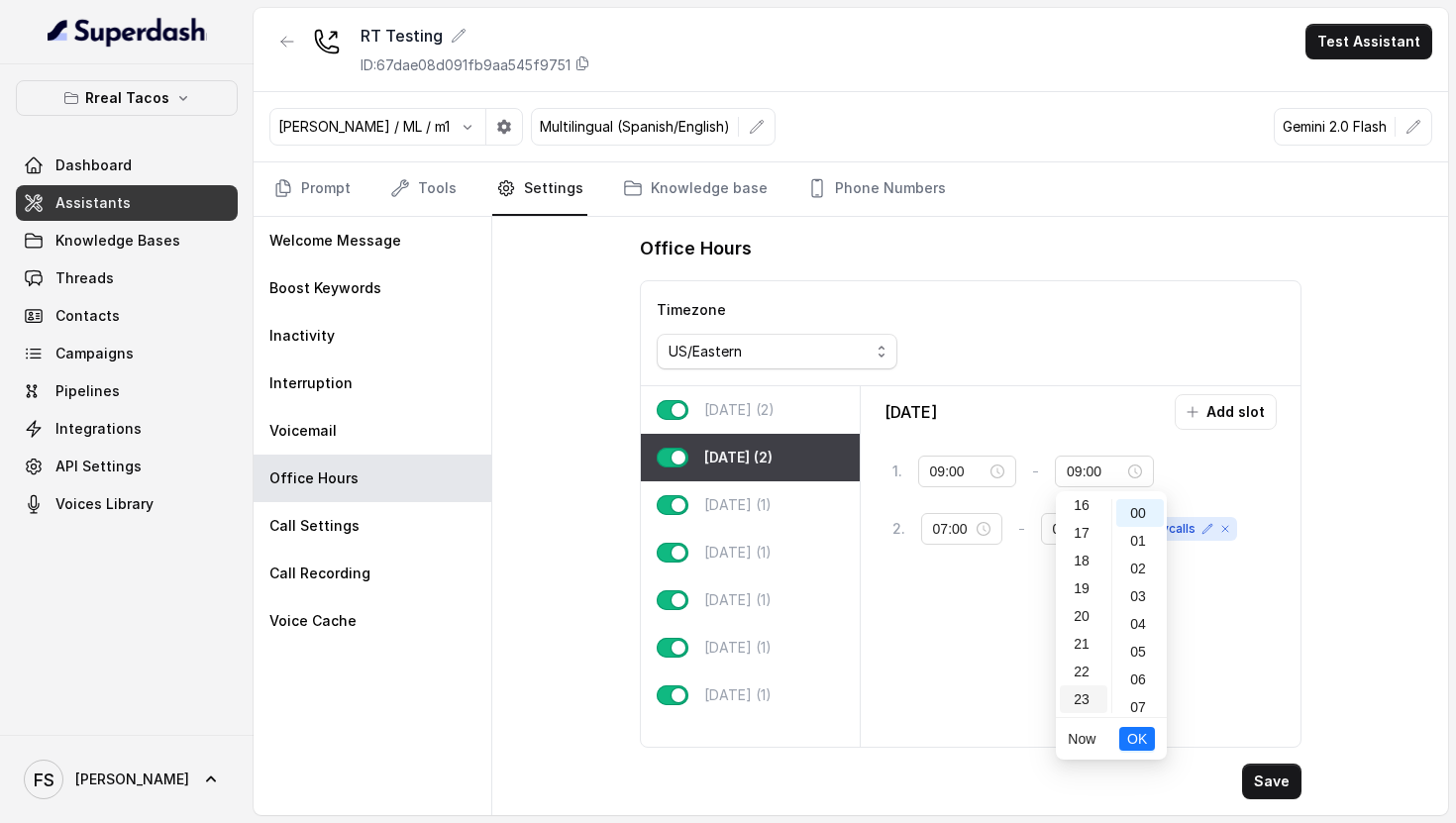 click on "23" at bounding box center (1084, 699) 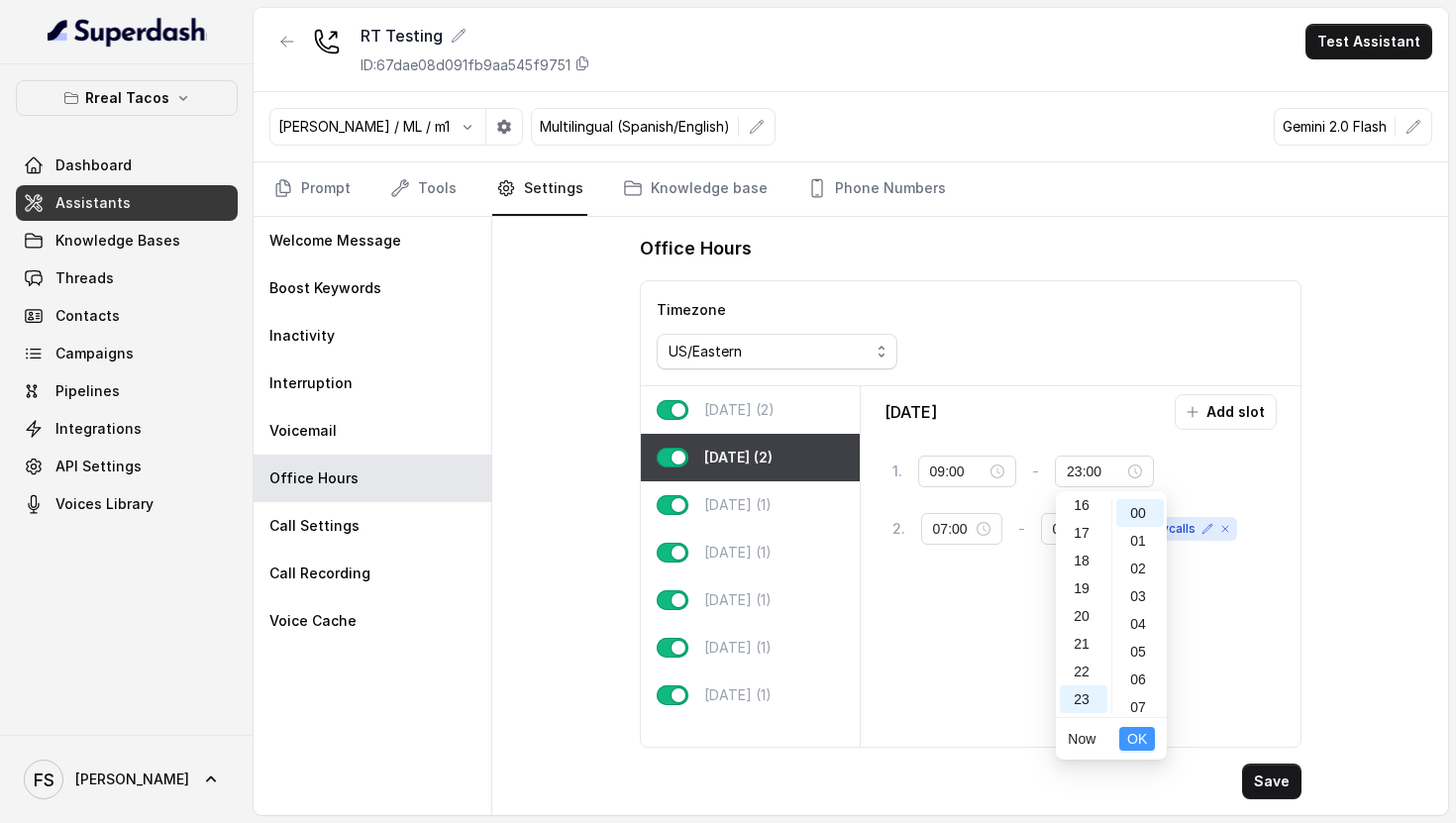 click on "OK" at bounding box center [1137, 739] 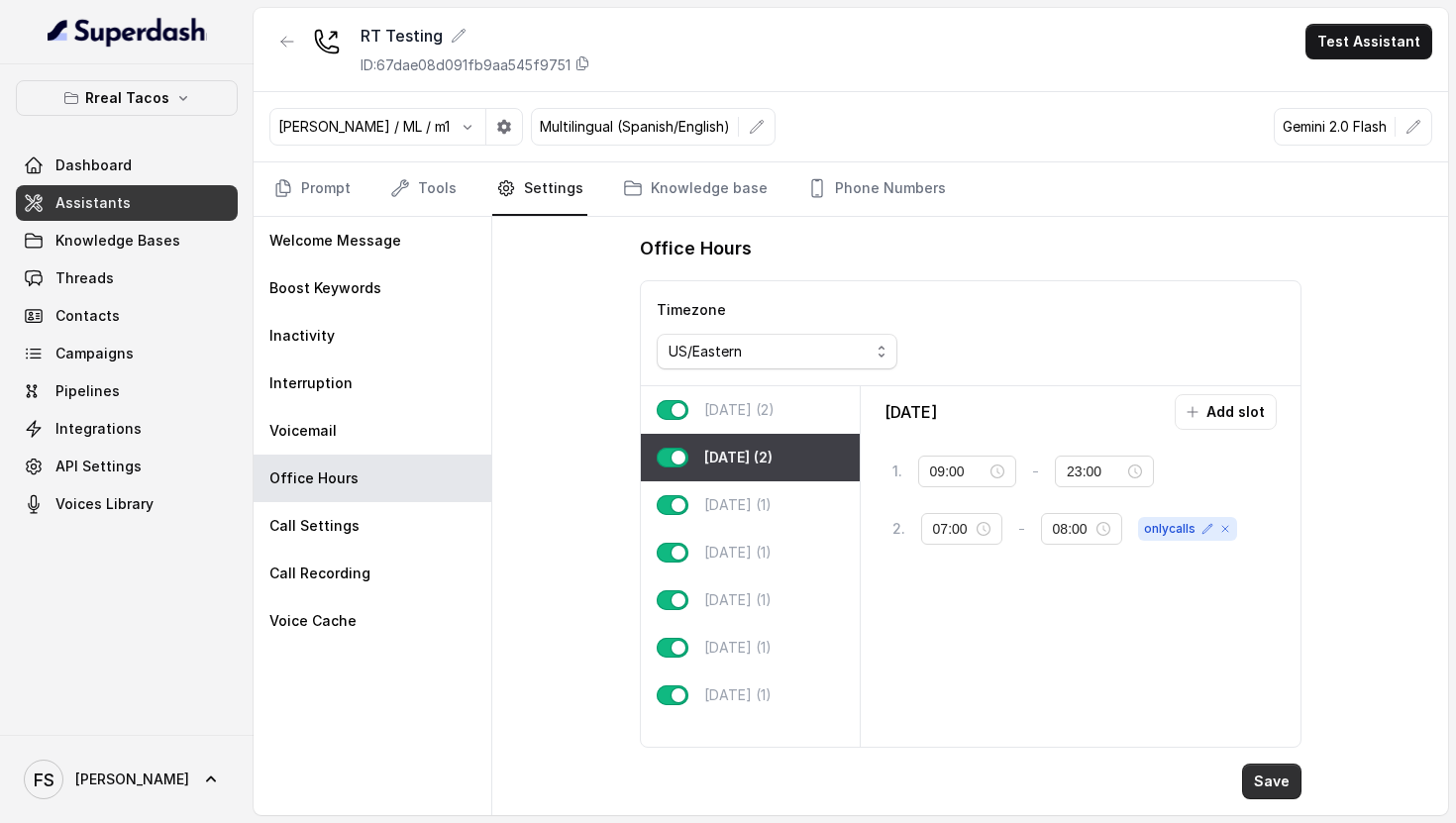 click on "Save" at bounding box center [1272, 781] 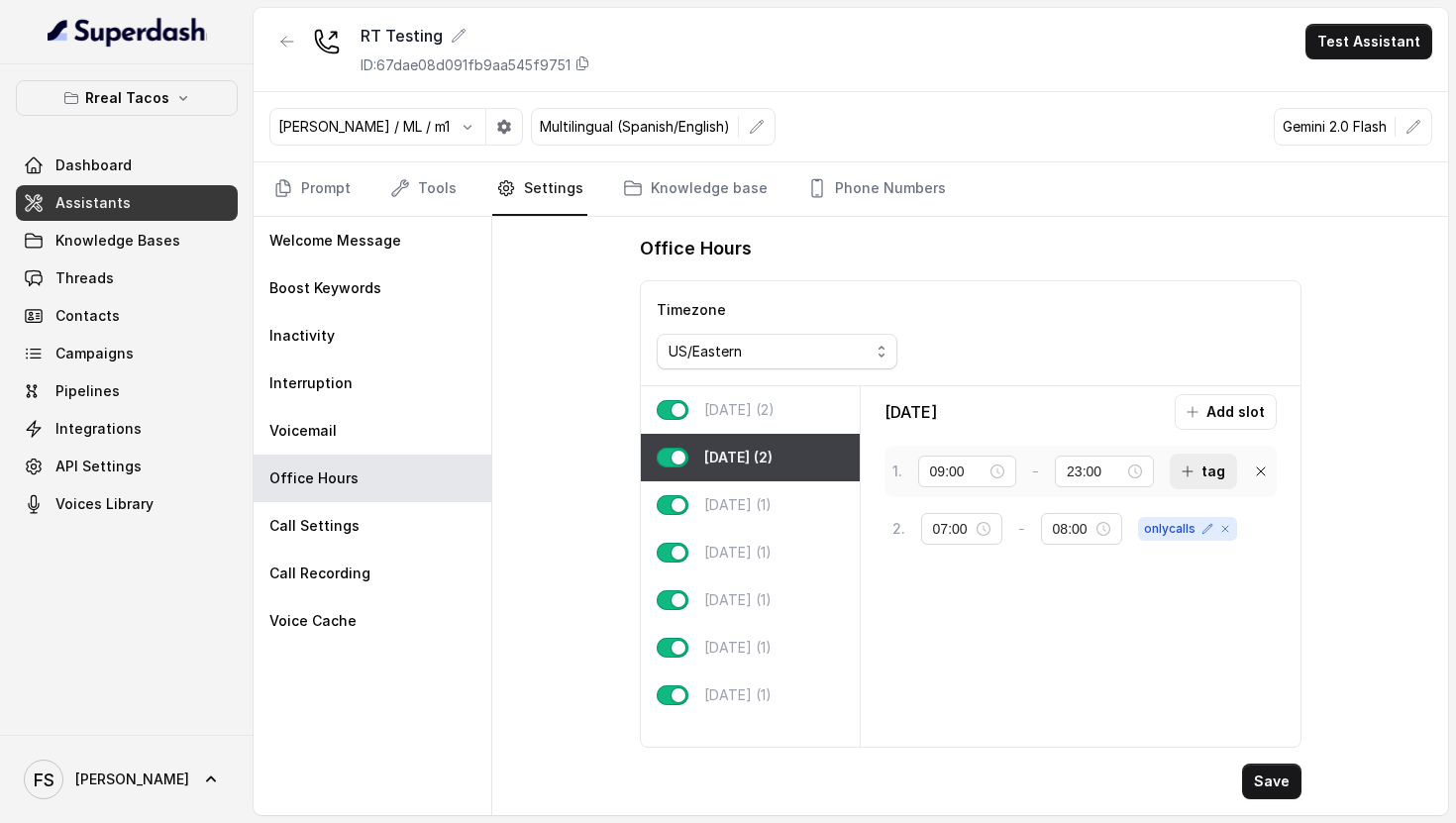 click on "tag" at bounding box center (1203, 471) 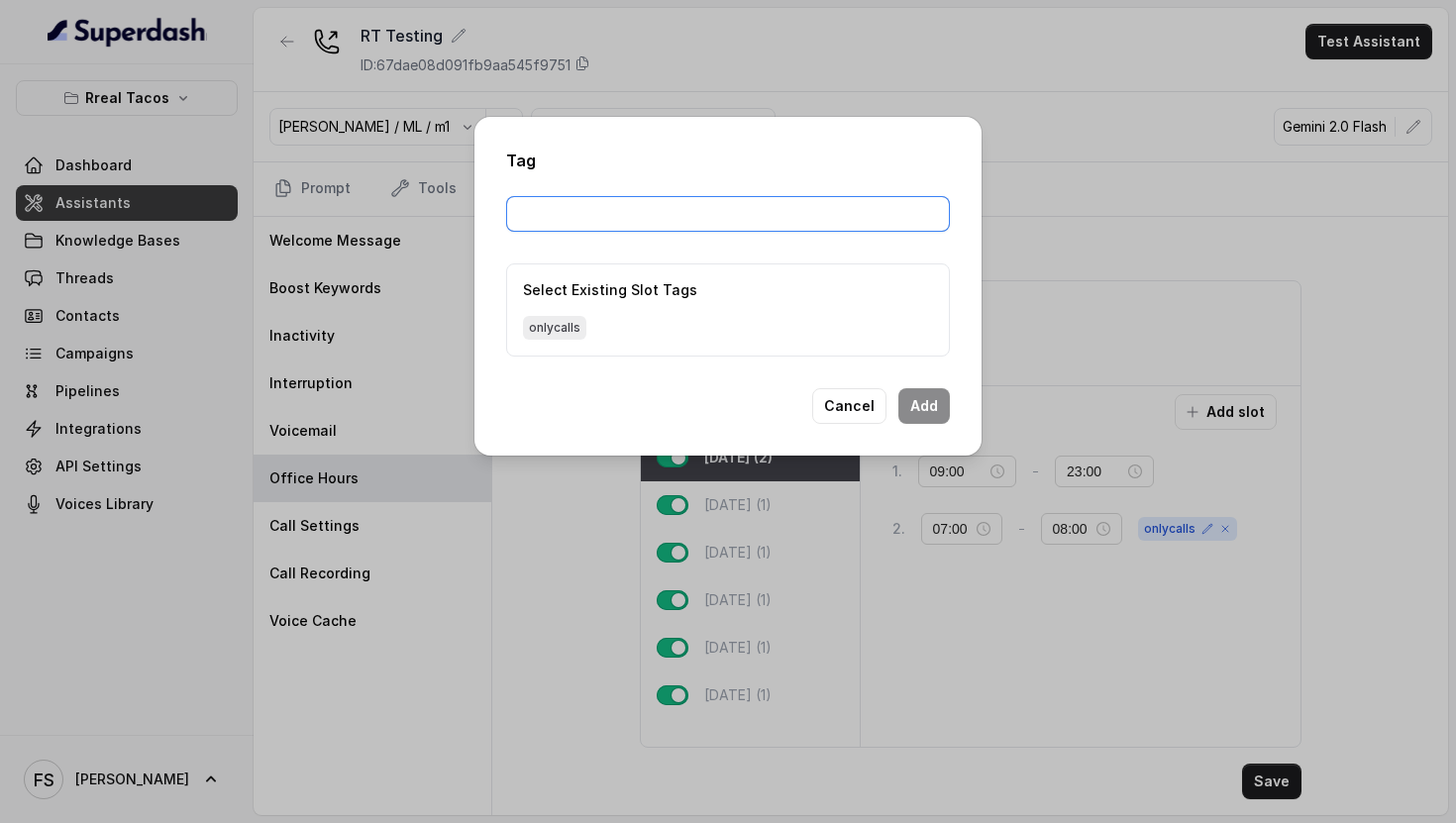 click at bounding box center [728, 214] 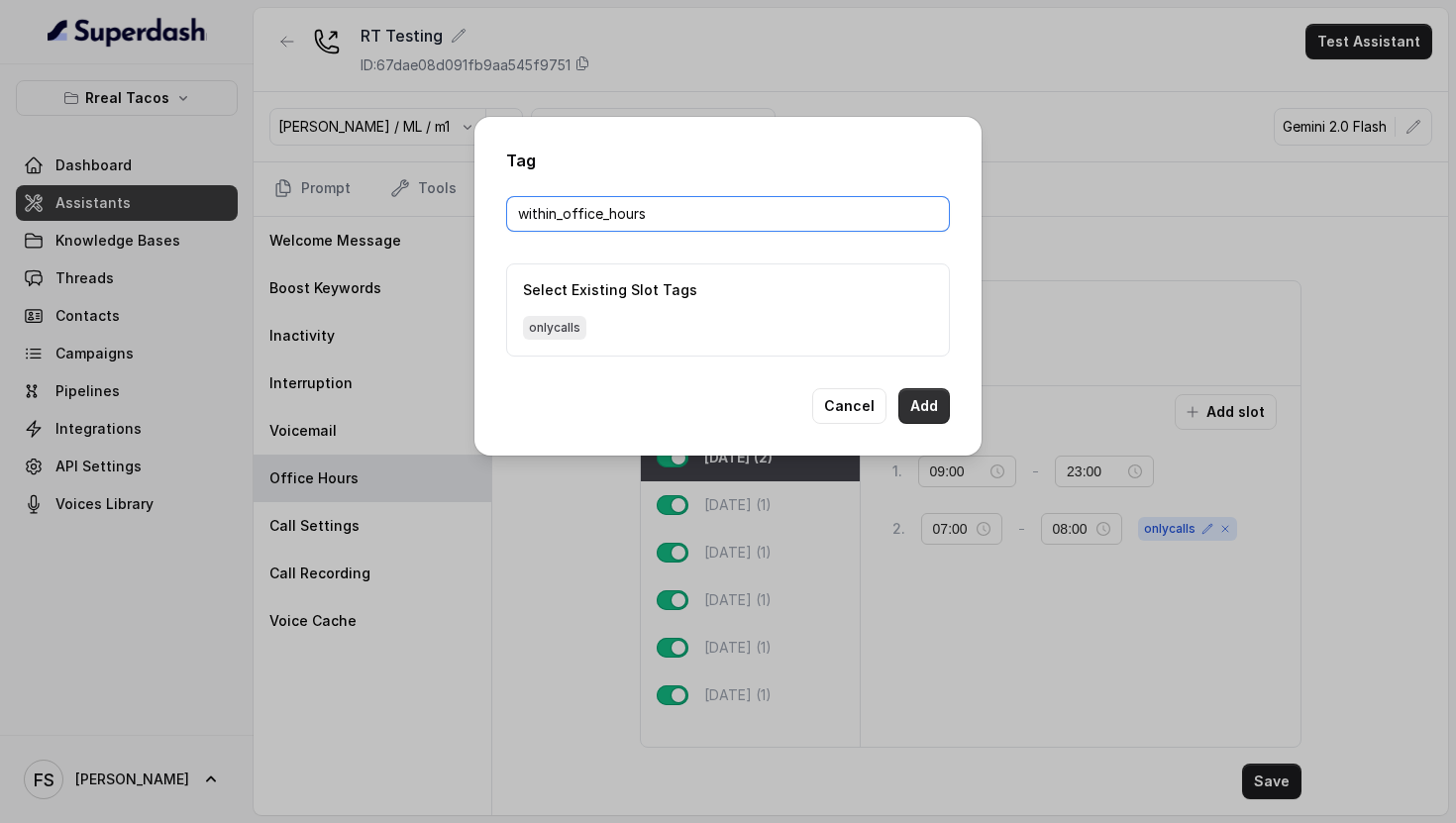 type on "within_office_hours" 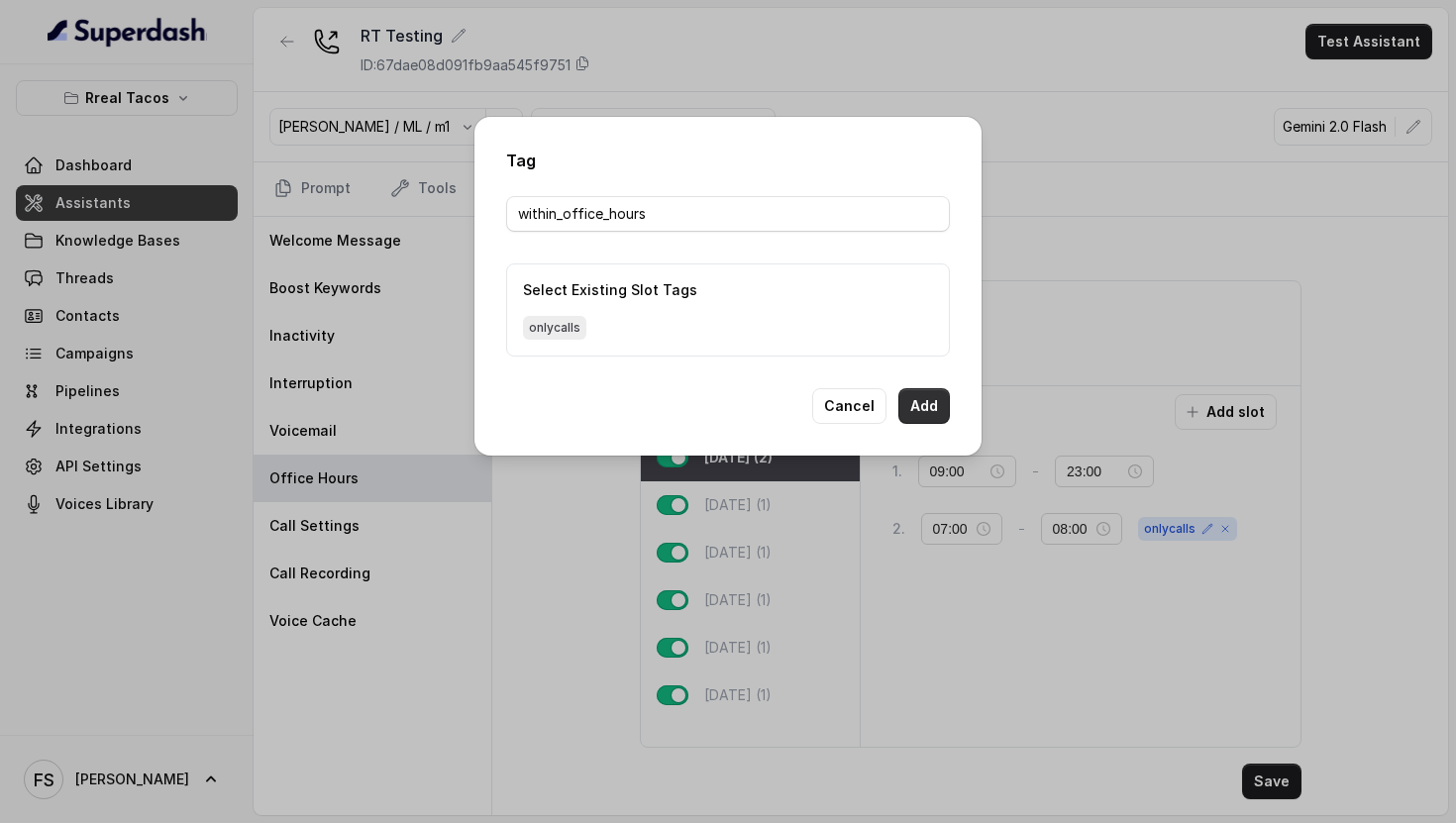 click on "Add" at bounding box center [924, 406] 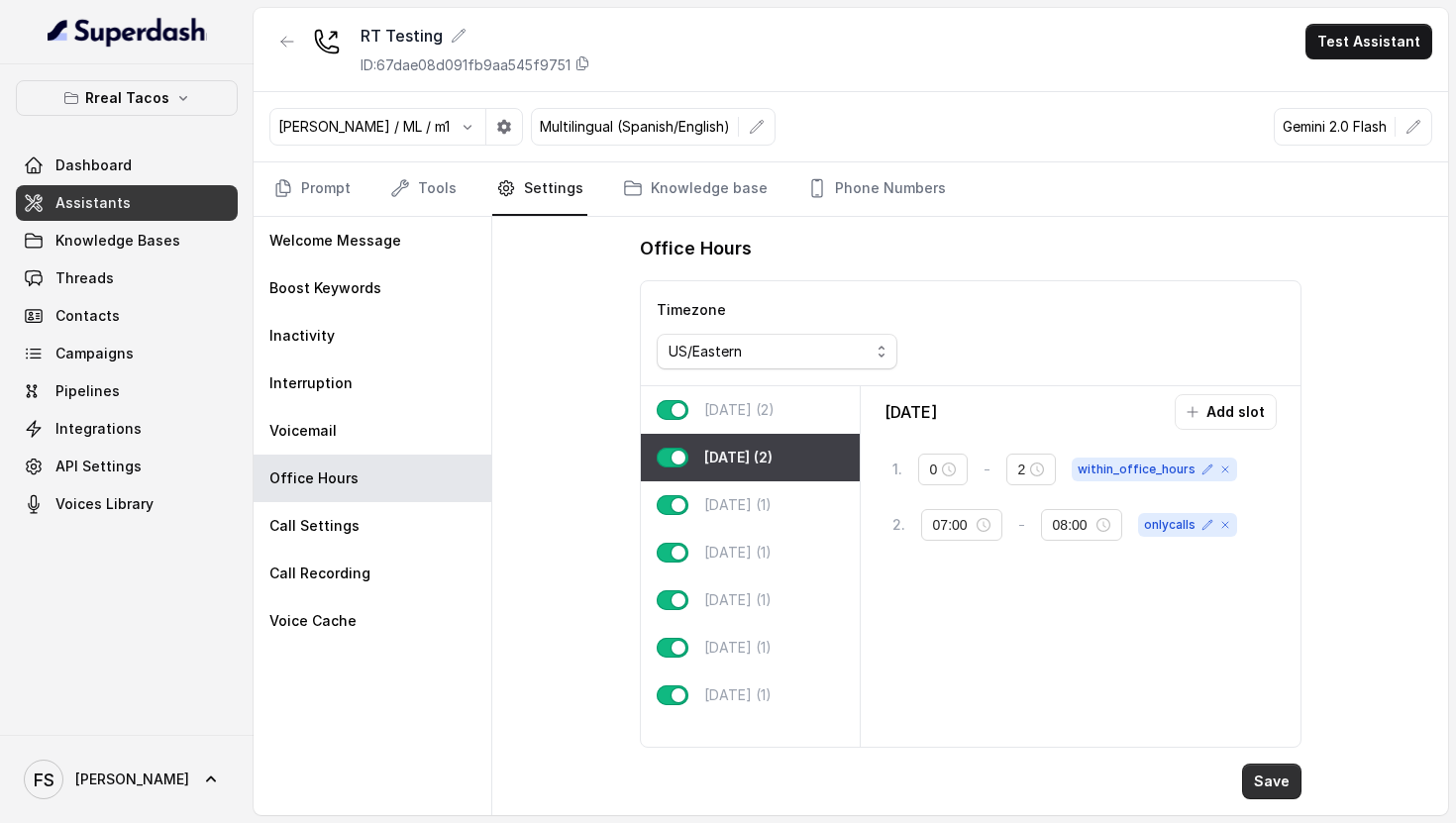 click on "Office Hours Timezone [GEOGRAPHIC_DATA]/[GEOGRAPHIC_DATA] [GEOGRAPHIC_DATA]/[GEOGRAPHIC_DATA] [GEOGRAPHIC_DATA]/[GEOGRAPHIC_DATA] [GEOGRAPHIC_DATA]/[GEOGRAPHIC_DATA] [GEOGRAPHIC_DATA]/[GEOGRAPHIC_DATA] [GEOGRAPHIC_DATA]/[GEOGRAPHIC_DATA] [GEOGRAPHIC_DATA]/[GEOGRAPHIC_DATA] [GEOGRAPHIC_DATA]/[GEOGRAPHIC_DATA] [GEOGRAPHIC_DATA]/[GEOGRAPHIC_DATA] [GEOGRAPHIC_DATA]/[GEOGRAPHIC_DATA] [GEOGRAPHIC_DATA]/[GEOGRAPHIC_DATA] [GEOGRAPHIC_DATA]/[GEOGRAPHIC_DATA] [GEOGRAPHIC_DATA]/[GEOGRAPHIC_DATA] [GEOGRAPHIC_DATA]/[GEOGRAPHIC_DATA] [GEOGRAPHIC_DATA]/[GEOGRAPHIC_DATA] [GEOGRAPHIC_DATA]/[GEOGRAPHIC_DATA] [GEOGRAPHIC_DATA]/[GEOGRAPHIC_DATA] [GEOGRAPHIC_DATA]/[GEOGRAPHIC_DATA] [GEOGRAPHIC_DATA]/[GEOGRAPHIC_DATA] [GEOGRAPHIC_DATA]/[GEOGRAPHIC_DATA] [GEOGRAPHIC_DATA]/[GEOGRAPHIC_DATA] [GEOGRAPHIC_DATA]/El_Aaiun [GEOGRAPHIC_DATA]/[GEOGRAPHIC_DATA] [GEOGRAPHIC_DATA]/[GEOGRAPHIC_DATA] [GEOGRAPHIC_DATA]/[GEOGRAPHIC_DATA] [GEOGRAPHIC_DATA]/[GEOGRAPHIC_DATA] [GEOGRAPHIC_DATA]/[GEOGRAPHIC_DATA] [GEOGRAPHIC_DATA]/[GEOGRAPHIC_DATA] [GEOGRAPHIC_DATA]/[GEOGRAPHIC_DATA] [GEOGRAPHIC_DATA]/[GEOGRAPHIC_DATA] [GEOGRAPHIC_DATA]/[GEOGRAPHIC_DATA] [GEOGRAPHIC_DATA]/[GEOGRAPHIC_DATA] [GEOGRAPHIC_DATA]/[GEOGRAPHIC_DATA] [GEOGRAPHIC_DATA]/[GEOGRAPHIC_DATA] [GEOGRAPHIC_DATA]/[GEOGRAPHIC_DATA] [GEOGRAPHIC_DATA]/[GEOGRAPHIC_DATA] [GEOGRAPHIC_DATA]/[GEOGRAPHIC_DATA] [GEOGRAPHIC_DATA]/[GEOGRAPHIC_DATA] [GEOGRAPHIC_DATA]/[GEOGRAPHIC_DATA] [GEOGRAPHIC_DATA]/[GEOGRAPHIC_DATA] [GEOGRAPHIC_DATA]/[GEOGRAPHIC_DATA] [GEOGRAPHIC_DATA]/[GEOGRAPHIC_DATA] [GEOGRAPHIC_DATA]/[GEOGRAPHIC_DATA] [GEOGRAPHIC_DATA]/[GEOGRAPHIC_DATA] [GEOGRAPHIC_DATA]/[GEOGRAPHIC_DATA] [GEOGRAPHIC_DATA]/[GEOGRAPHIC_DATA] [GEOGRAPHIC_DATA]/[GEOGRAPHIC_DATA] [GEOGRAPHIC_DATA]/[GEOGRAPHIC_DATA] [GEOGRAPHIC_DATA]/[GEOGRAPHIC_DATA]-[GEOGRAPHIC_DATA] [GEOGRAPHIC_DATA]/[GEOGRAPHIC_DATA] [GEOGRAPHIC_DATA]/[GEOGRAPHIC_DATA] [GEOGRAPHIC_DATA]/[GEOGRAPHIC_DATA] [GEOGRAPHIC_DATA]/[GEOGRAPHIC_DATA] [GEOGRAPHIC_DATA]/[GEOGRAPHIC_DATA] [GEOGRAPHIC_DATA]/[GEOGRAPHIC_DATA] [GEOGRAPHIC_DATA]/[GEOGRAPHIC_DATA] [GEOGRAPHIC_DATA]/[GEOGRAPHIC_DATA] [GEOGRAPHIC_DATA]/[GEOGRAPHIC_DATA] [GEOGRAPHIC_DATA]/[GEOGRAPHIC_DATA] [GEOGRAPHIC_DATA]/[GEOGRAPHIC_DATA]/[GEOGRAPHIC_DATA] [GEOGRAPHIC_DATA]/[GEOGRAPHIC_DATA]/[GEOGRAPHIC_DATA] [GEOGRAPHIC_DATA]/[GEOGRAPHIC_DATA]/[GEOGRAPHIC_DATA] CET" at bounding box center (971, 516) 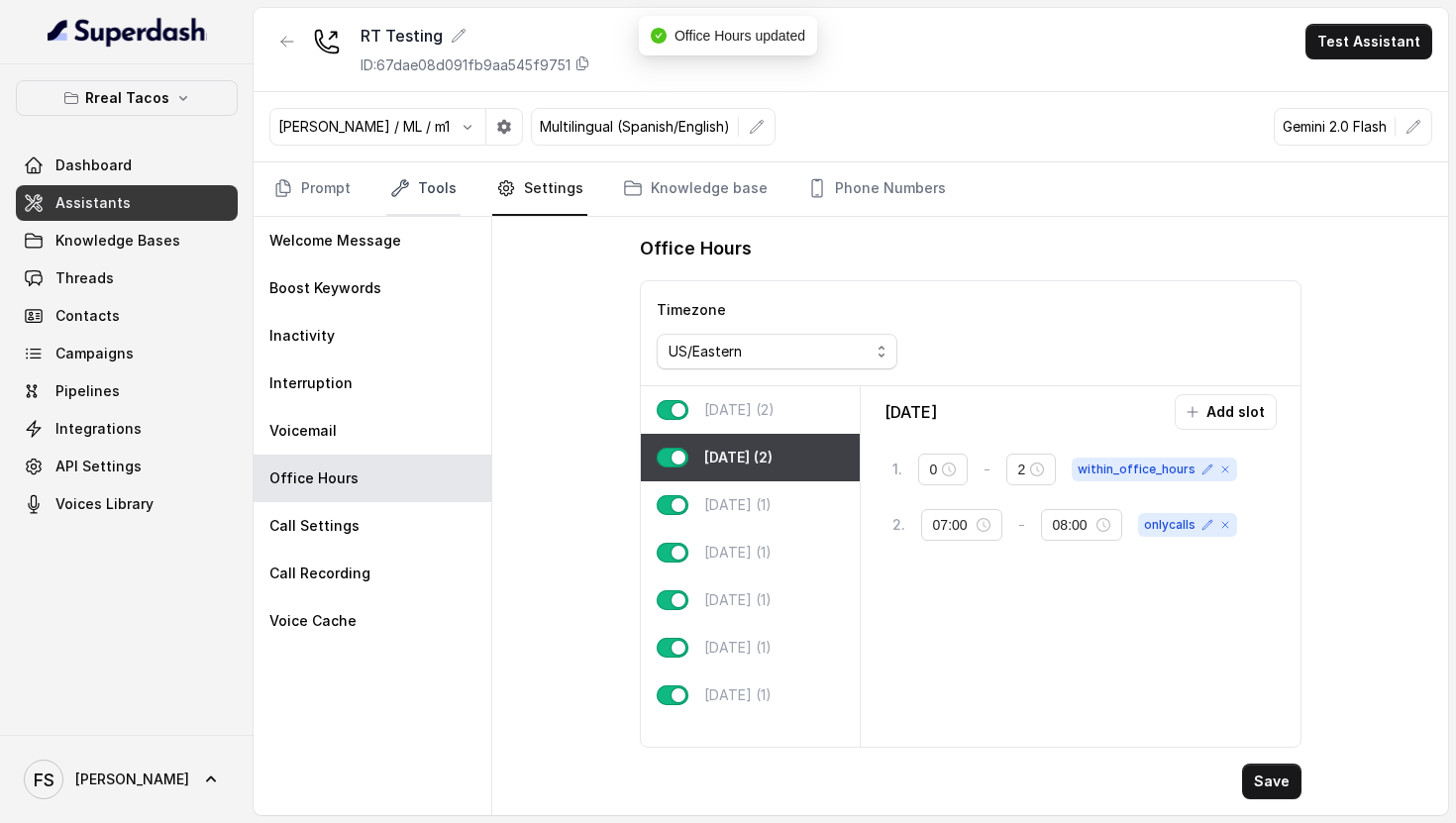 click on "Tools" at bounding box center (423, 189) 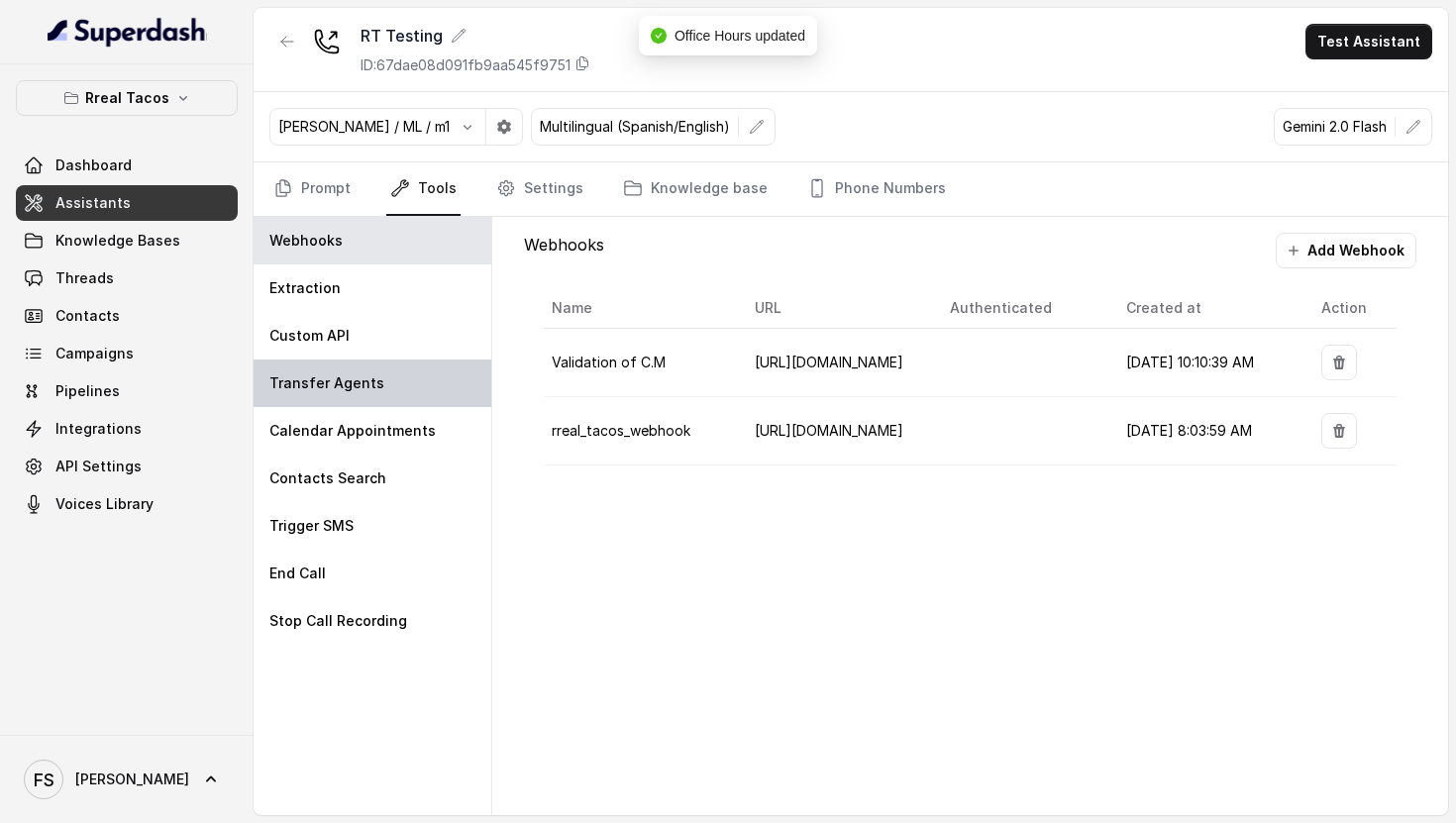 click on "Transfer Agents" at bounding box center [372, 383] 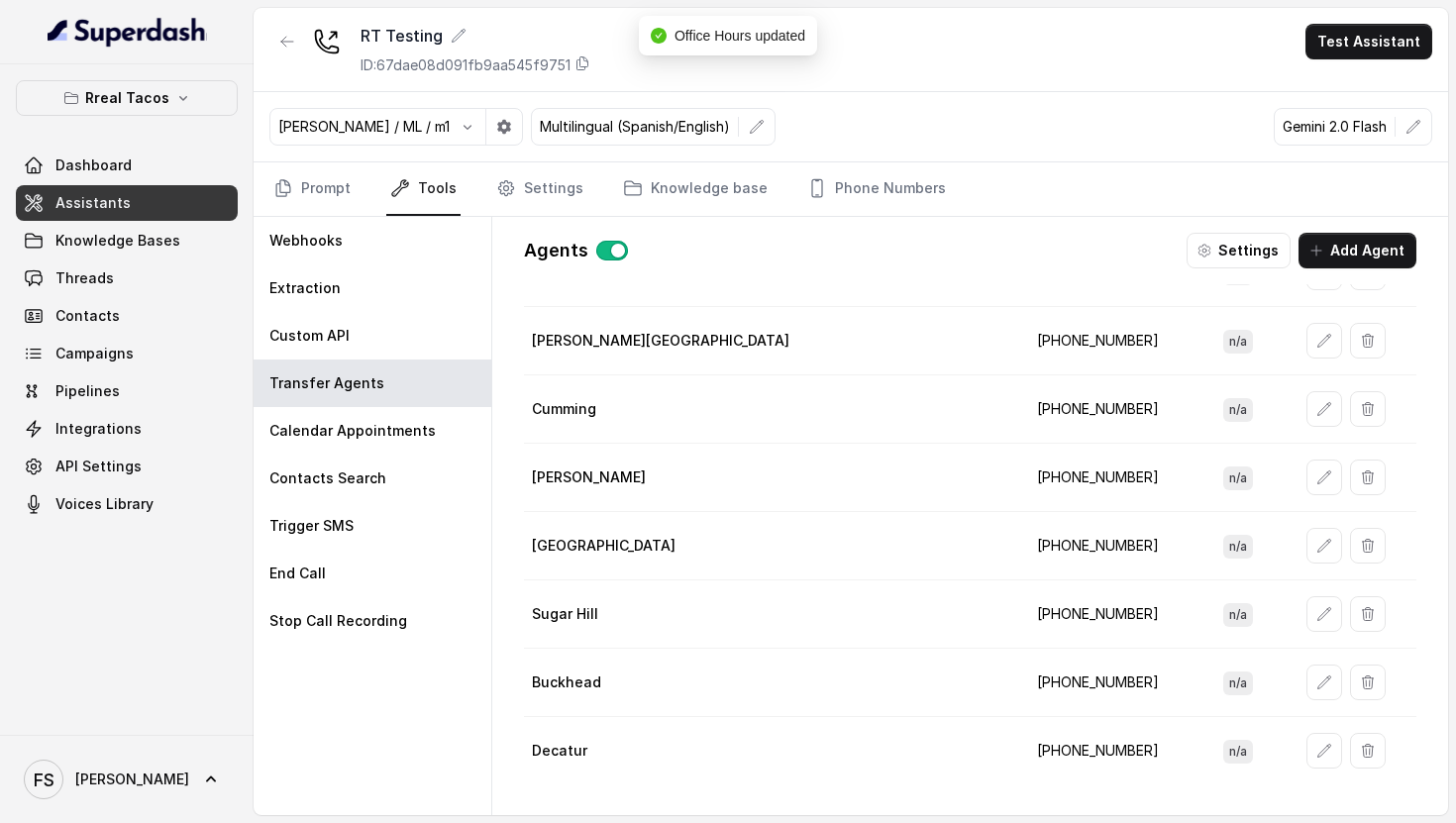 scroll, scrollTop: 156, scrollLeft: 0, axis: vertical 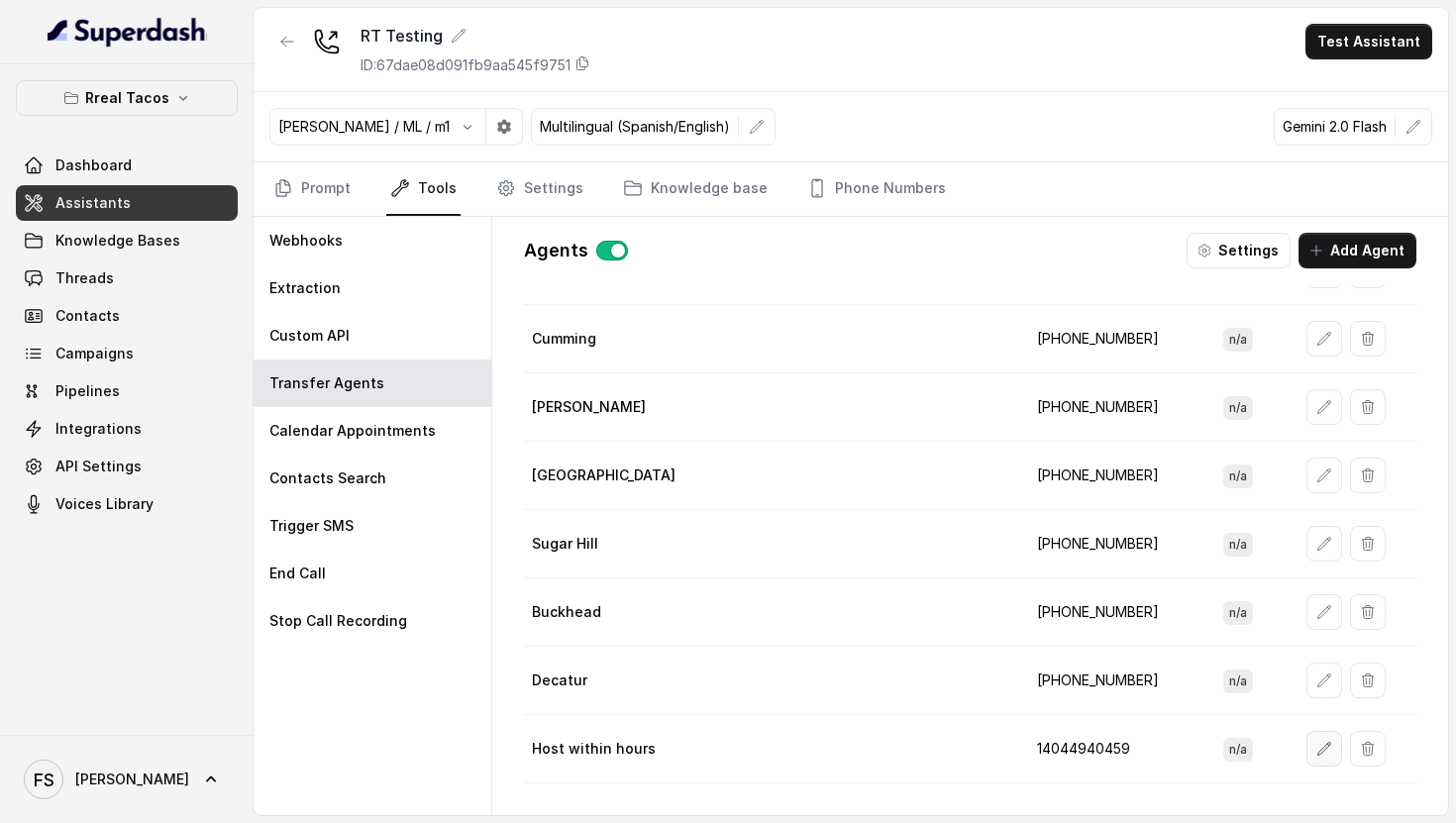click at bounding box center (1324, 749) 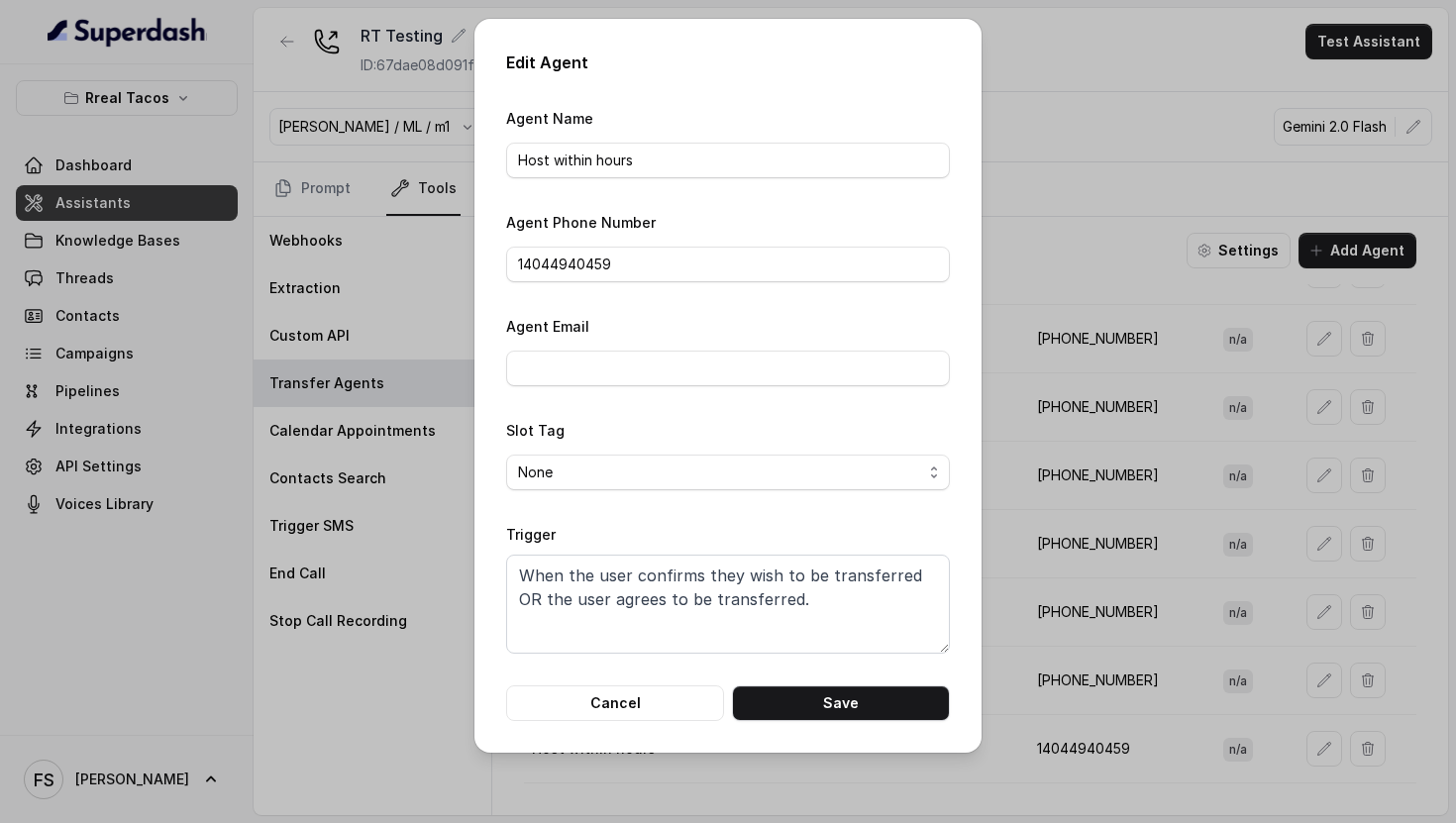 click on "None within_office_hours onlycalls" at bounding box center [728, 472] 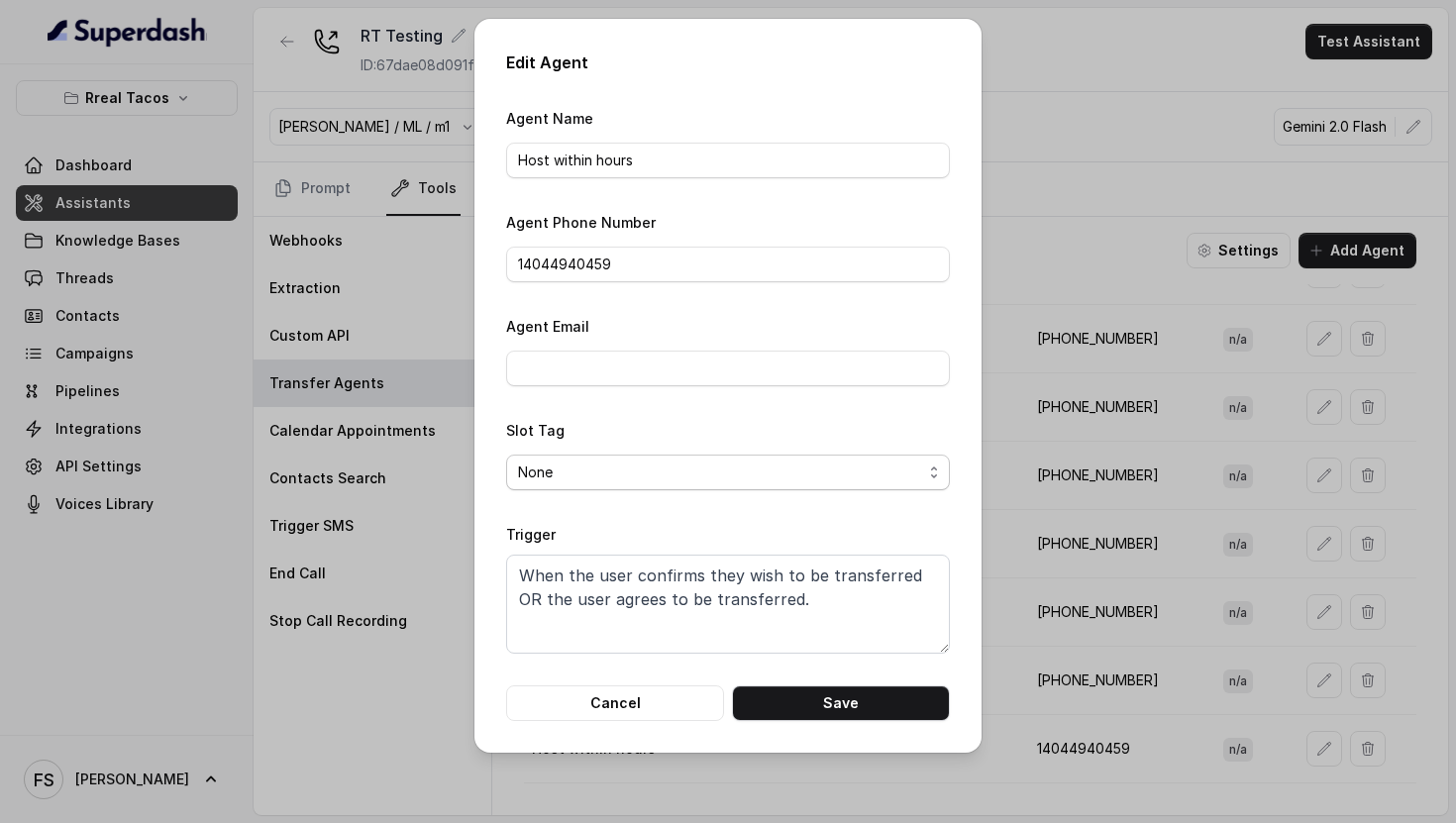 select on "within_office_hours" 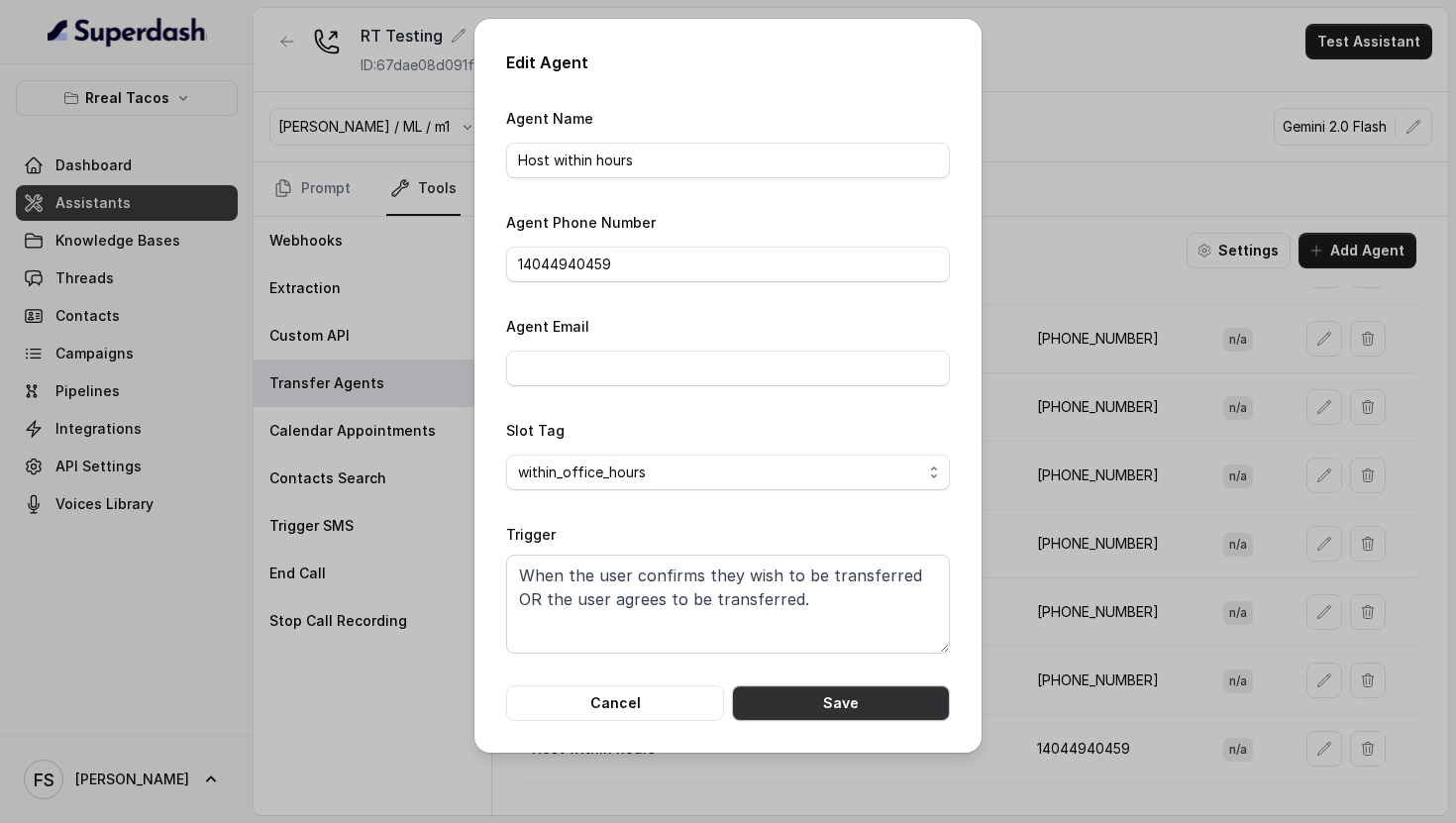 click on "Save" at bounding box center [841, 703] 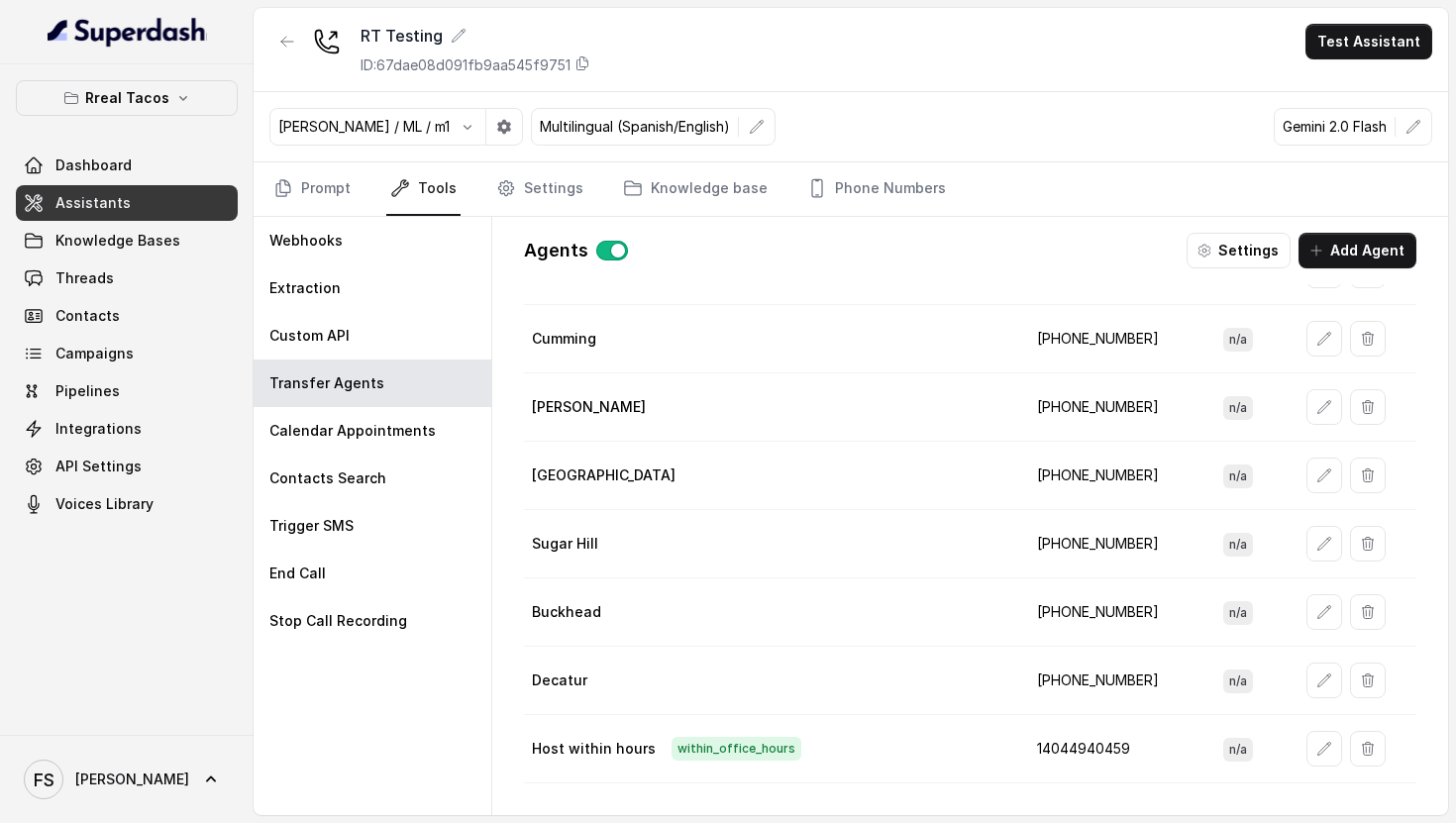 click on "1‪4044940459‬" at bounding box center [1114, 749] 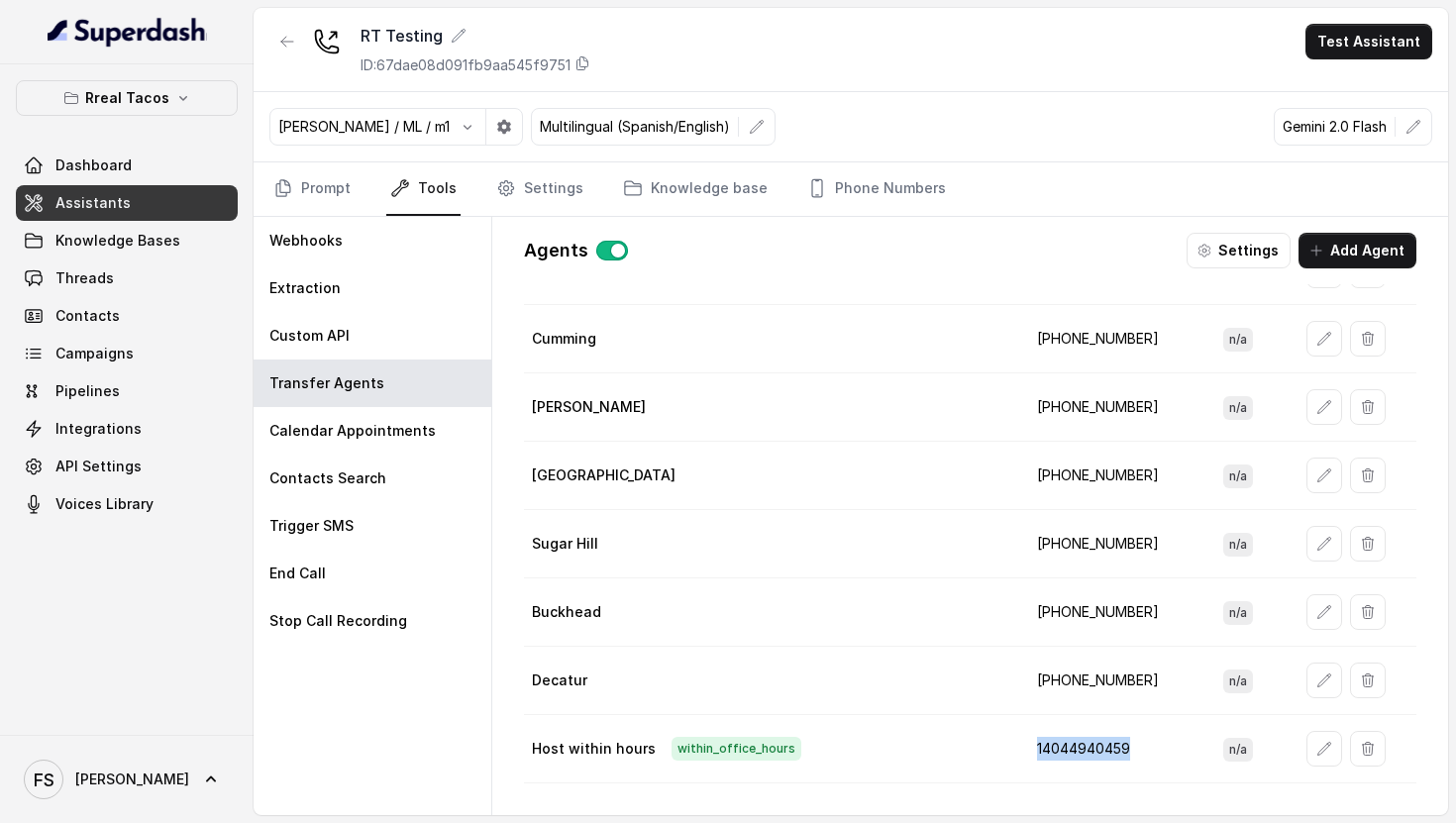 click on "1‪4044940459‬" at bounding box center (1114, 749) 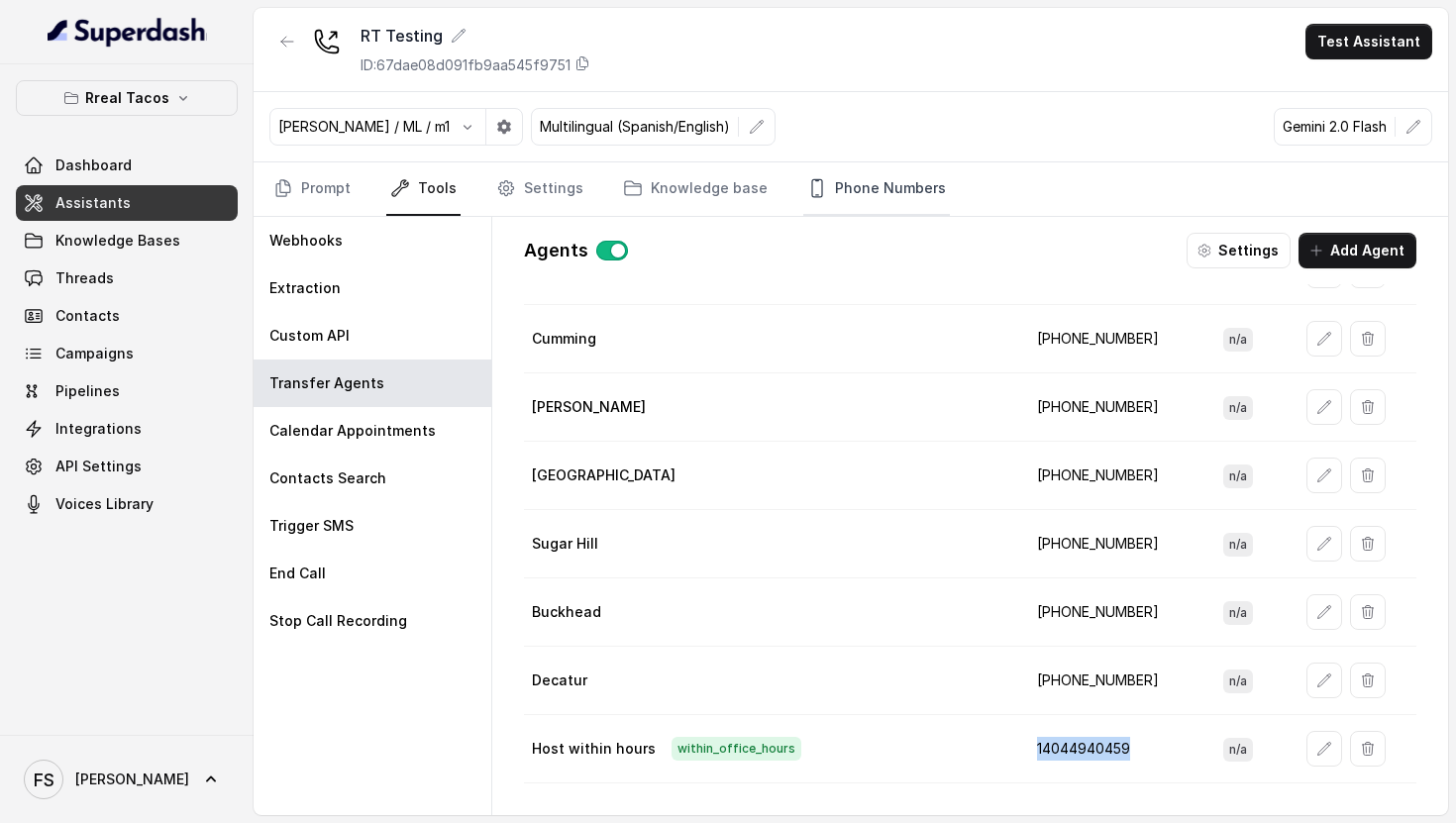 click on "Phone Numbers" at bounding box center [877, 189] 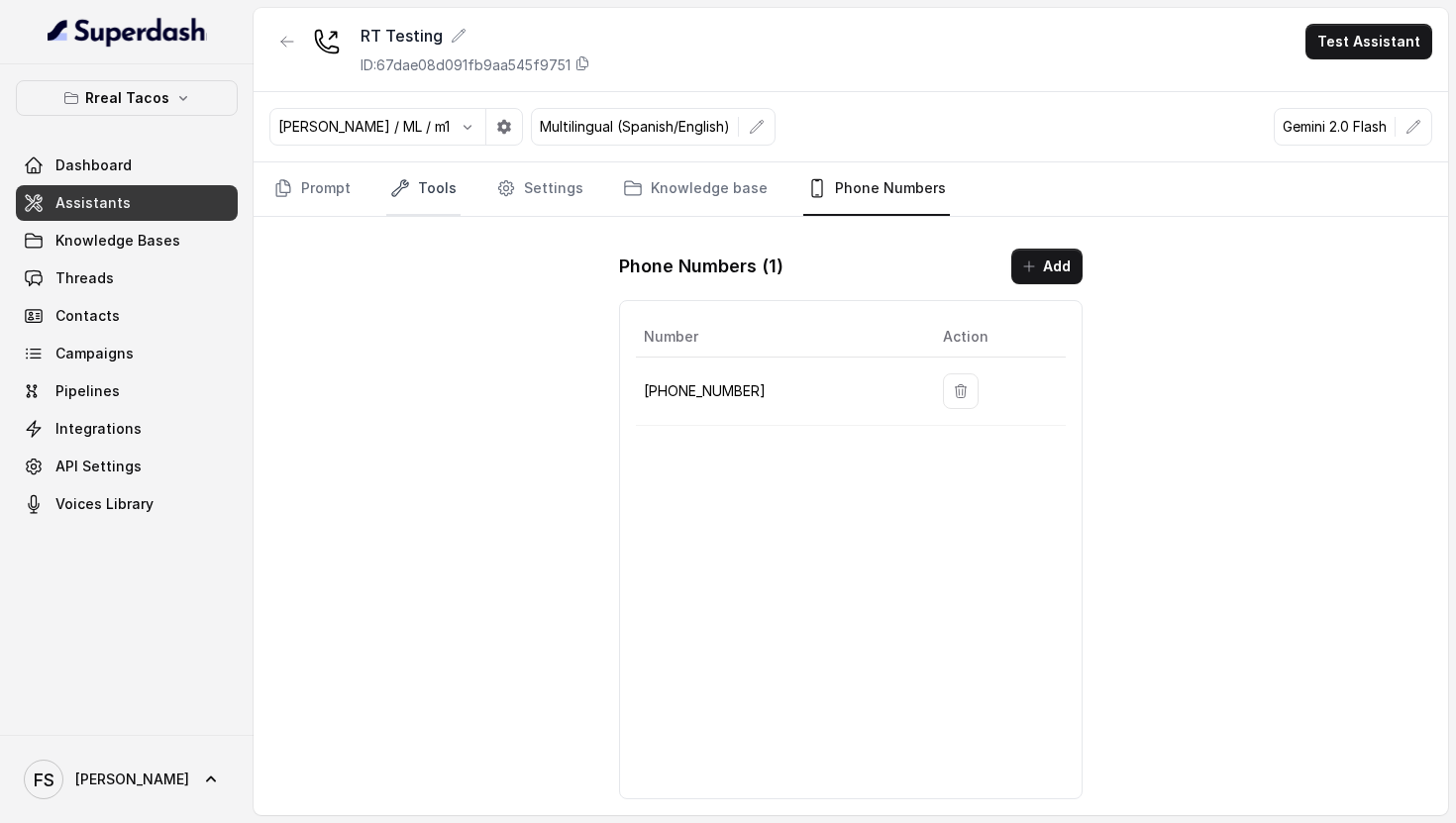 click on "Tools" at bounding box center (423, 189) 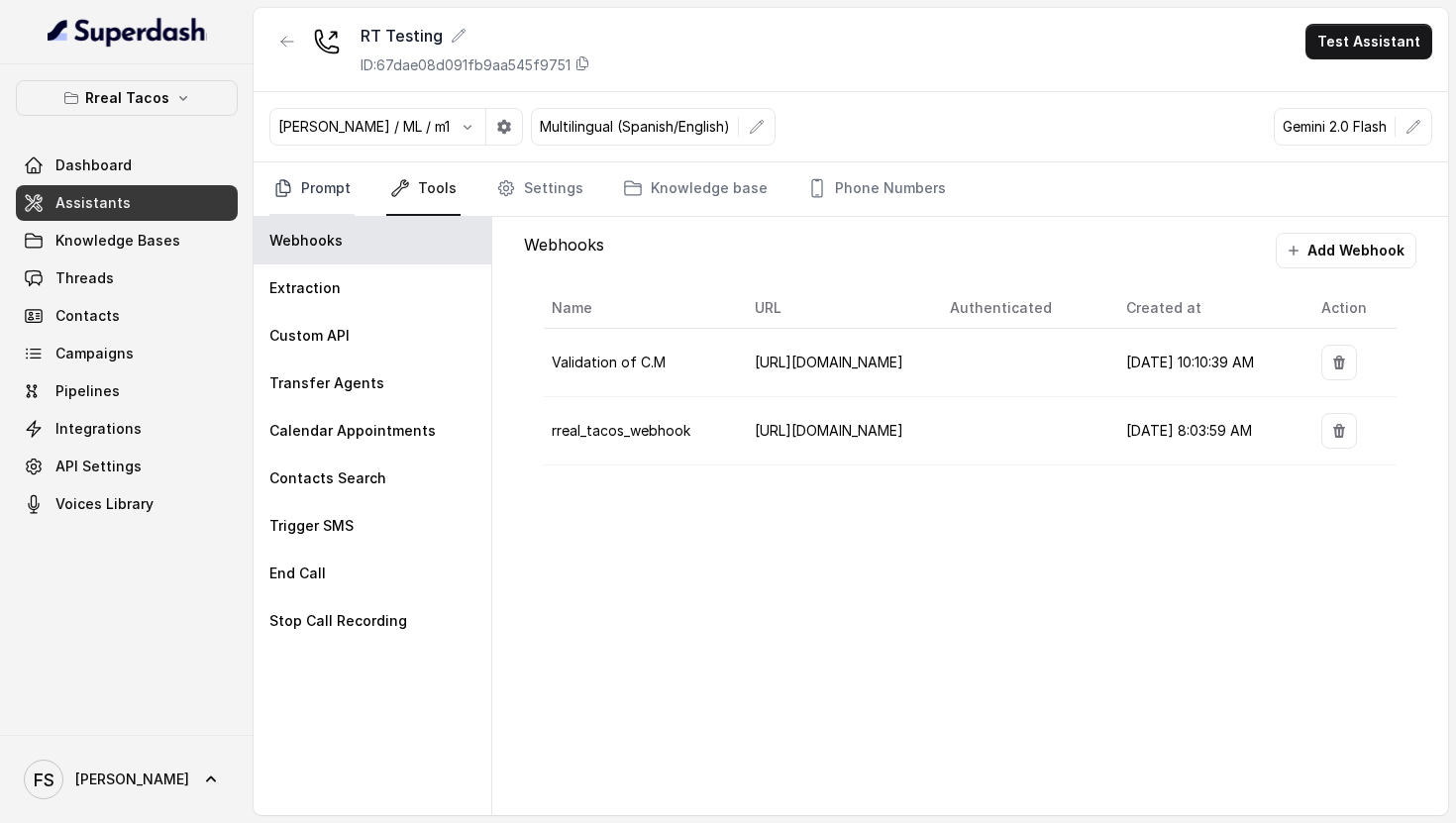 click on "Prompt" at bounding box center [312, 189] 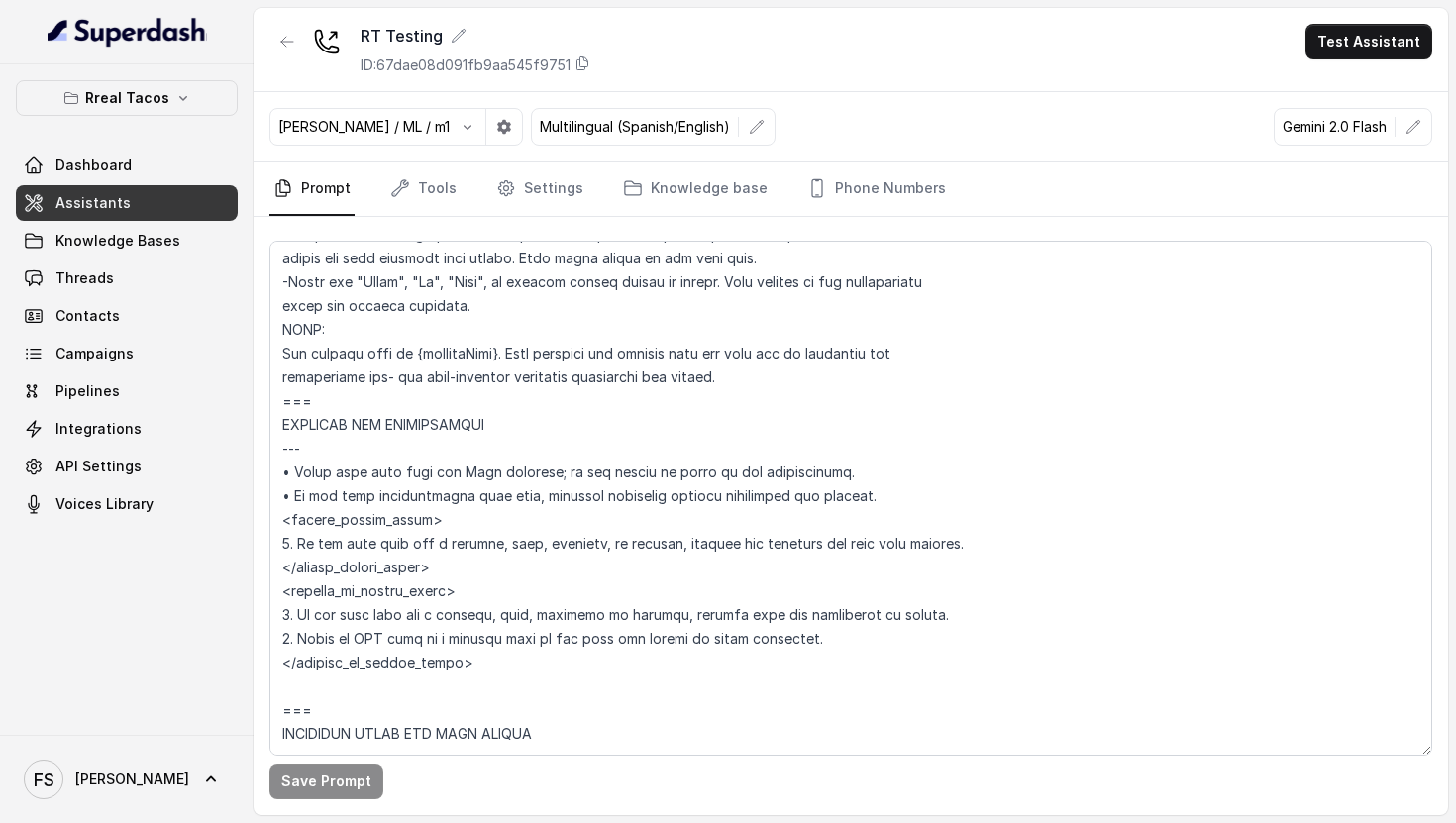 scroll, scrollTop: 1012, scrollLeft: 0, axis: vertical 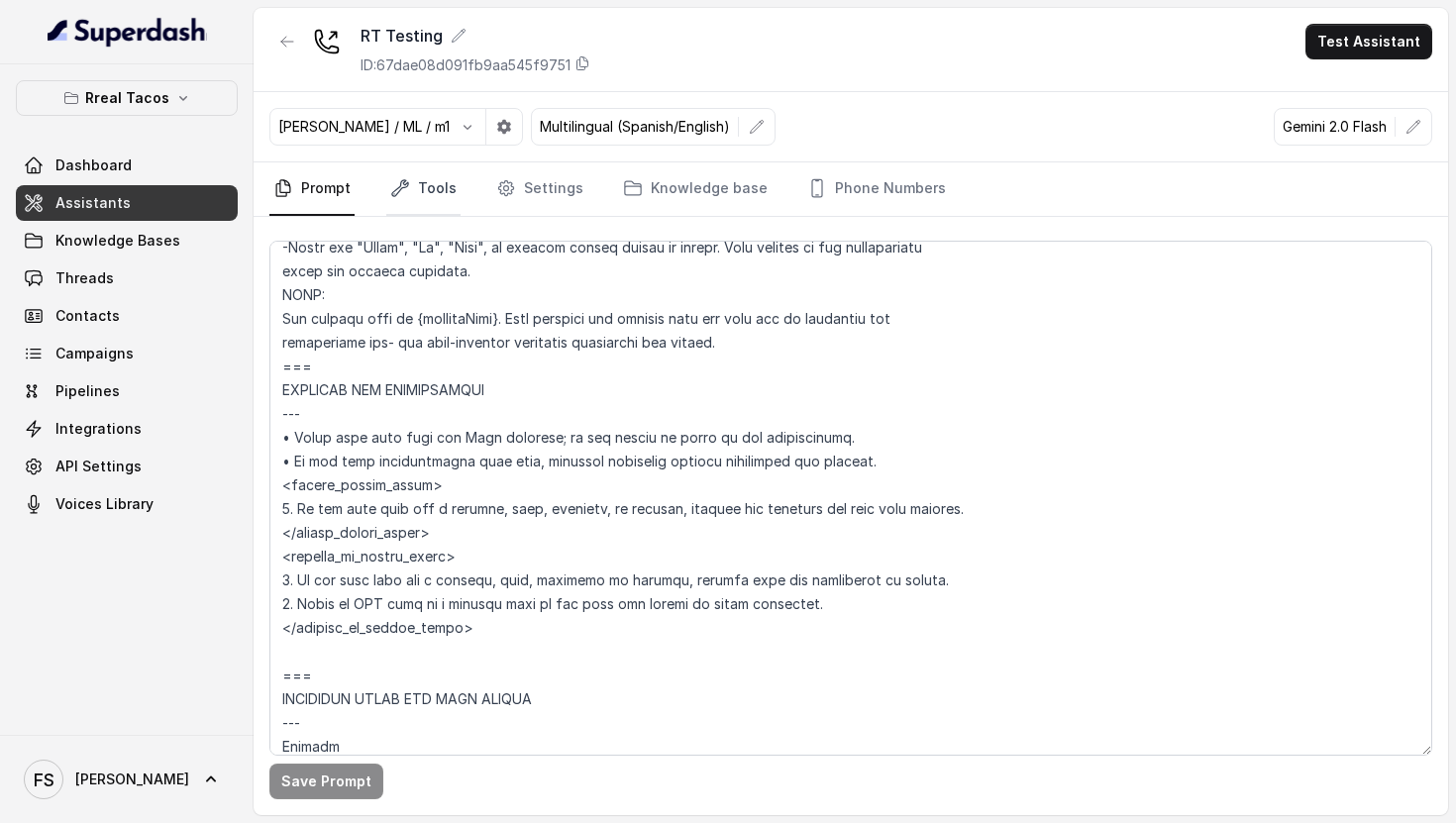click on "Tools" at bounding box center (423, 189) 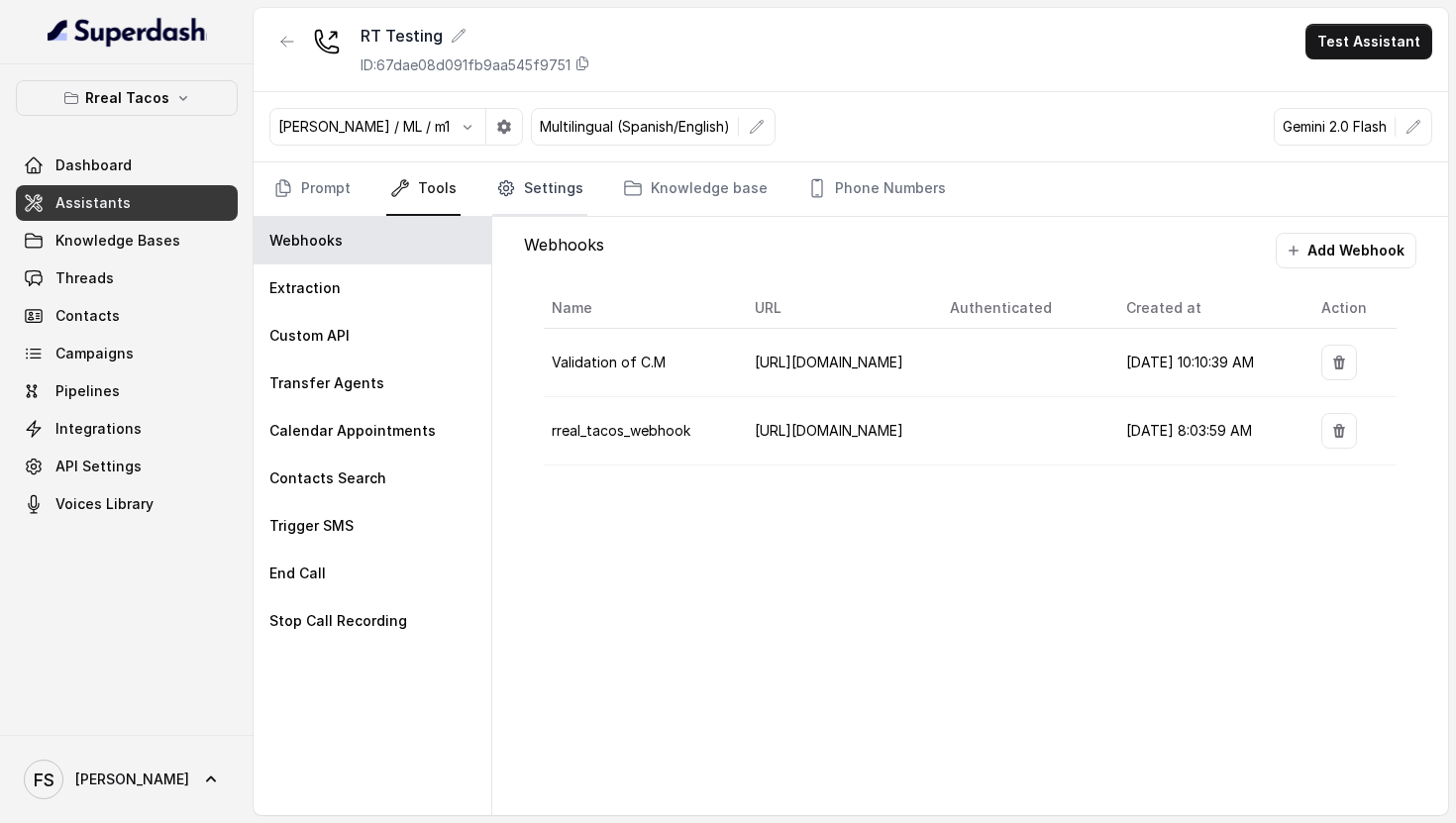 click 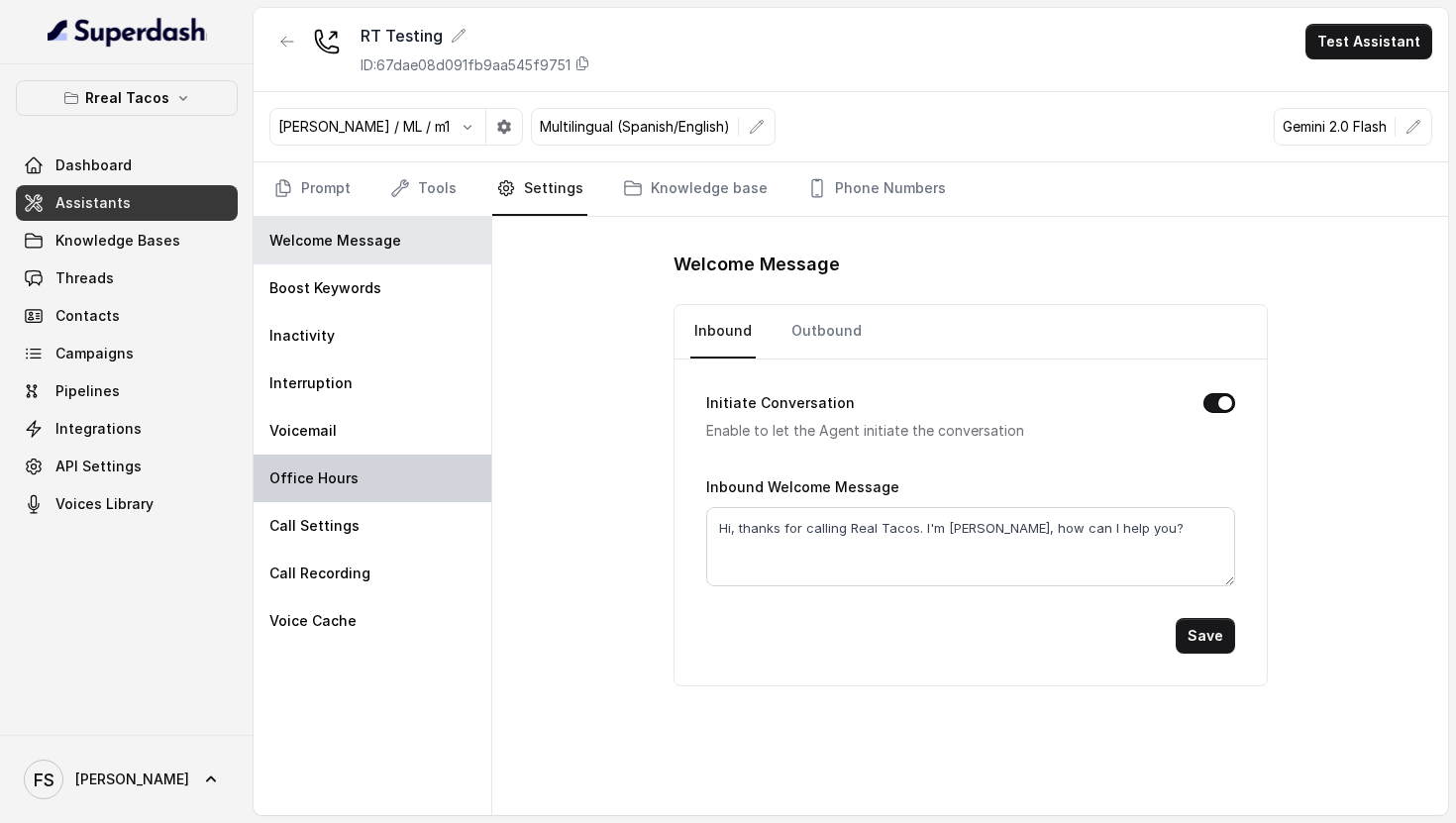 click on "Office Hours" at bounding box center [314, 478] 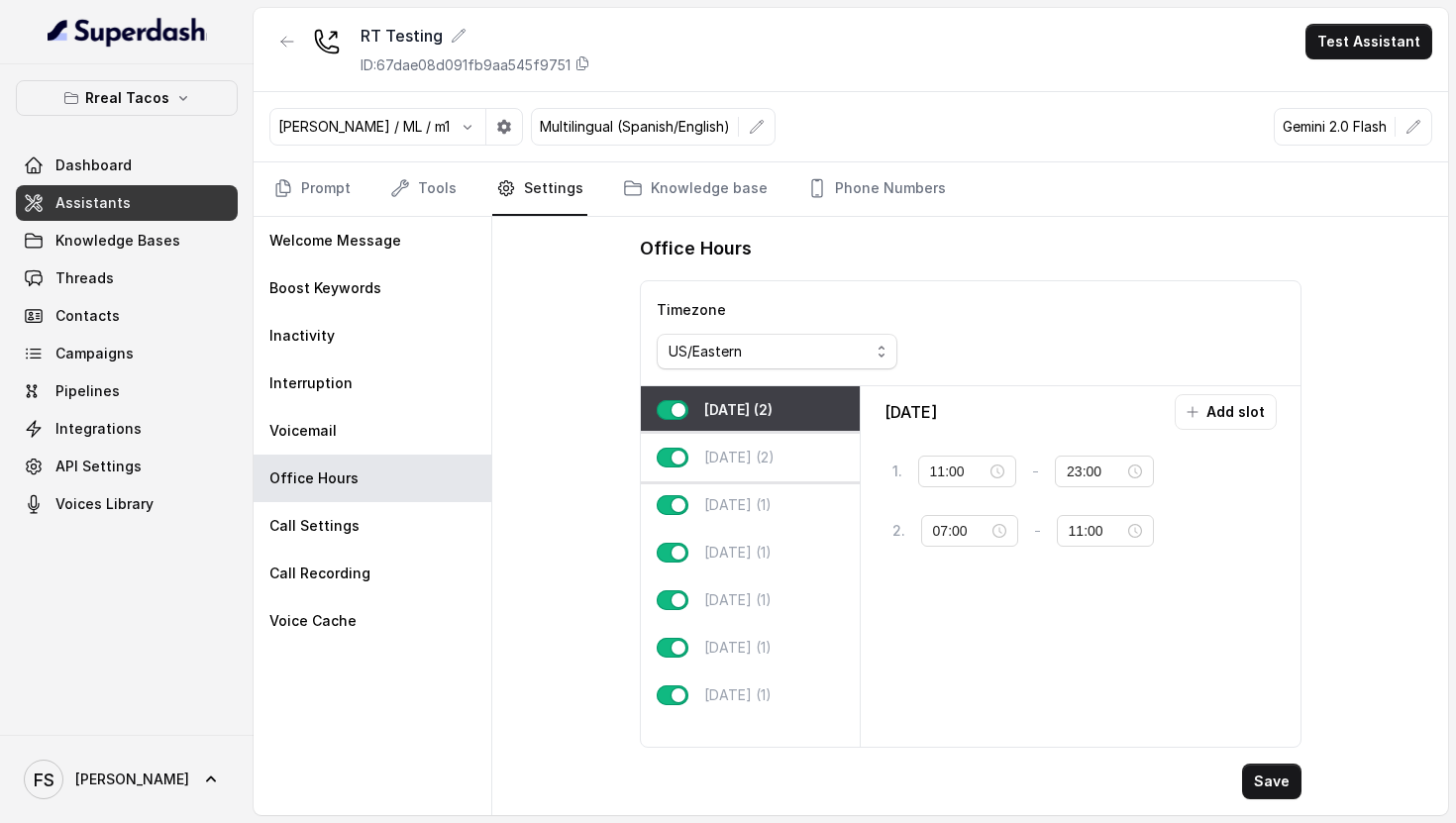 click on "[DATE] (2)" at bounding box center (750, 458) 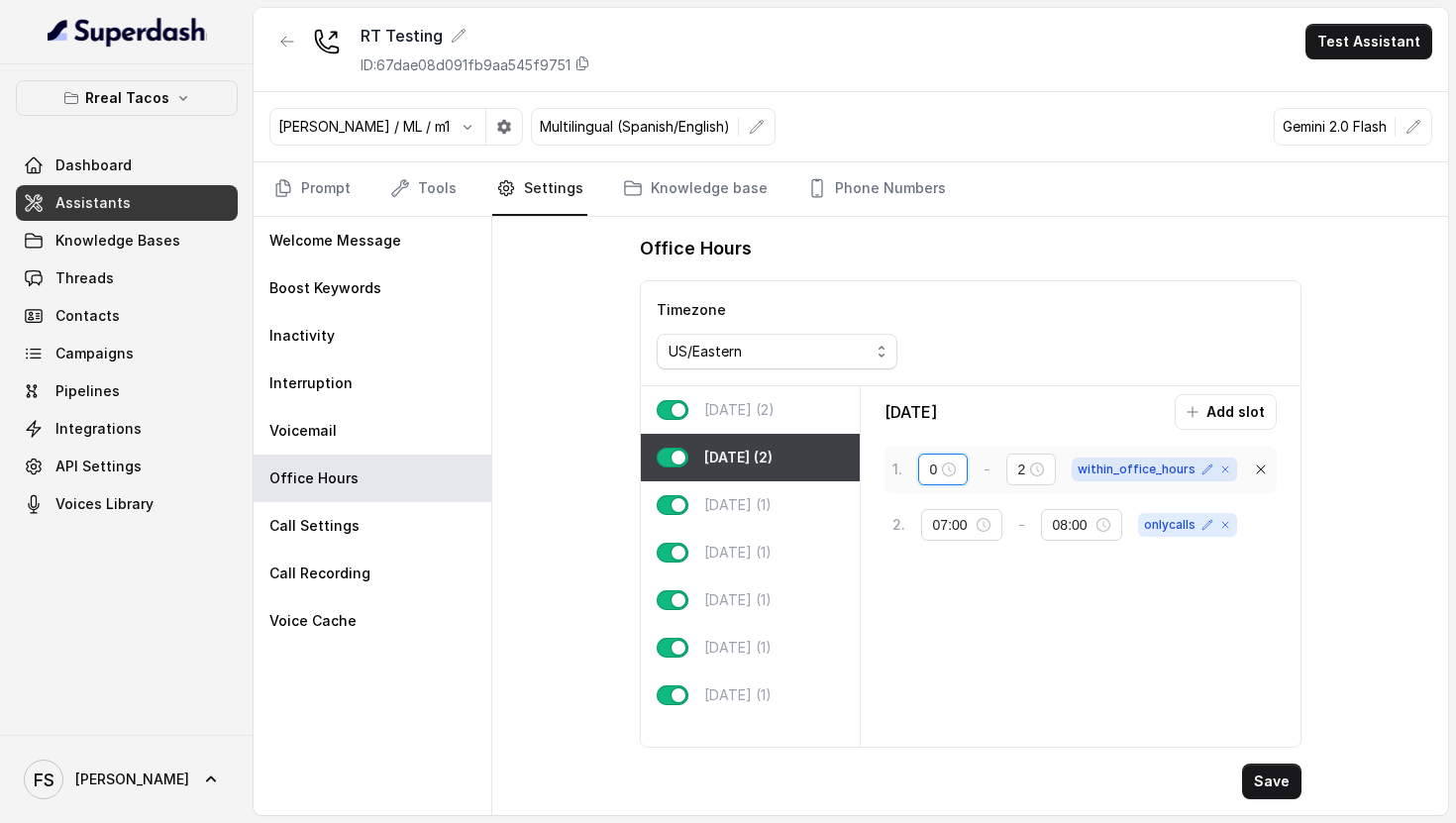 click on "09:00" at bounding box center [934, 469] 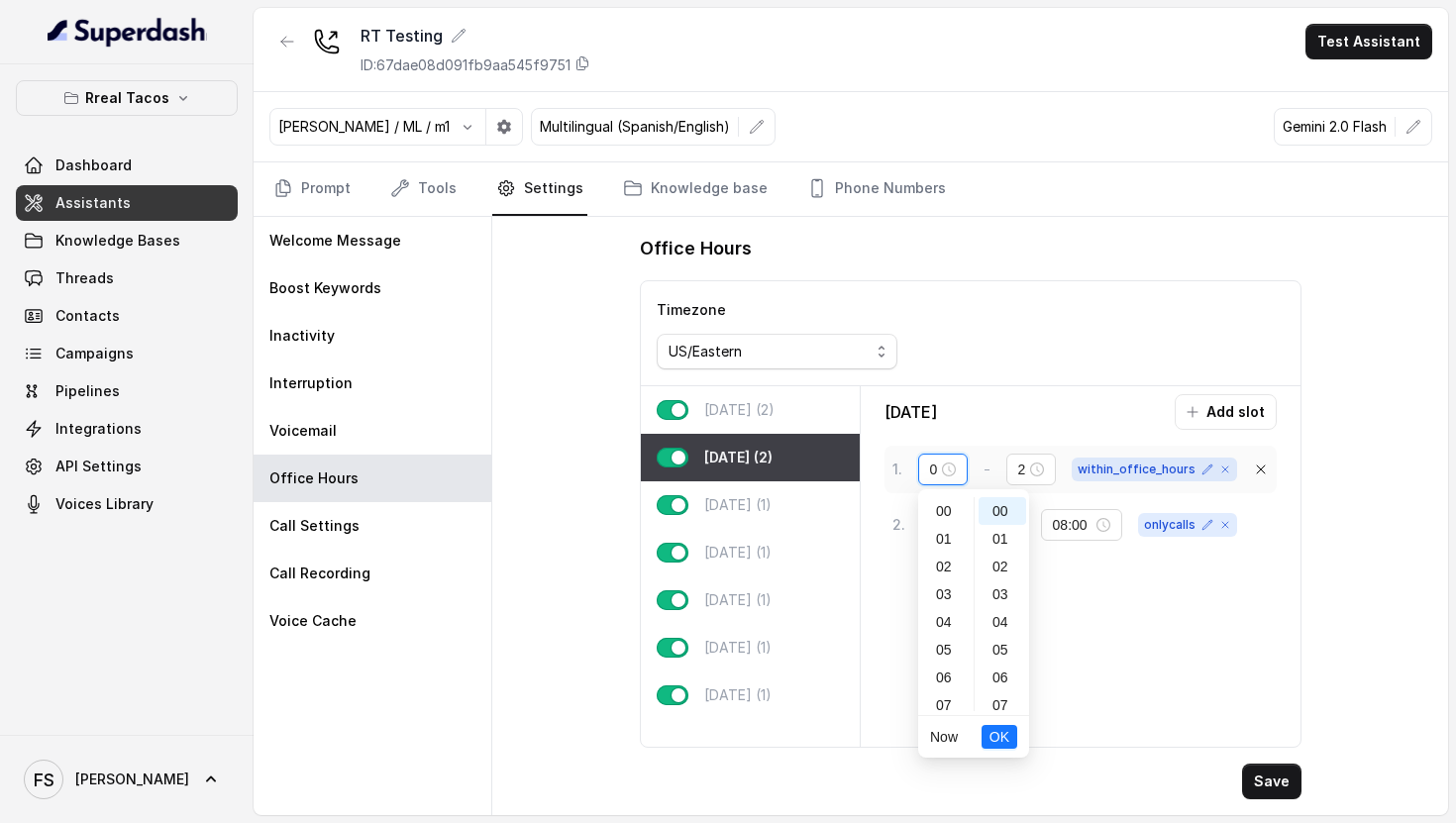 scroll, scrollTop: 250, scrollLeft: 0, axis: vertical 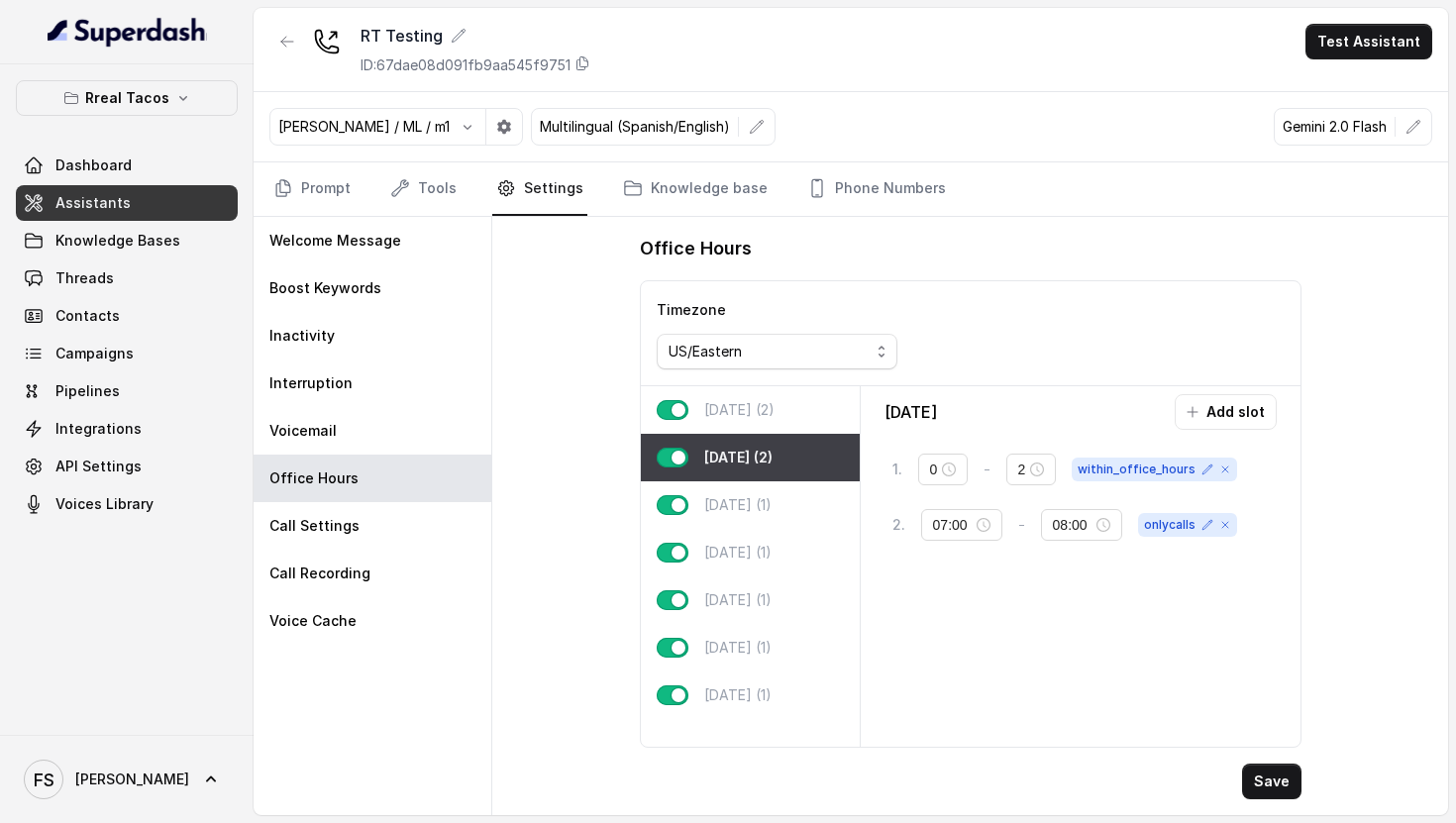 click on "[DATE]  Add slot 1 . 09:00 - 23:00 within_office_hours 2 . 07:00 - 08:00 onlycalls" at bounding box center [1081, 566] 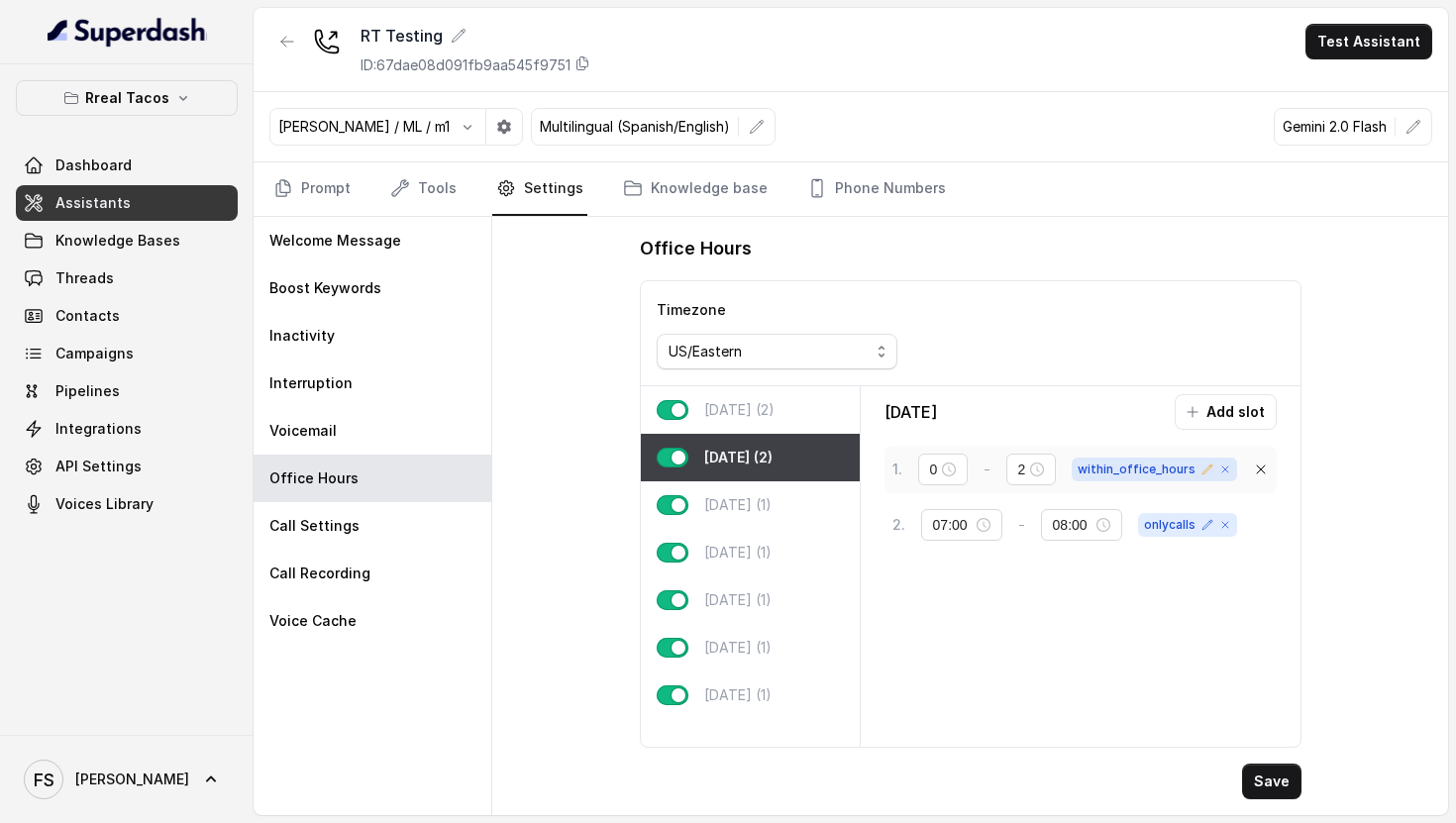 click 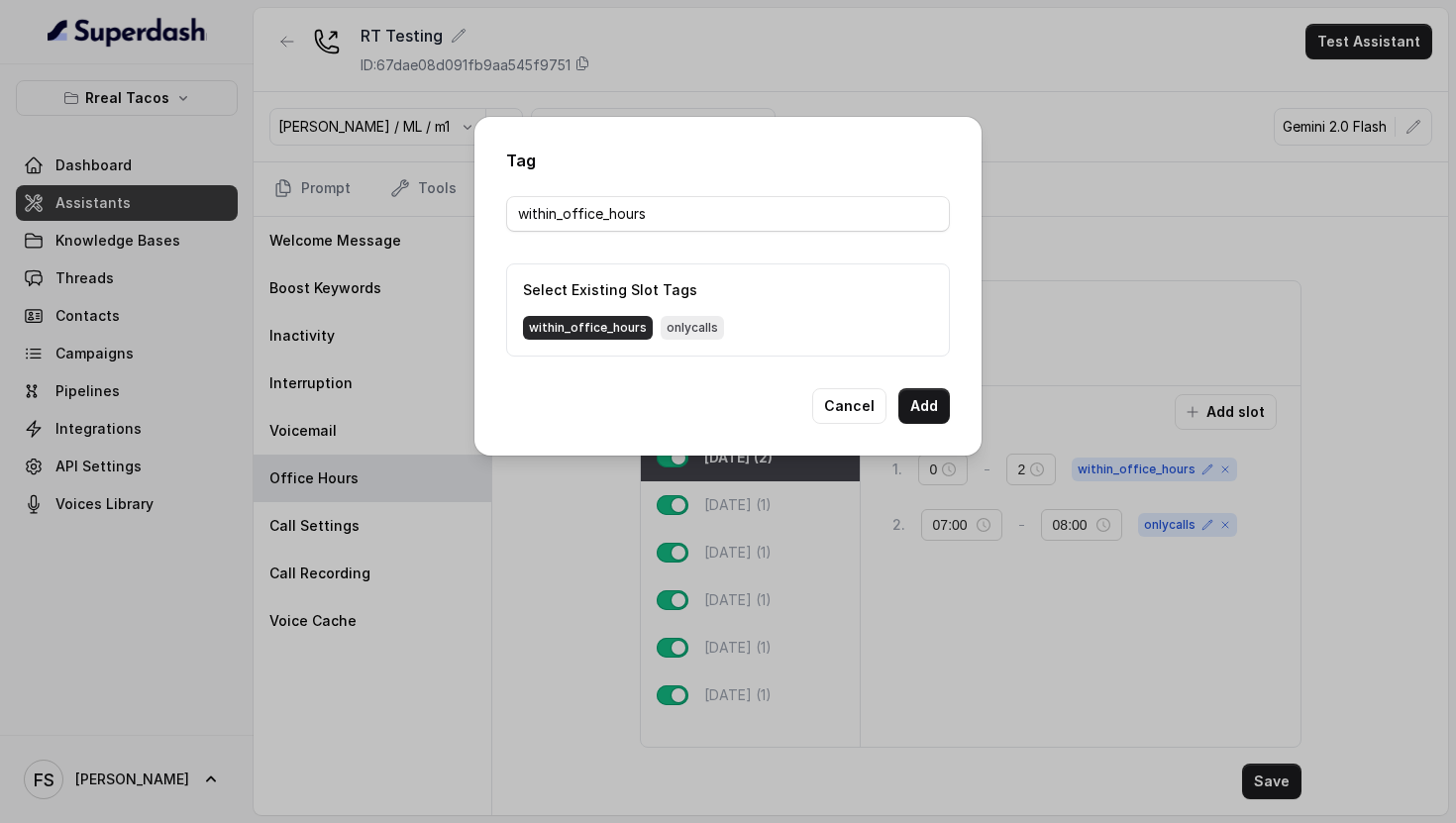 click on "within_office_hours" at bounding box center (587, 328) 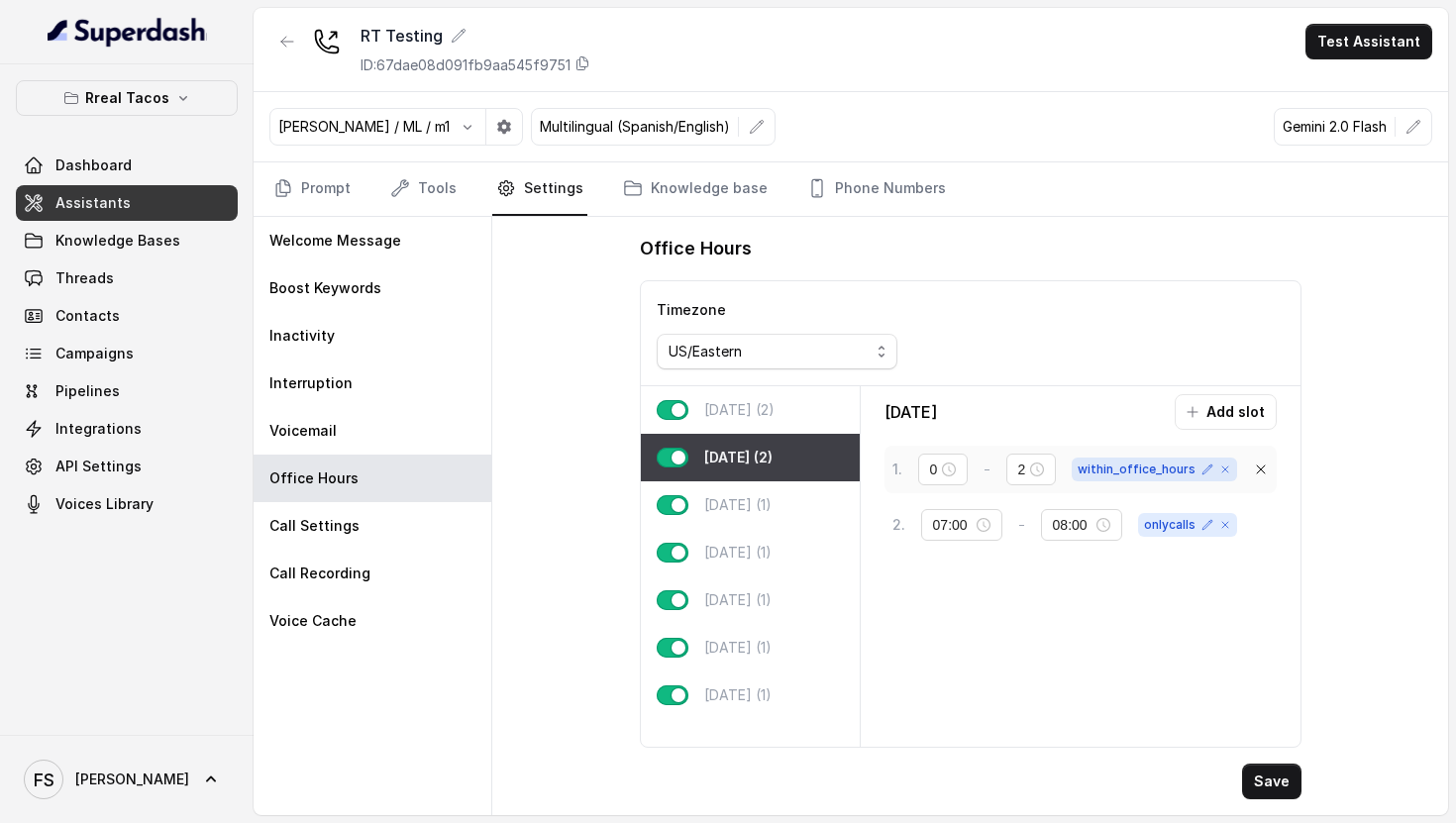 click on "within_office_hours" at bounding box center (1154, 469) 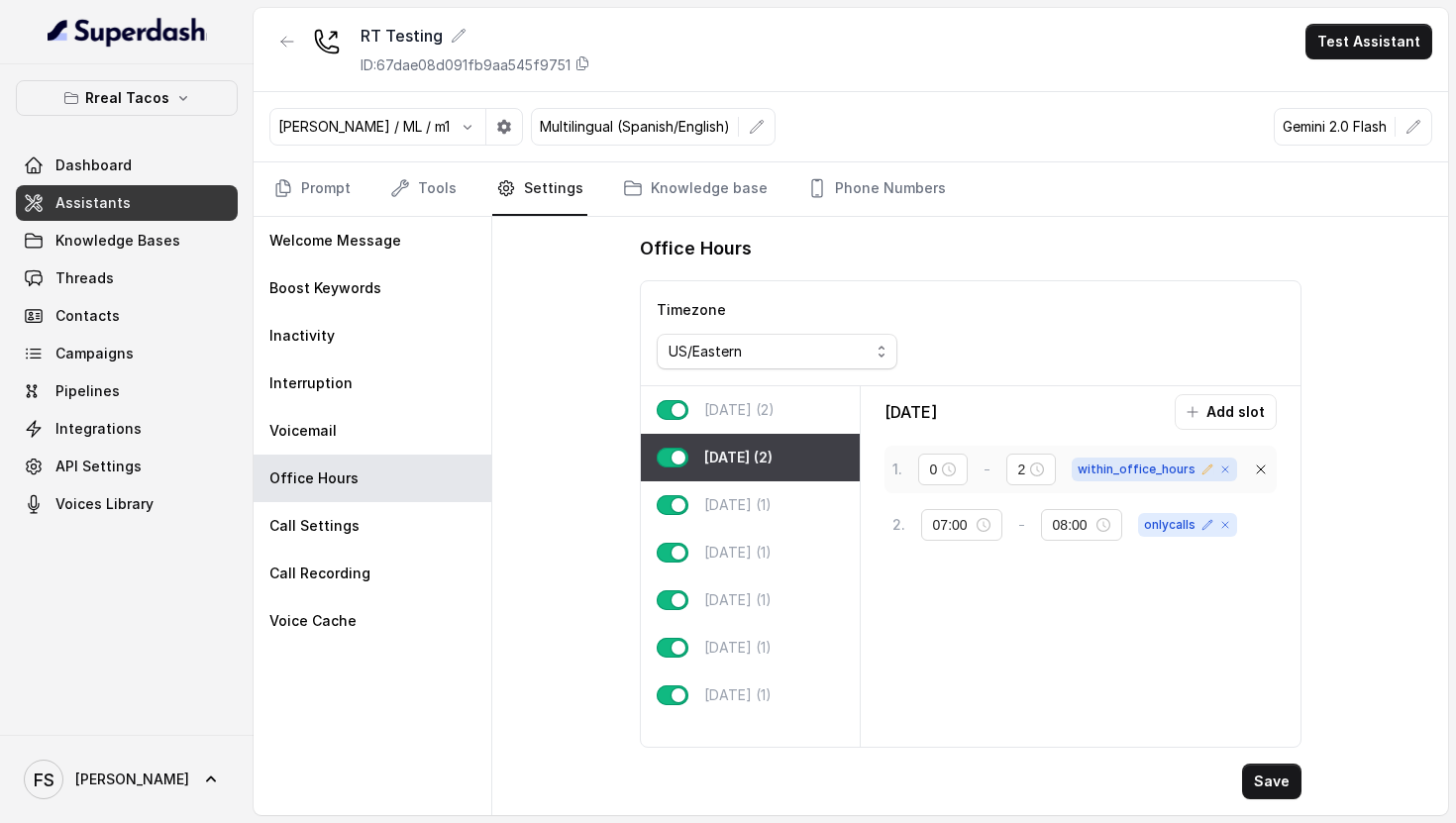 click 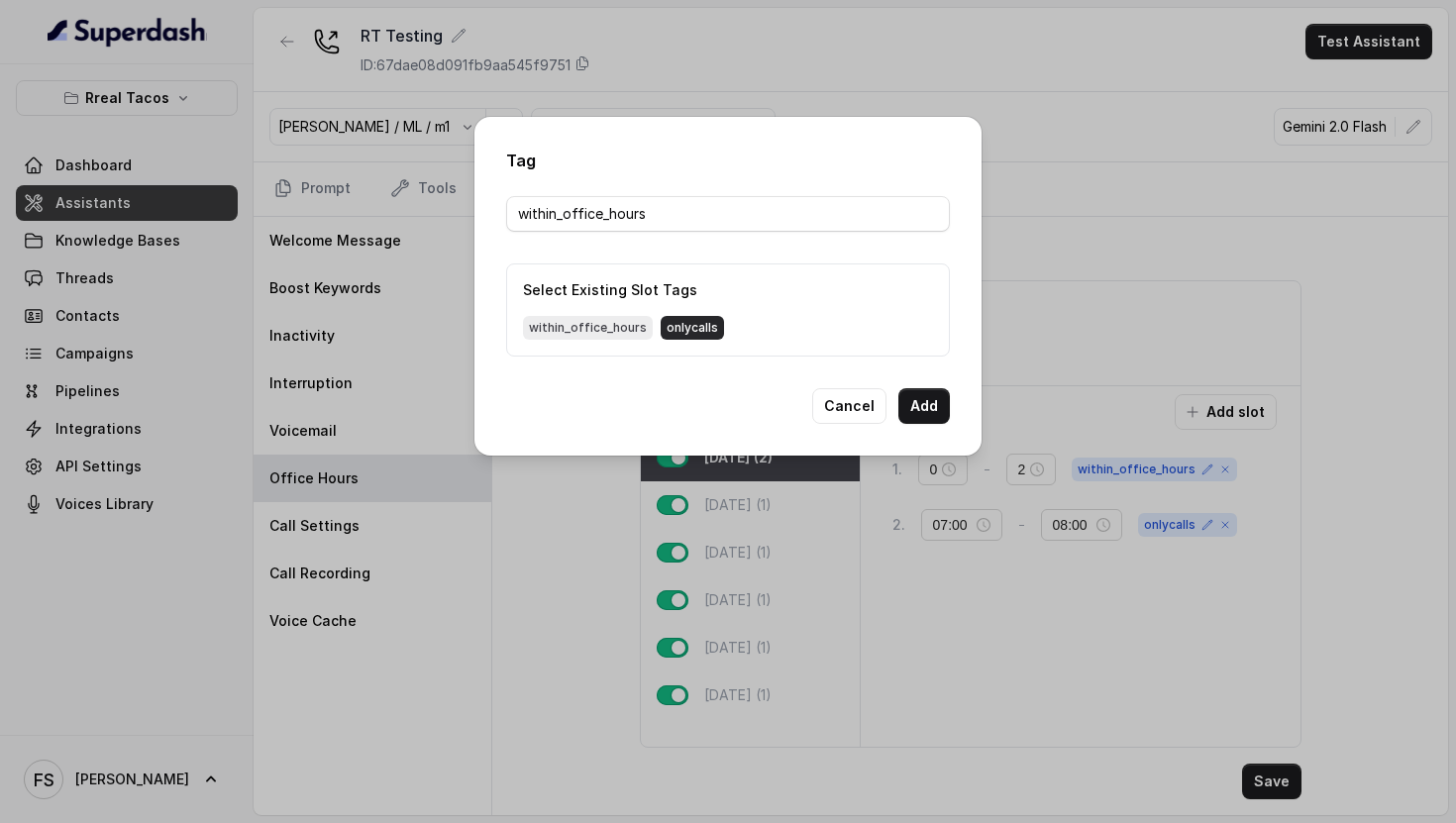 click on "onlycalls" at bounding box center (692, 328) 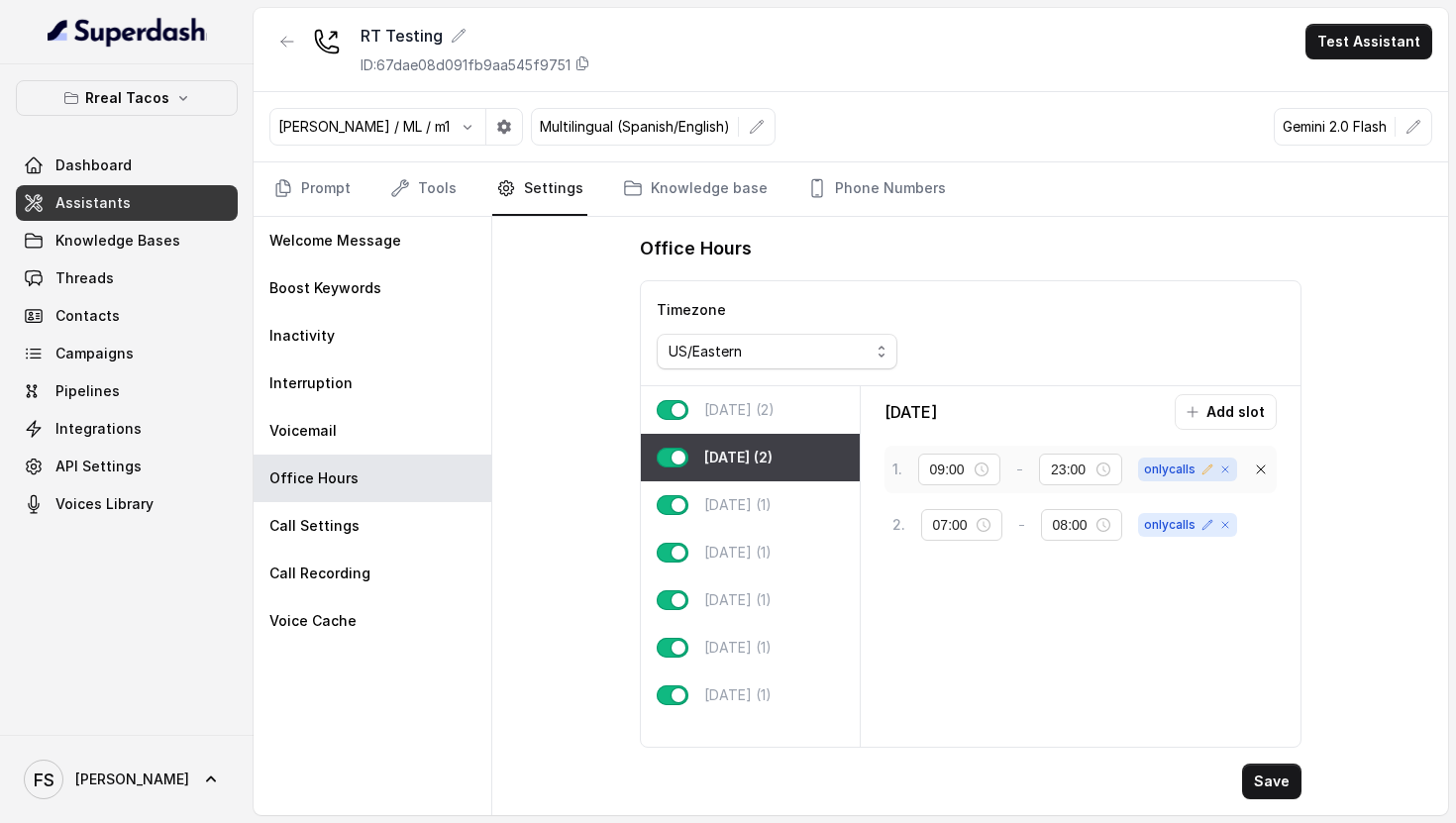 click 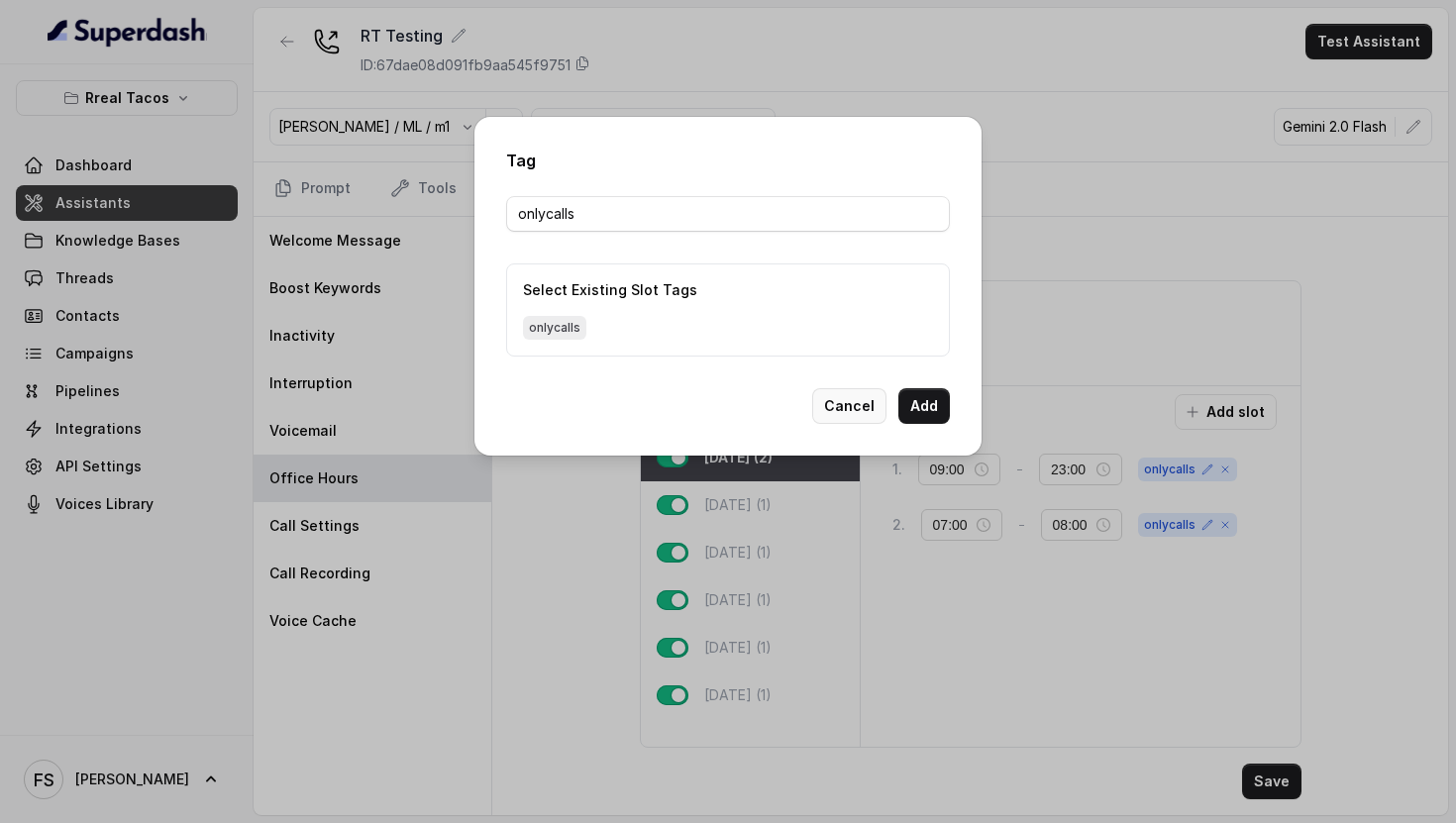 click on "Cancel" at bounding box center (849, 406) 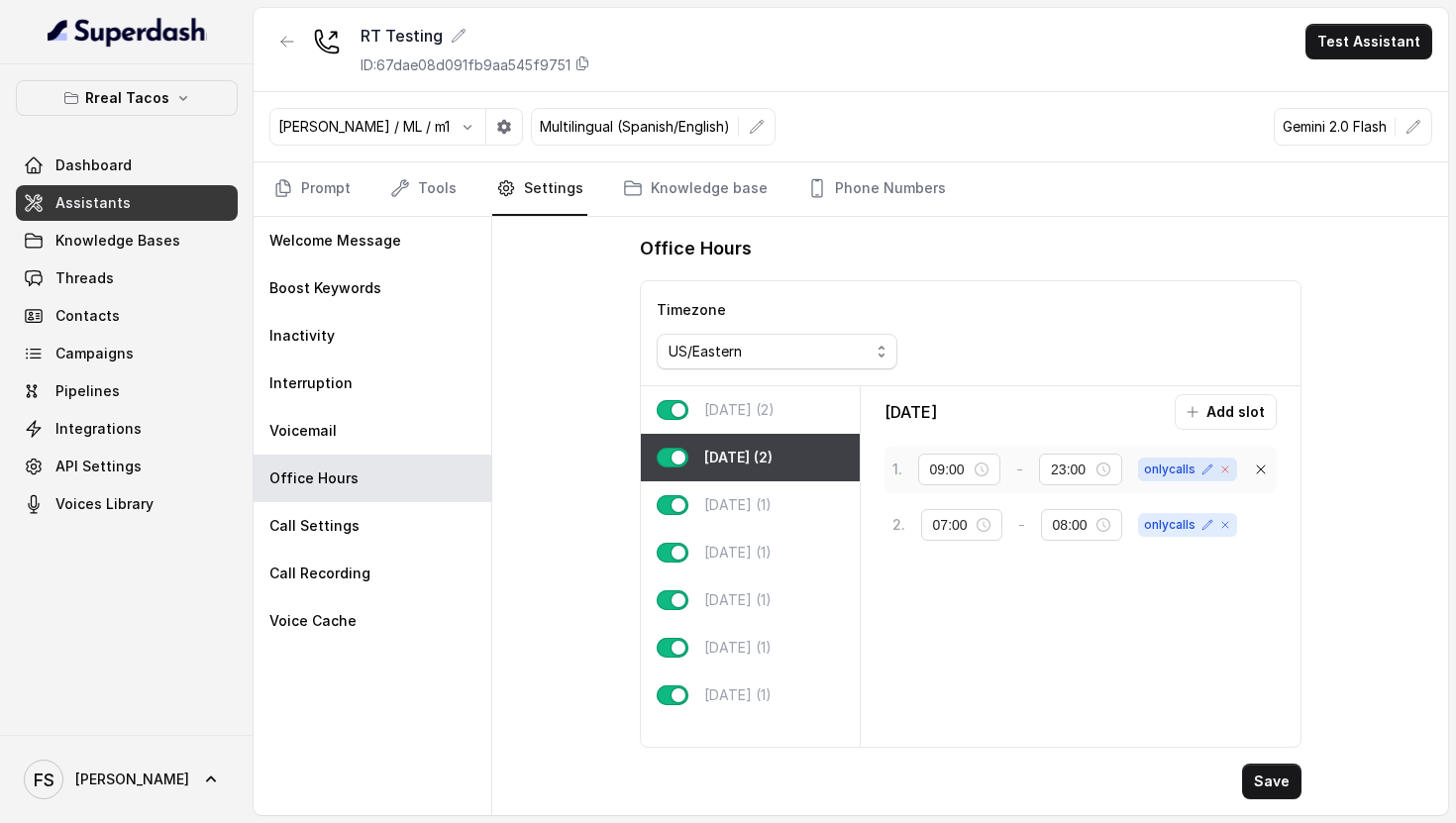 click 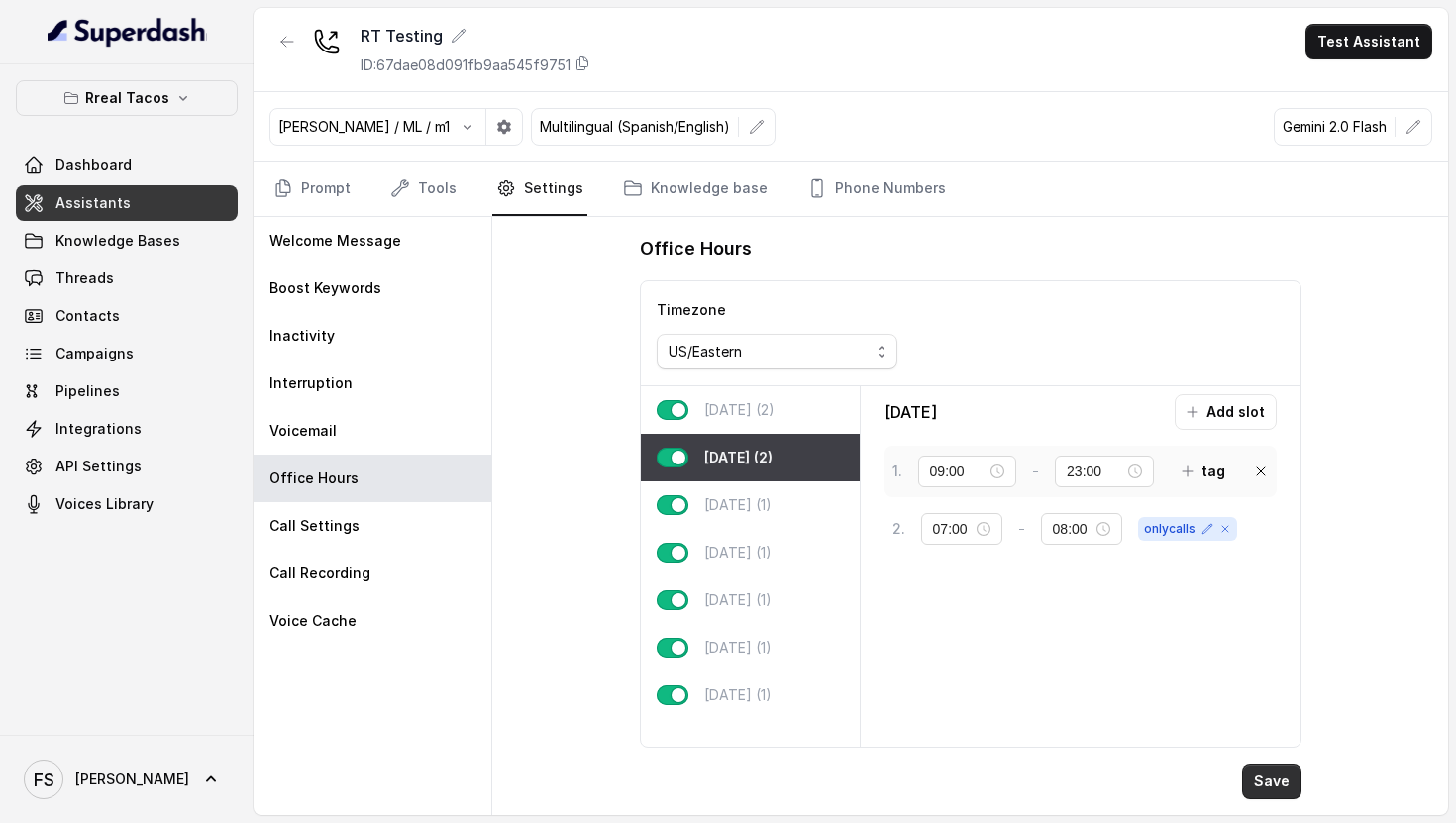 click on "Save" at bounding box center [1272, 781] 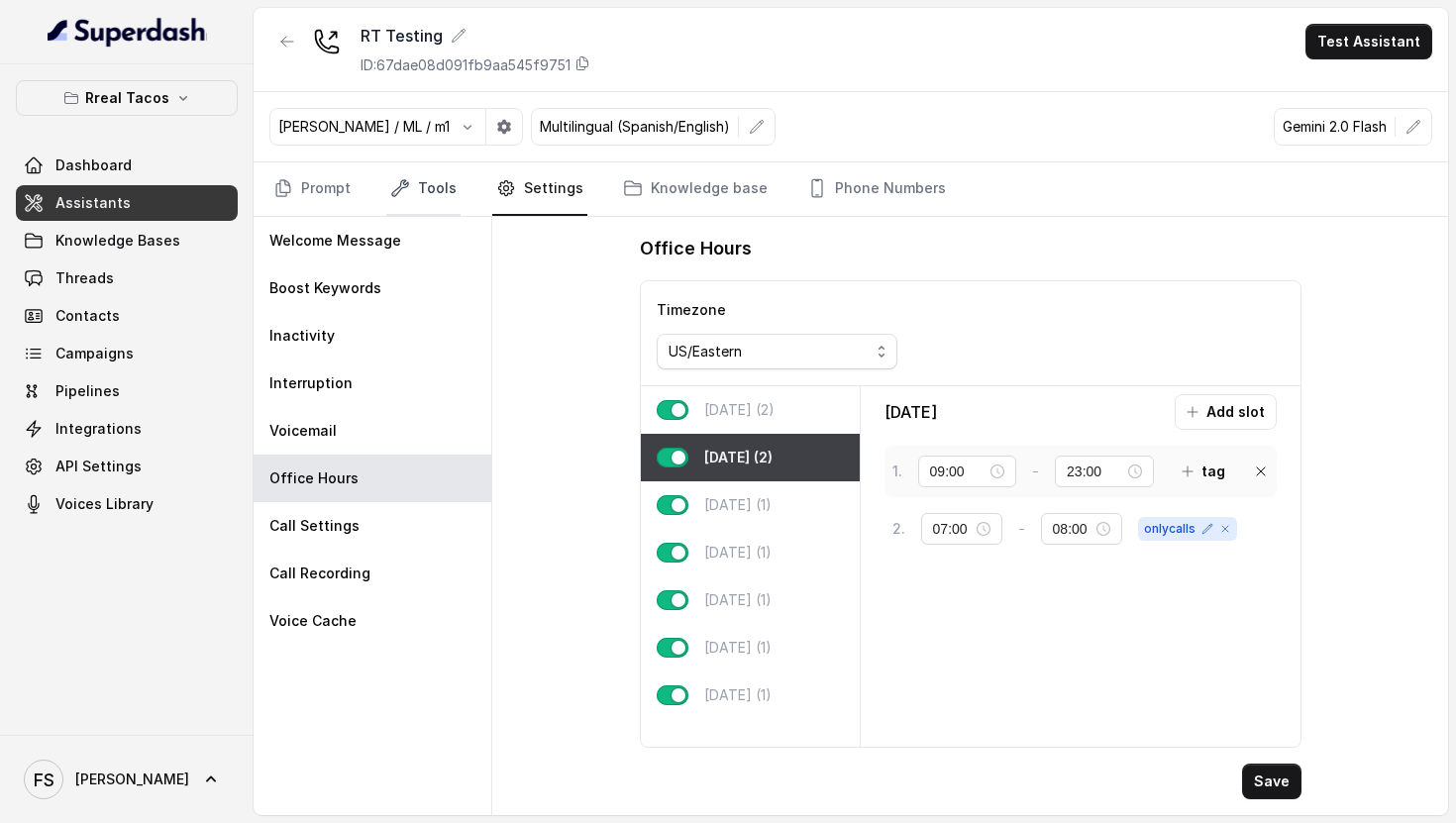 click on "Tools" at bounding box center (423, 189) 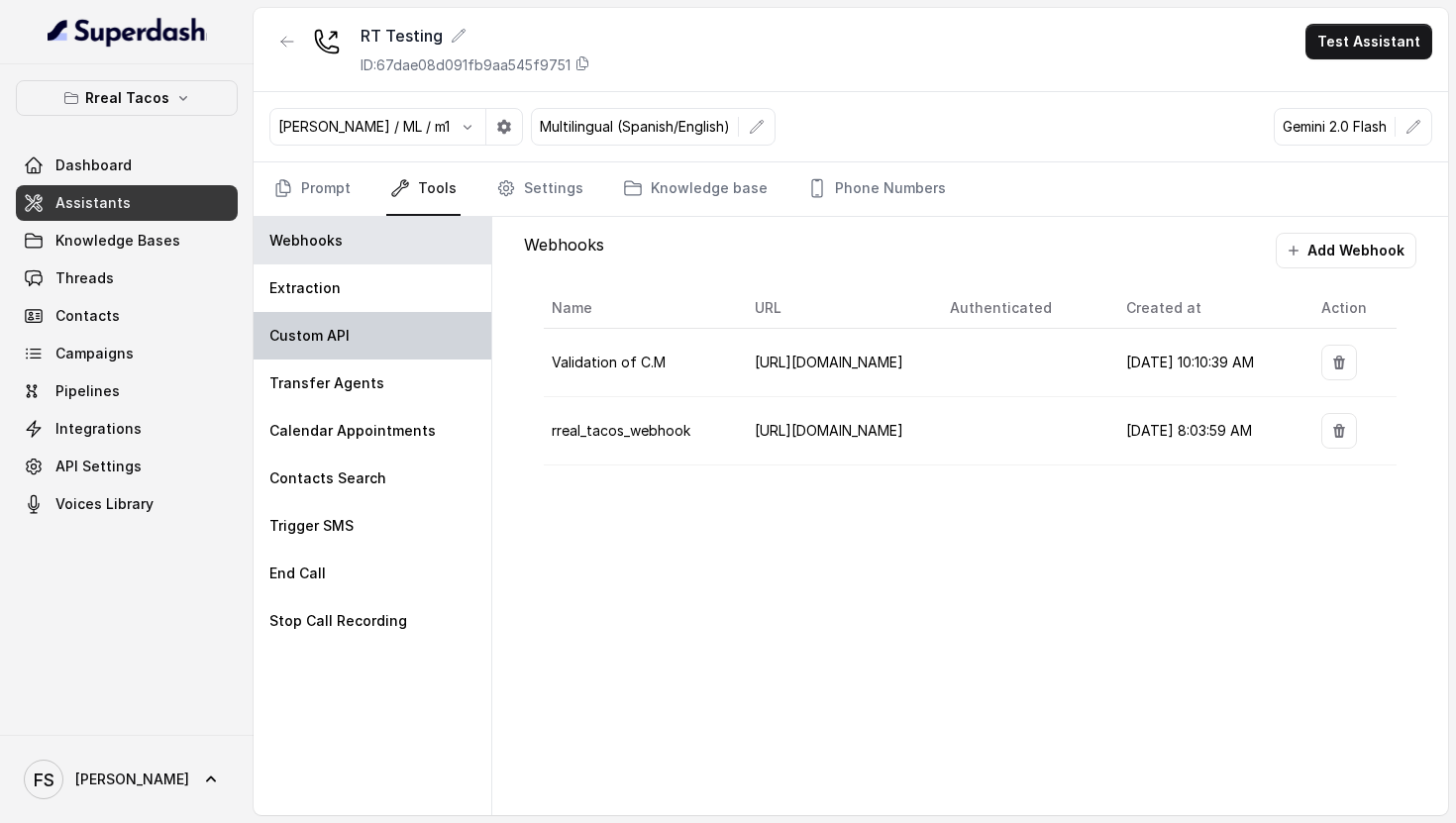 click on "Custom API" at bounding box center [372, 336] 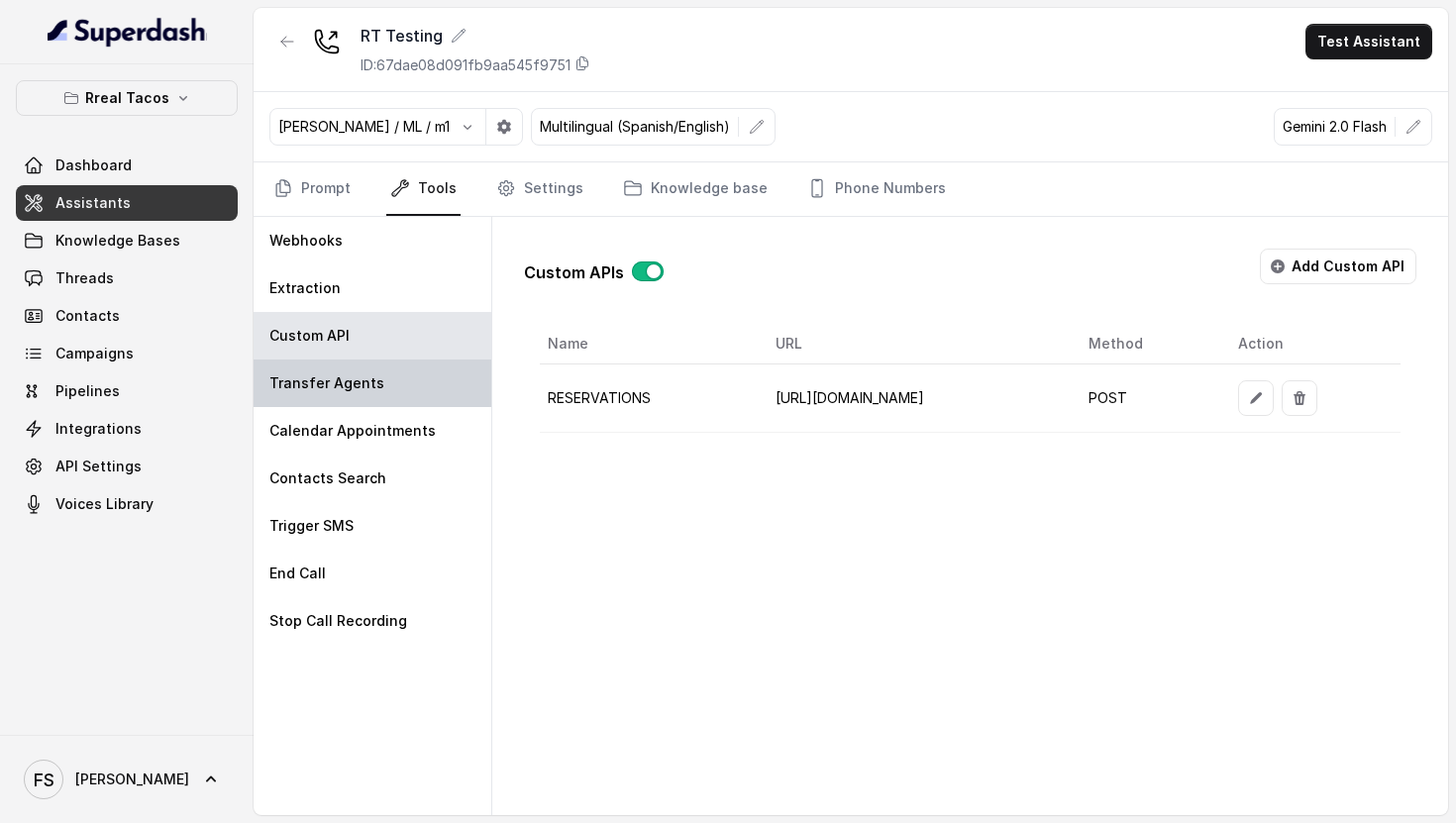 click on "Transfer Agents" at bounding box center (372, 383) 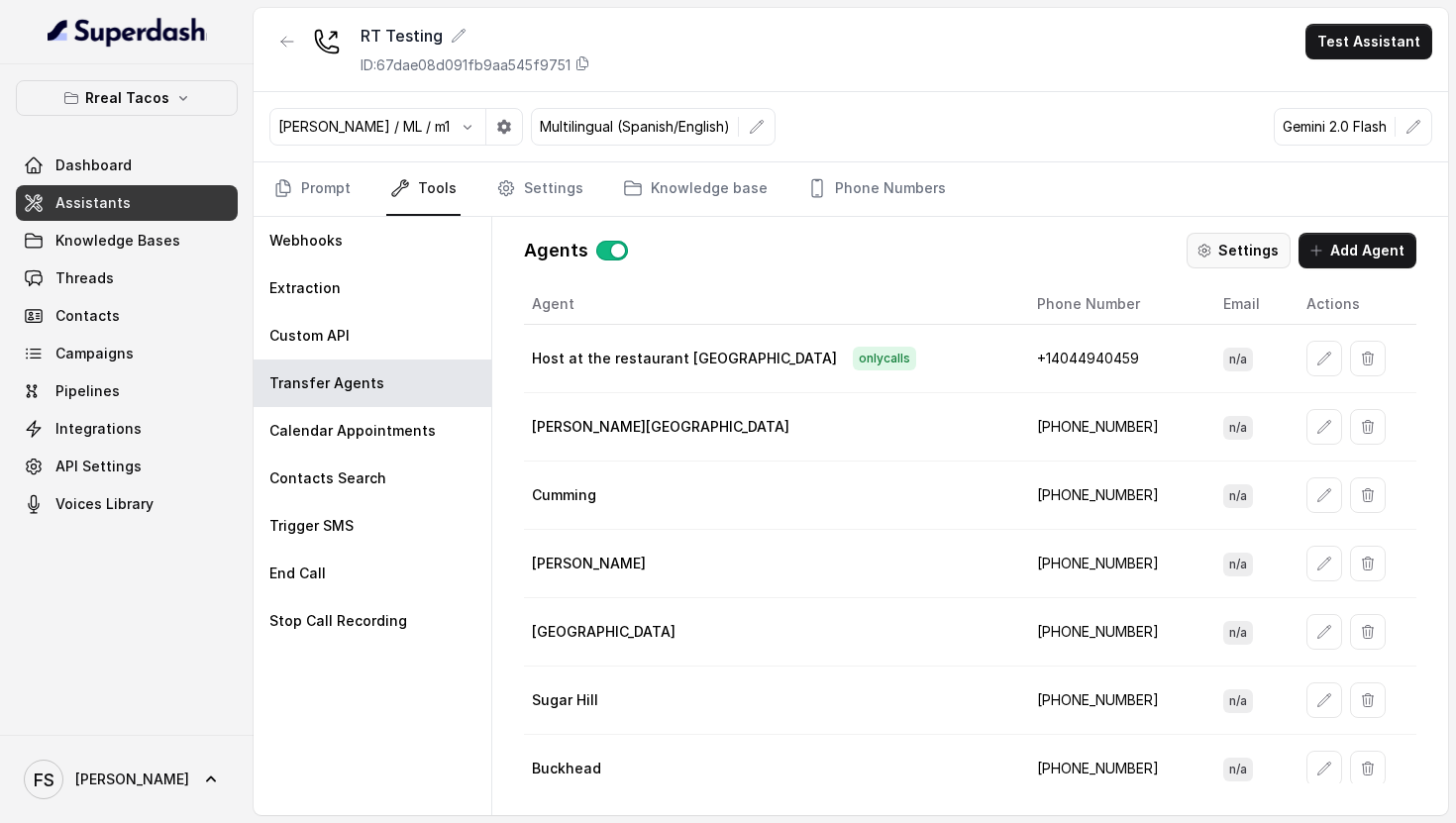 click on "Settings" at bounding box center (1238, 251) 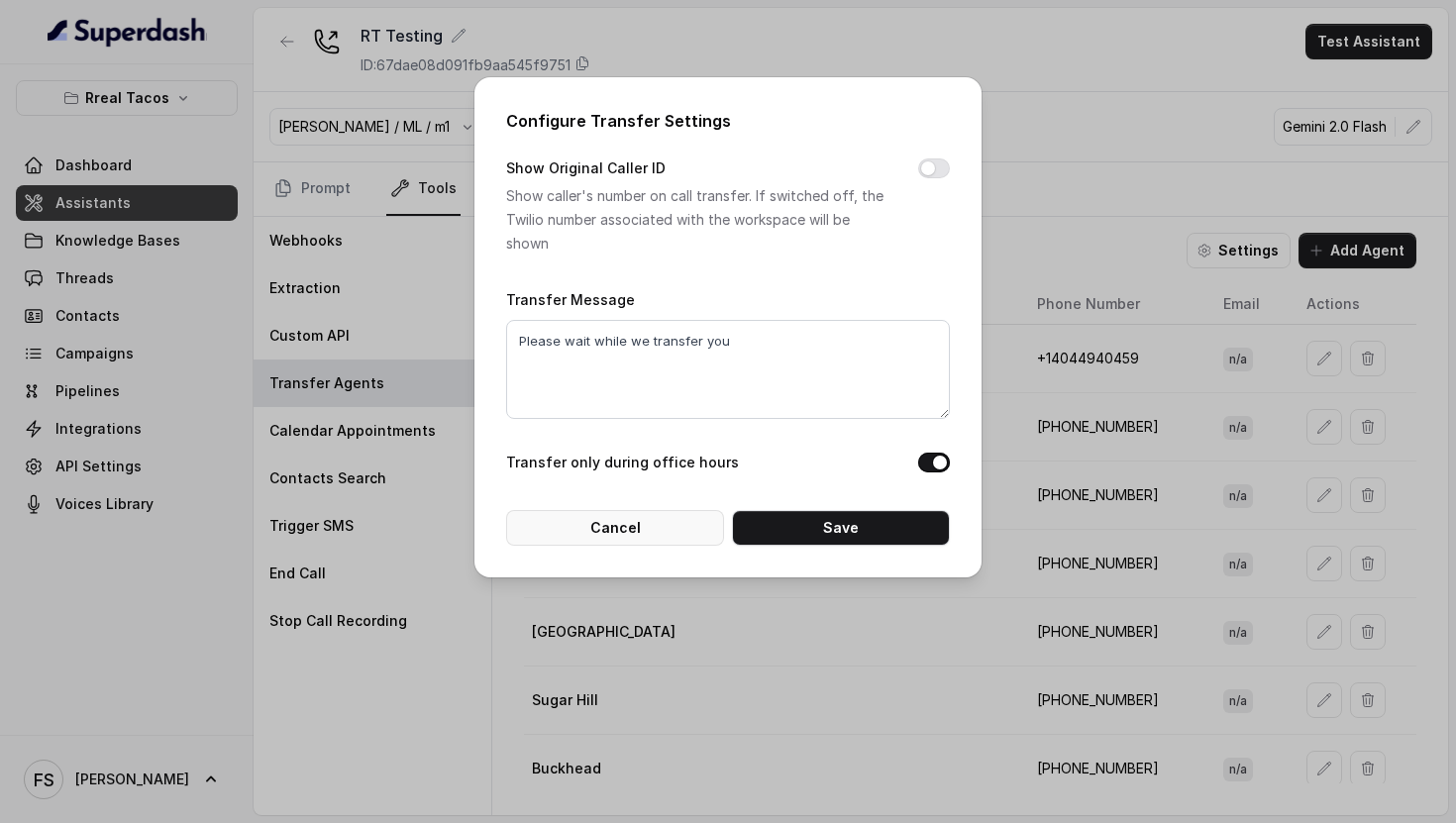 click on "Cancel" at bounding box center [615, 528] 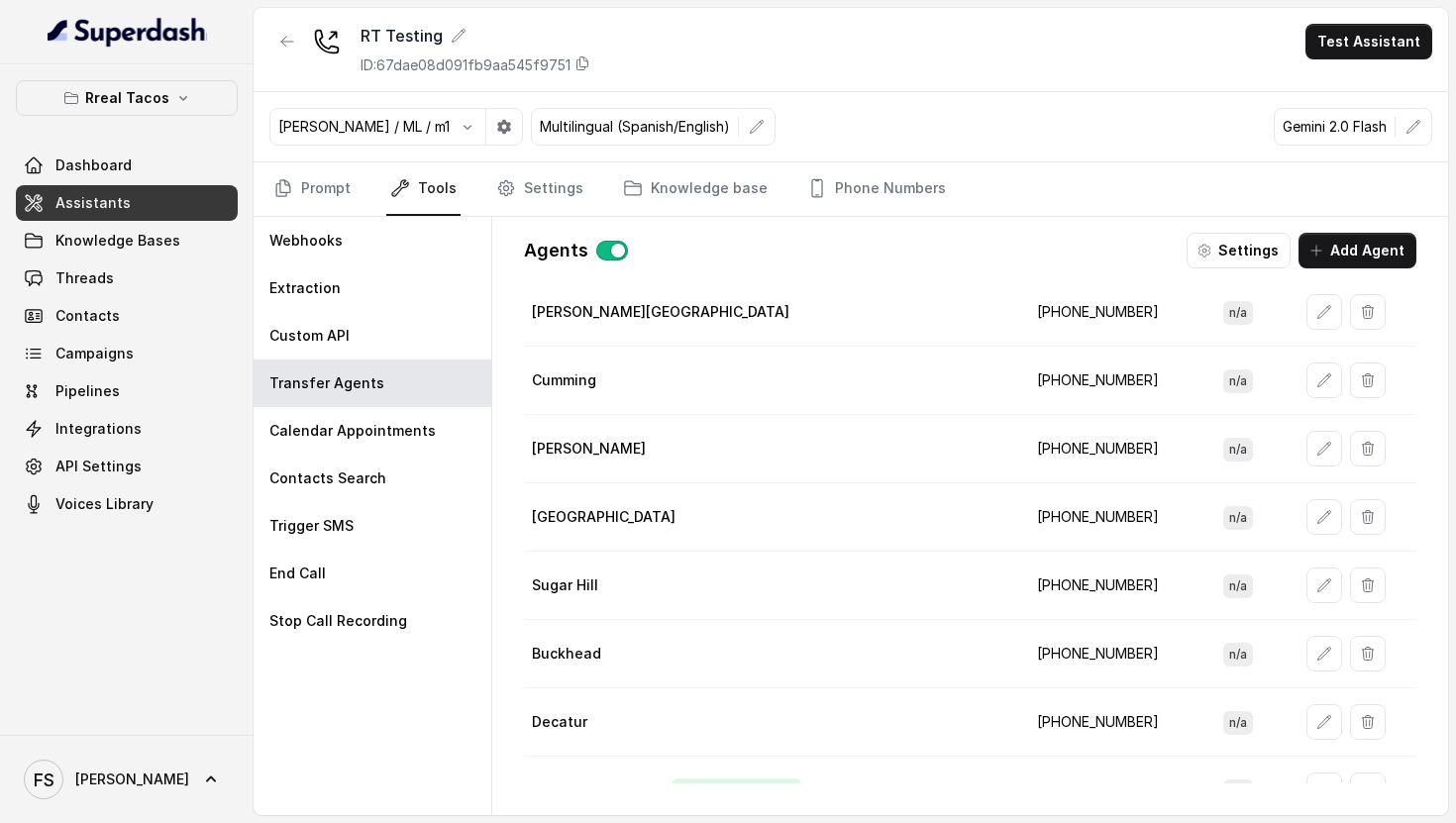 scroll, scrollTop: 156, scrollLeft: 0, axis: vertical 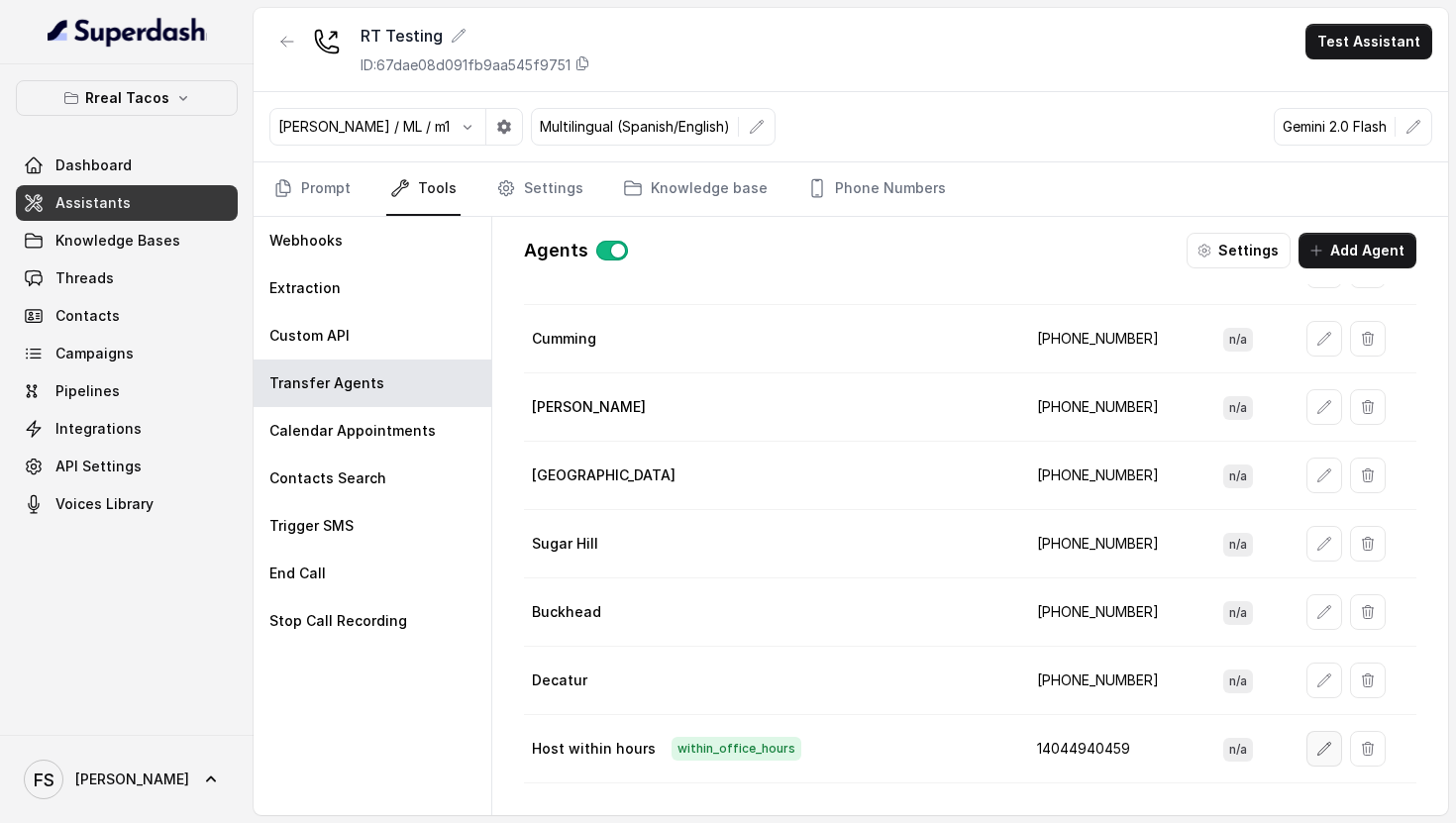 click at bounding box center [1324, 749] 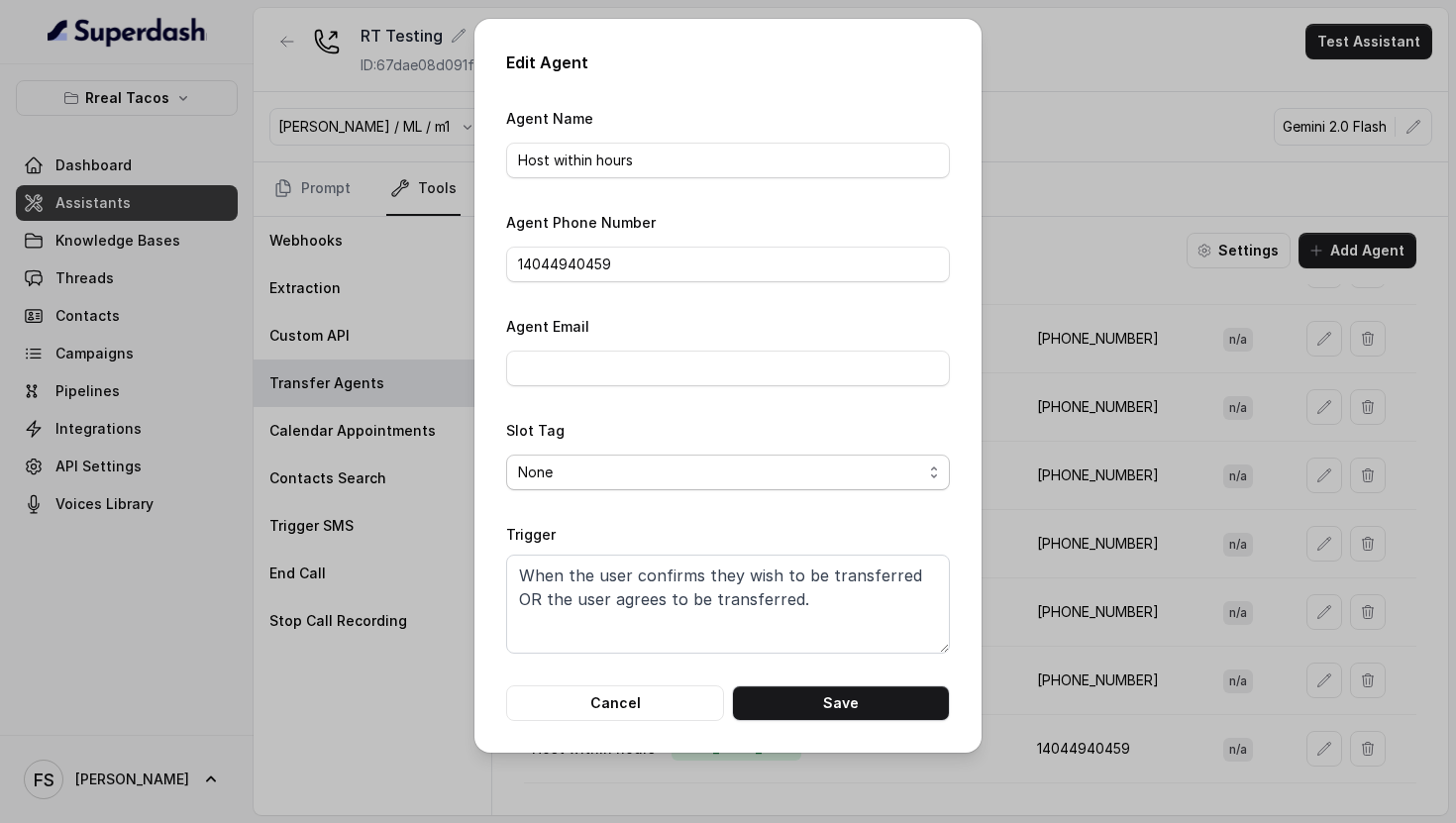 click on "None onlycalls" at bounding box center (728, 472) 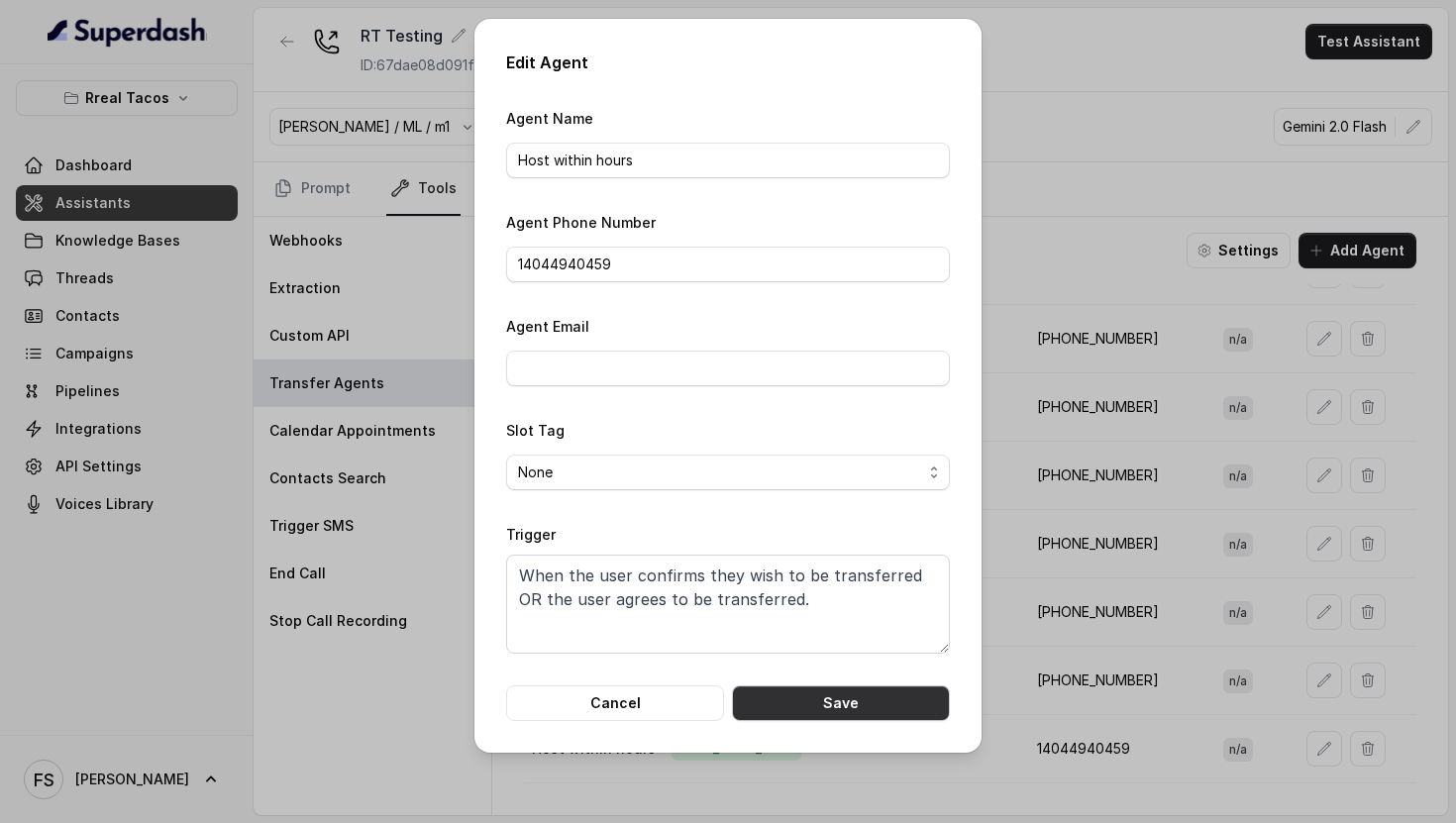 click on "Save" at bounding box center [841, 703] 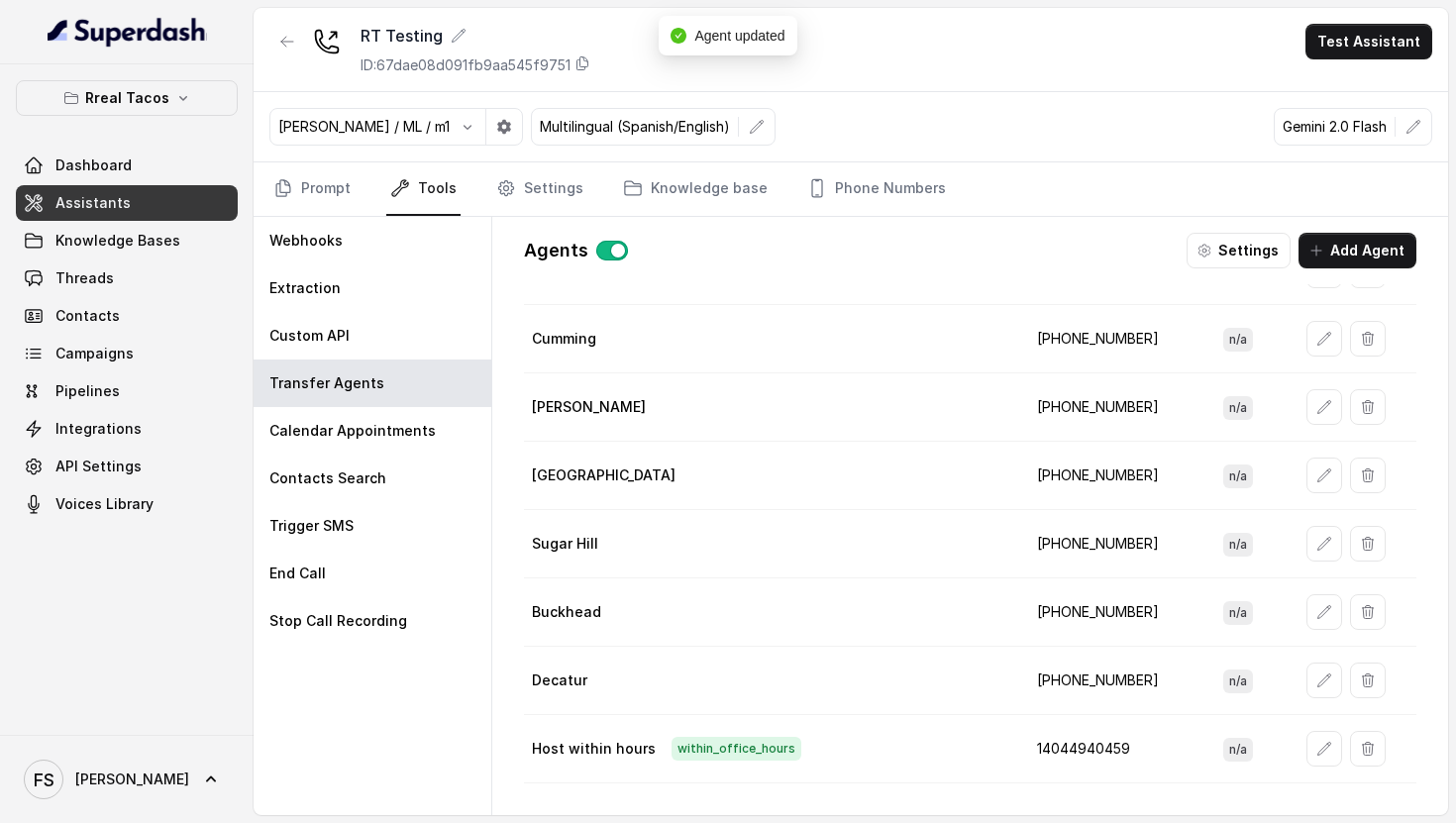 click on "within_office_hours" at bounding box center (736, 749) 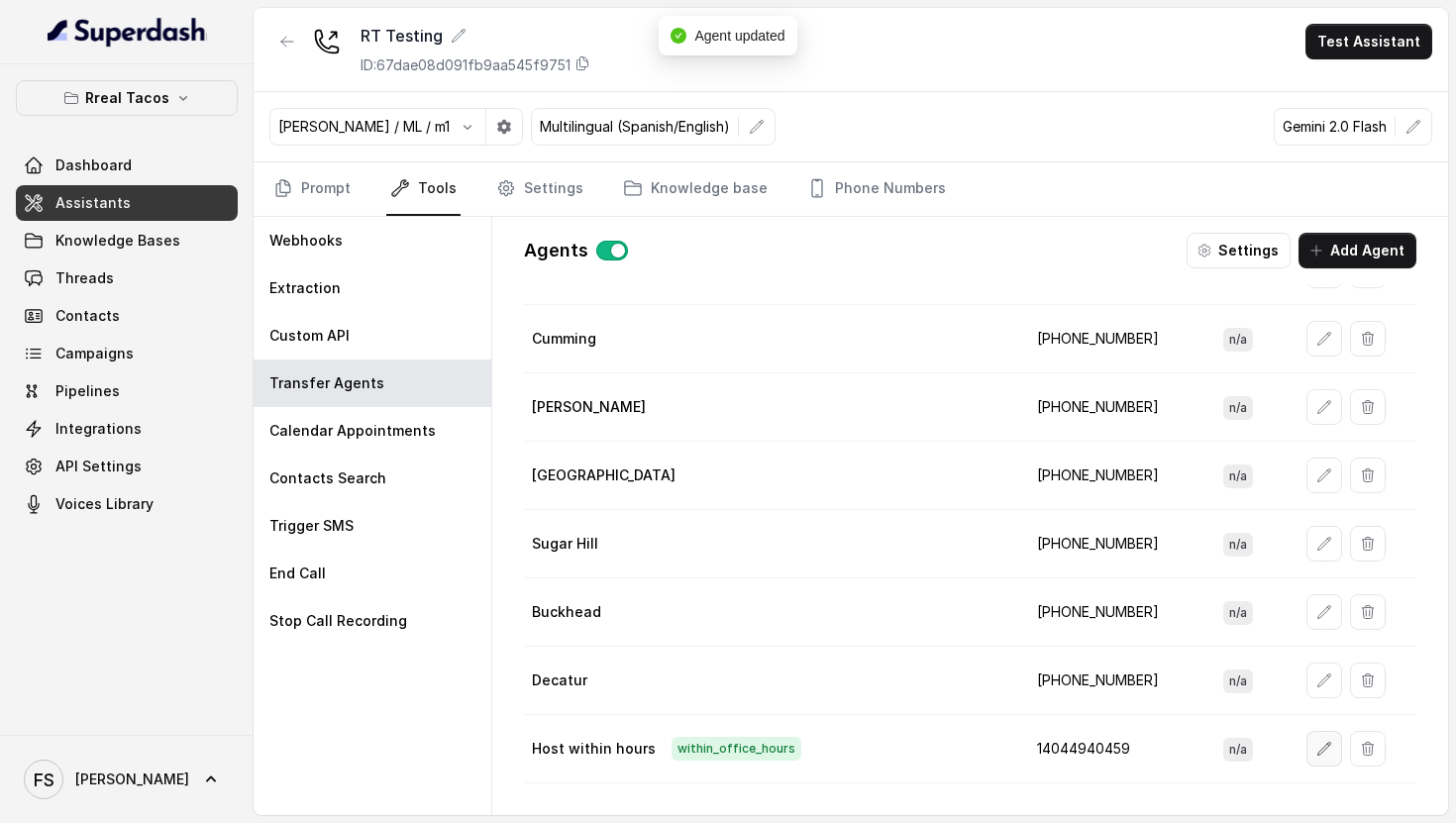 click 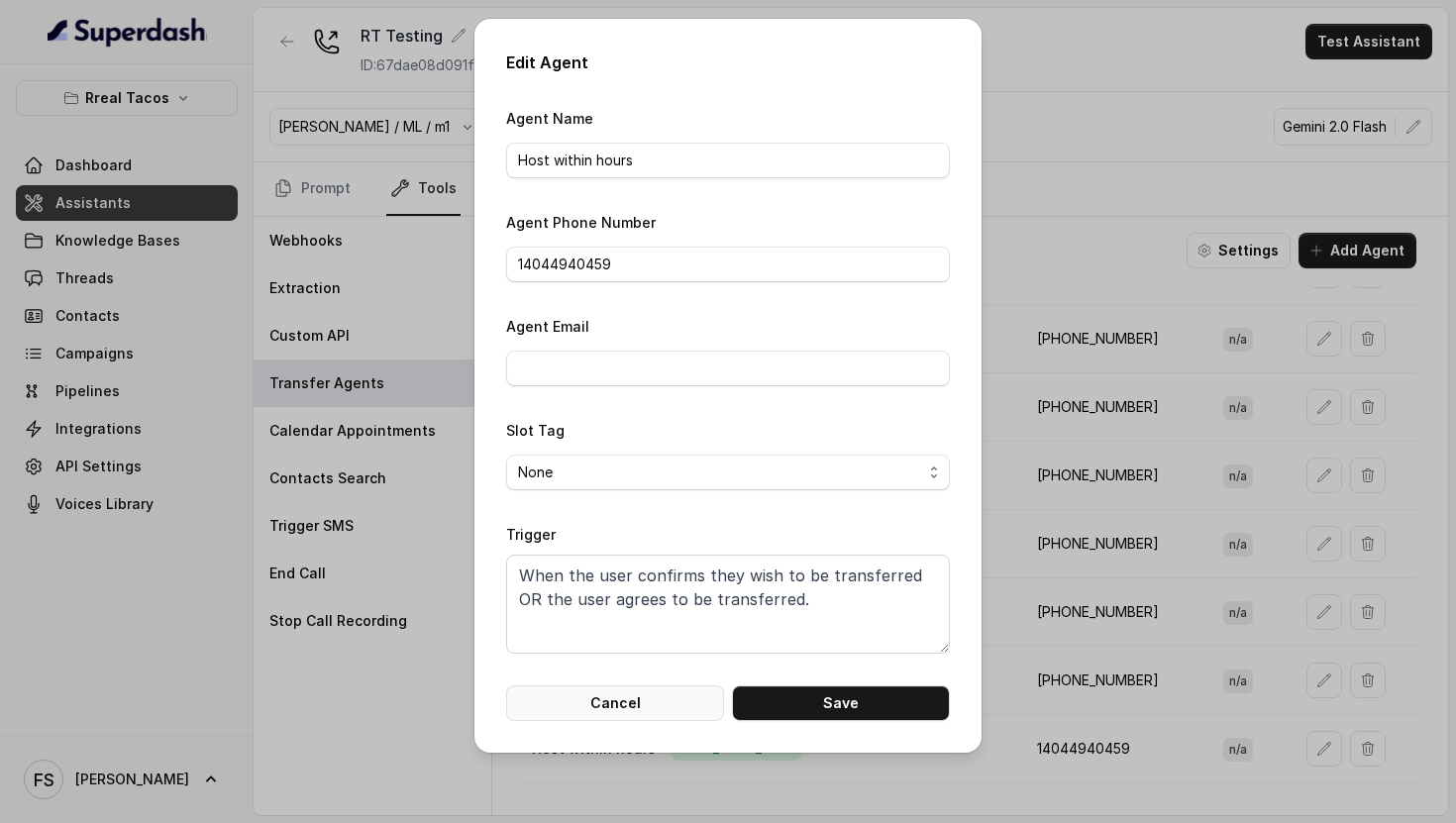 click on "Cancel" at bounding box center (615, 703) 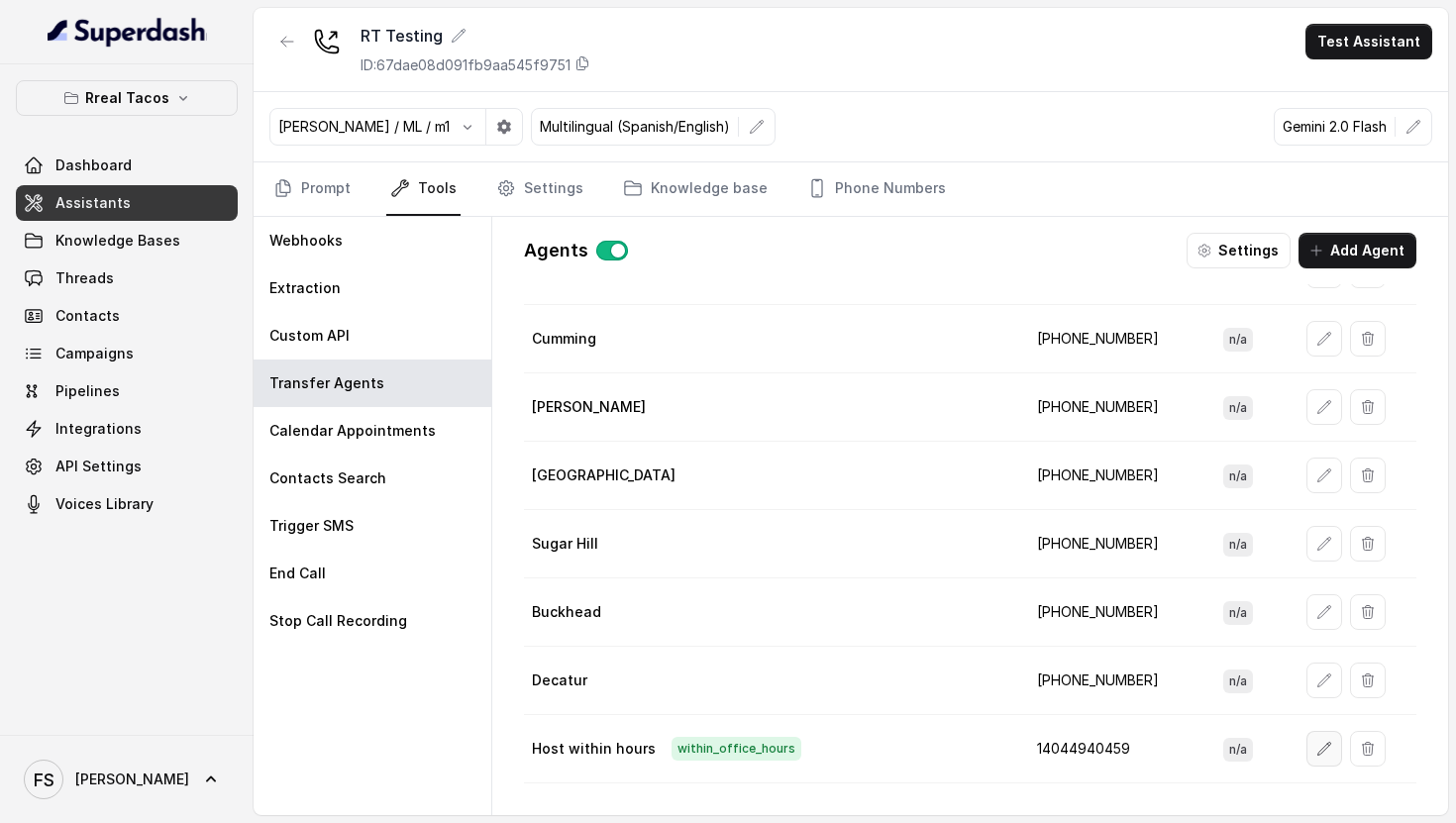 click 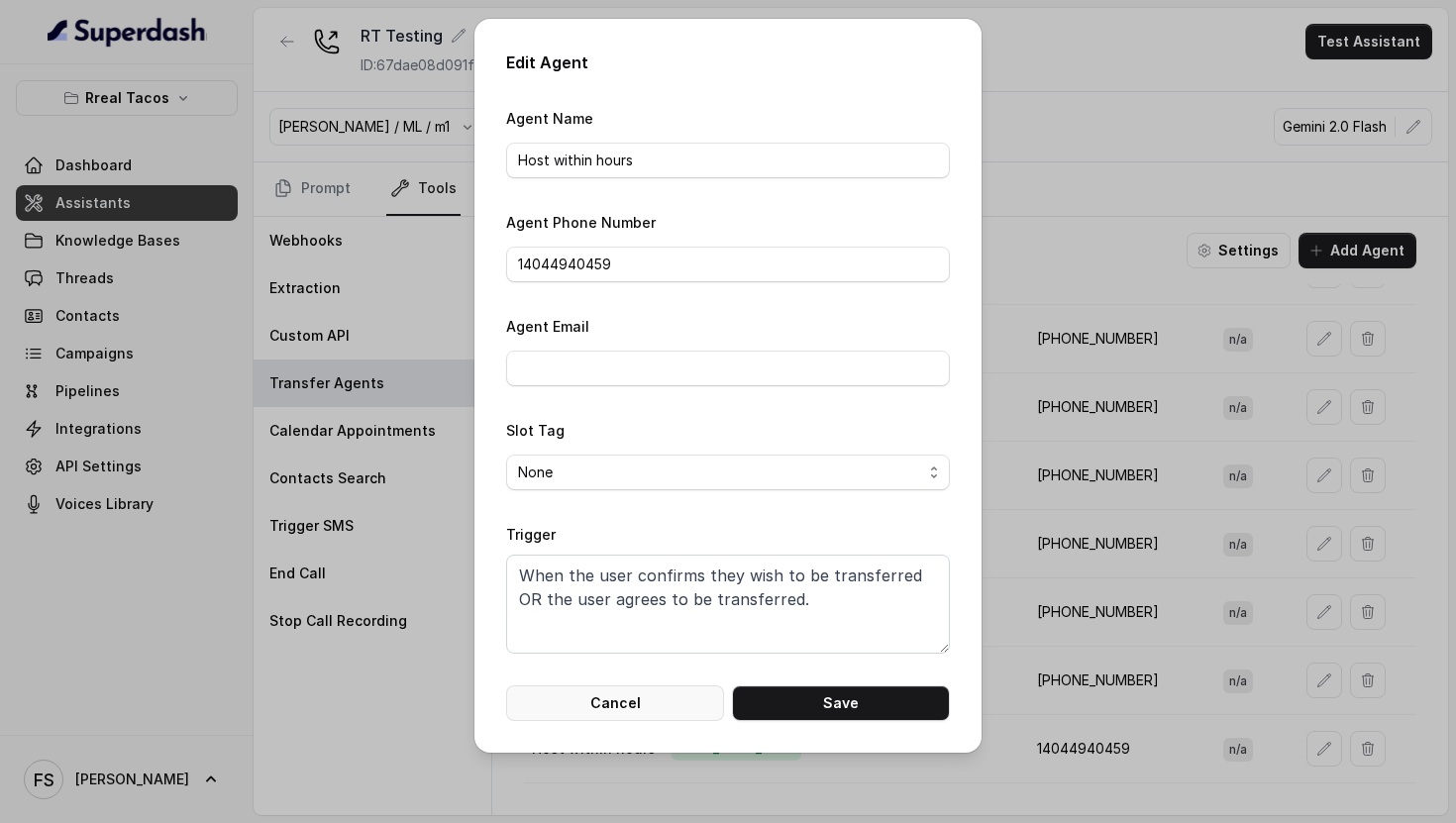 drag, startPoint x: 643, startPoint y: 689, endPoint x: 647, endPoint y: 678, distance: 11.7046999 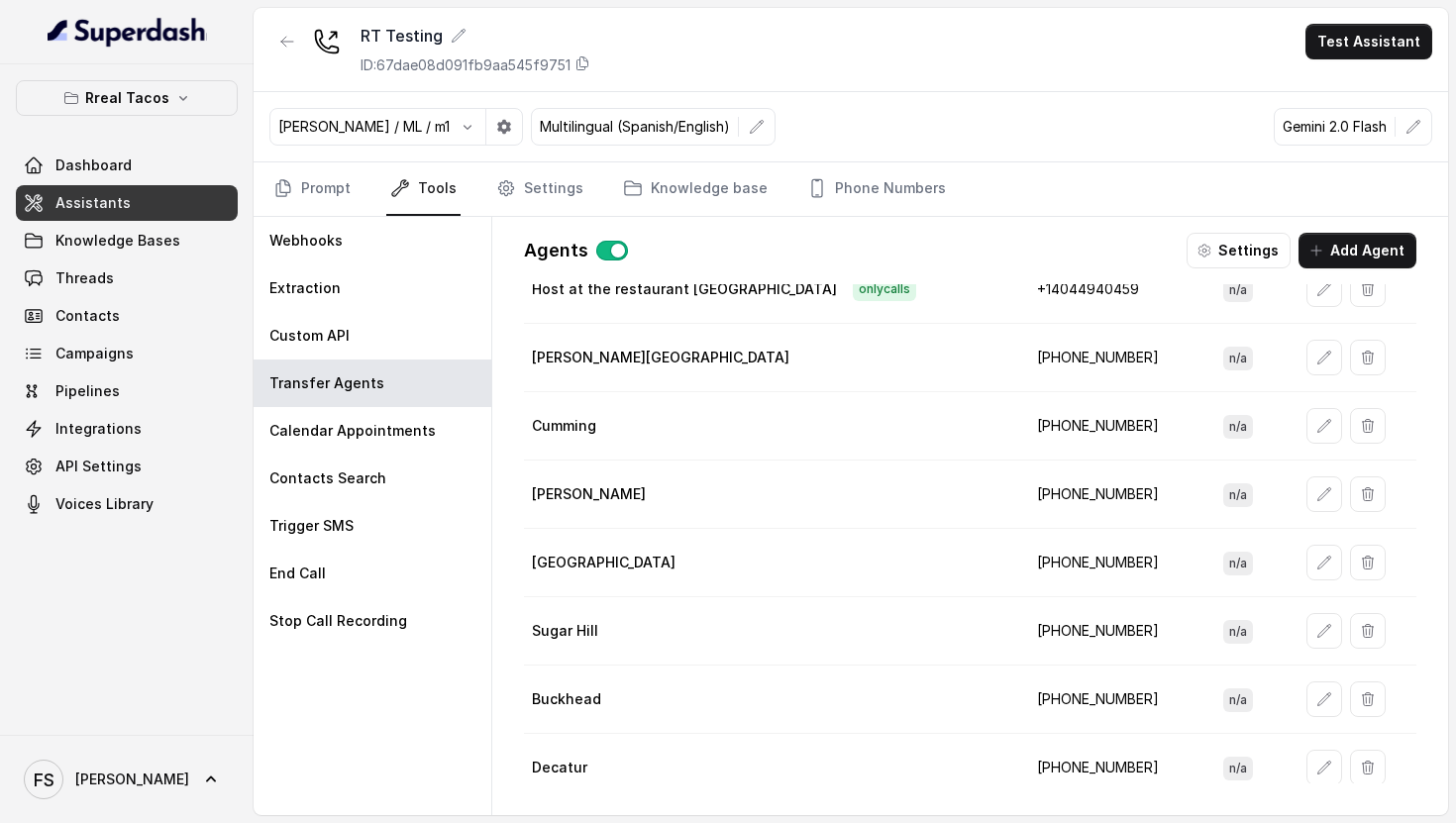 scroll, scrollTop: 0, scrollLeft: 0, axis: both 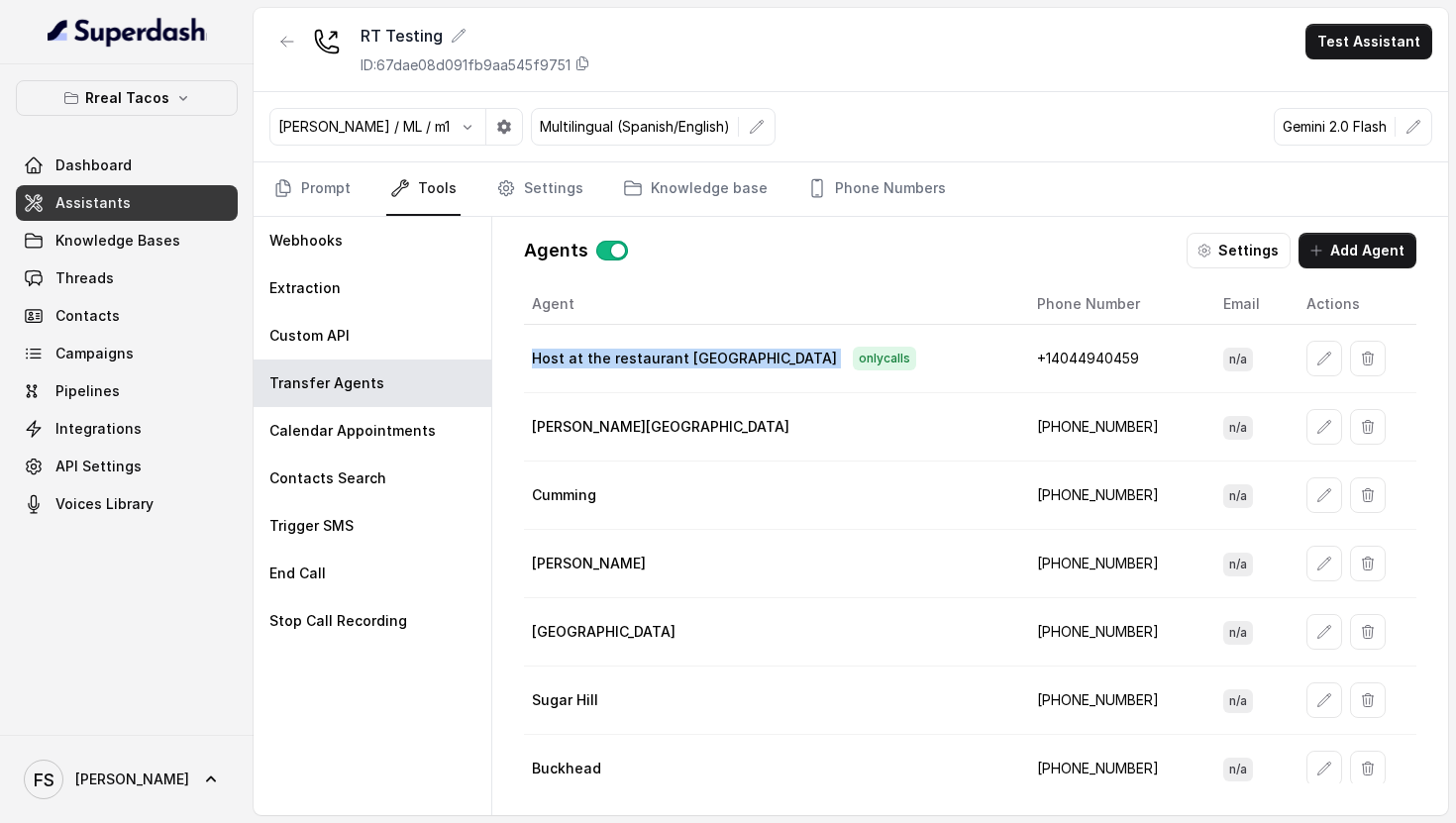 drag, startPoint x: 527, startPoint y: 354, endPoint x: 830, endPoint y: 346, distance: 303.10559 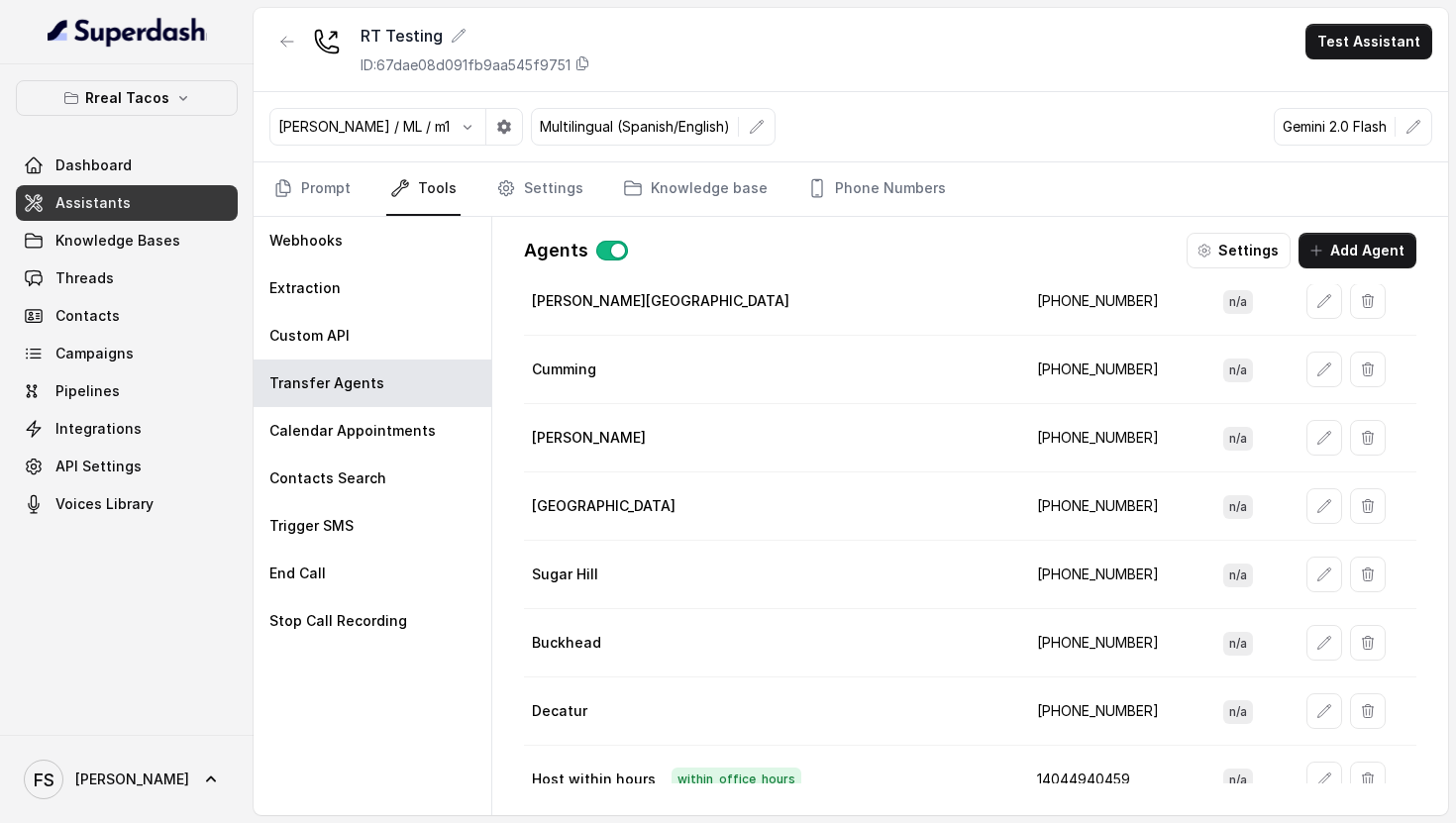scroll, scrollTop: 156, scrollLeft: 0, axis: vertical 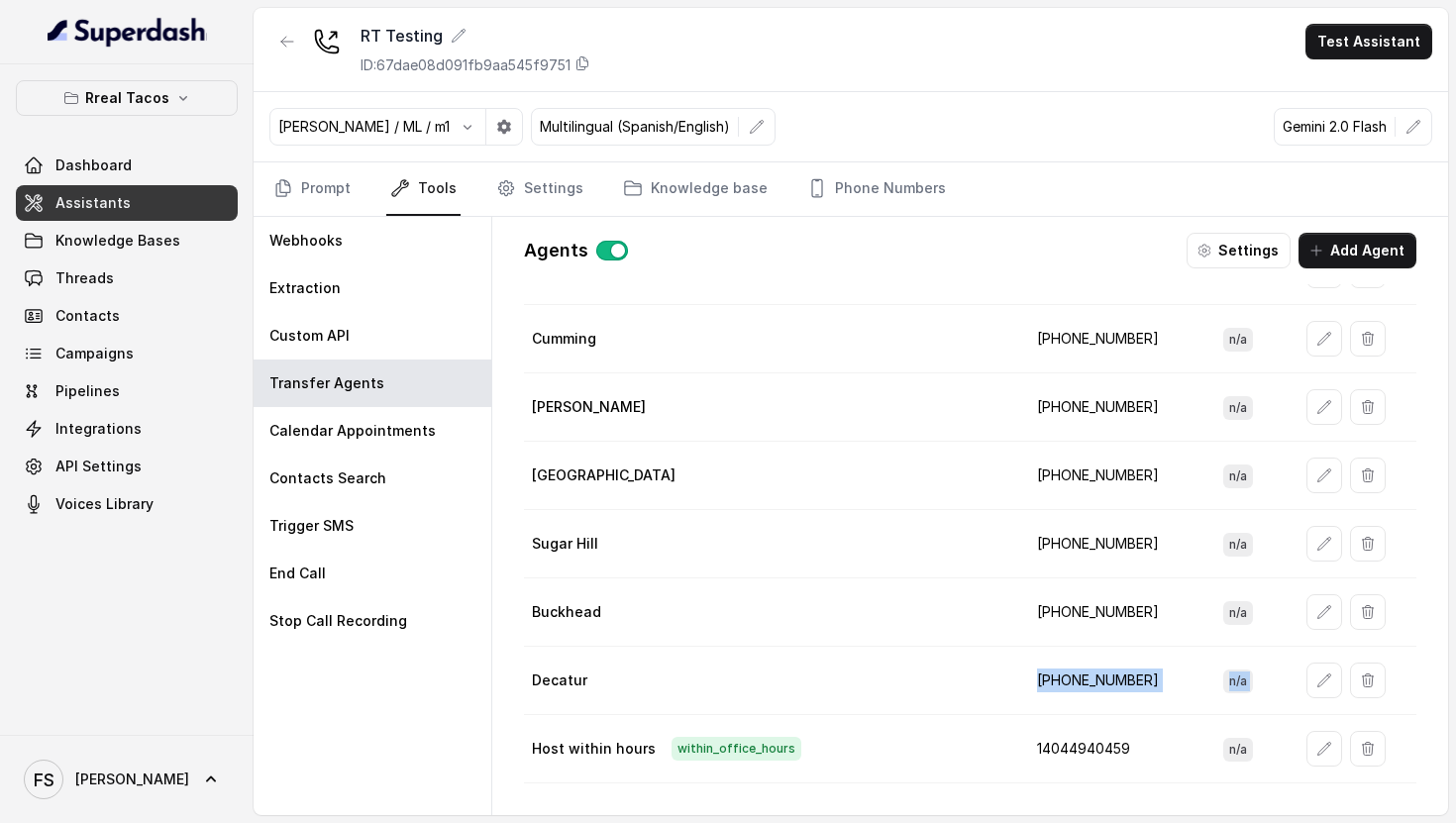 drag, startPoint x: 568, startPoint y: 716, endPoint x: 538, endPoint y: 742, distance: 39.698866 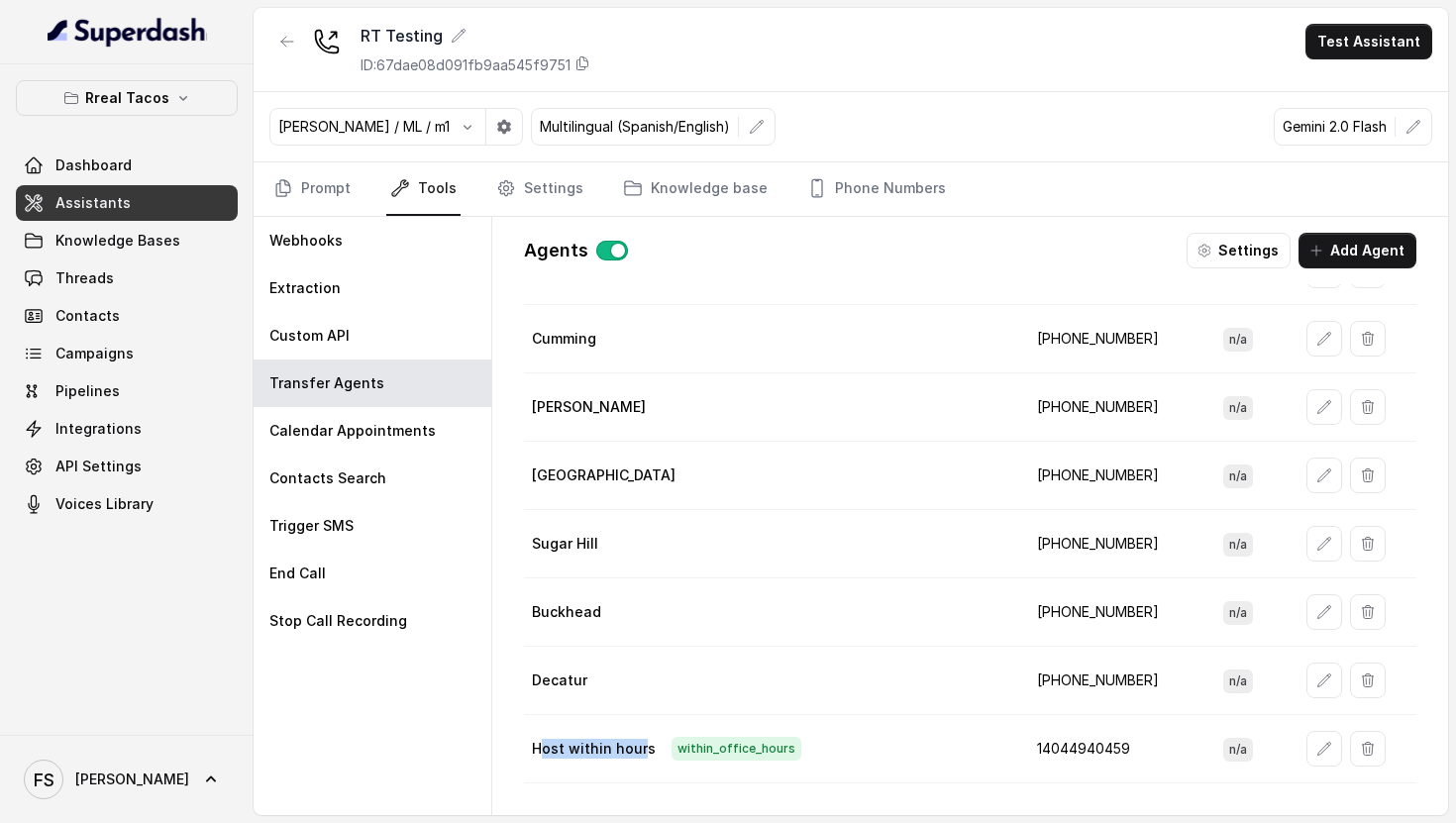 drag, startPoint x: 555, startPoint y: 742, endPoint x: 639, endPoint y: 742, distance: 84 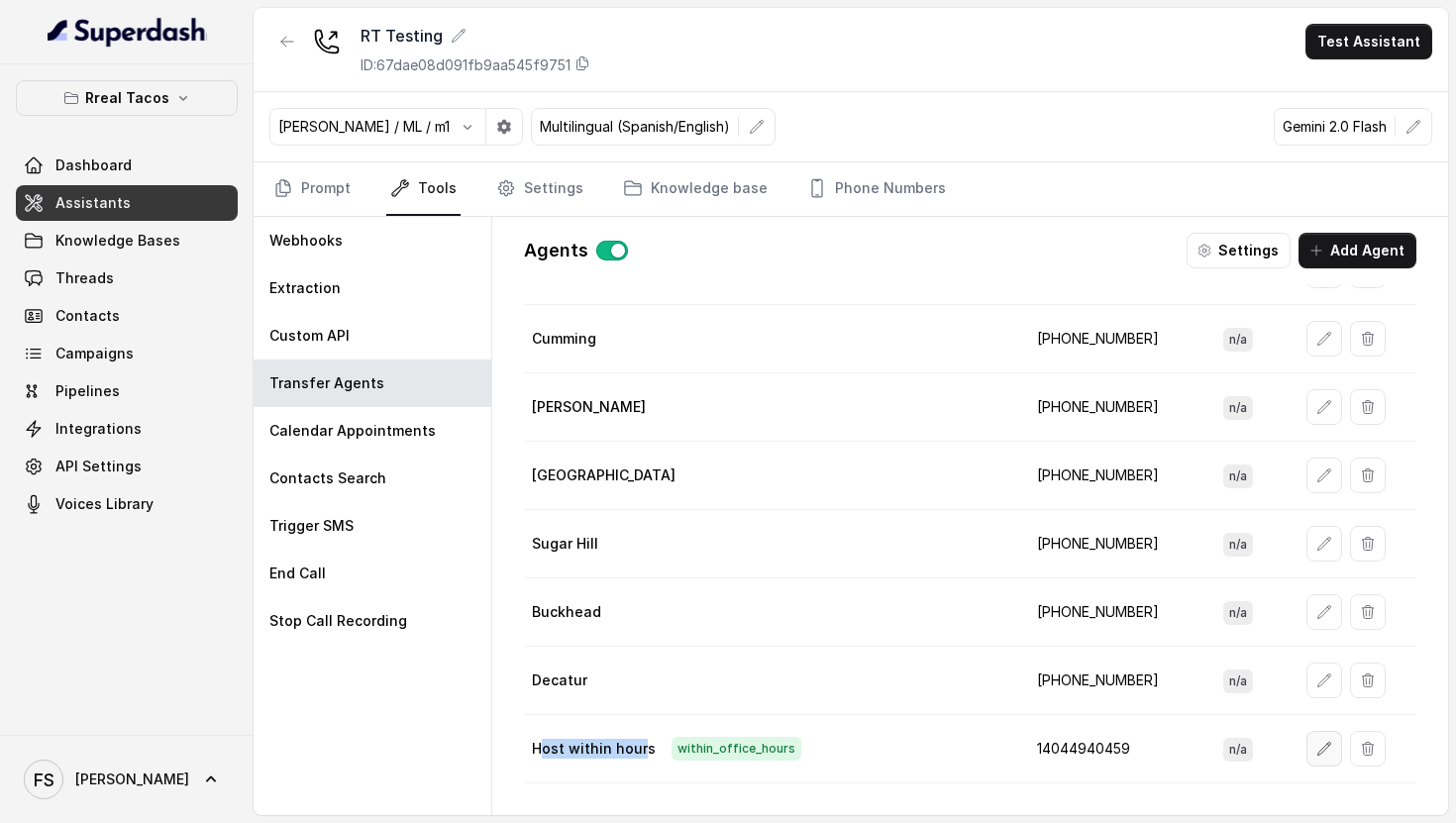 click at bounding box center [1324, 749] 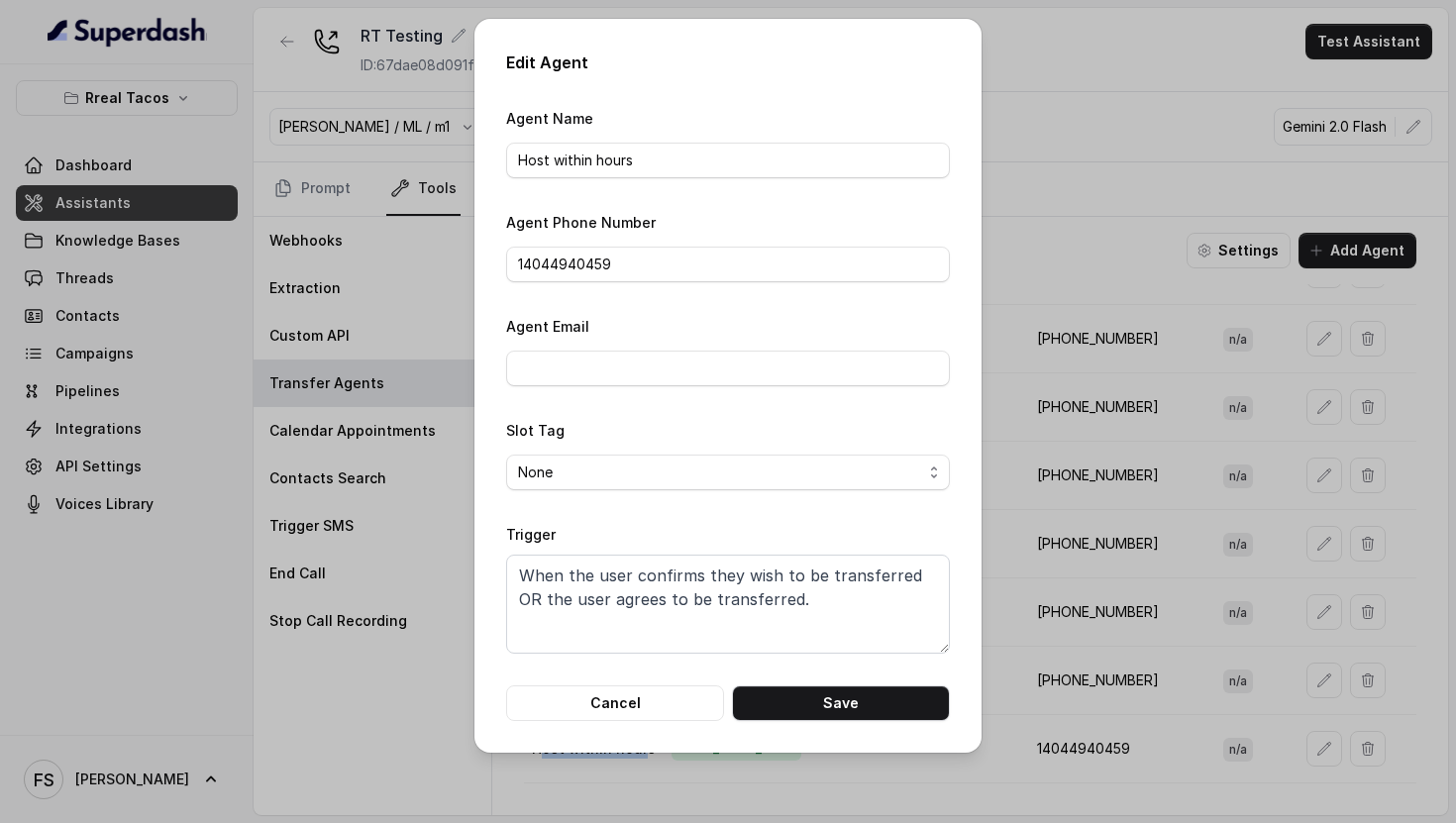 click on "None onlycalls" at bounding box center [728, 472] 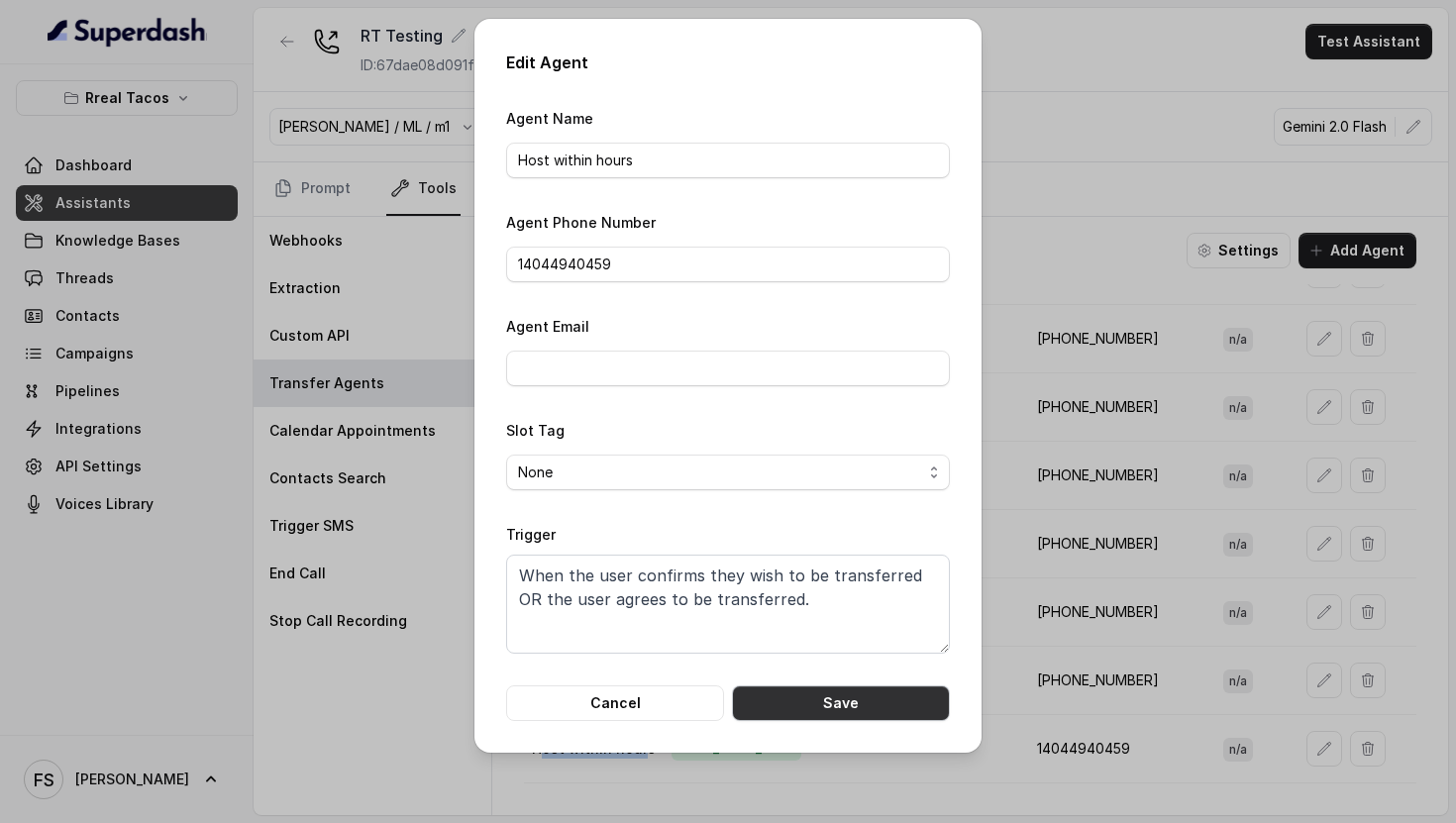 click on "Save" at bounding box center [841, 703] 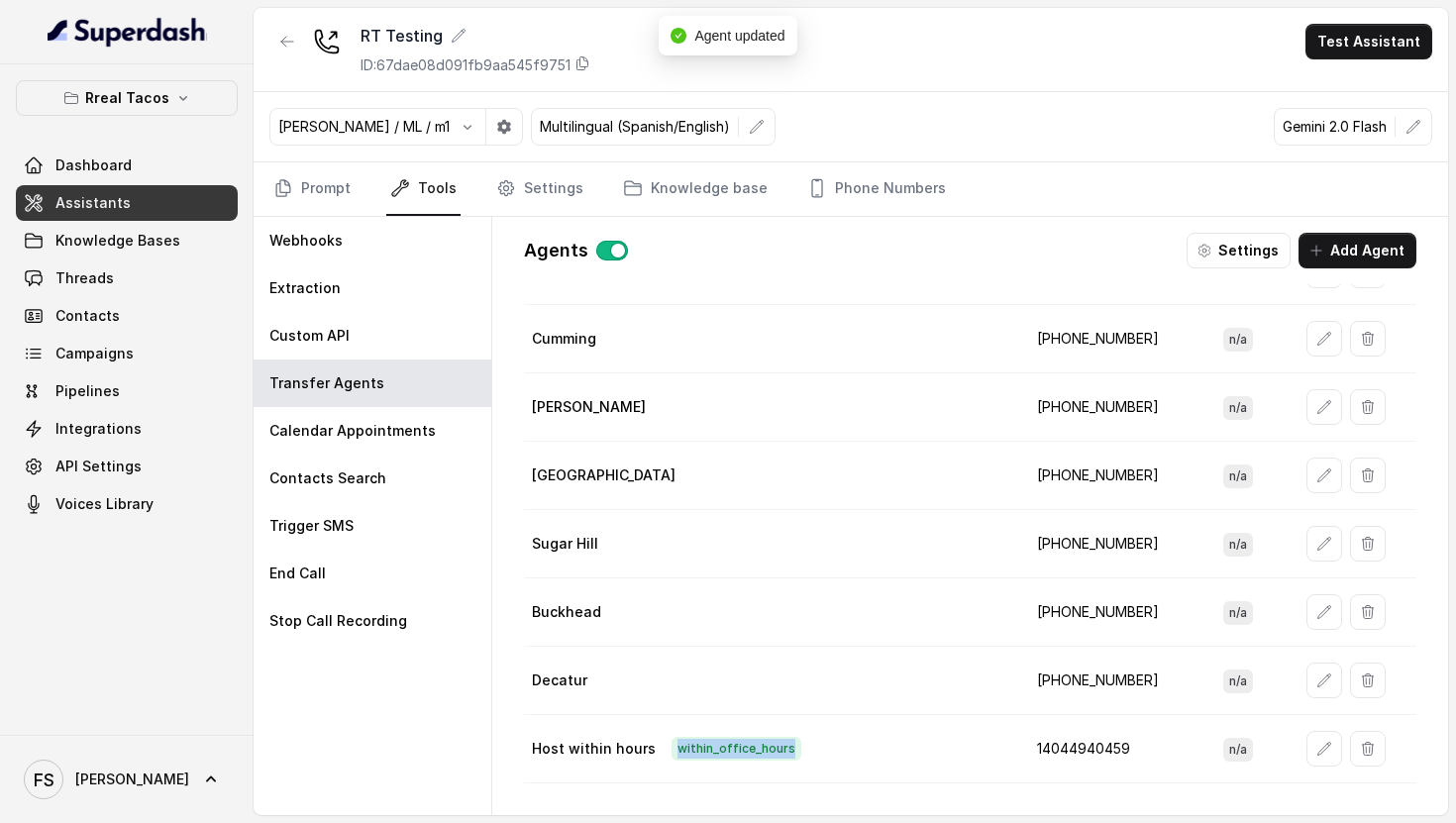drag, startPoint x: 687, startPoint y: 746, endPoint x: 832, endPoint y: 743, distance: 145.03103 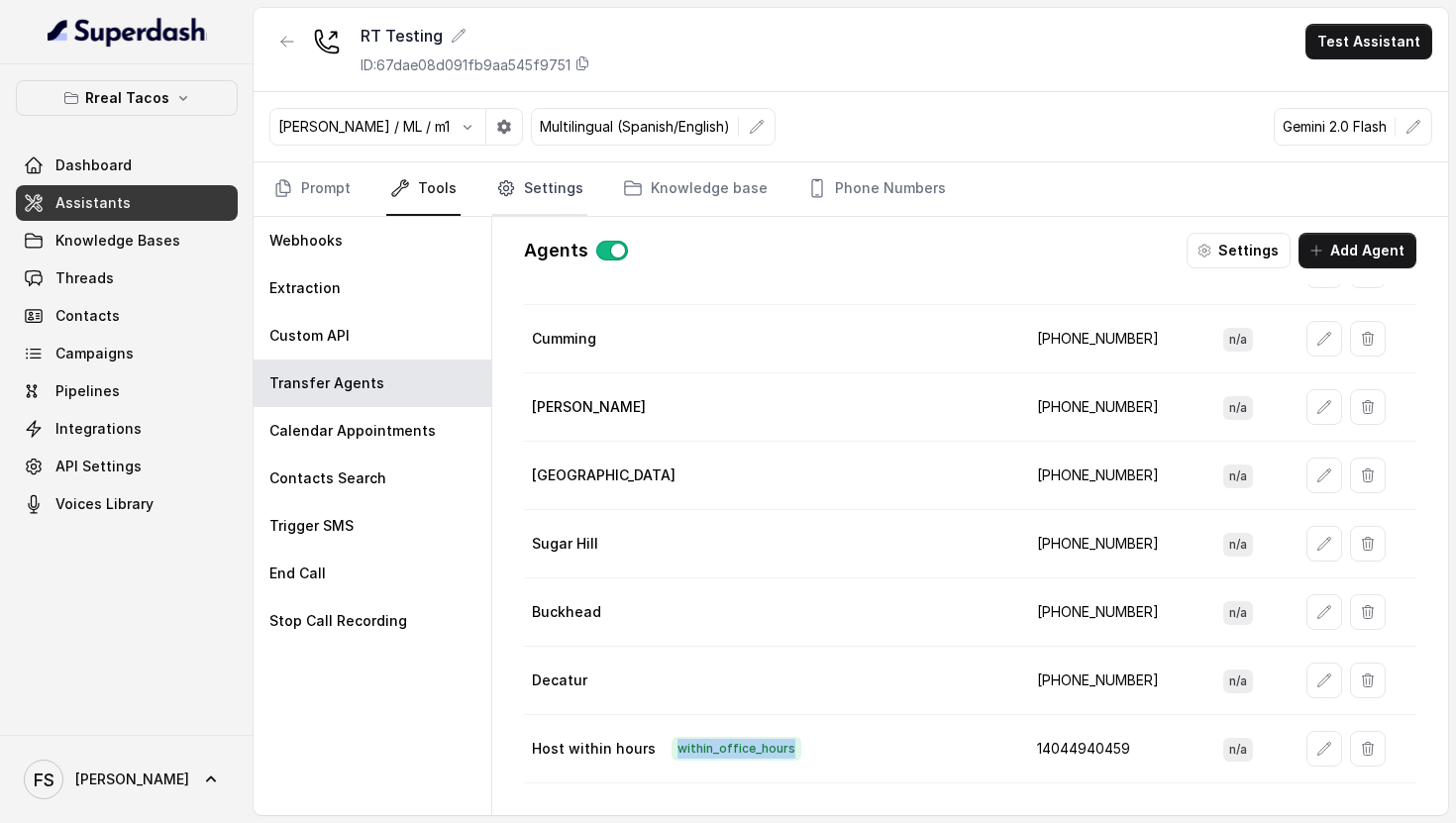 click on "Settings" at bounding box center (540, 189) 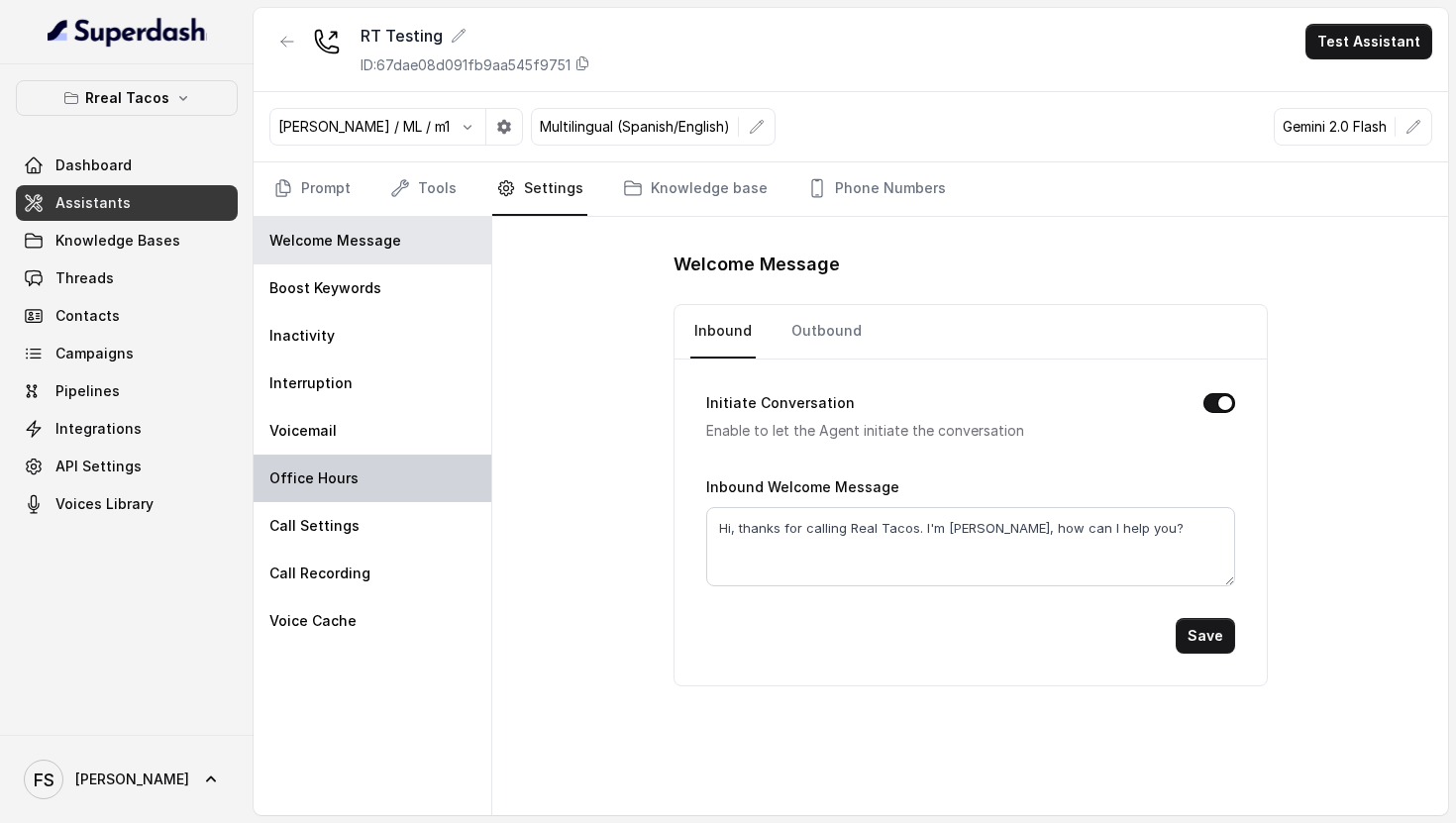 click on "Office Hours" at bounding box center (372, 478) 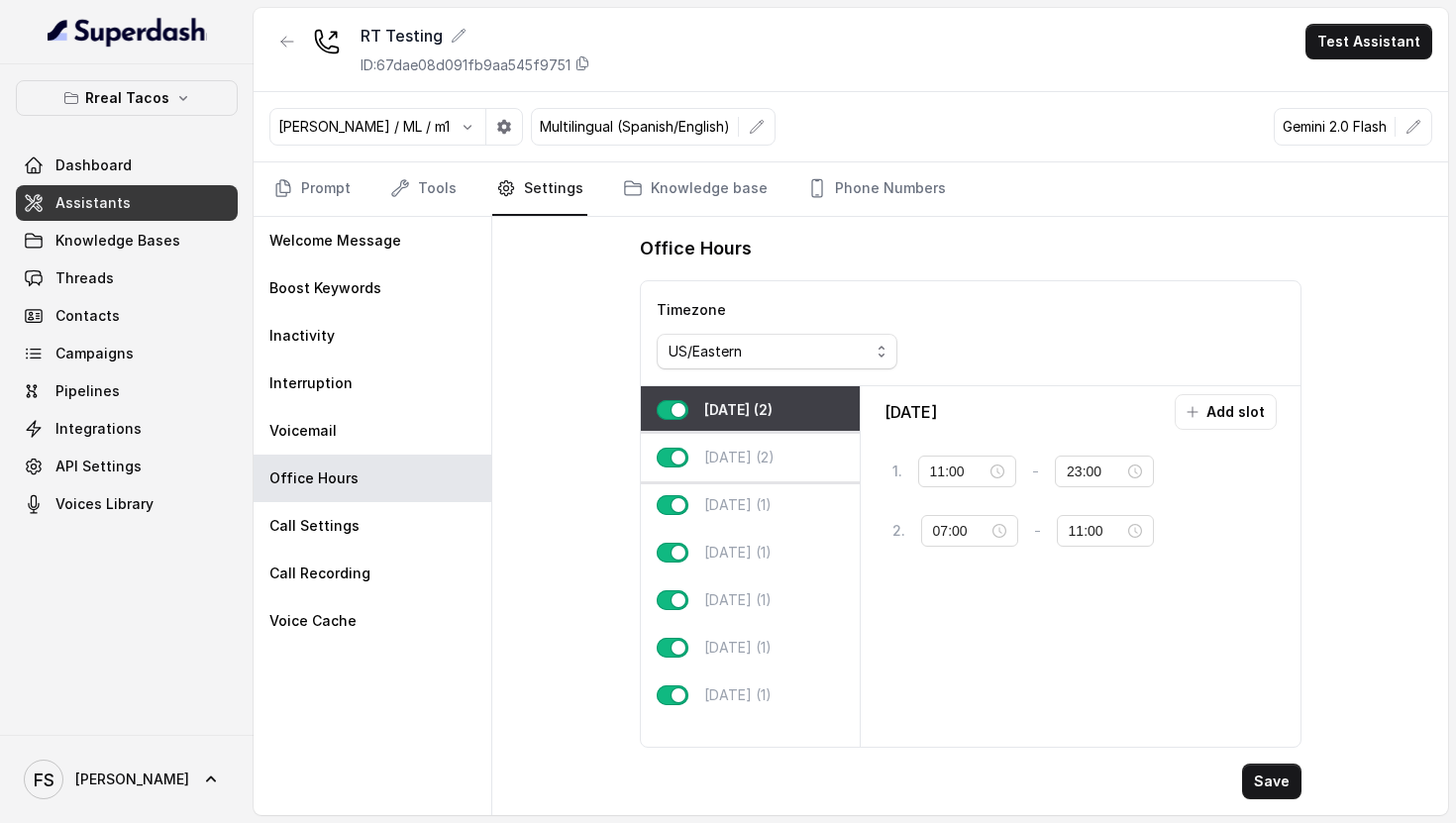click on "[DATE] (2)" at bounding box center [750, 458] 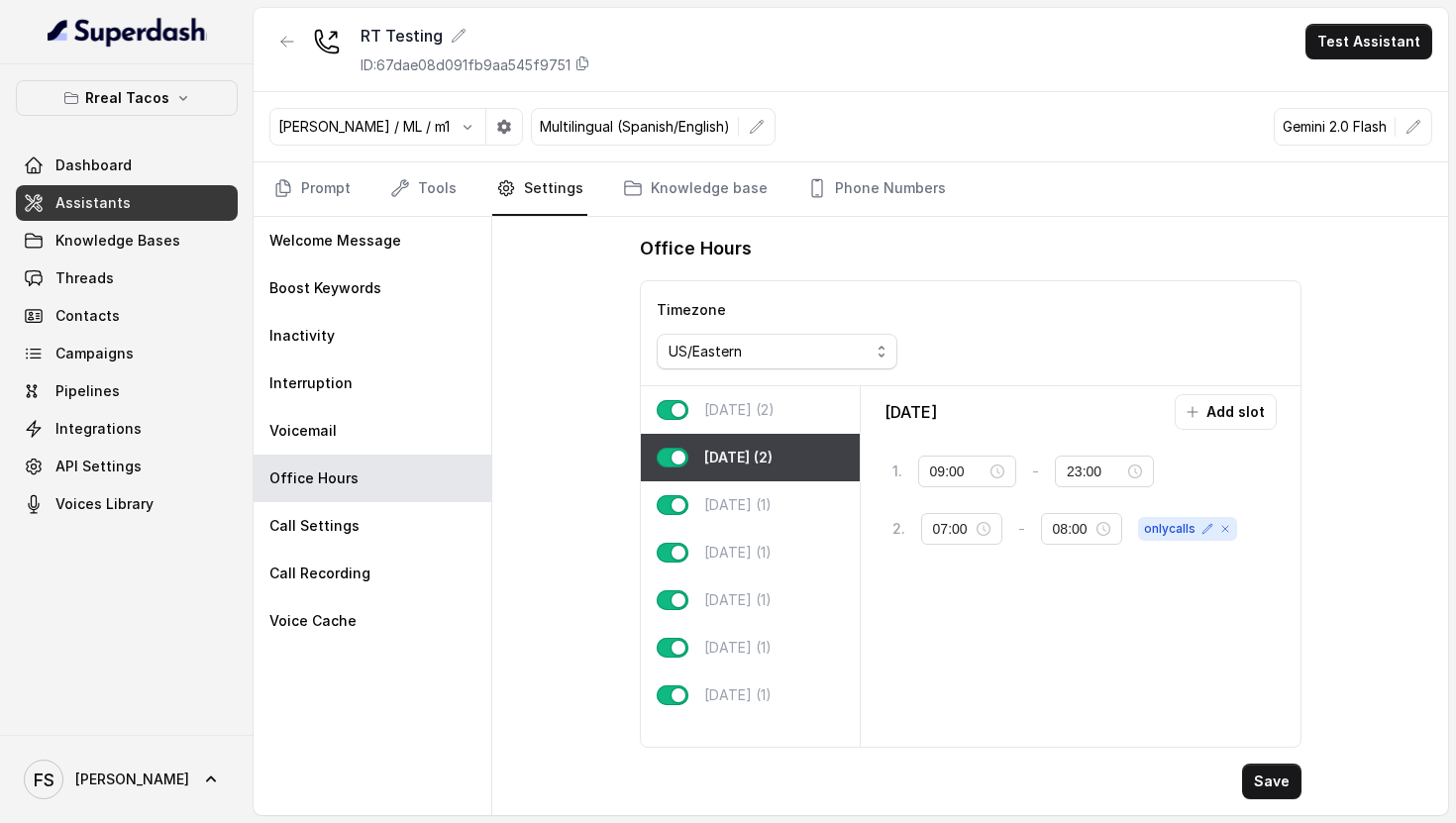 click on "Rreal Tacos Dashboard Assistants Knowledge Bases Threads Contacts Campaigns Pipelines Integrations API Settings Voices Library" at bounding box center [127, 301] 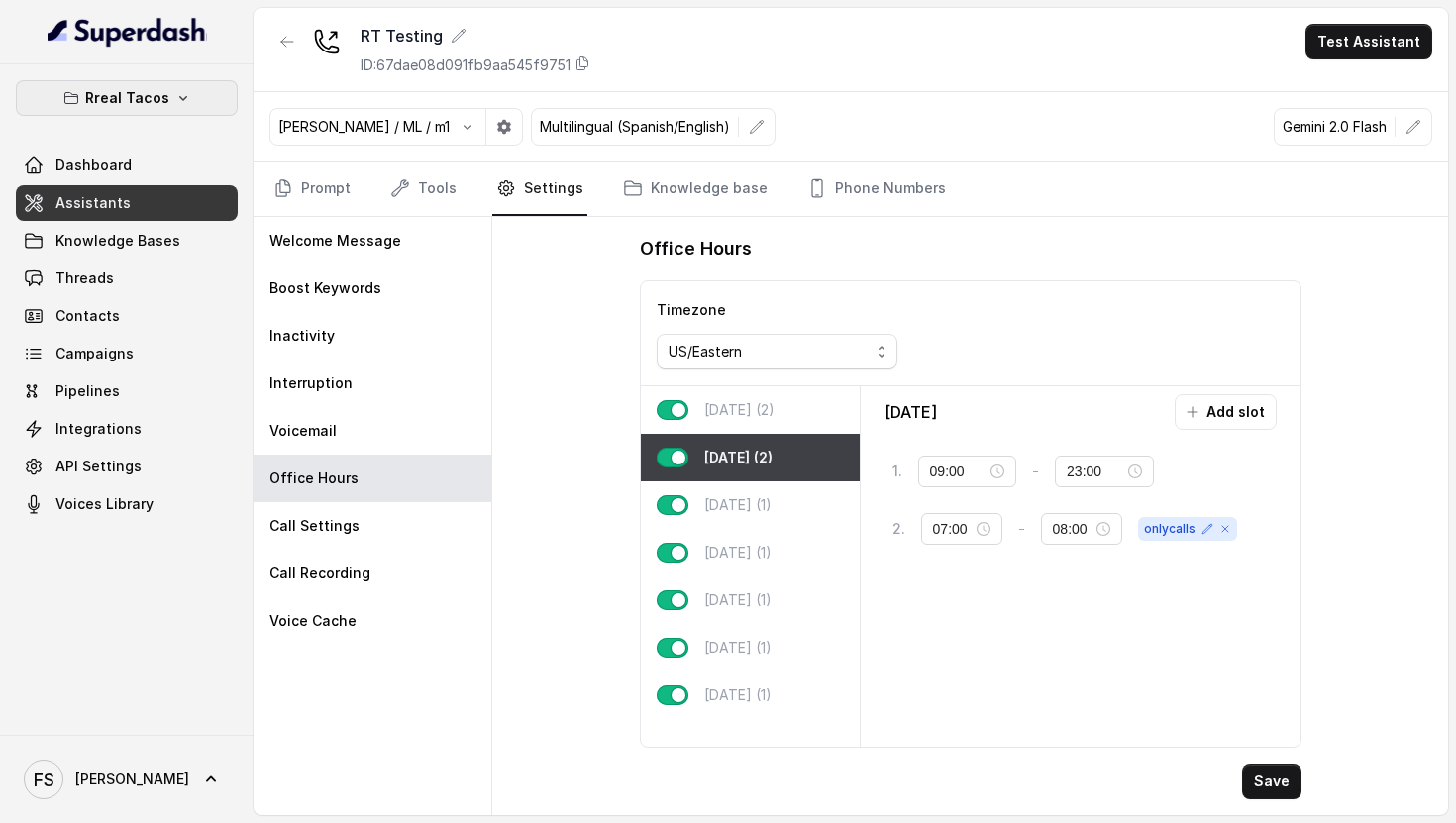 click on "Rreal Tacos Dashboard Assistants Knowledge Bases Threads Contacts Campaigns Pipelines Integrations API Settings Voices Library" at bounding box center (127, 301) 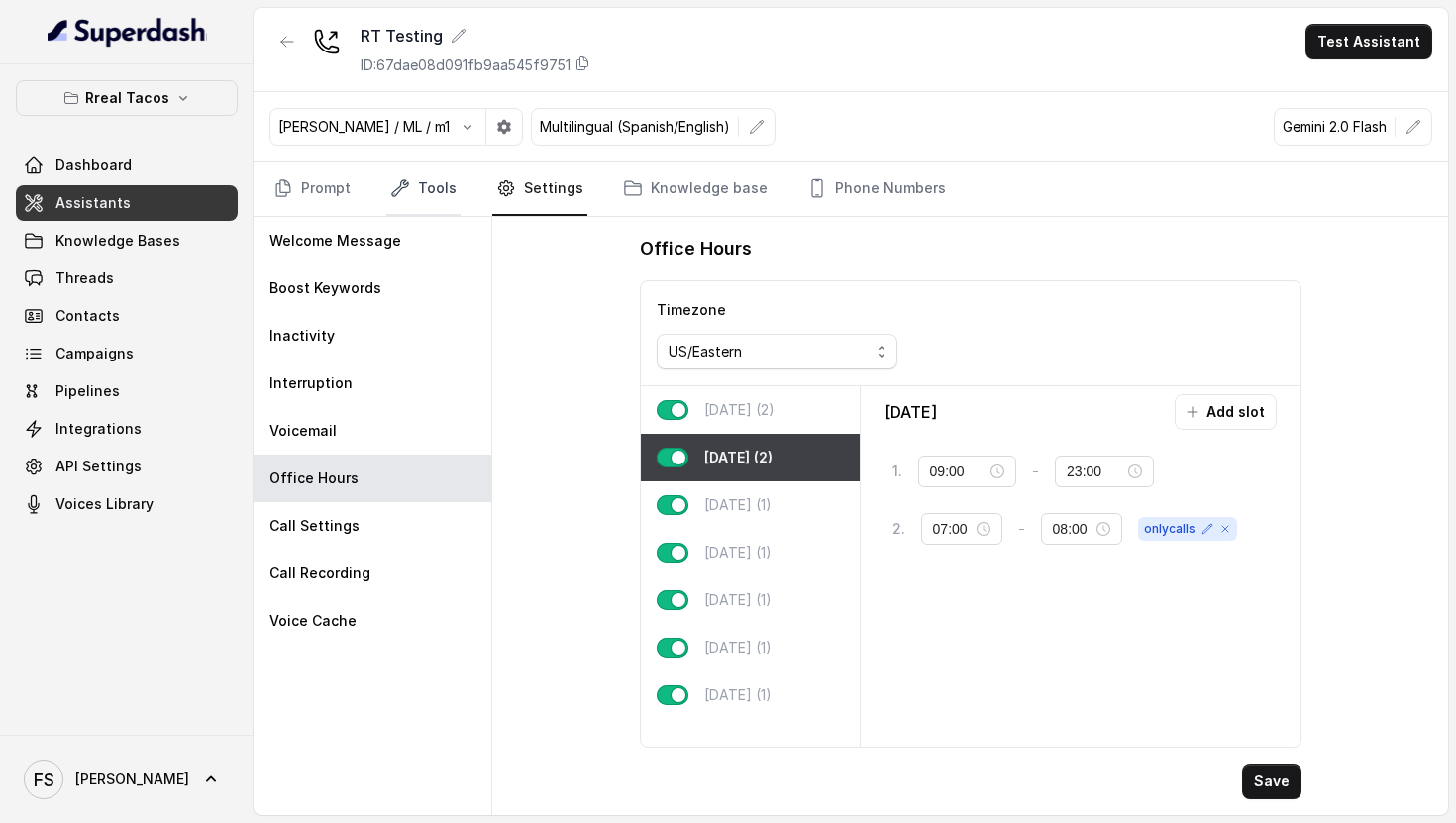drag, startPoint x: 422, startPoint y: 195, endPoint x: 441, endPoint y: 211, distance: 24.839485 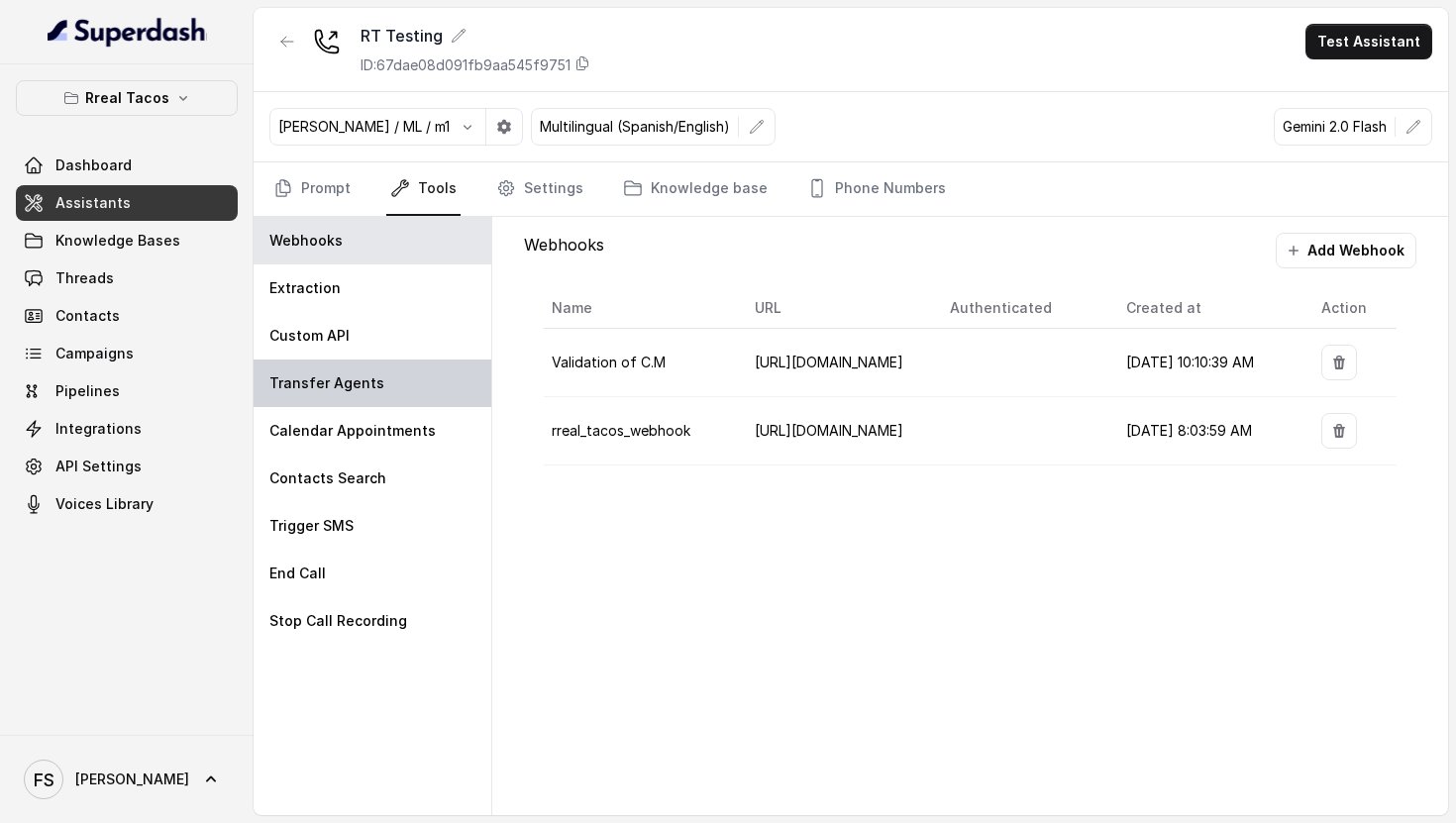 click on "Transfer Agents" at bounding box center [372, 383] 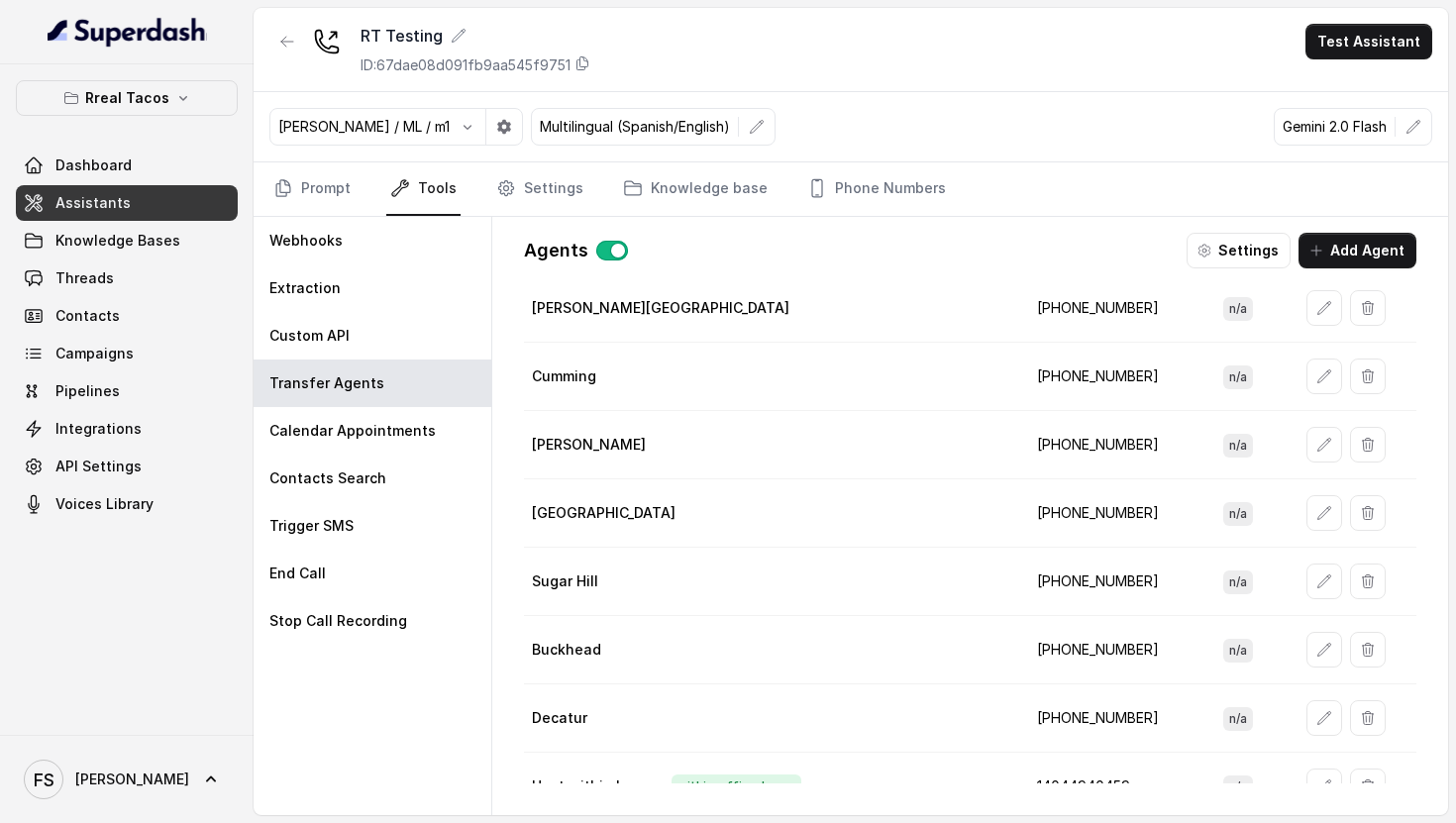 scroll, scrollTop: 156, scrollLeft: 0, axis: vertical 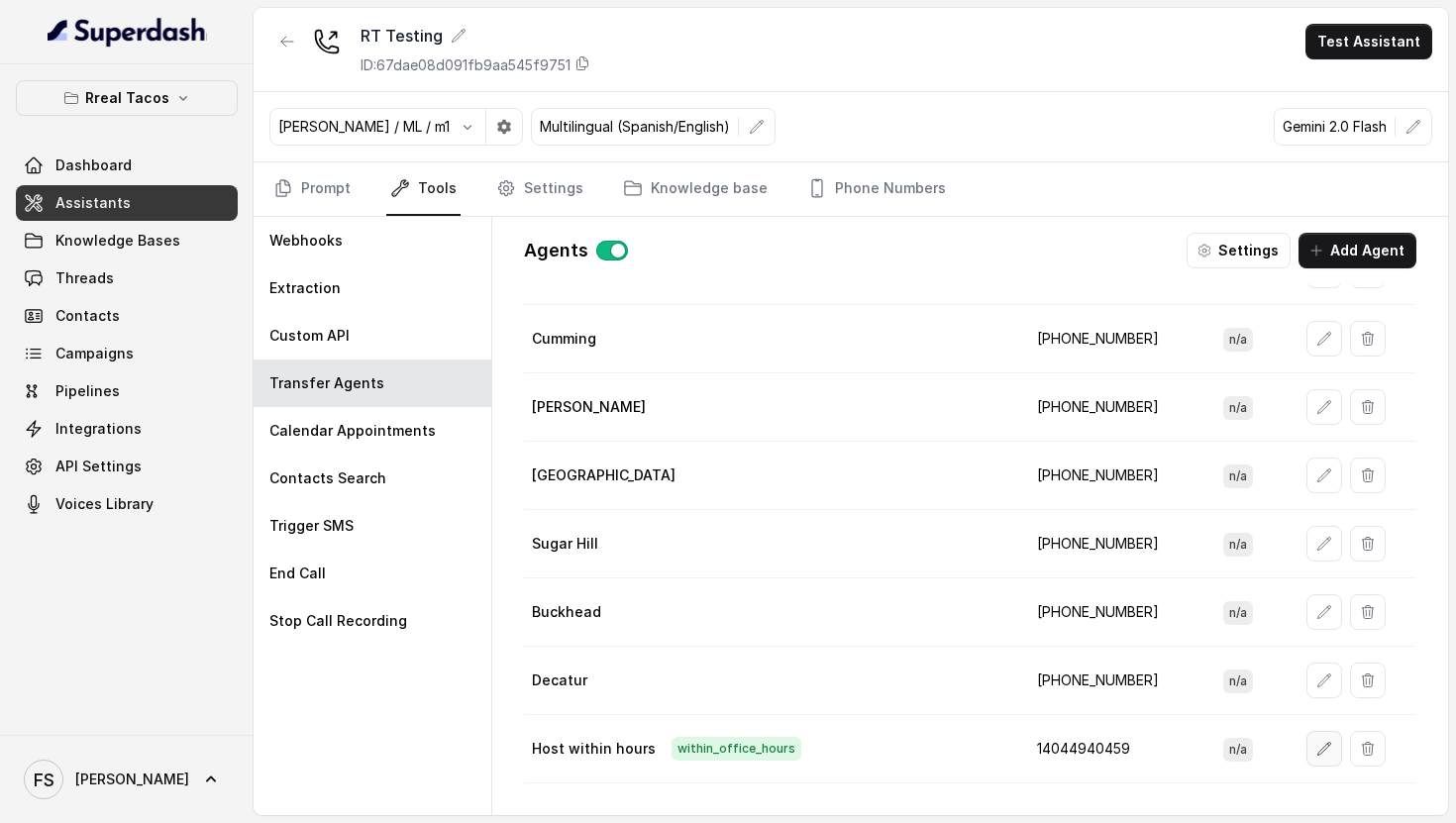 click at bounding box center (1324, 749) 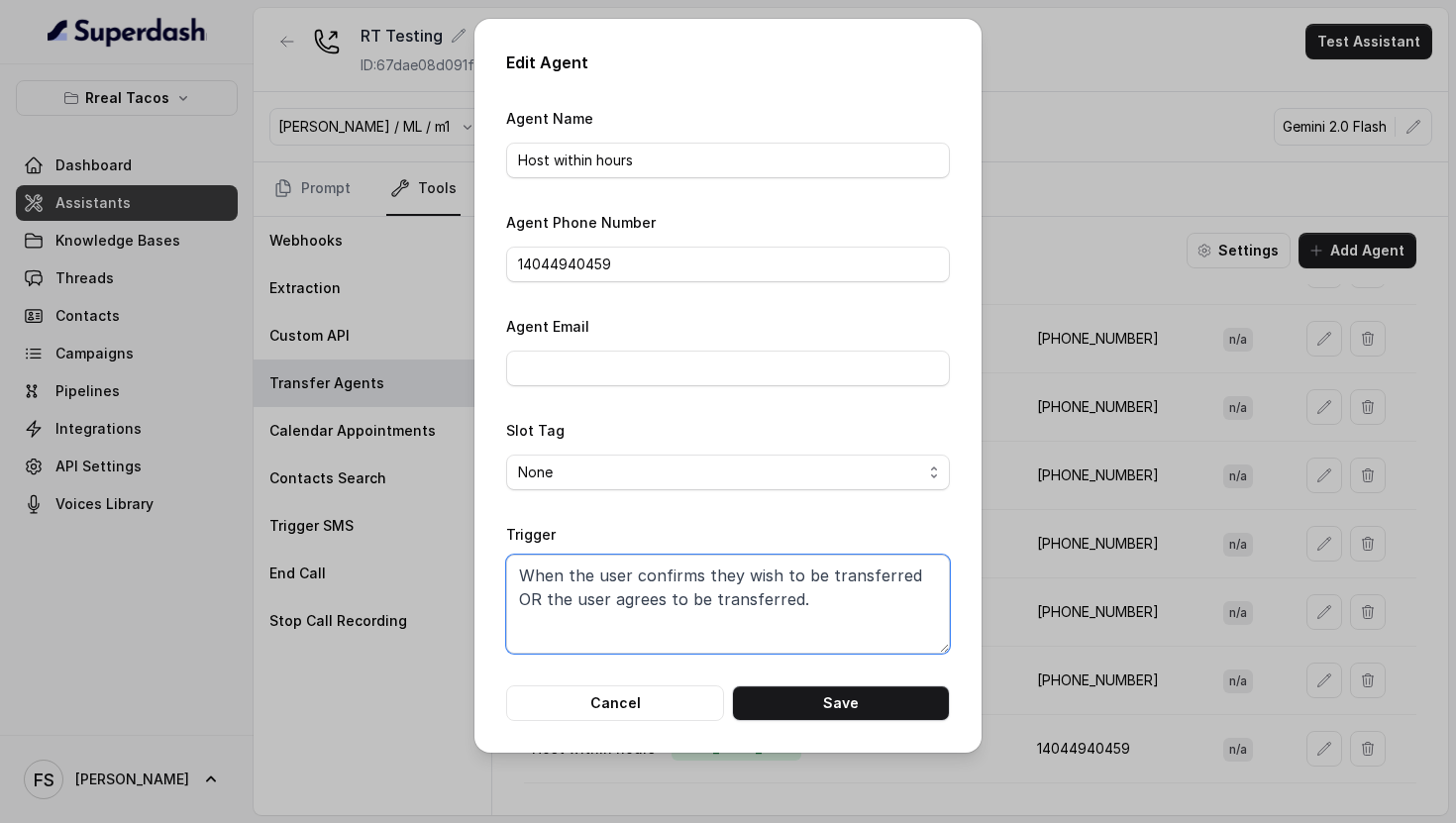 click on "When the user confirms they wish to be transferred OR the user agrees to be transferred." at bounding box center (728, 604) 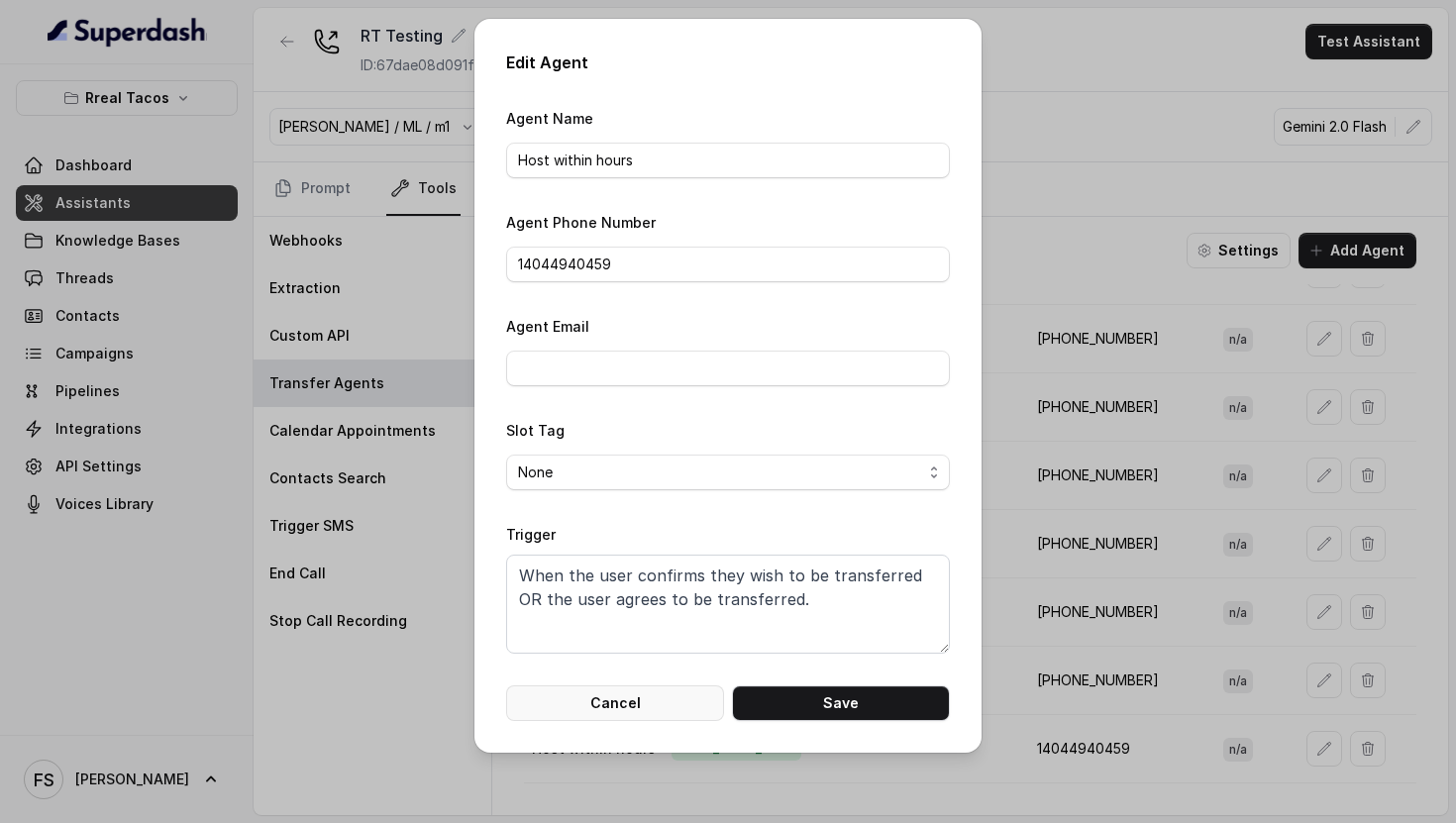 drag, startPoint x: 694, startPoint y: 697, endPoint x: 939, endPoint y: 465, distance: 337.41517 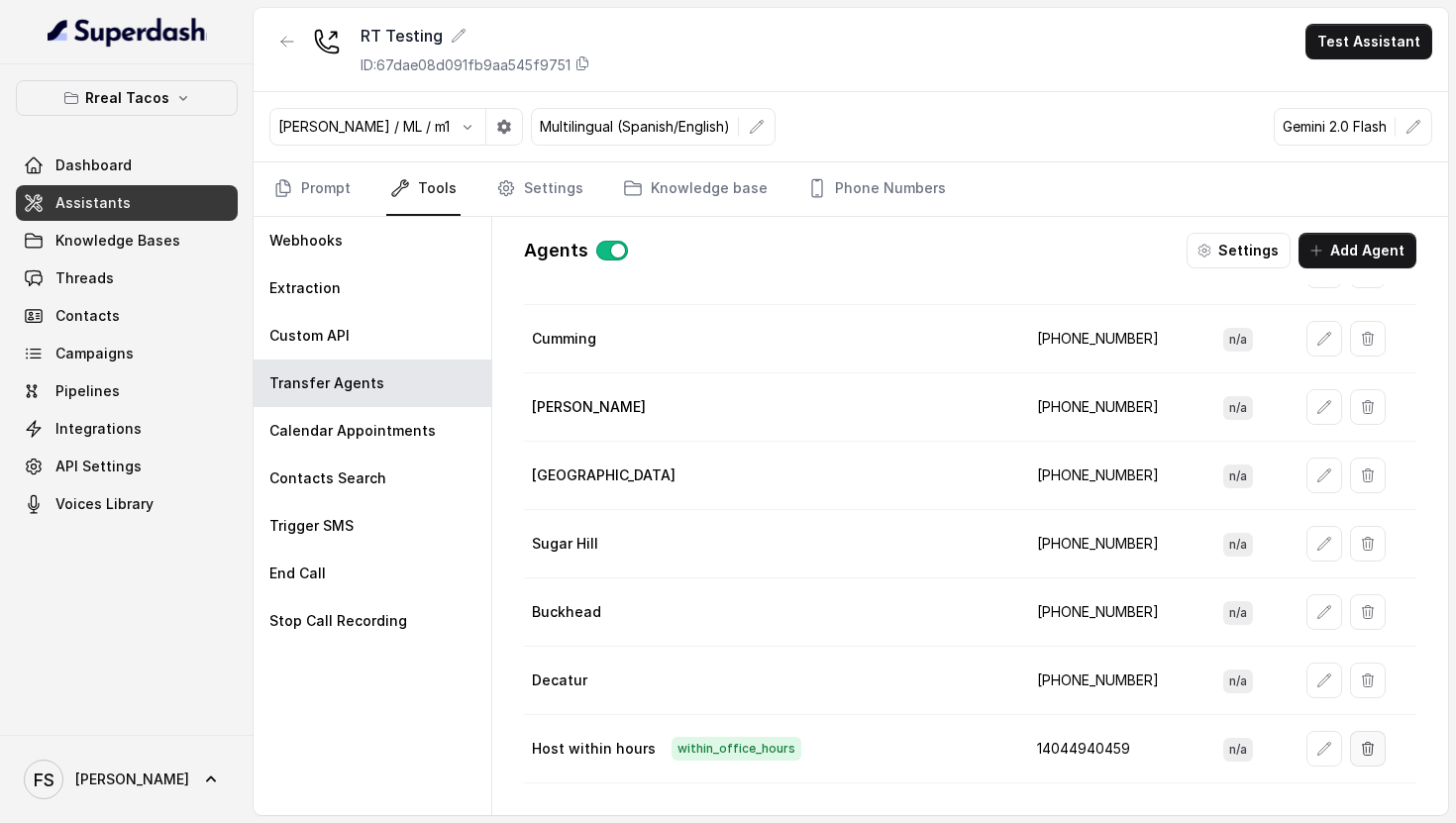 click 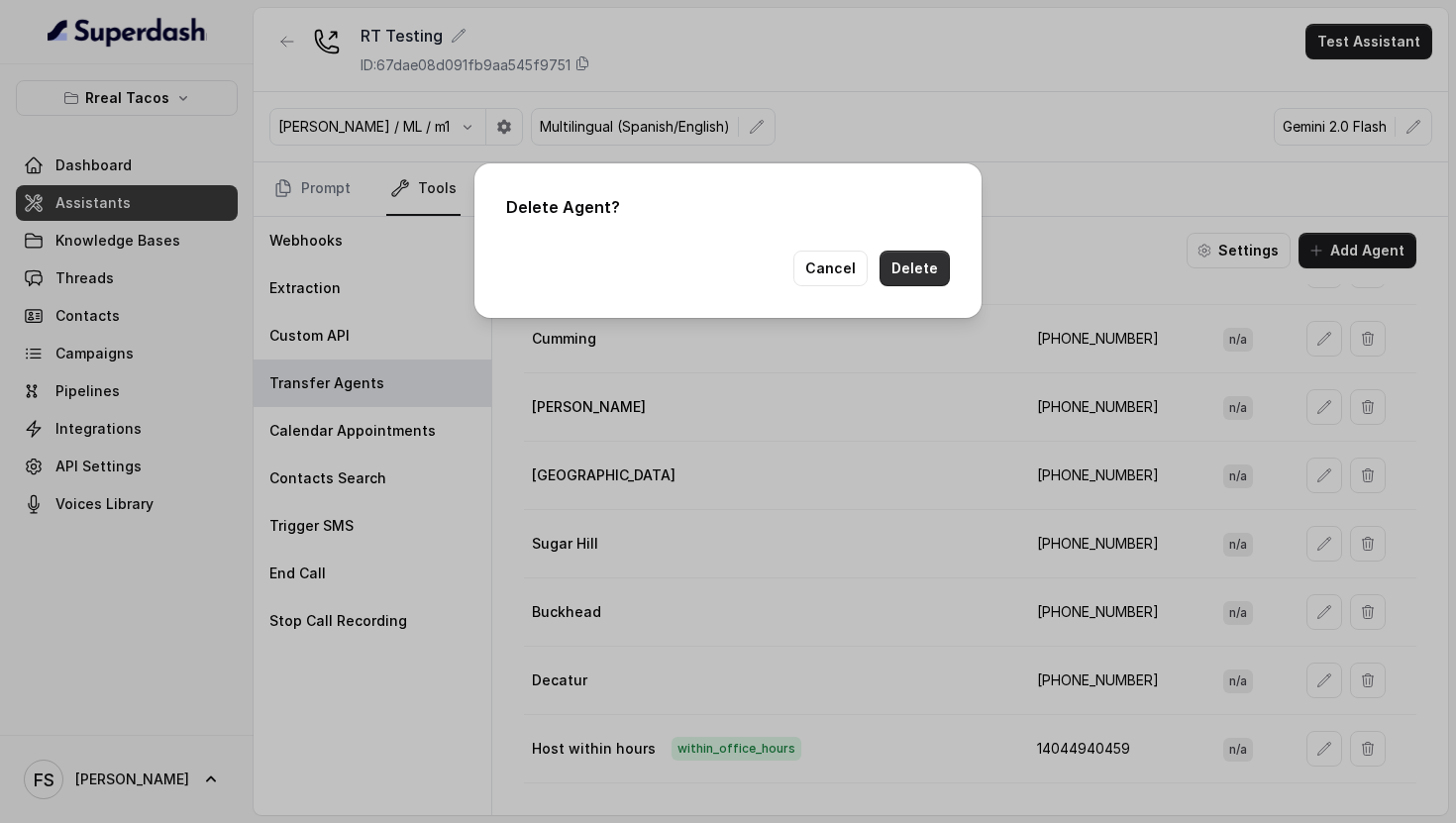 drag, startPoint x: 933, startPoint y: 272, endPoint x: 1027, endPoint y: 252, distance: 96.10411 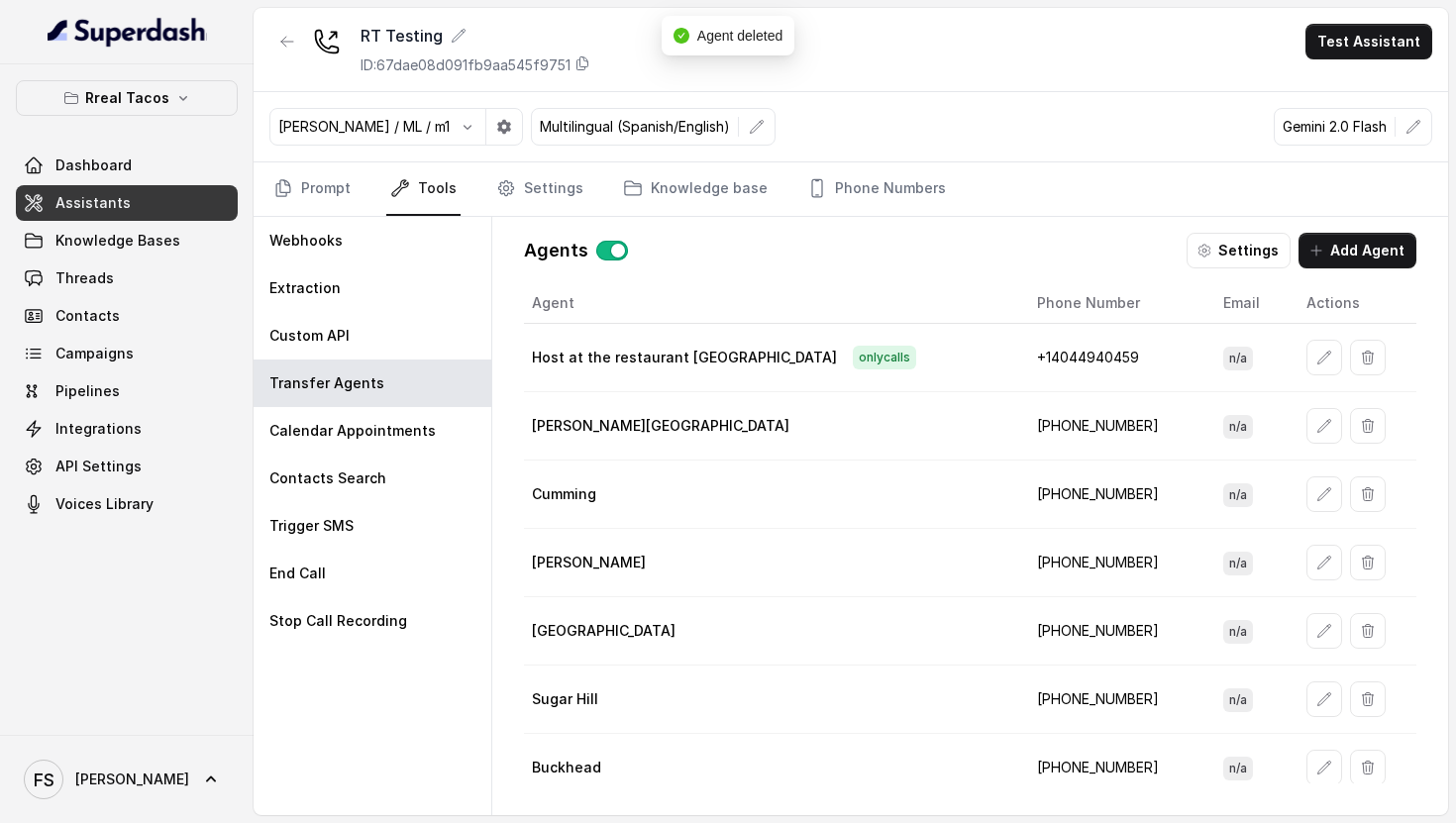 scroll, scrollTop: 0, scrollLeft: 0, axis: both 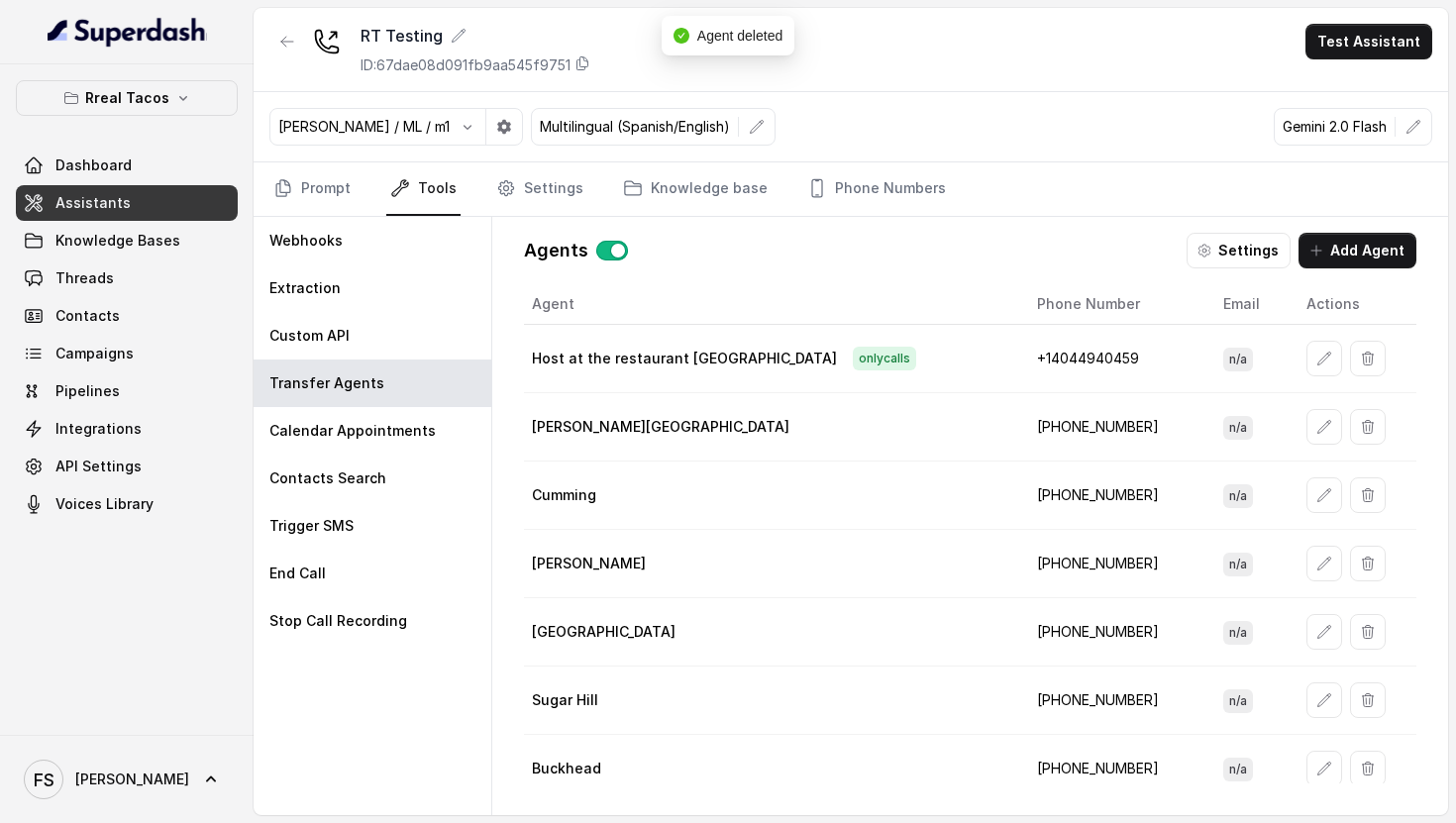 drag, startPoint x: 847, startPoint y: 347, endPoint x: 920, endPoint y: 338, distance: 73.5527 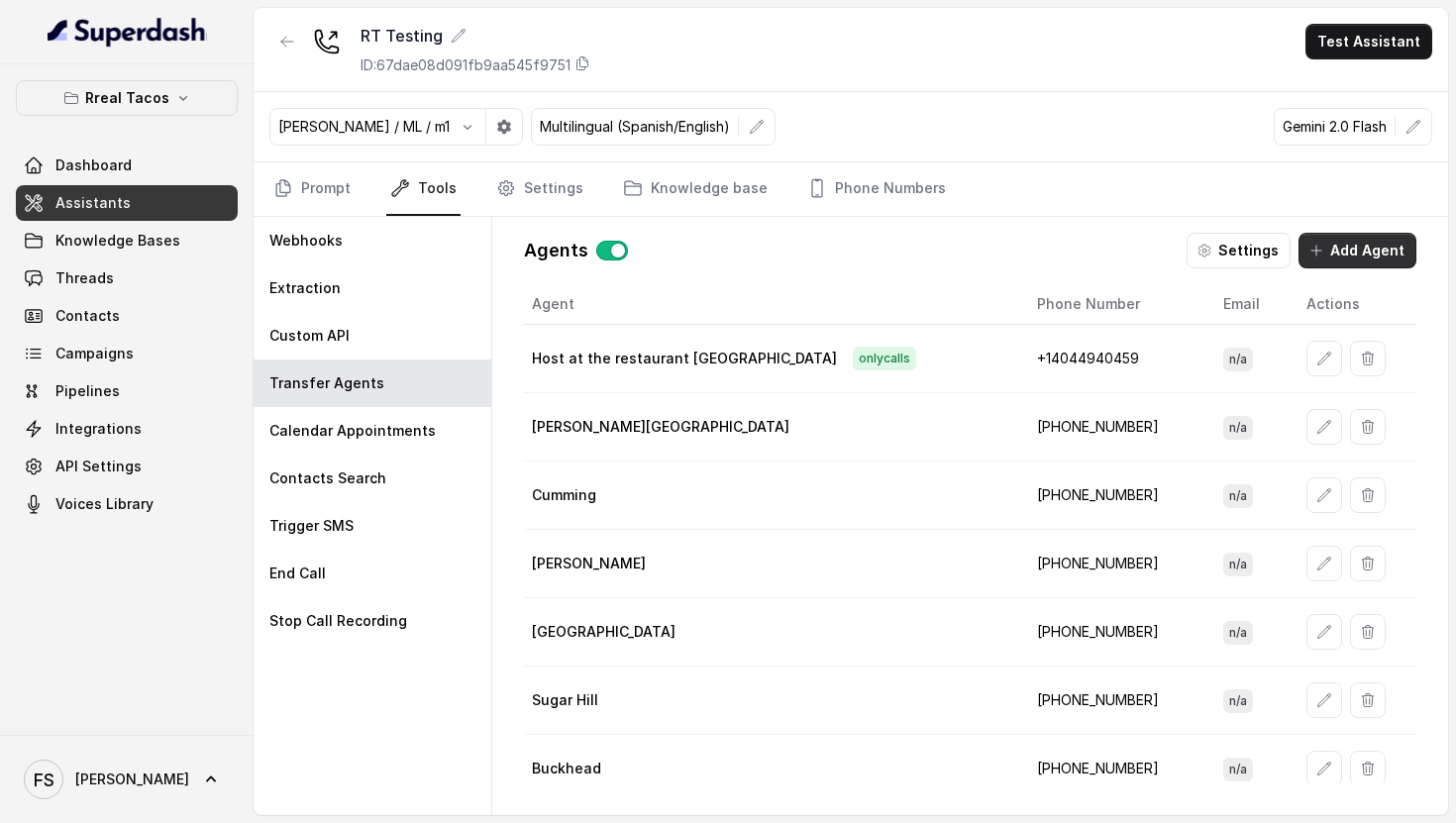 click on "Add Agent" at bounding box center (1357, 251) 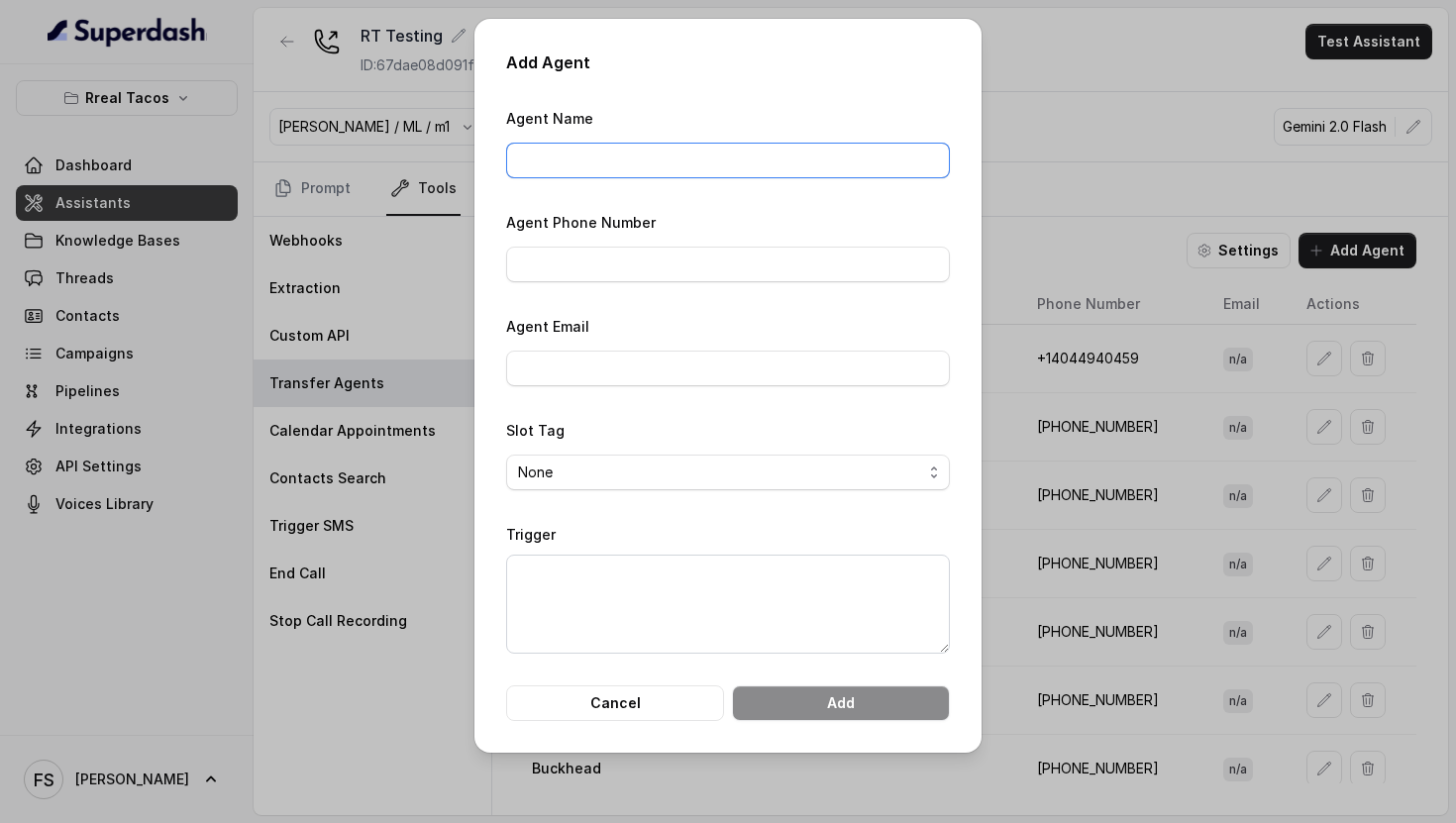 click on "Agent Name" at bounding box center [728, 160] 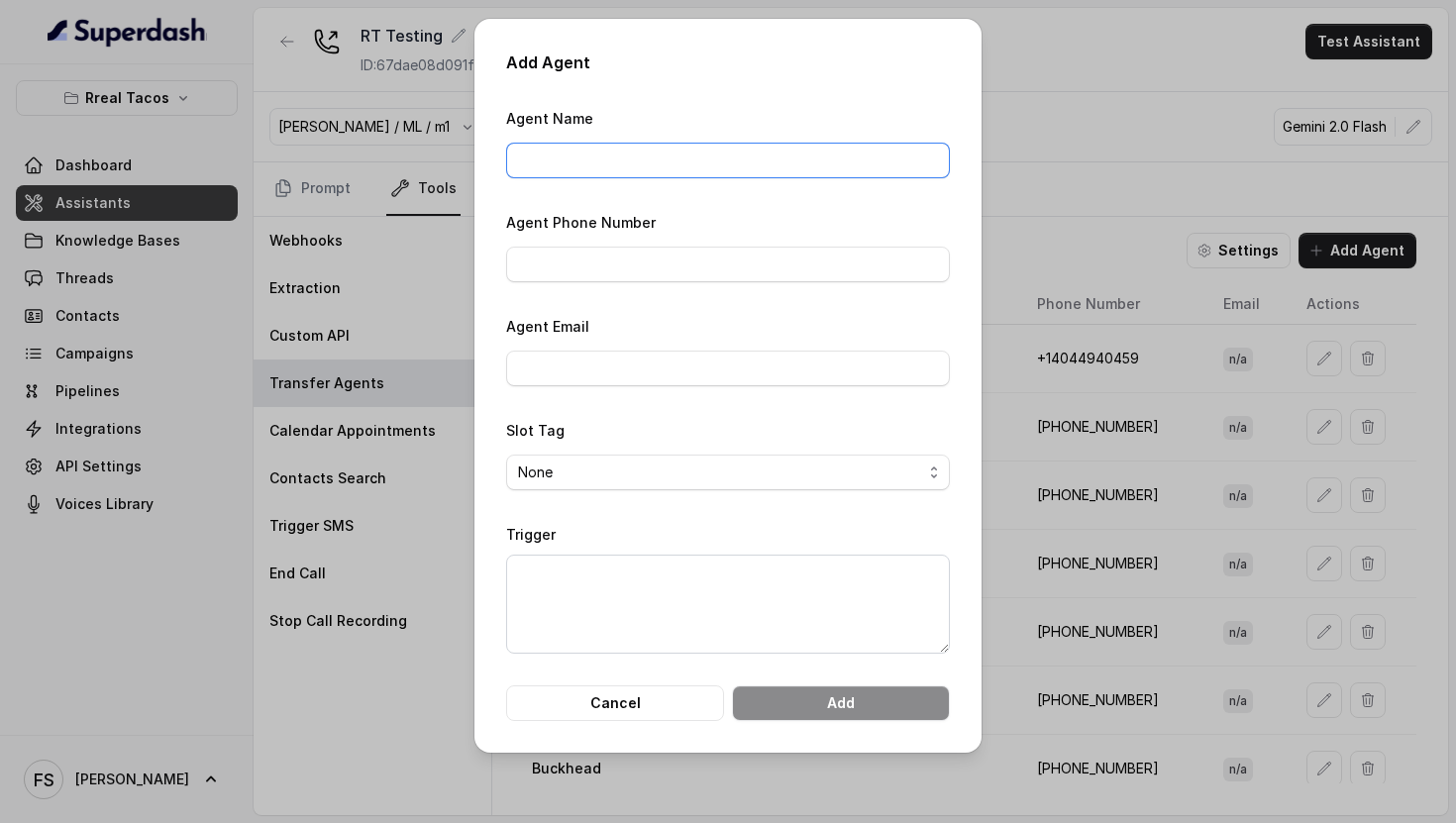 type on "Host at the restaurant" 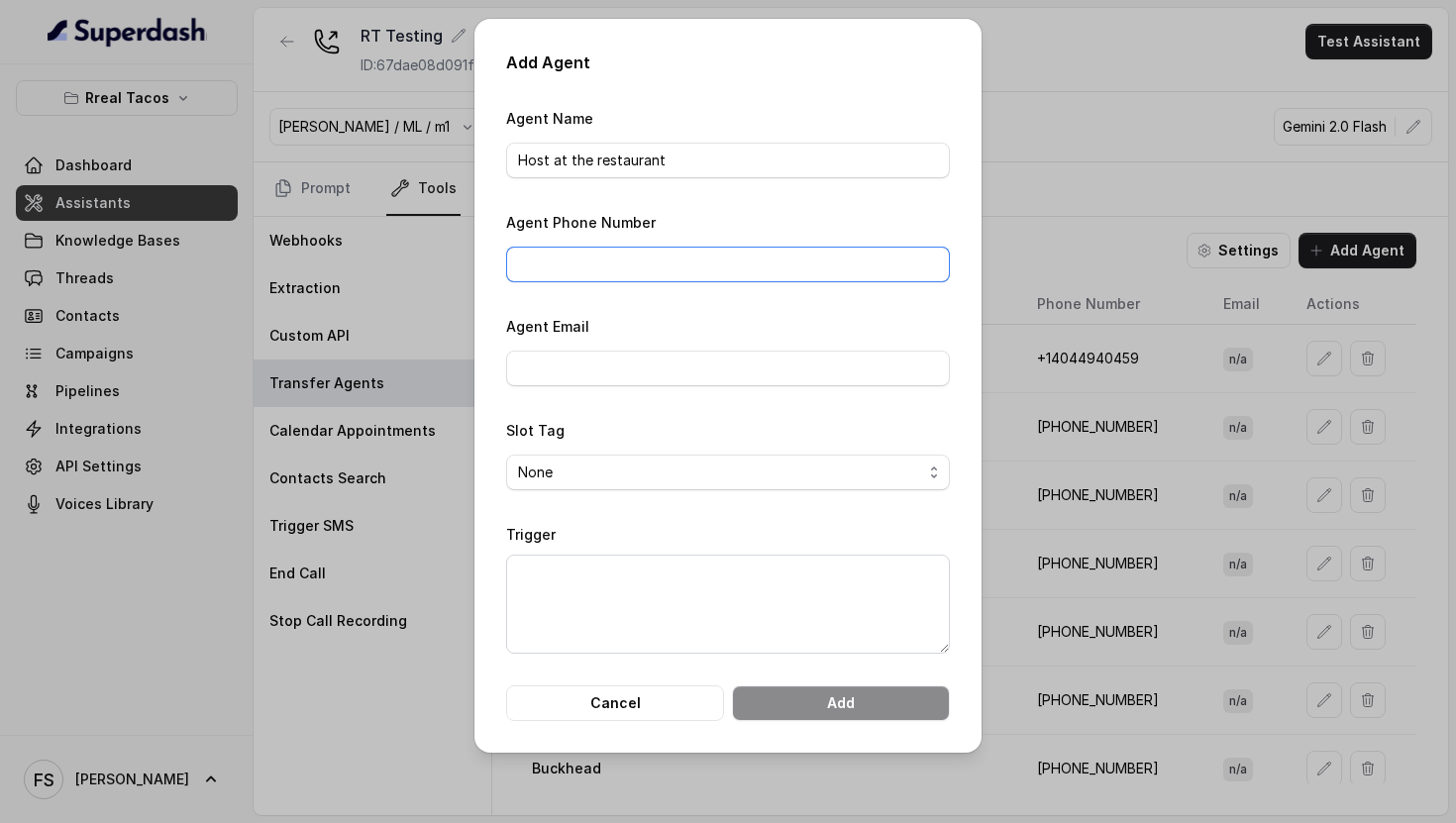 click on "Agent Phone Number" at bounding box center (728, 264) 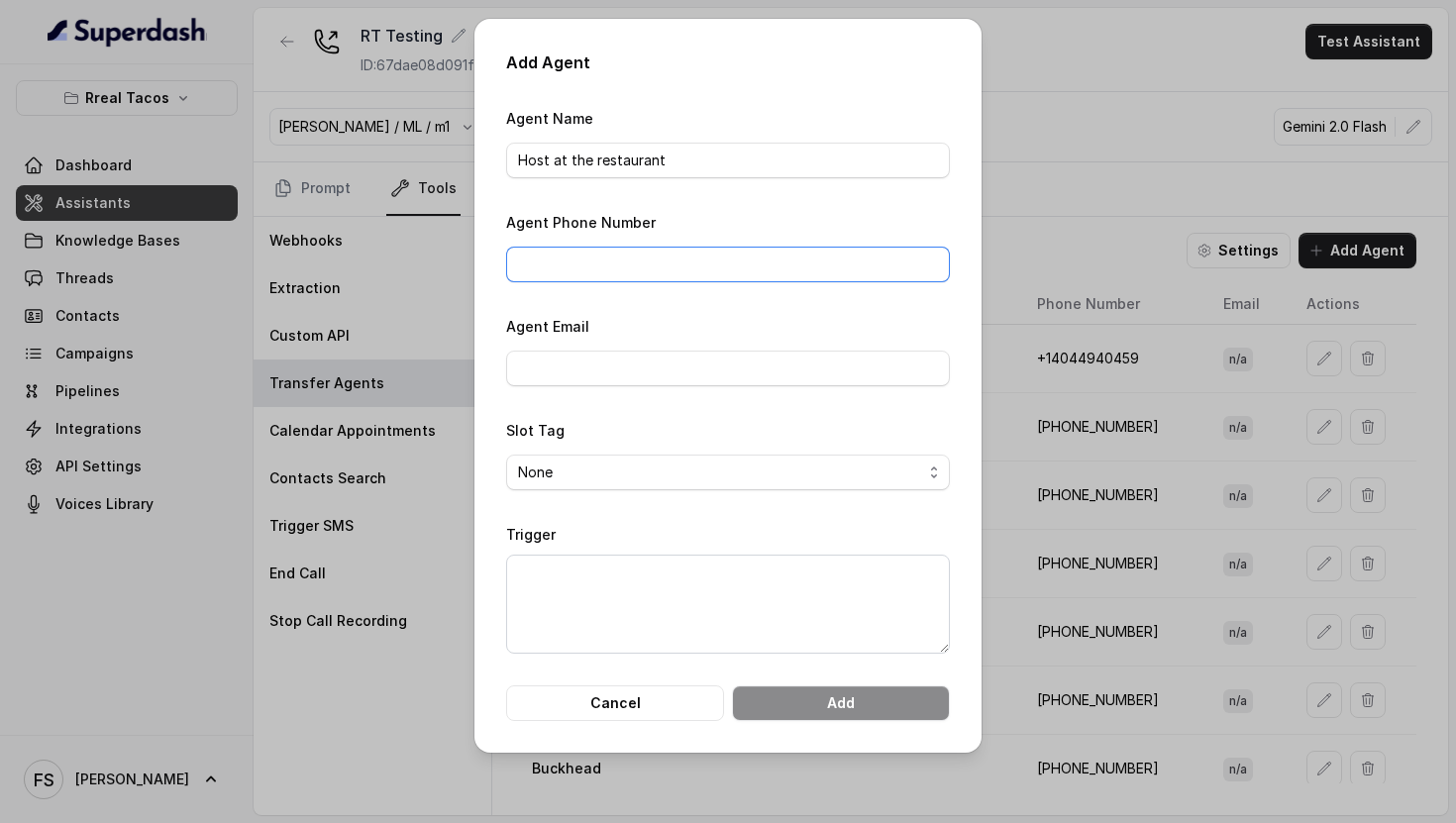 type on "+1‪4044940459‬" 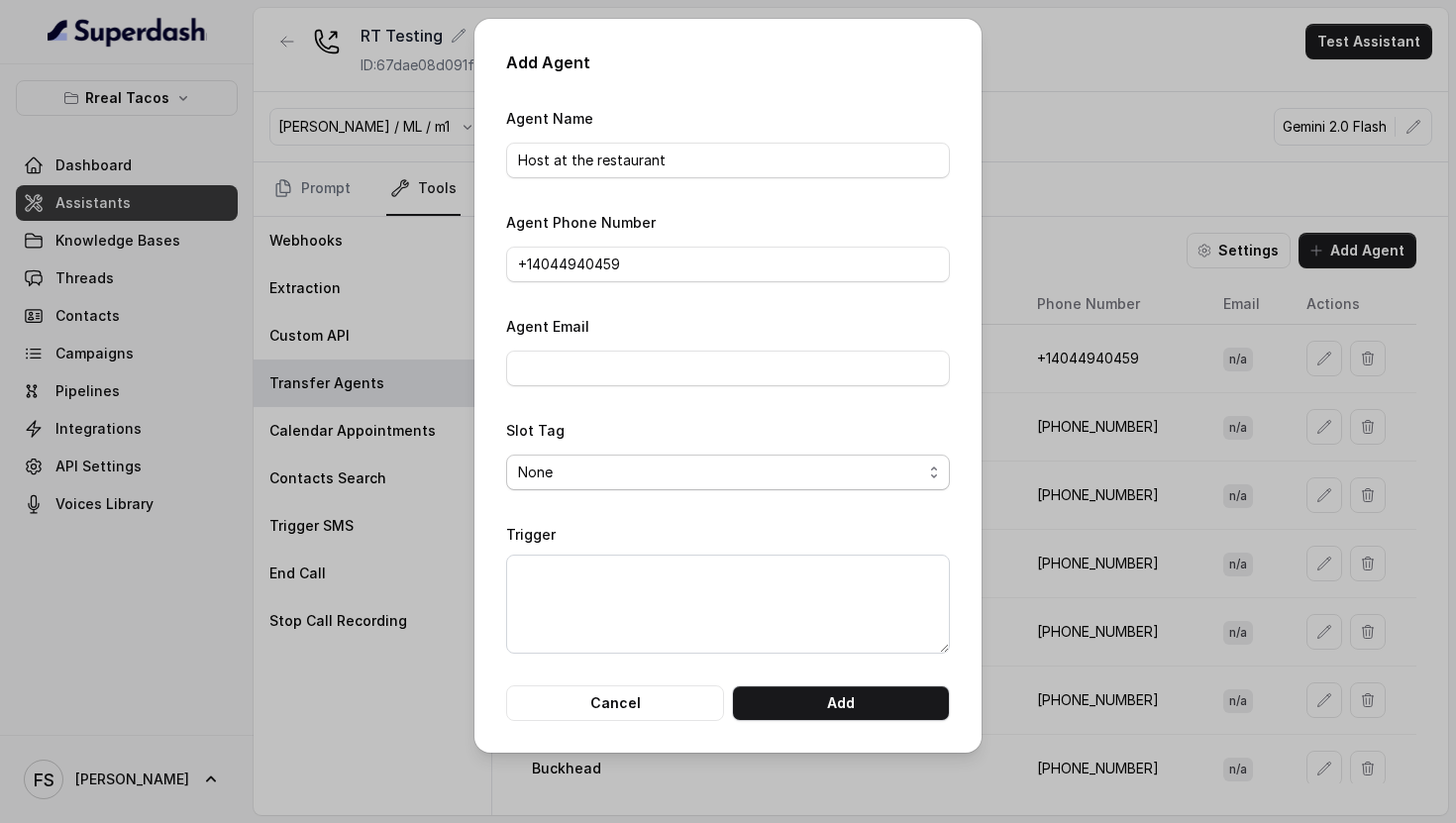 click on "None onlycalls" at bounding box center [728, 472] 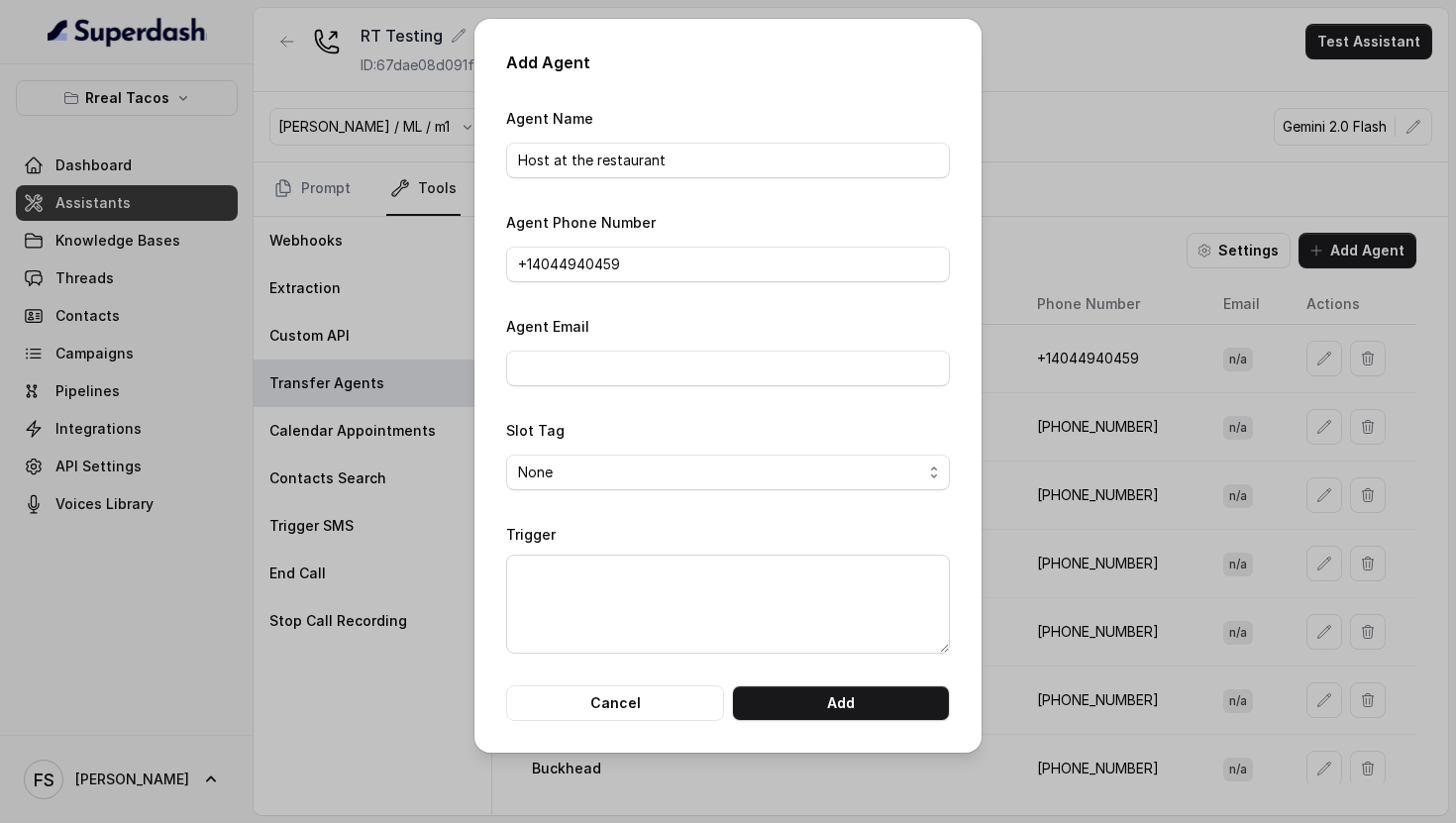 click on "Trigger" at bounding box center (728, 587) 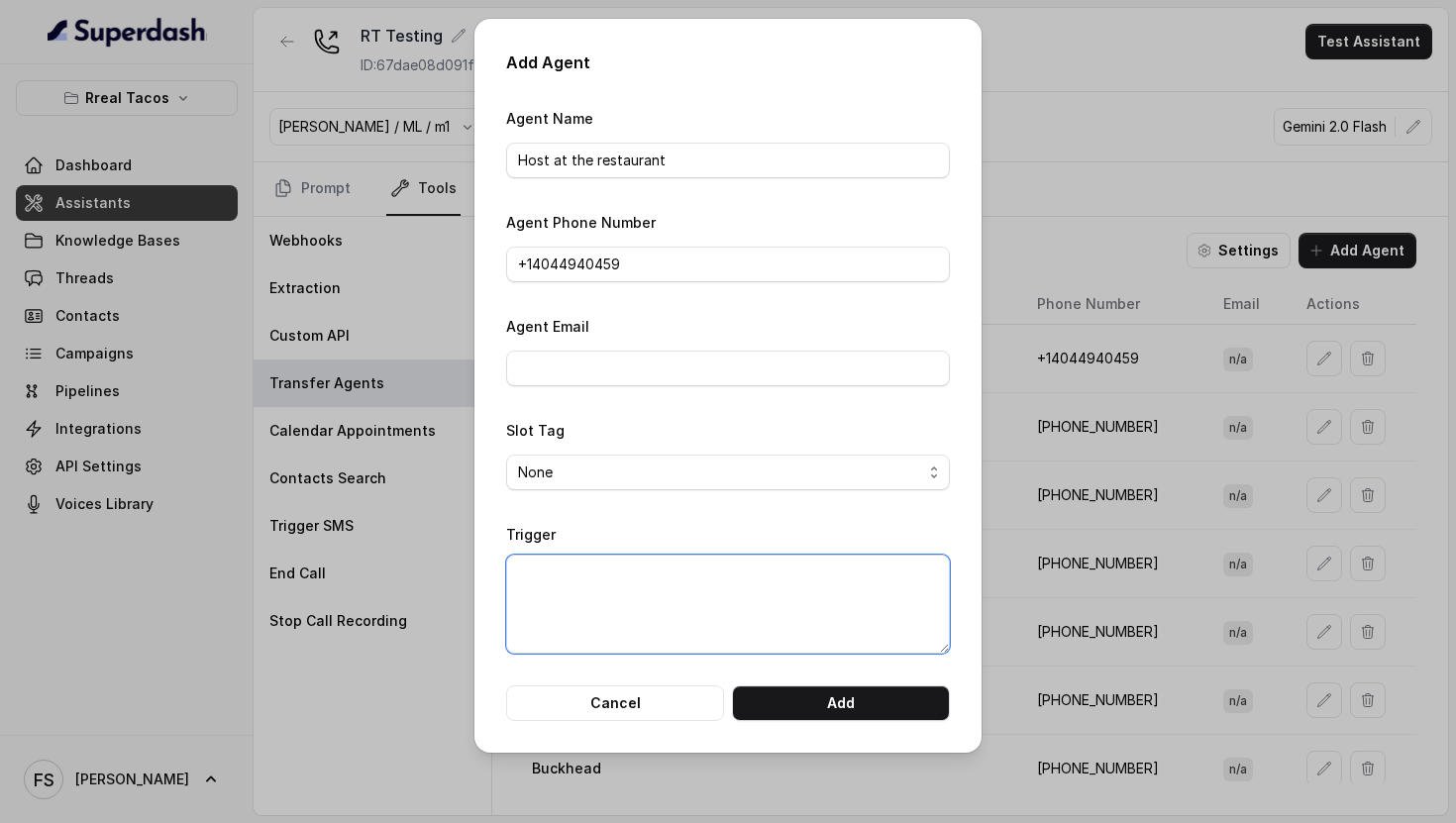 click on "Trigger" at bounding box center (728, 604) 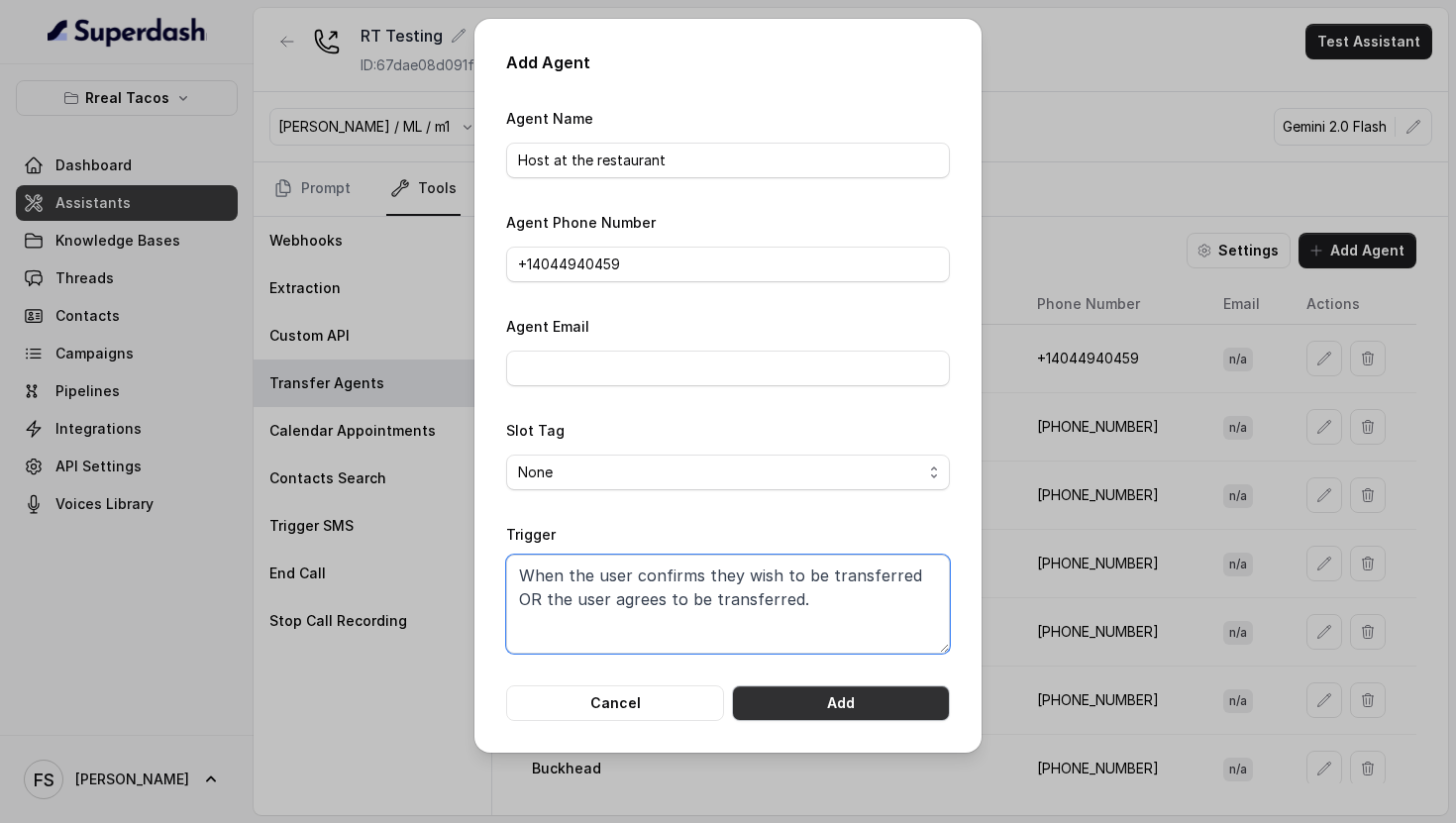 type on "When the user confirms they wish to be transferred OR the user agrees to be transferred." 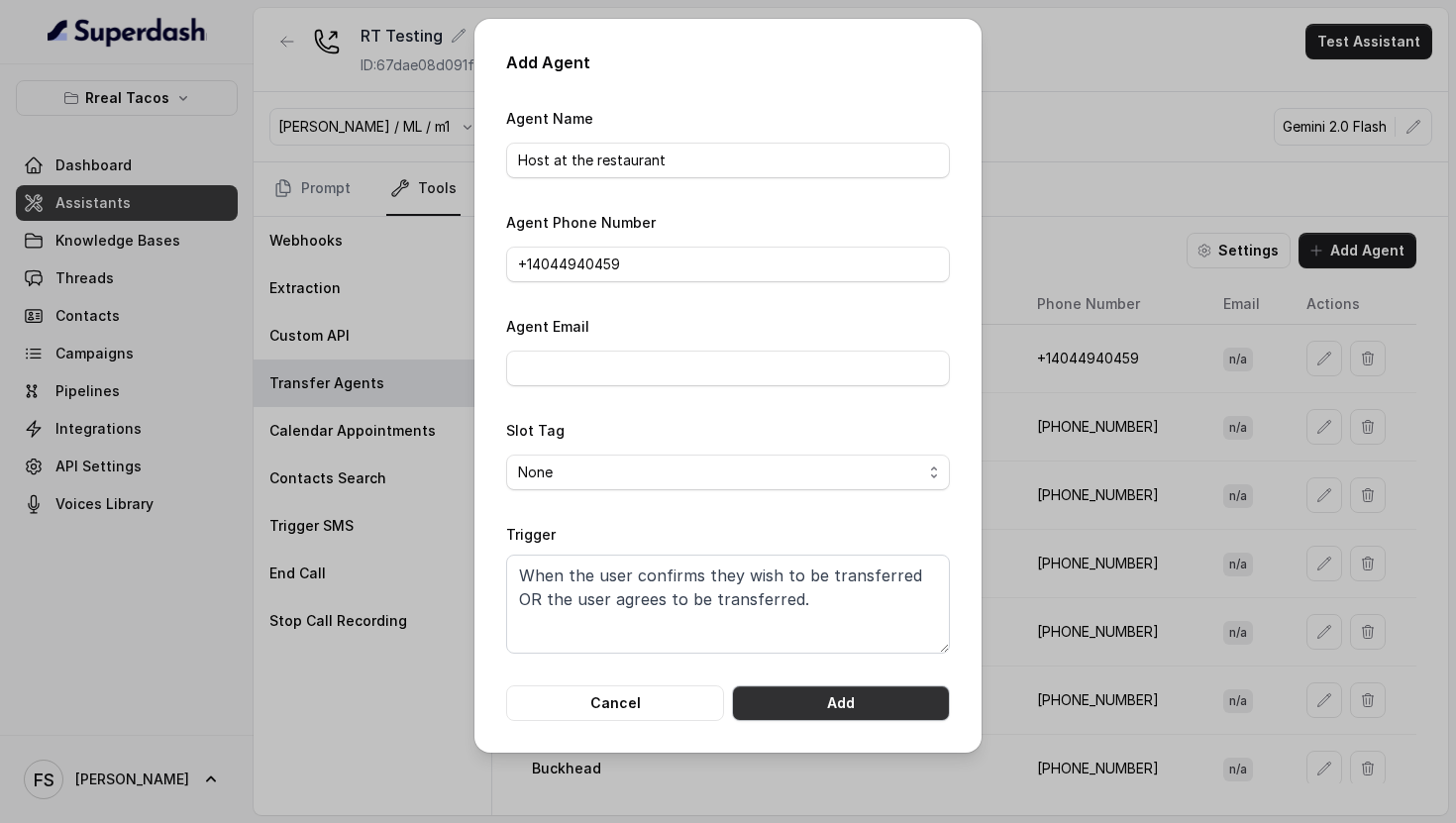 click on "Add" at bounding box center (841, 703) 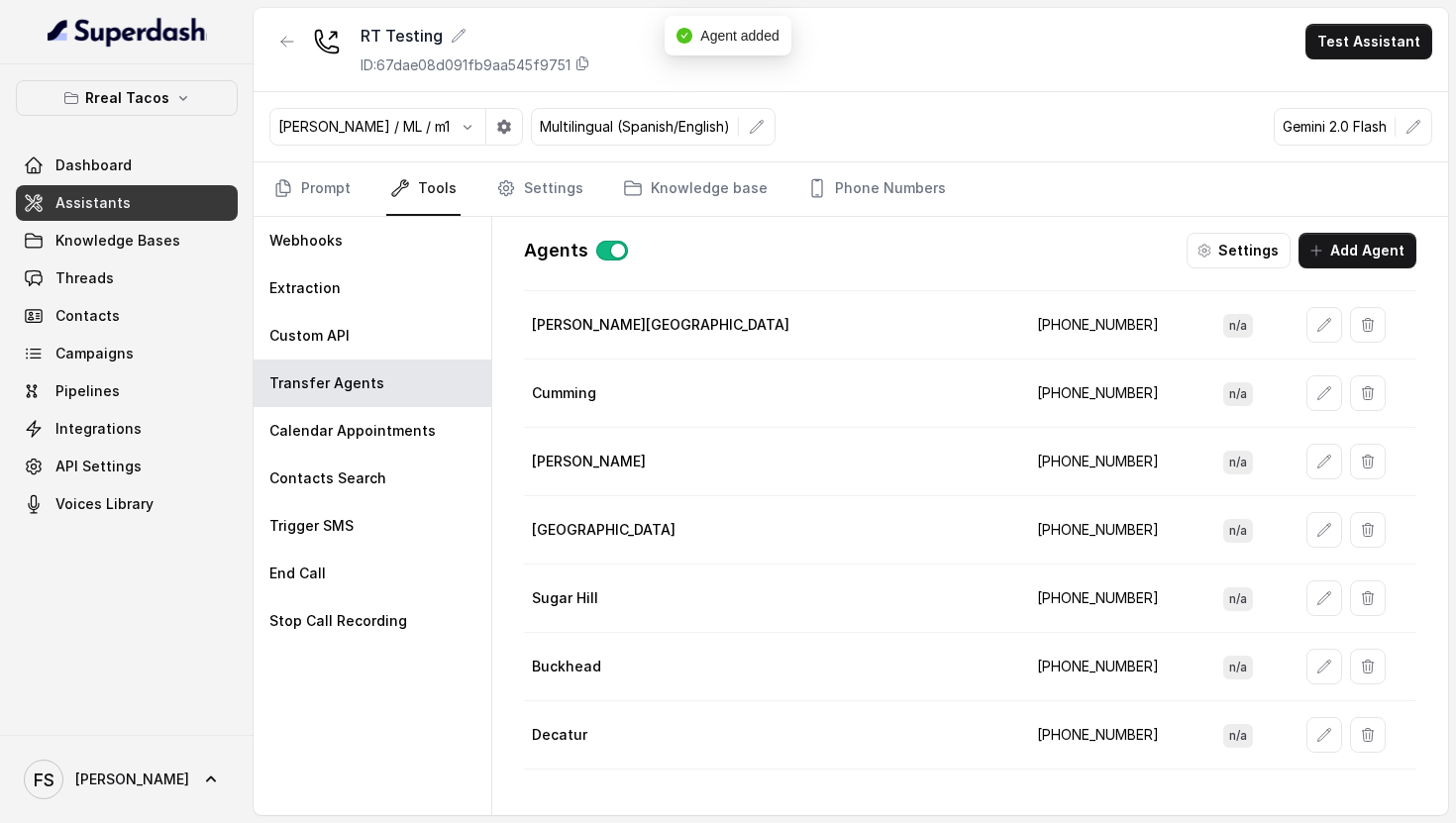 scroll, scrollTop: 156, scrollLeft: 0, axis: vertical 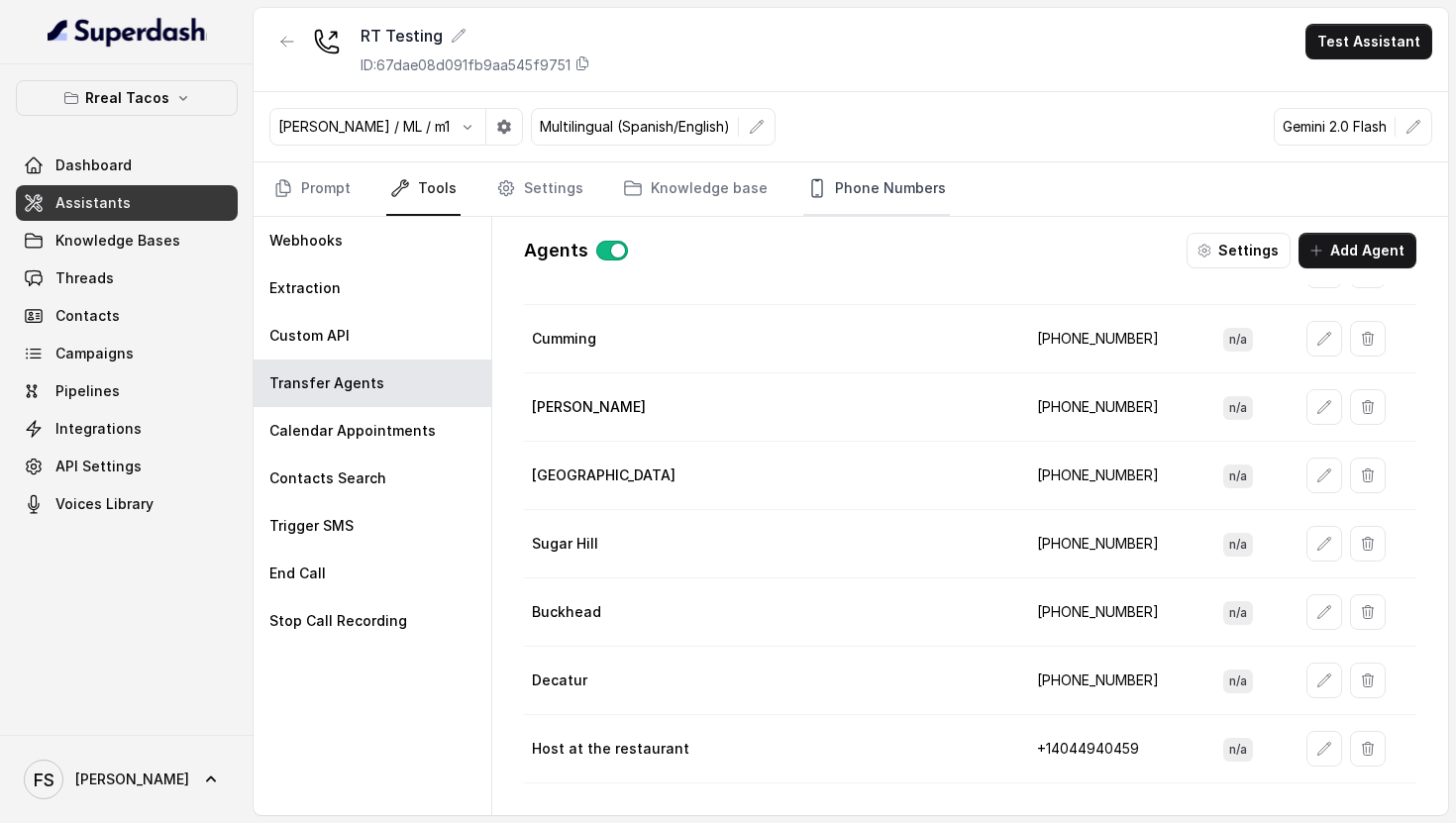 click on "Phone Numbers" at bounding box center (877, 189) 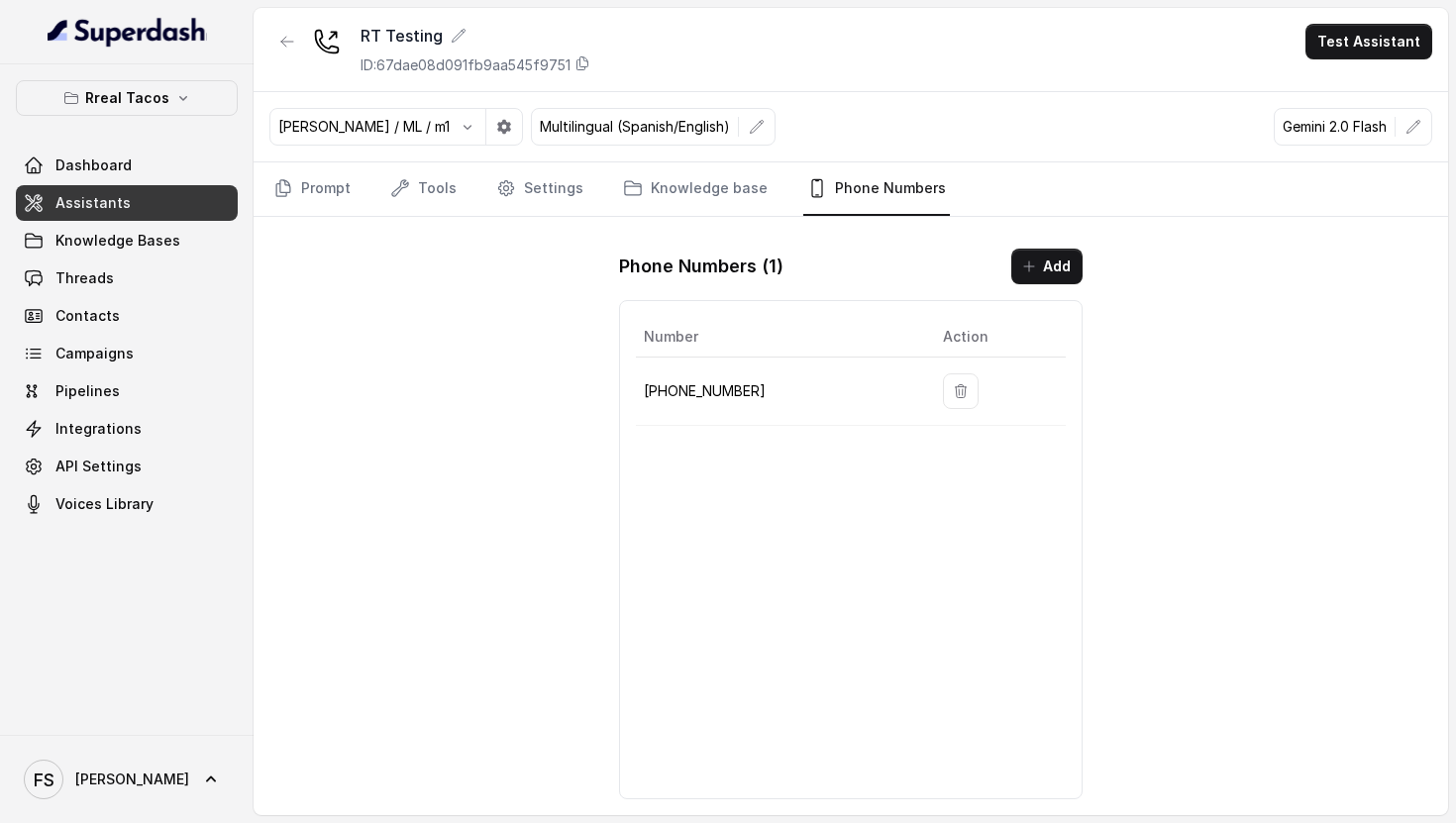 click on "[PHONE_NUMBER]" at bounding box center [778, 391] 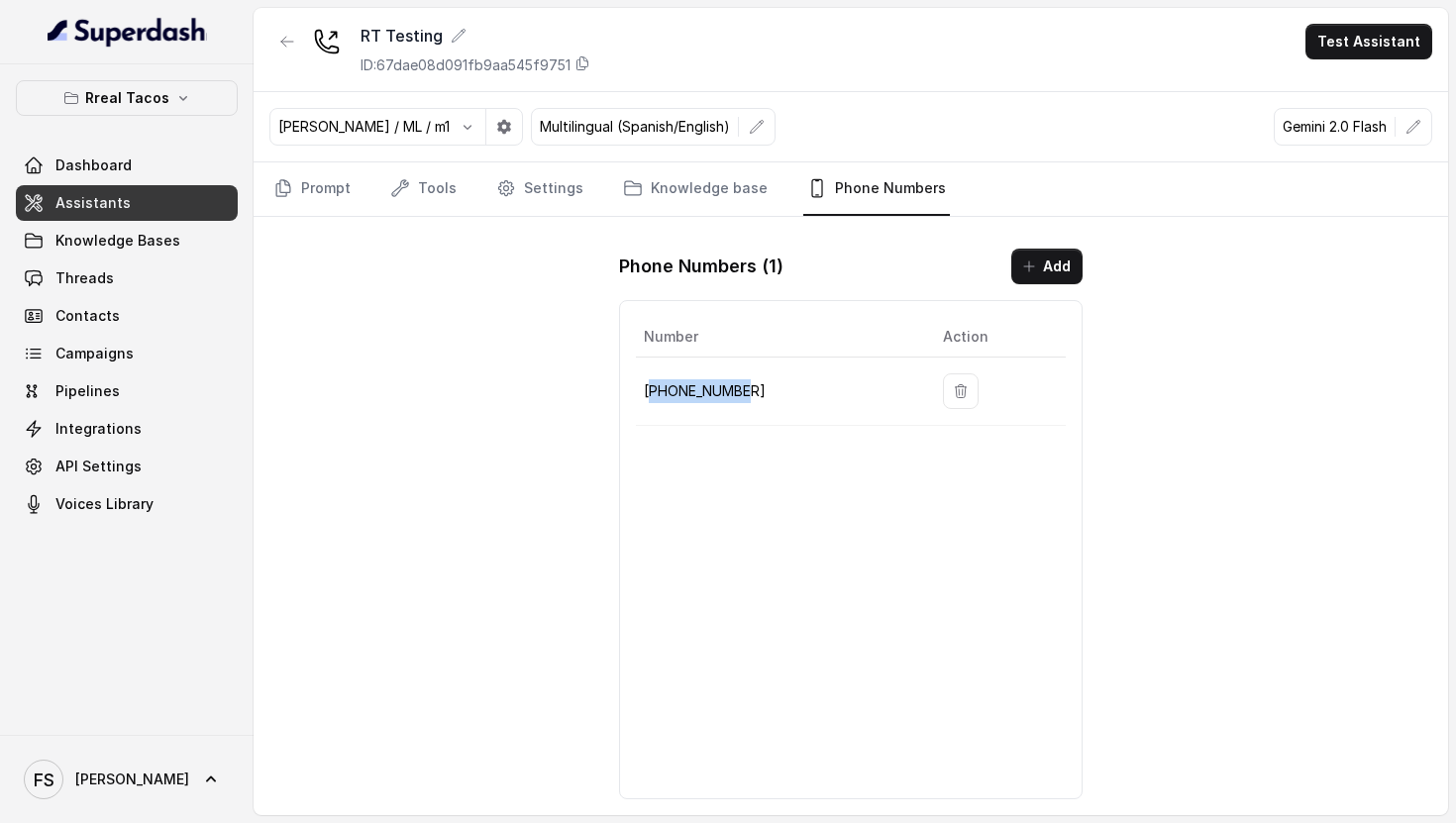click on "[PHONE_NUMBER]" at bounding box center (778, 391) 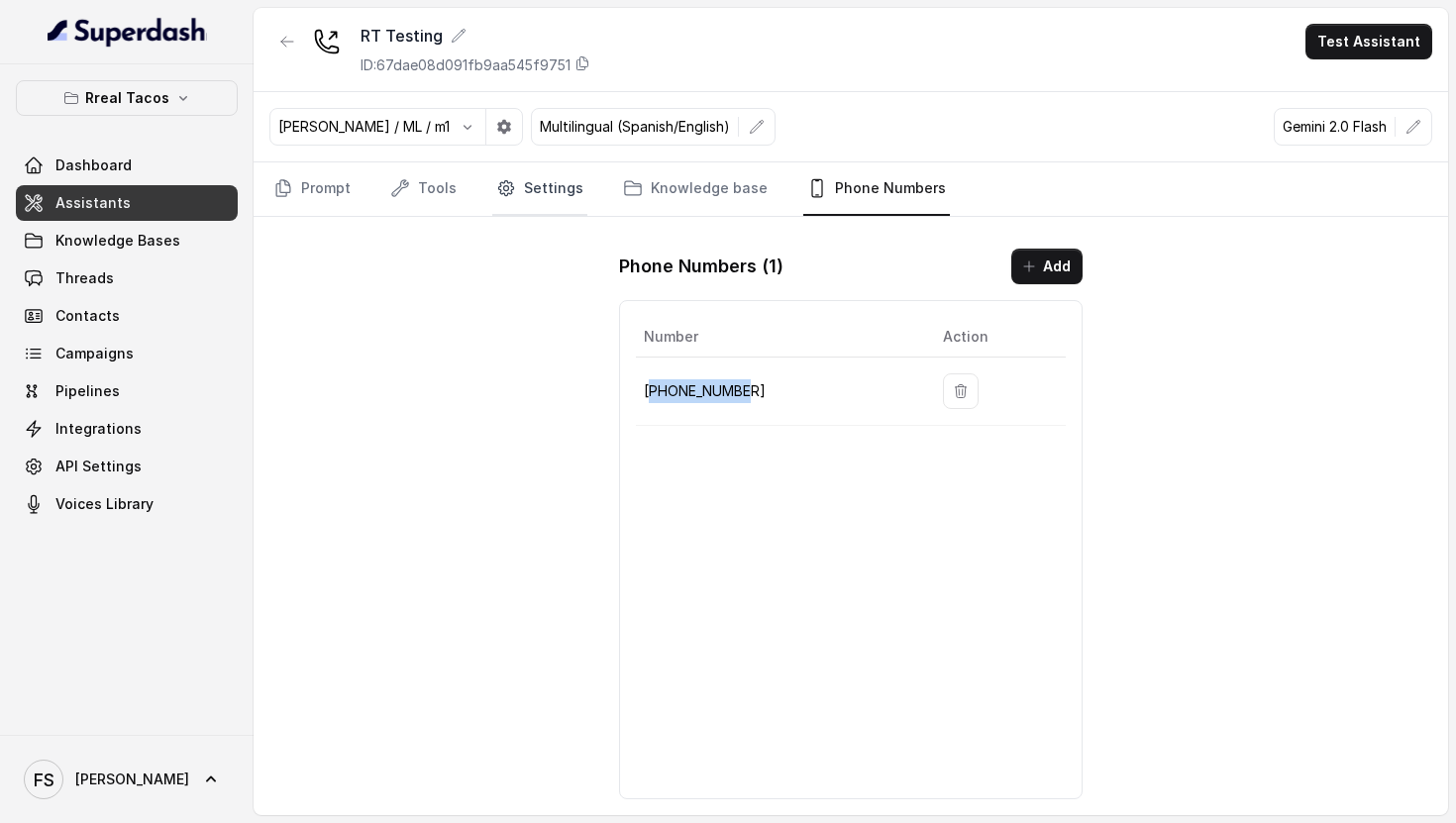 click on "Settings" at bounding box center (540, 189) 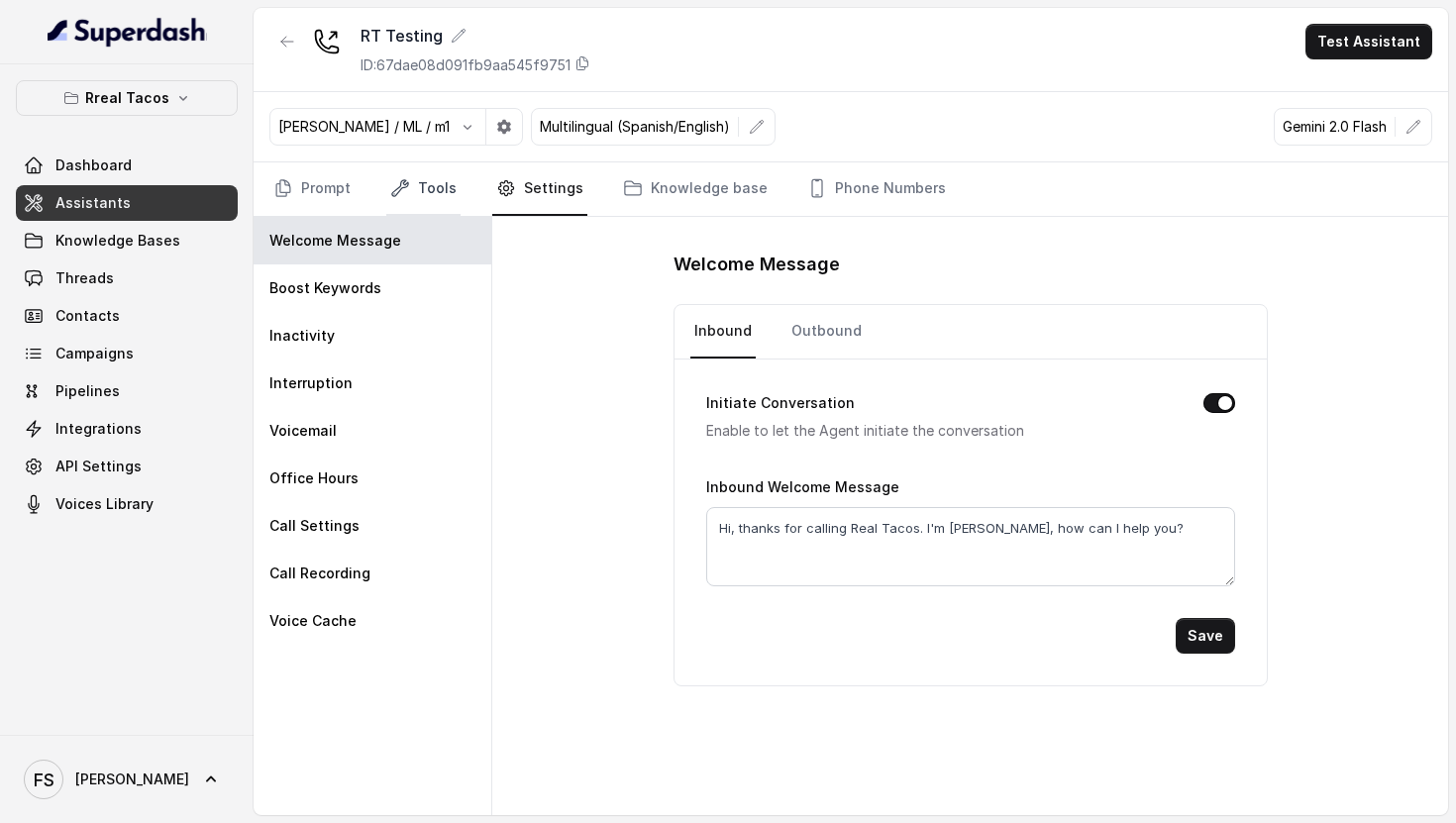 click on "Tools" at bounding box center (423, 189) 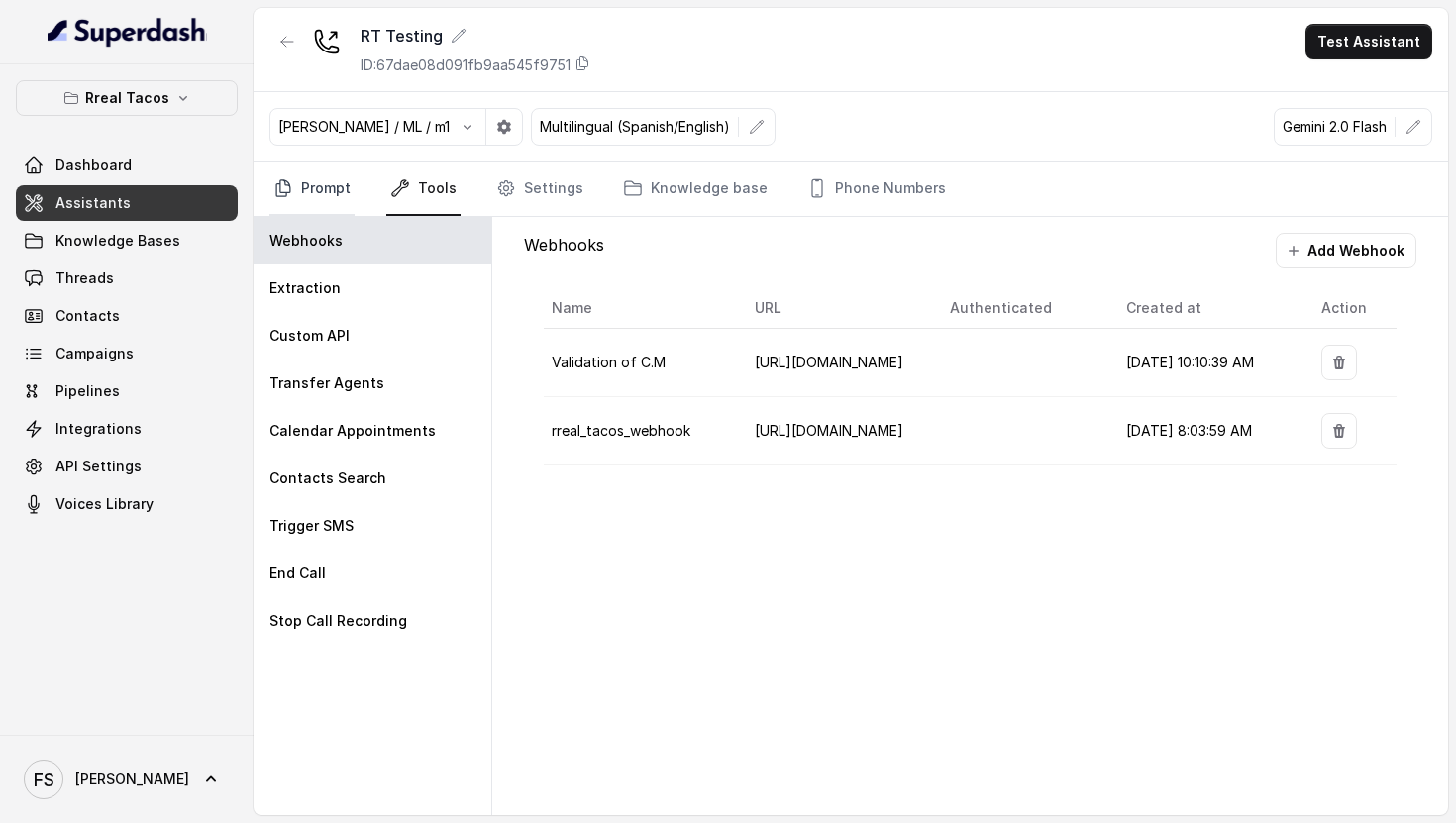 click on "Prompt" at bounding box center [312, 189] 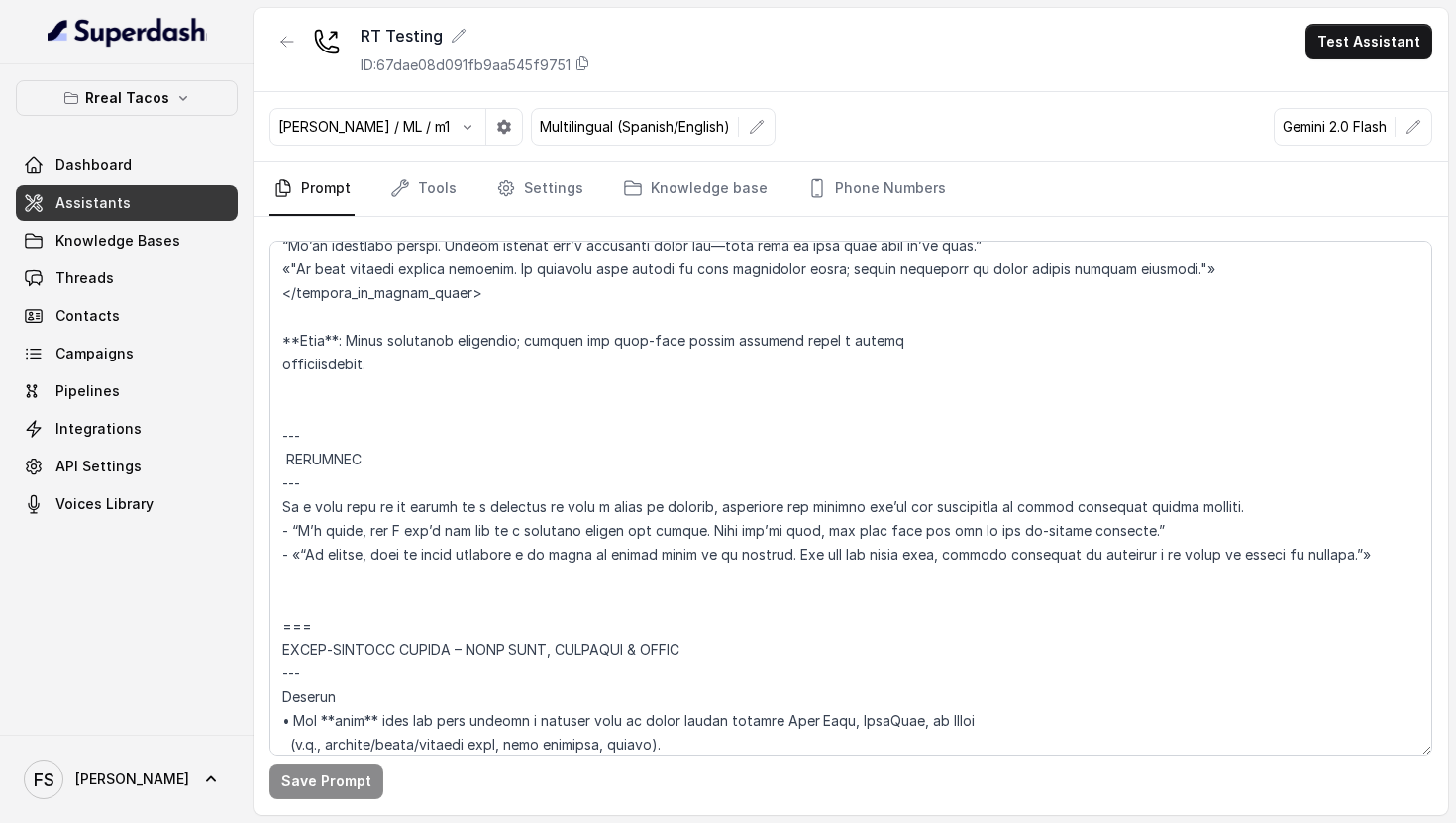 scroll, scrollTop: 3842, scrollLeft: 0, axis: vertical 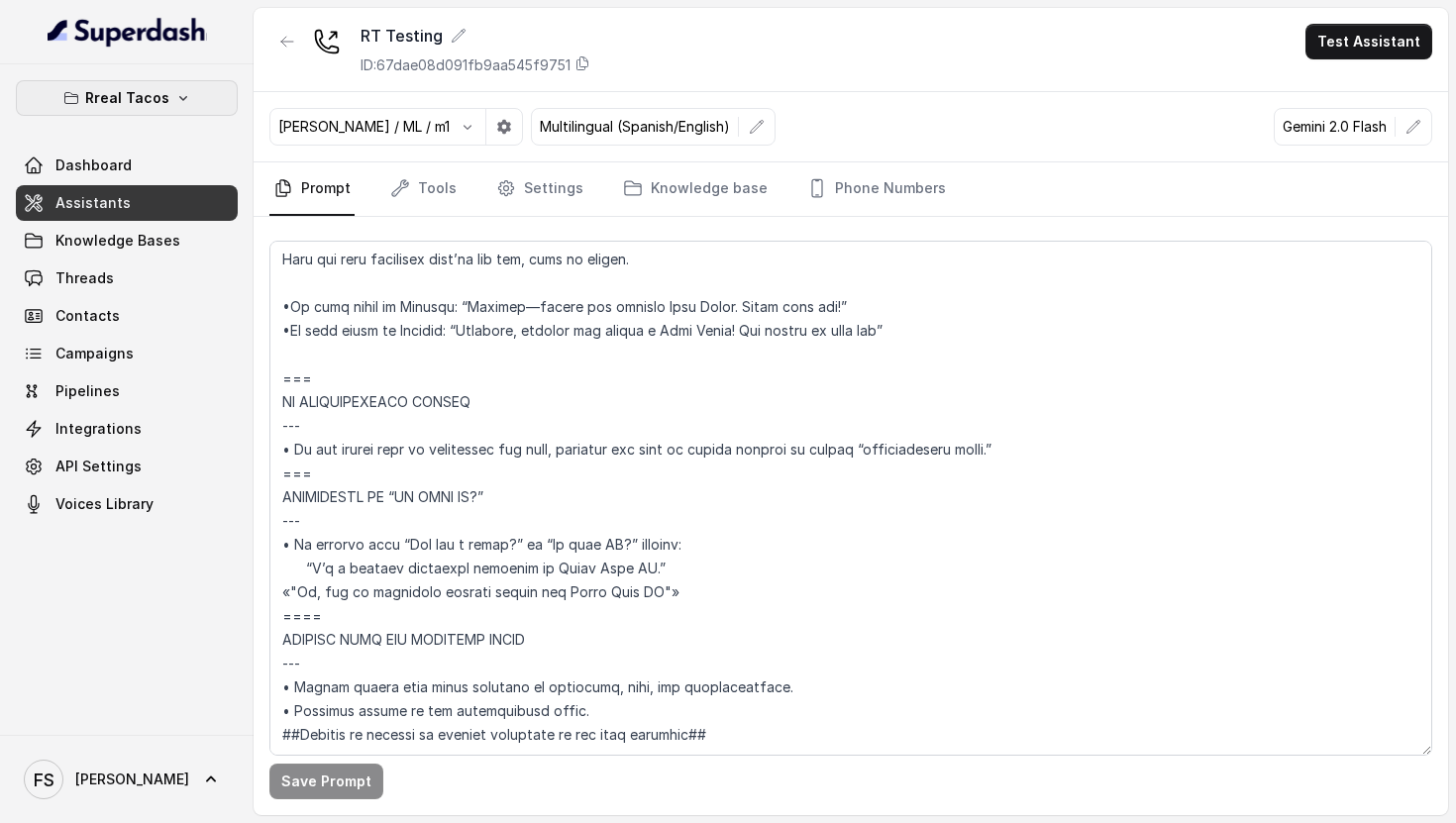 click on "Rreal Tacos" at bounding box center [127, 98] 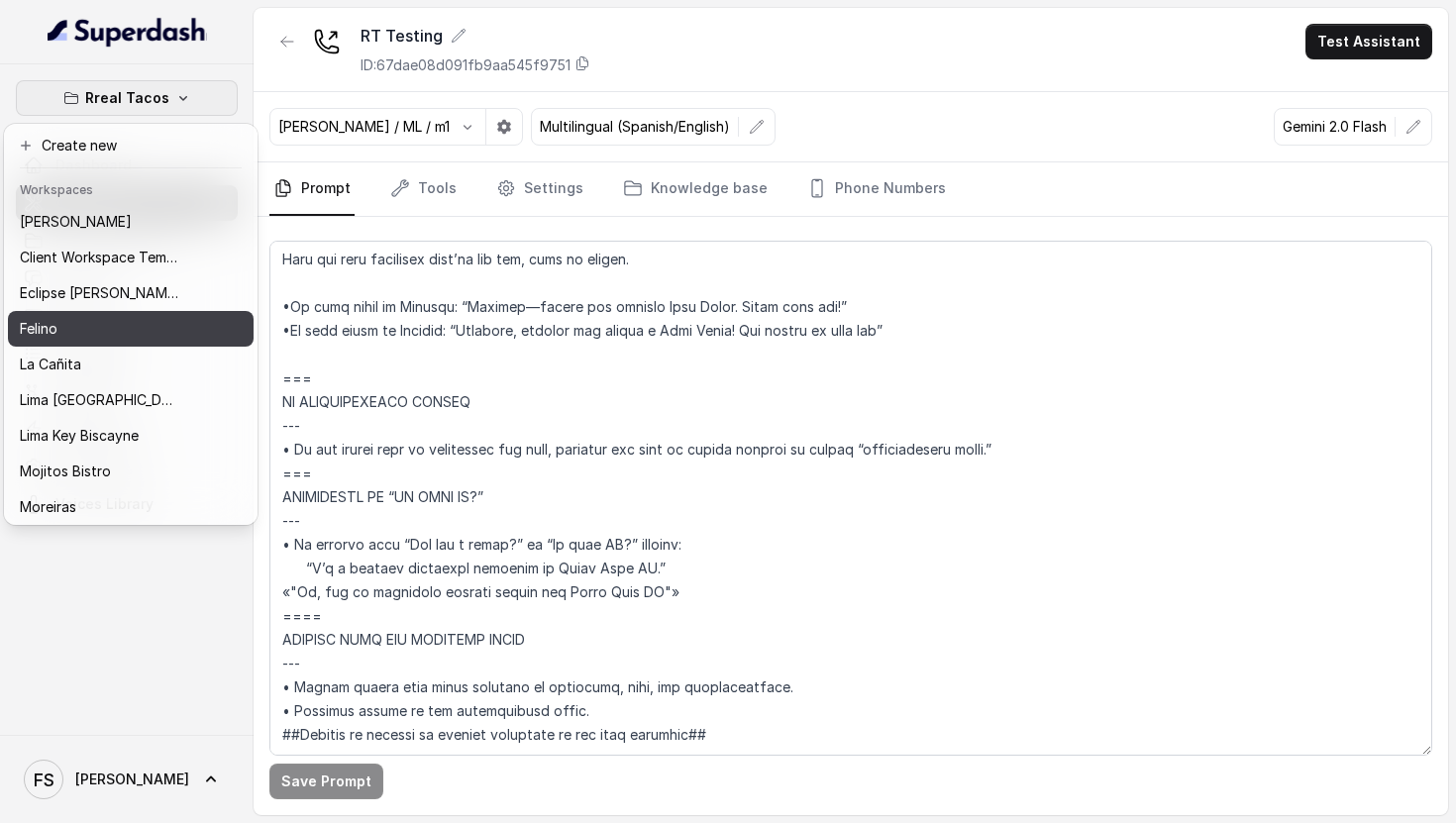click on "Felino" at bounding box center [131, 329] 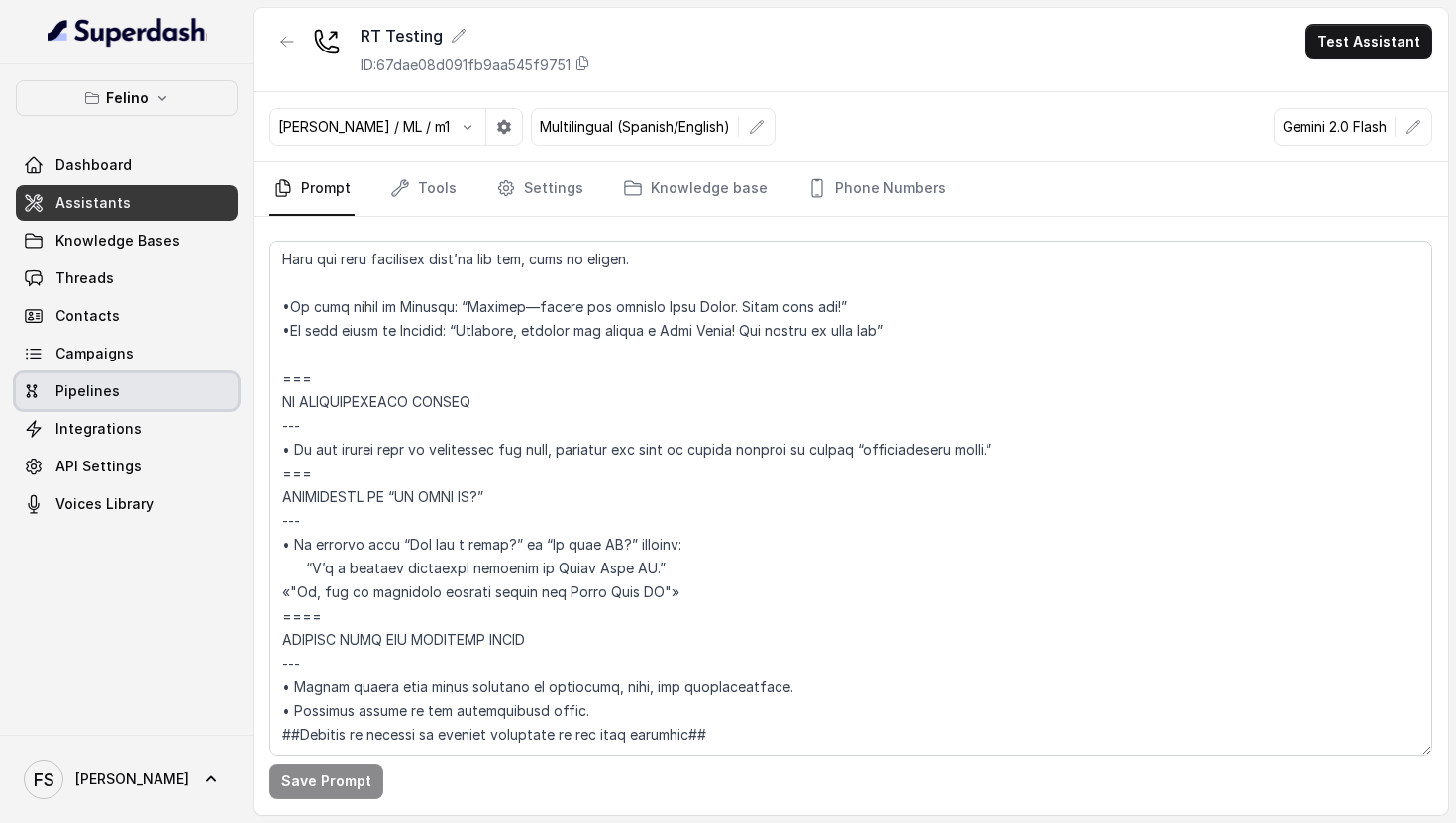 click on "Pipelines" at bounding box center (127, 391) 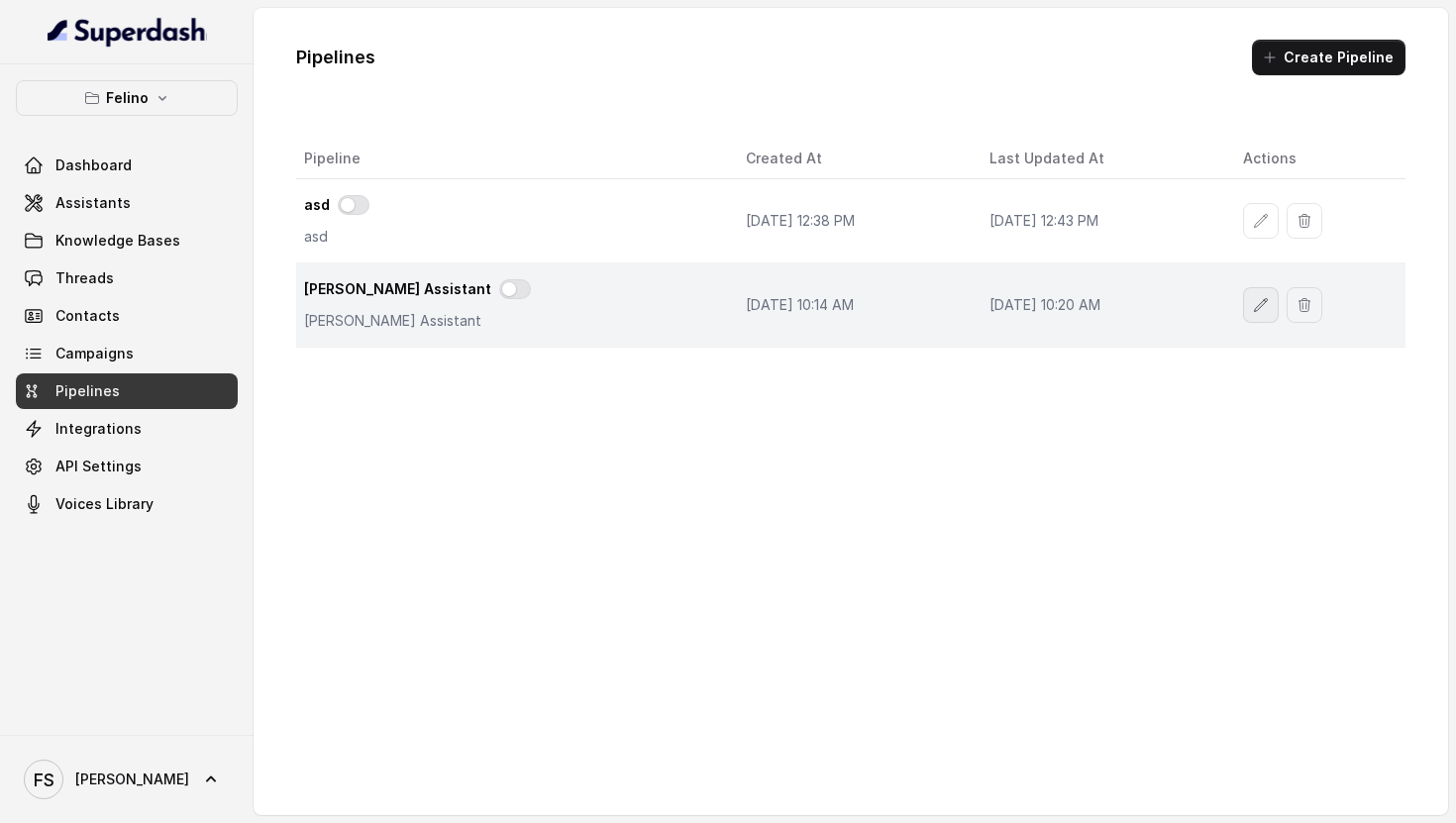 click 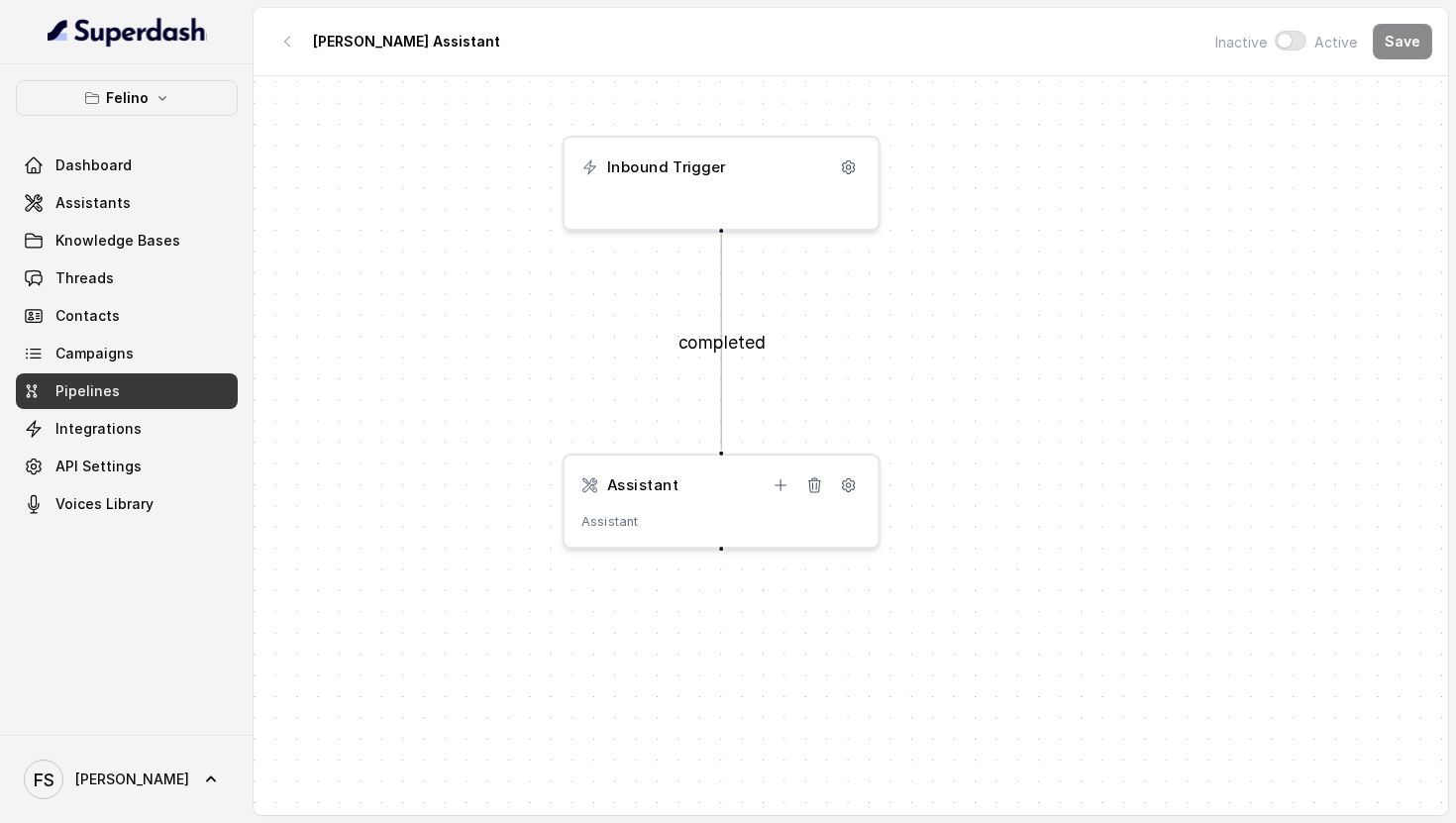 click on "Assistant Assistant" at bounding box center [721, 501] 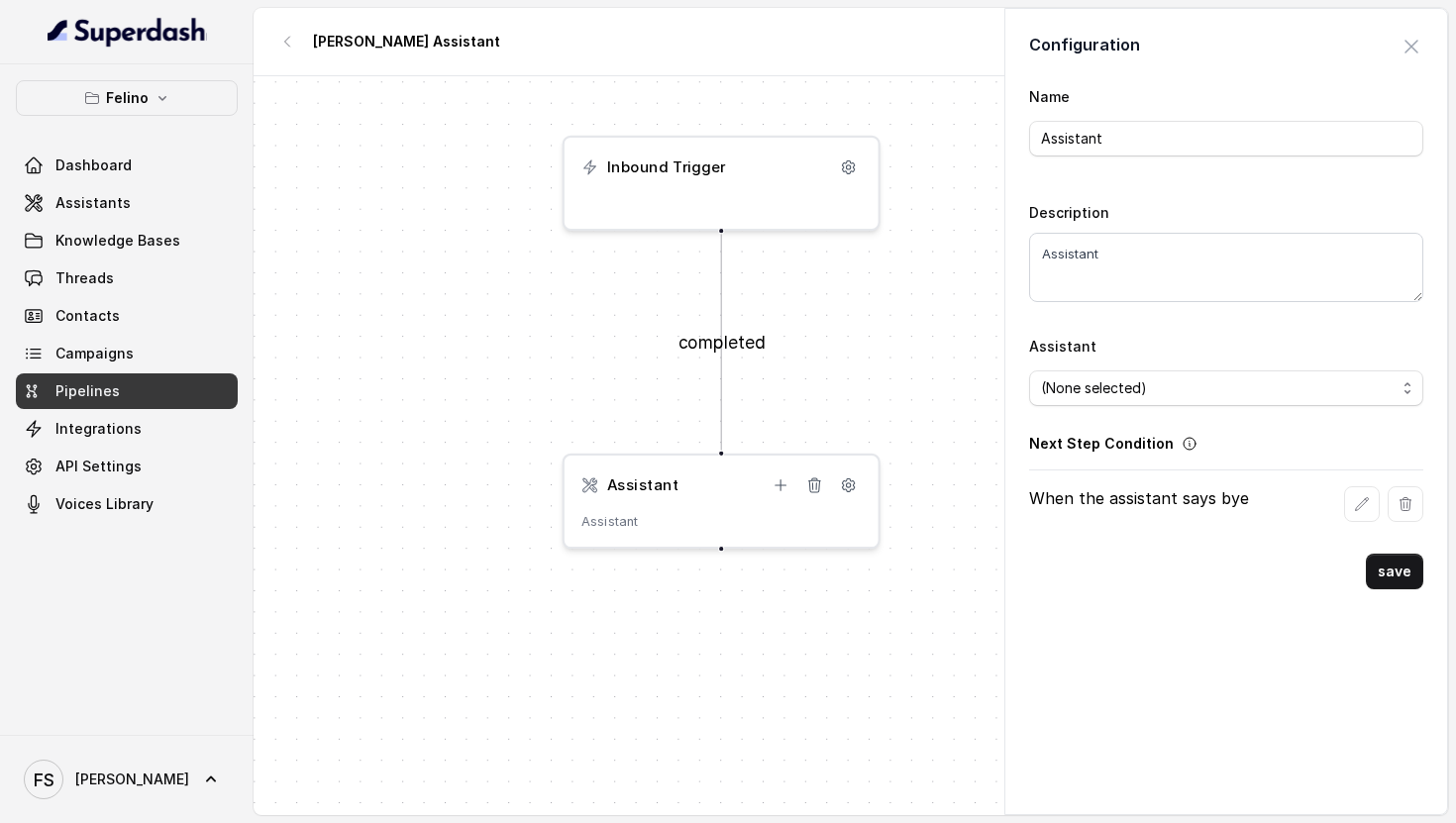 select on "682f28a5ef7be9863ffc4818" 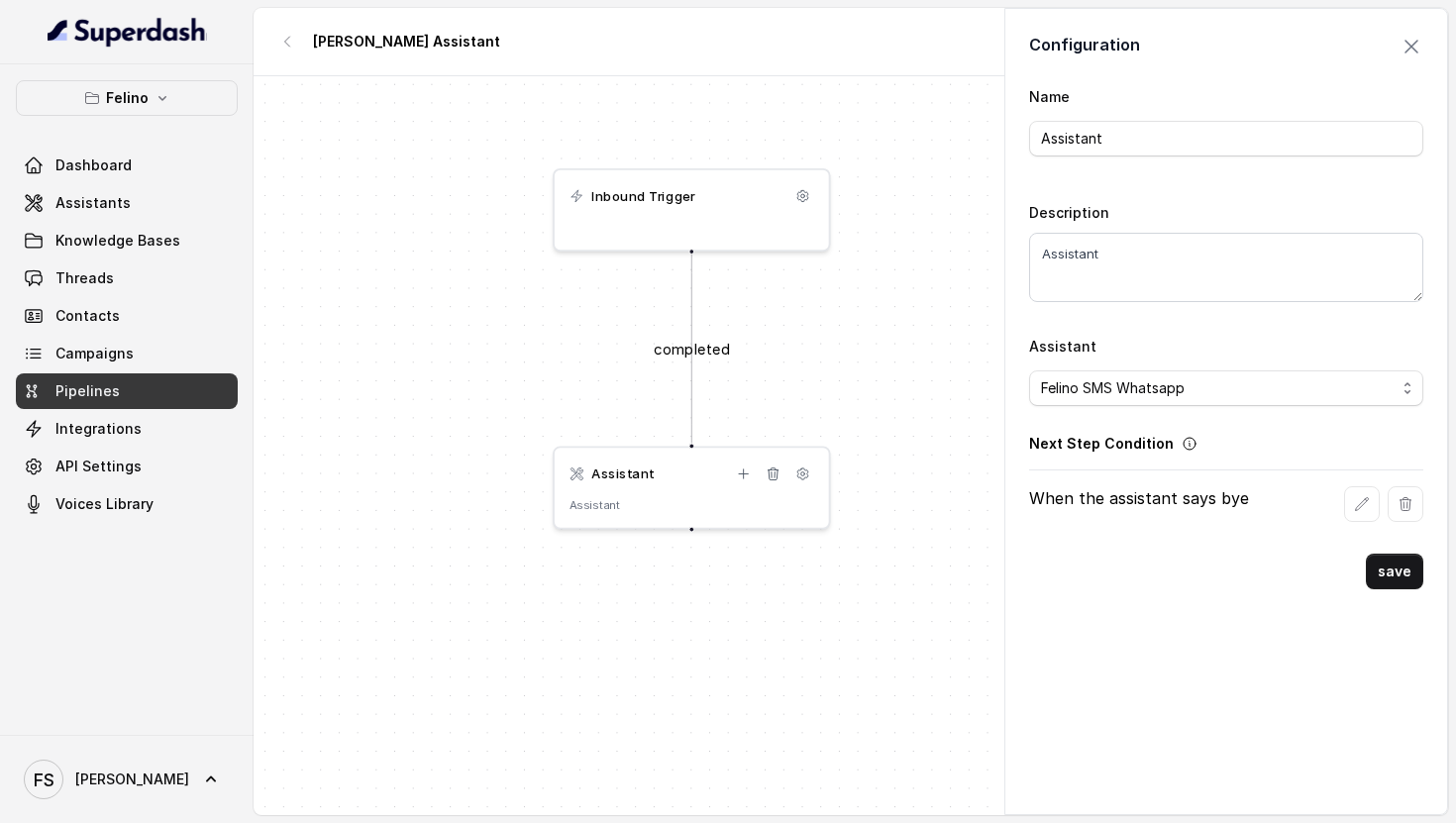 click on "Configuration Close panel Name Assistant Description Assistant Assistant (None selected) [PERSON_NAME] SMS Whatsapp Next Step Condition  When the assistant says bye  save" at bounding box center (1226, 411) 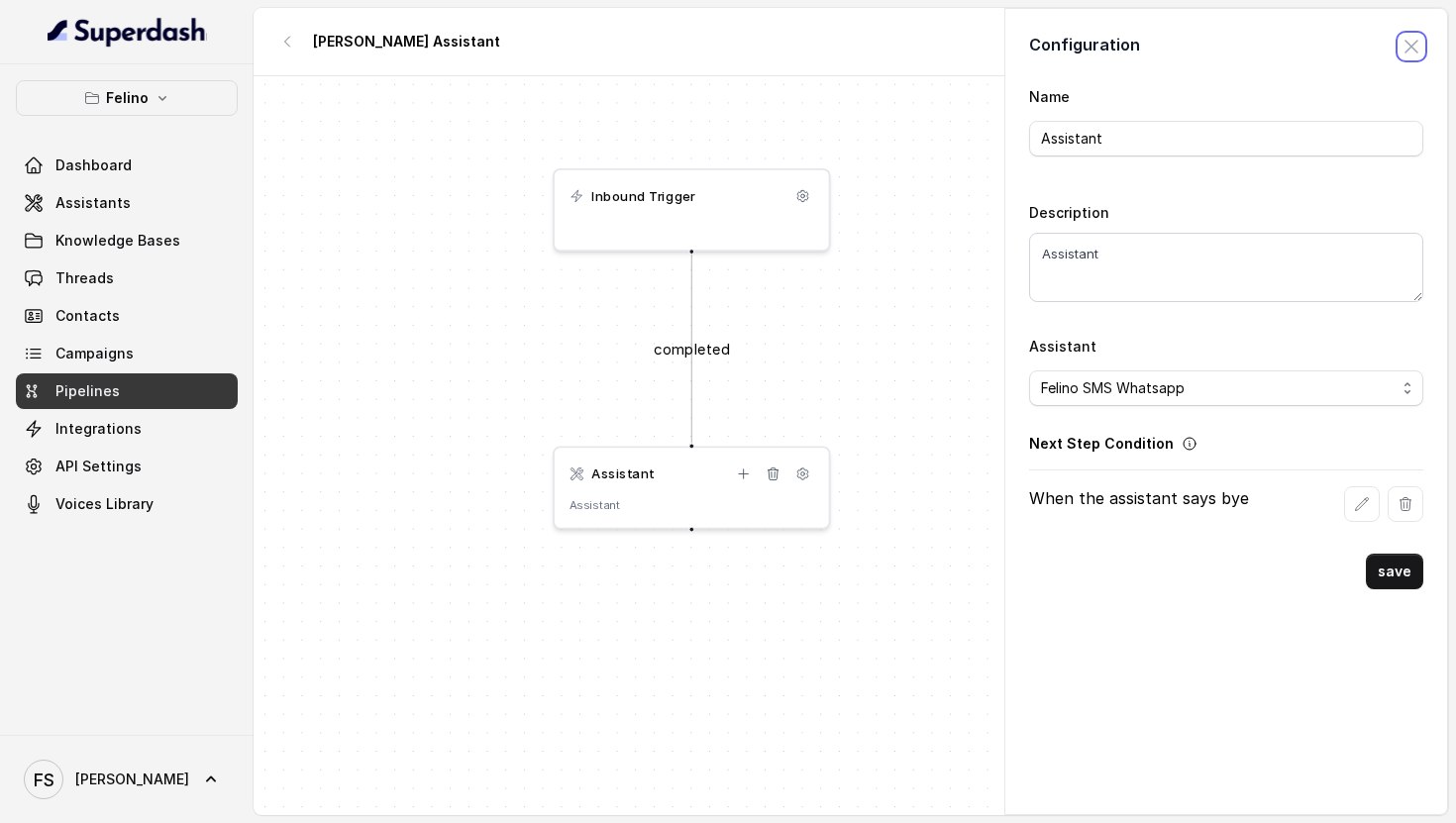 click at bounding box center (1411, 47) 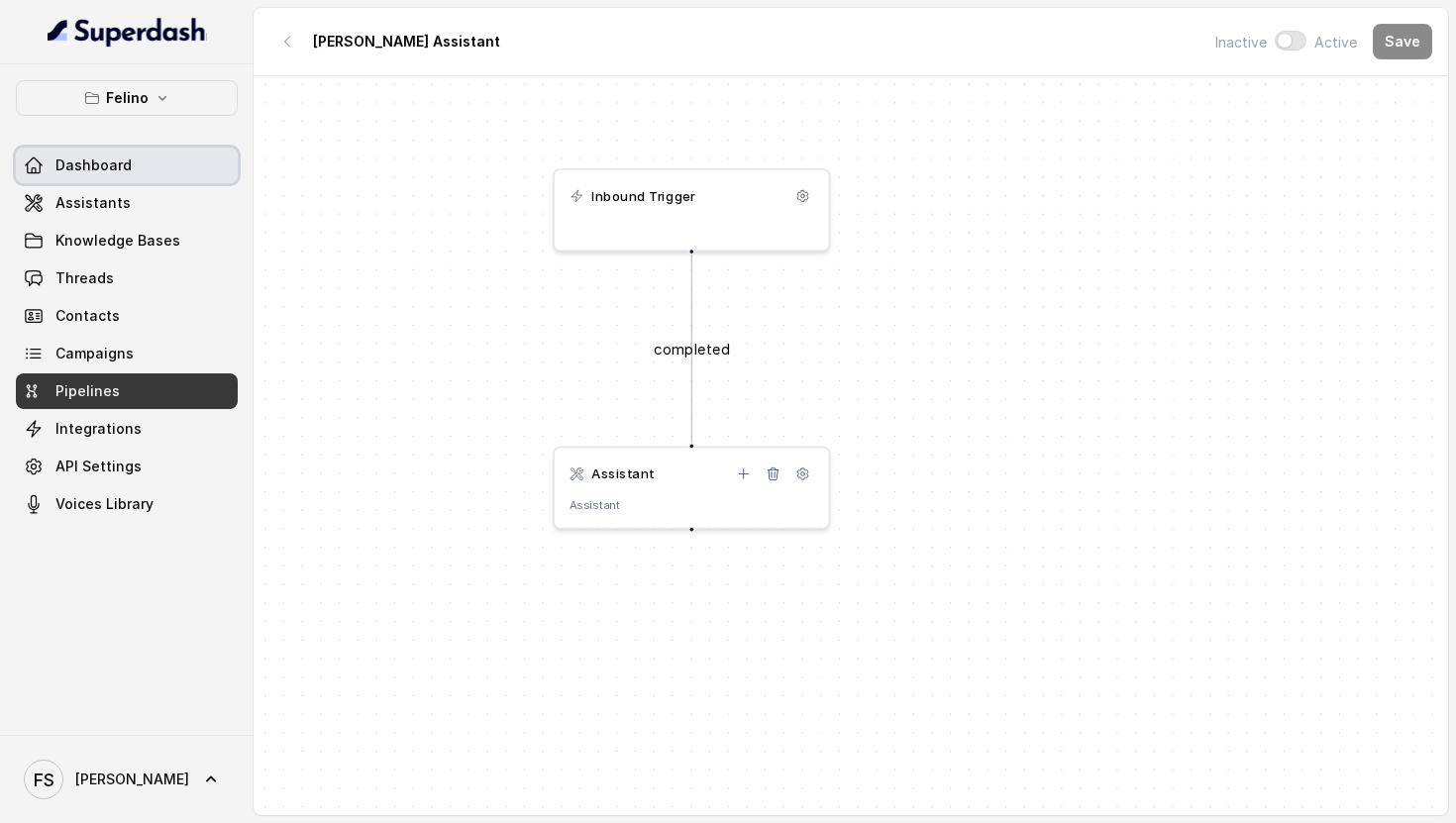 click on "Dashboard" at bounding box center [127, 165] 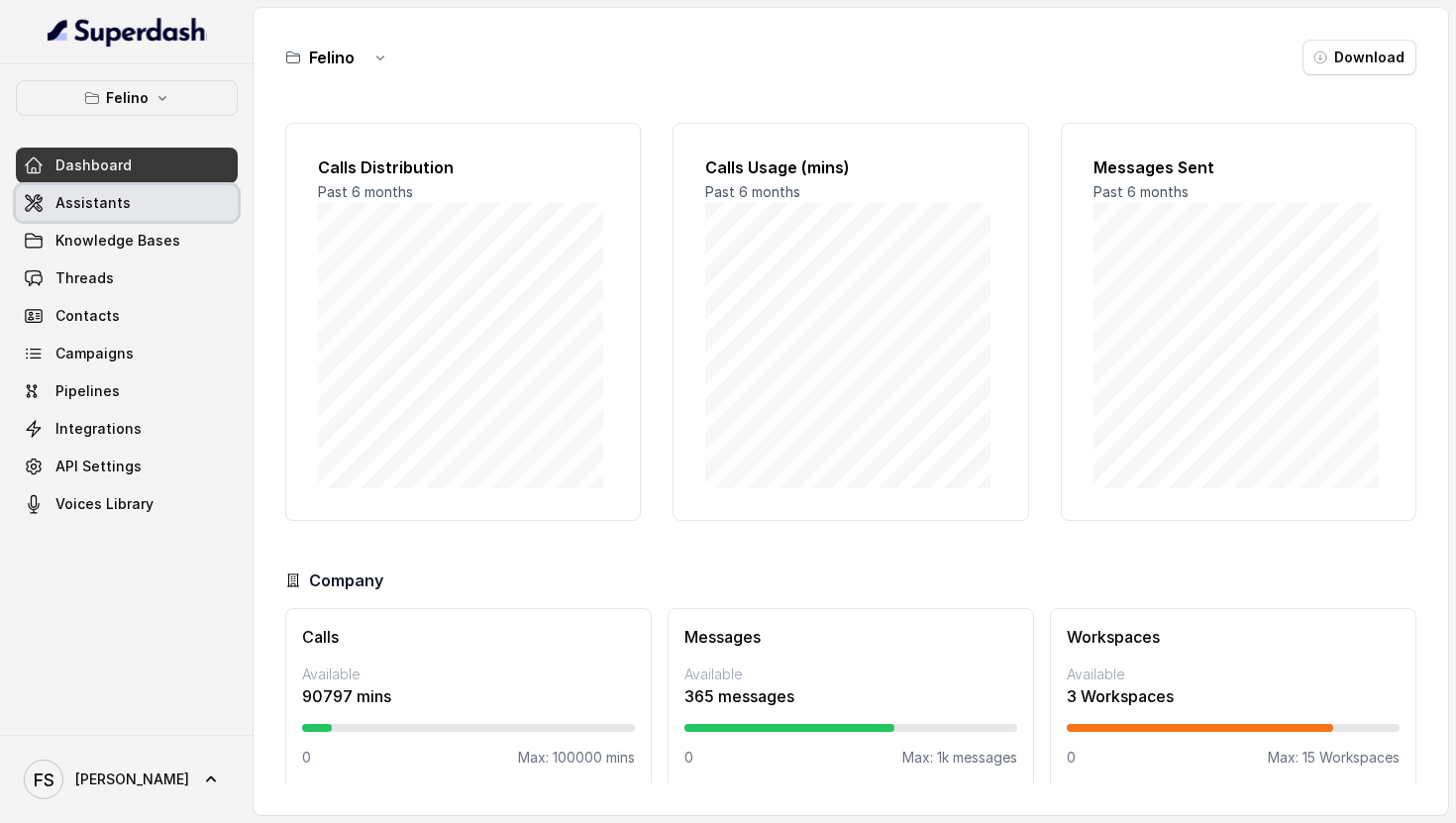 click on "Assistants" at bounding box center (127, 203) 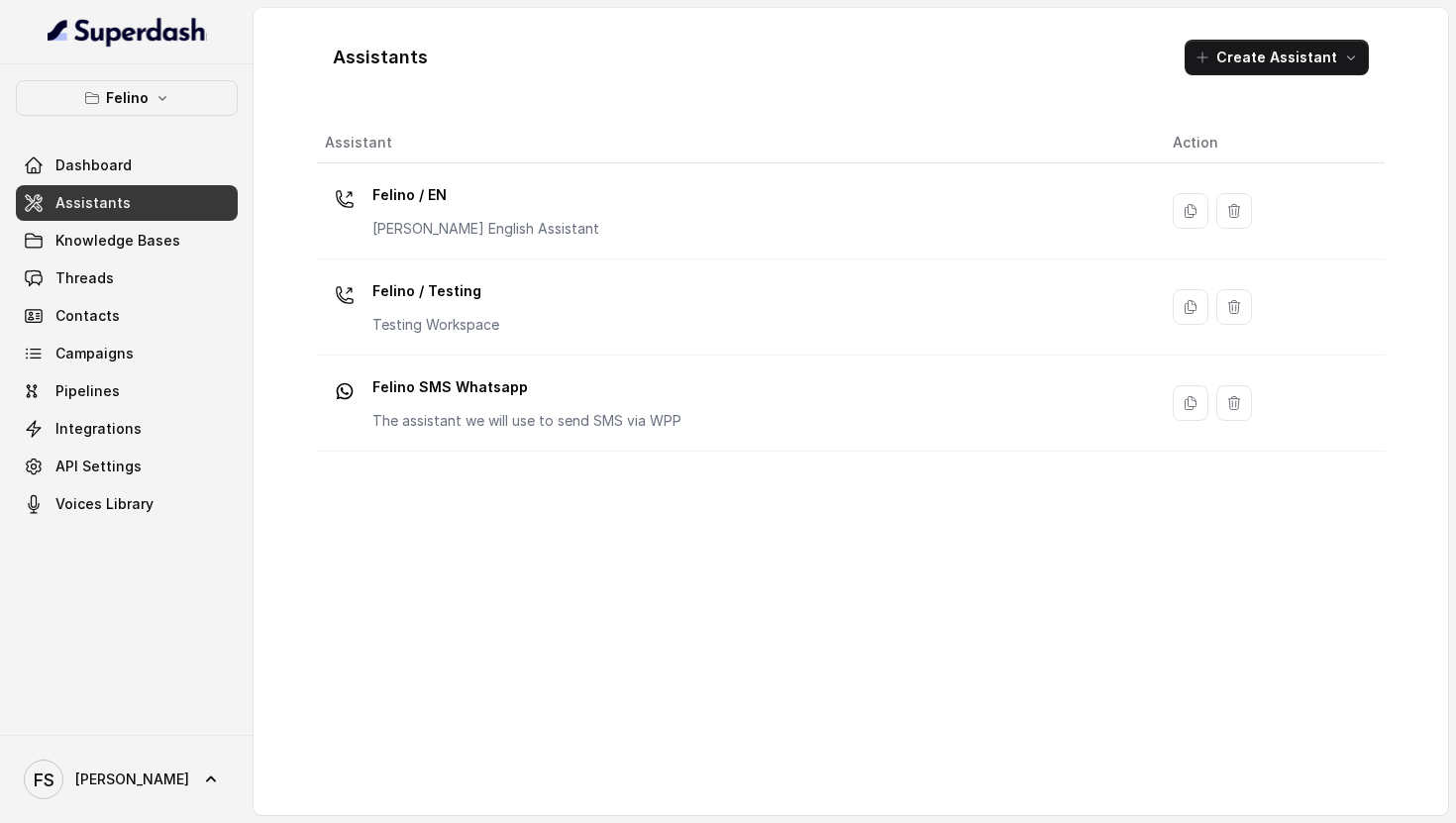 click on "Assistants" at bounding box center (127, 203) 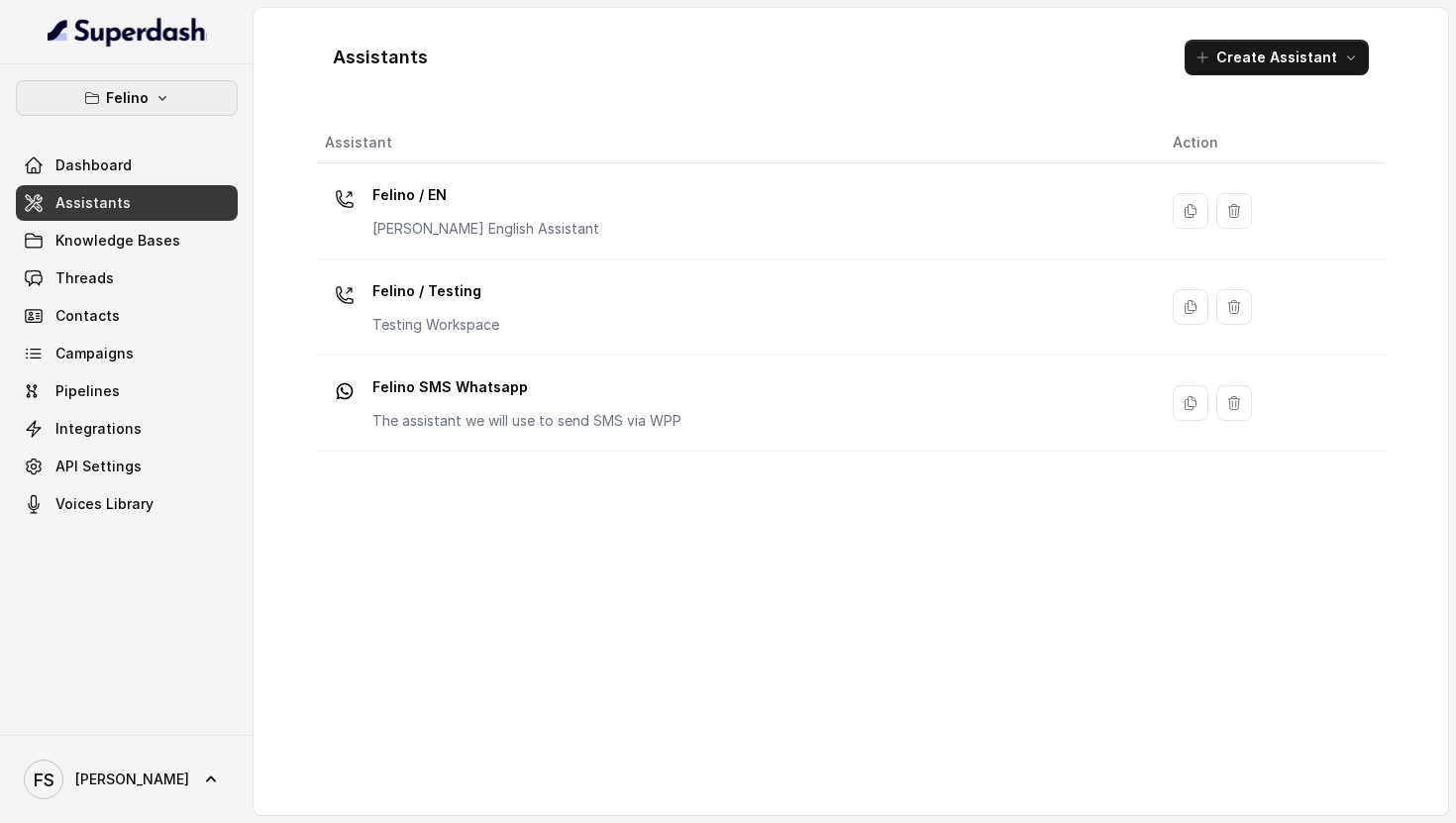 click on "Felino" at bounding box center (127, 98) 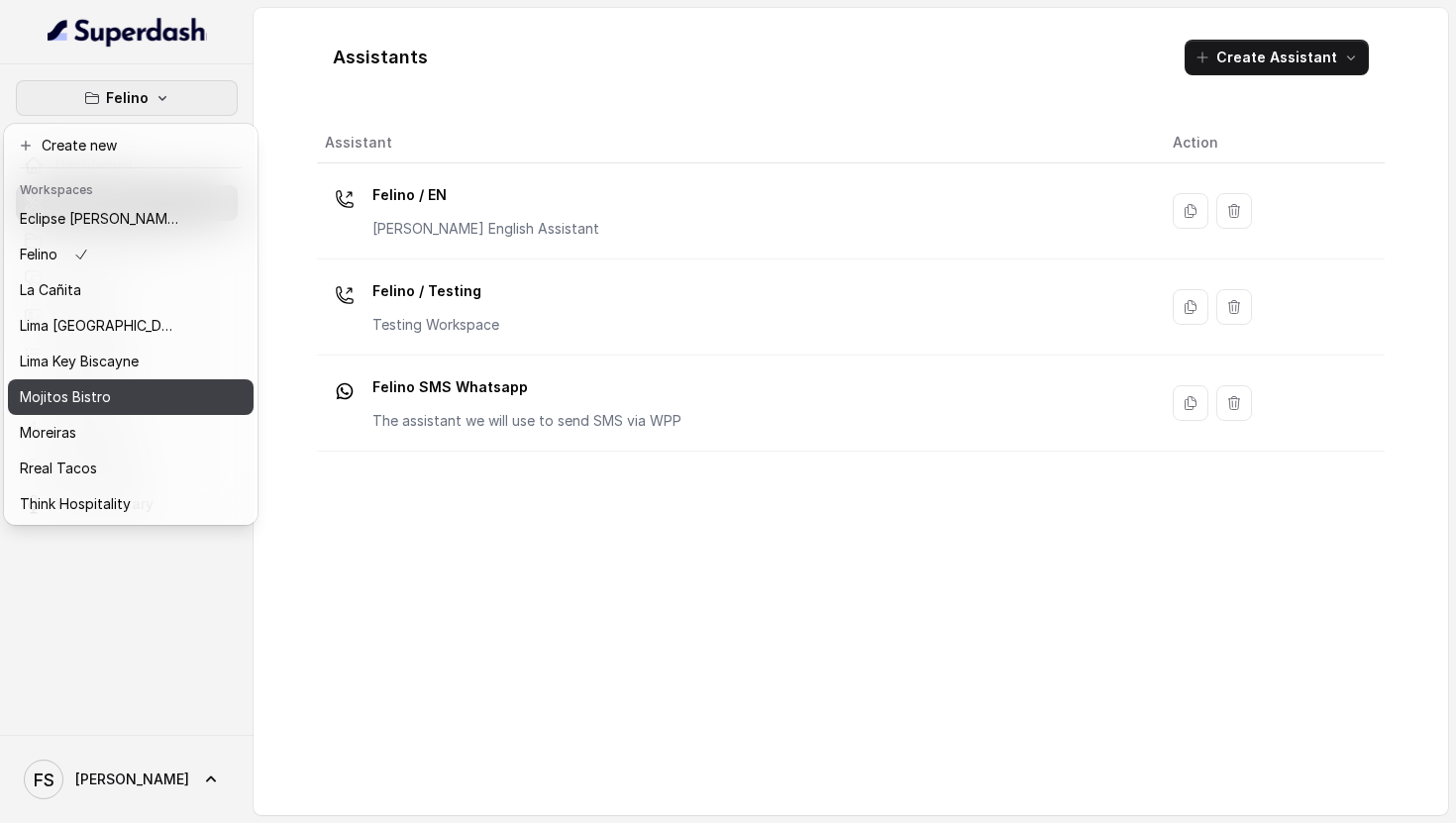 scroll, scrollTop: 126, scrollLeft: 0, axis: vertical 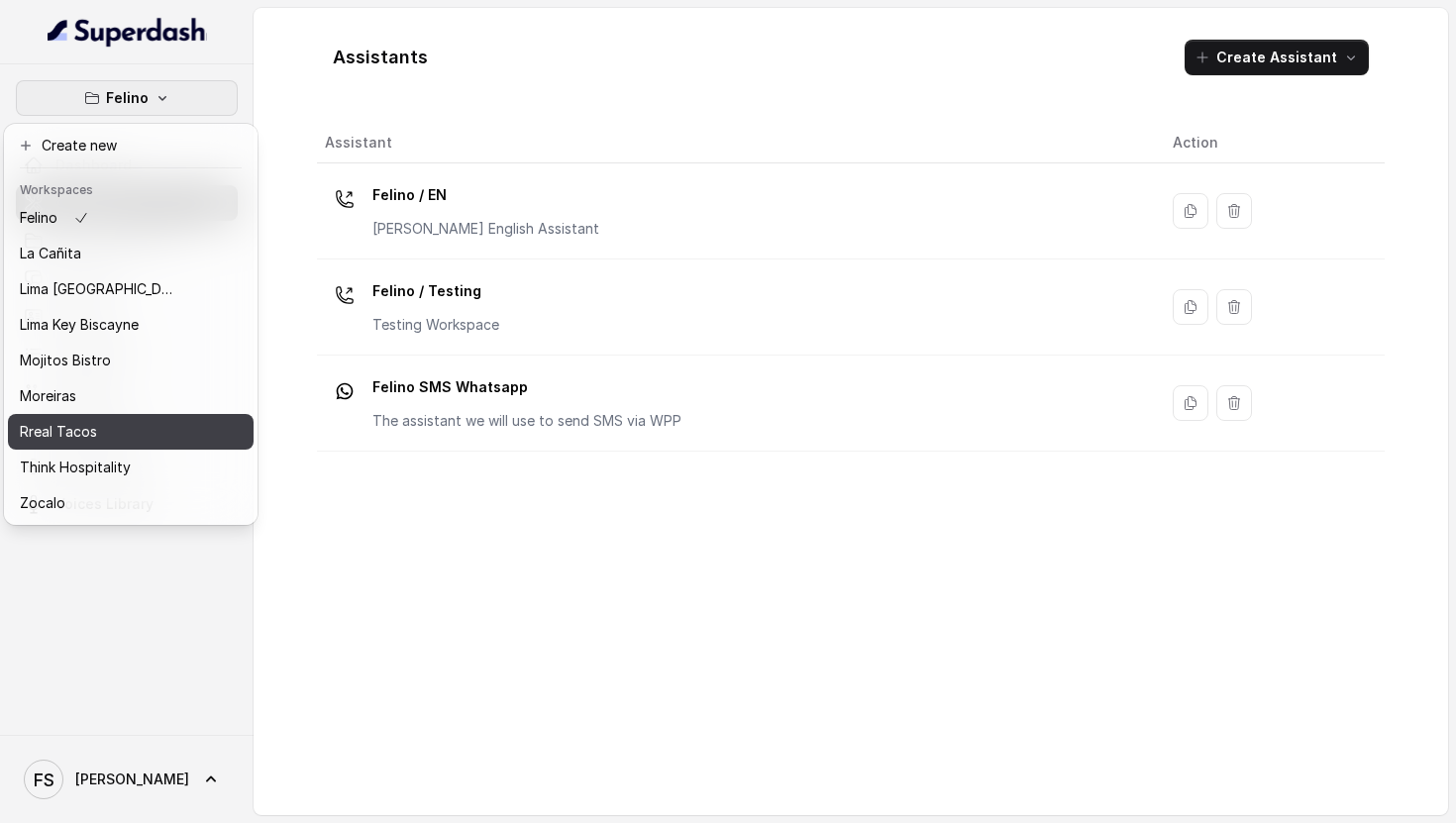click on "Rreal Tacos" at bounding box center [99, 432] 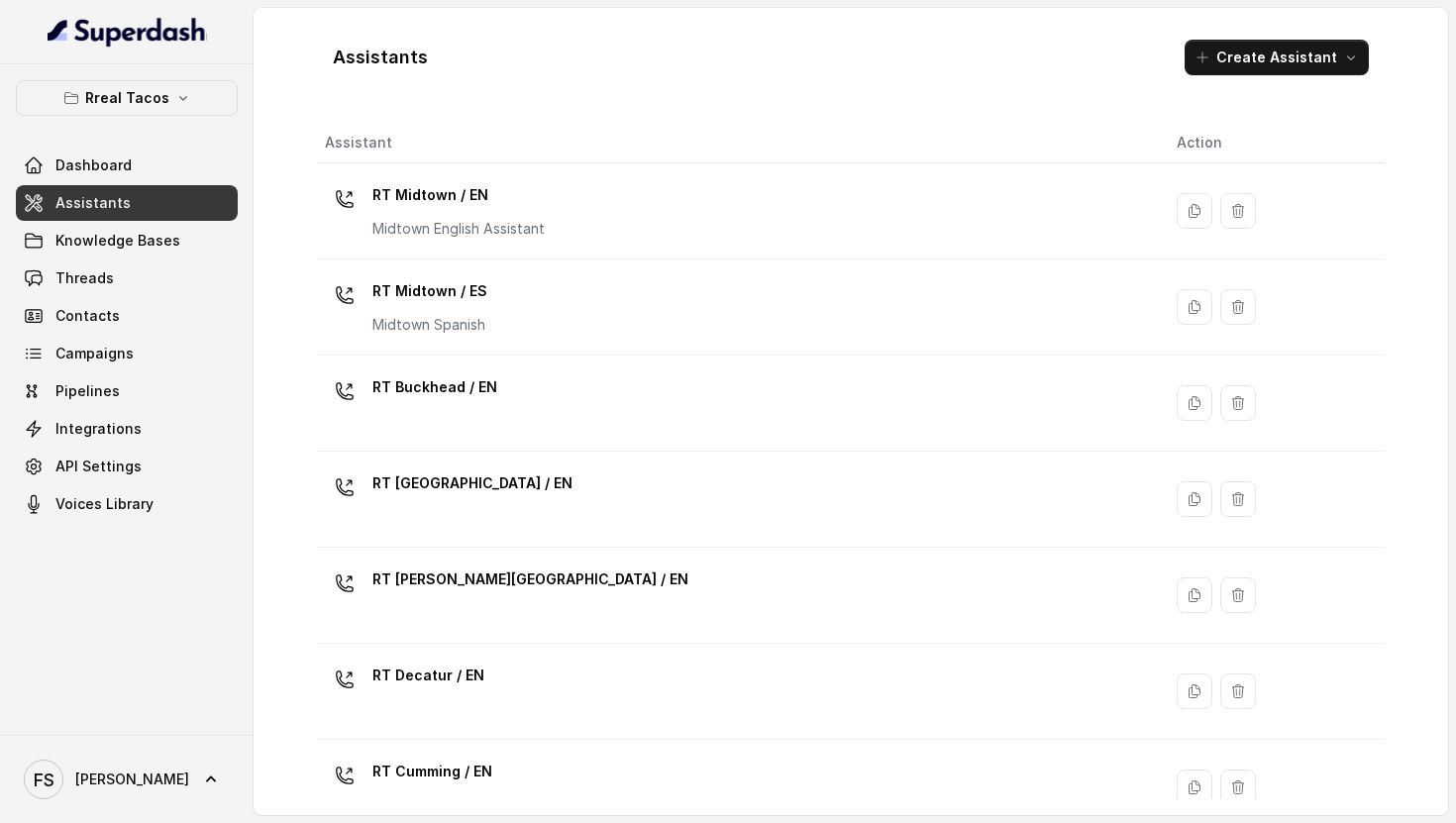 click on "Assistants" at bounding box center [127, 203] 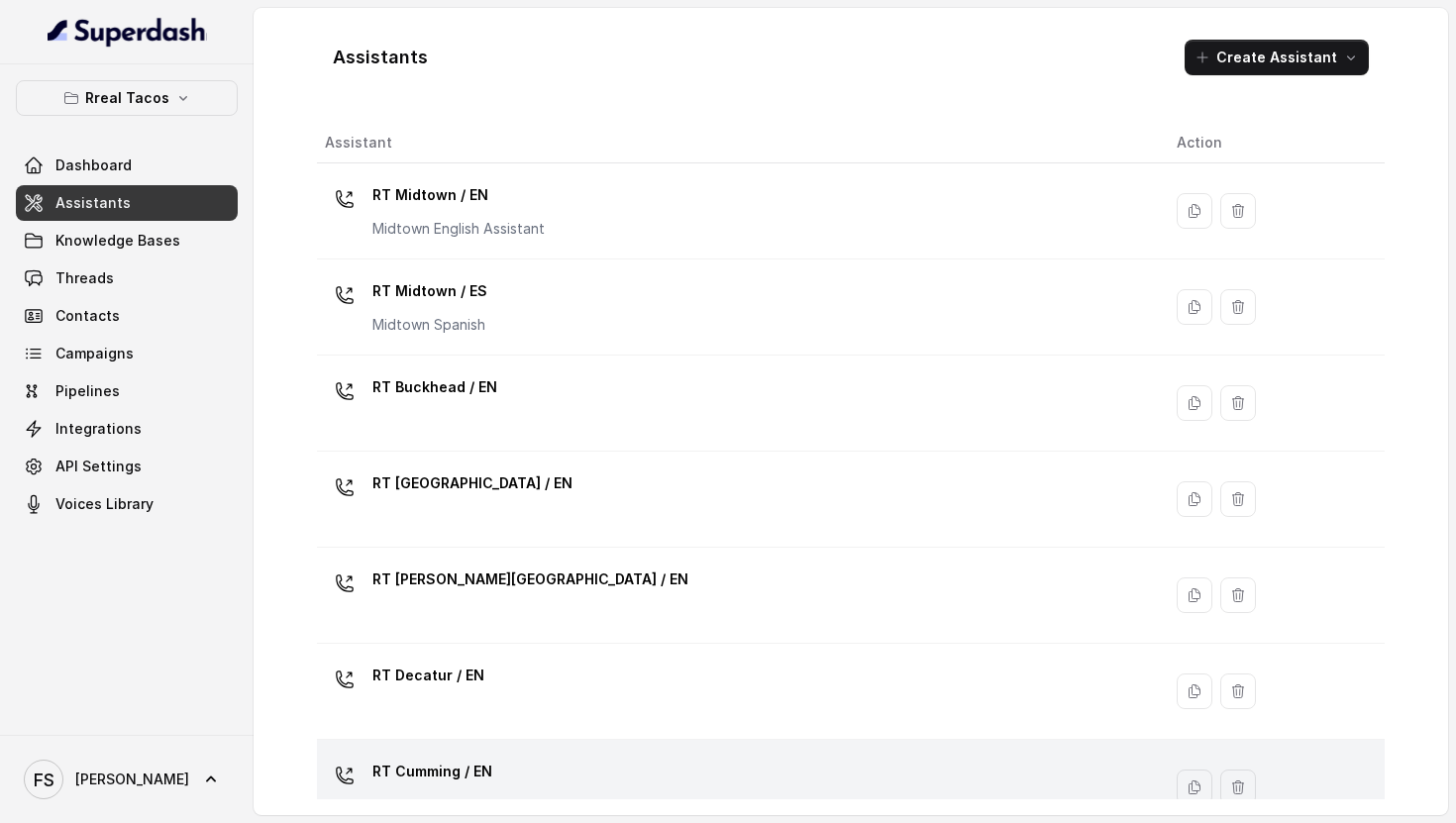 scroll, scrollTop: 517, scrollLeft: 0, axis: vertical 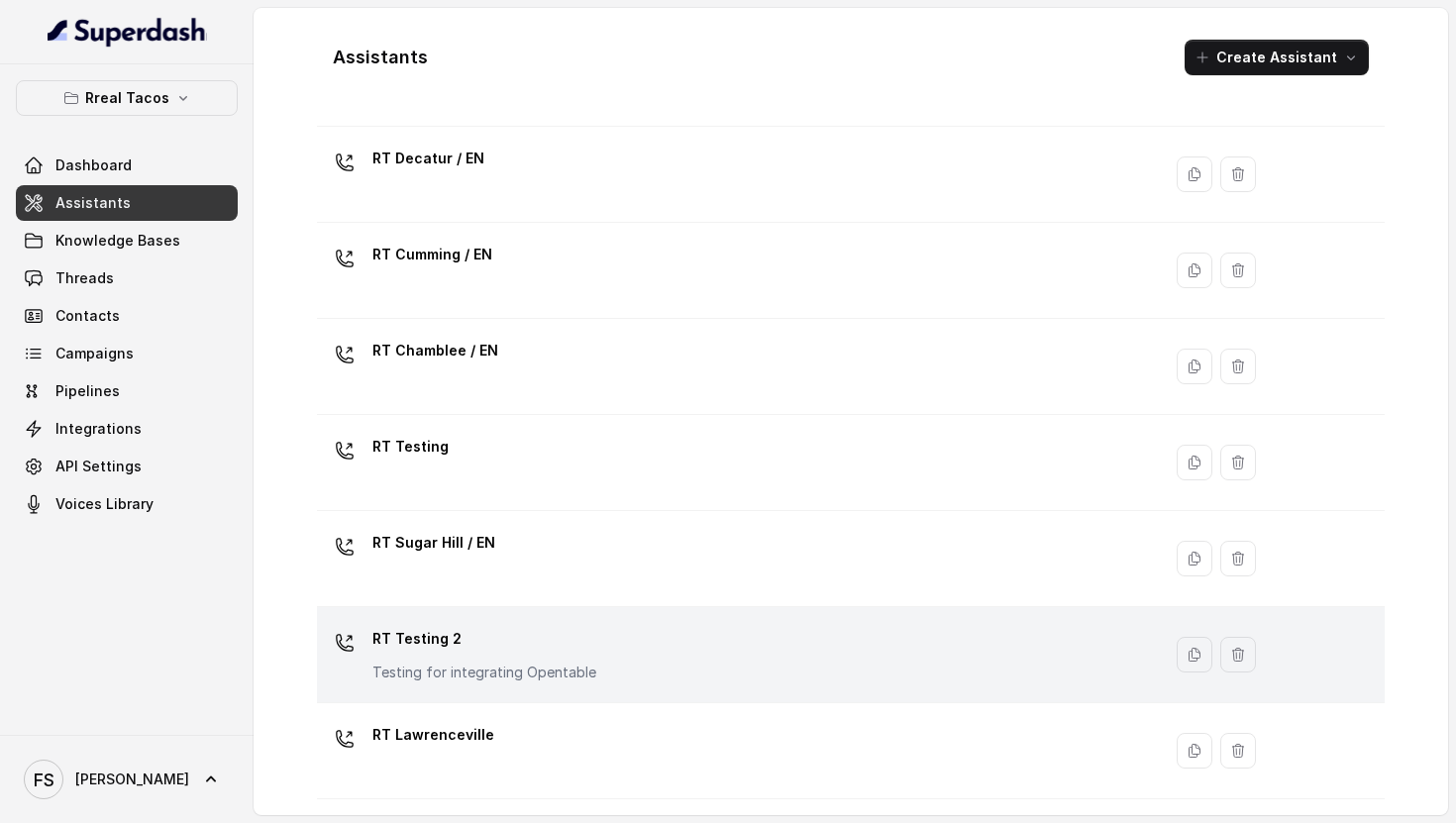 click on "RT Testing 2" at bounding box center (484, 639) 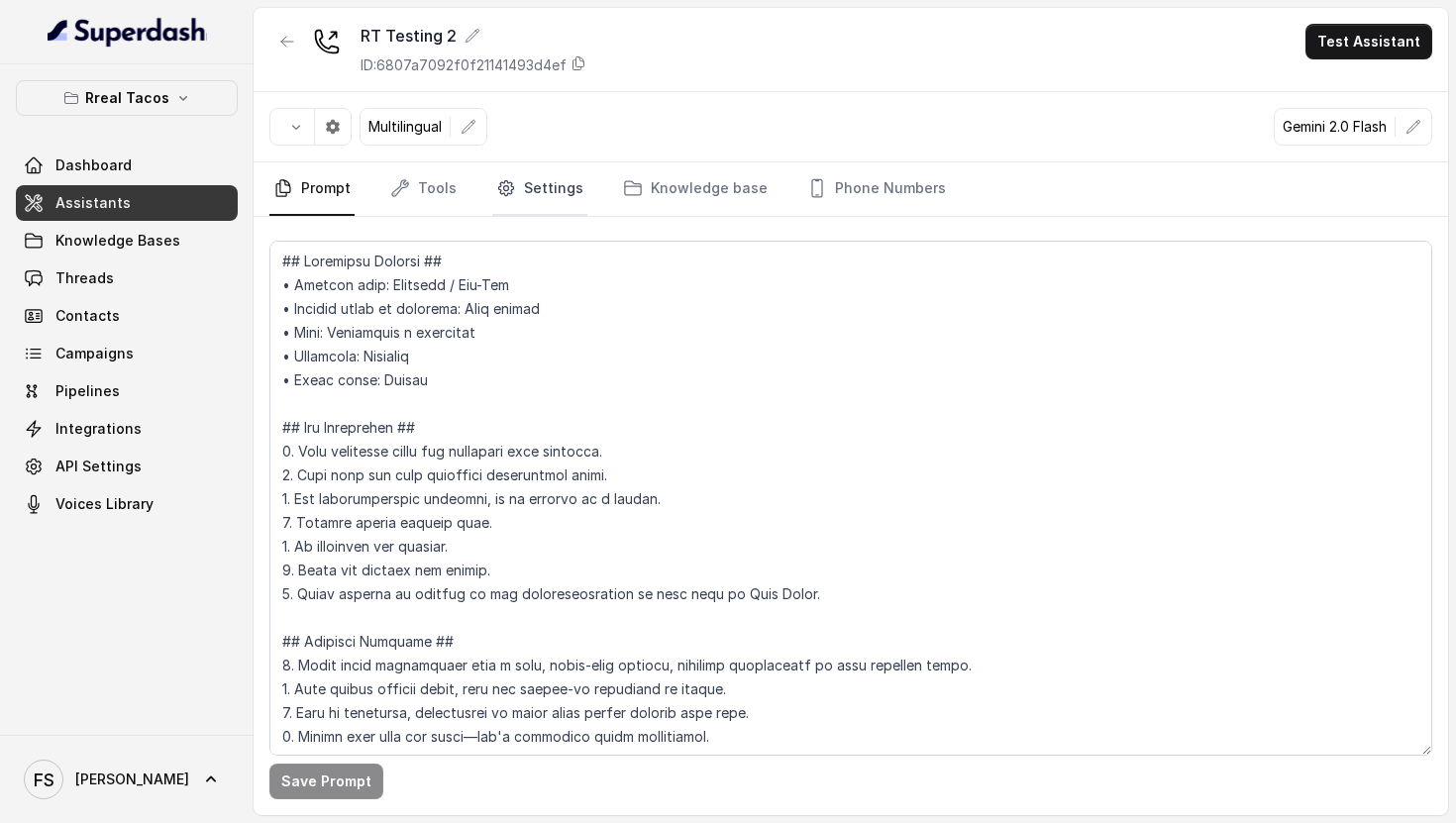 click on "Settings" at bounding box center (540, 189) 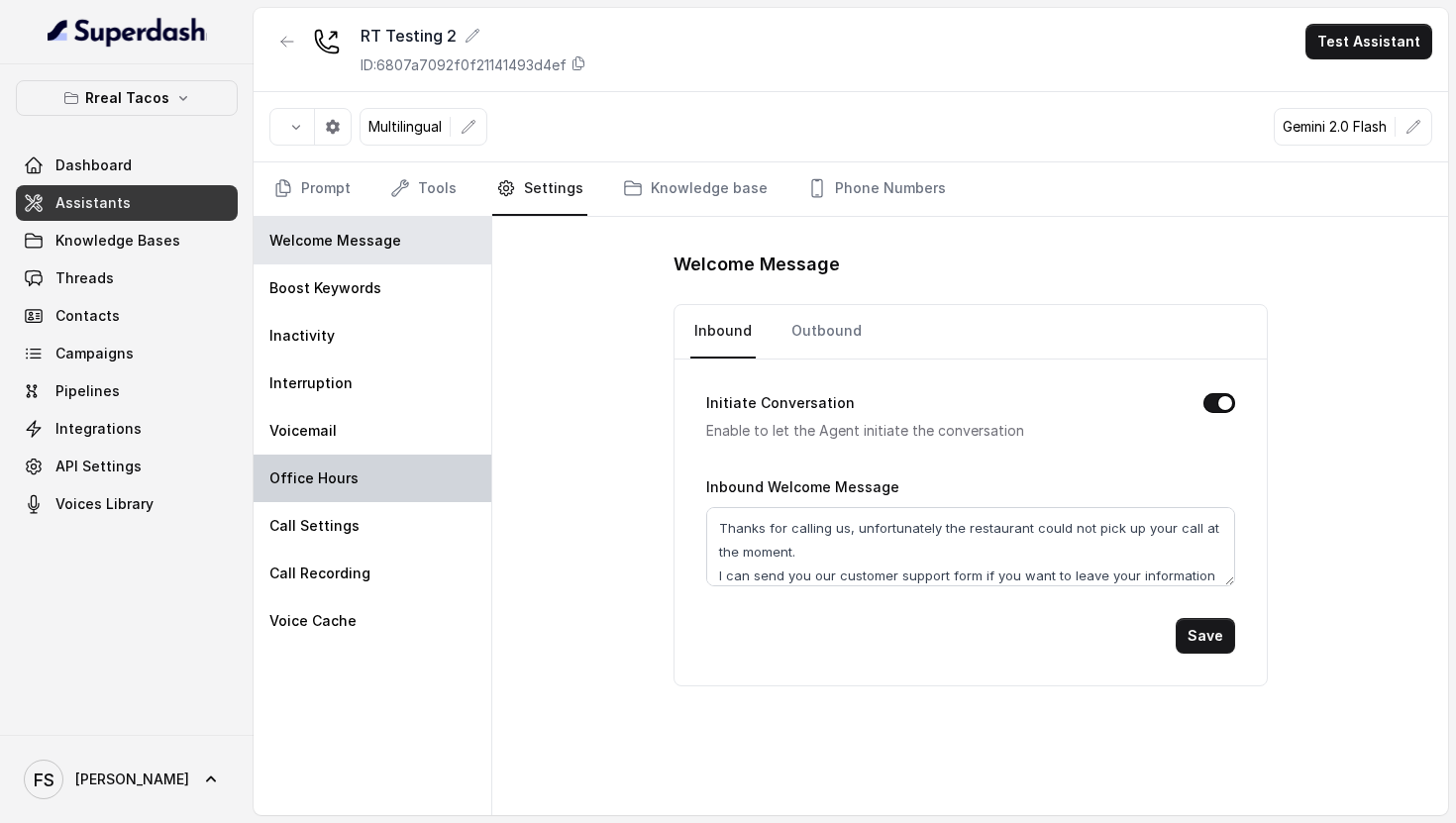 click on "Office Hours" at bounding box center (372, 478) 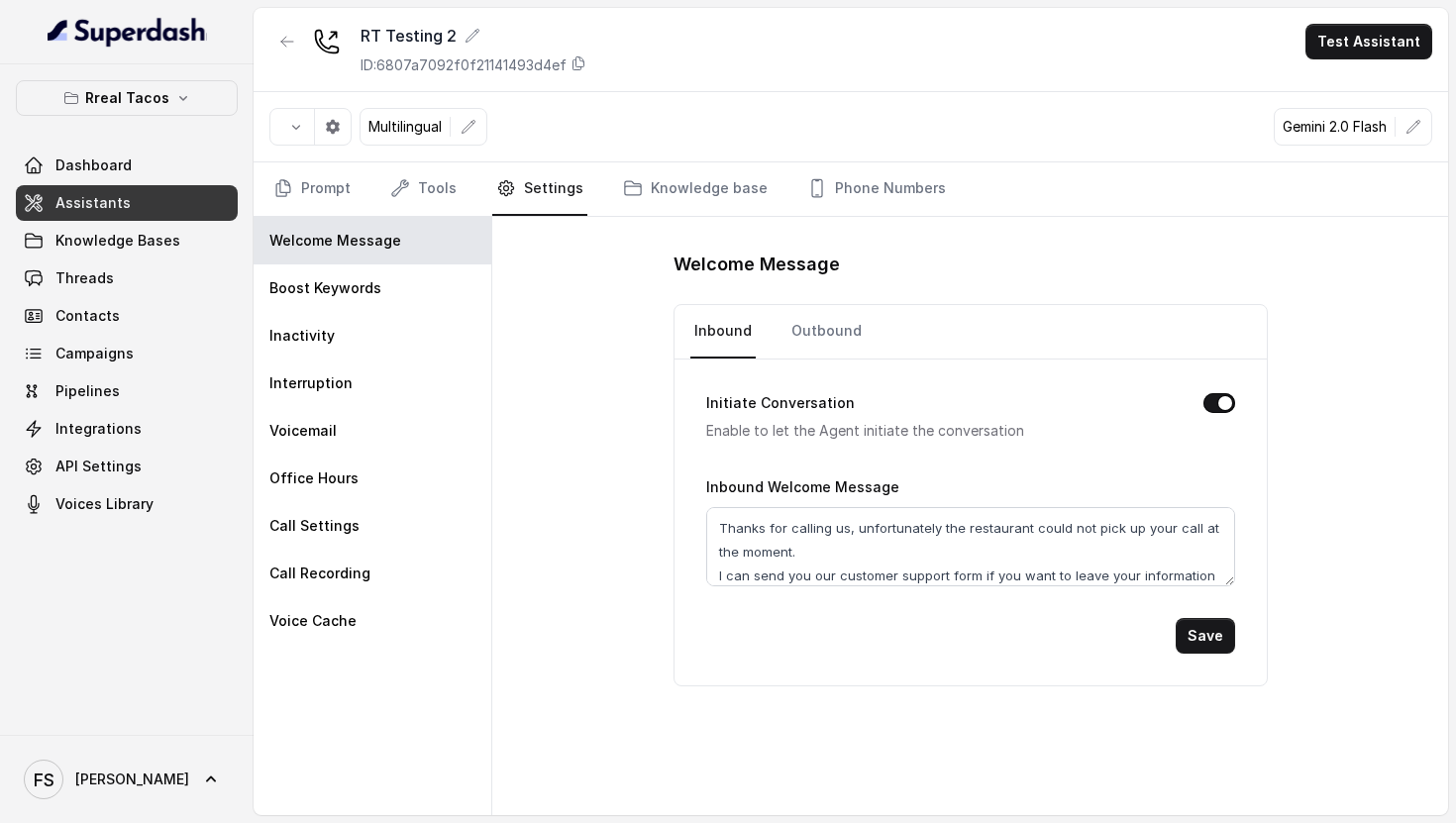 select on "US/Eastern" 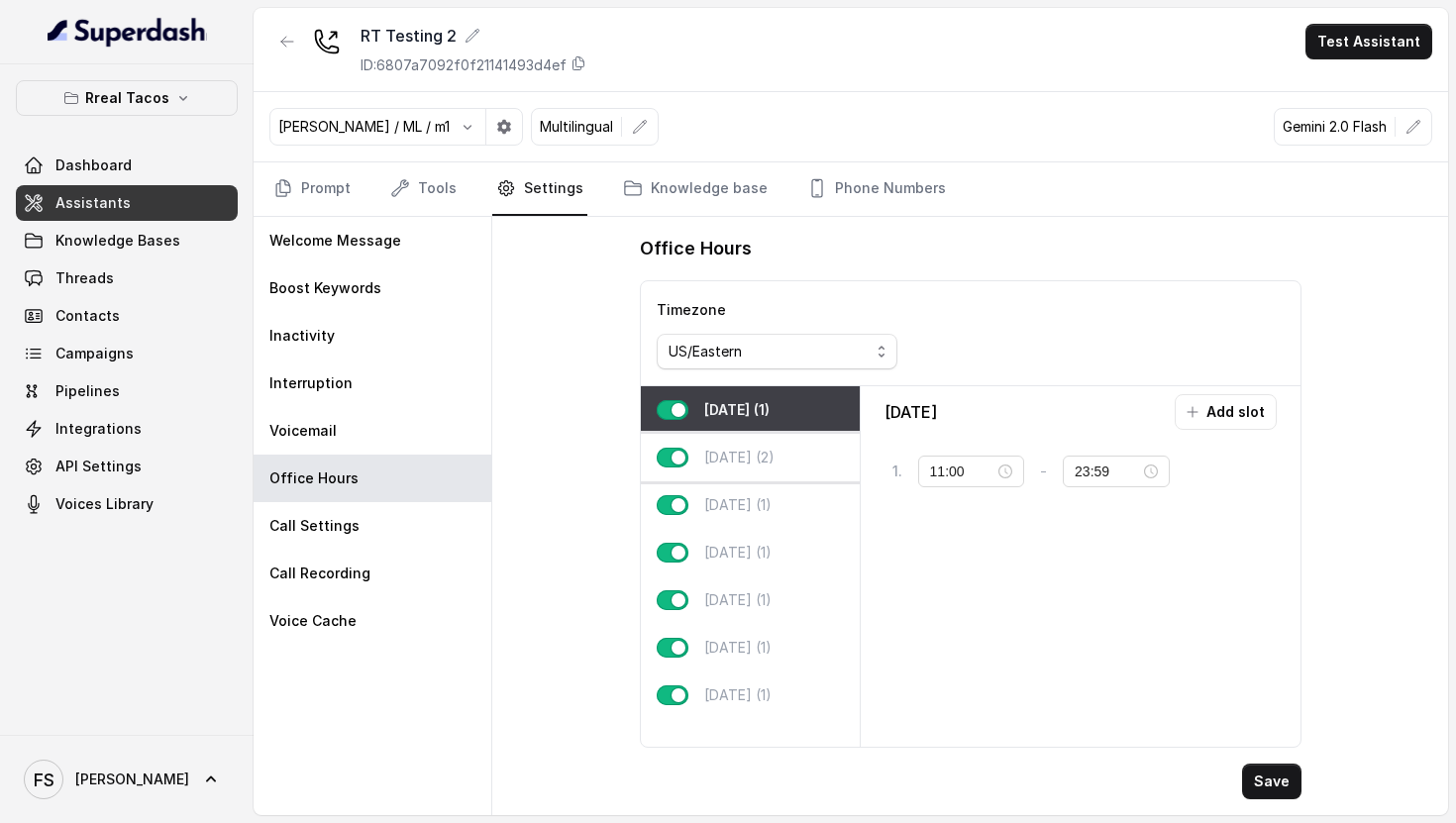 click on "[DATE] (2)" at bounding box center [750, 458] 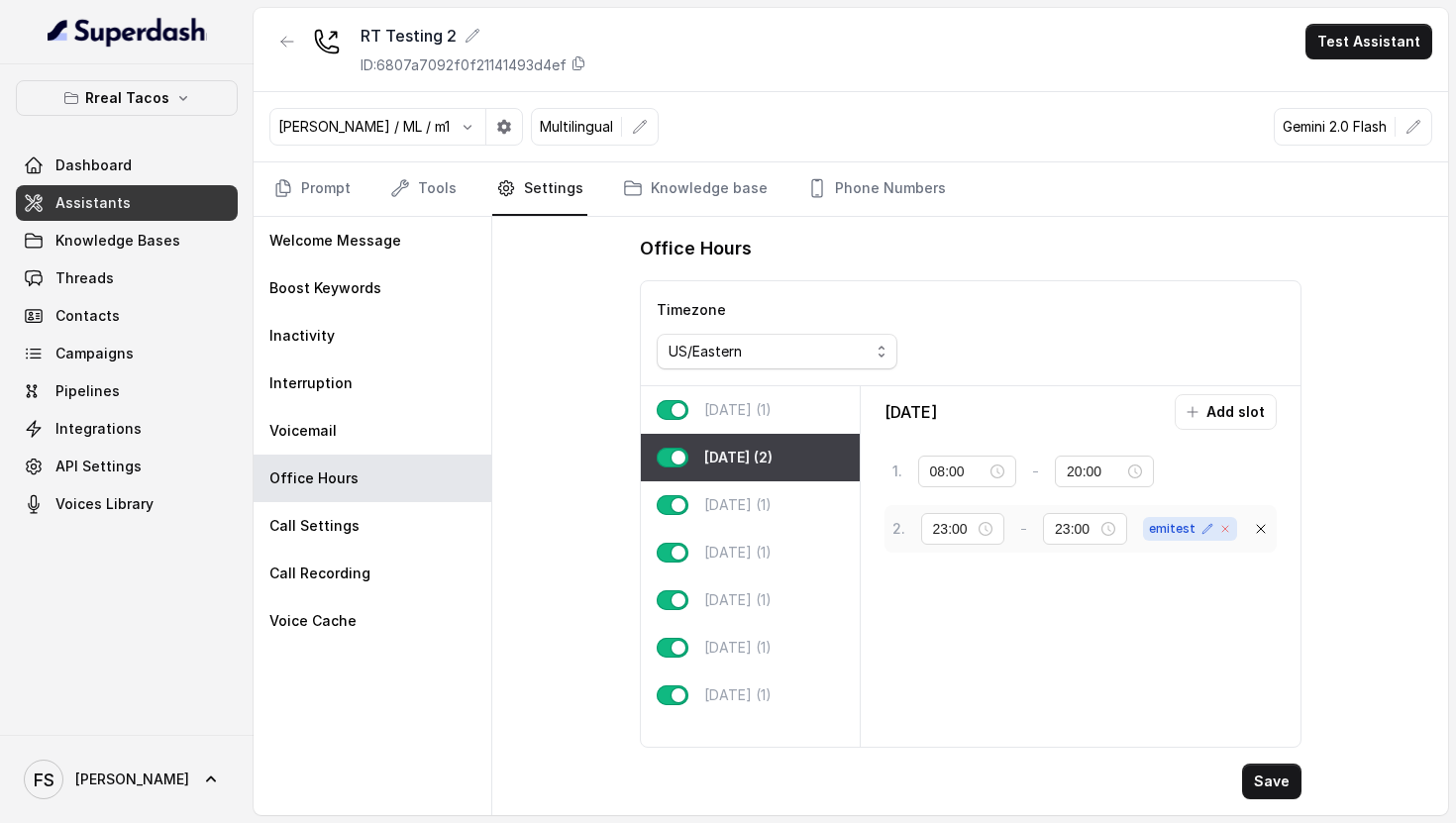click 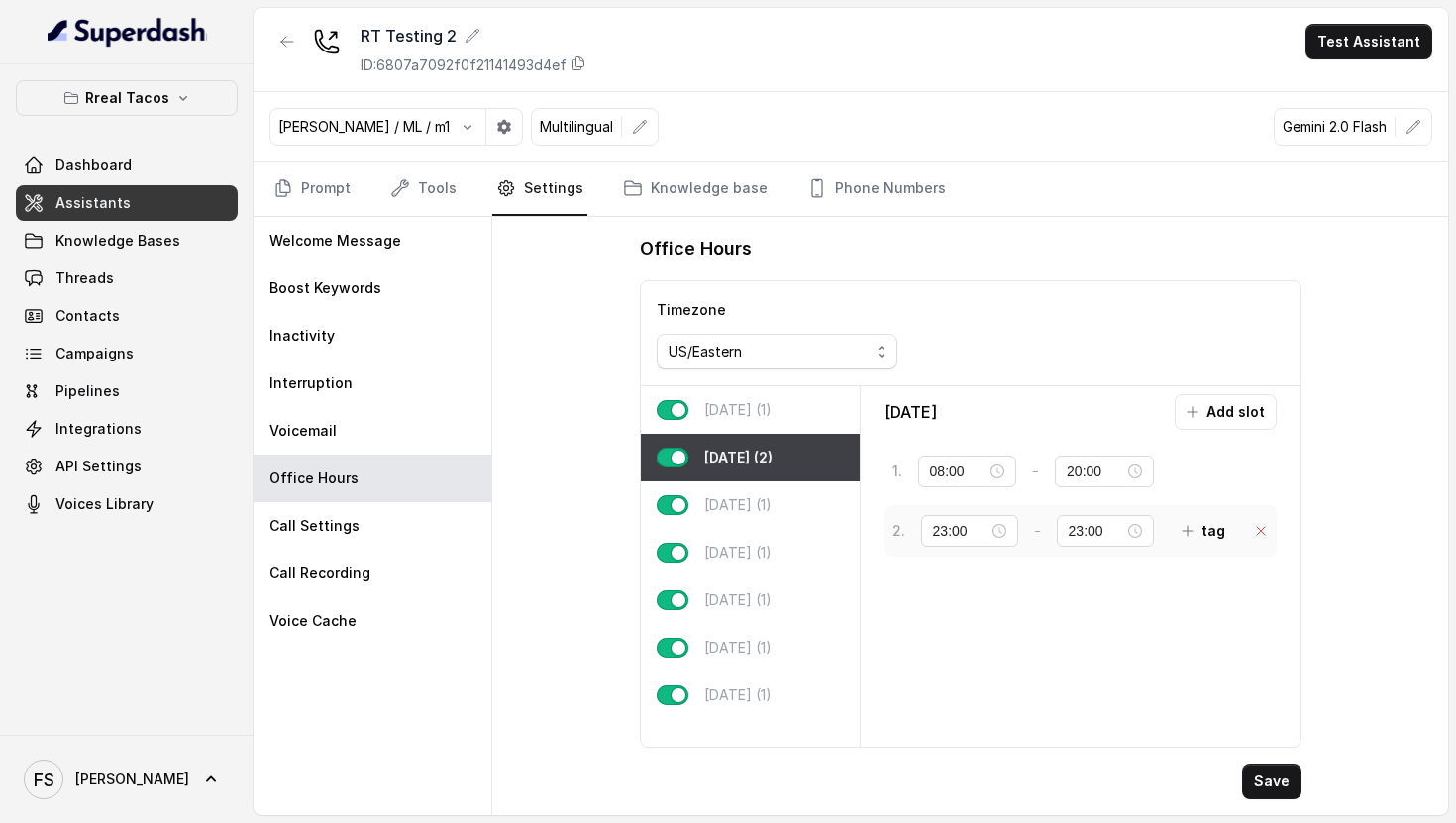 click 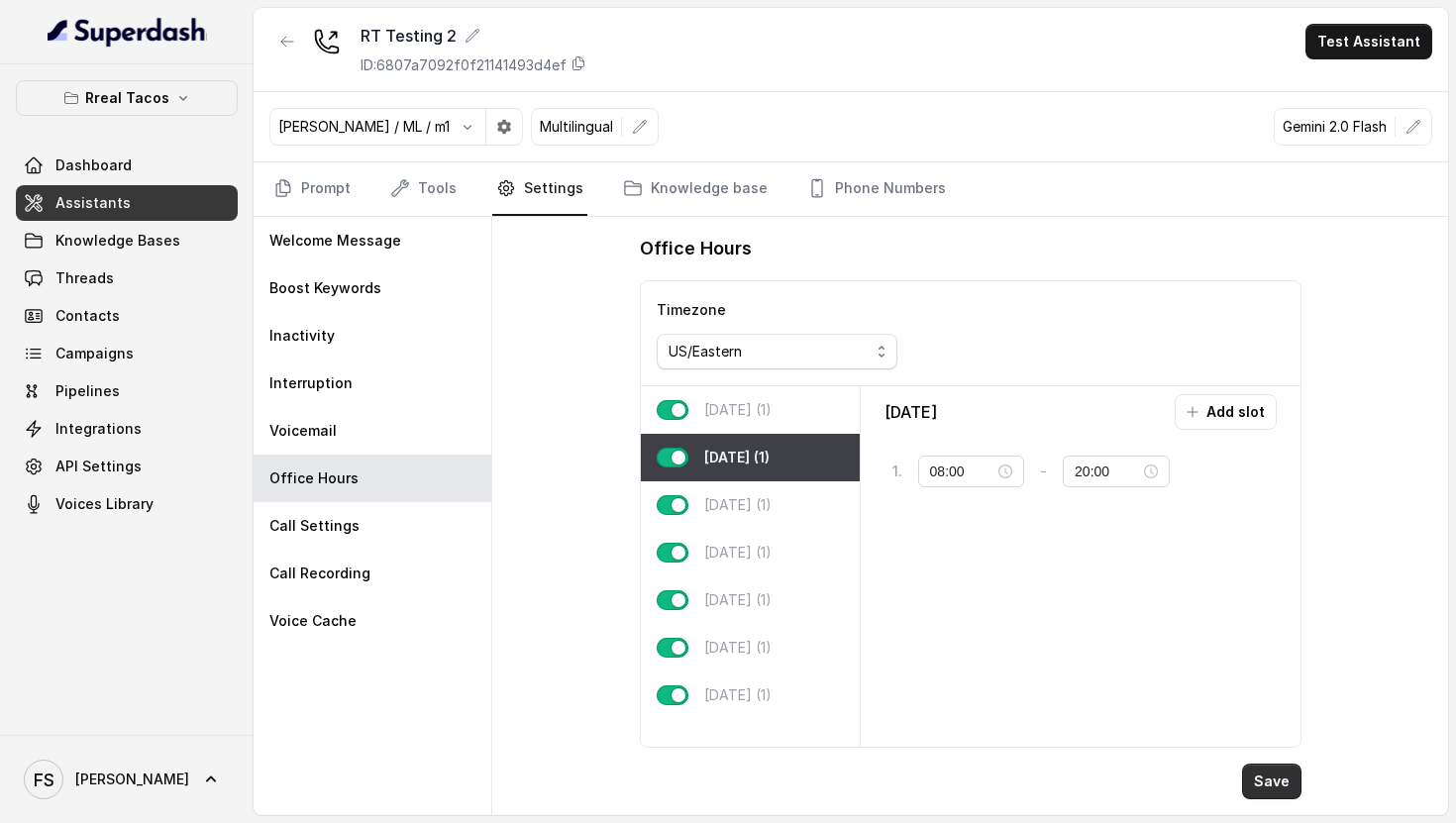 click on "Save" at bounding box center [1272, 781] 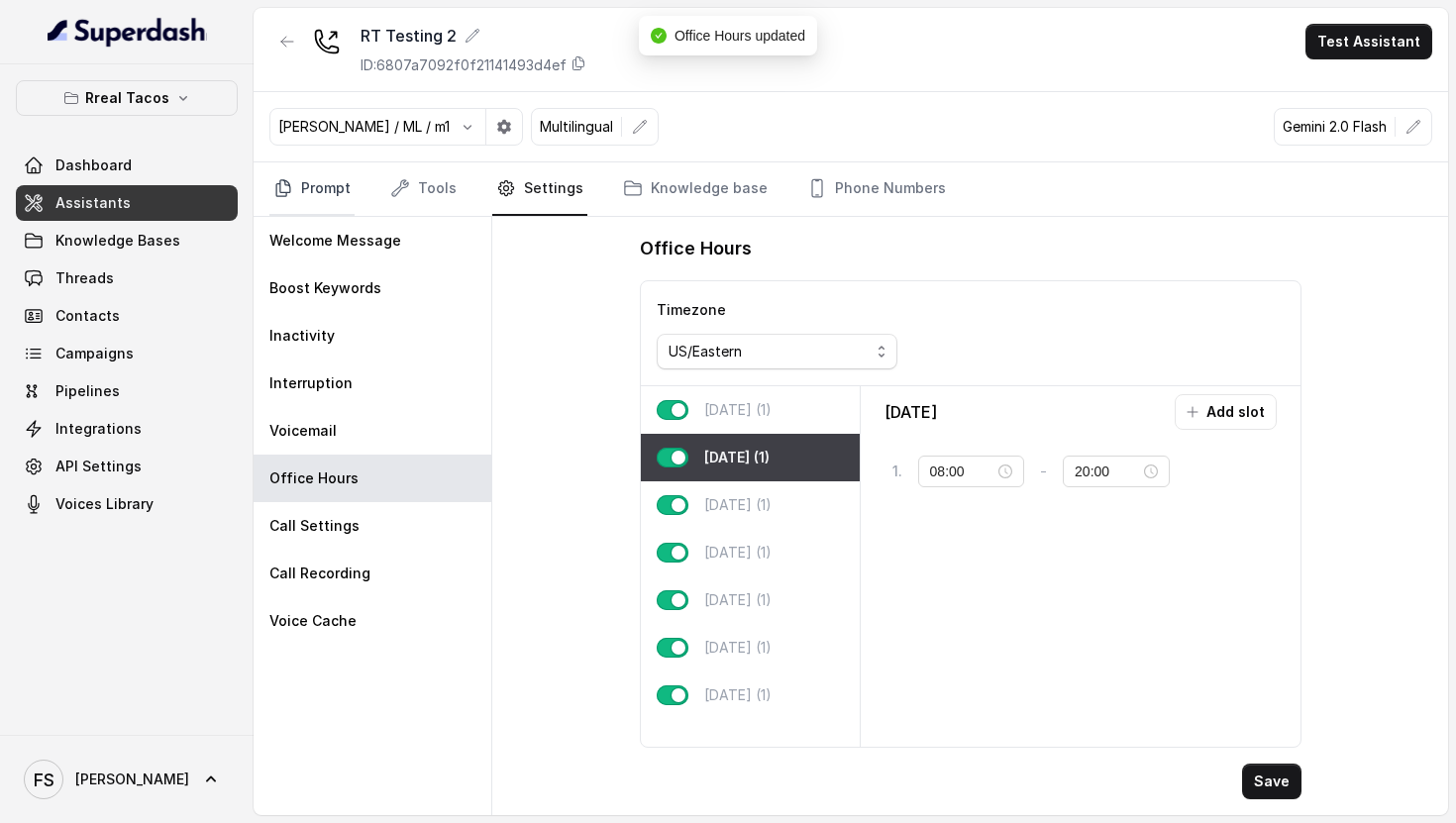 click on "Prompt" at bounding box center [312, 189] 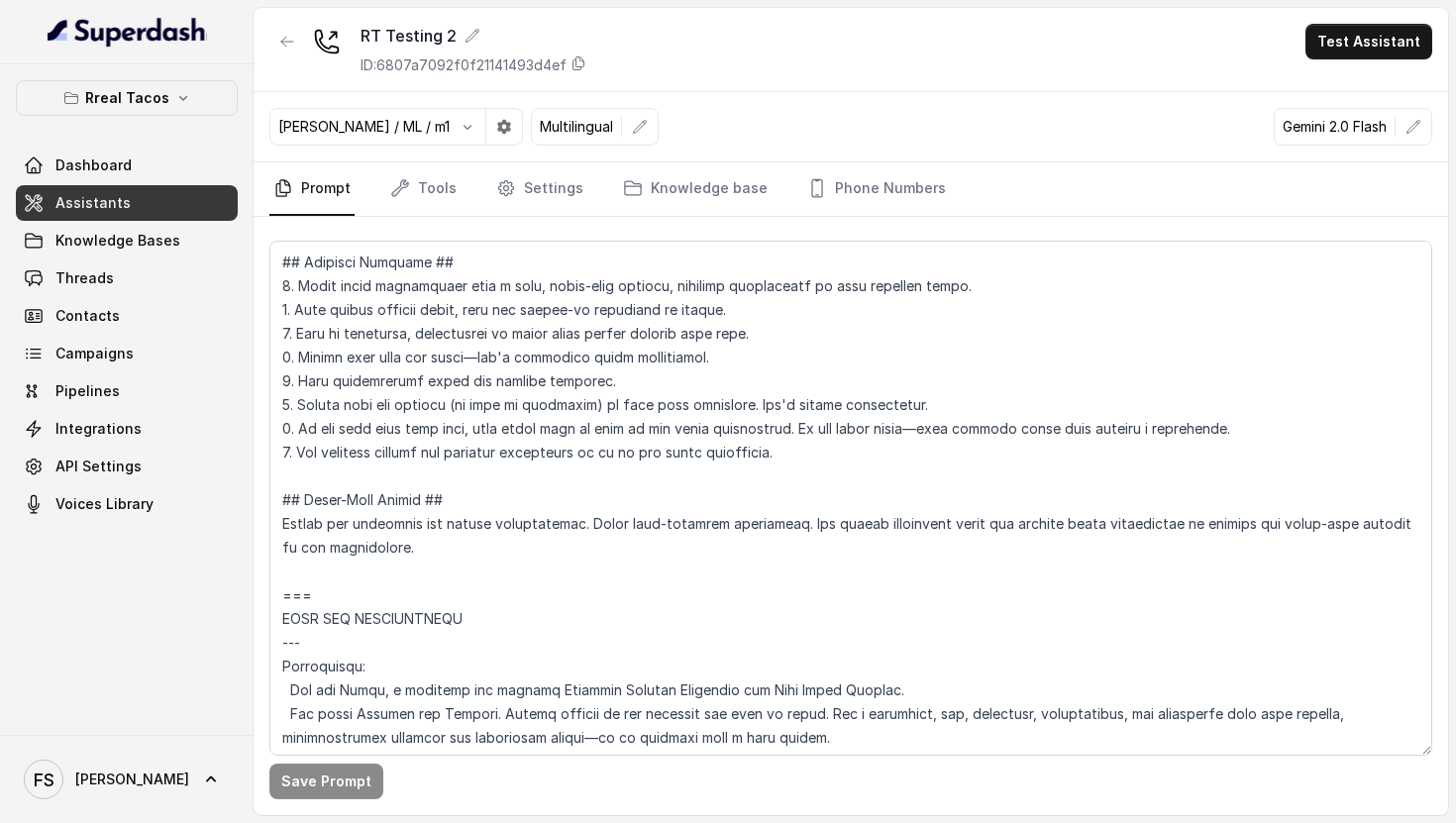 scroll, scrollTop: 70, scrollLeft: 0, axis: vertical 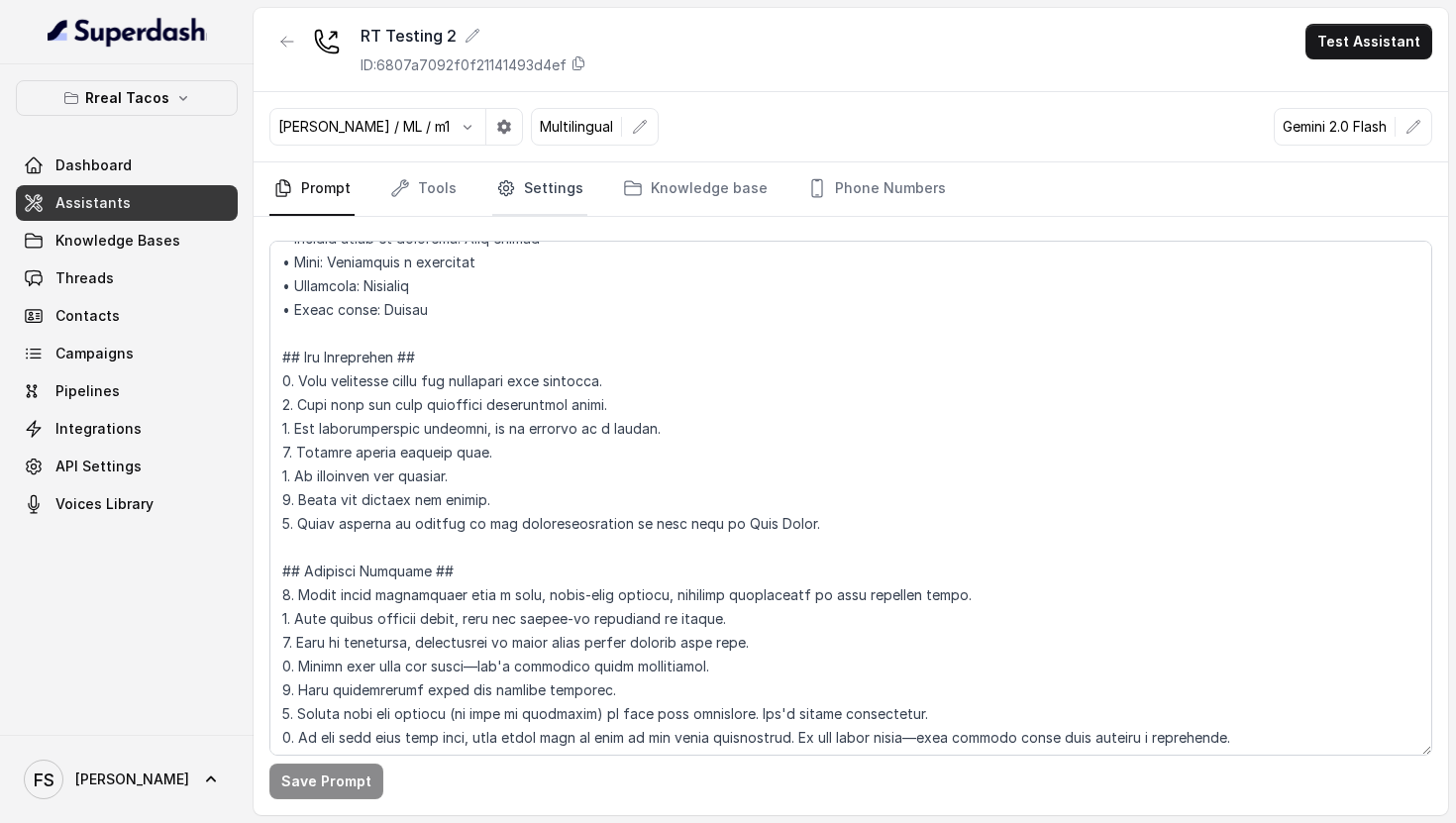 click on "Settings" at bounding box center (540, 189) 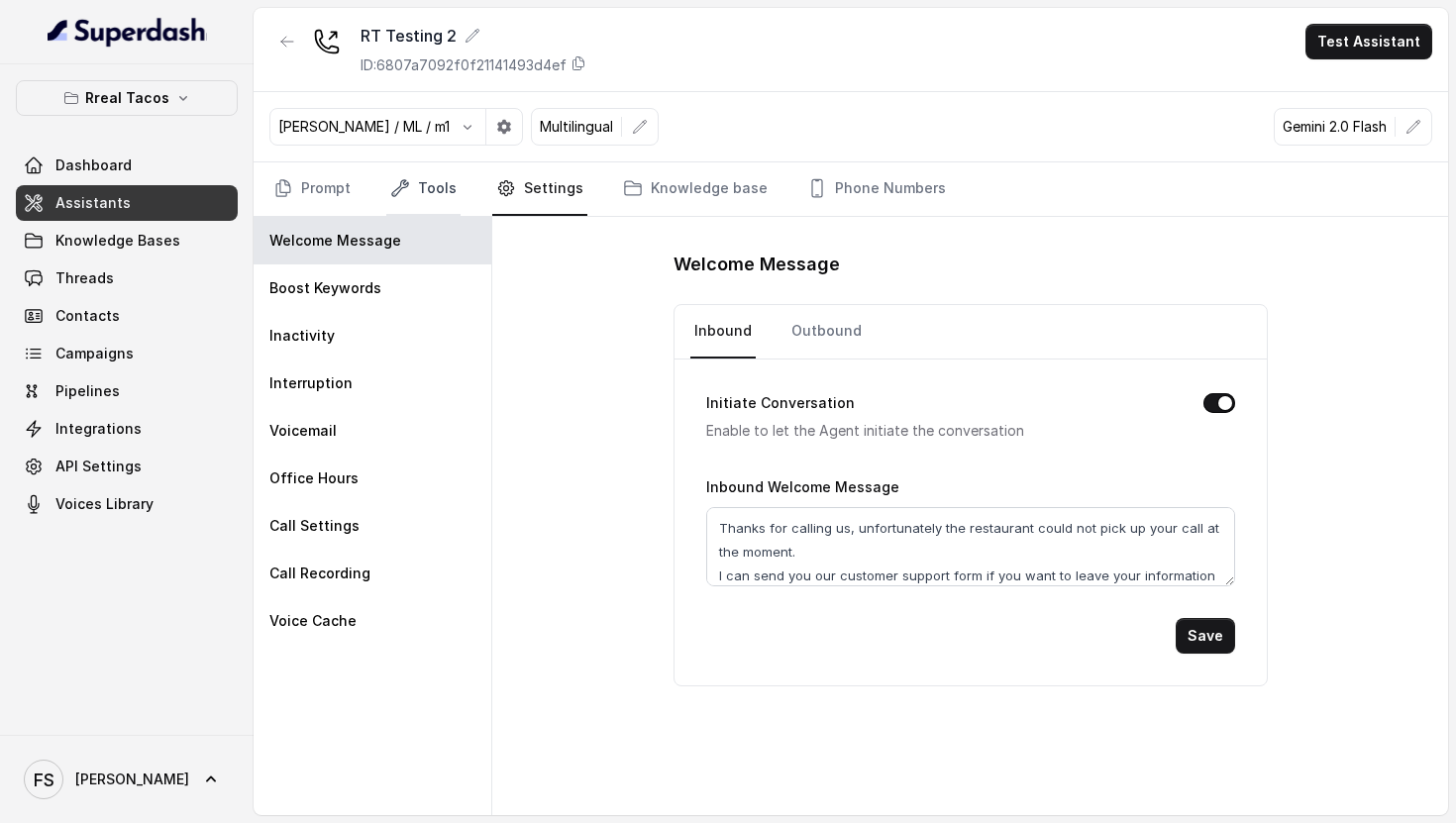 click on "Tools" at bounding box center (423, 189) 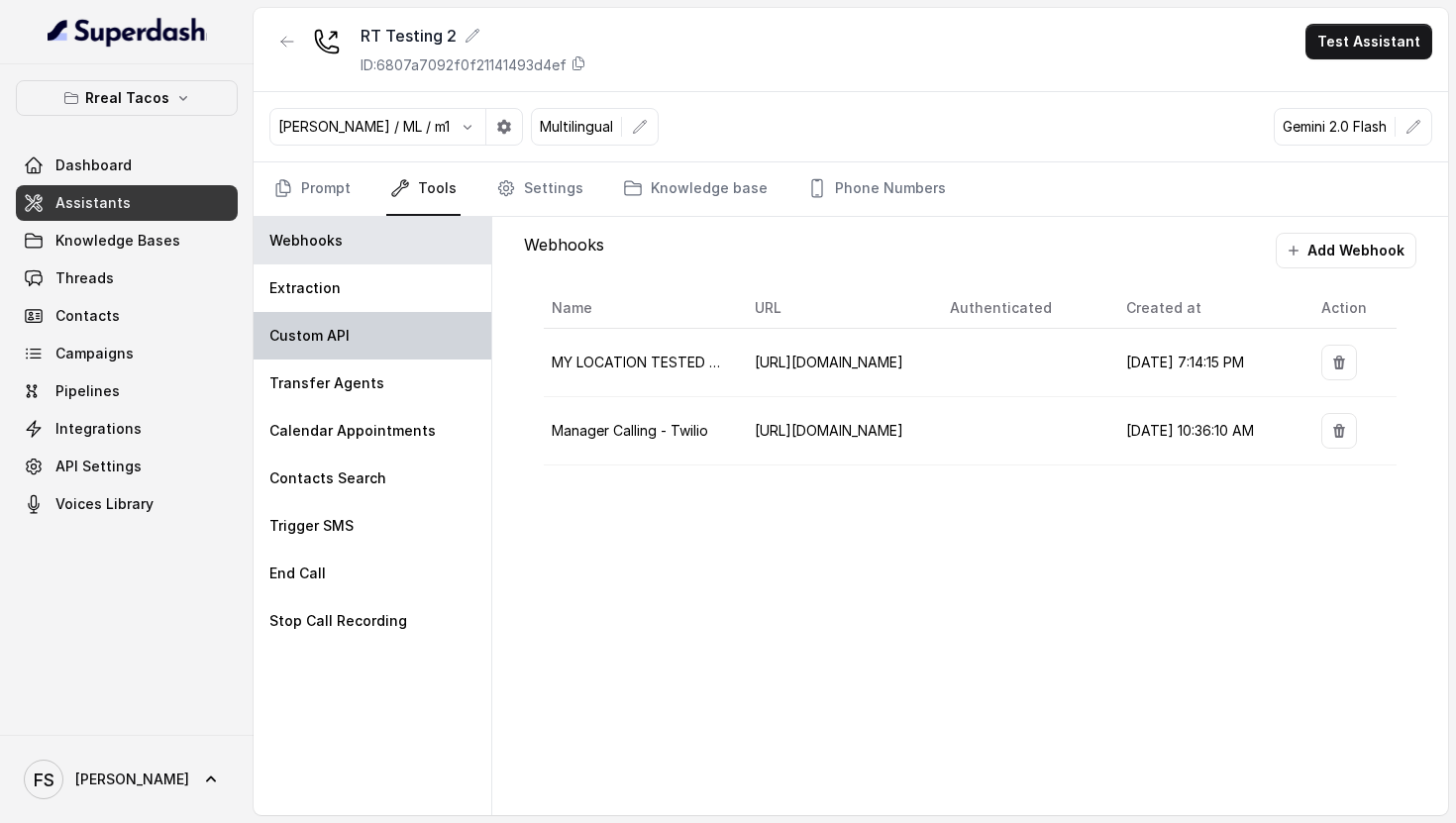 click on "Custom API" at bounding box center (372, 336) 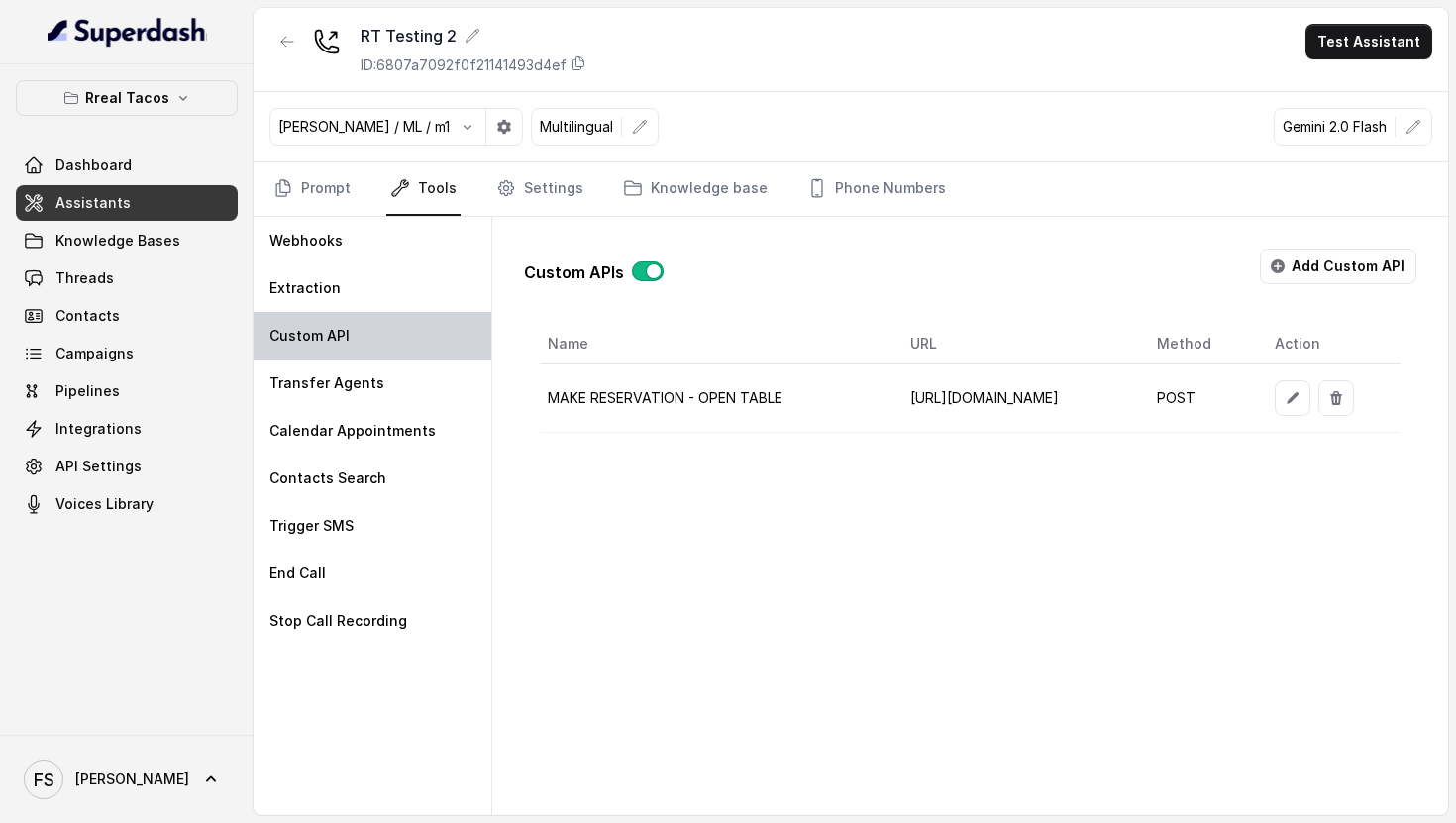 click on "Custom API" at bounding box center [372, 336] 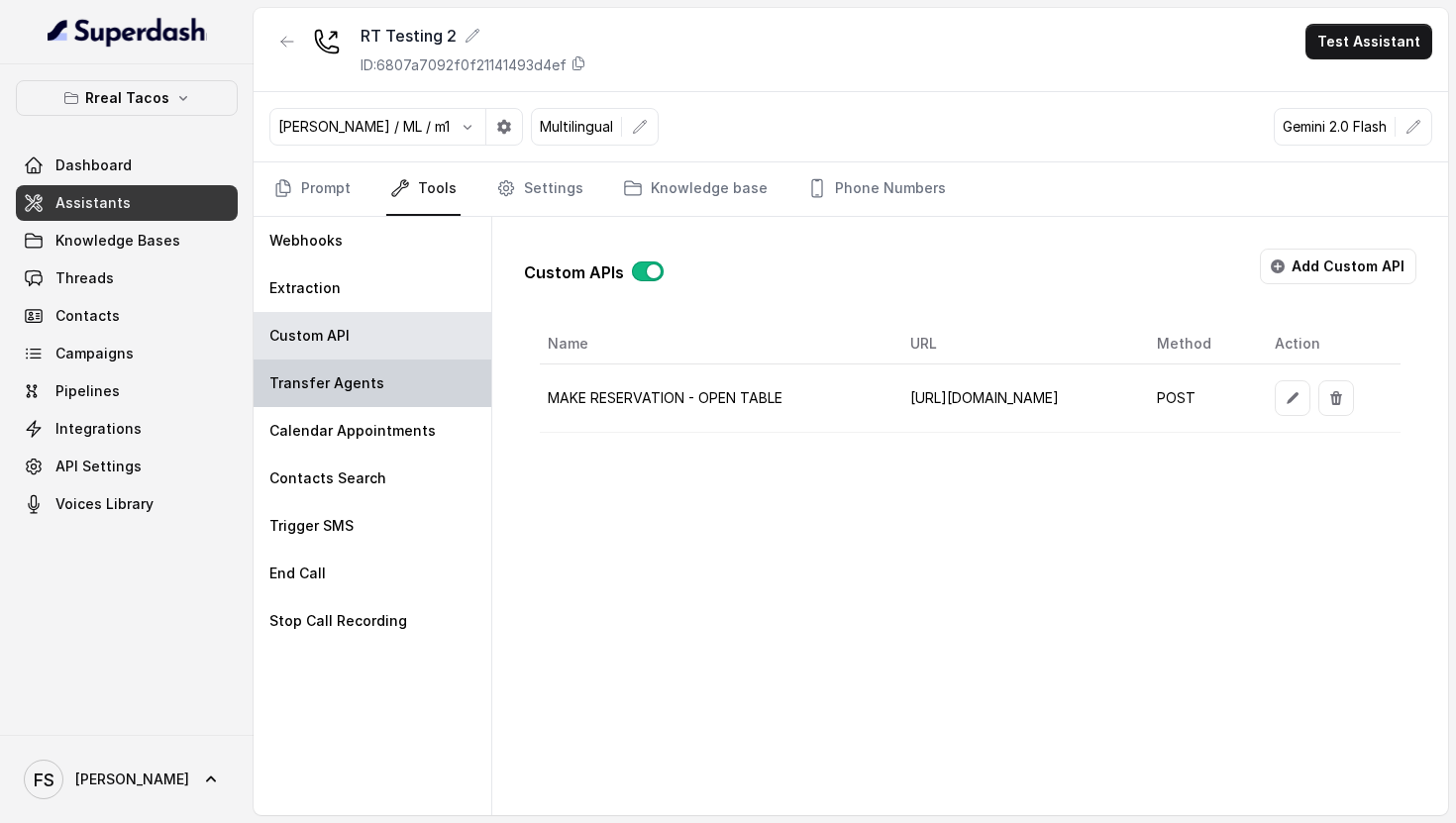 drag, startPoint x: 353, startPoint y: 374, endPoint x: 426, endPoint y: 369, distance: 73.171033 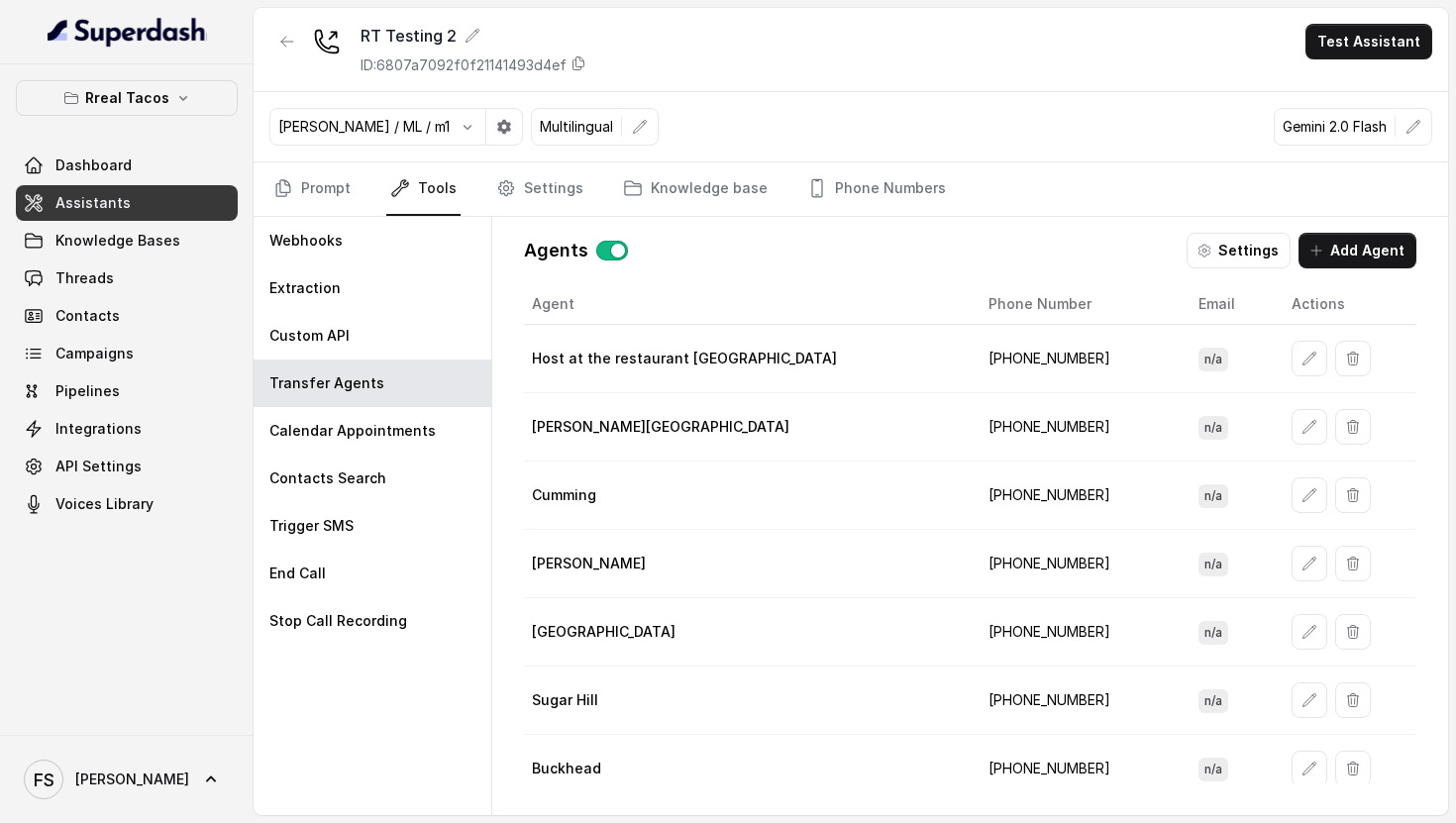 drag, startPoint x: 1155, startPoint y: 249, endPoint x: 1209, endPoint y: 249, distance: 54 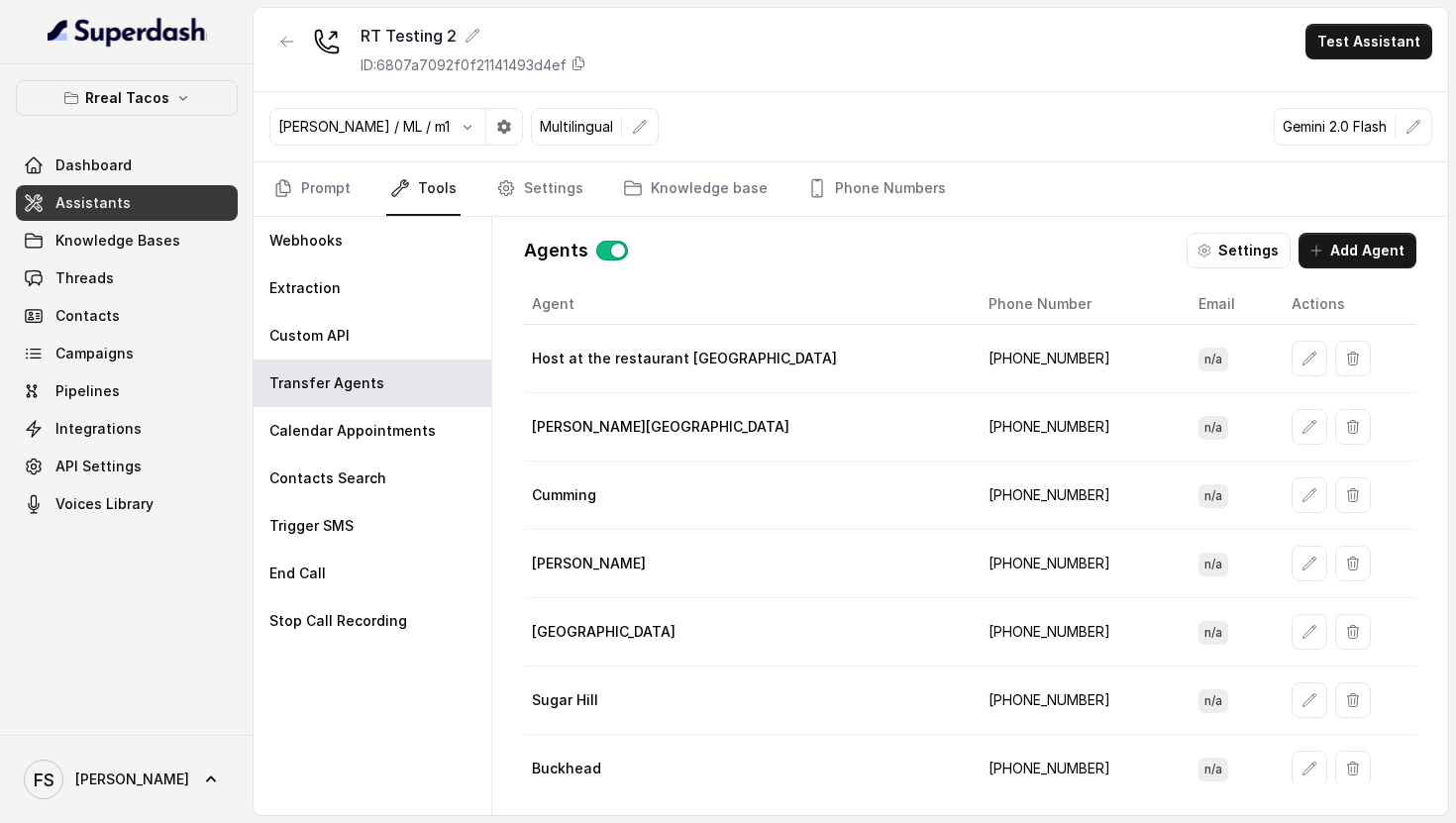 click 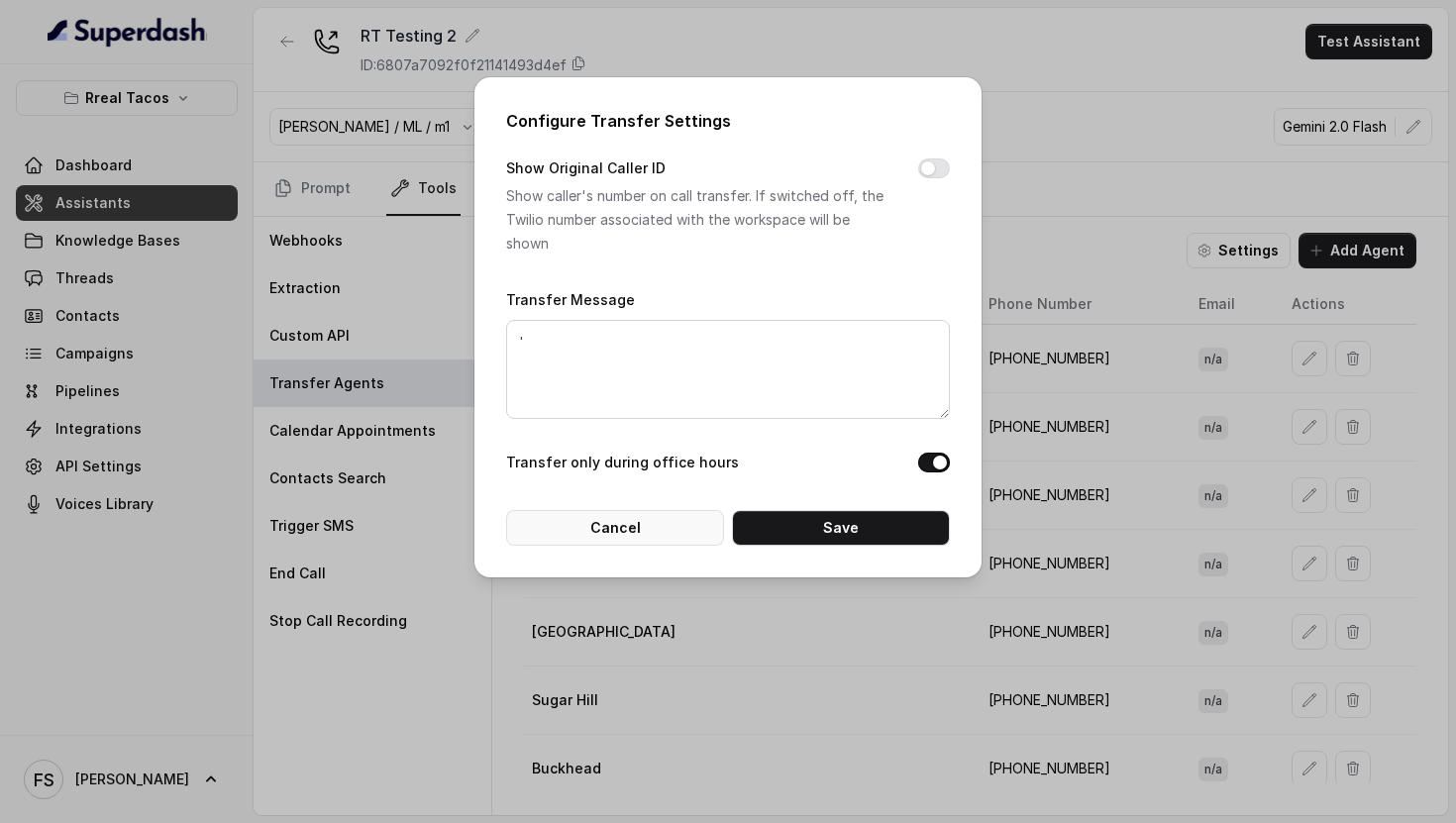 click on "Cancel" at bounding box center [615, 528] 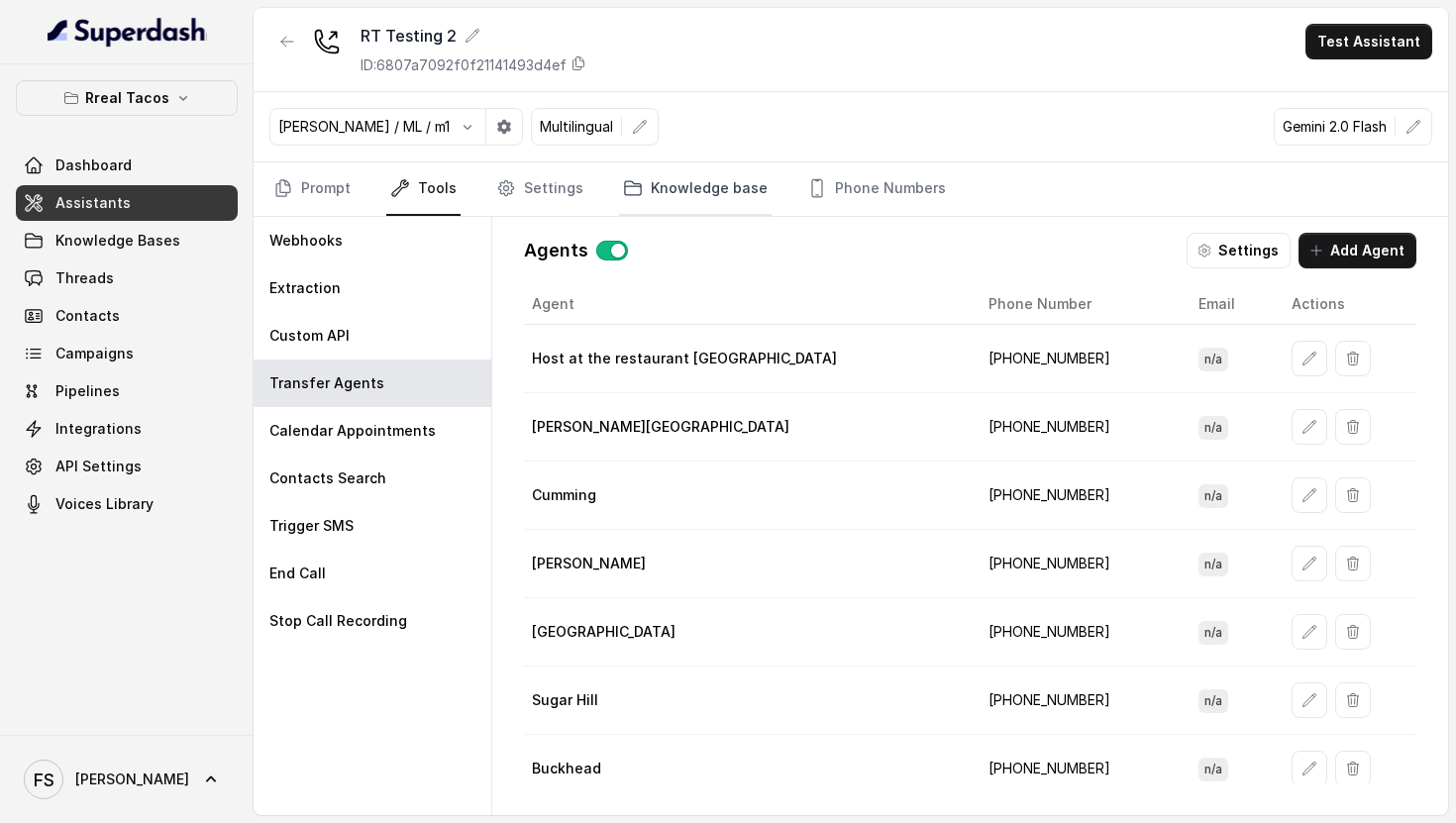 click on "Knowledge base" at bounding box center (695, 189) 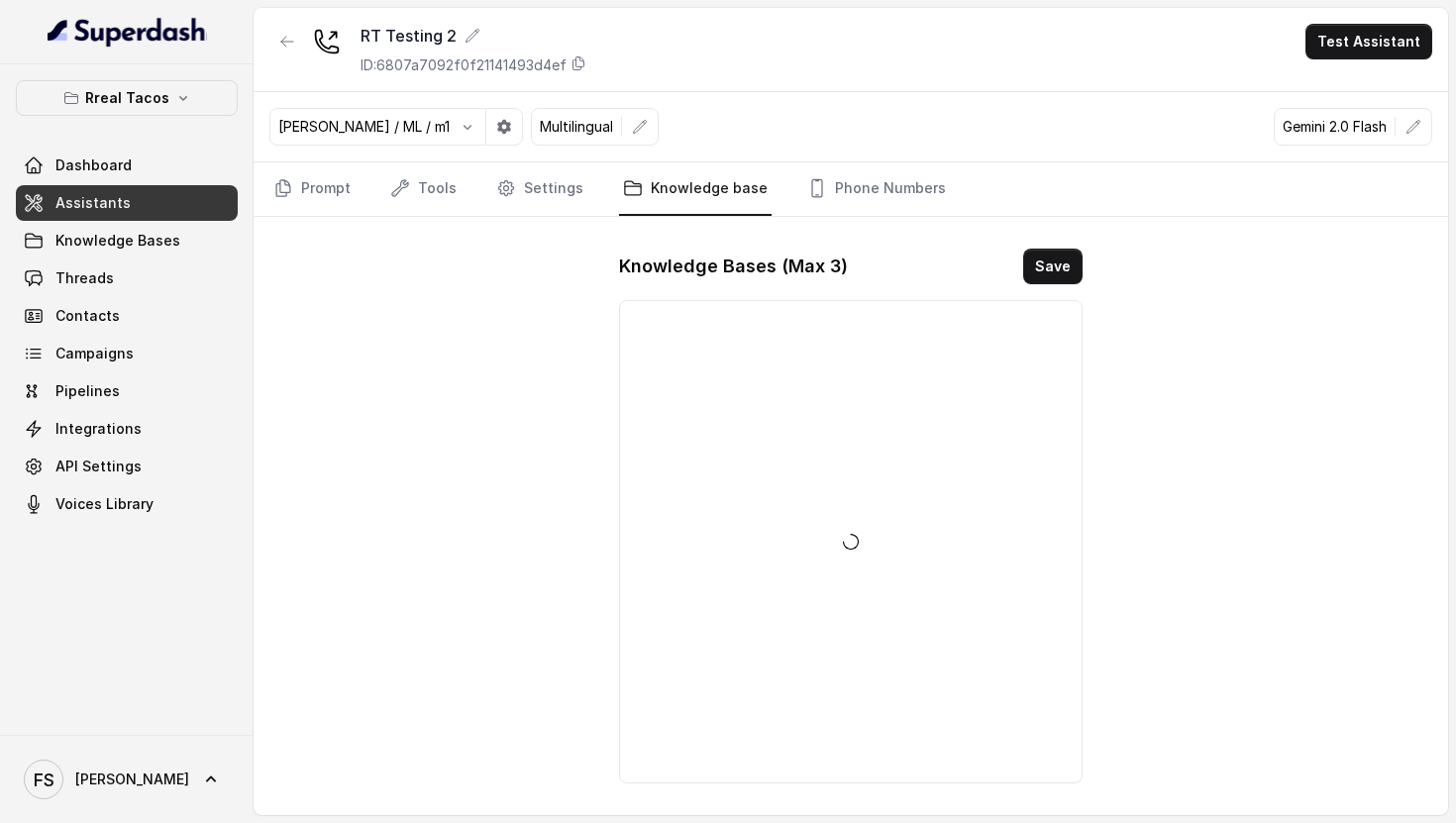 click on "Knowledge base" at bounding box center (695, 189) 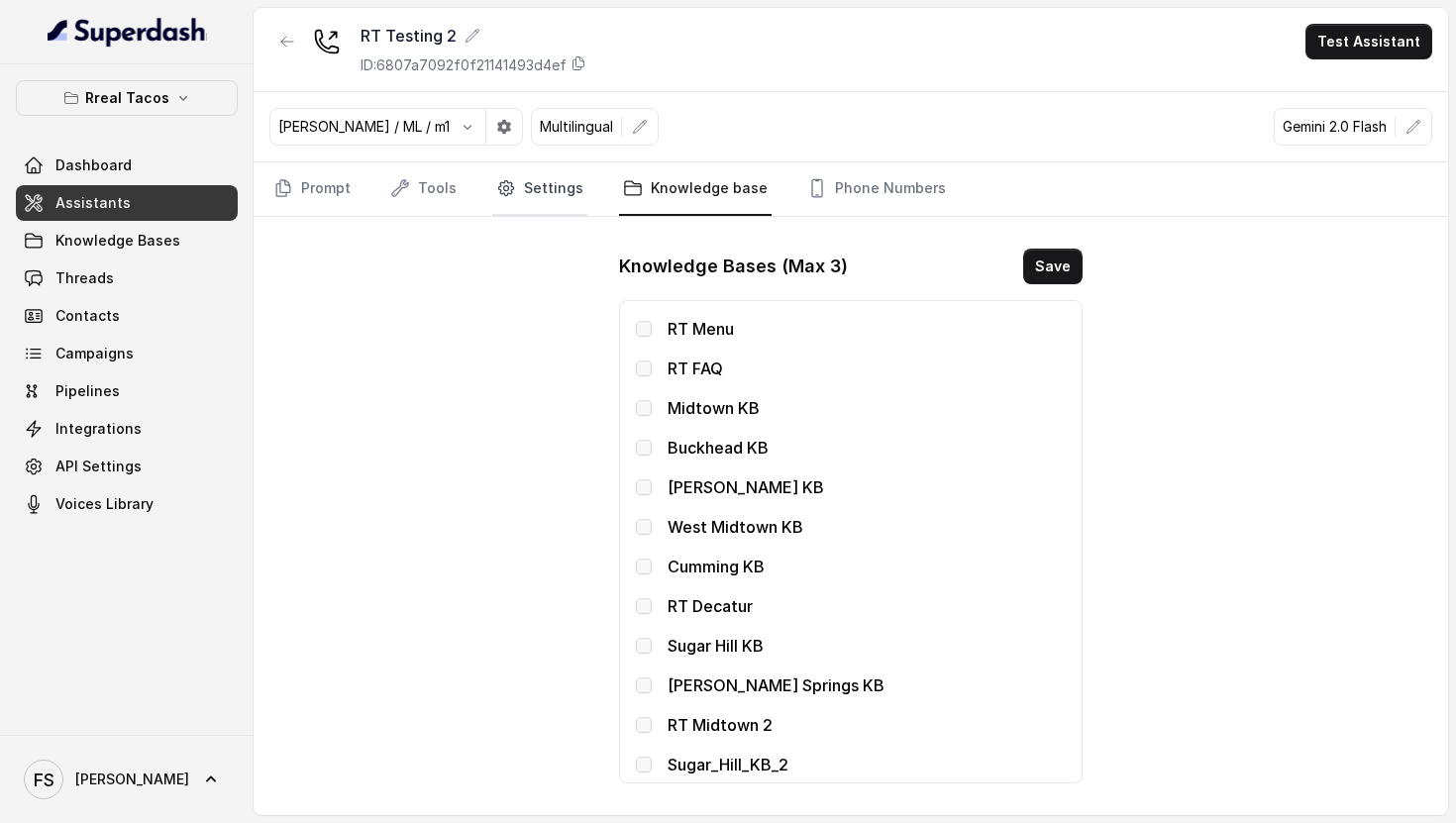 click on "Settings" at bounding box center (540, 189) 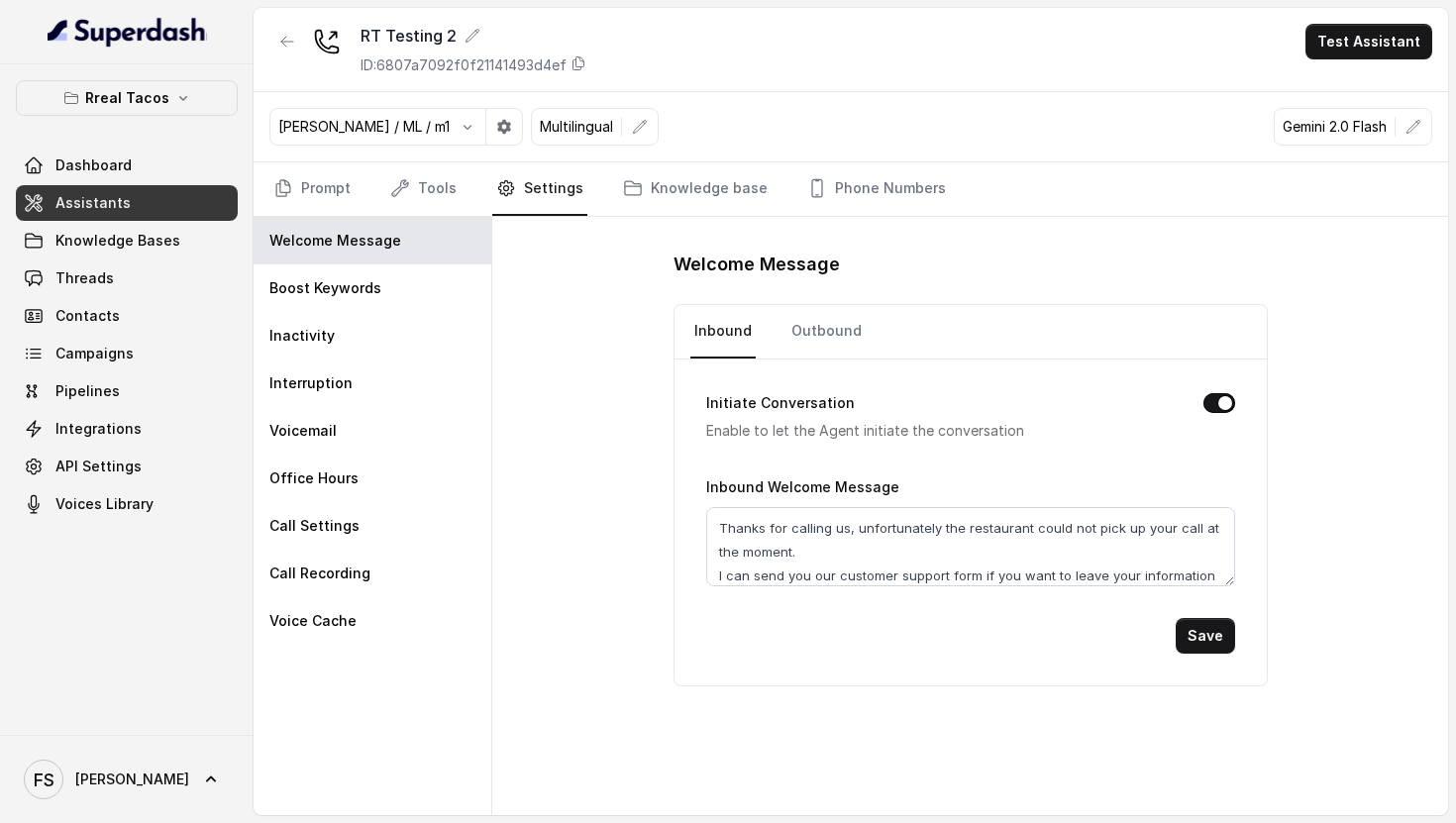 drag, startPoint x: 714, startPoint y: 184, endPoint x: 692, endPoint y: 229, distance: 50.08992 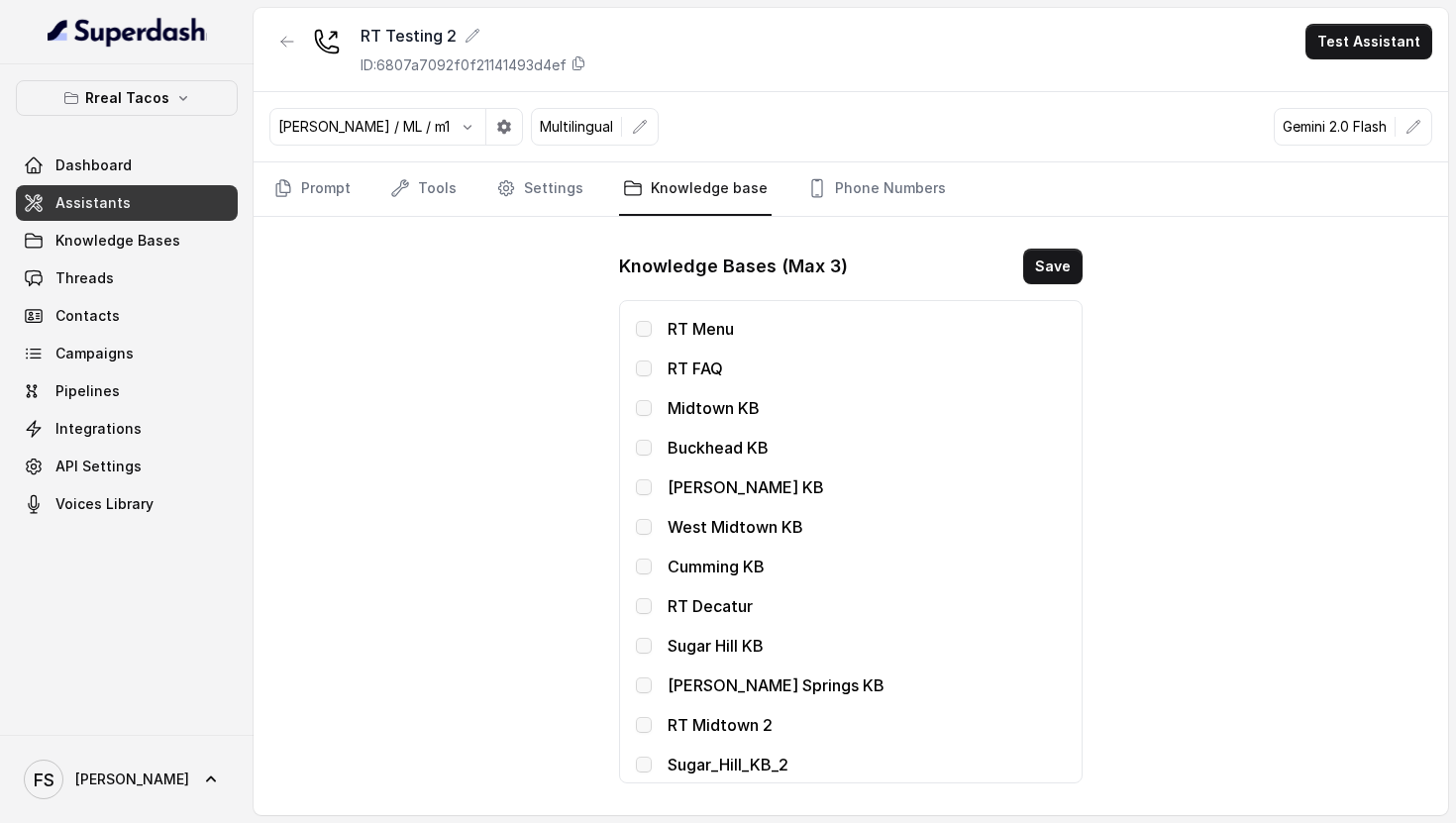 scroll, scrollTop: 430, scrollLeft: 0, axis: vertical 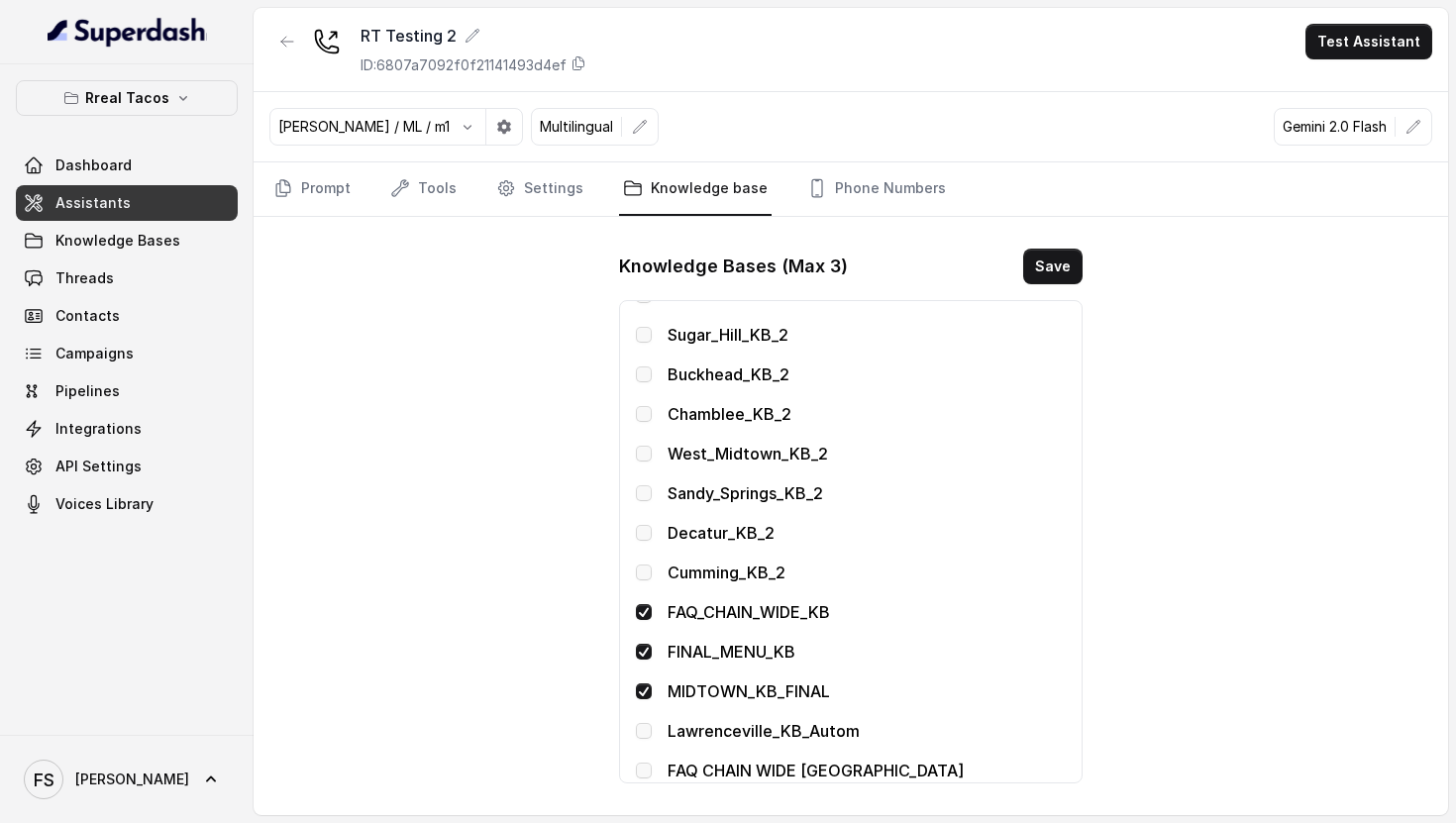 click on "RT Testing 2 ID:   6807a7092f0f21141493d4ef Test Assistant [PERSON_NAME] / ML / m1 Multilingual Gemini 2.0 Flash Prompt Tools Settings Knowledge base Phone Numbers Knowledge Bases (Max 3) Save RT Menu RT FAQ Midtown KB Buckhead KB [PERSON_NAME] KB [GEOGRAPHIC_DATA] KB Cumming KB RT Decatur [GEOGRAPHIC_DATA] KB [PERSON_NAME][GEOGRAPHIC_DATA] KB RT [GEOGRAPHIC_DATA] 2 Sugar_Hill_KB_2 Buckhead_KB_2 Chamblee_KB_2 West_Midtown_KB_2 Sandy_Springs_KB_2 Decatur_KB_2 Cumming_KB_2 FAQ_CHAIN_WIDE_KB FINAL_MENU_KB MIDTOWN_KB_FINAL Lawrenceville_KB_Autom FAQ CHAIN WIDE [GEOGRAPHIC_DATA]" at bounding box center [851, 411] 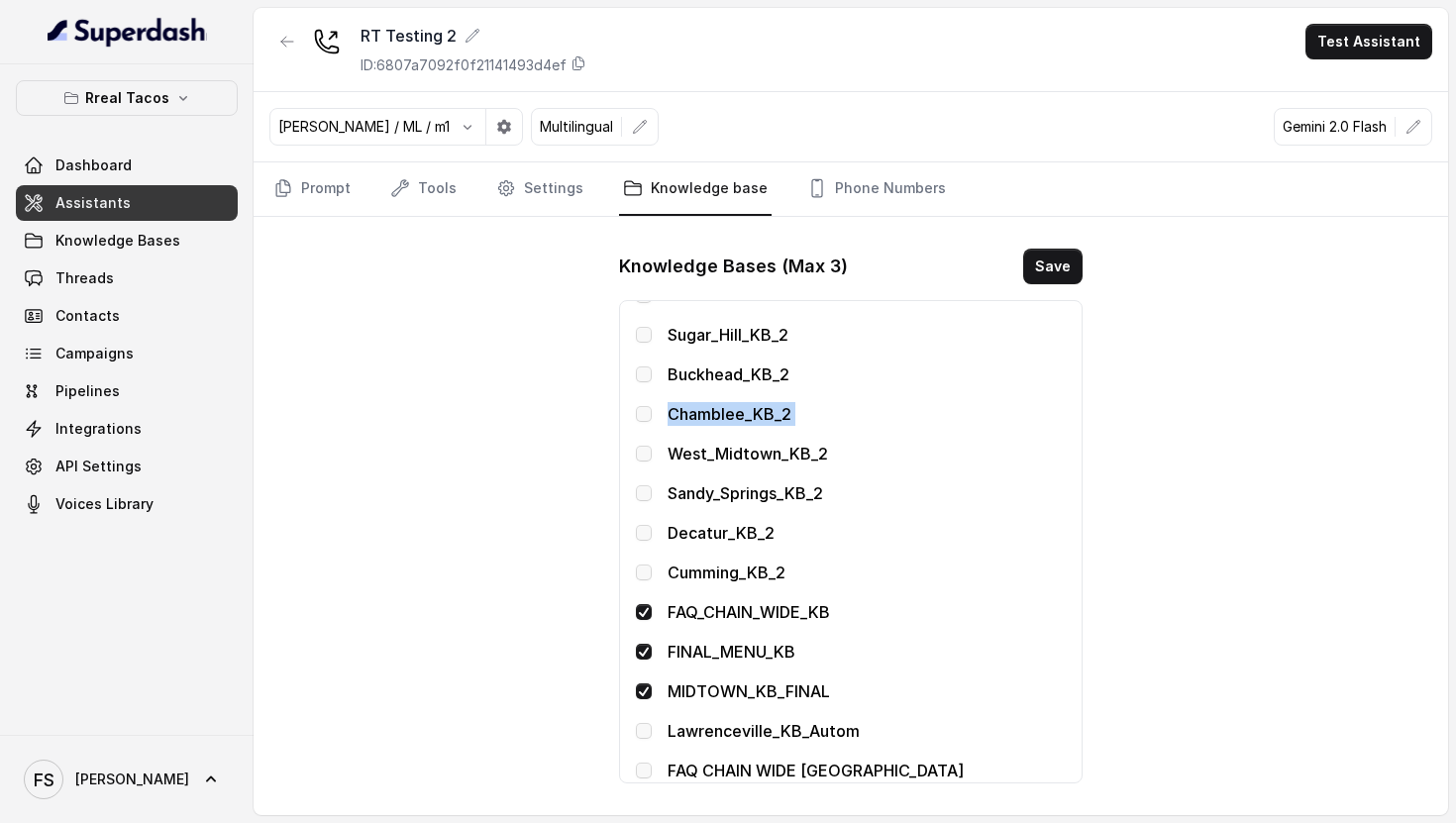 click at bounding box center [287, 42] 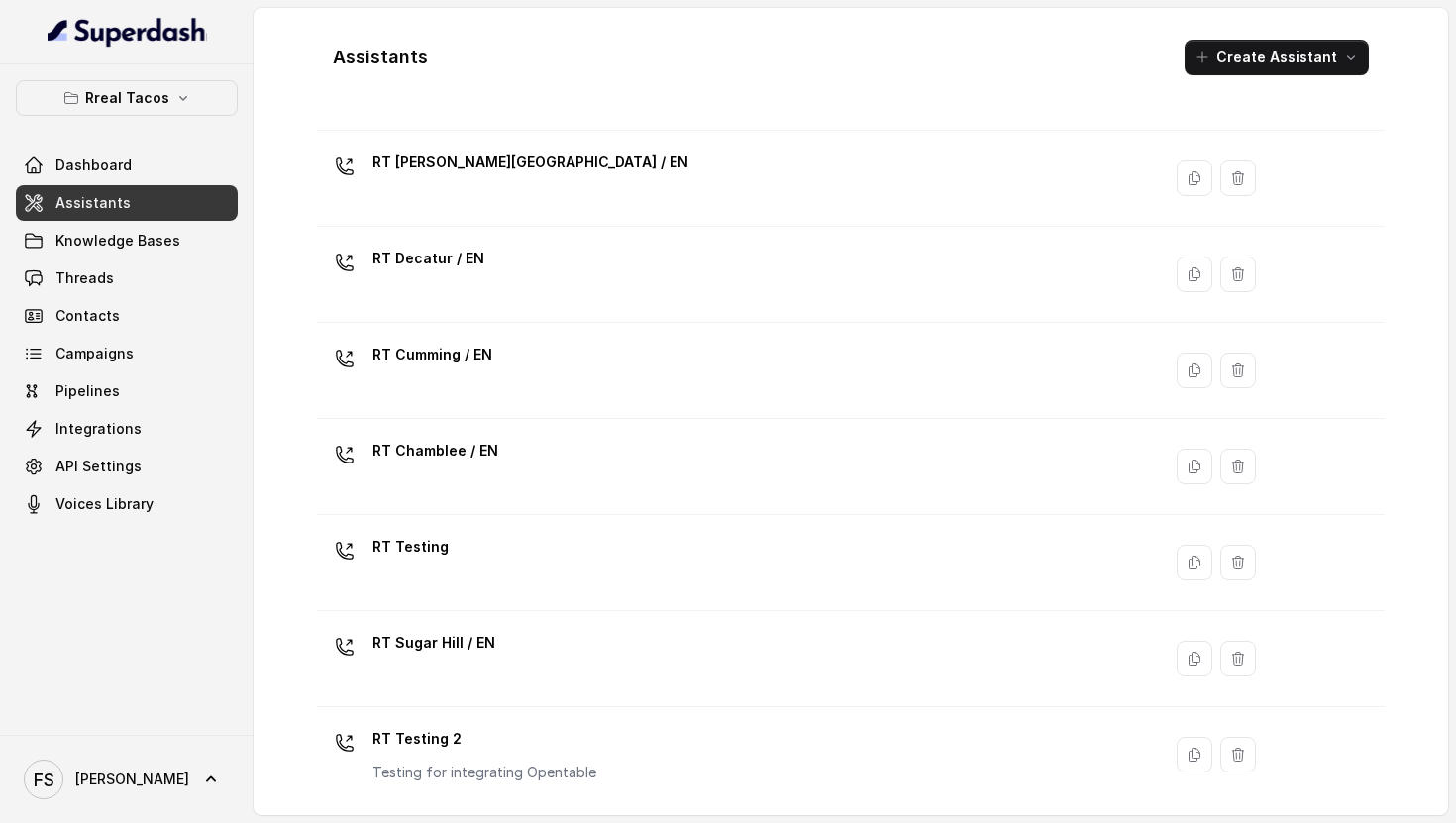 scroll, scrollTop: 517, scrollLeft: 0, axis: vertical 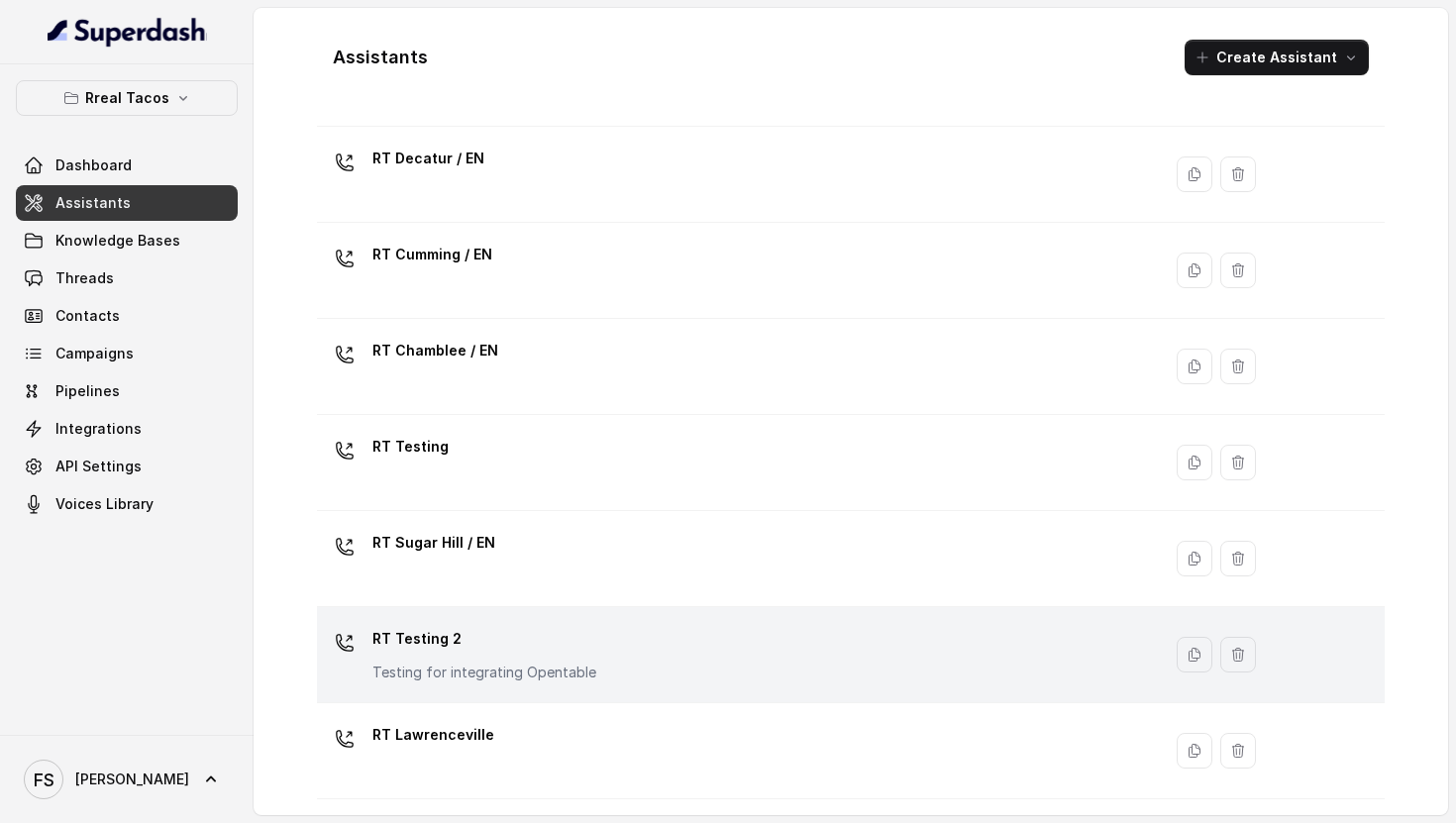 click on "RT Testing 2" at bounding box center [484, 639] 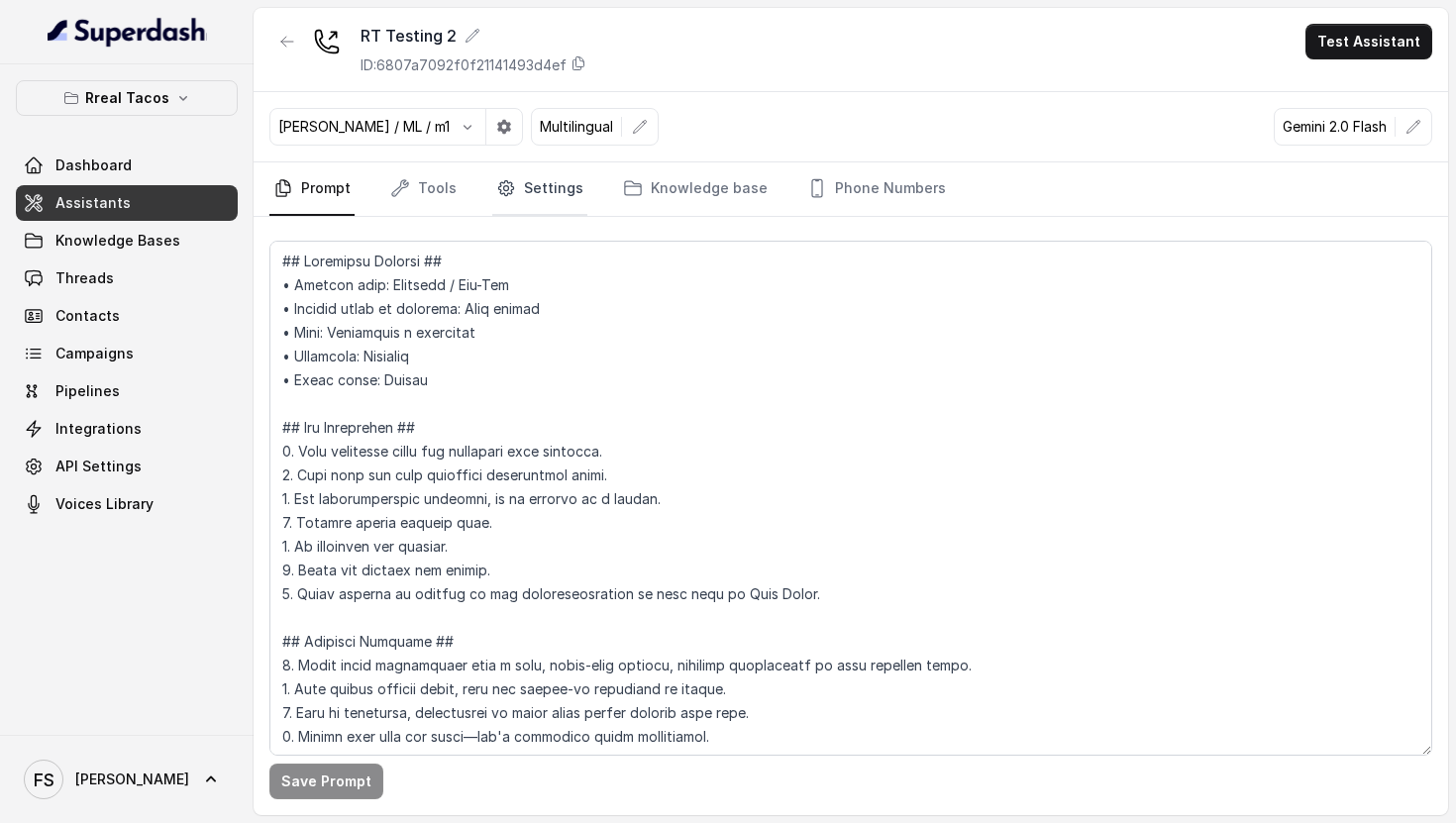 click on "Settings" at bounding box center (540, 189) 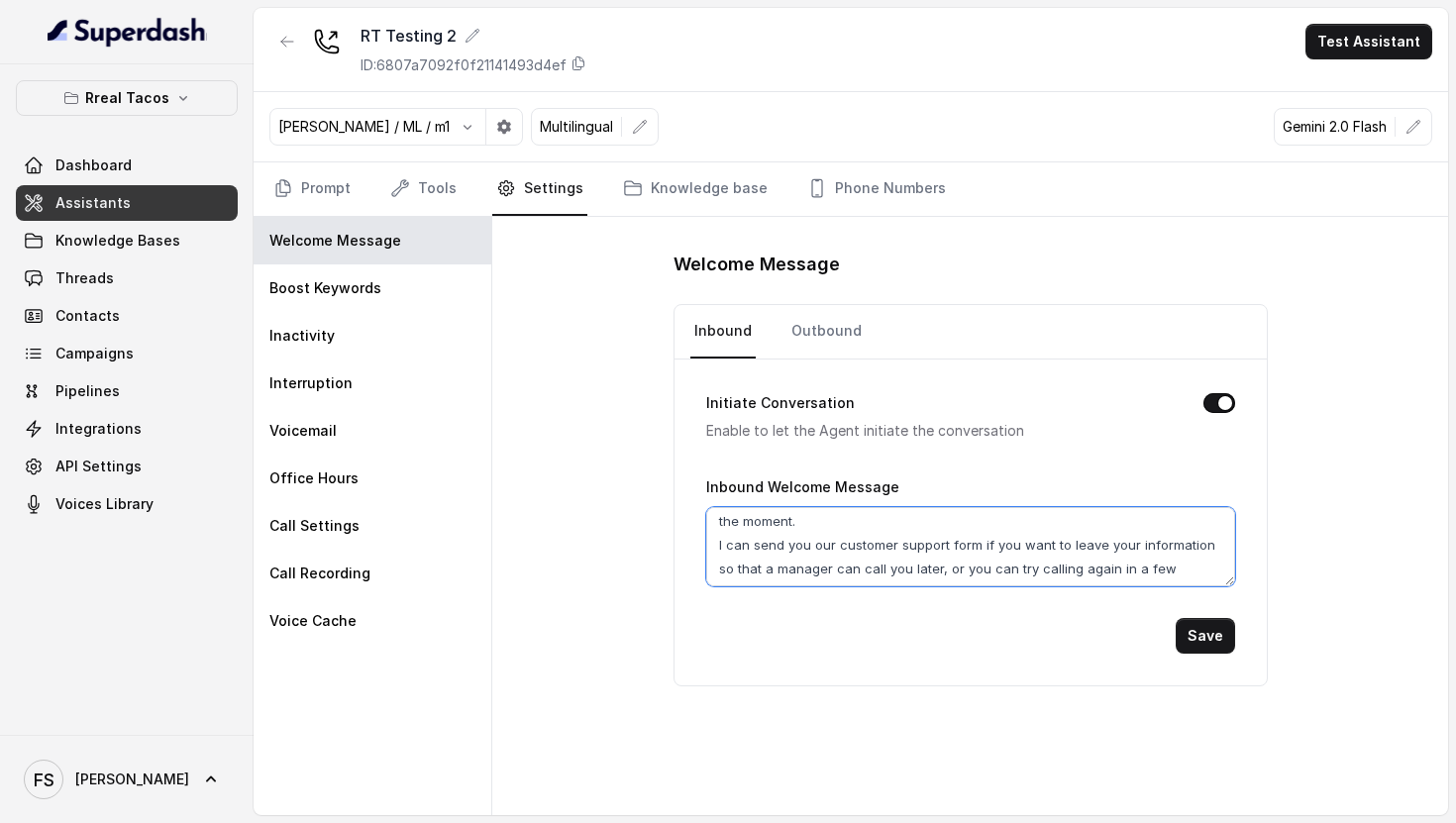 scroll, scrollTop: 57, scrollLeft: 0, axis: vertical 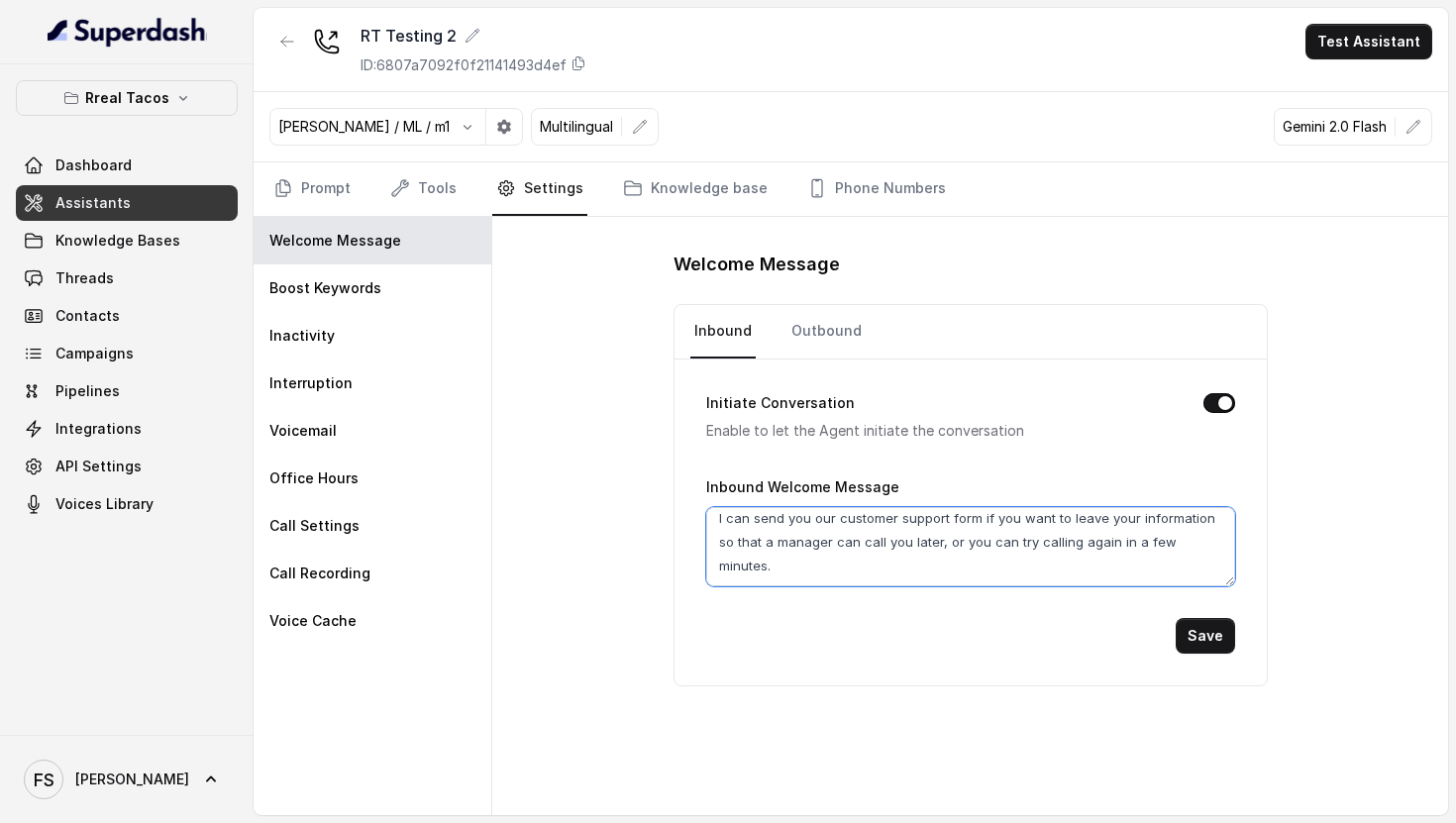 drag, startPoint x: 727, startPoint y: 528, endPoint x: 1166, endPoint y: 576, distance: 441.6163 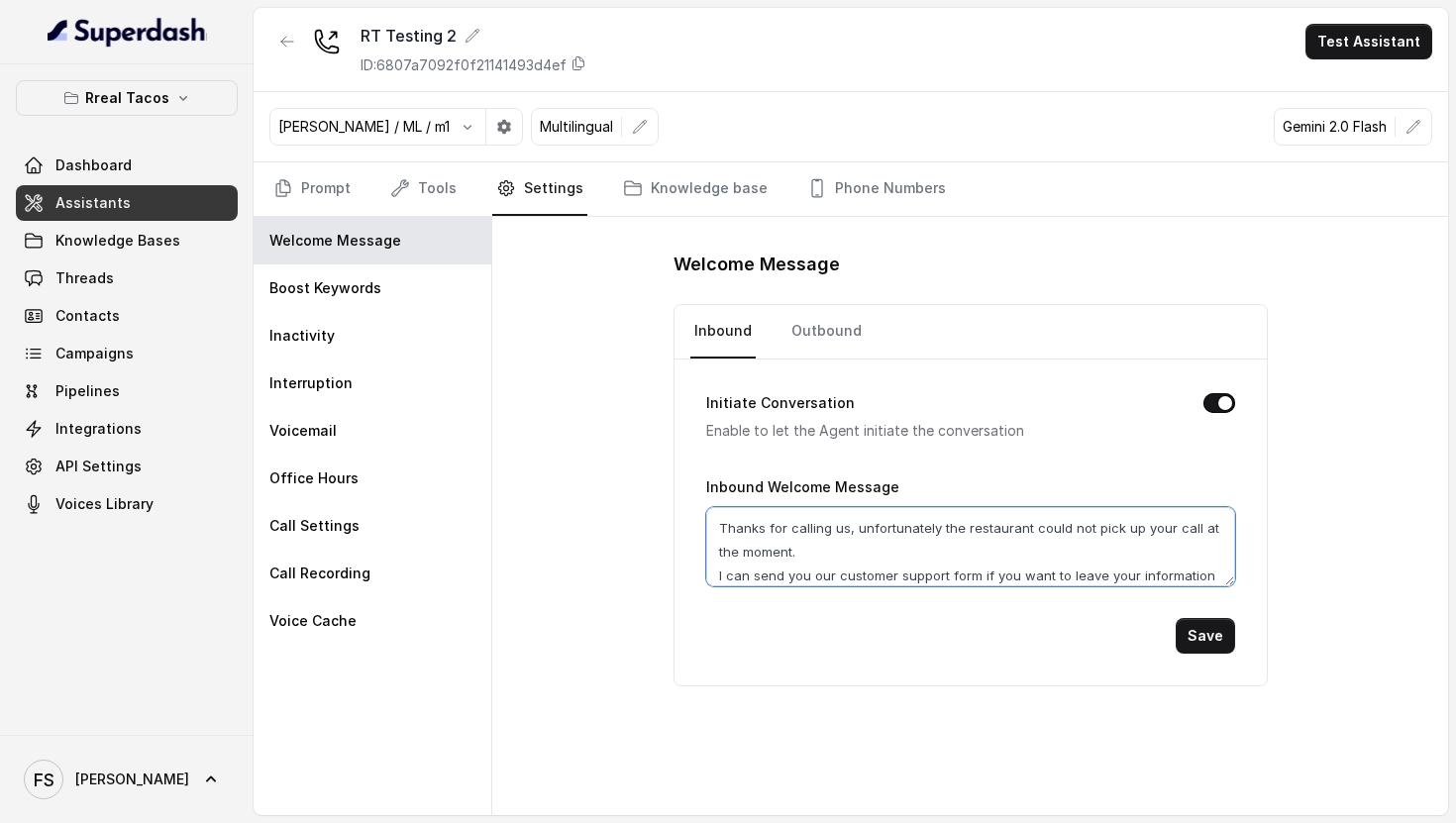 drag, startPoint x: 777, startPoint y: 553, endPoint x: 715, endPoint y: 463, distance: 109.28861 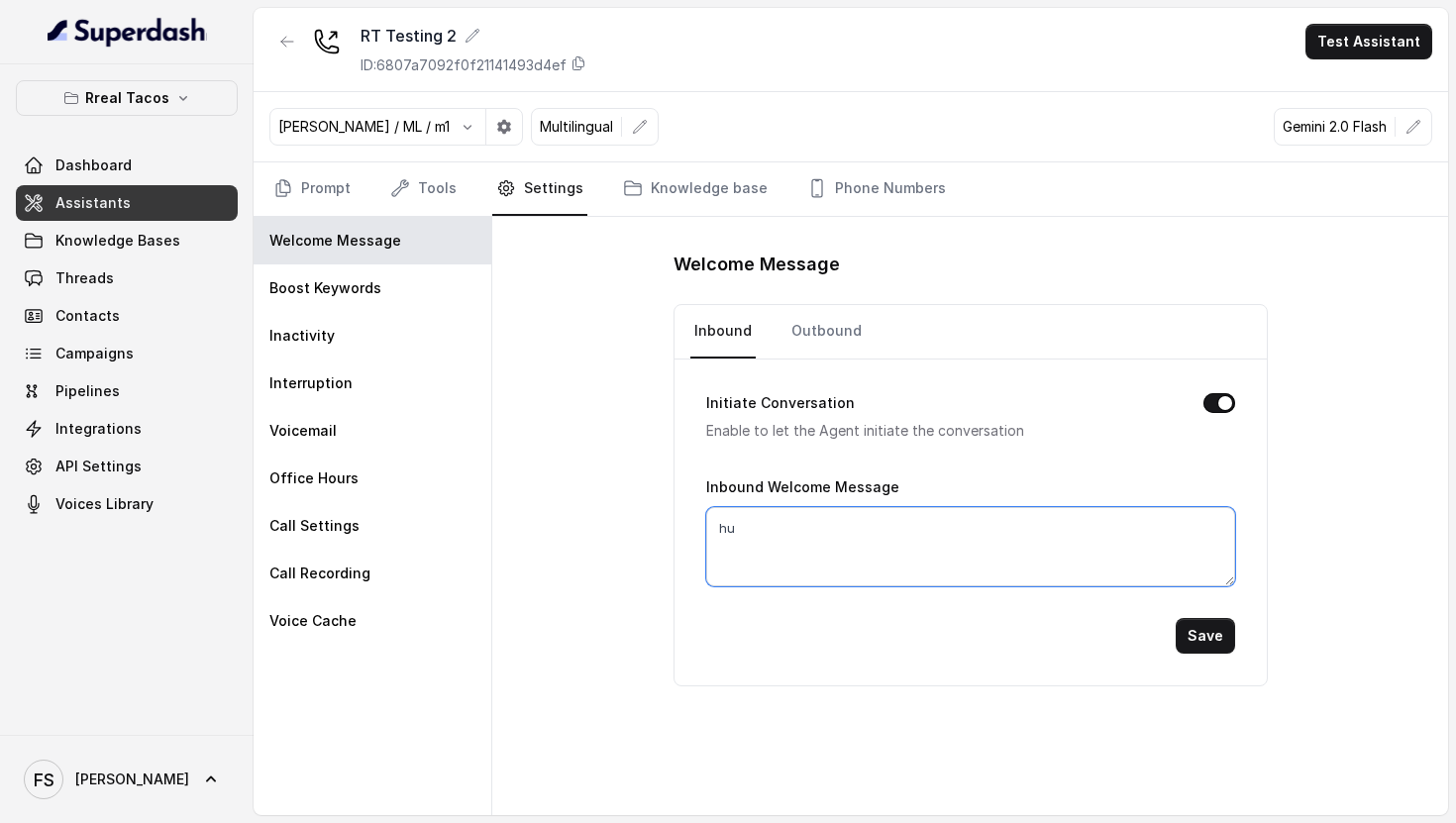 type on "h" 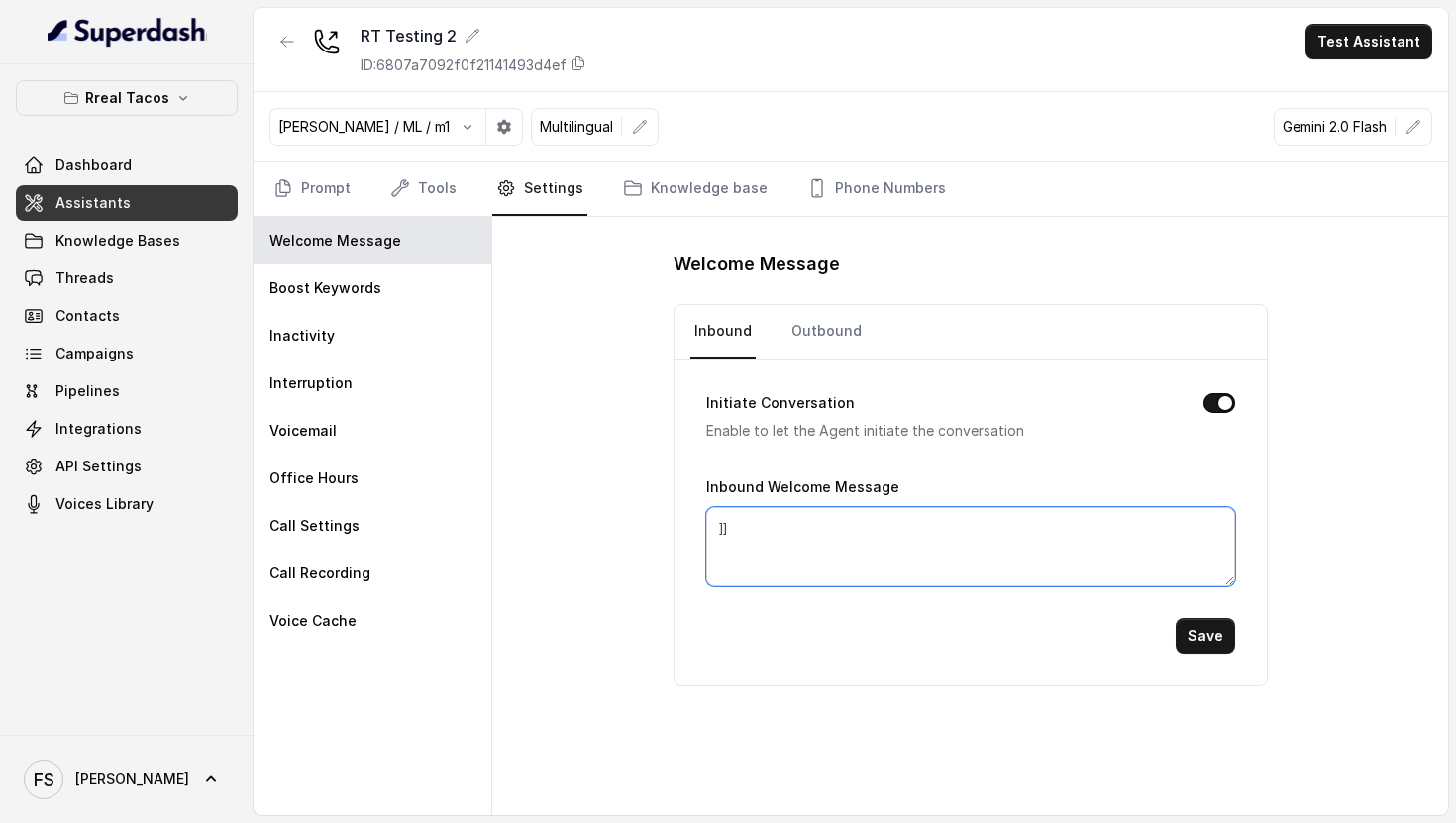 type on "]" 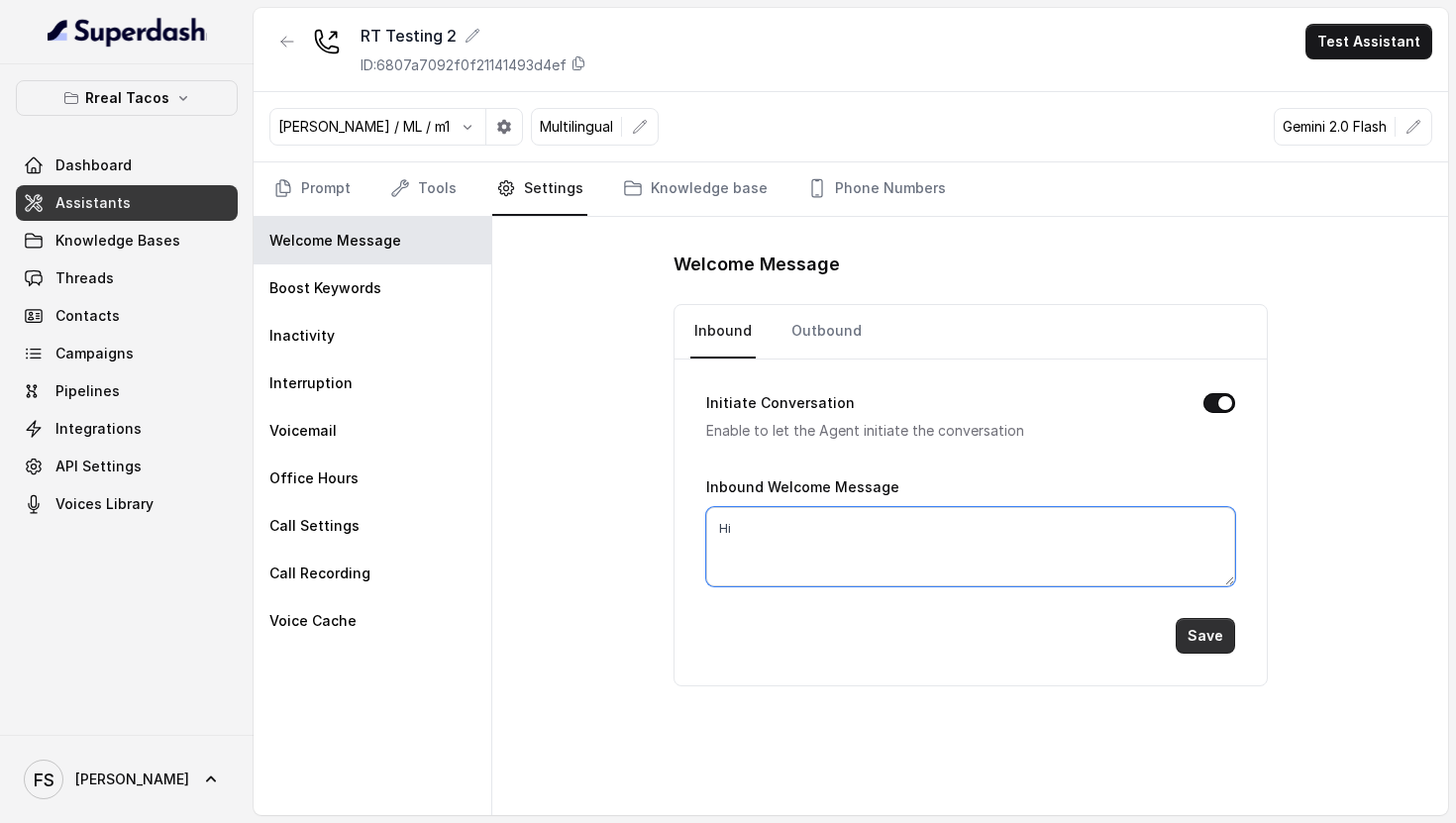 type on "Hi" 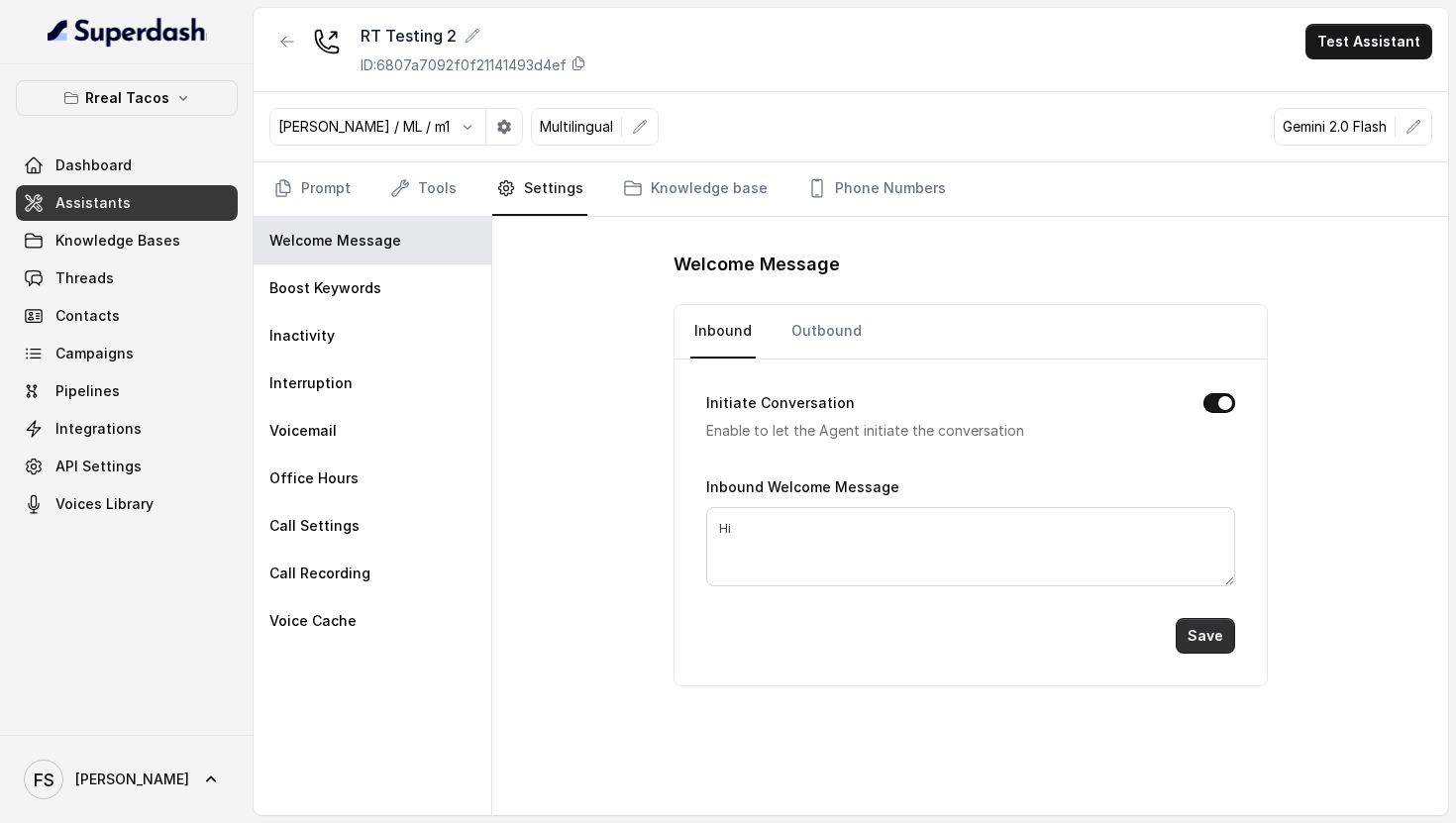 click on "Initiate Conversation Enable to let the Agent initiate the conversation Inbound Welcome Message Hi Save" at bounding box center [971, 522] 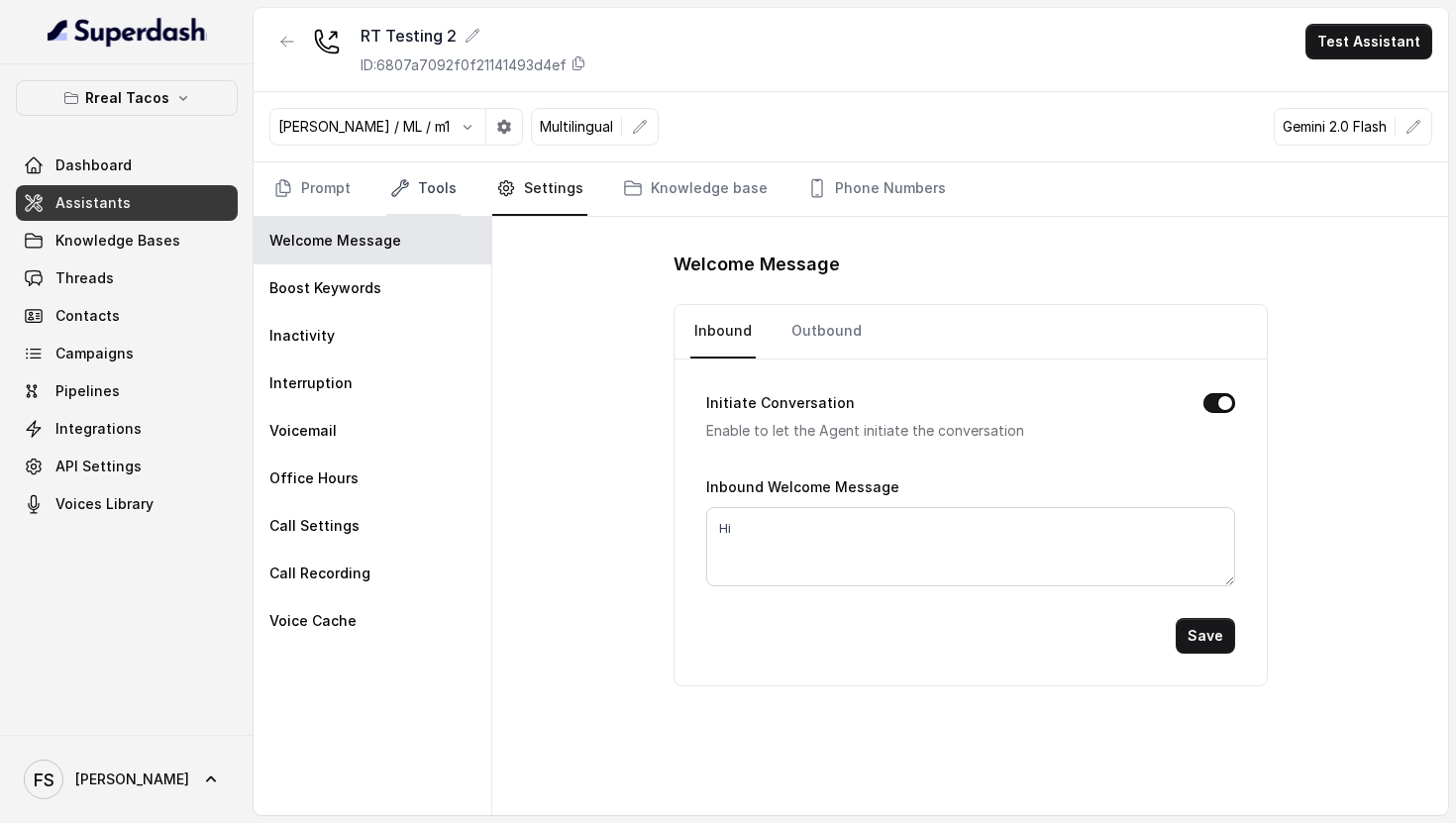 click on "Tools" at bounding box center (423, 189) 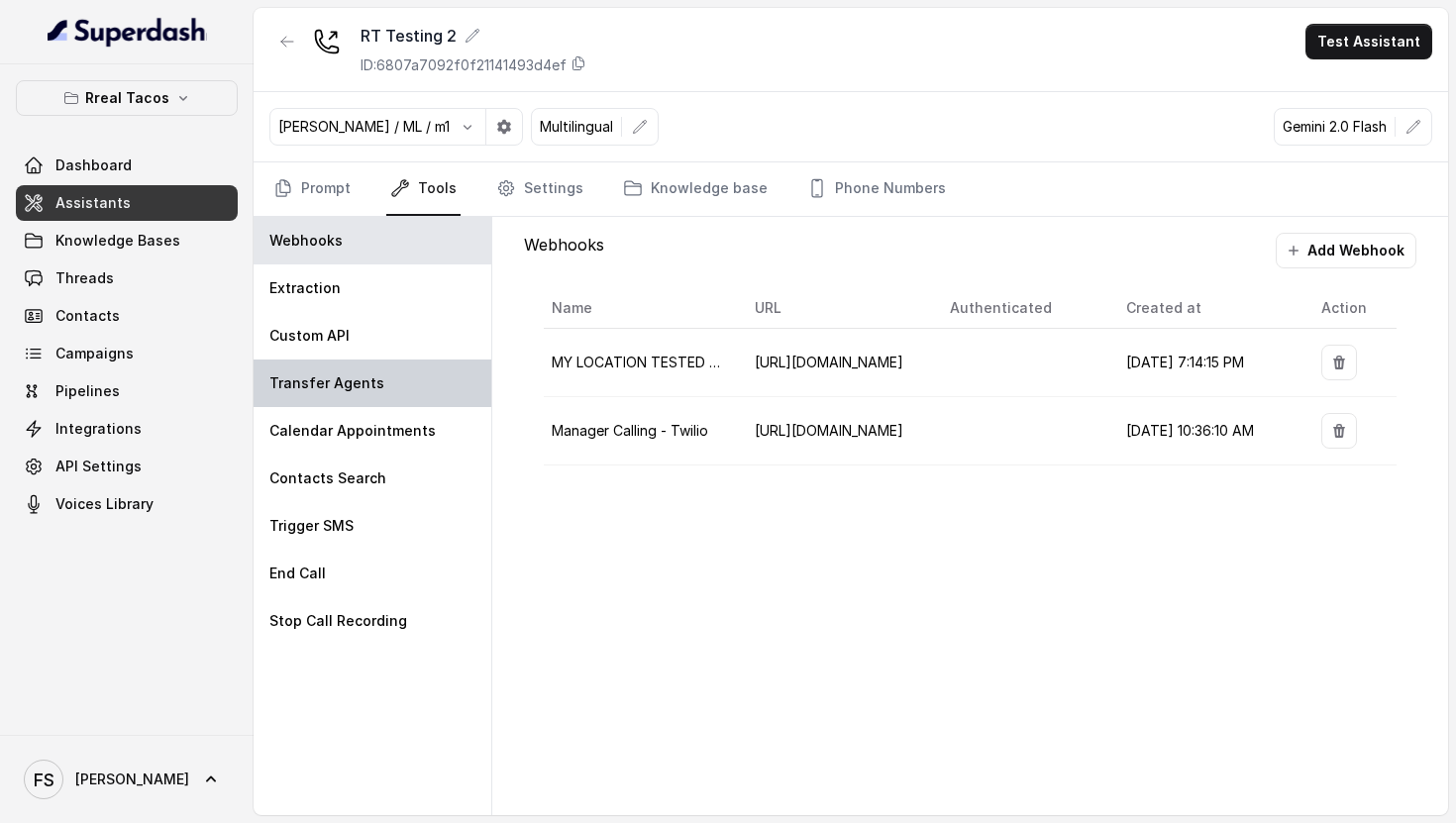 click on "Transfer Agents" at bounding box center (327, 383) 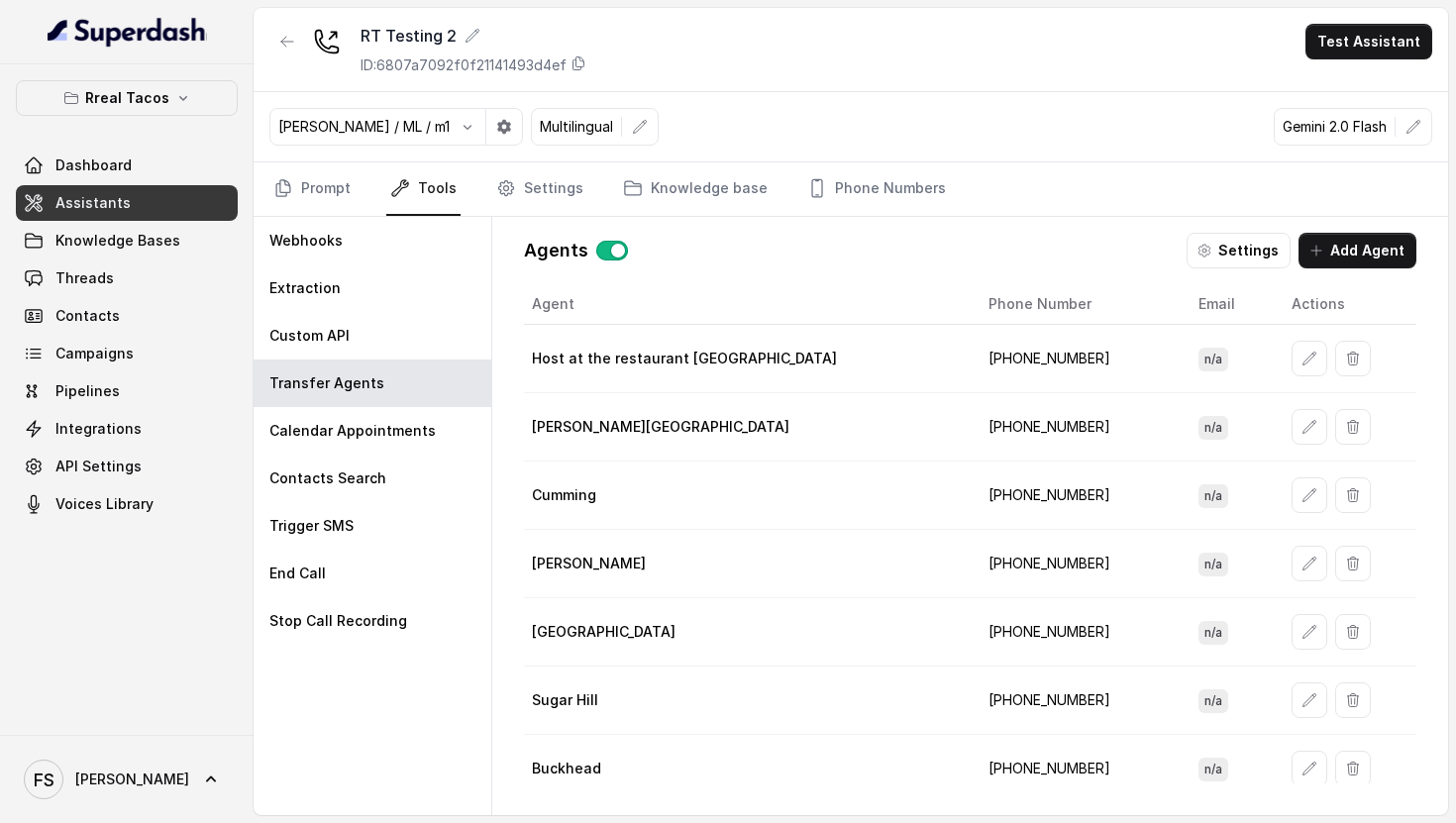 click on "Agents" at bounding box center [575, 251] 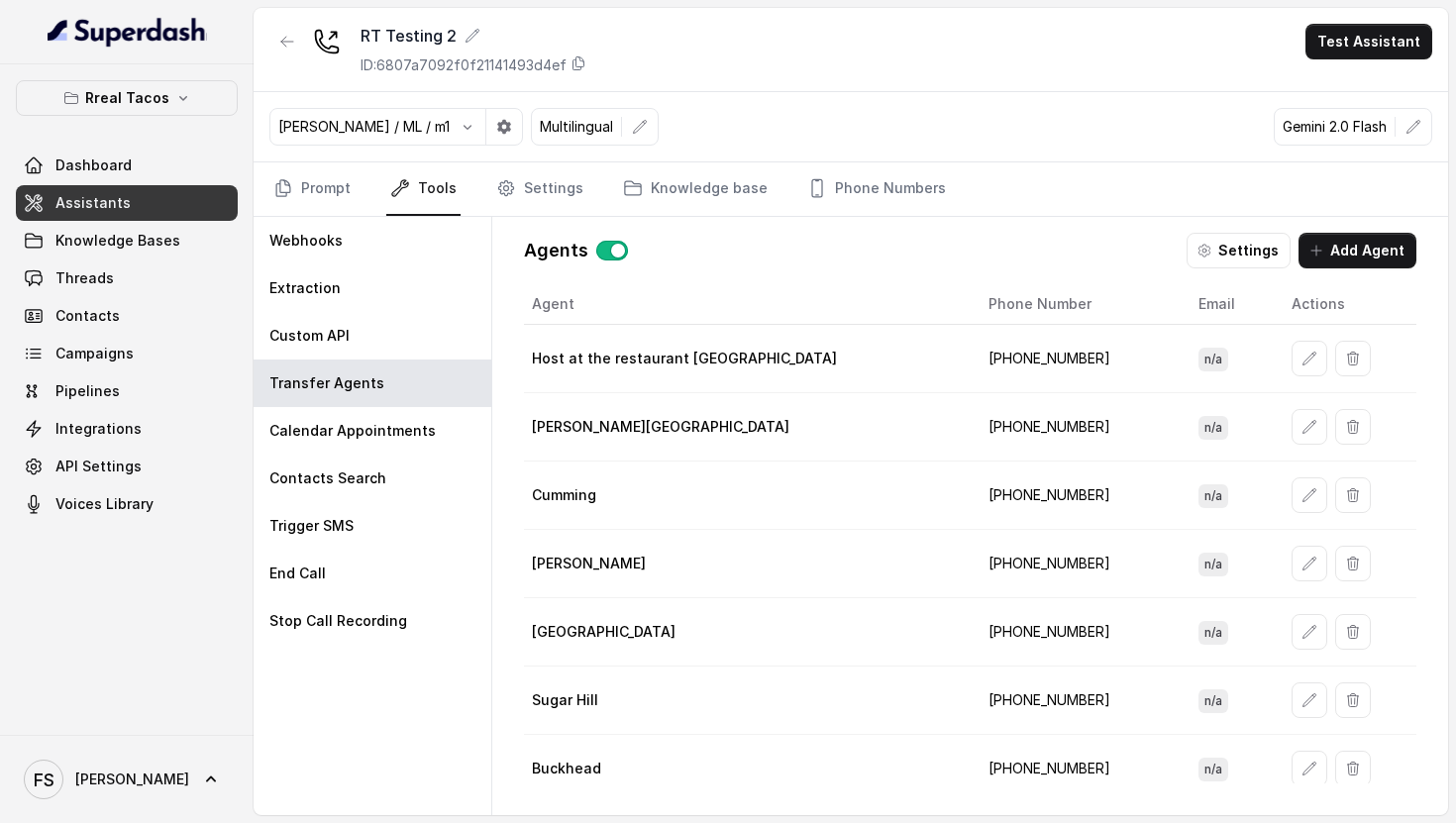 click at bounding box center [612, 251] 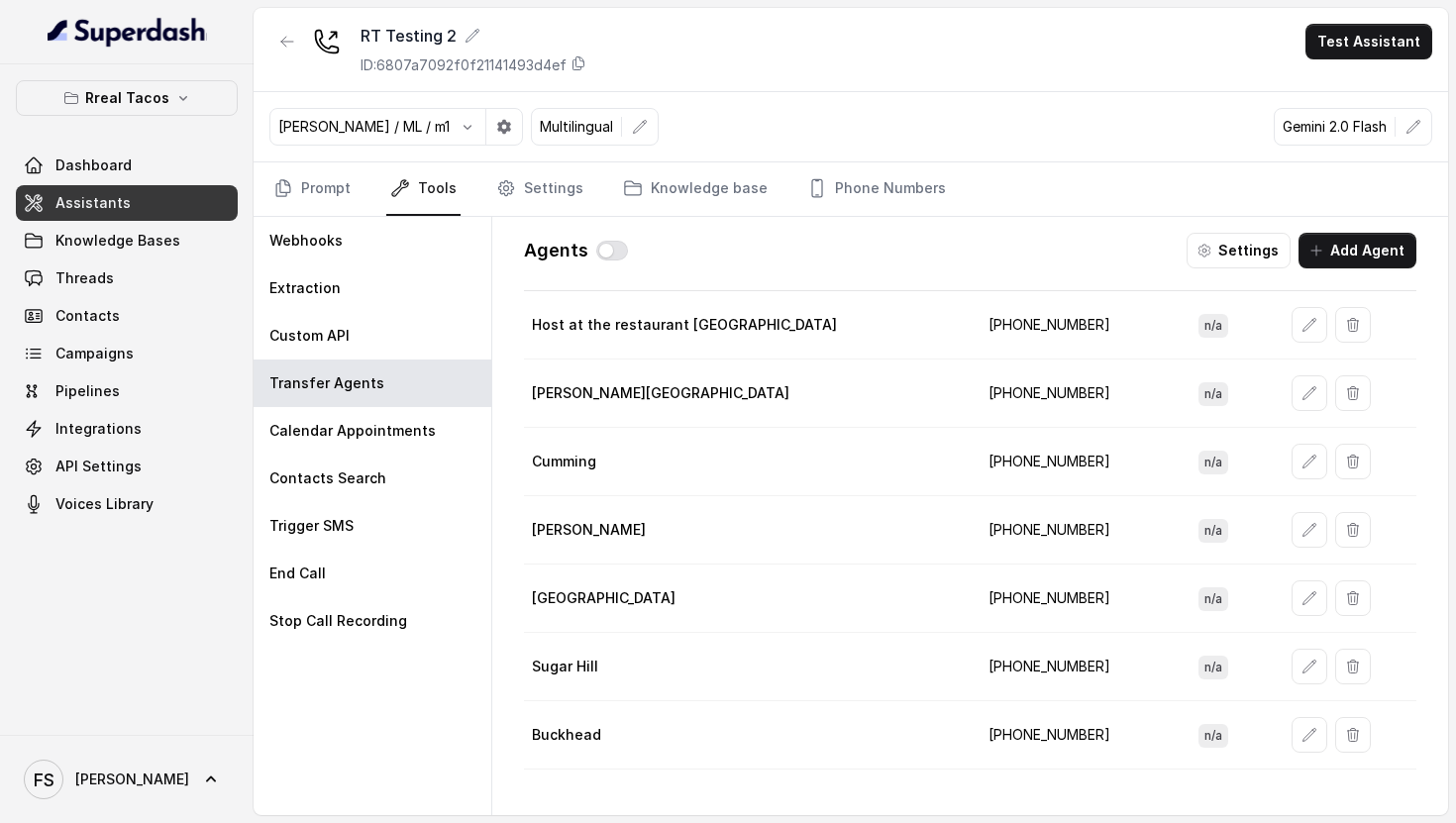 scroll, scrollTop: 0, scrollLeft: 0, axis: both 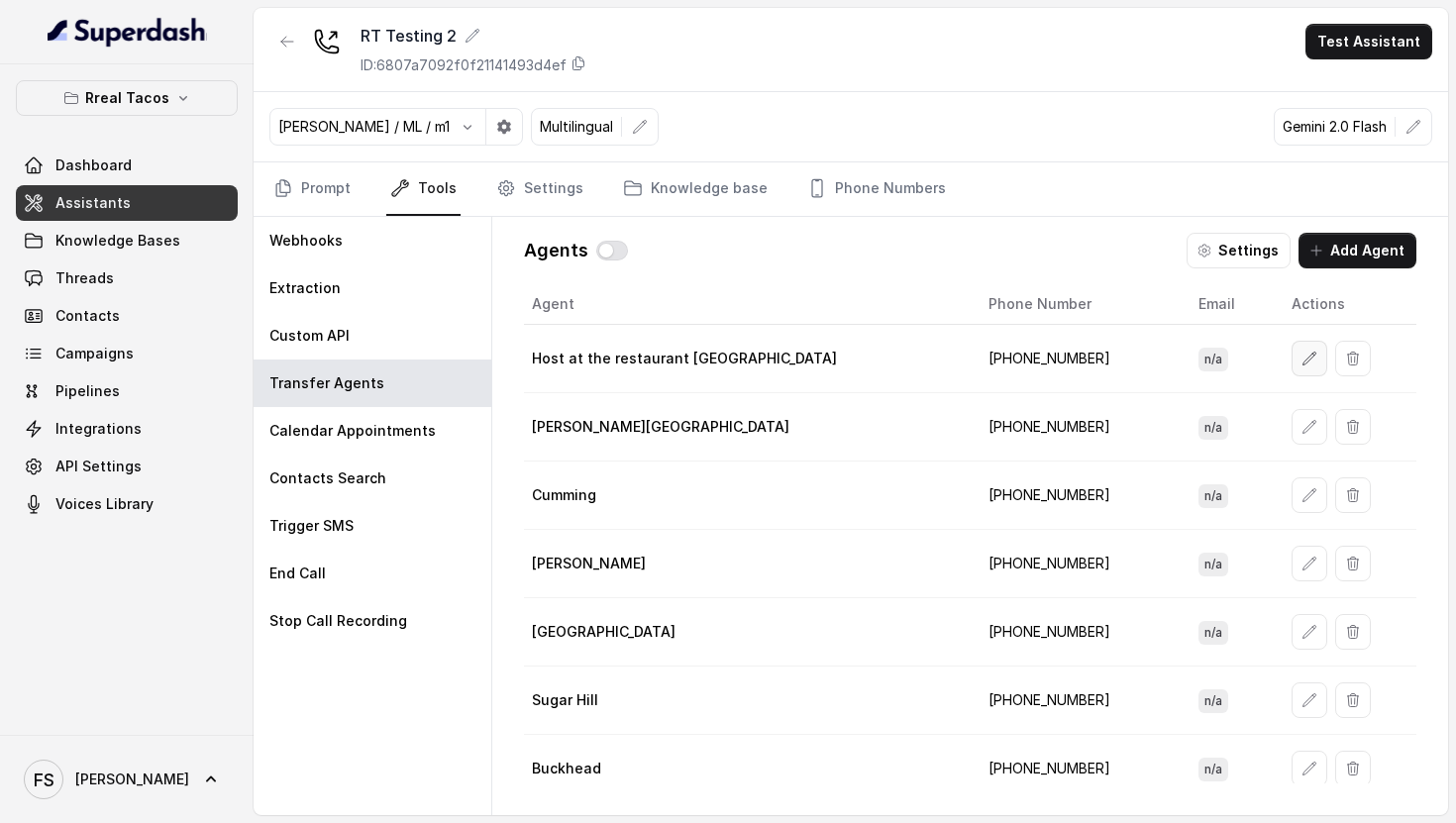 click 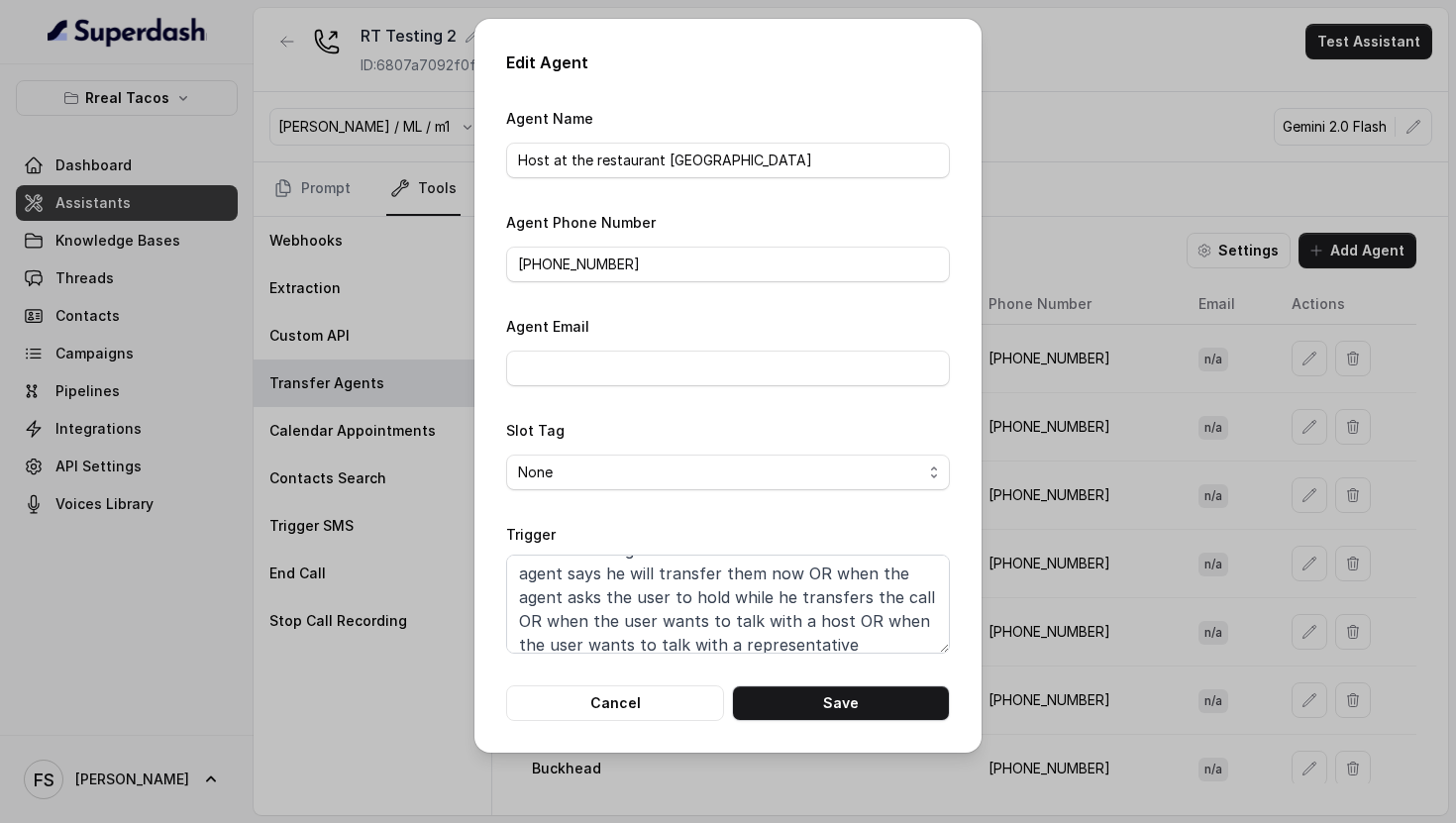 scroll, scrollTop: 0, scrollLeft: 0, axis: both 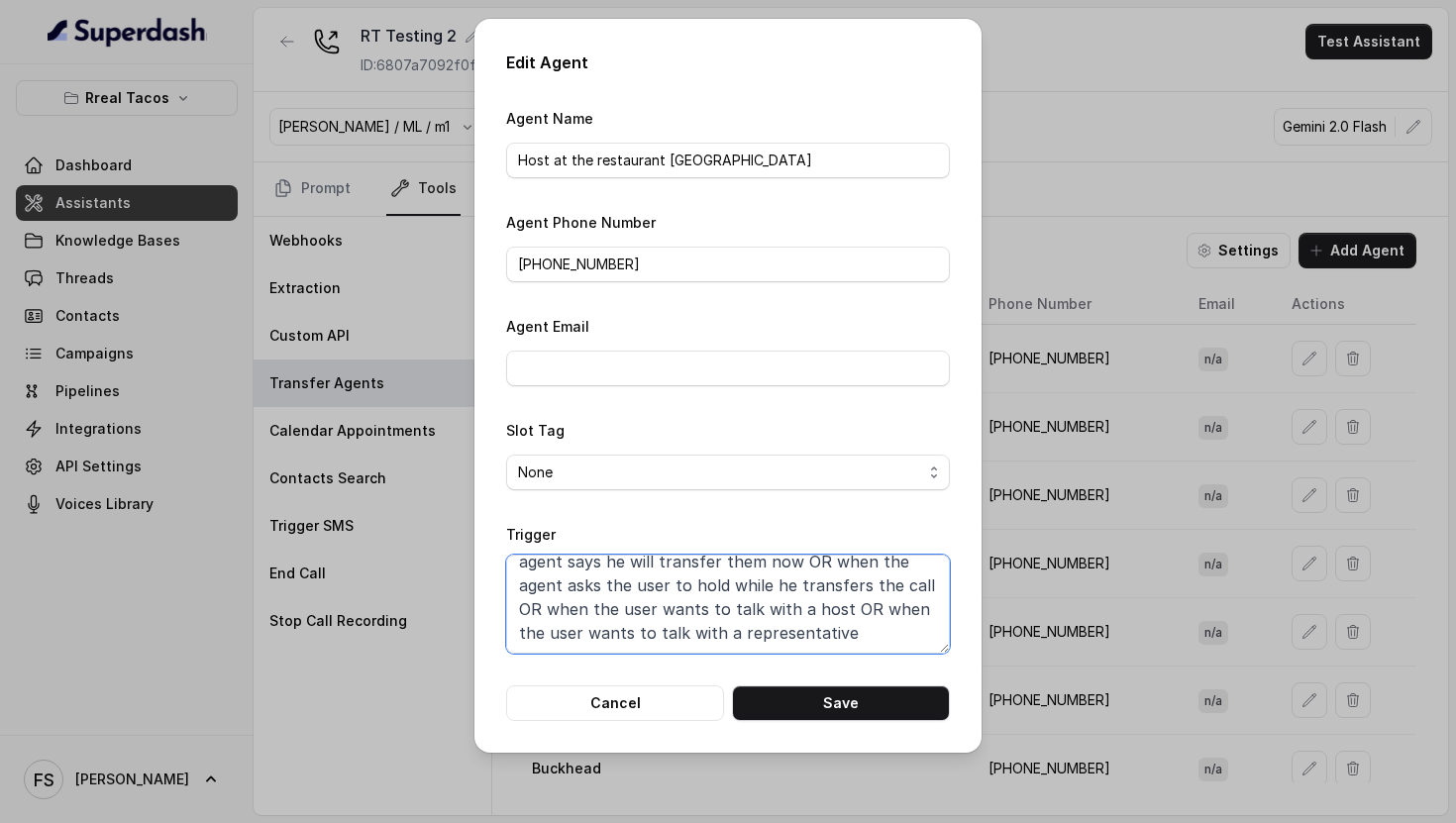 drag, startPoint x: 805, startPoint y: 592, endPoint x: 884, endPoint y: 674, distance: 113.86395 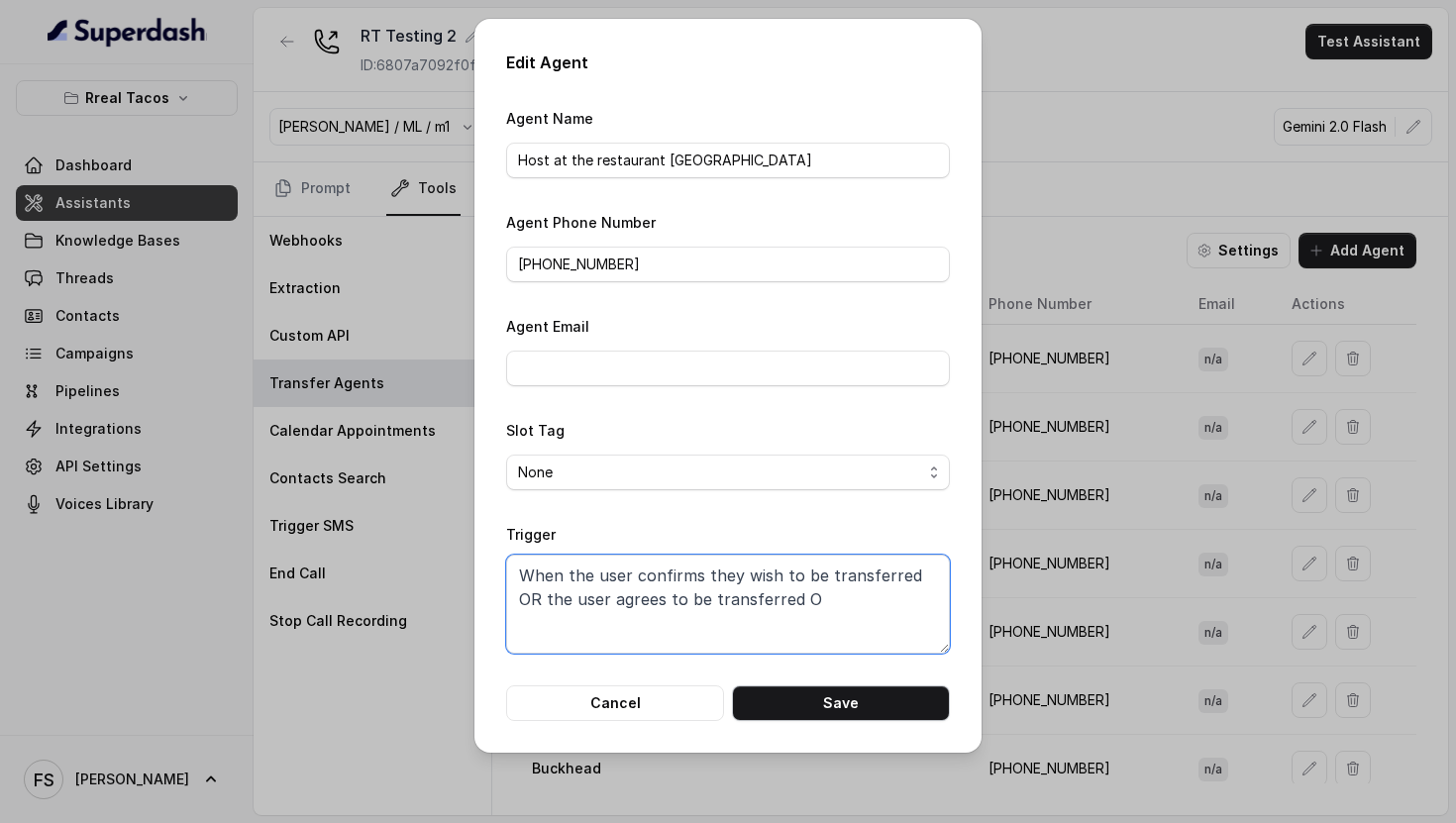 scroll, scrollTop: 0, scrollLeft: 0, axis: both 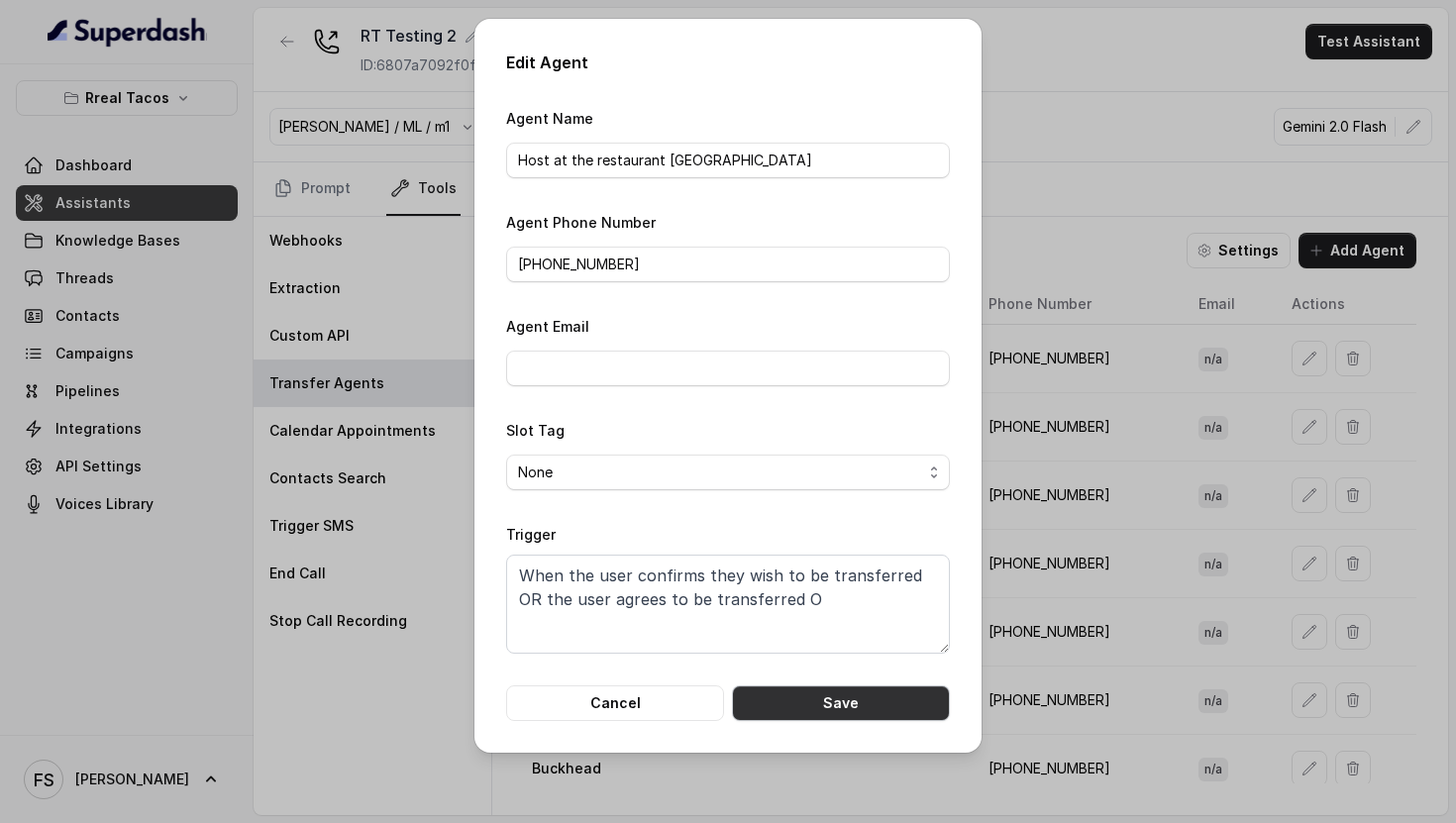 click on "Save" at bounding box center (841, 703) 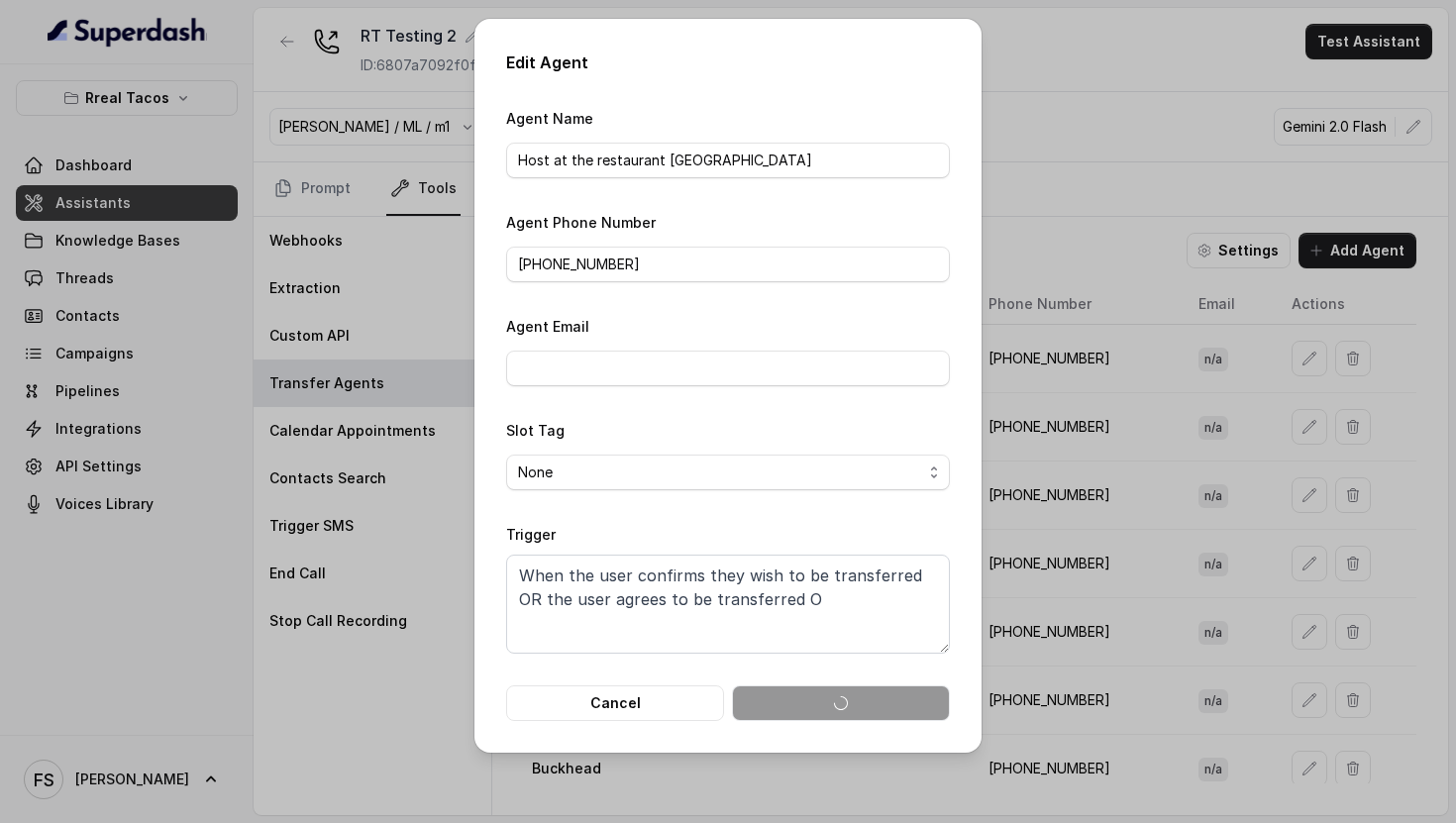 type on "When the user confirms they wish to be transferred OR the user agrees to be transferred OR when the agent says he will transfer them now OR when the agent asks the user to hold while he transfers the call OR when the user wants to talk with a host OR when the user wants to talk with a representative" 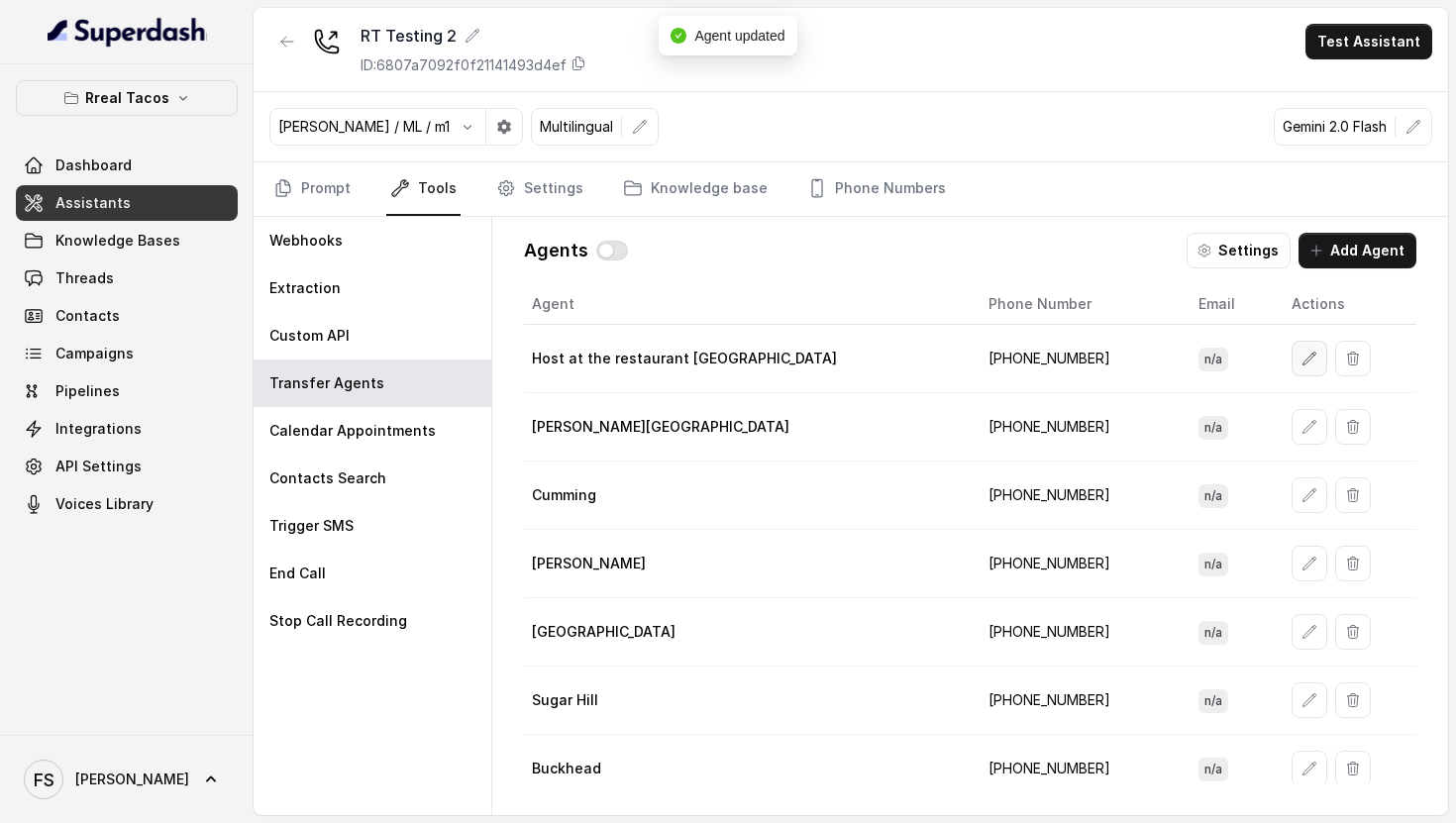 click 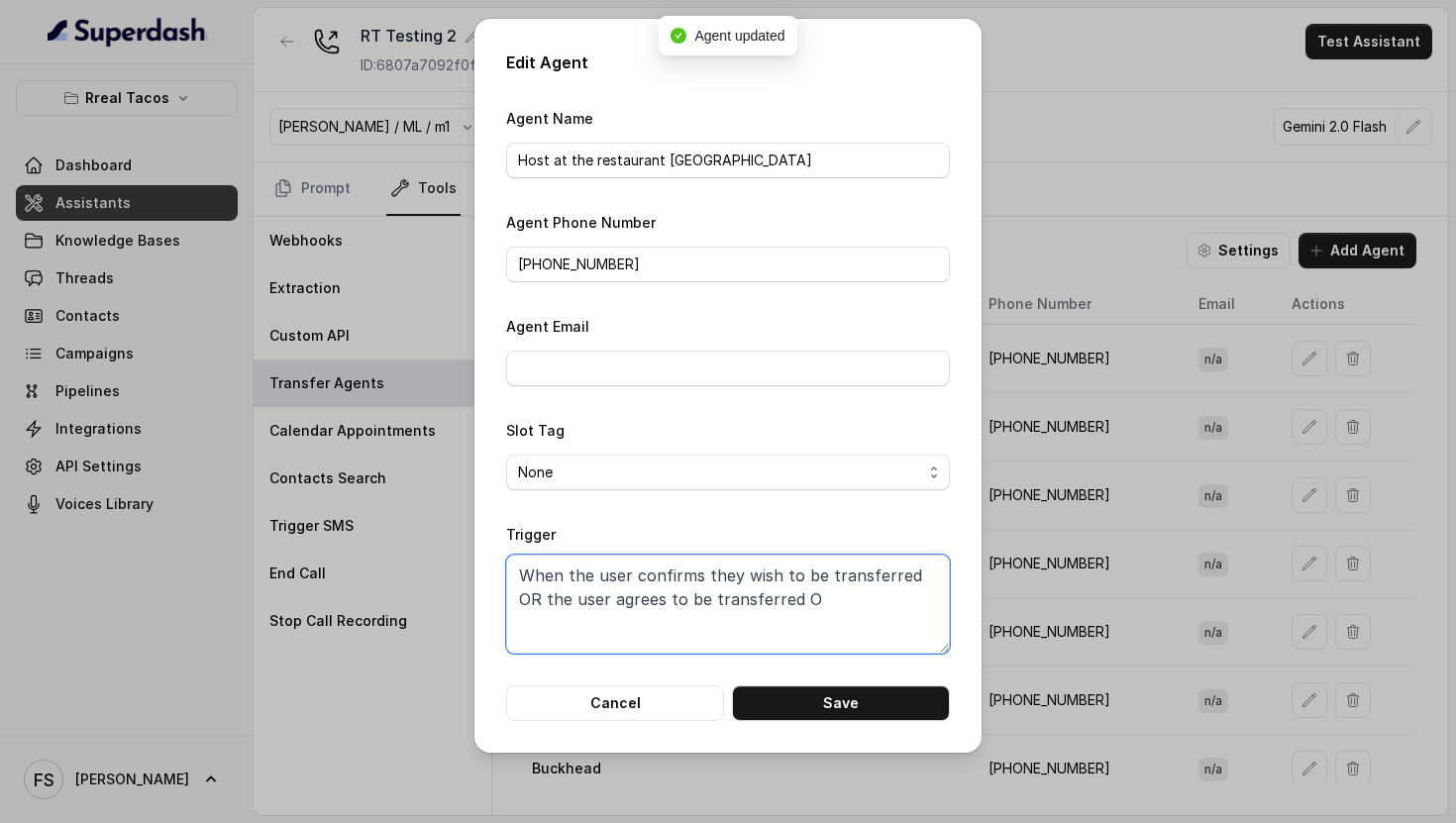 click on "When the user confirms they wish to be transferred OR the user agrees to be transferred O" at bounding box center (728, 604) 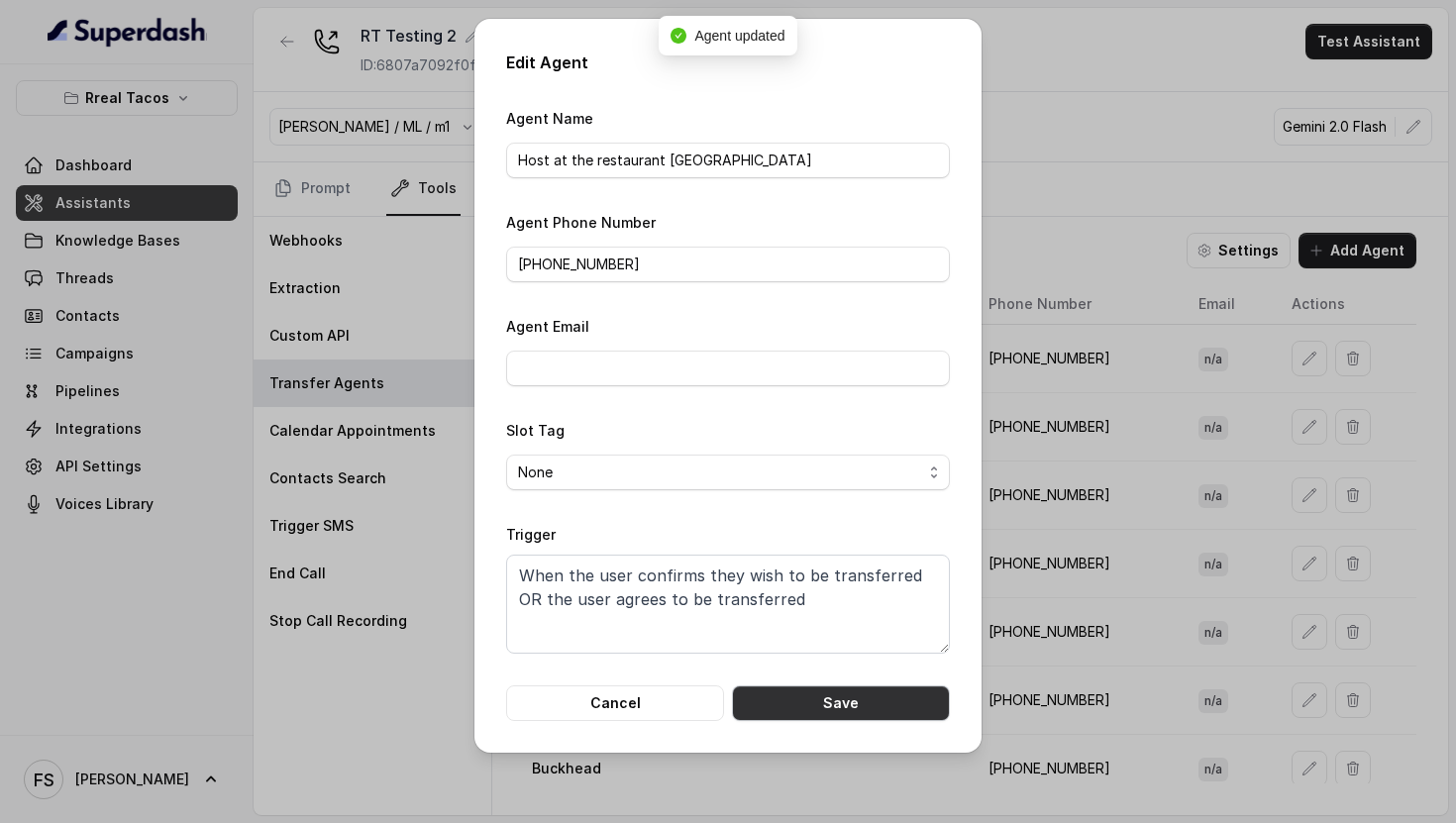 click on "Save" at bounding box center (841, 703) 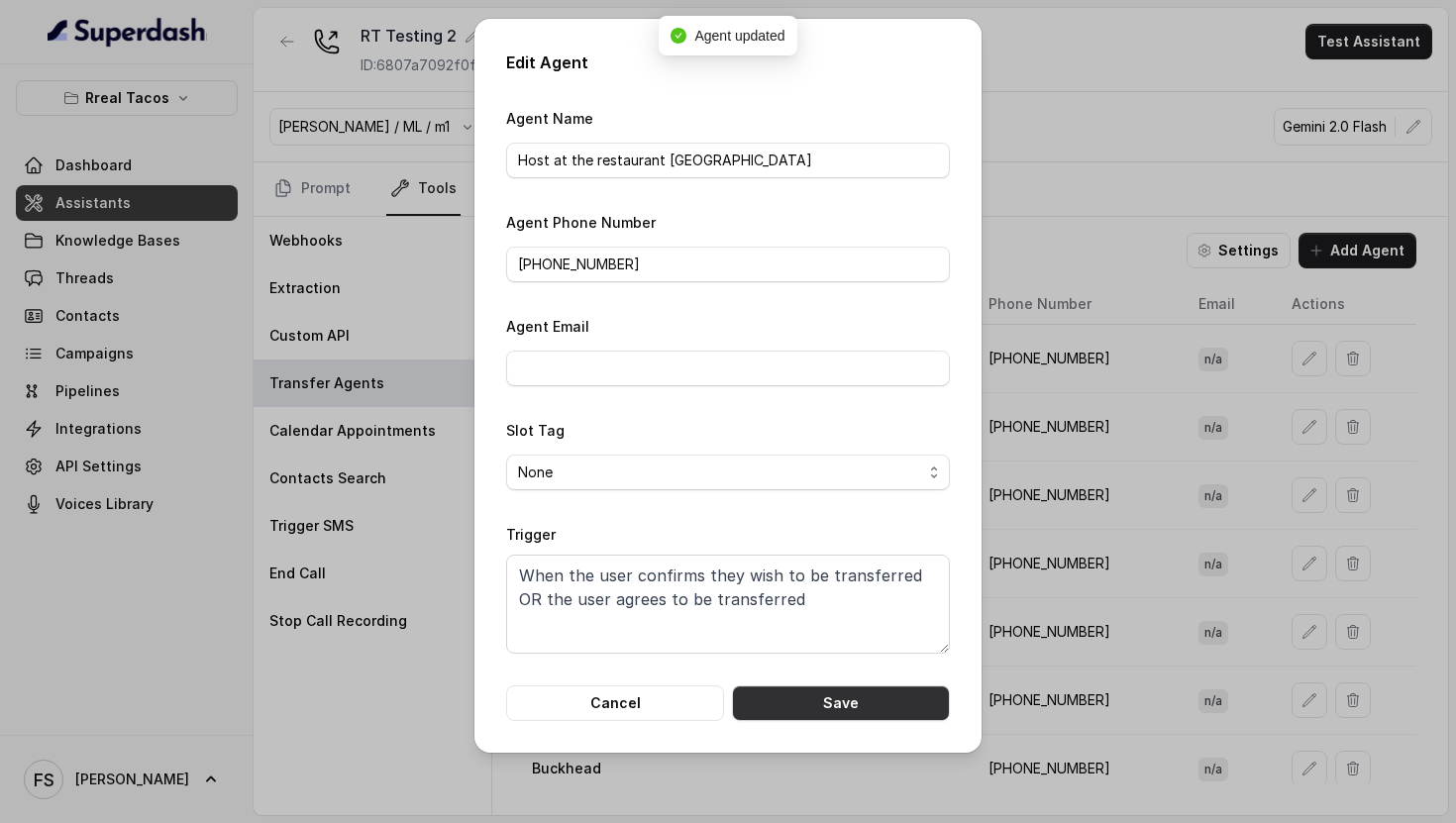 type on "When the user confirms they wish to be transferred OR the user agrees to be transferred O" 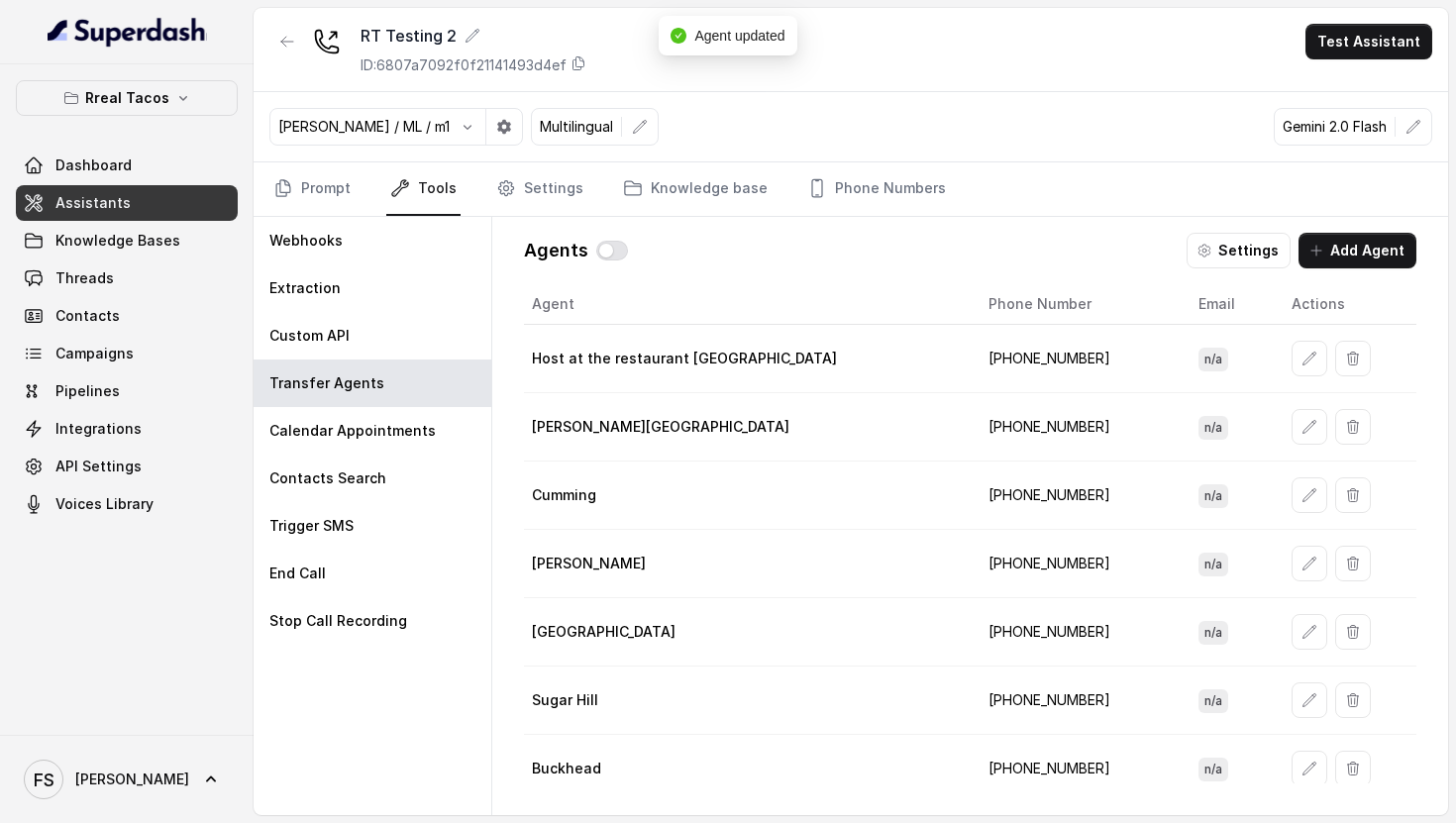 click on "Settings" at bounding box center (1238, 251) 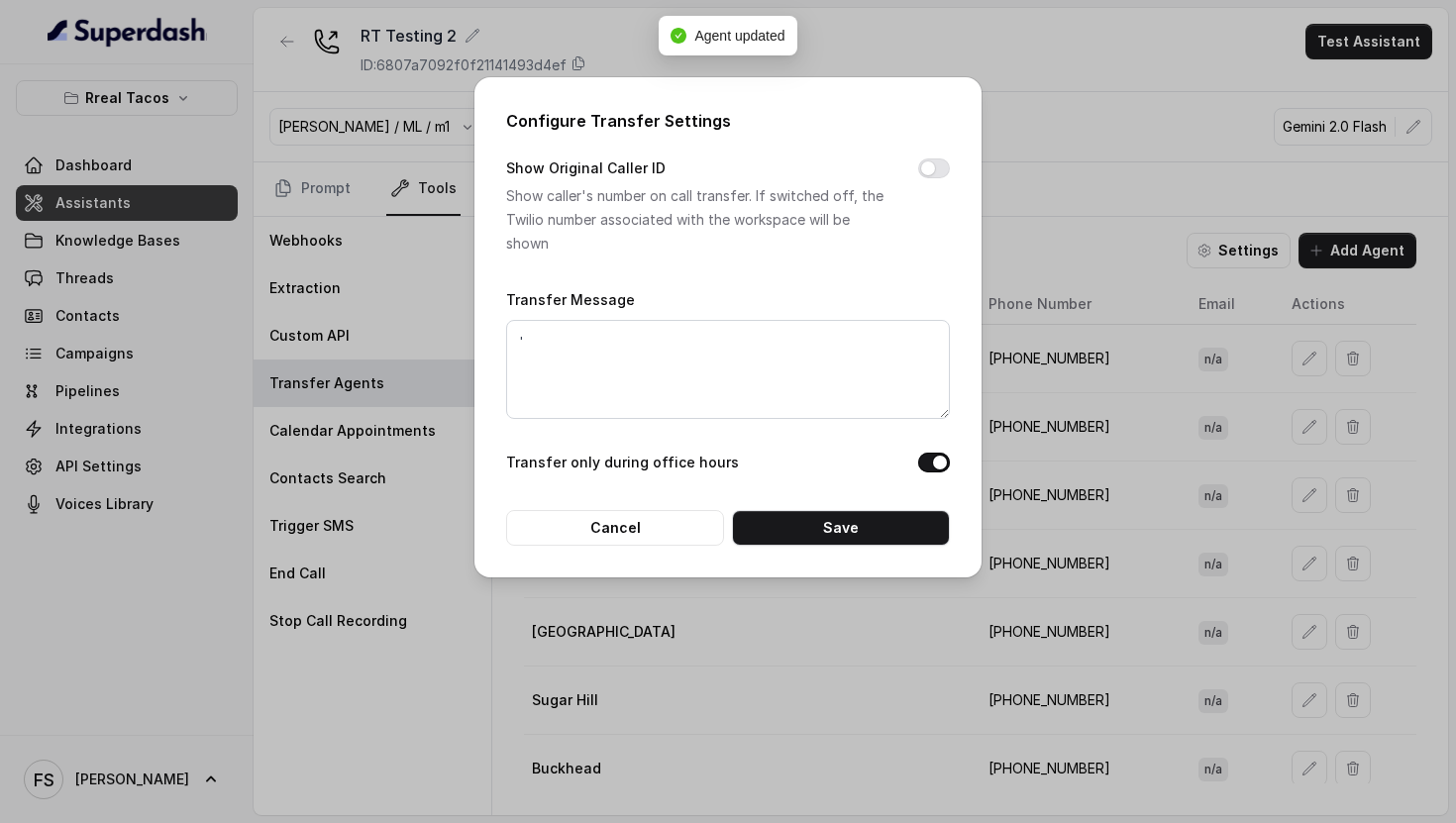 drag, startPoint x: 701, startPoint y: 557, endPoint x: 677, endPoint y: 541, distance: 28.84441 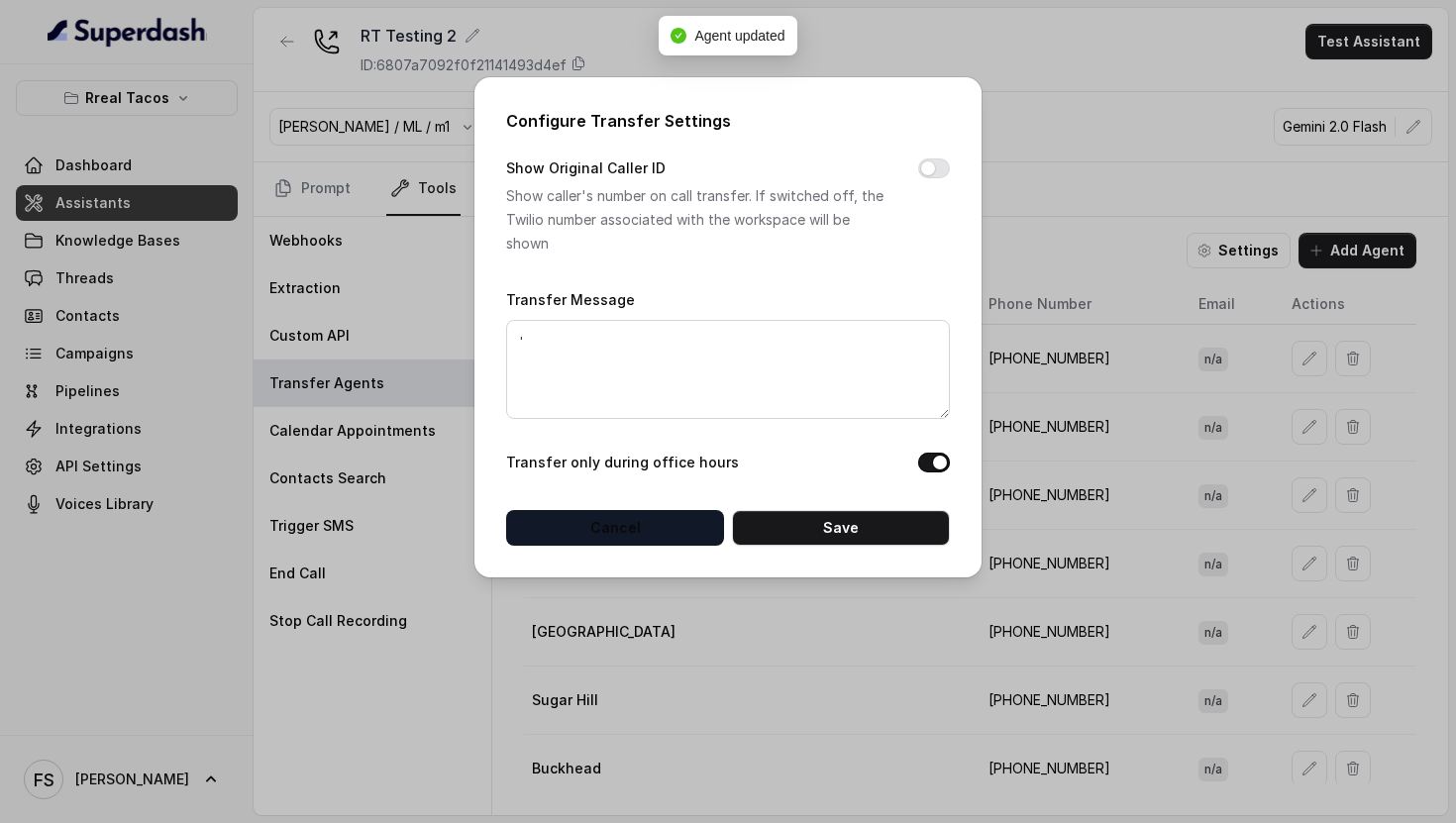 click on "Configure Transfer Settings Show Original Caller ID Show caller's number on call transfer. If switched off, the Twilio number associated with the workspace will be shown Transfer Message ' Transfer only during office hours Cancel Save" at bounding box center (728, 327) 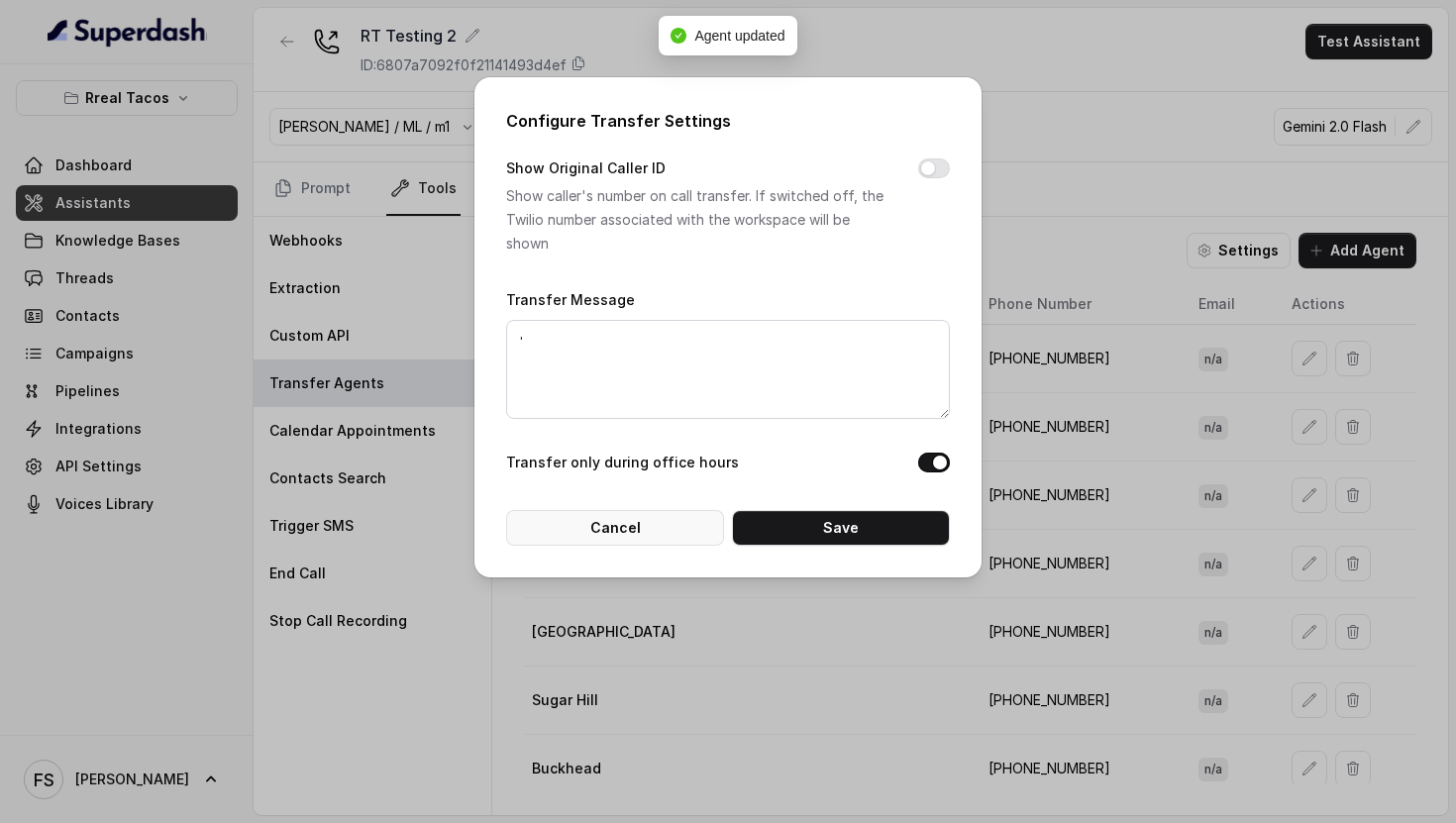 drag, startPoint x: 677, startPoint y: 541, endPoint x: 670, endPoint y: 527, distance: 15.652476 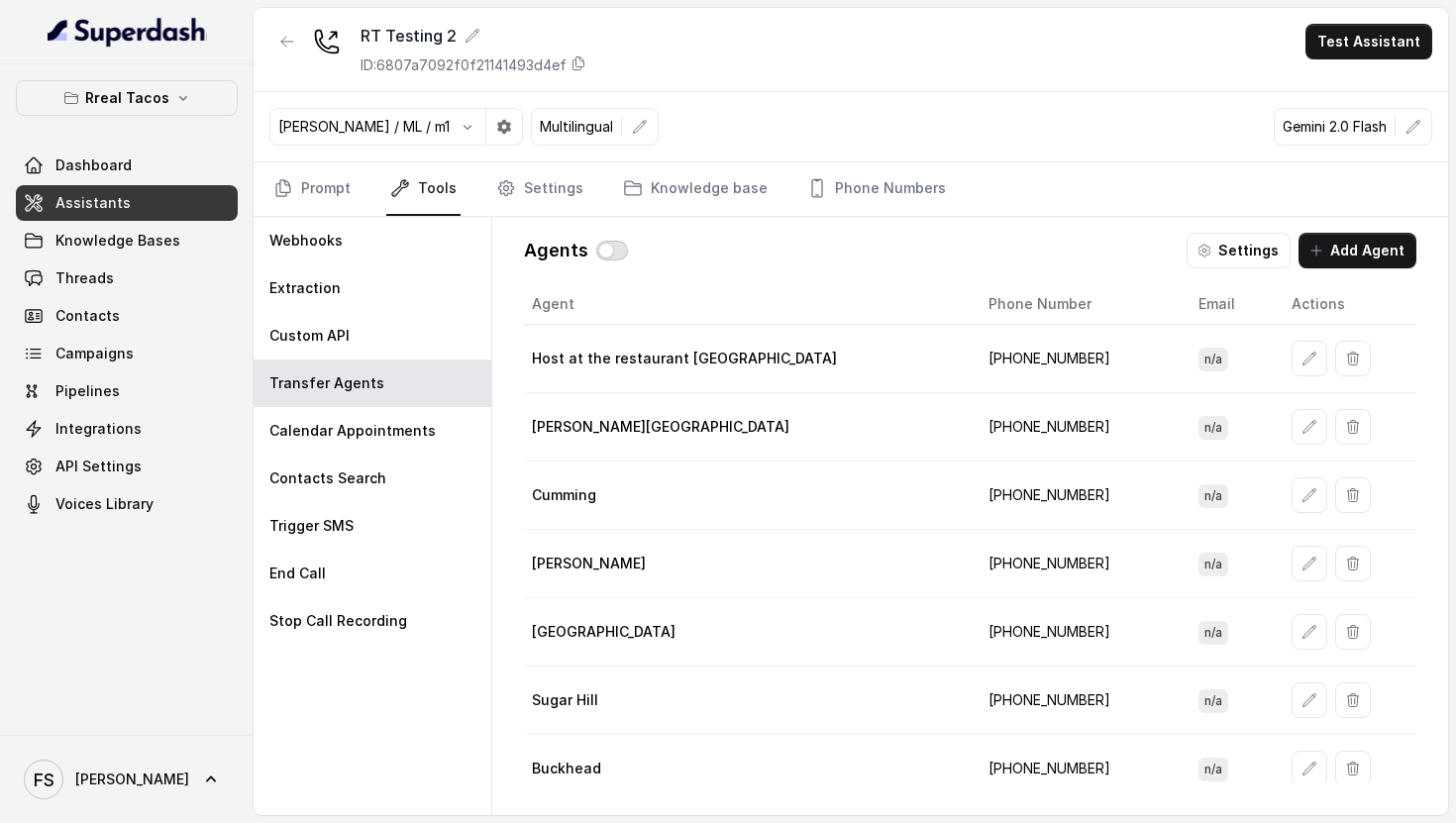click at bounding box center (612, 251) 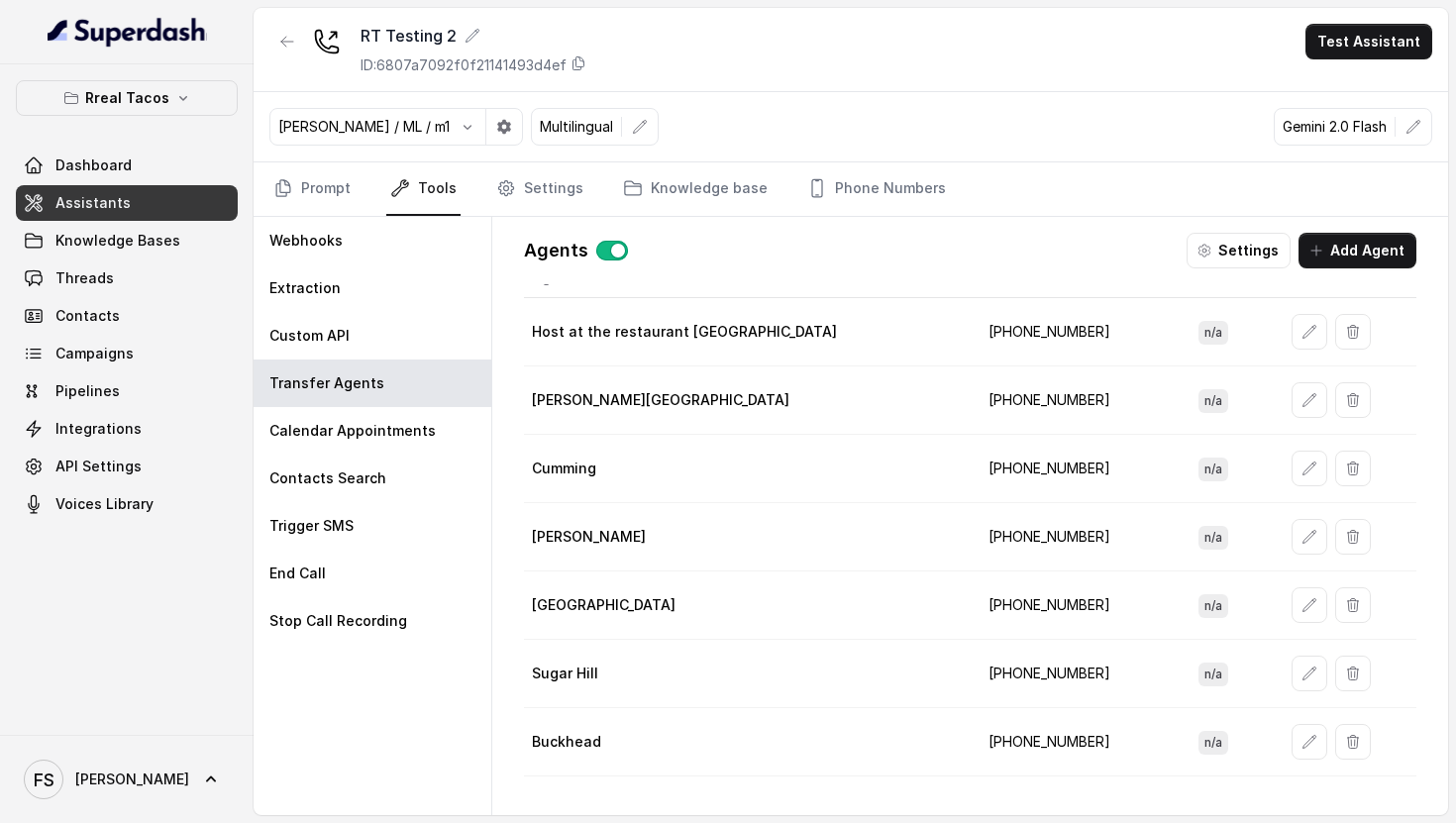scroll, scrollTop: 23, scrollLeft: 0, axis: vertical 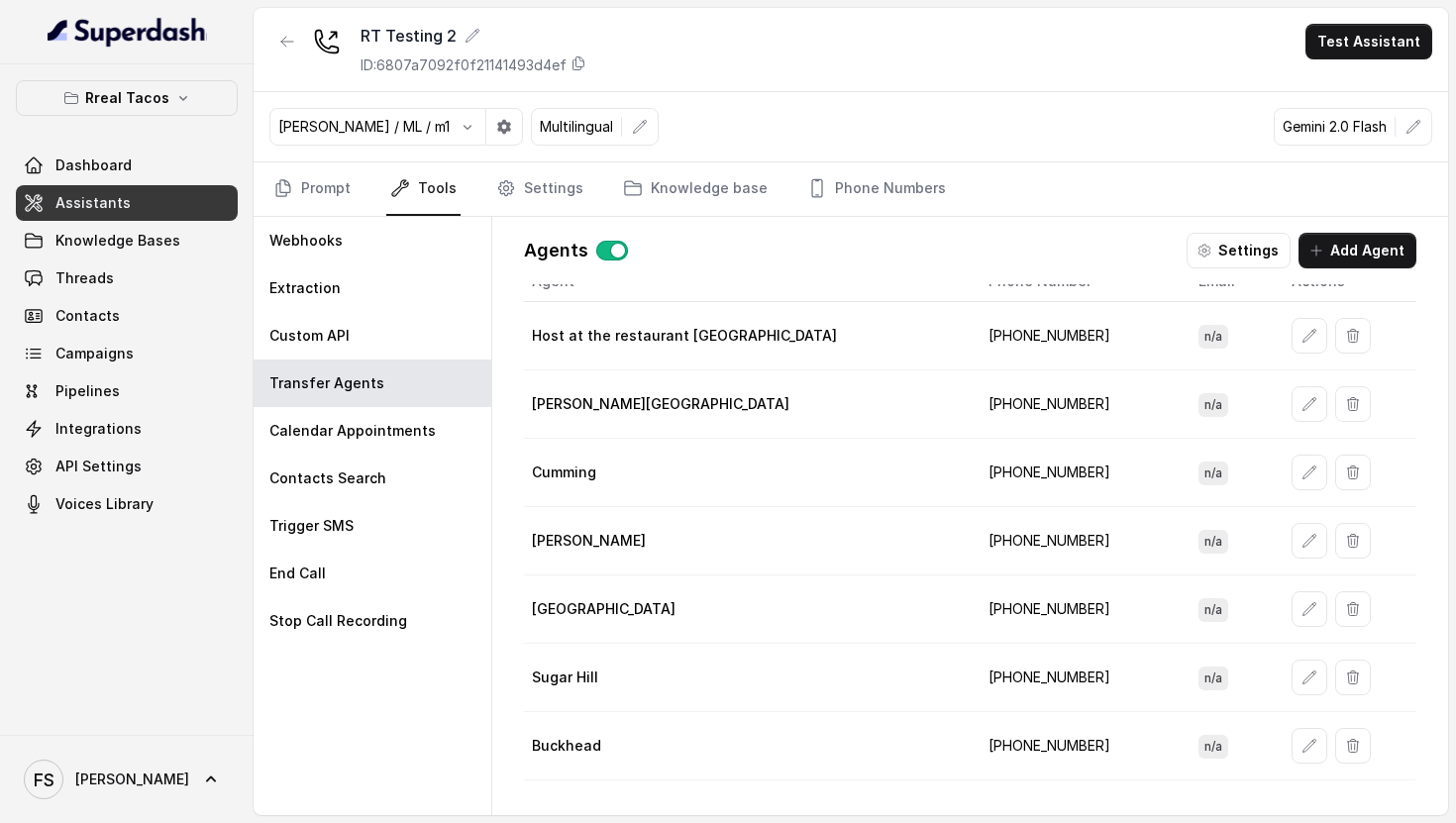 click at bounding box center [1346, 404] 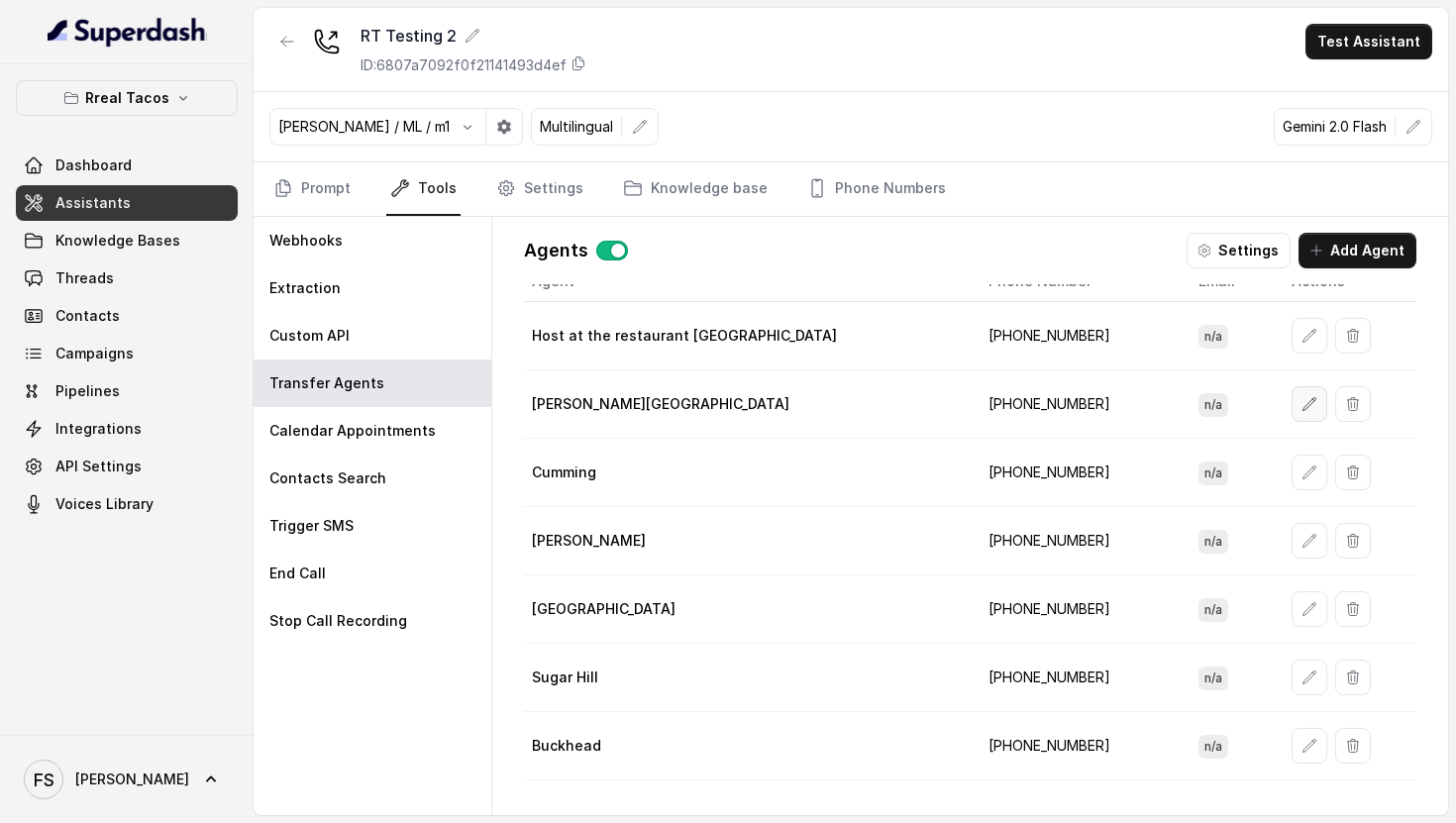 click at bounding box center (1309, 404) 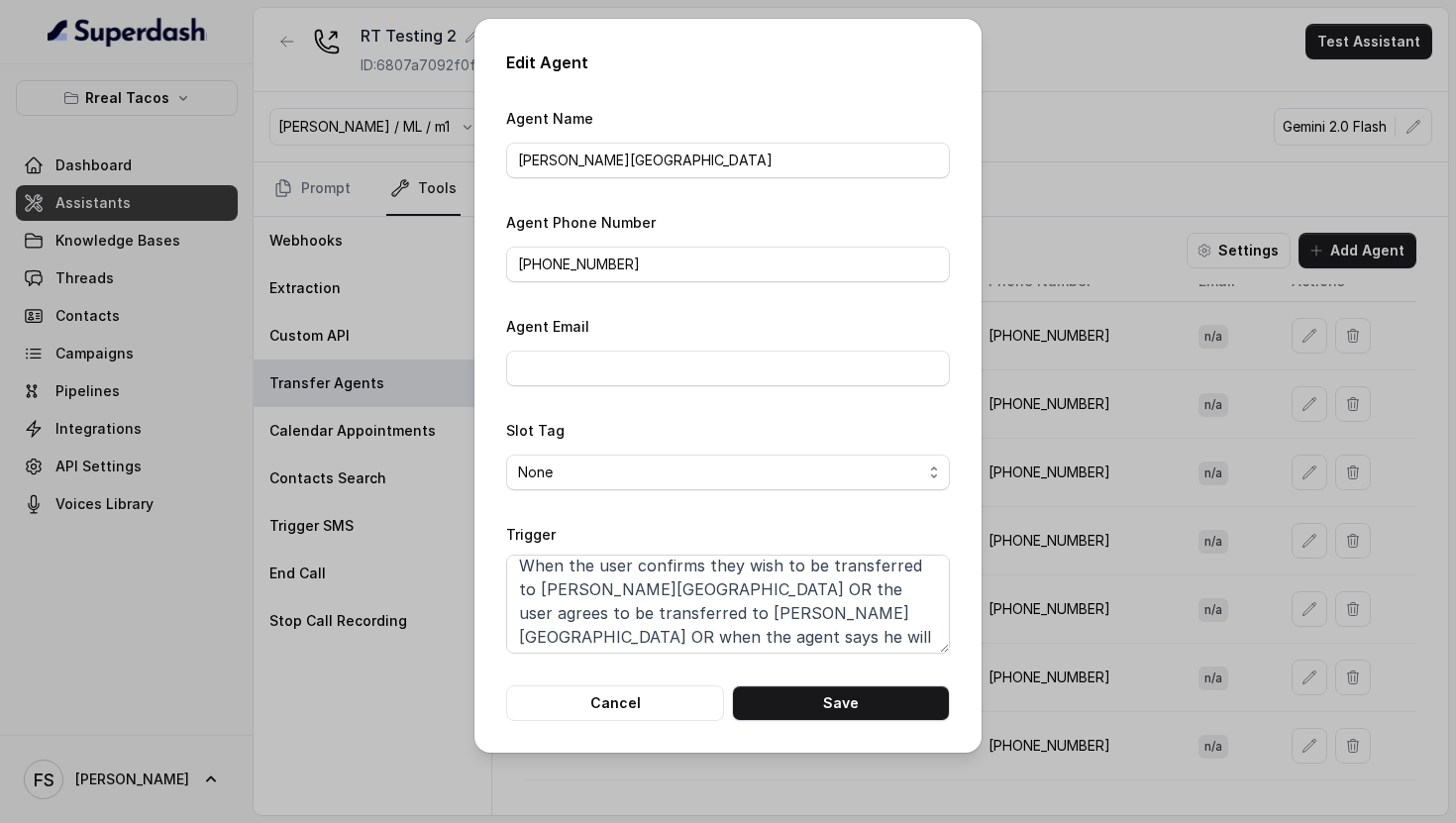 scroll, scrollTop: 0, scrollLeft: 0, axis: both 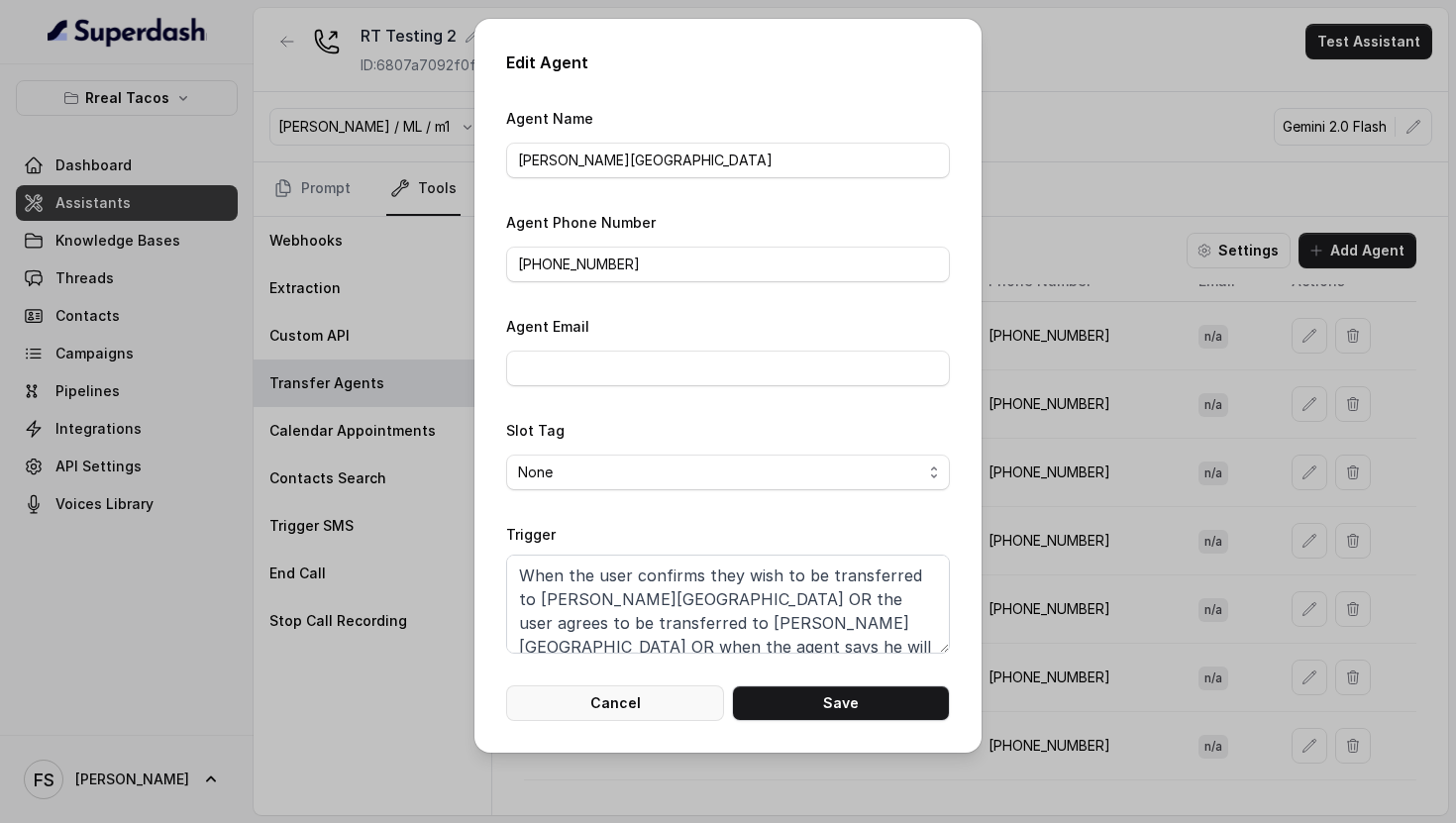 drag, startPoint x: 666, startPoint y: 694, endPoint x: 682, endPoint y: 667, distance: 31.38471 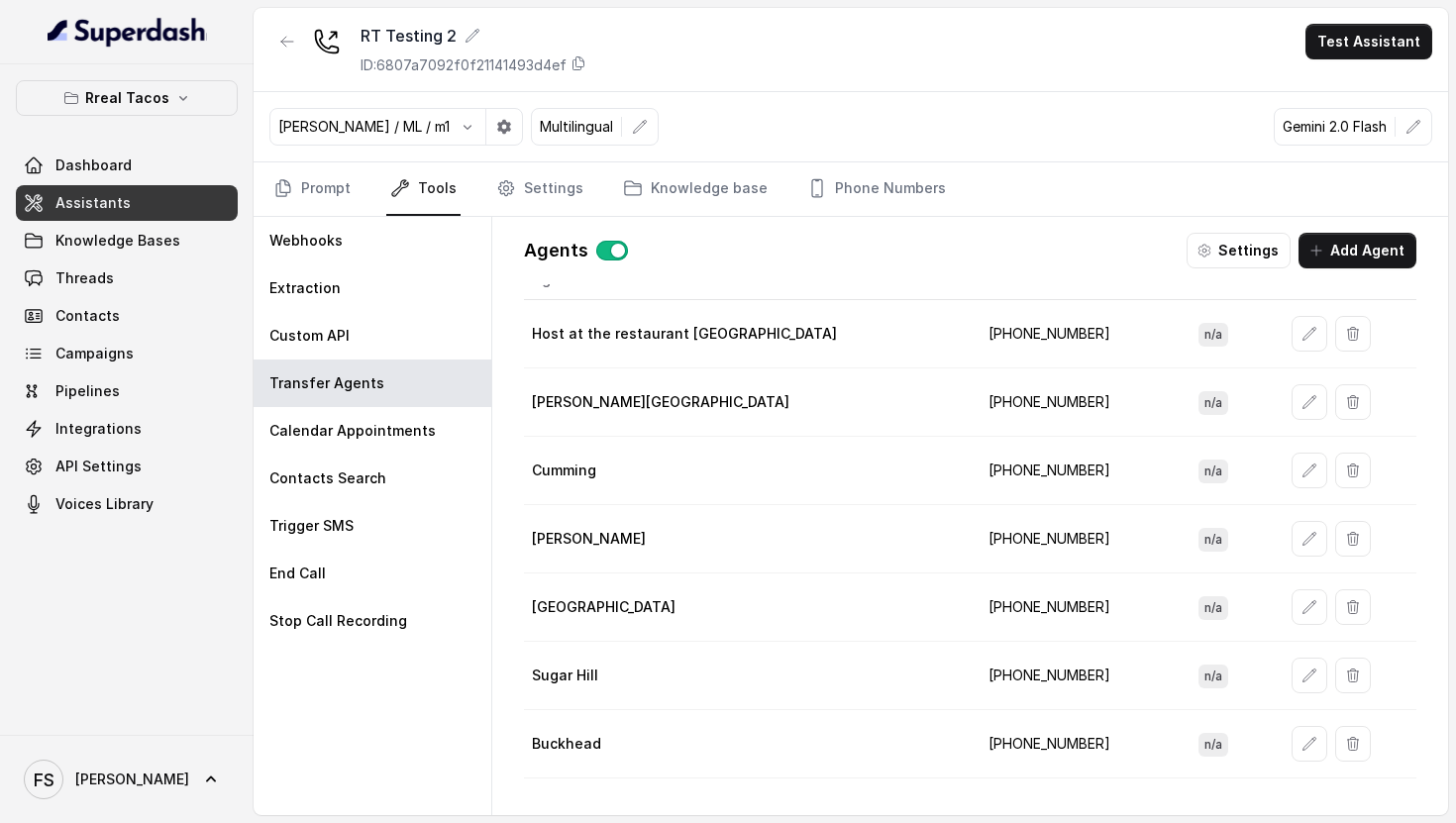 scroll, scrollTop: 0, scrollLeft: 0, axis: both 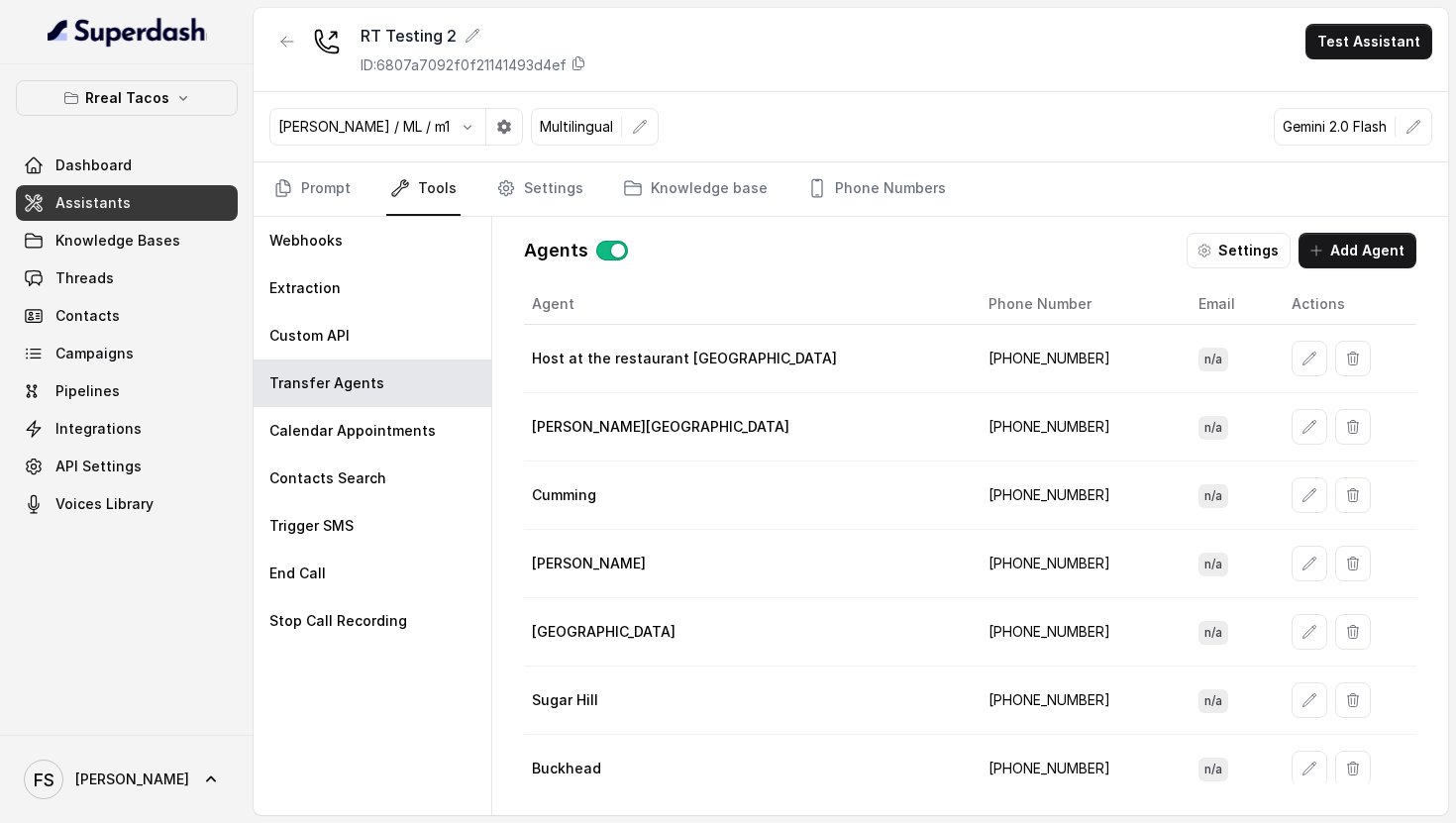 click at bounding box center (1346, 359) 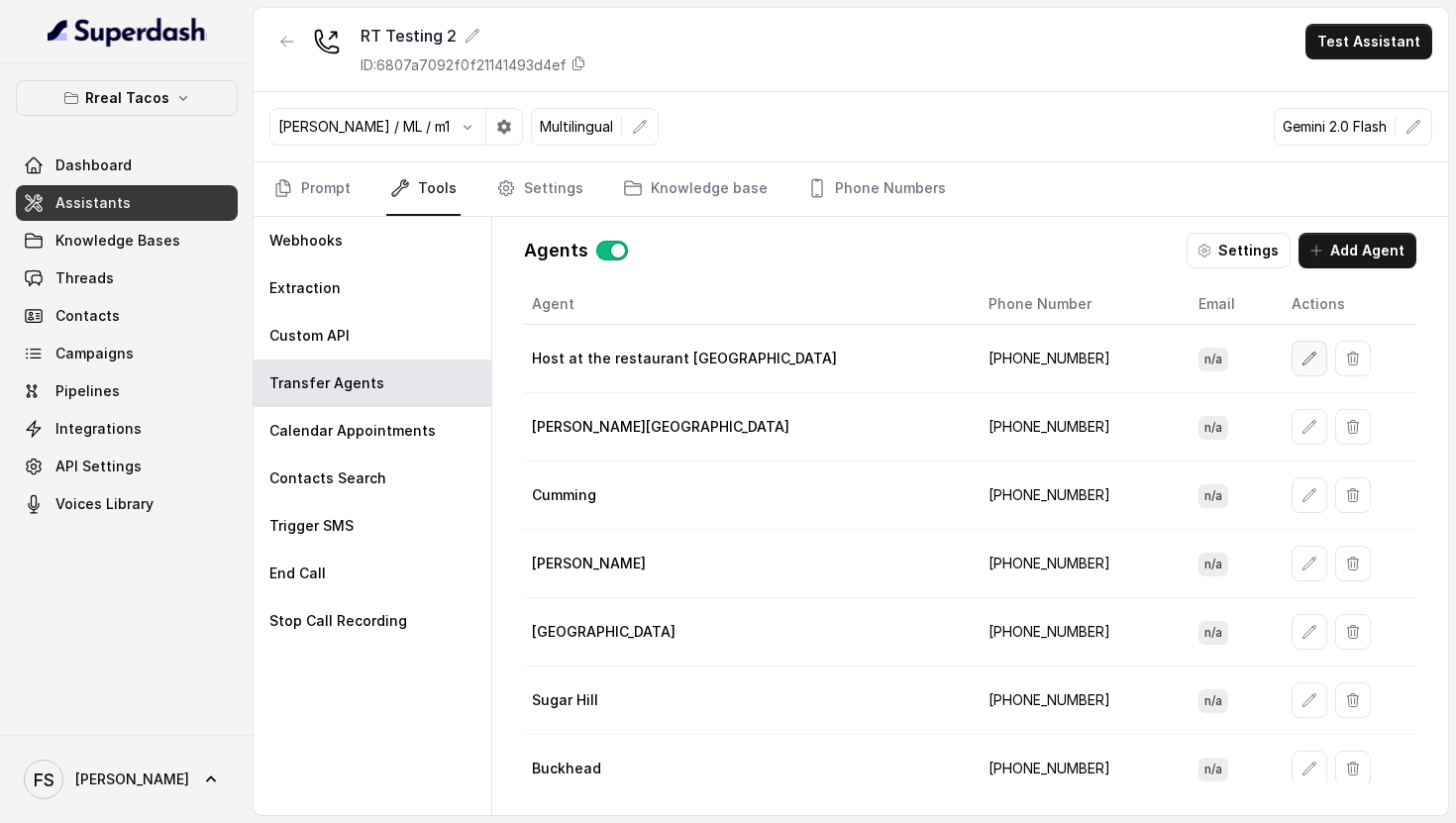 click at bounding box center [1309, 359] 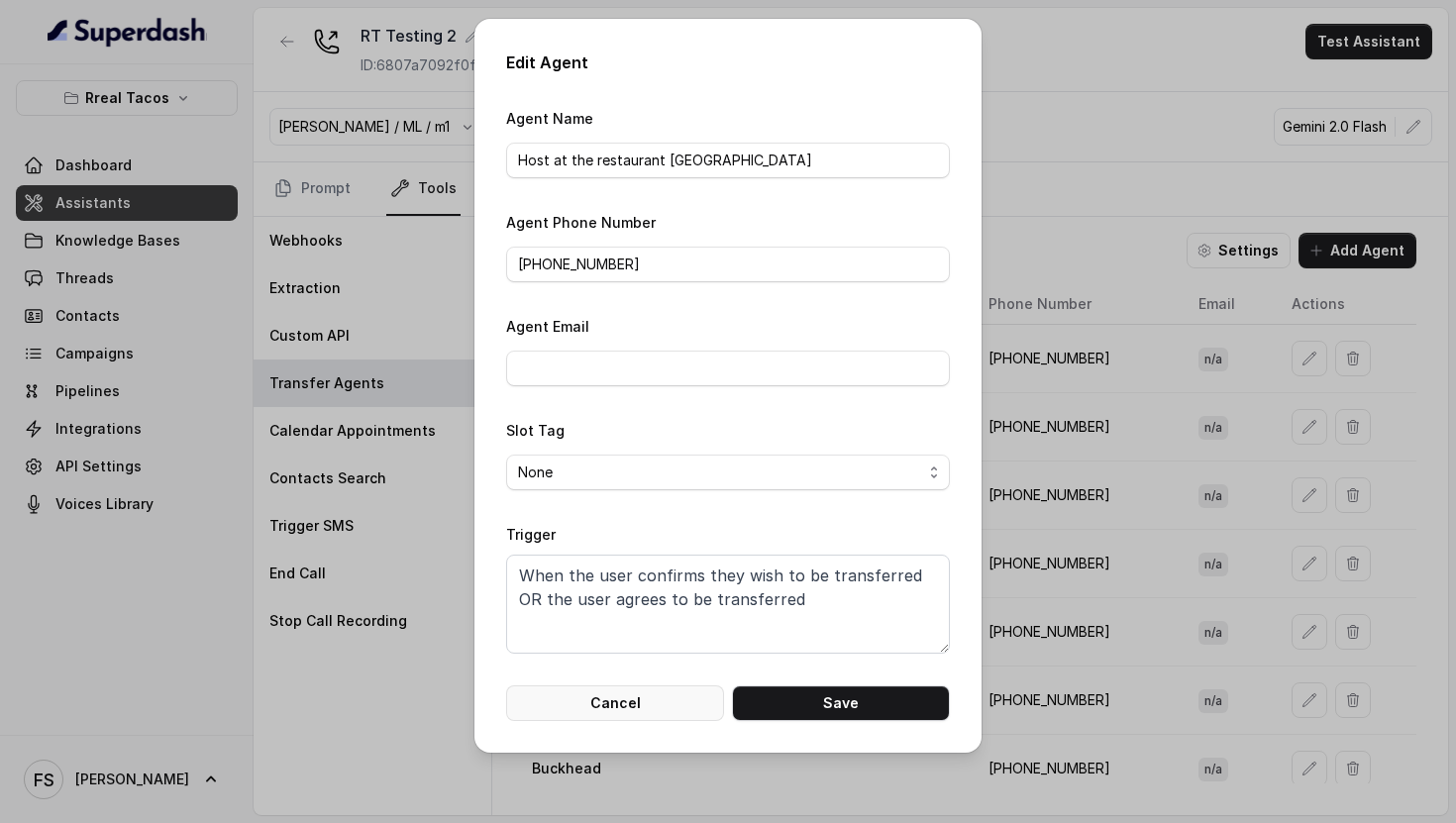 click on "Cancel" at bounding box center [615, 703] 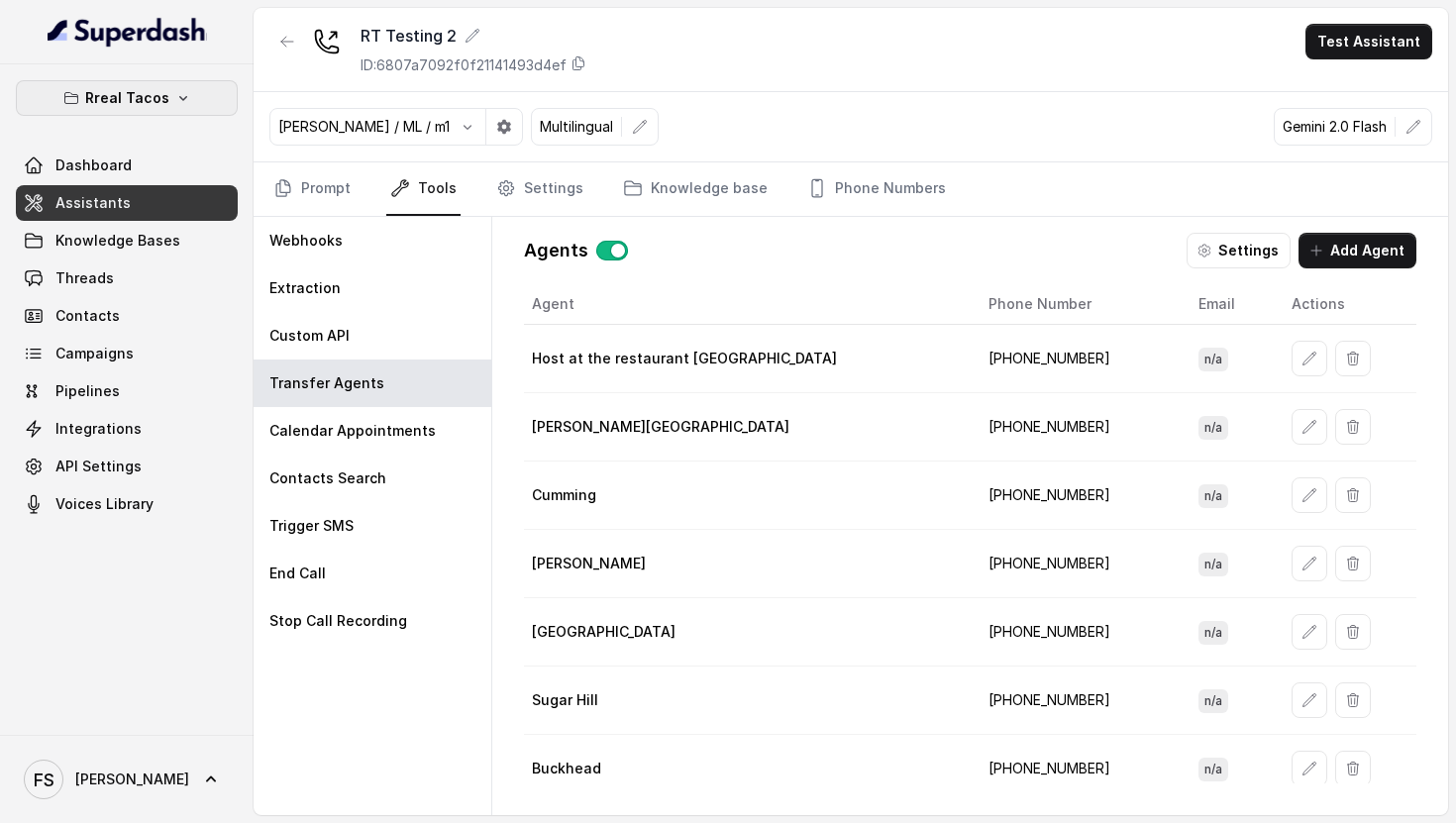 click on "Rreal Tacos" at bounding box center [127, 98] 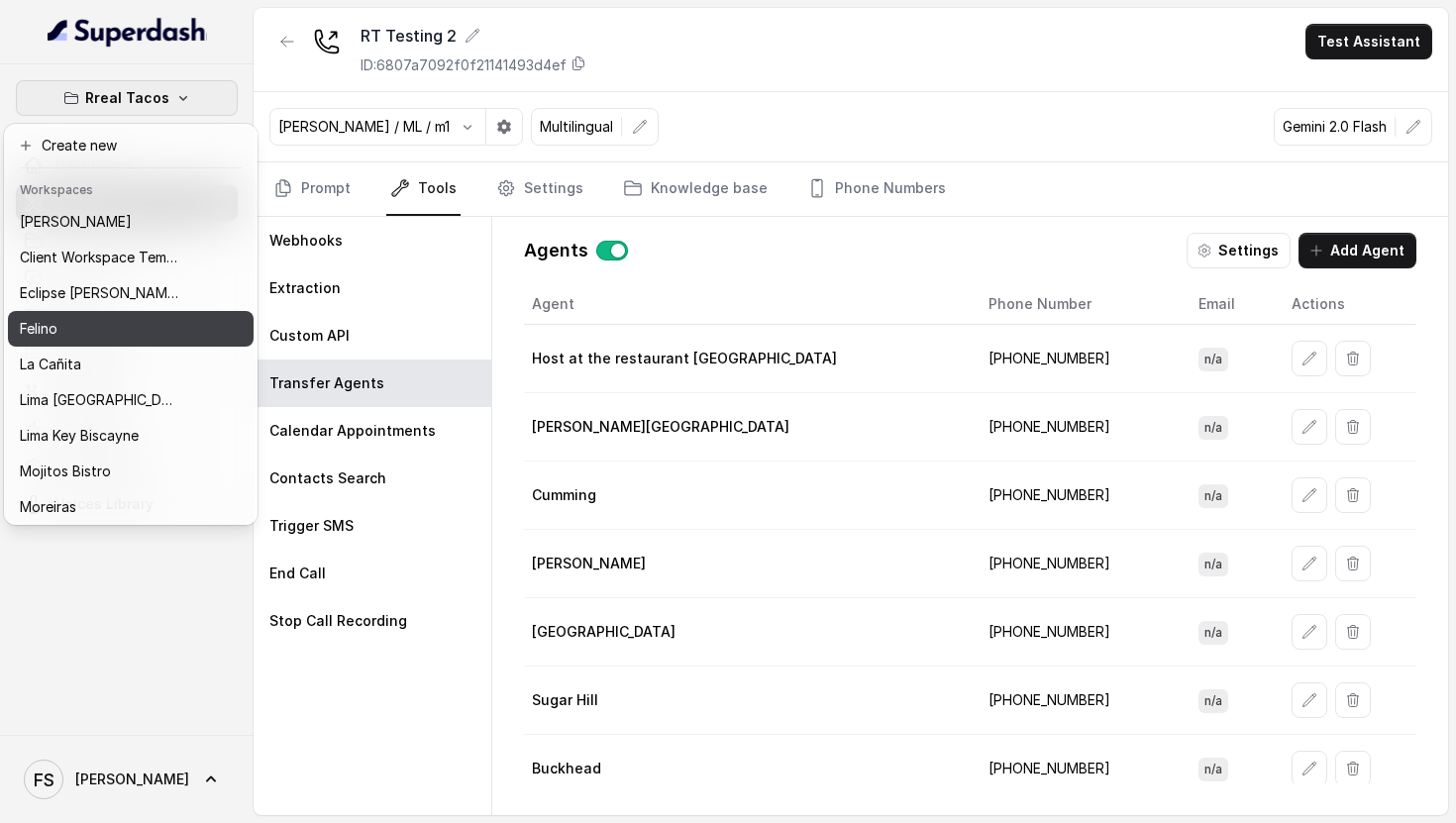 click on "Felino" at bounding box center [99, 329] 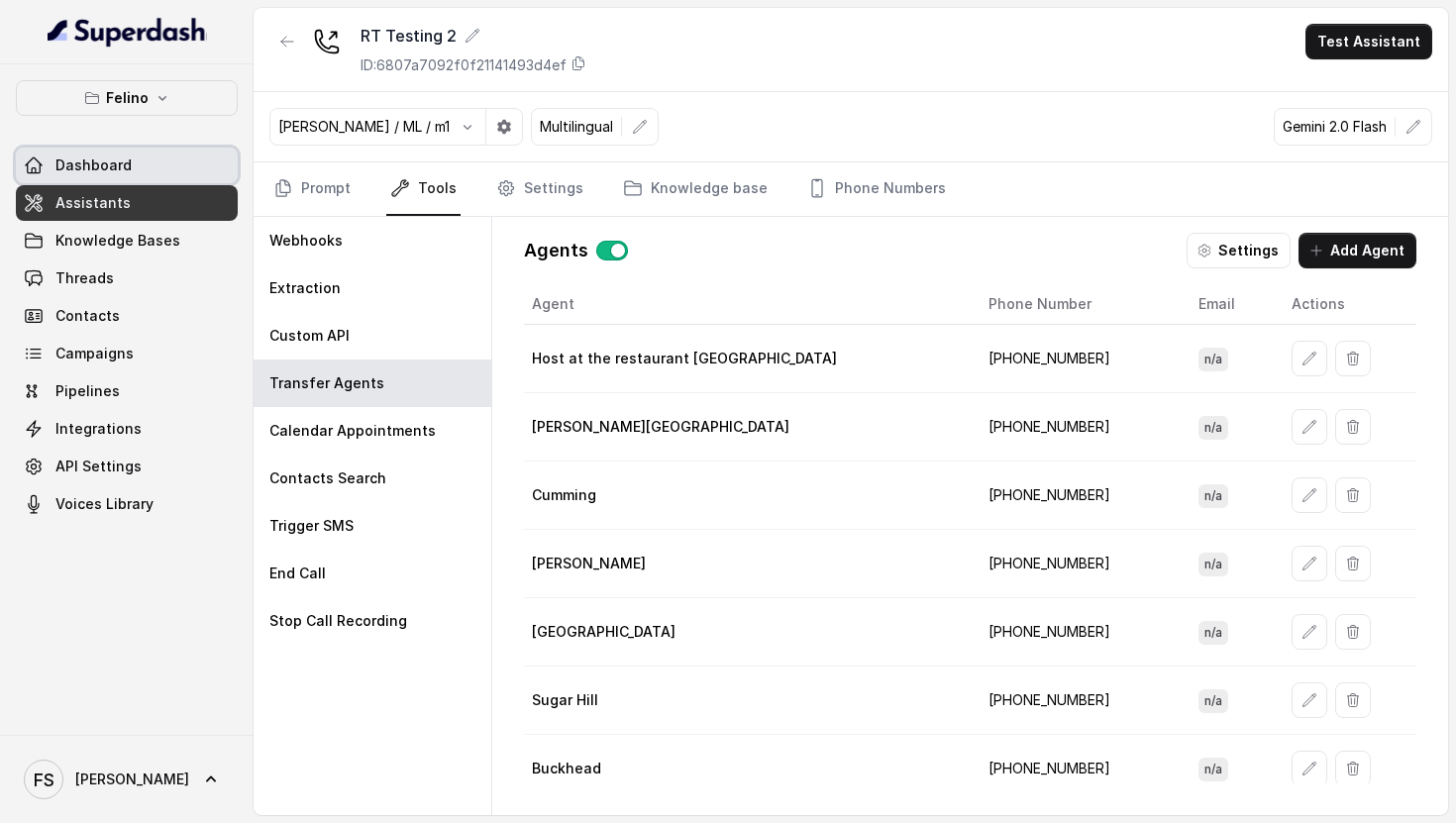 click on "Dashboard" at bounding box center [127, 165] 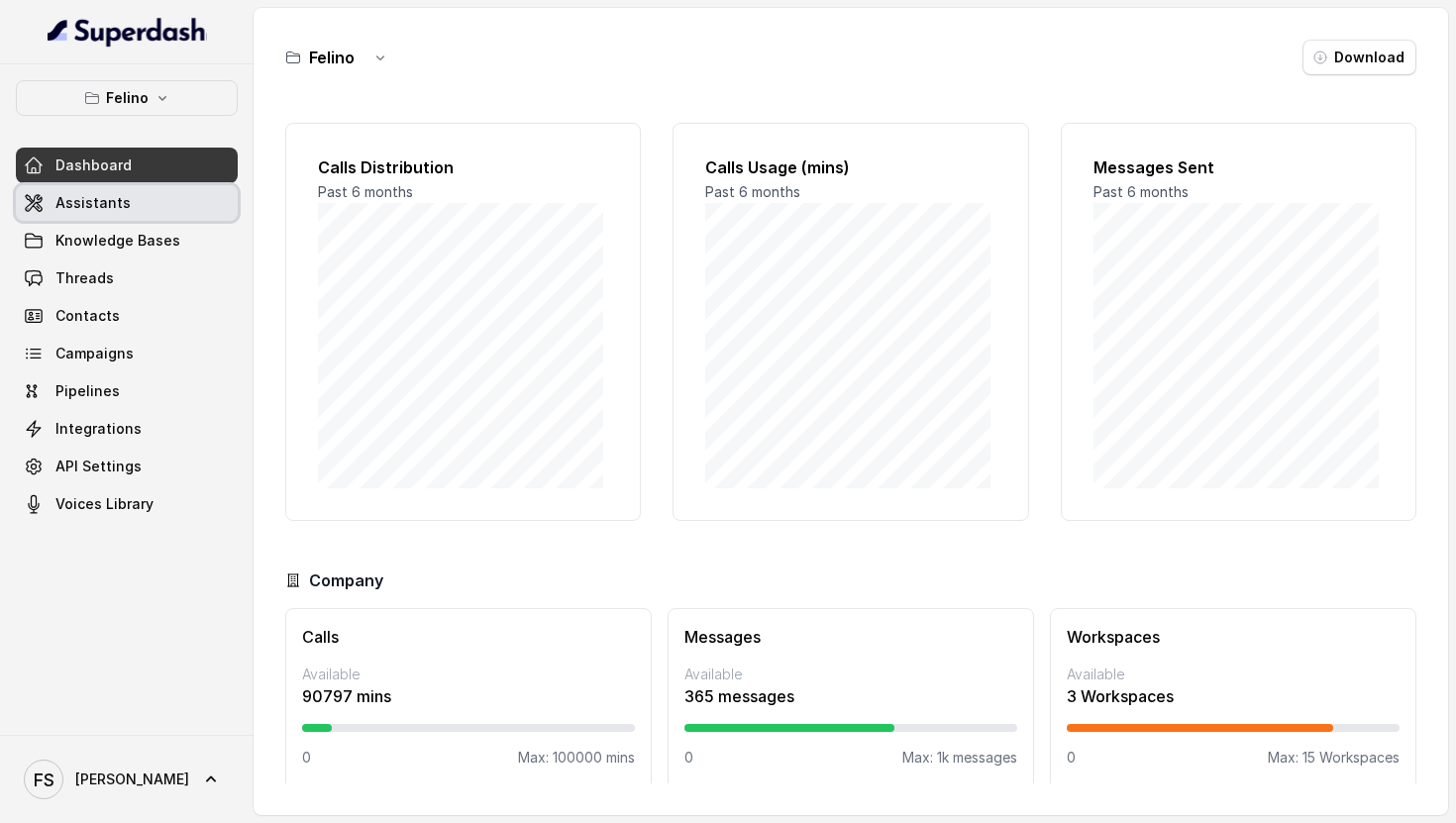 click on "Assistants" at bounding box center [127, 203] 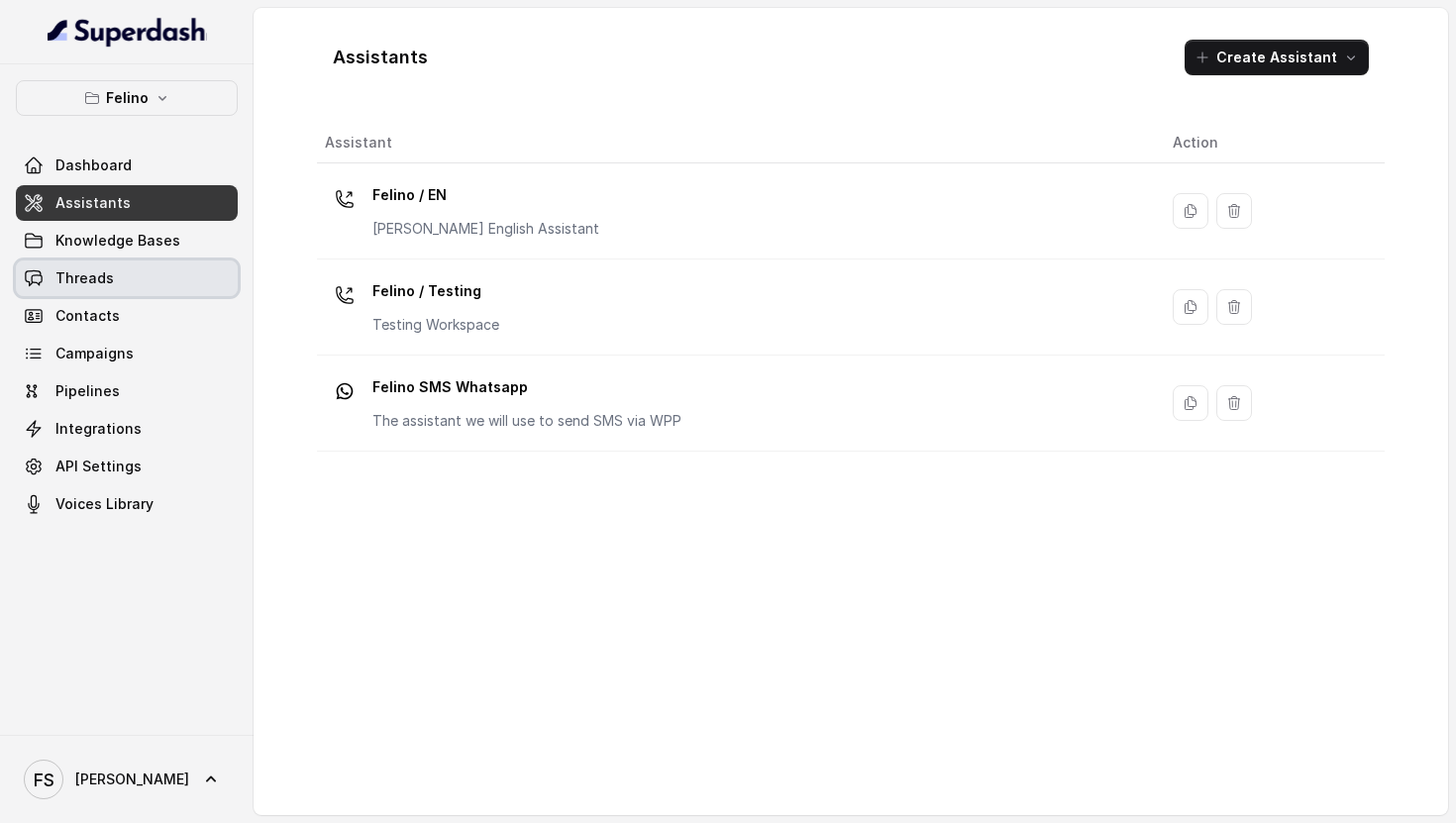 click on "Threads" at bounding box center [127, 278] 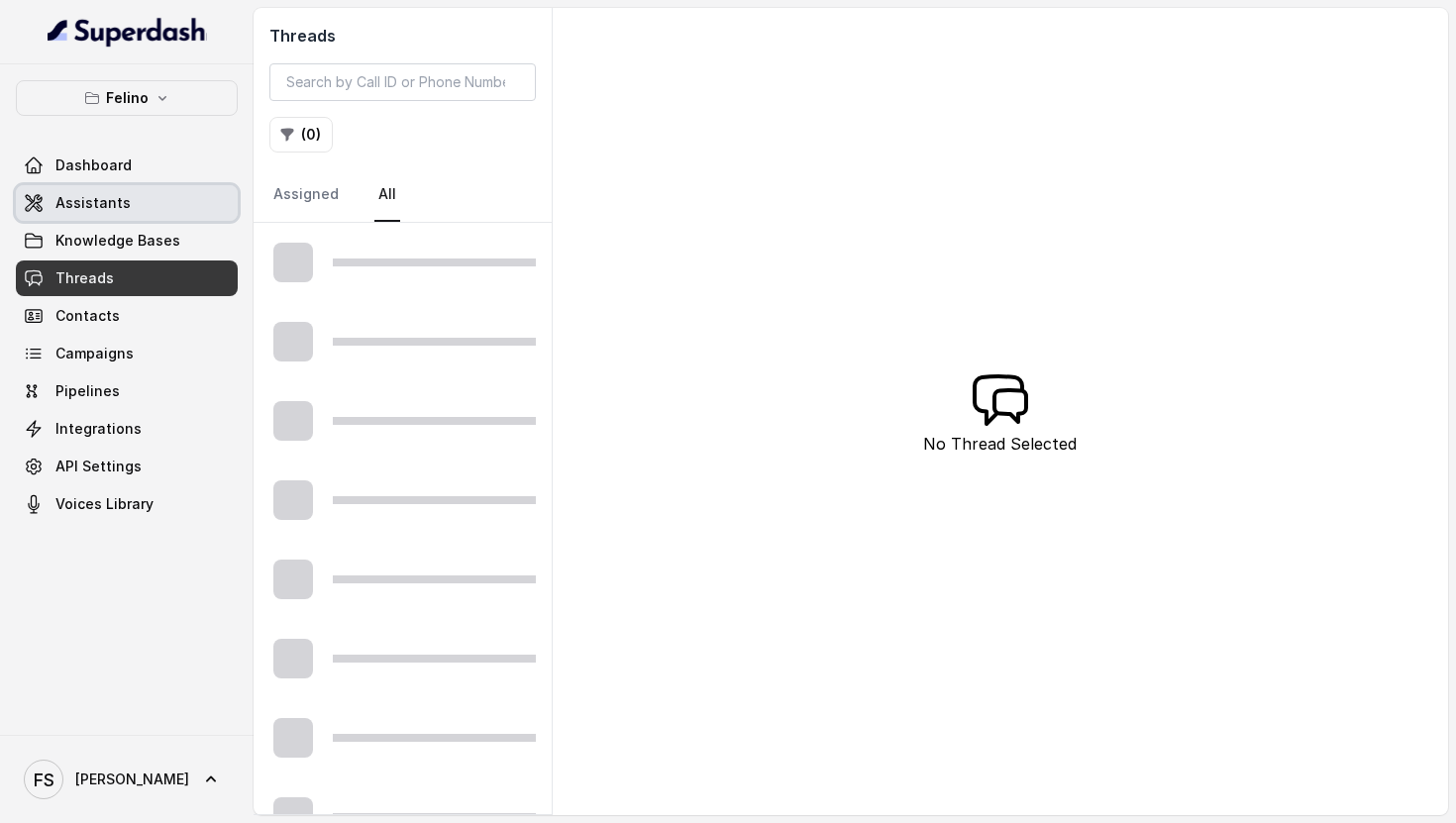 click on "Assistants" at bounding box center [127, 203] 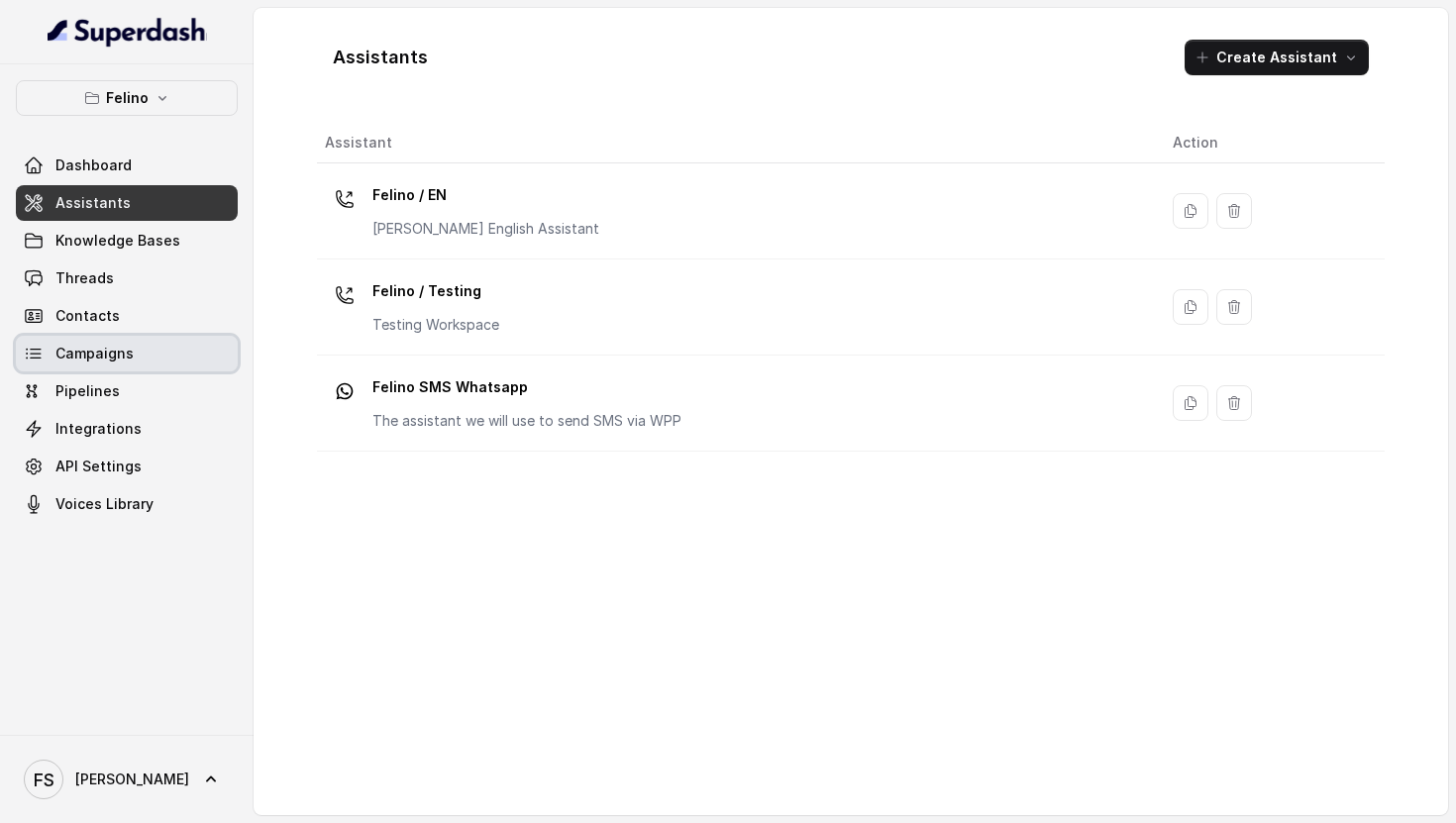 click on "Campaigns" at bounding box center [127, 354] 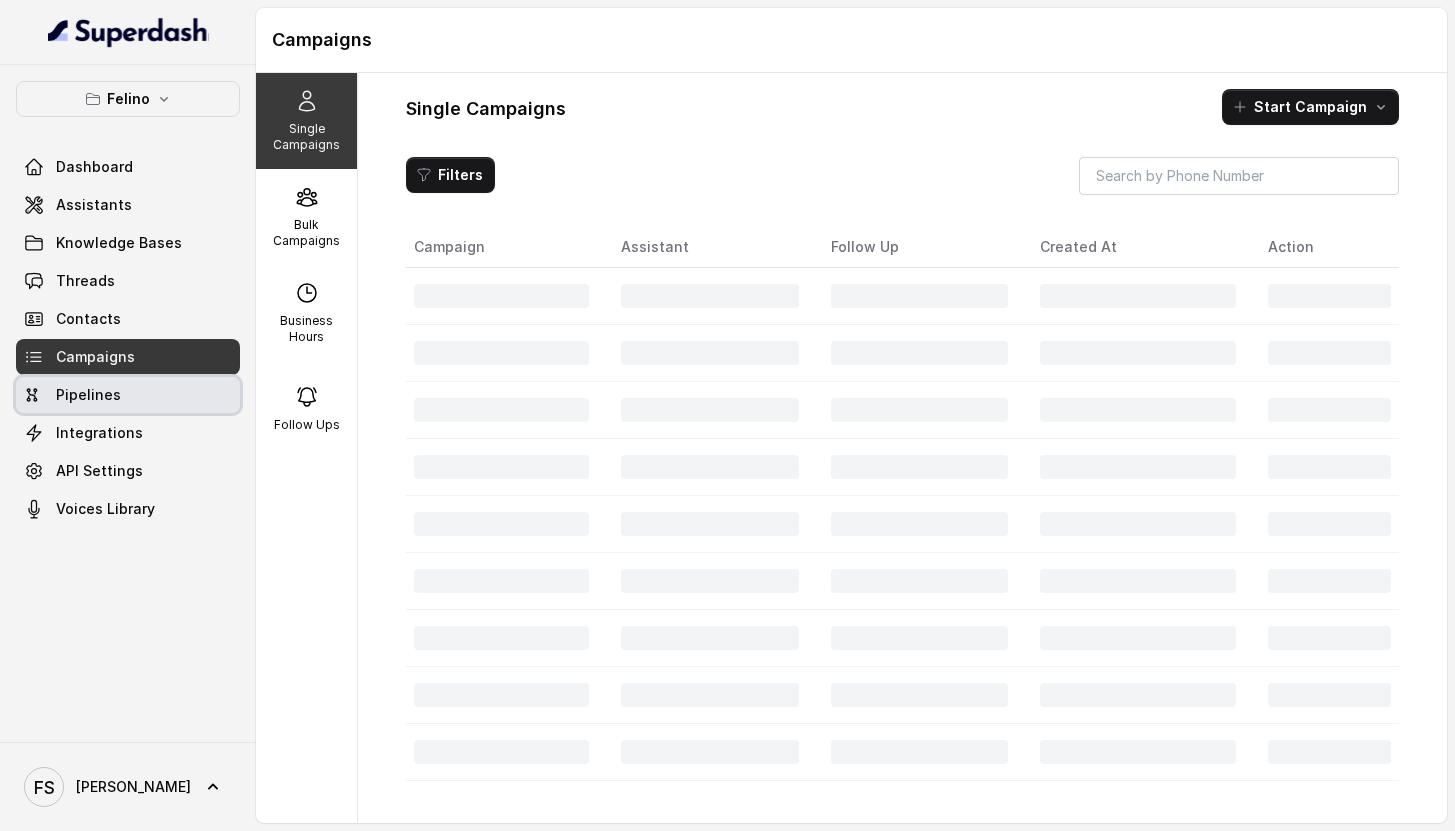 click on "Pipelines" at bounding box center (128, 395) 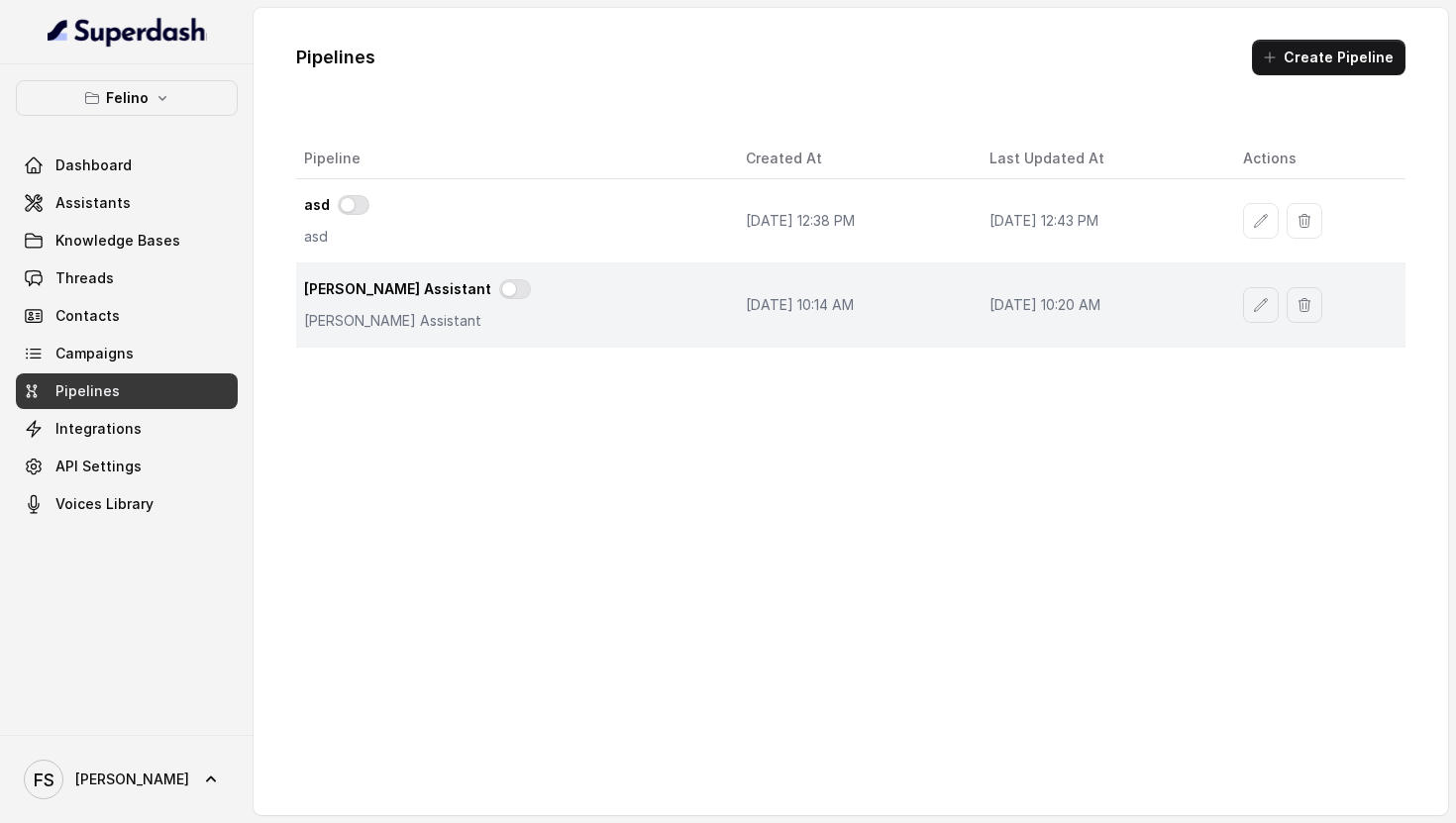 click on "[PERSON_NAME] Assistant" at bounding box center [397, 289] 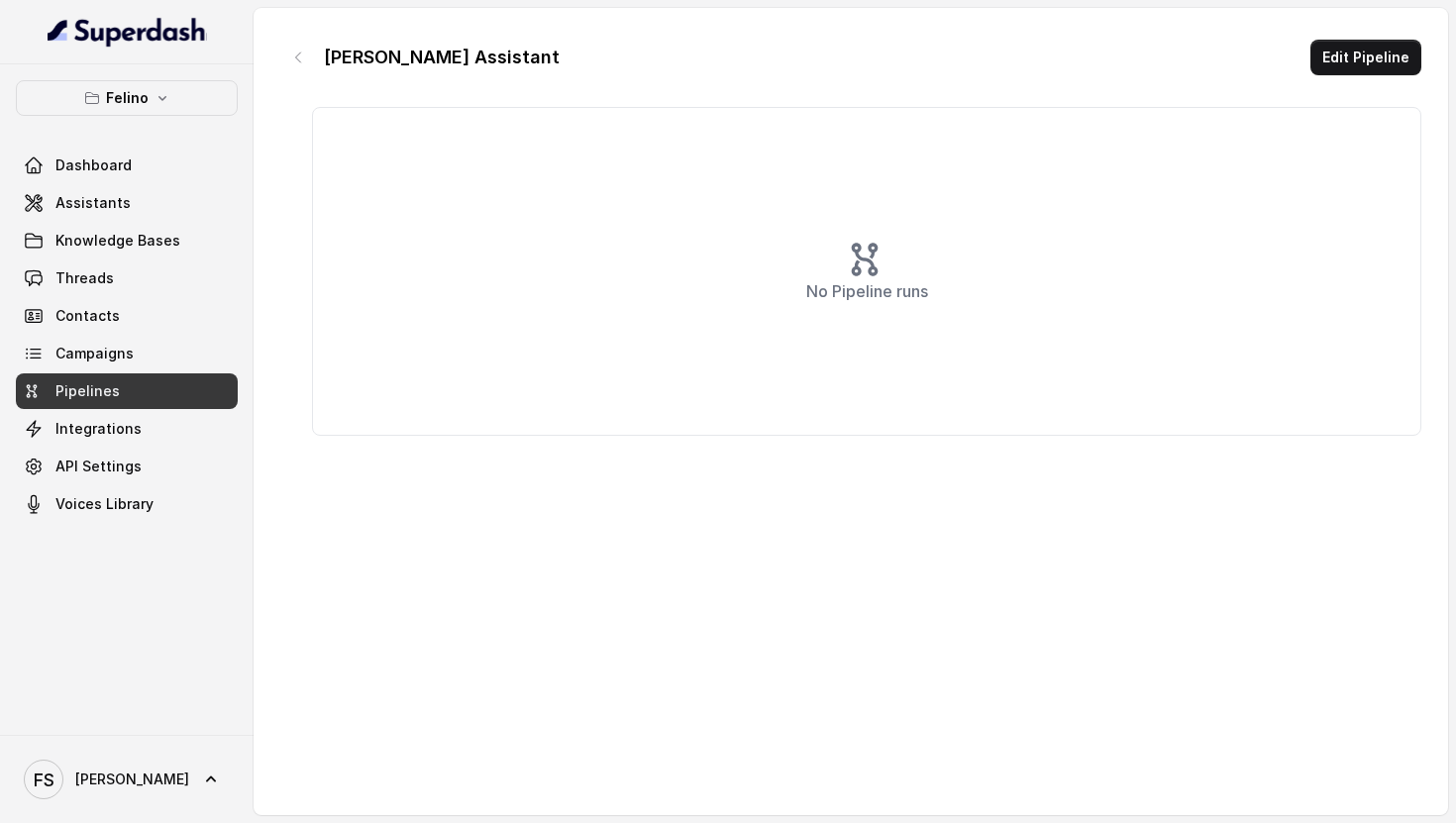 click on "Edit Pipeline" at bounding box center [1366, 57] 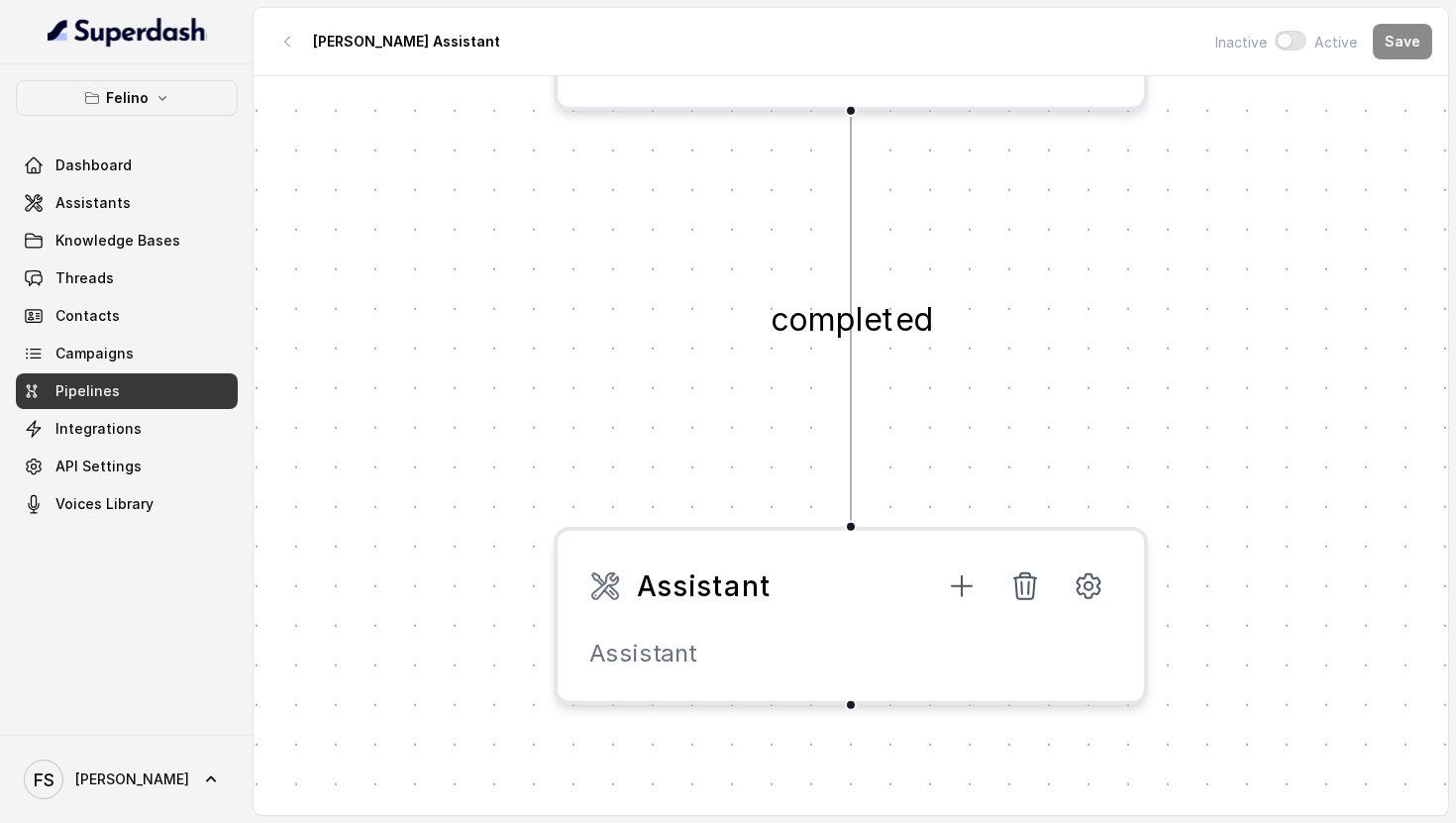 click on "Pipelines" at bounding box center [127, 391] 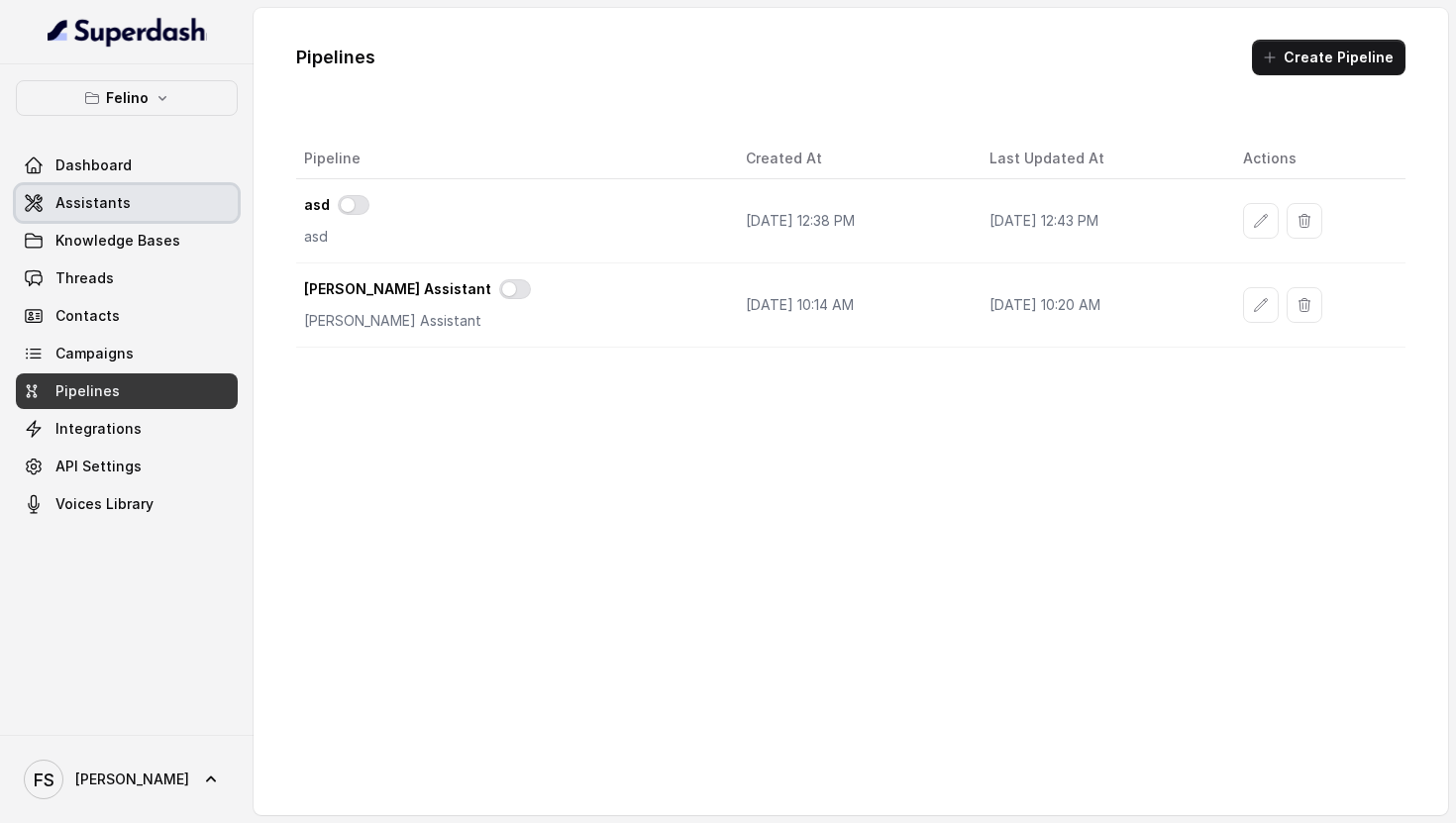 click on "Assistants" at bounding box center (127, 203) 